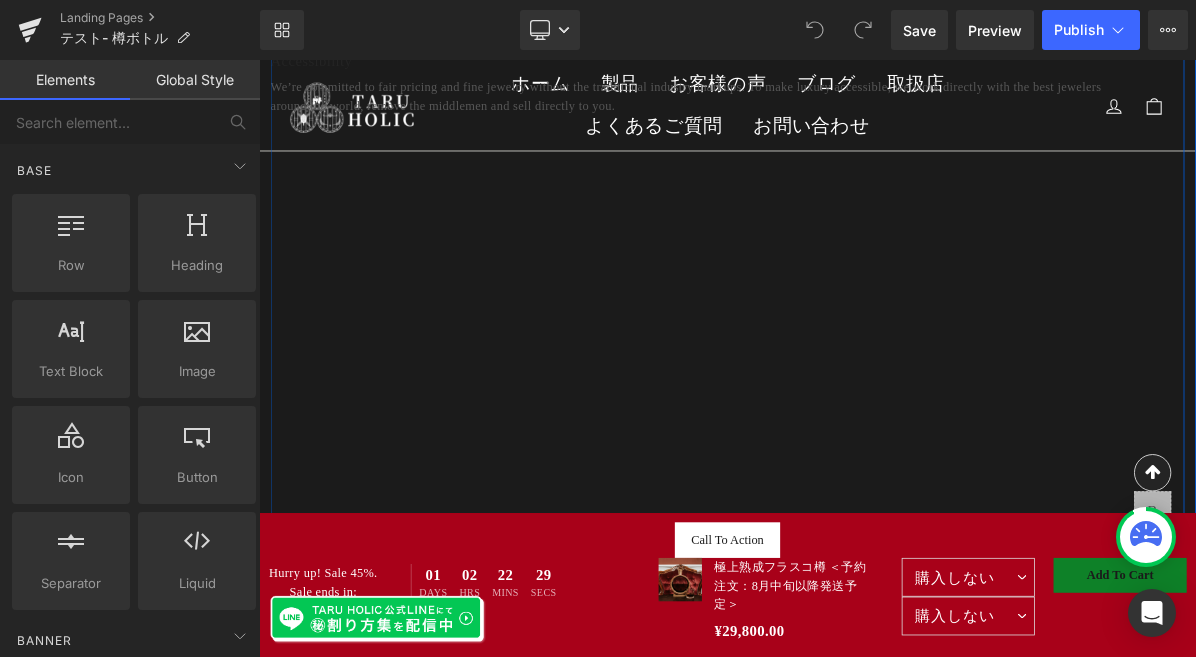 scroll, scrollTop: 2688, scrollLeft: 0, axis: vertical 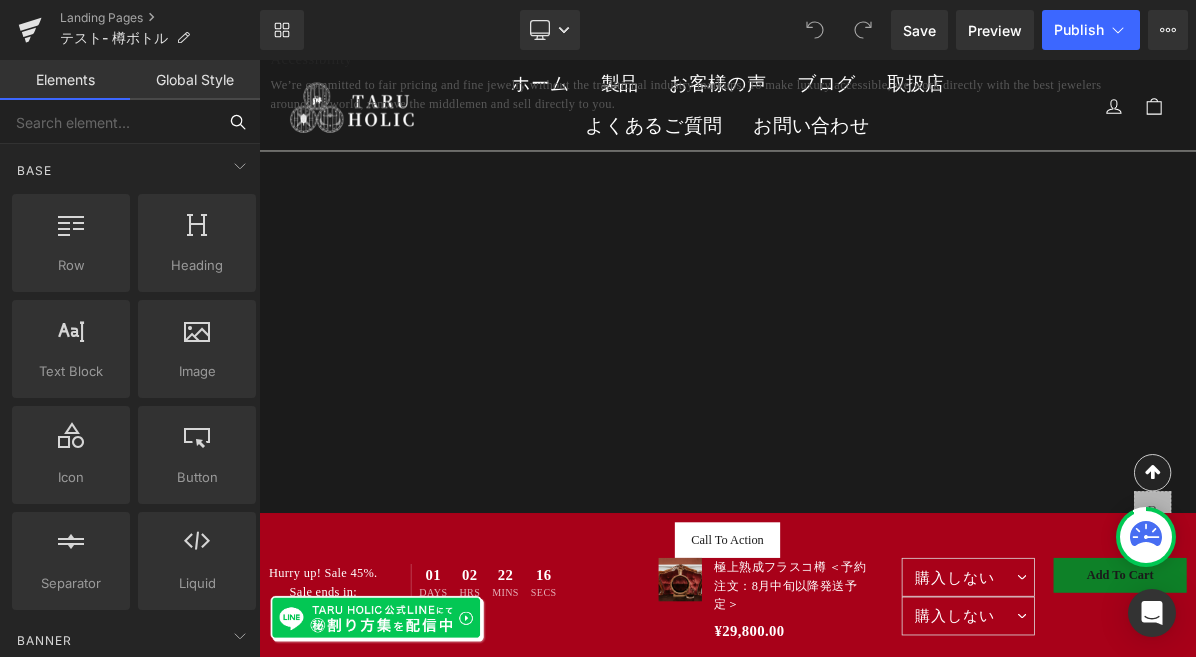 click at bounding box center (108, 122) 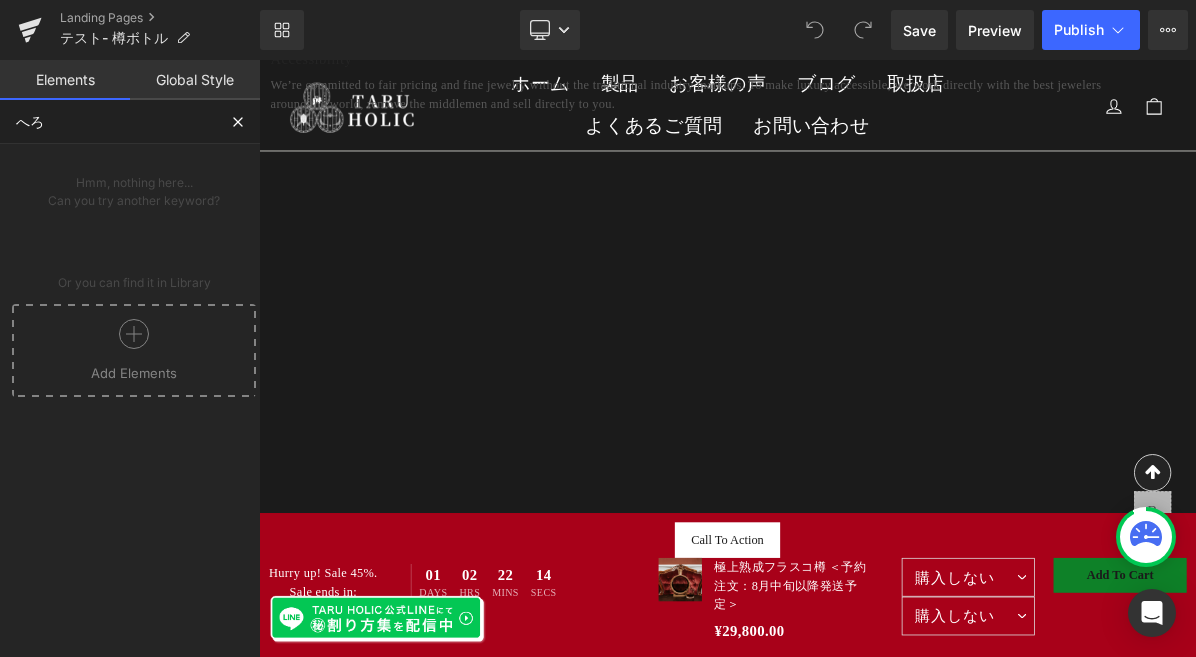 type on "へ" 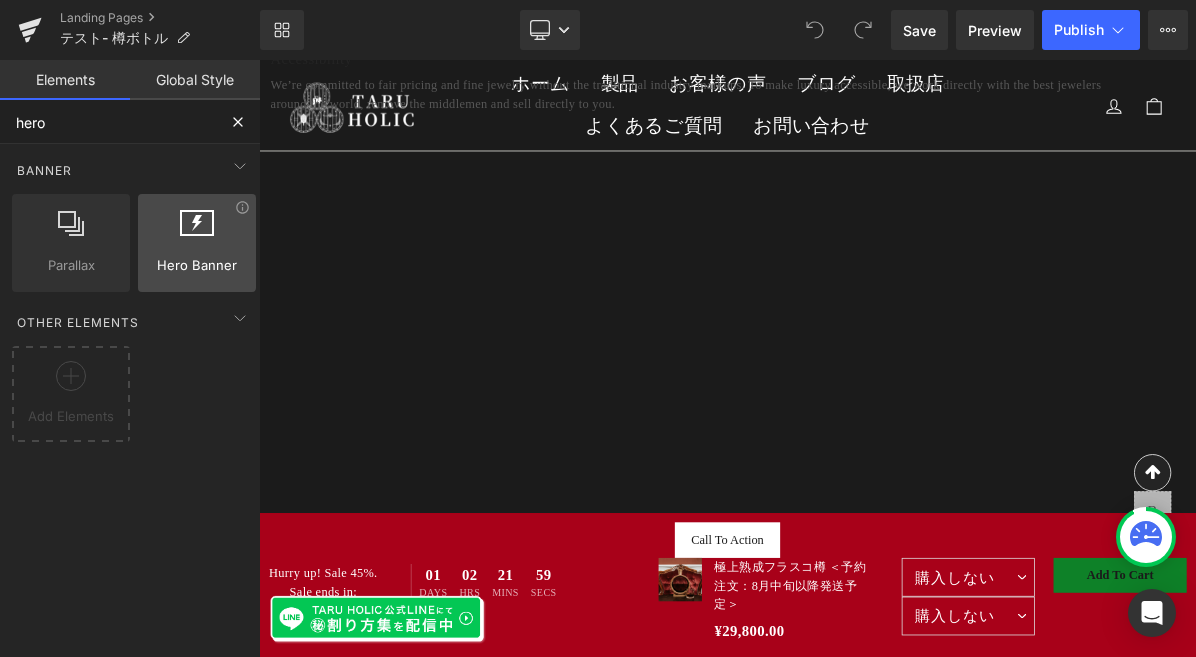 click at bounding box center (197, 232) 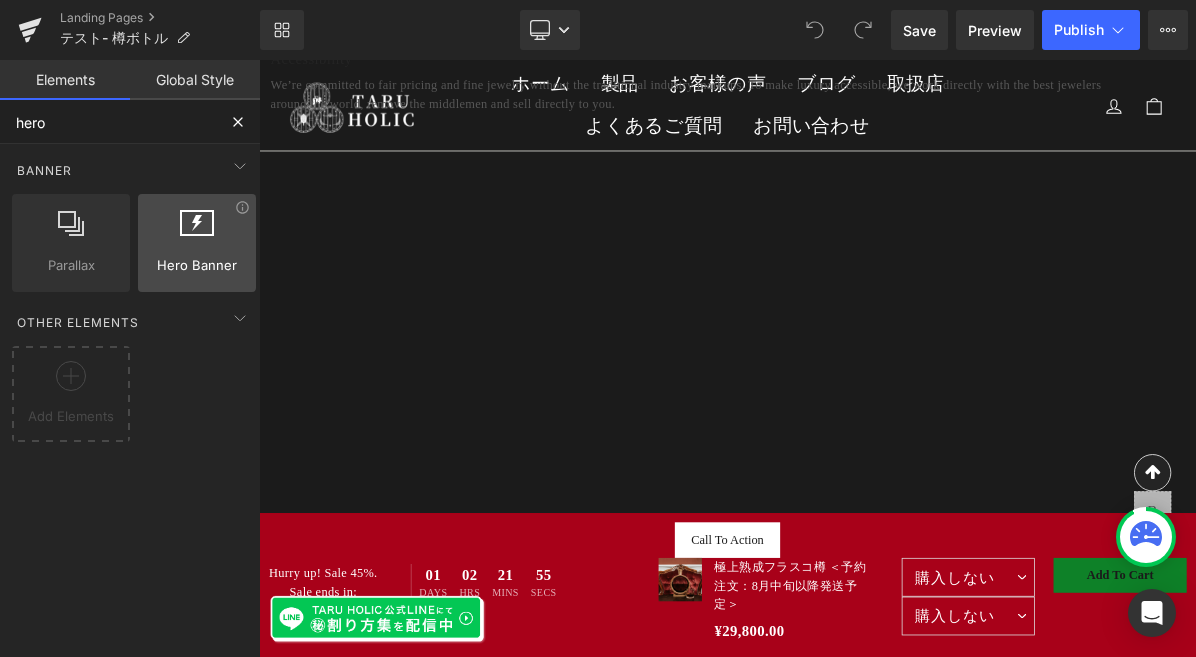 click at bounding box center (197, 232) 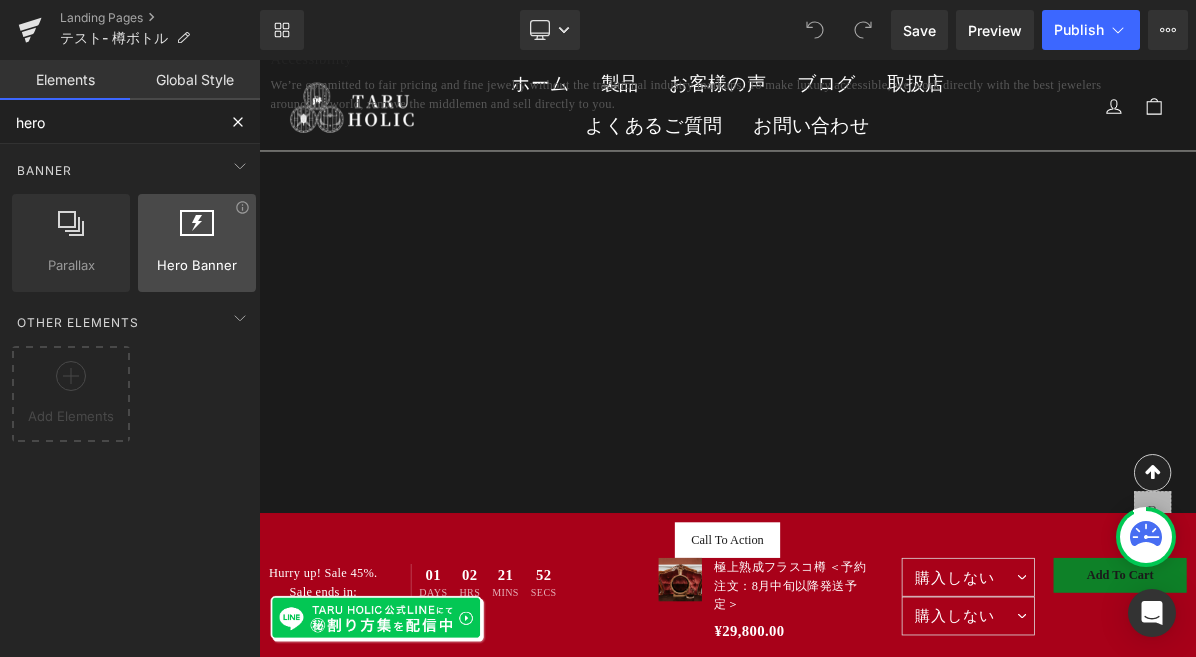 click at bounding box center (197, 232) 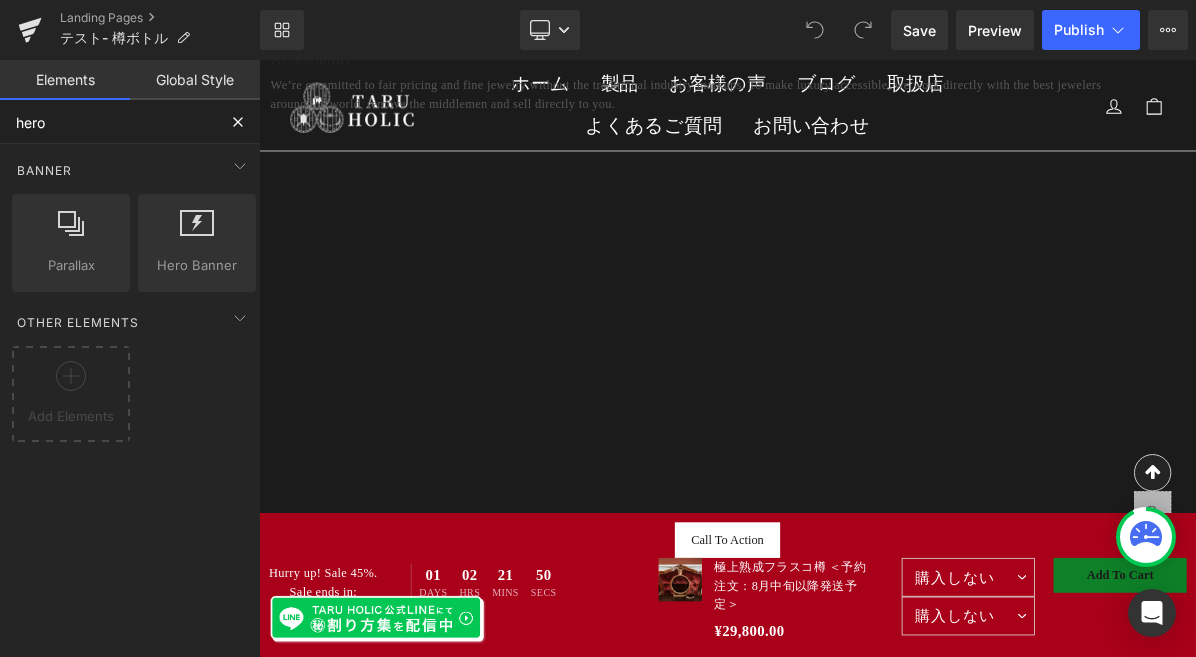 click on "hero" at bounding box center (108, 122) 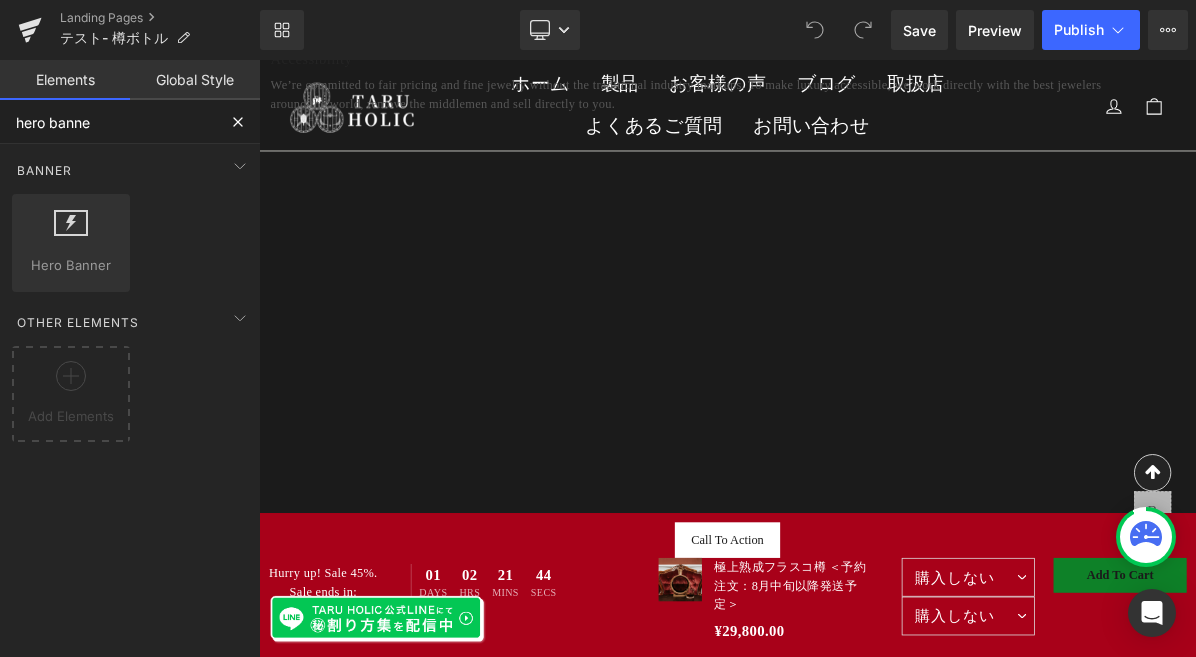type on "hero banner" 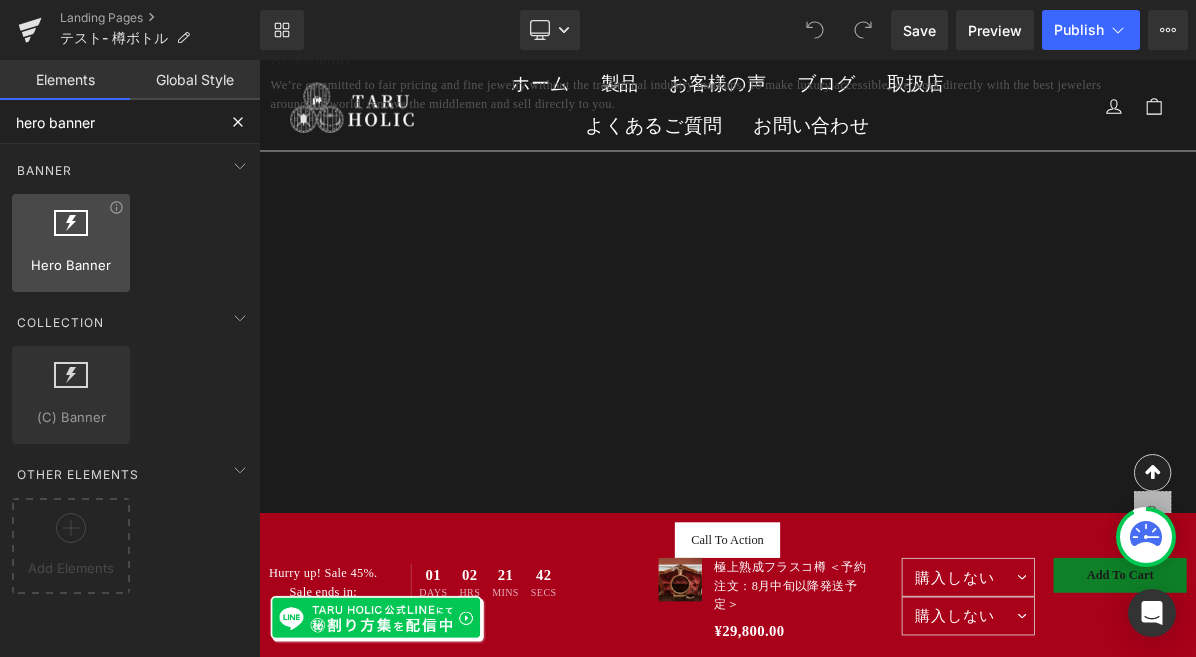 click at bounding box center [71, 232] 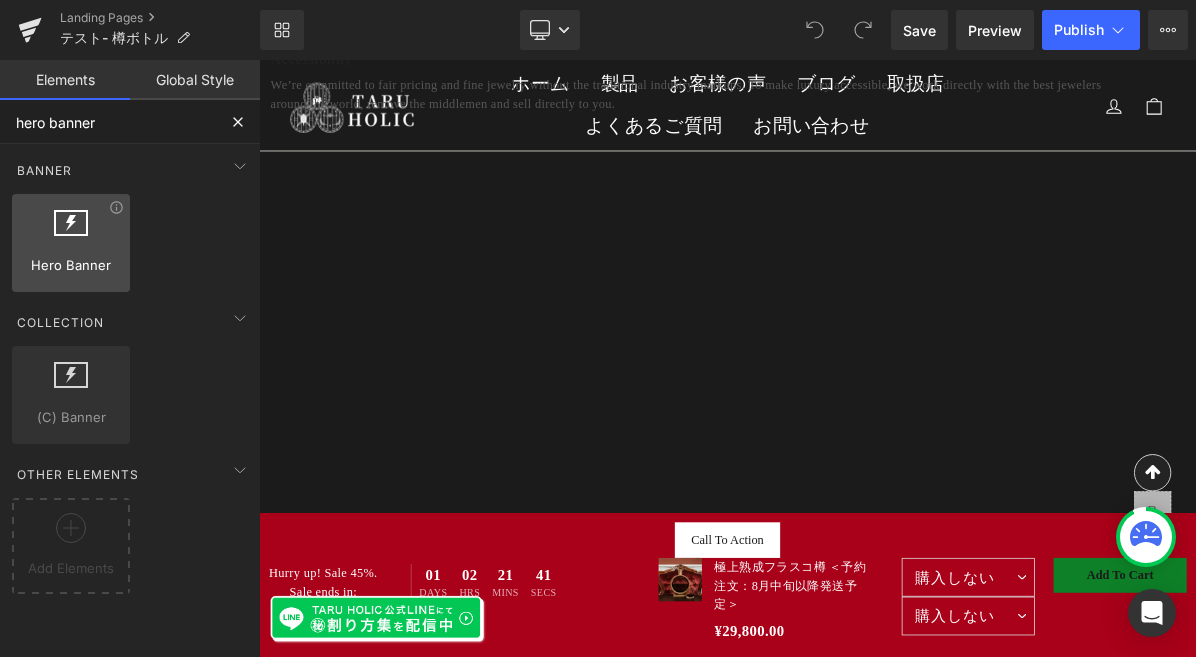 click at bounding box center [71, 232] 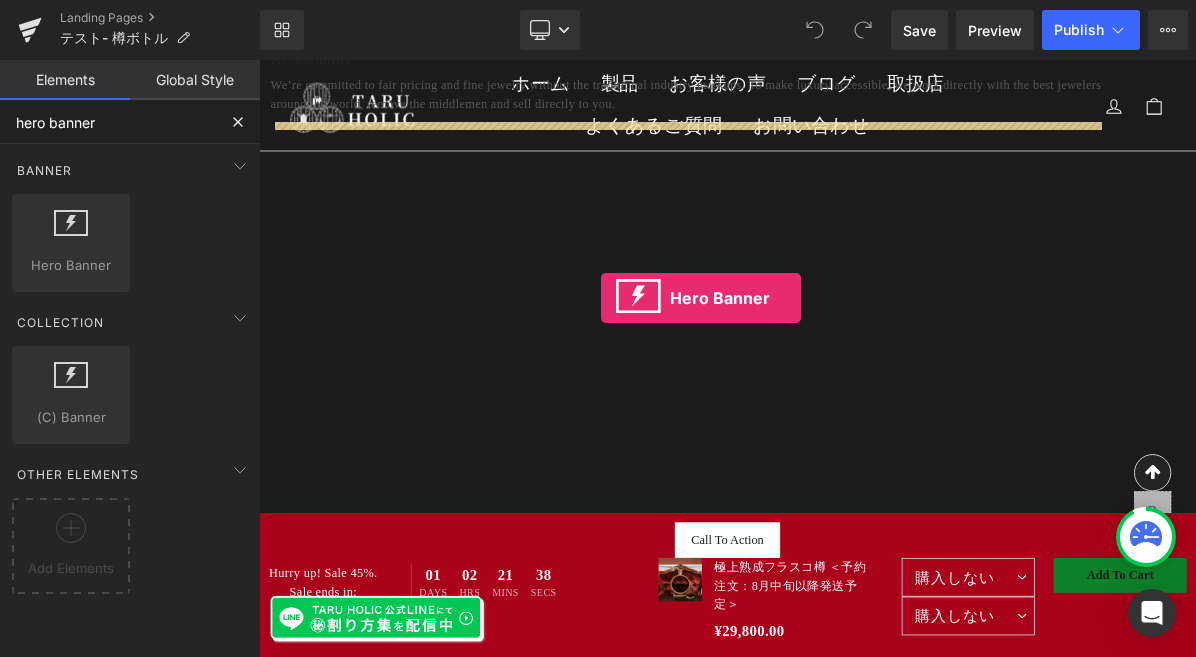 drag, startPoint x: 305, startPoint y: 284, endPoint x: 701, endPoint y: 367, distance: 404.60474 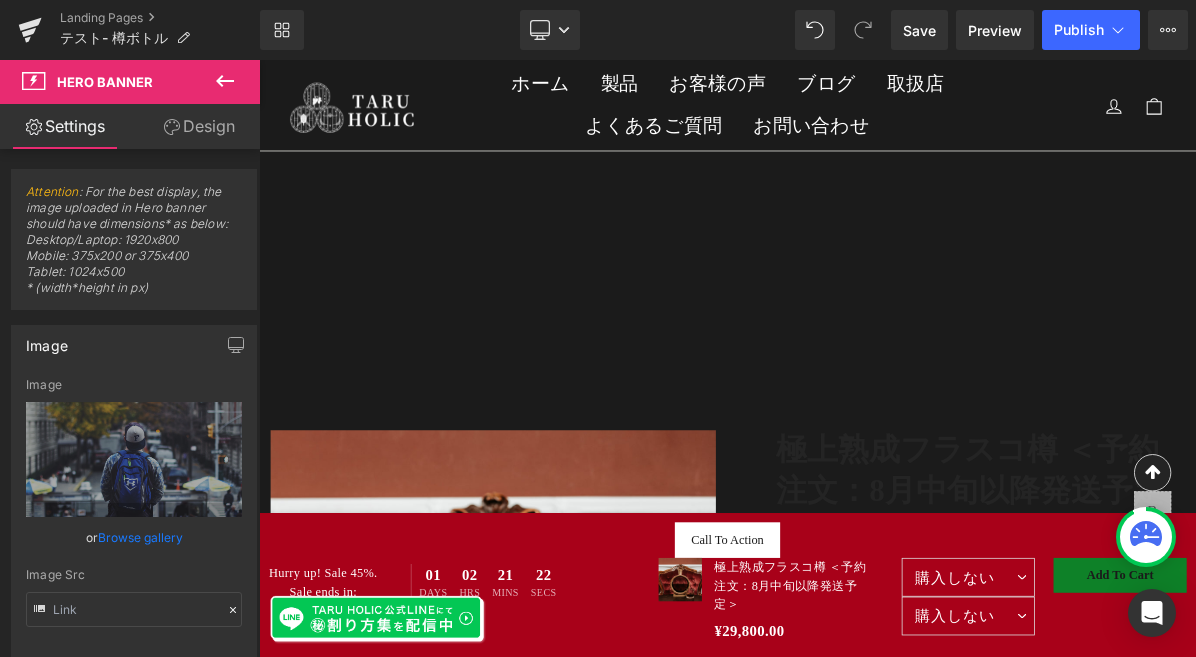 scroll, scrollTop: 3750, scrollLeft: 0, axis: vertical 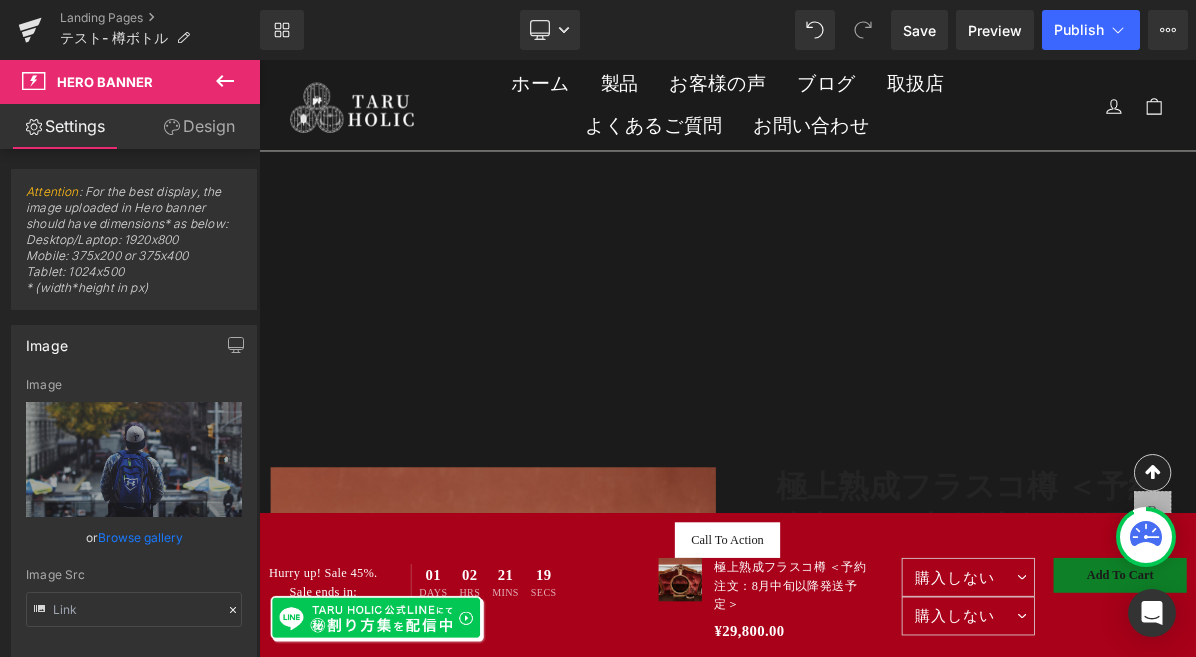 click at bounding box center [34, 81] 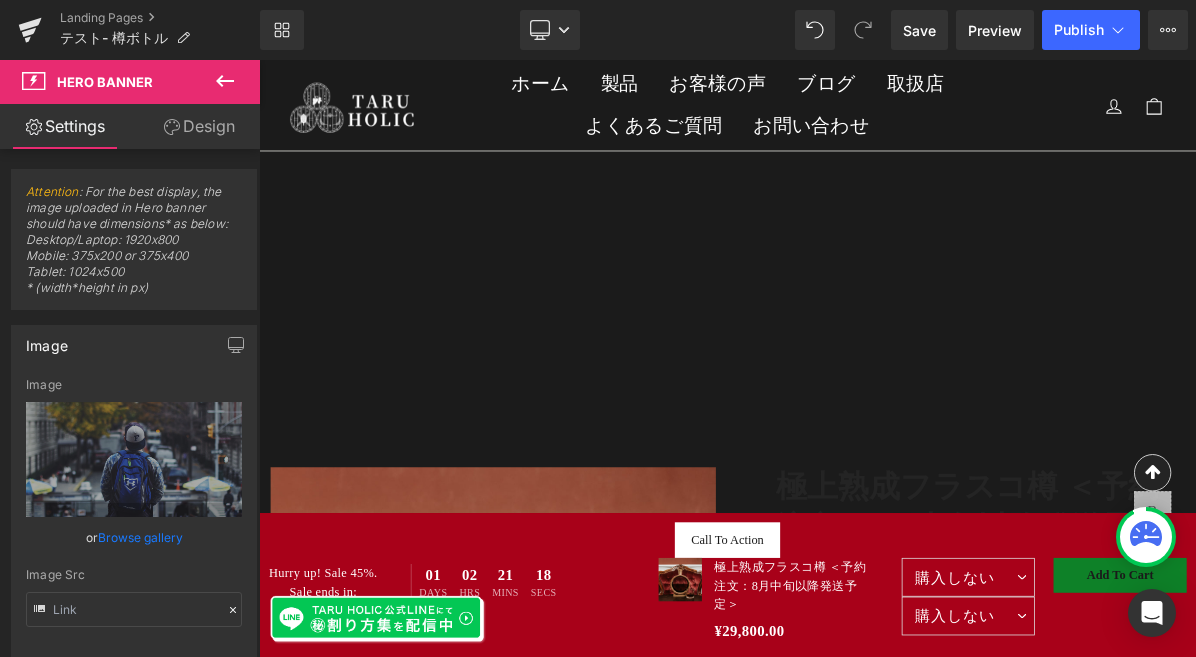 click on "Hero Banner" at bounding box center (105, 82) 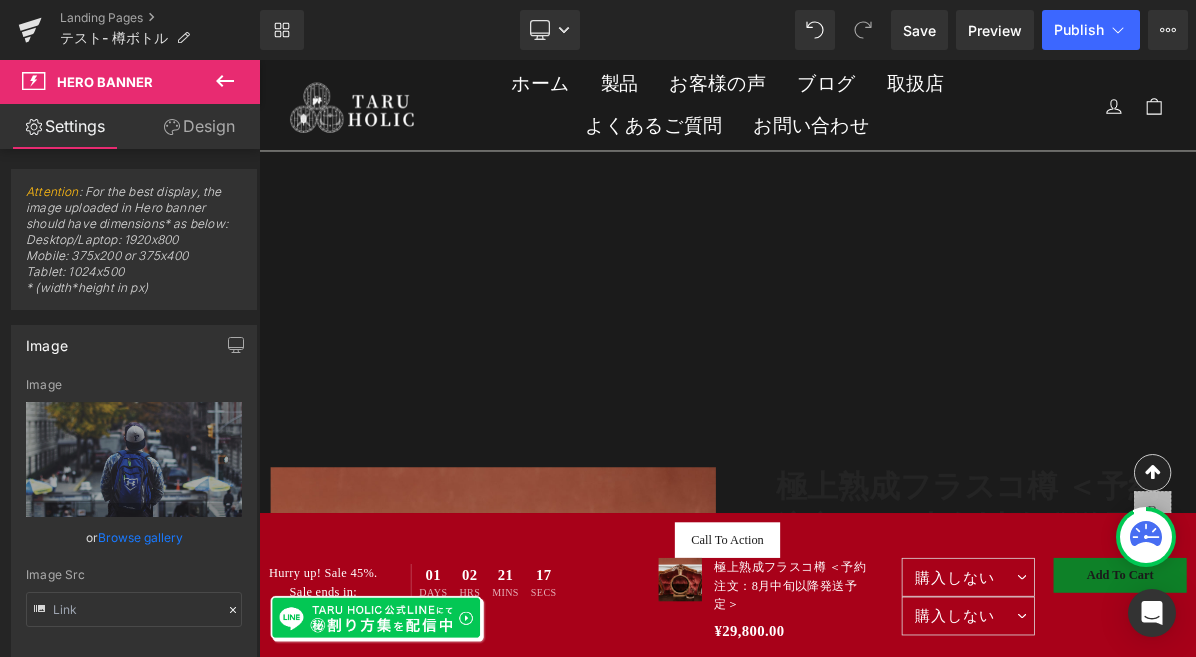 click on "Settings" at bounding box center [65, 126] 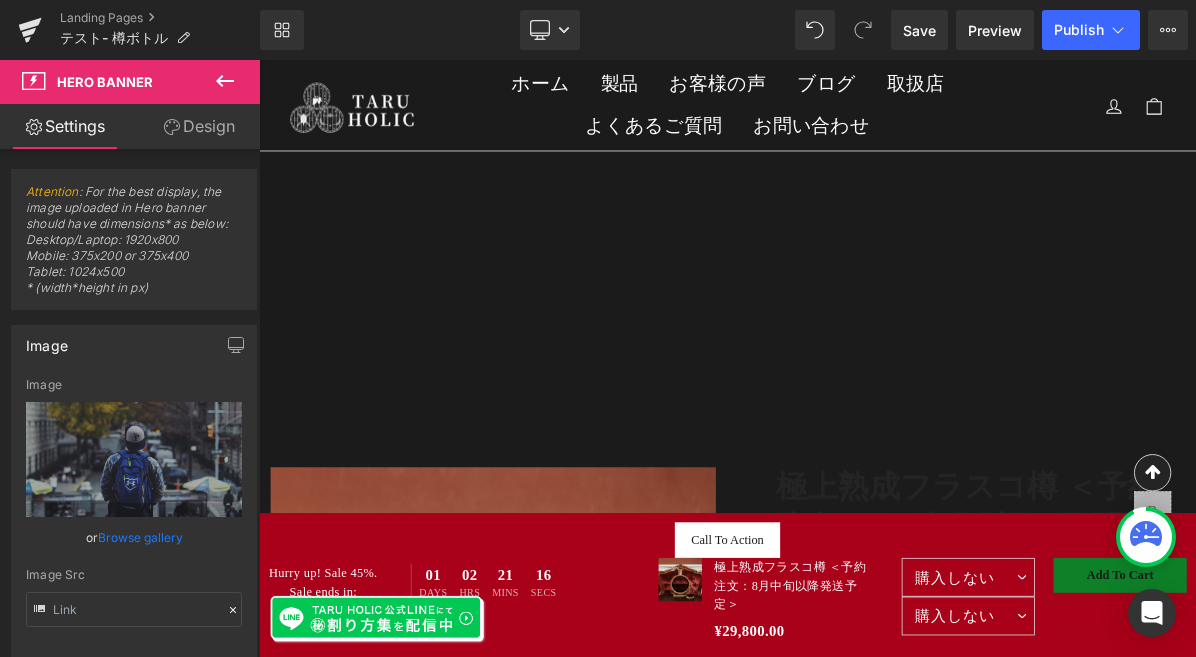 click 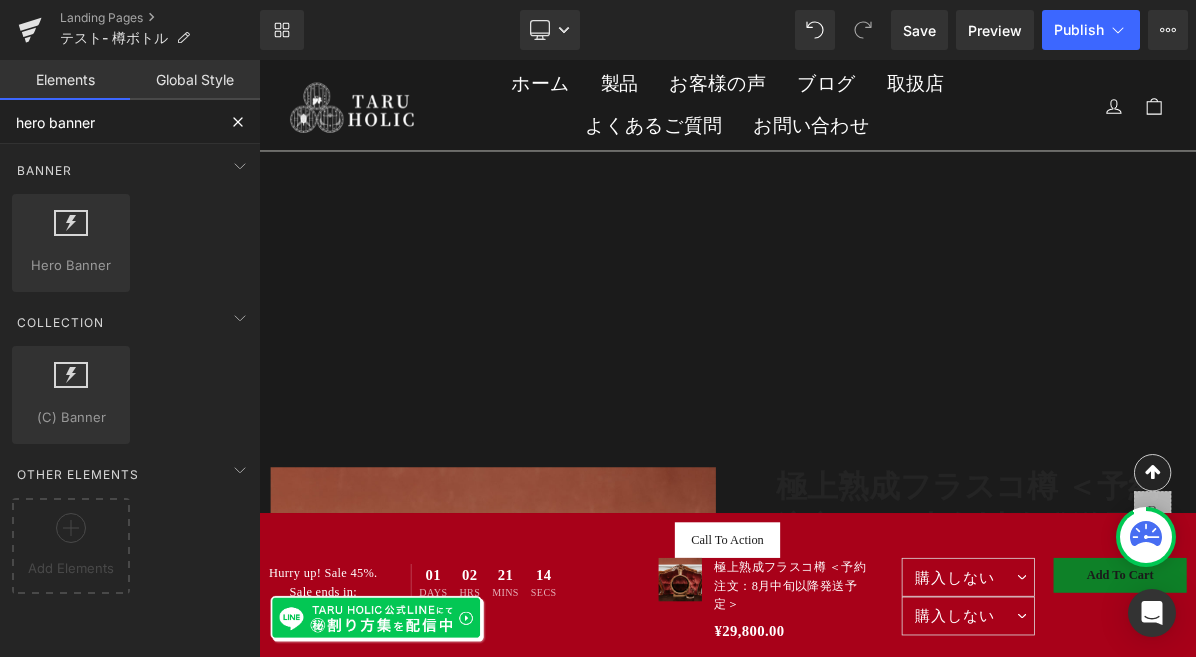 drag, startPoint x: 114, startPoint y: 126, endPoint x: -7, endPoint y: 126, distance: 121 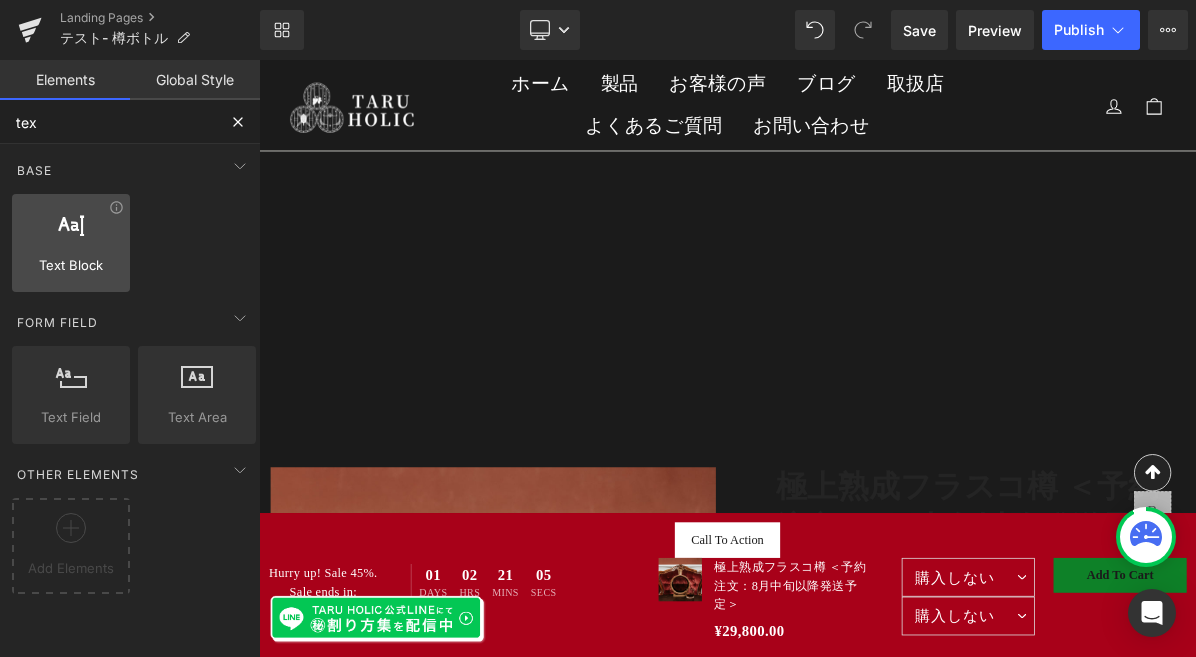 type on "text" 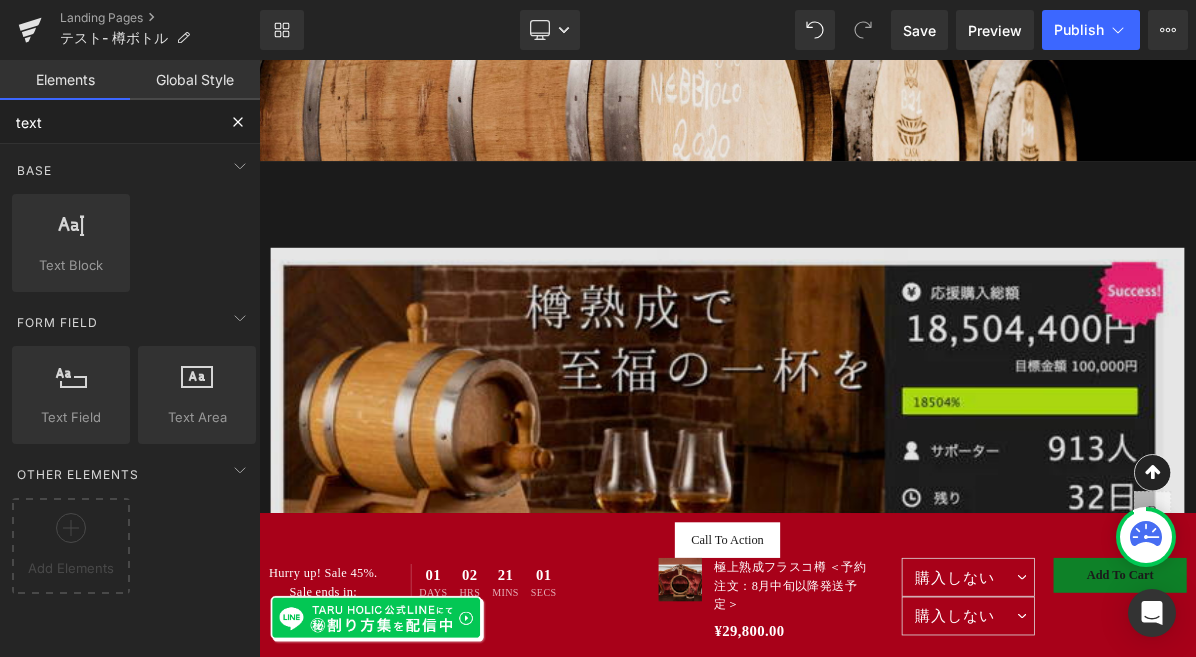 scroll, scrollTop: 1150, scrollLeft: 0, axis: vertical 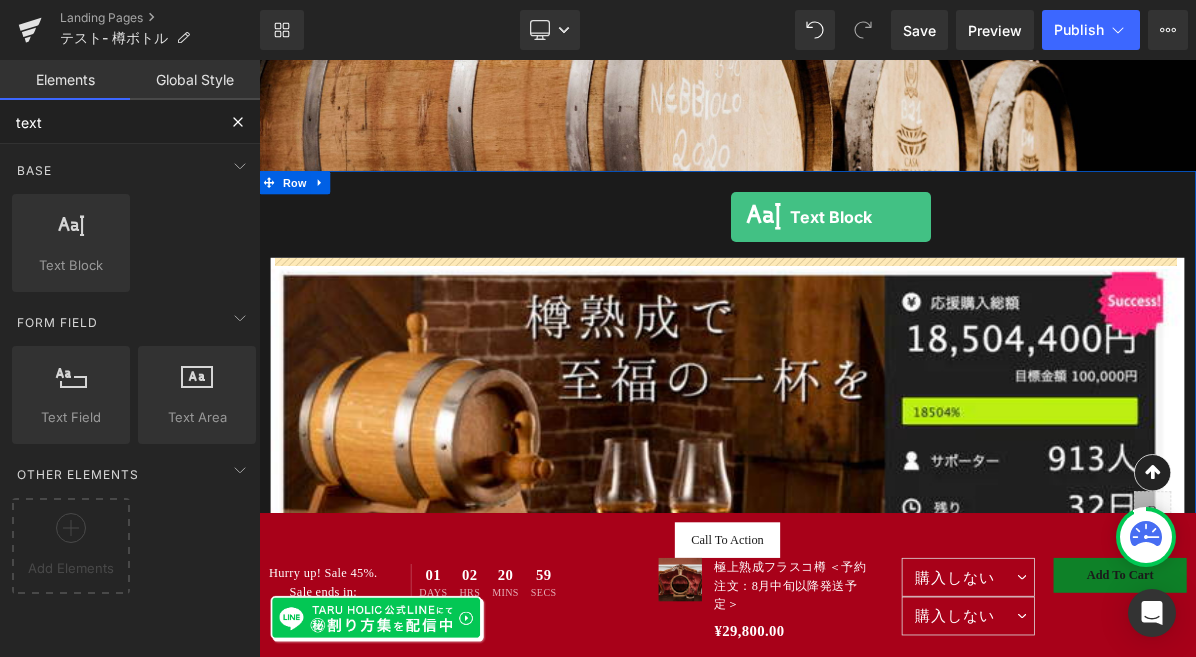 drag, startPoint x: 485, startPoint y: 315, endPoint x: 865, endPoint y: 263, distance: 383.54138 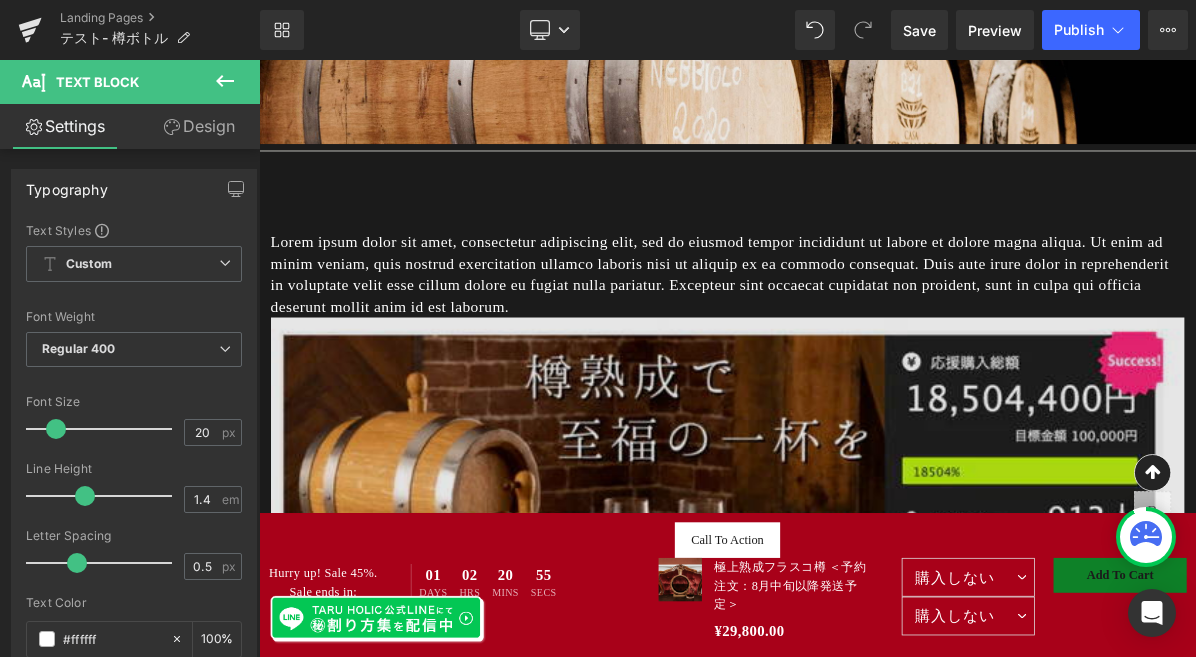 scroll, scrollTop: 1202, scrollLeft: 0, axis: vertical 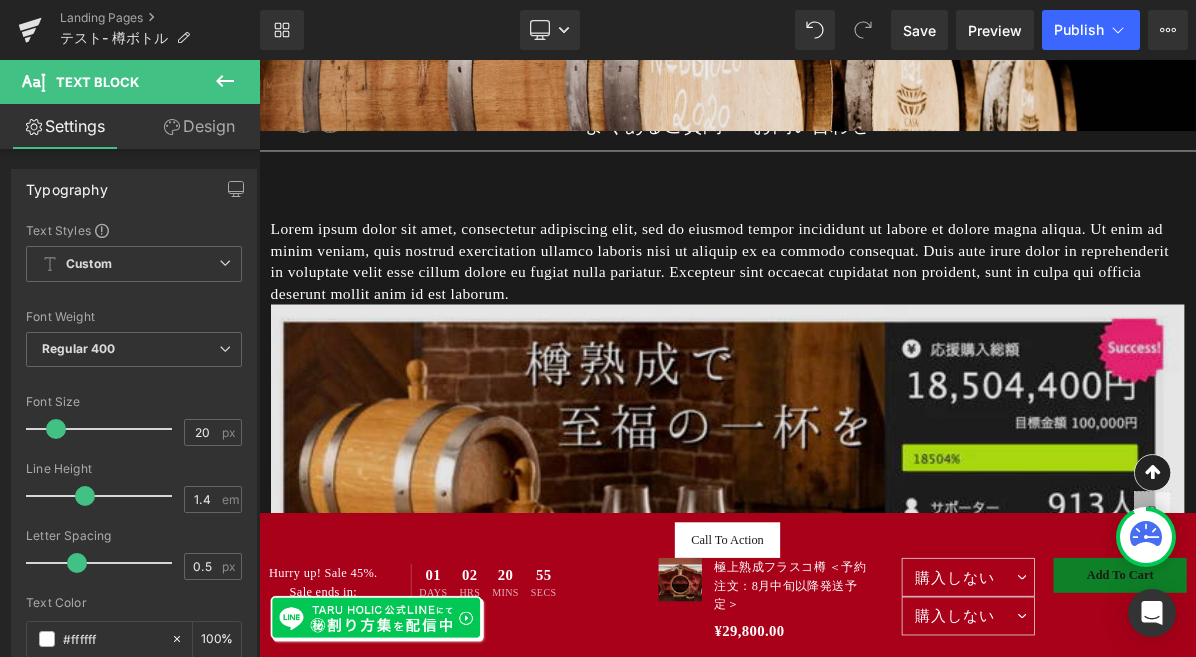 click at bounding box center [864, 858] 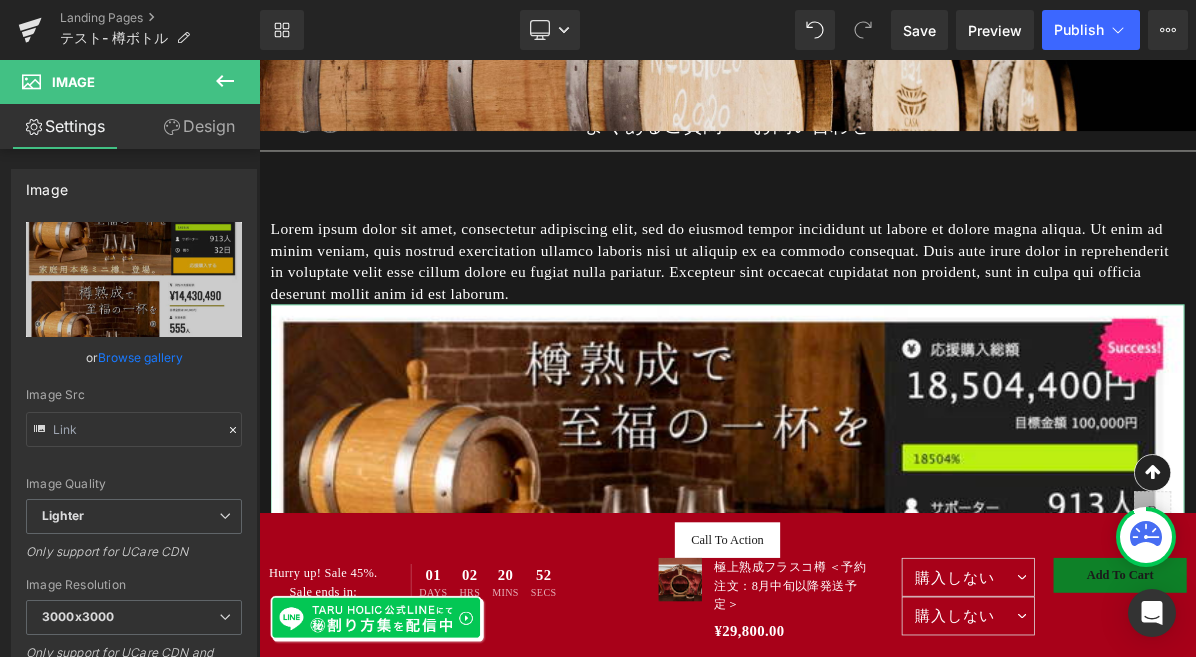 click on "Design" at bounding box center (199, 126) 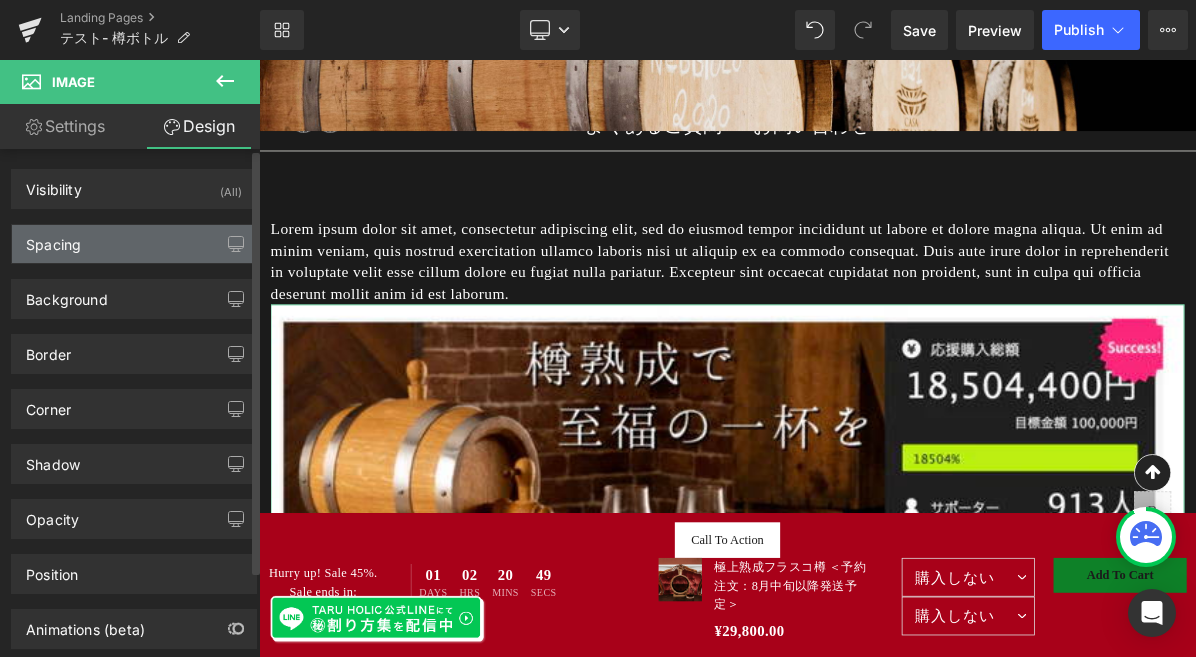 click on "Spacing" at bounding box center [134, 244] 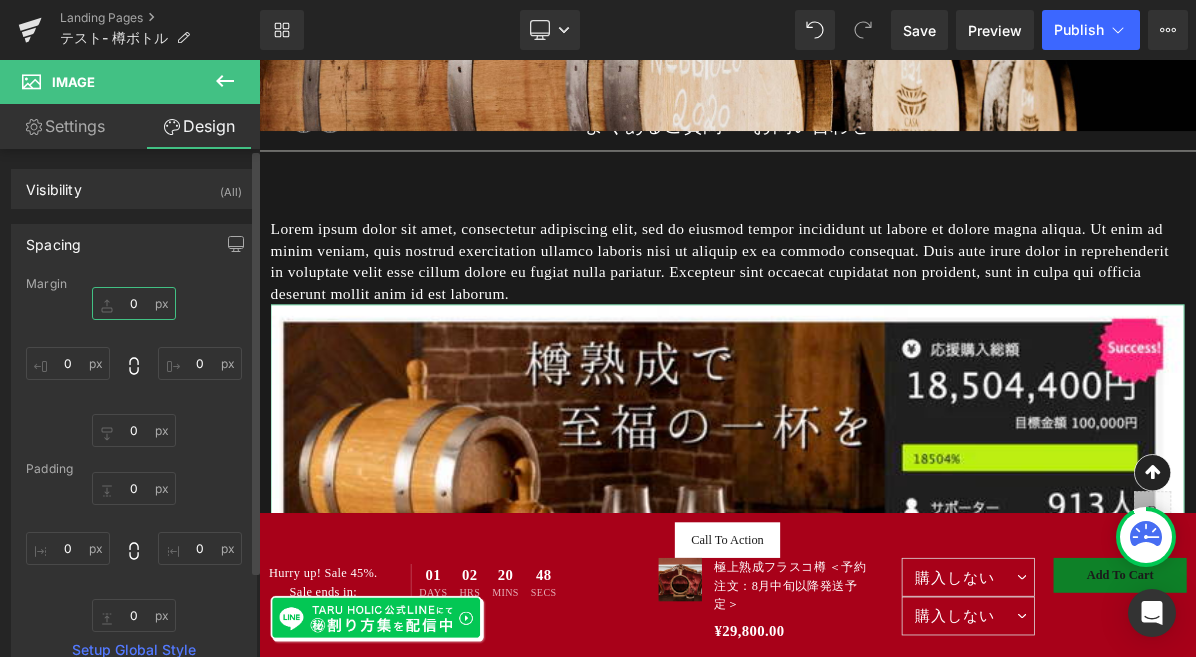 click on "0" at bounding box center (134, 303) 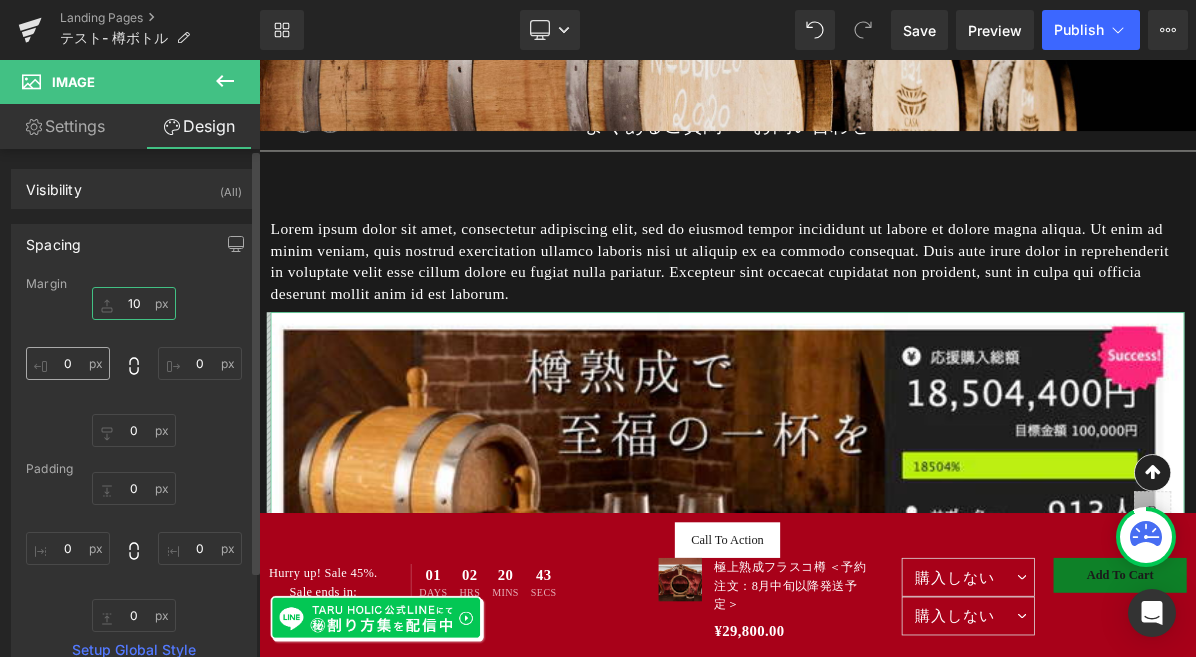 type on "10" 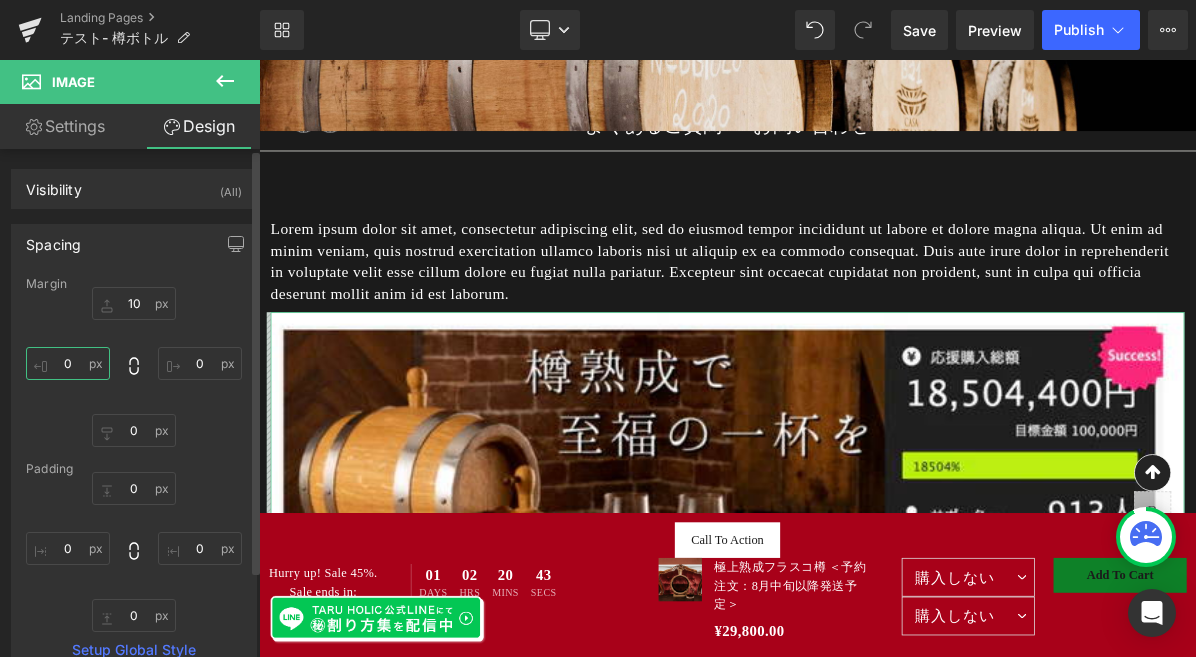 click on "0" at bounding box center (68, 363) 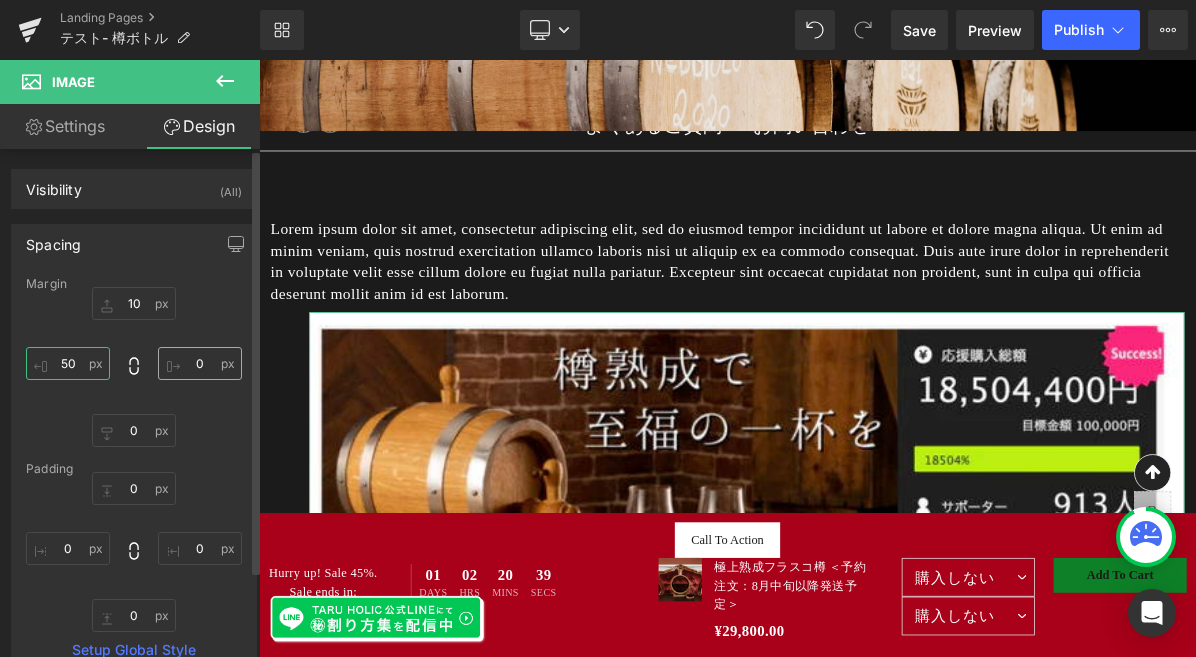 type on "50" 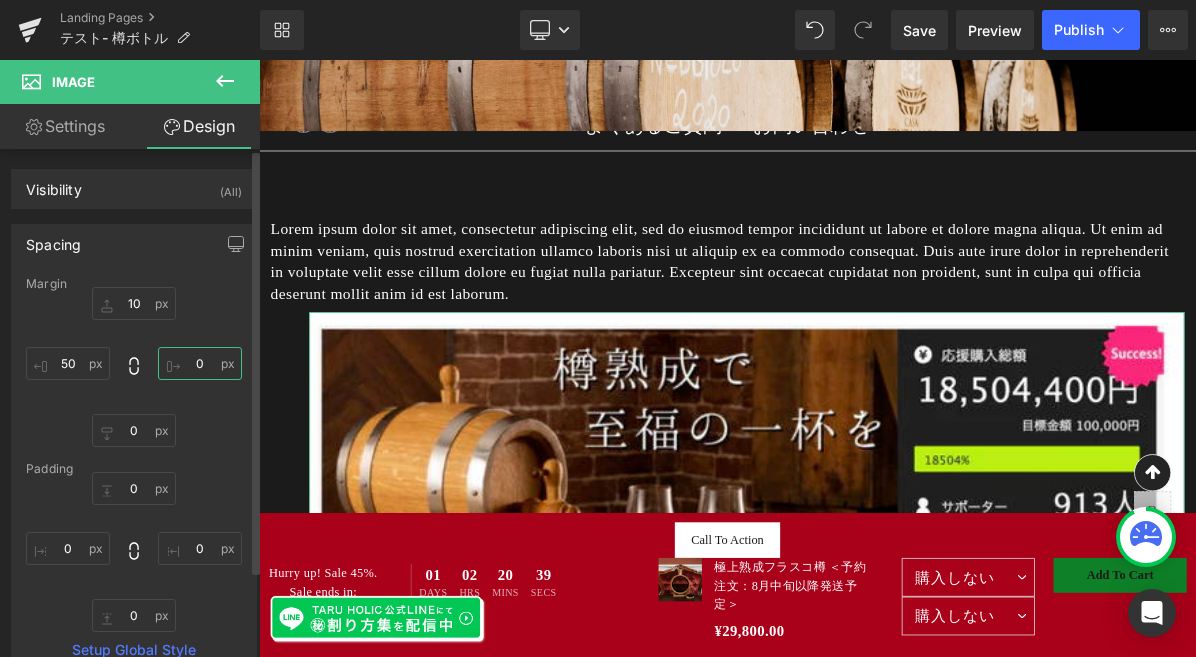 click on "0" at bounding box center (200, 363) 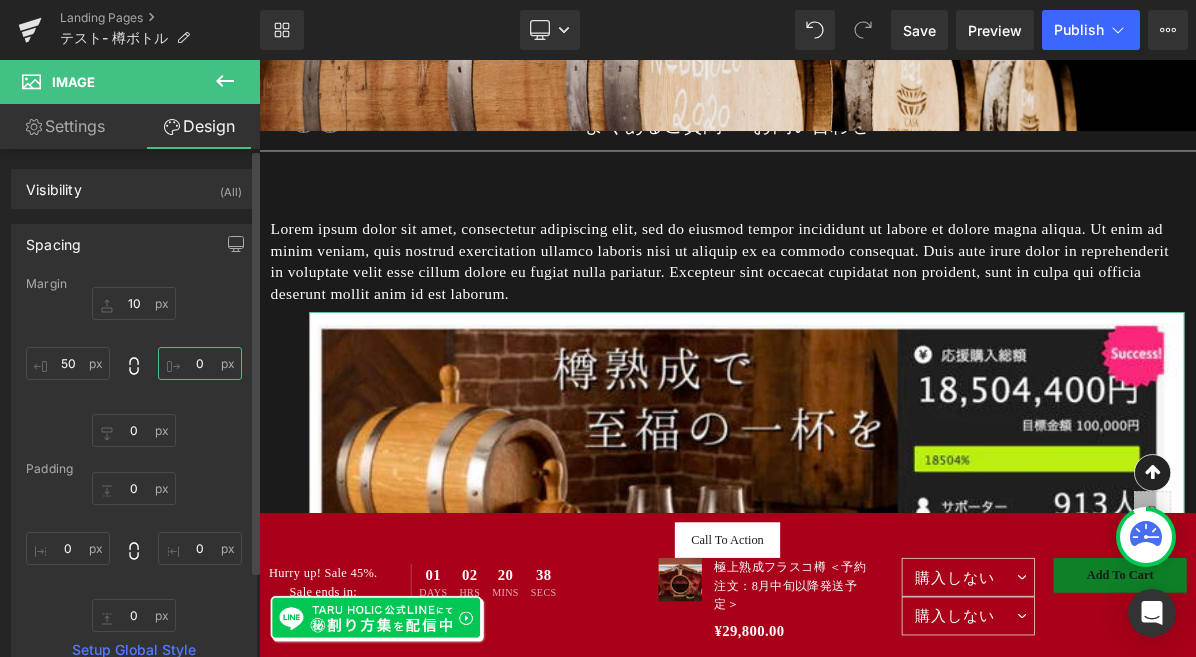 type on "4" 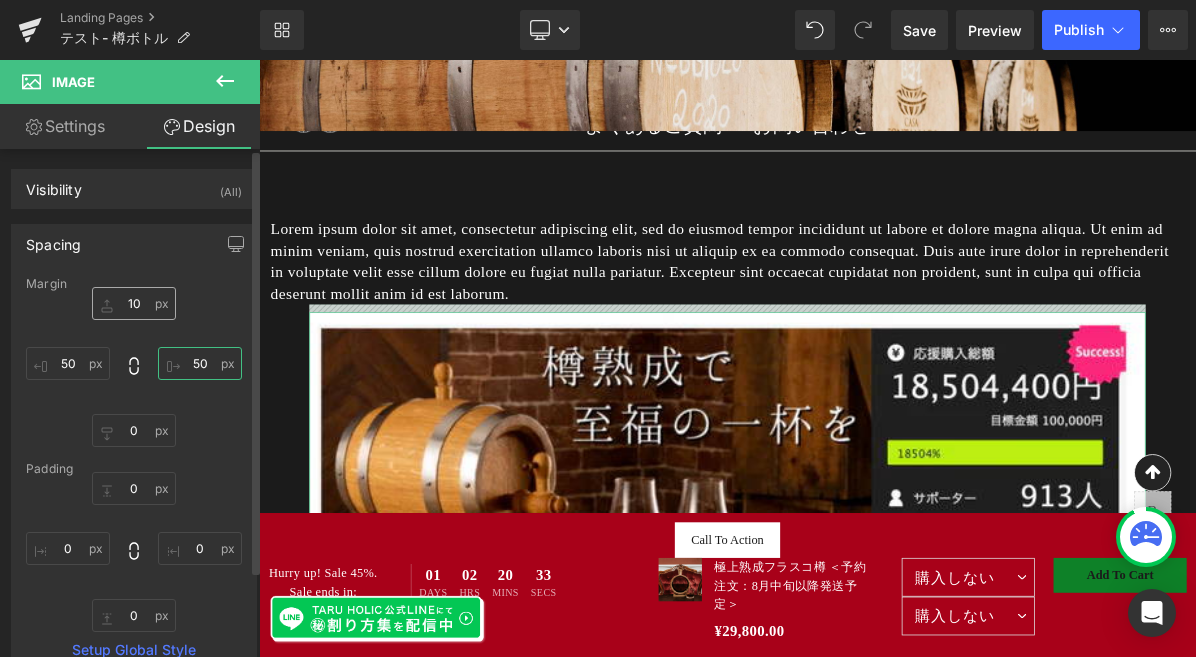 type on "50" 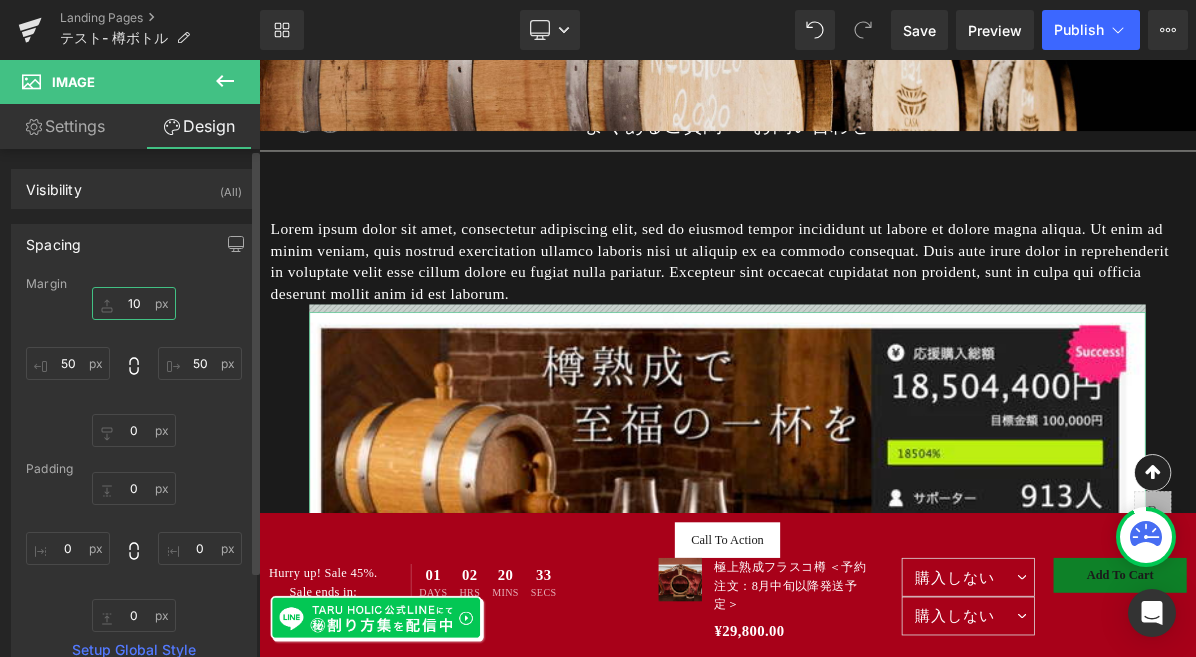 click on "10" at bounding box center [134, 303] 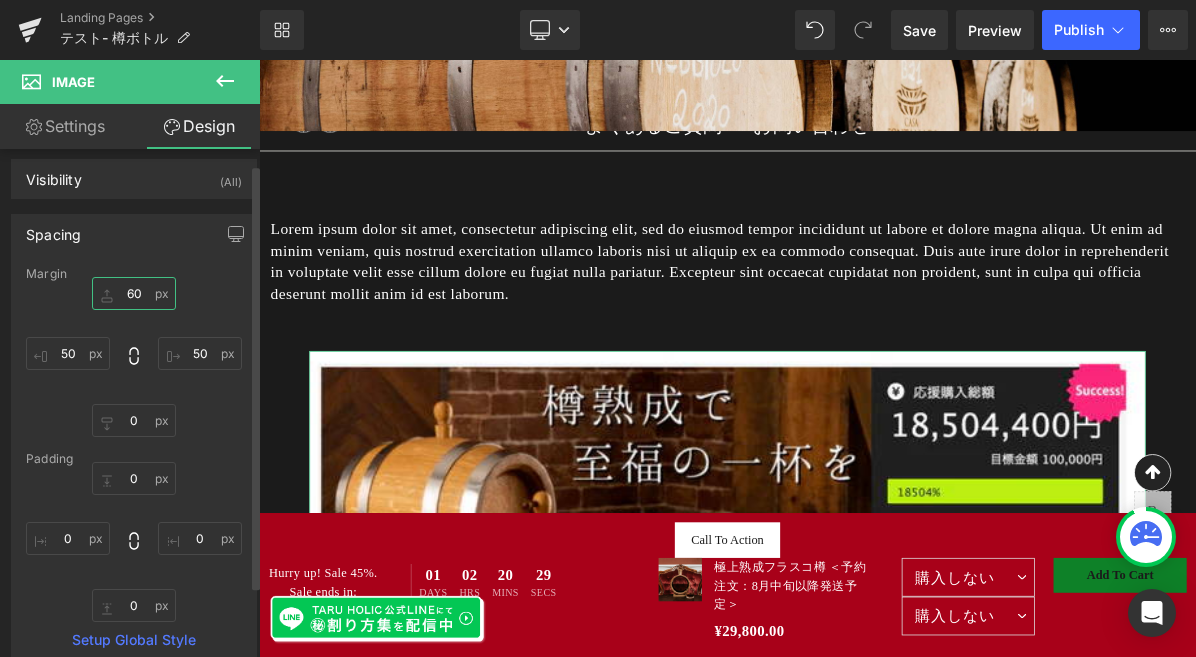 scroll, scrollTop: 36, scrollLeft: 0, axis: vertical 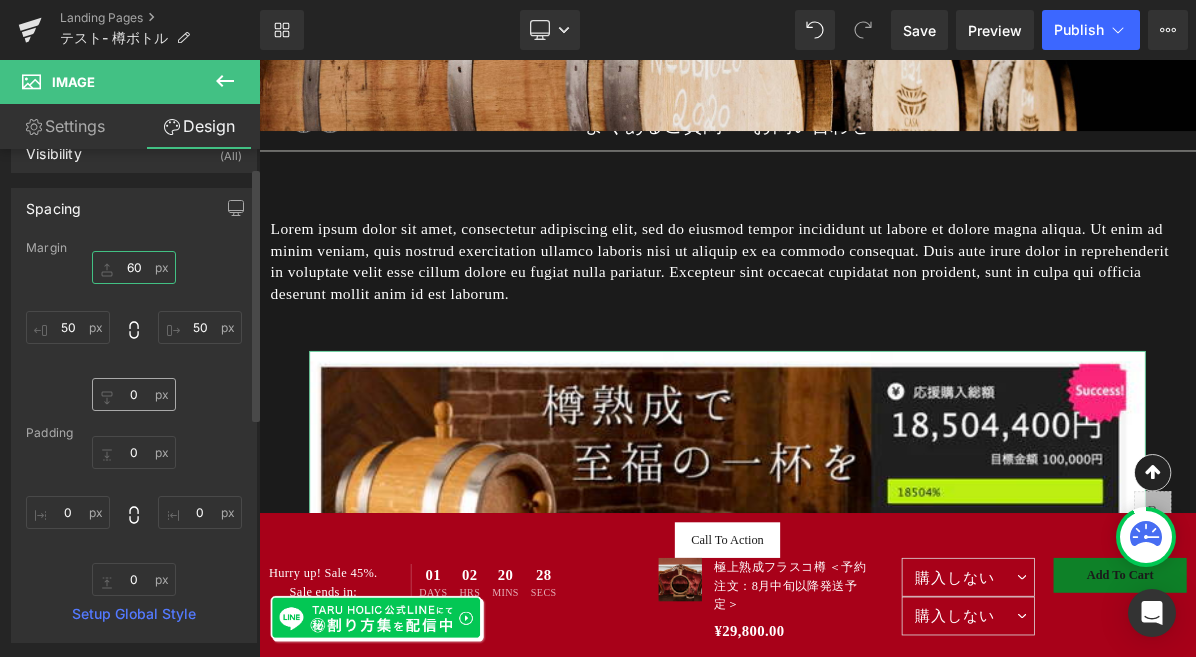 type on "60" 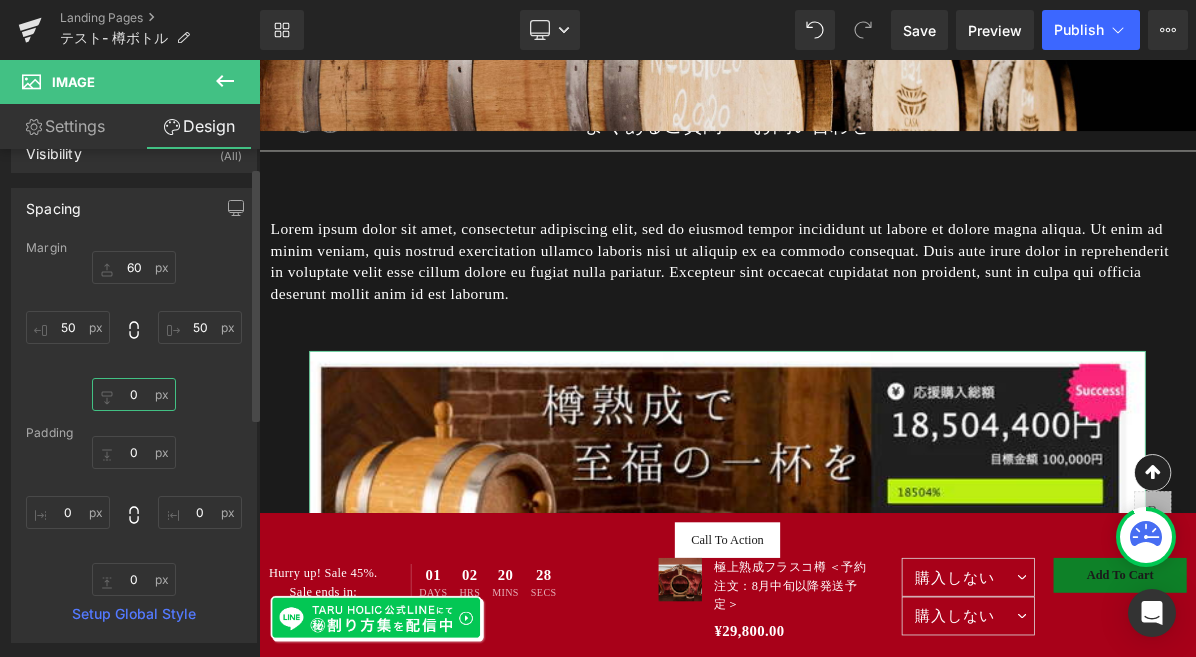click on "0" at bounding box center [134, 394] 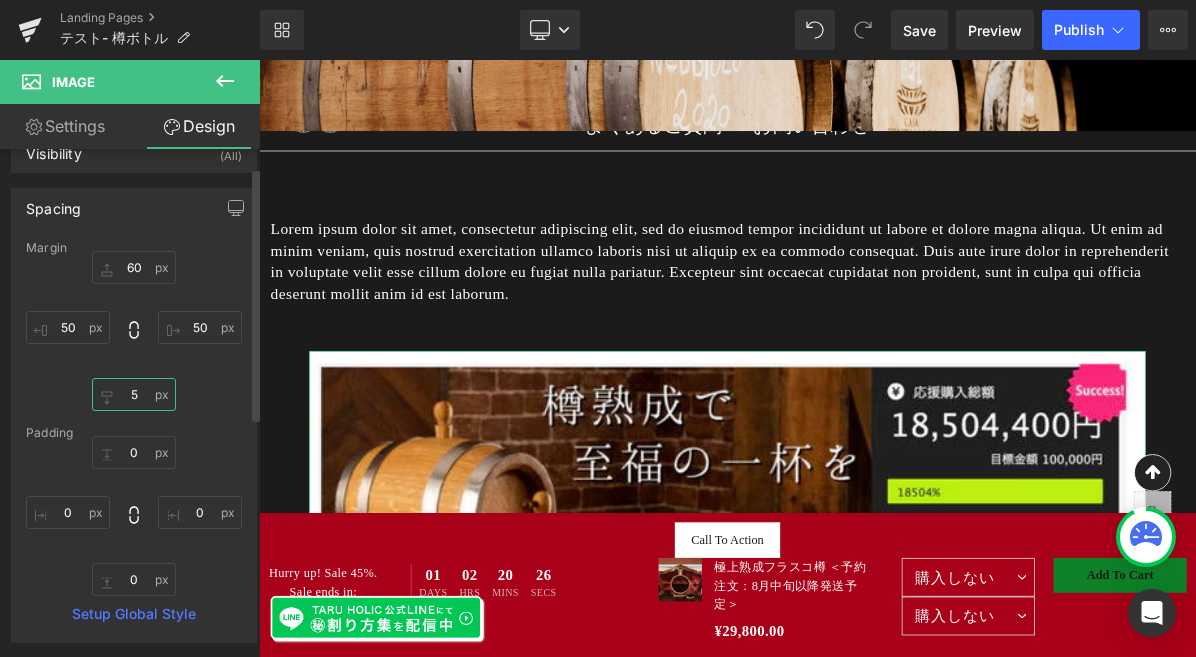 type on "50" 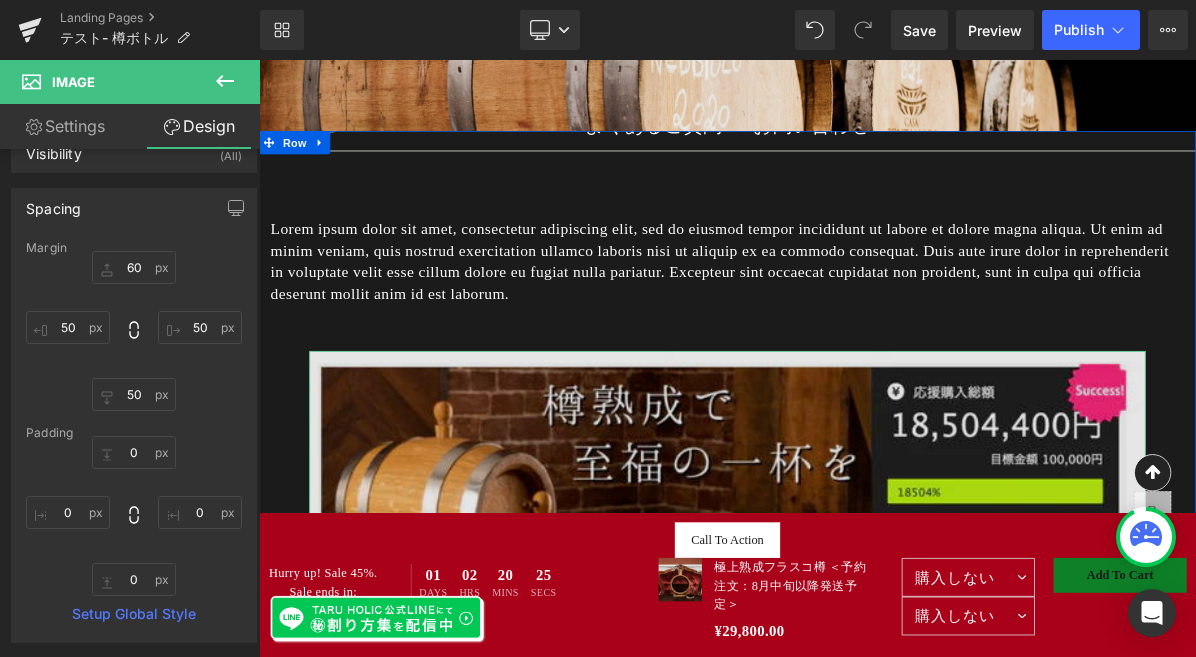 click at bounding box center (864, 877) 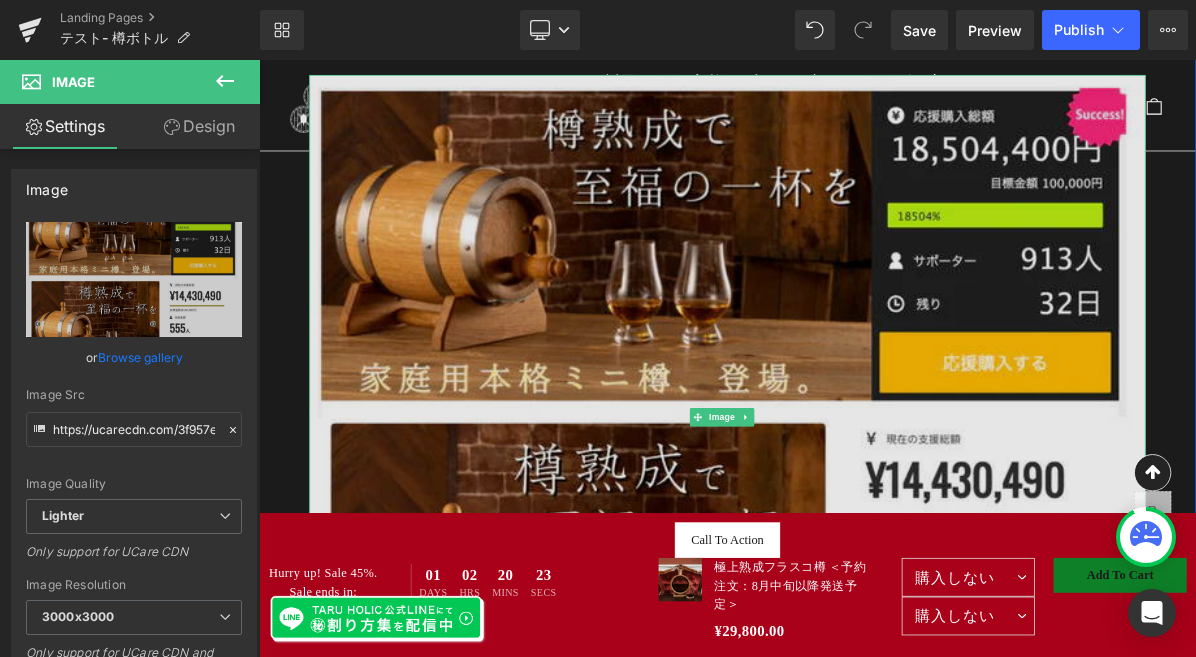 scroll, scrollTop: 1510, scrollLeft: 0, axis: vertical 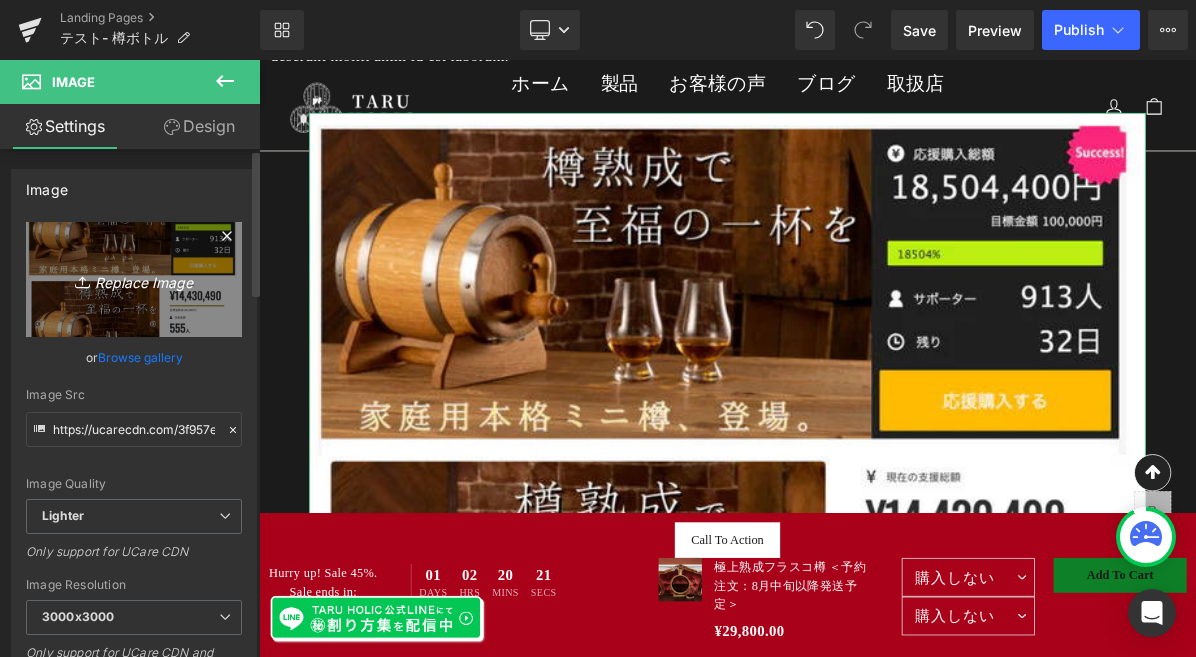 click on "Replace Image" at bounding box center (134, 279) 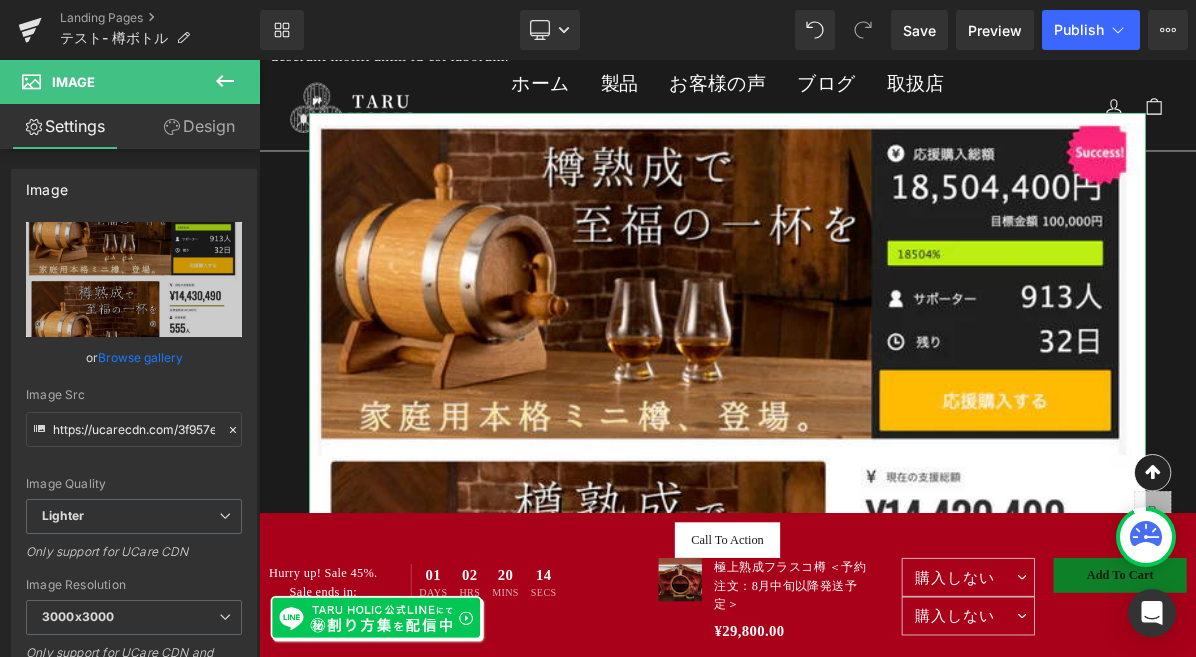 click on "Design" at bounding box center (199, 126) 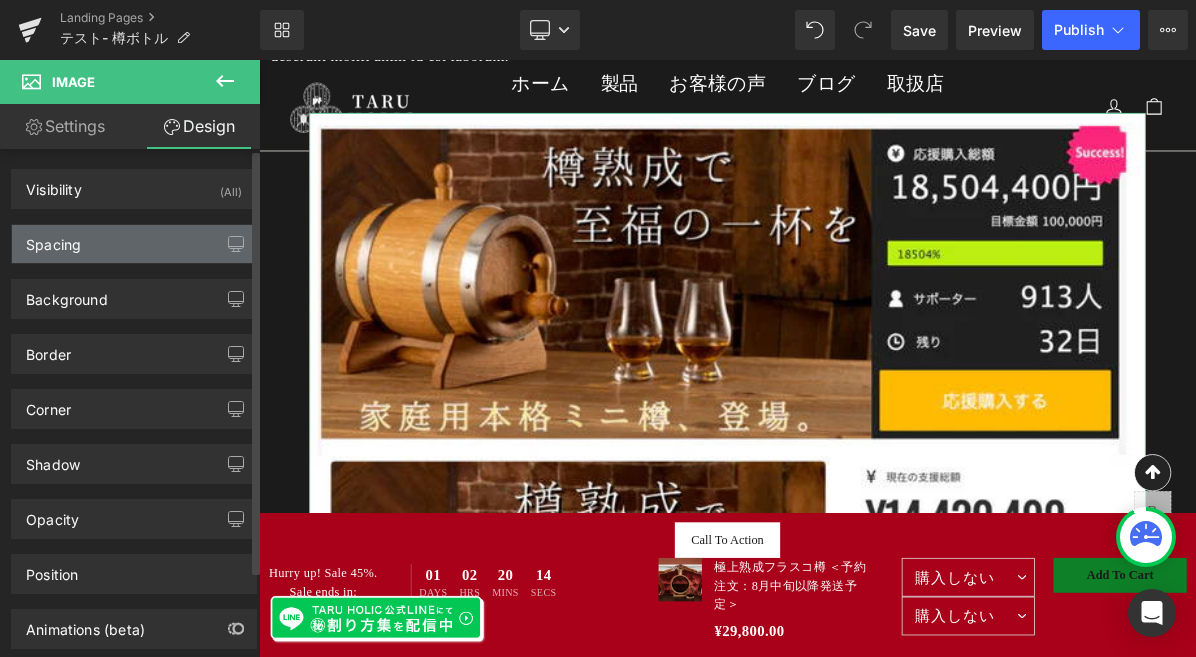 click on "Spacing" at bounding box center [134, 244] 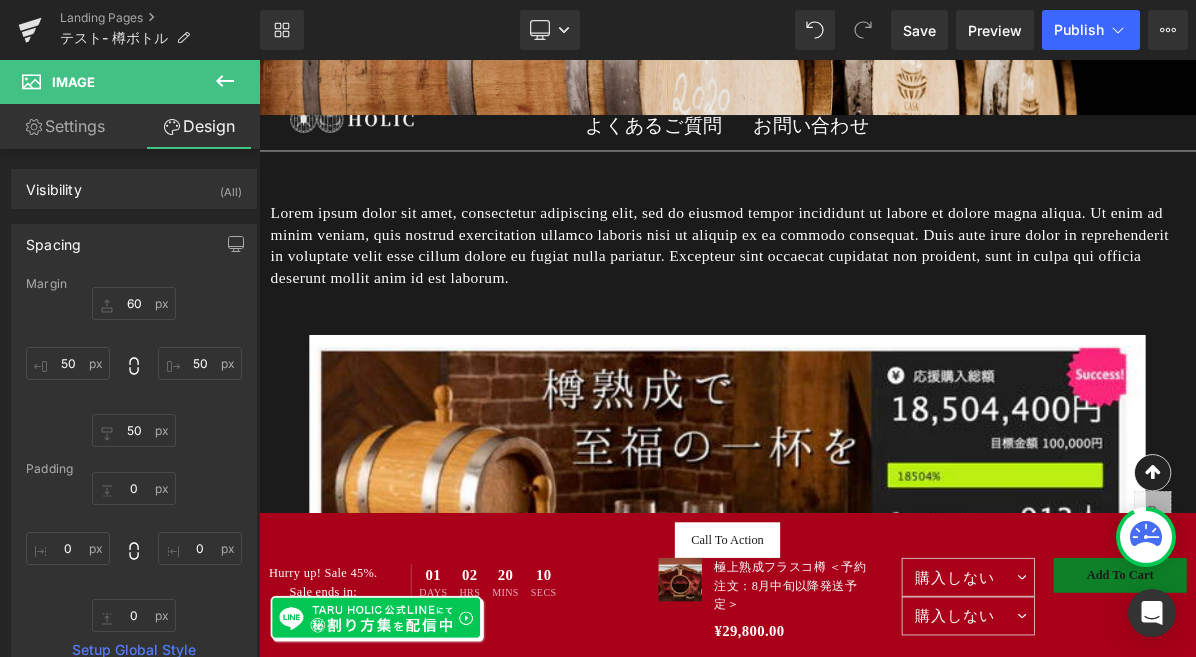 scroll, scrollTop: 1242, scrollLeft: 0, axis: vertical 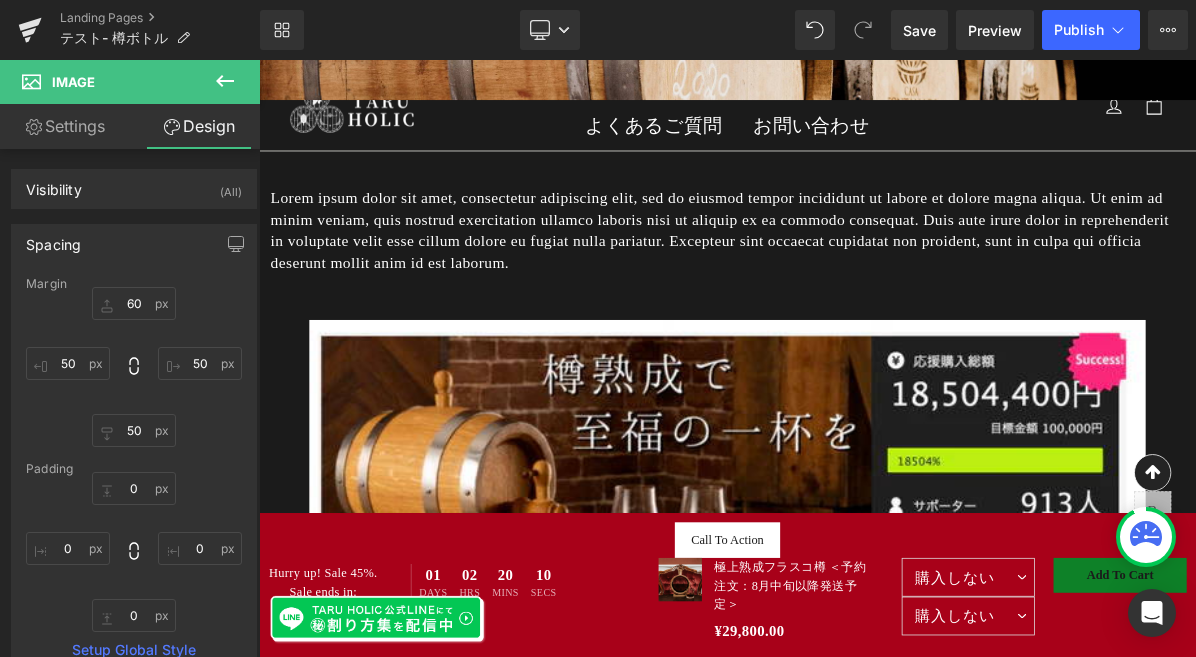 click on "Lorem ipsum dolor sit amet, consectetur adipiscing elit, sed do eiusmod tempor incididunt ut labore et dolore magna aliqua. Ut enim ad minim veniam, quis nostrud exercitation ullamco laboris nisi ut aliquip ex ea commodo consequat. Duis aute irure dolor in reprehenderit in voluptate velit esse cillum dolore eu fugiat nulla pariatur. Excepteur sint occaecat cupidatat non proident, sunt in culpa qui officia deserunt mollit anim id est laborum." at bounding box center [864, 280] 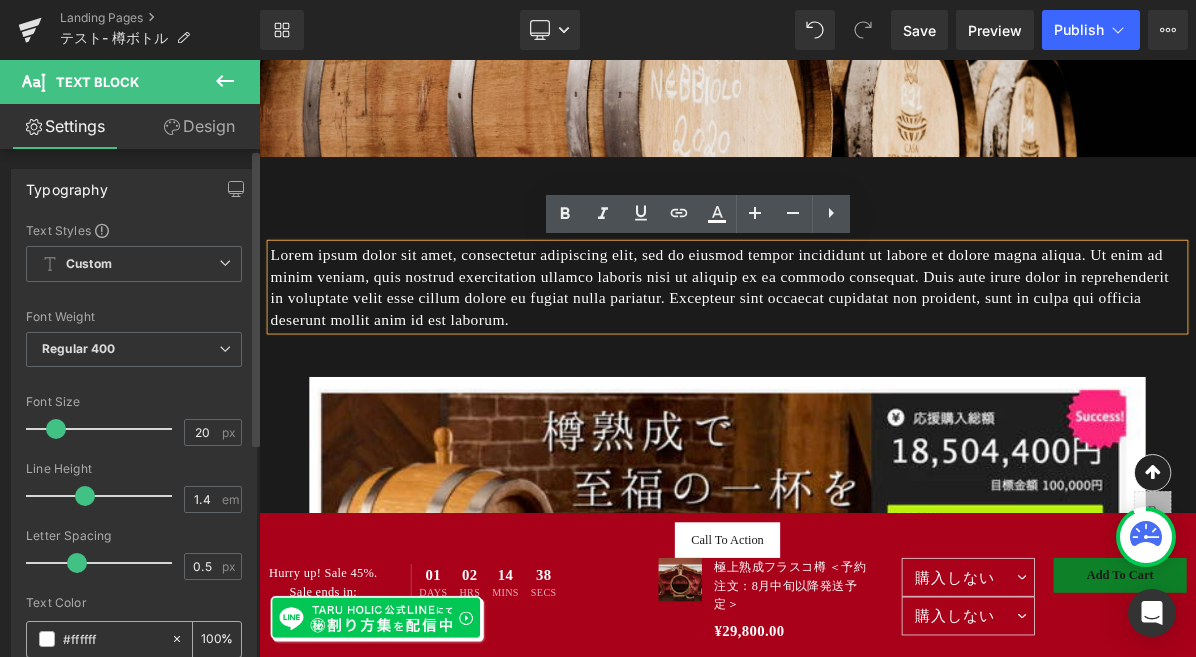 scroll, scrollTop: 1165, scrollLeft: 0, axis: vertical 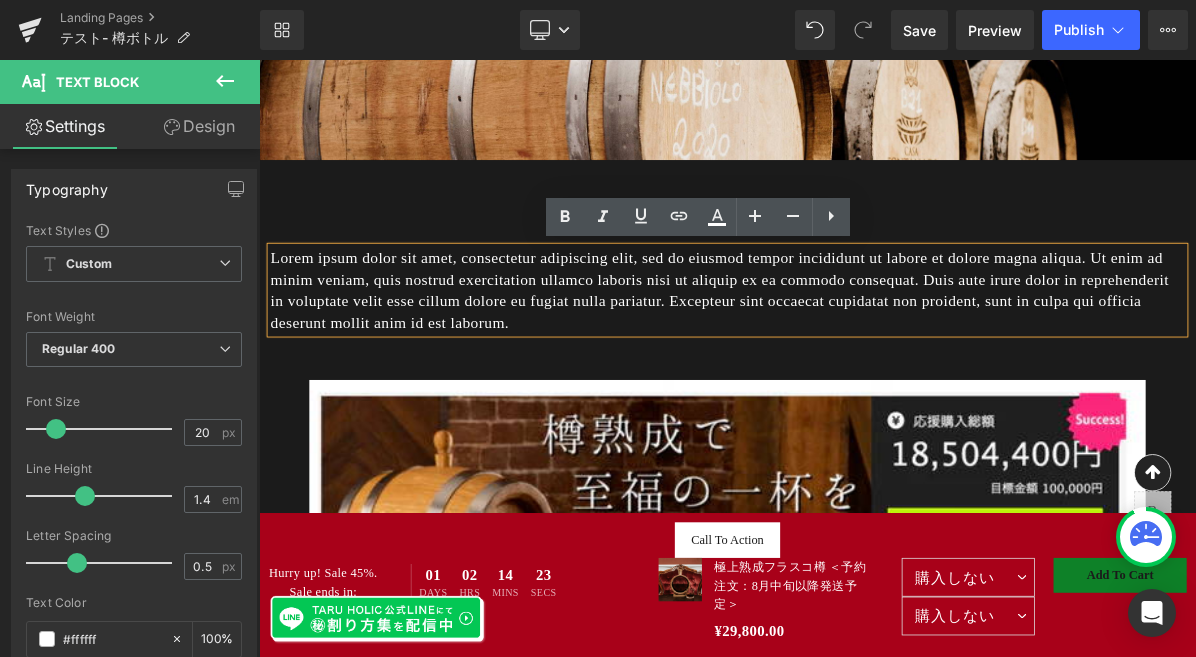 click on "Lorem ipsum dolor sit amet, consectetur adipiscing elit, sed do eiusmod tempor incididunt ut labore et dolore magna aliqua. Ut enim ad minim veniam, quis nostrud exercitation ullamco laboris nisi ut aliquip ex ea commodo consequat. Duis aute irure dolor in reprehenderit in voluptate velit esse cillum dolore eu fugiat nulla pariatur. Excepteur sint occaecat cupidatat non proident, sunt in culpa qui officia deserunt mollit anim id est laborum." at bounding box center (864, 357) 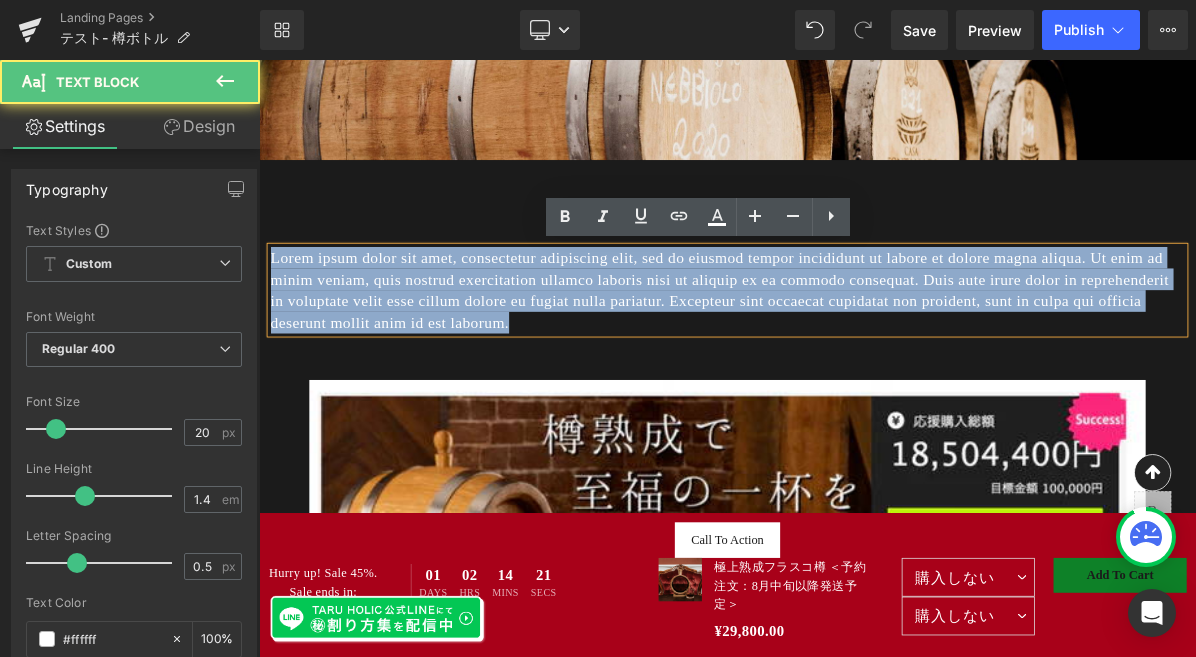 drag, startPoint x: 1100, startPoint y: 395, endPoint x: 238, endPoint y: 319, distance: 865.3439 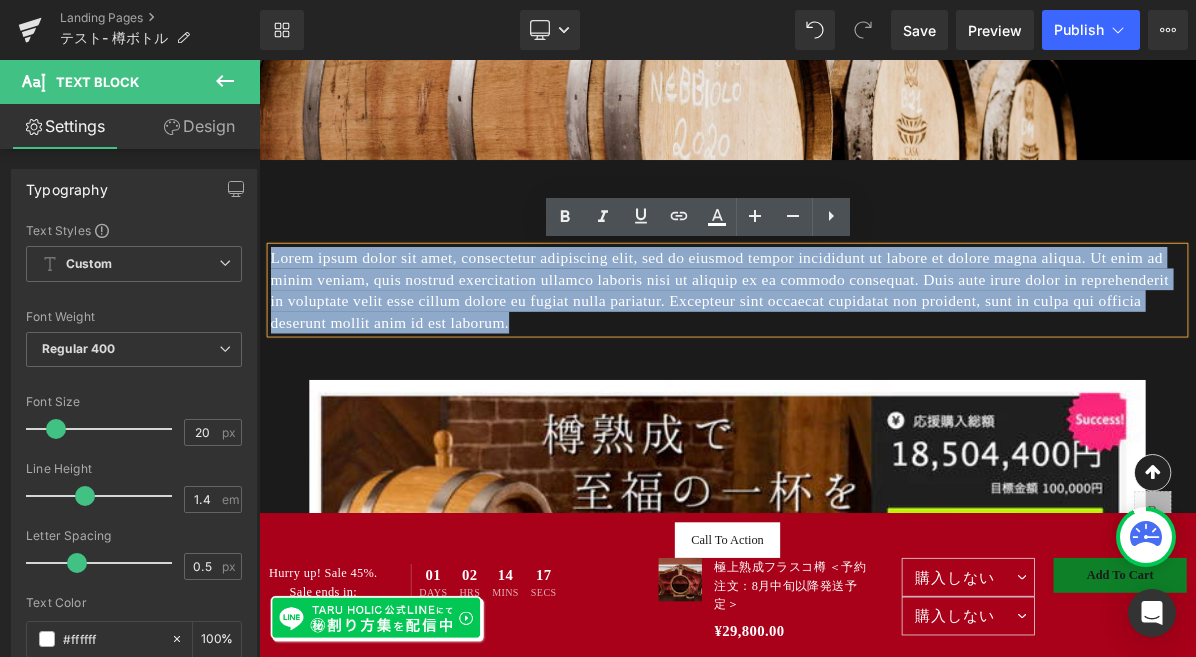 paste 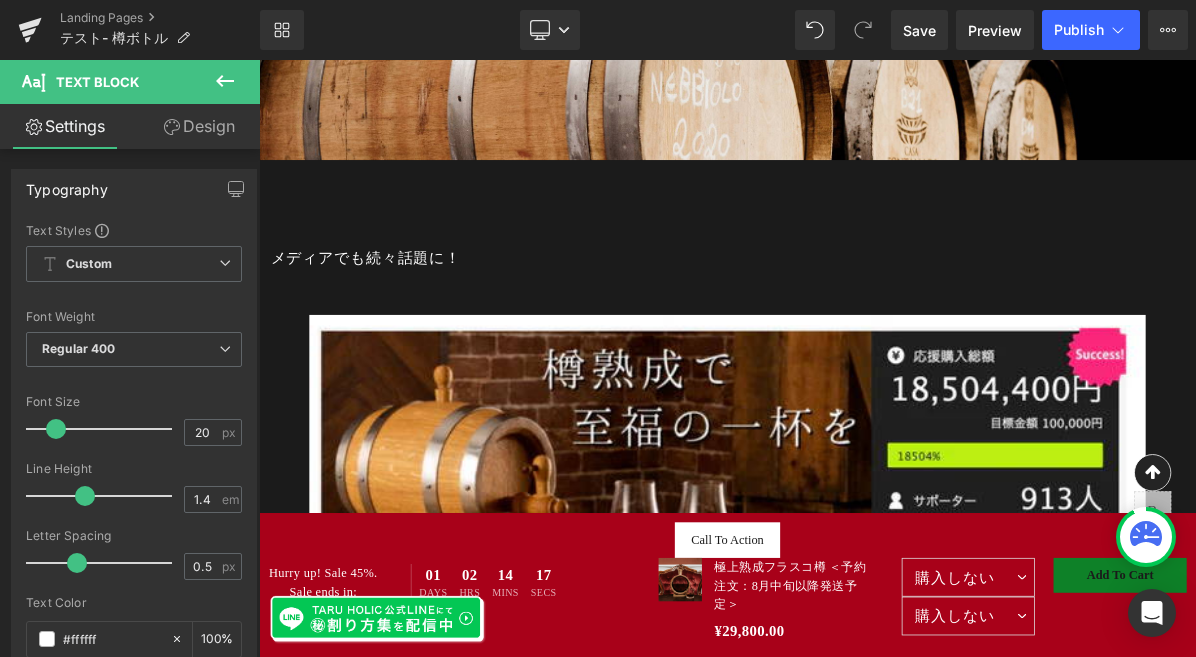 type 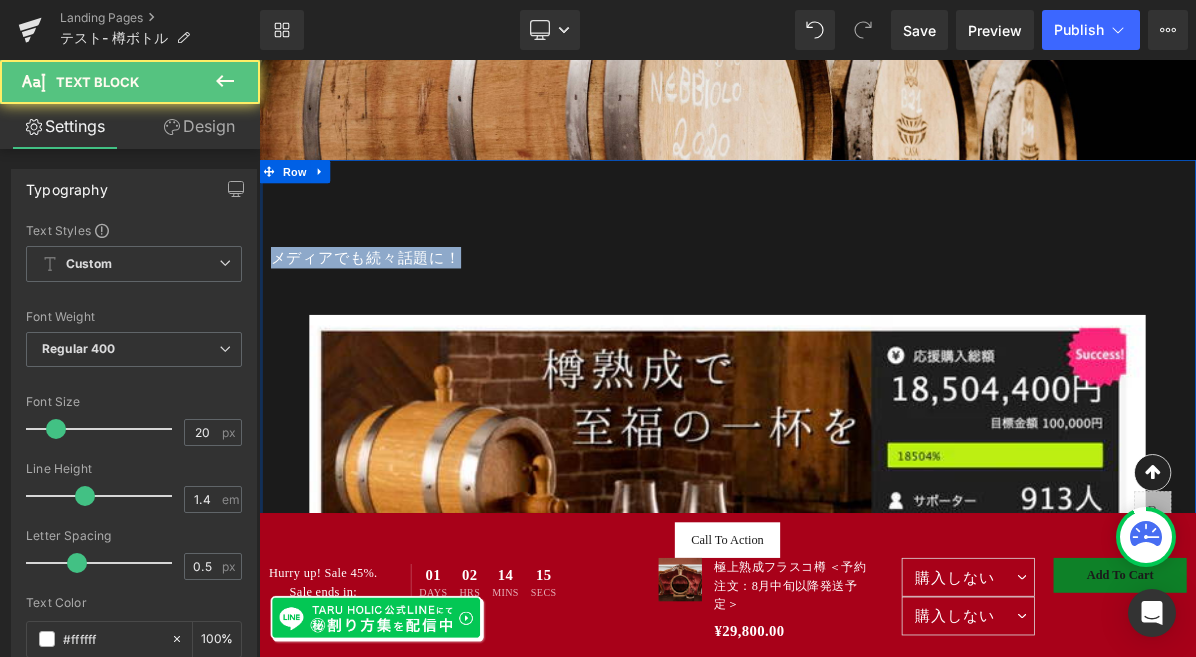 drag, startPoint x: 524, startPoint y: 313, endPoint x: 261, endPoint y: 308, distance: 263.04752 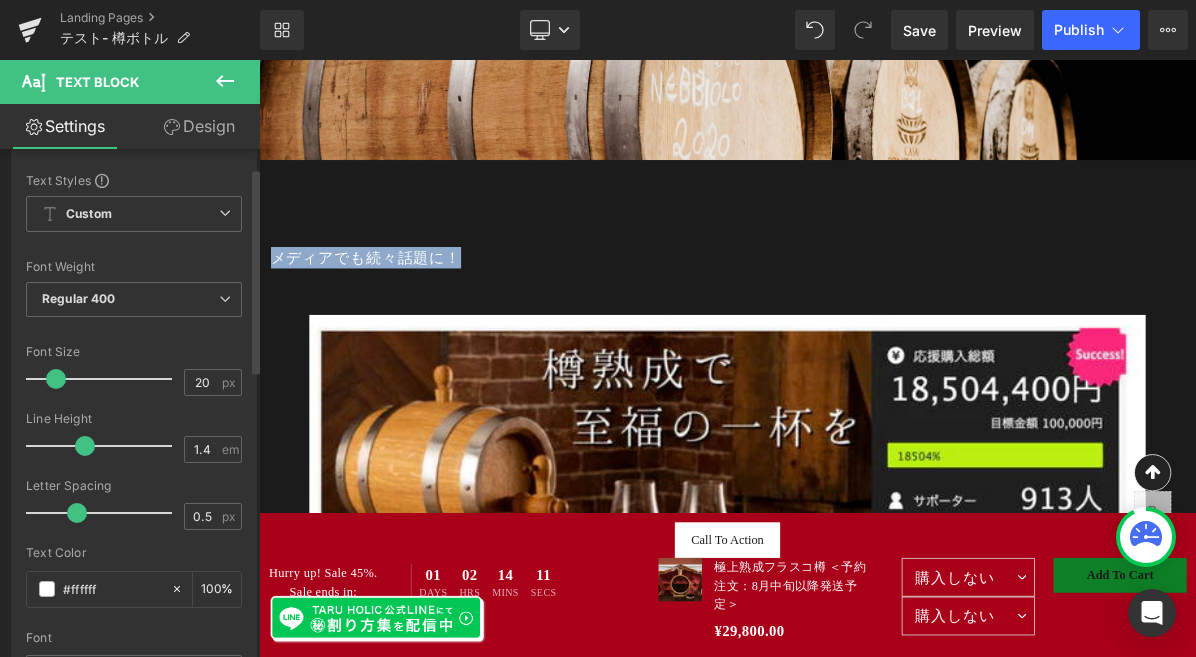 scroll, scrollTop: 36, scrollLeft: 0, axis: vertical 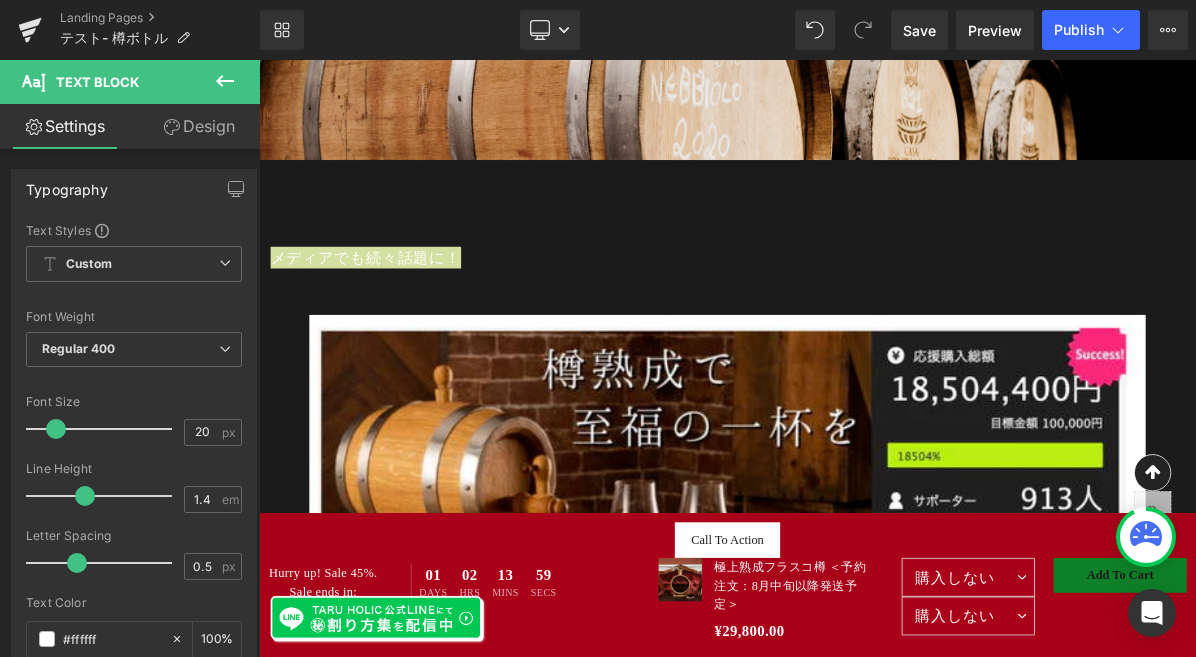 click 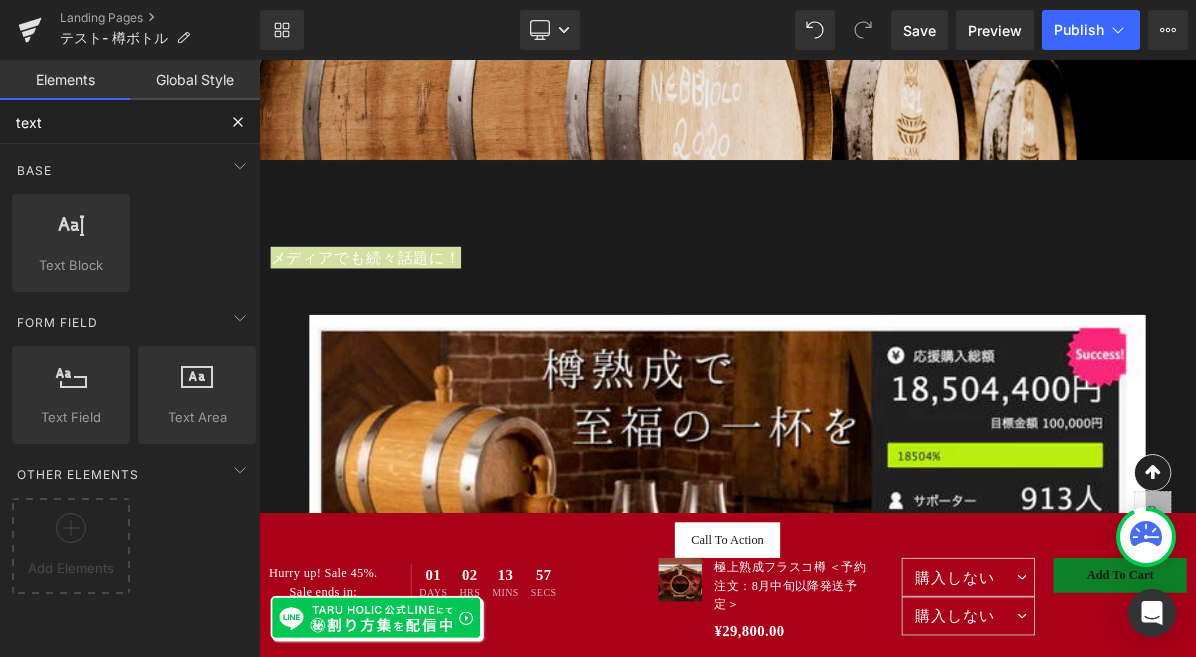 drag, startPoint x: 74, startPoint y: 127, endPoint x: -31, endPoint y: 123, distance: 105.076164 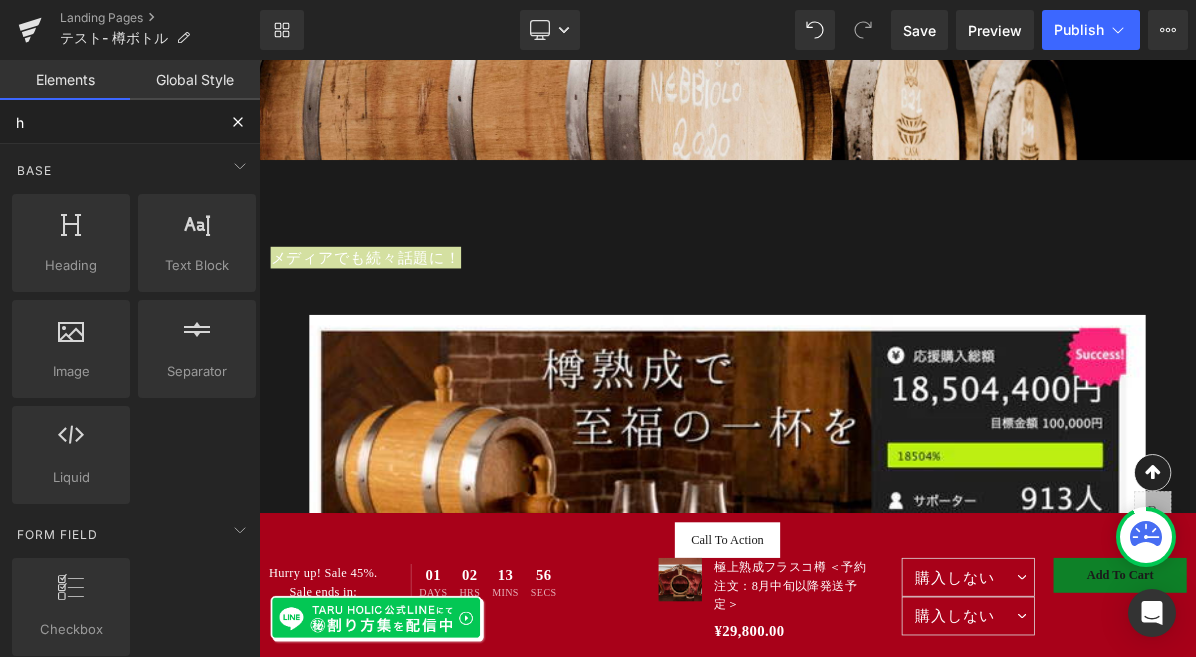 type on "h2" 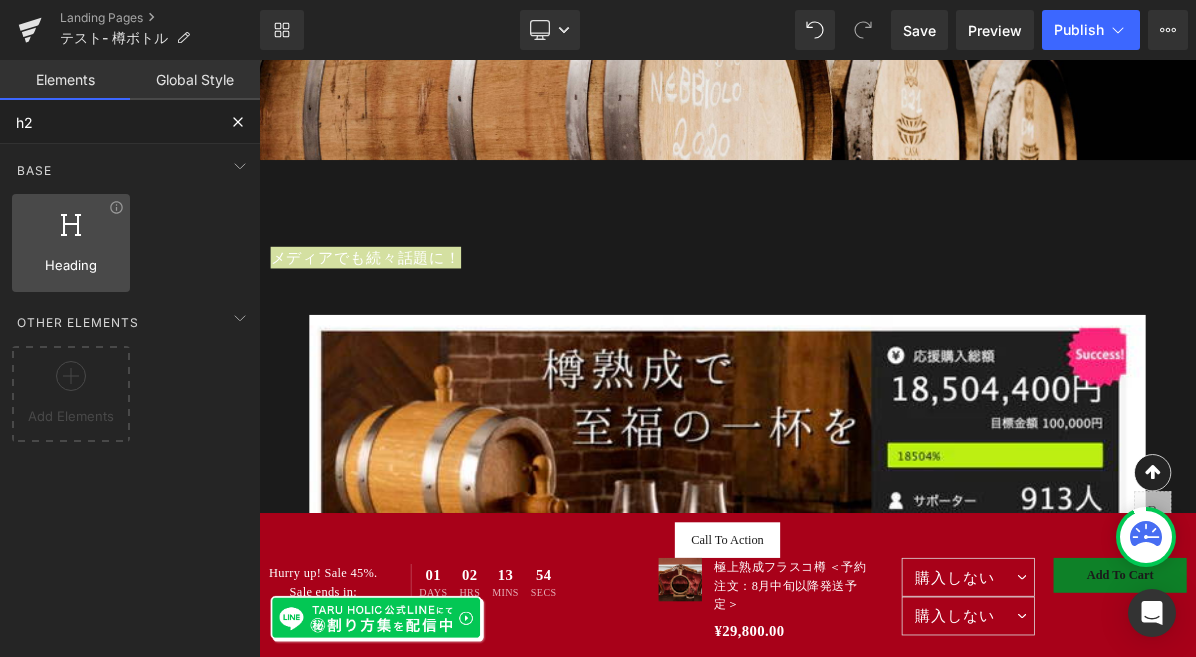 click on "Heading" at bounding box center [71, 265] 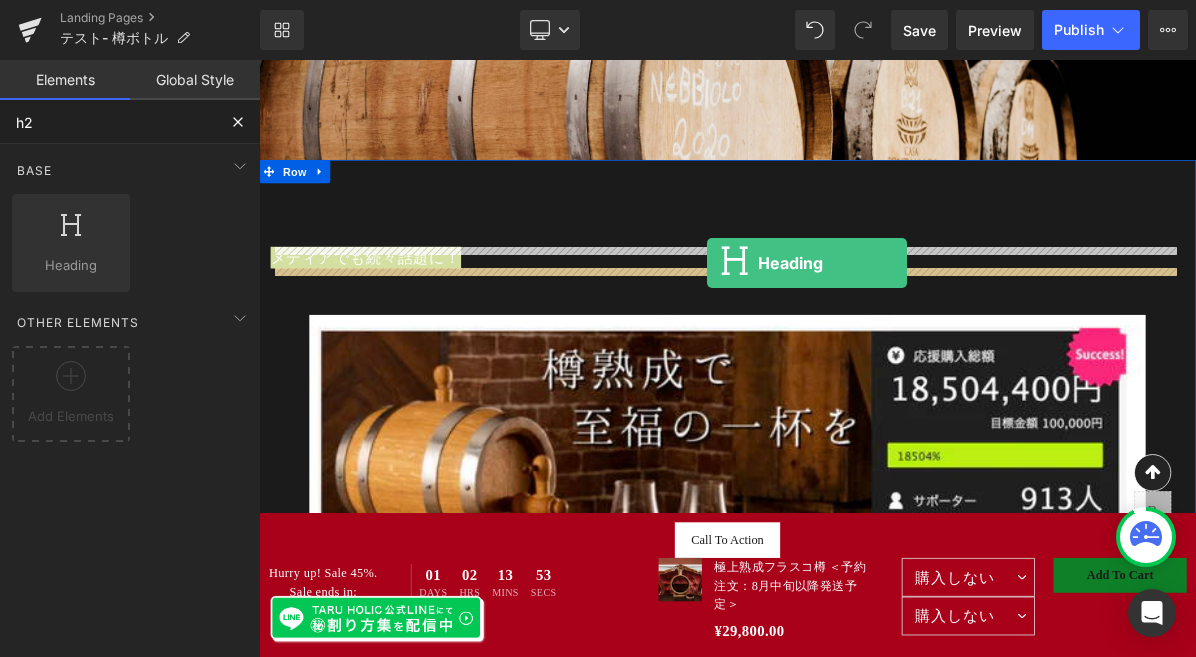 drag, startPoint x: 333, startPoint y: 323, endPoint x: 837, endPoint y: 322, distance: 504.001 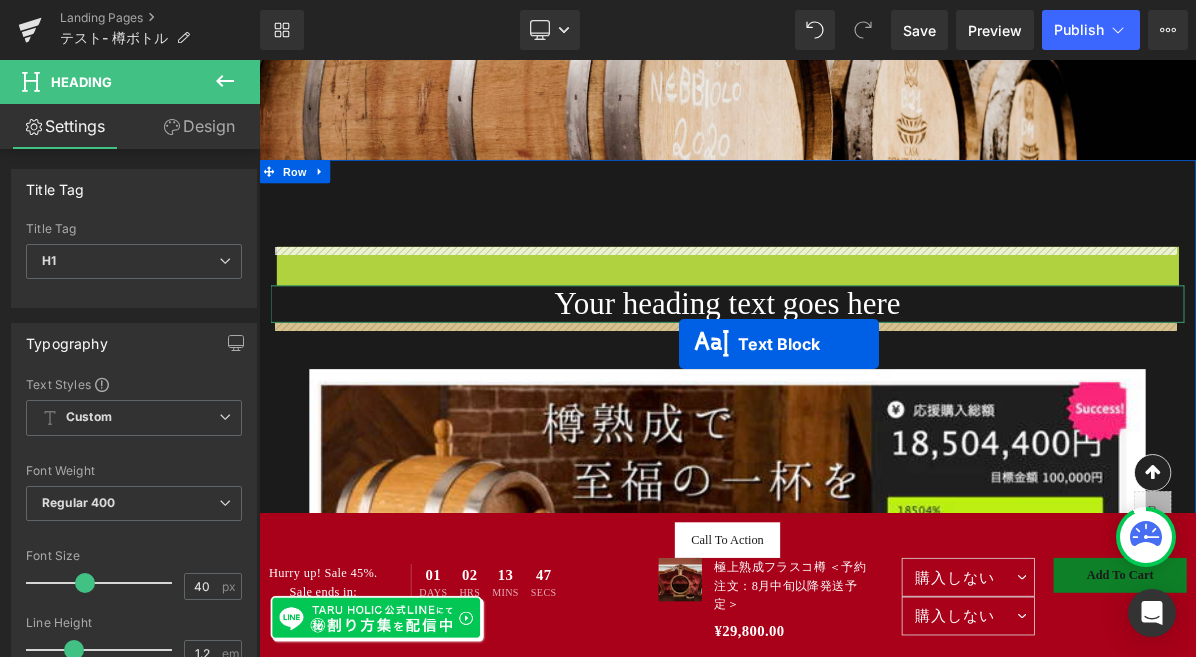 drag, startPoint x: 807, startPoint y: 313, endPoint x: 802, endPoint y: 427, distance: 114.1096 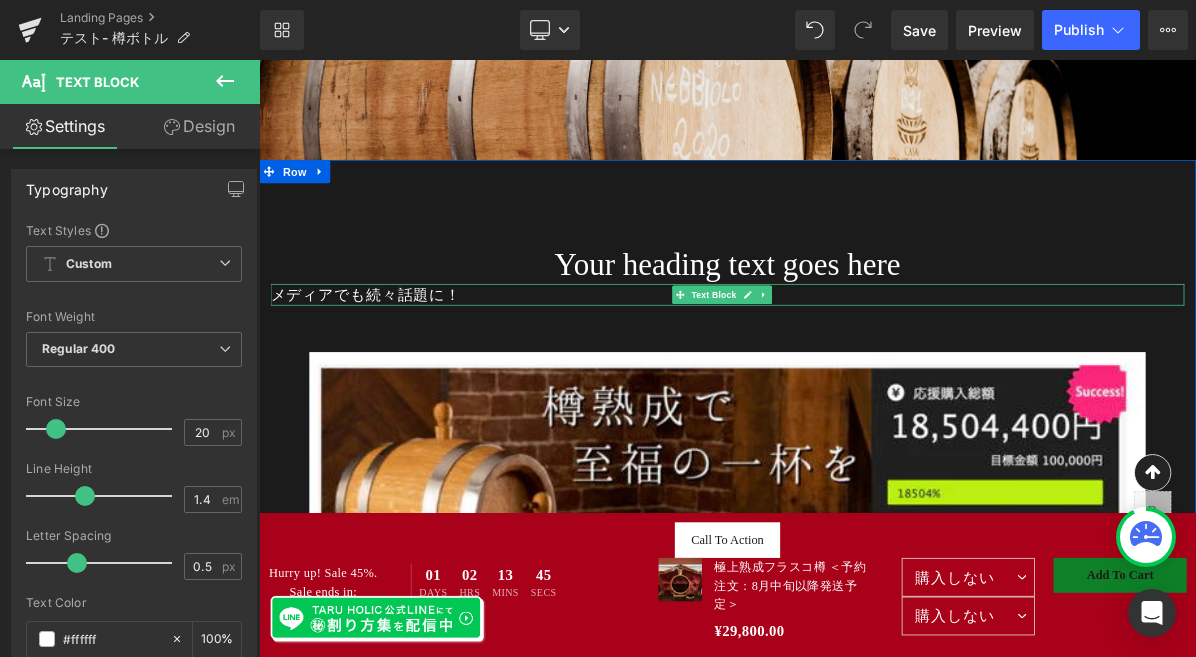click on "メディアでも続々話題に！" at bounding box center (864, 363) 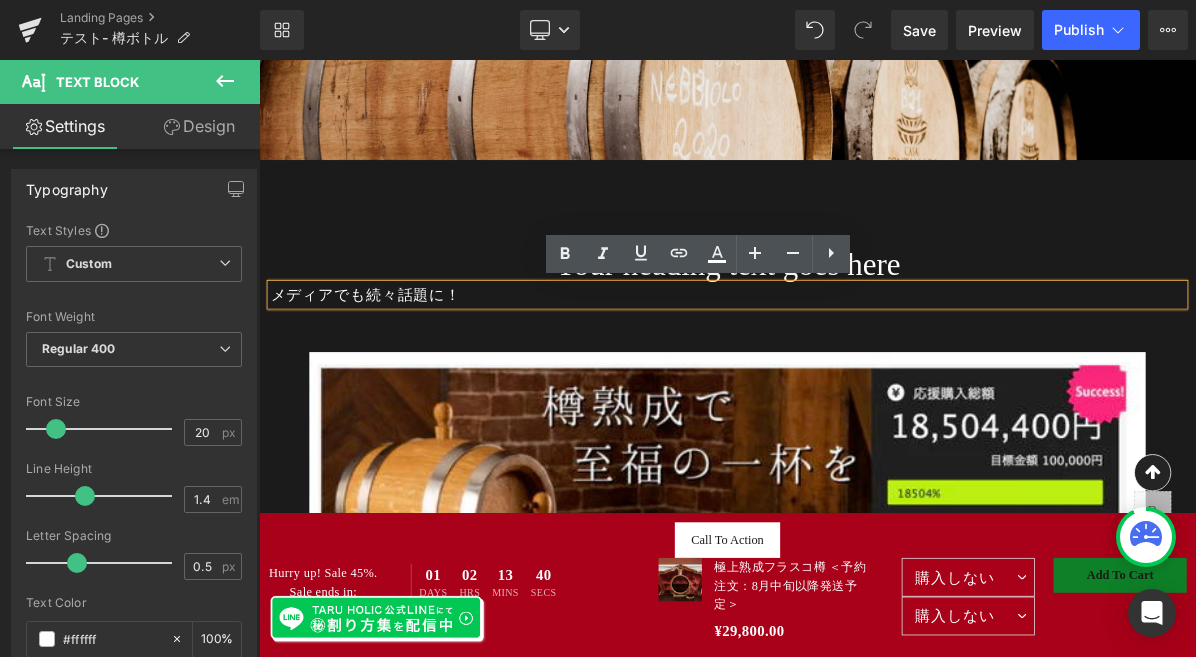 click on "Your heading text goes here
Heading
メディアでも続々話題に！
Text Block         Image         A Modern Masterpiece Heading         As part of a private collection from its creation until now, GEM JEWELRY marks a rare public appearance of Jean-Michel Basquiat’s “Equals Pi” (1982). Text Block         Design and craftsmanship Text Block         We’re inspired by sleek, modern sculptural designs and patterns; we celebrate the pop of a gemstone, the subtle sparkle of a diamond; and we’re energized by your style. Text Block         Accessibility Text Block         We’re committed to fair pricing and fine jewelry without the traditional industry markups. To make luxury accessible, we work directly with the best jewelers around the world, remove the middlemen and sell directly to you. Text Block
Hero Banner         Row" at bounding box center [864, 1784] 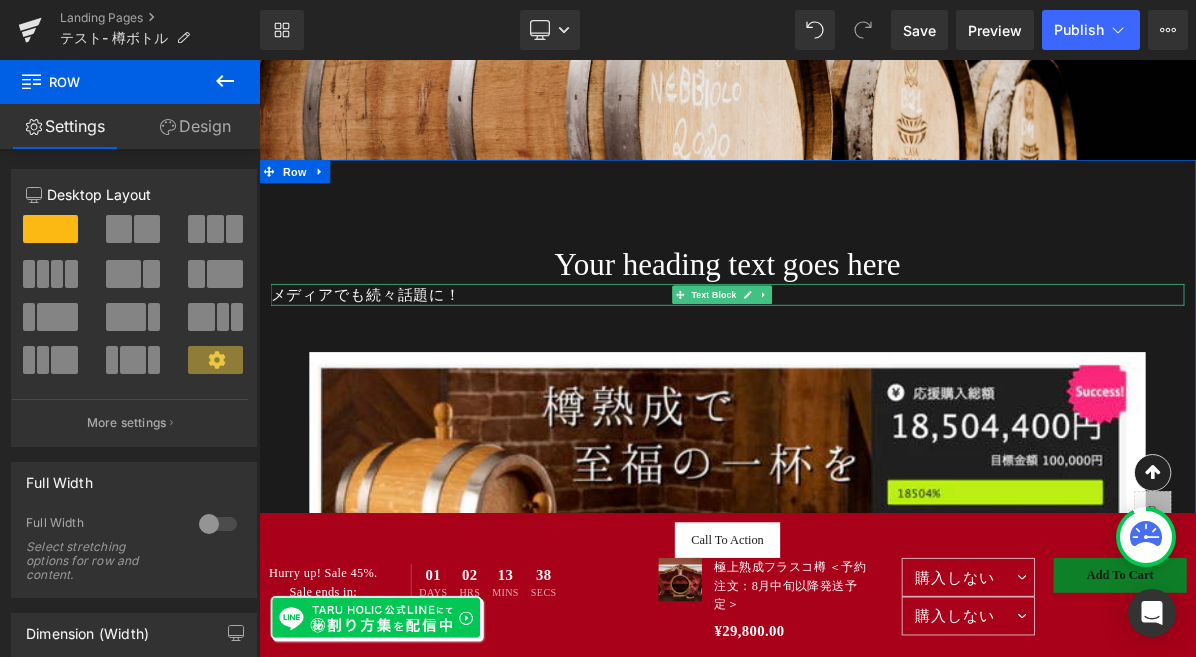 click at bounding box center (889, 363) 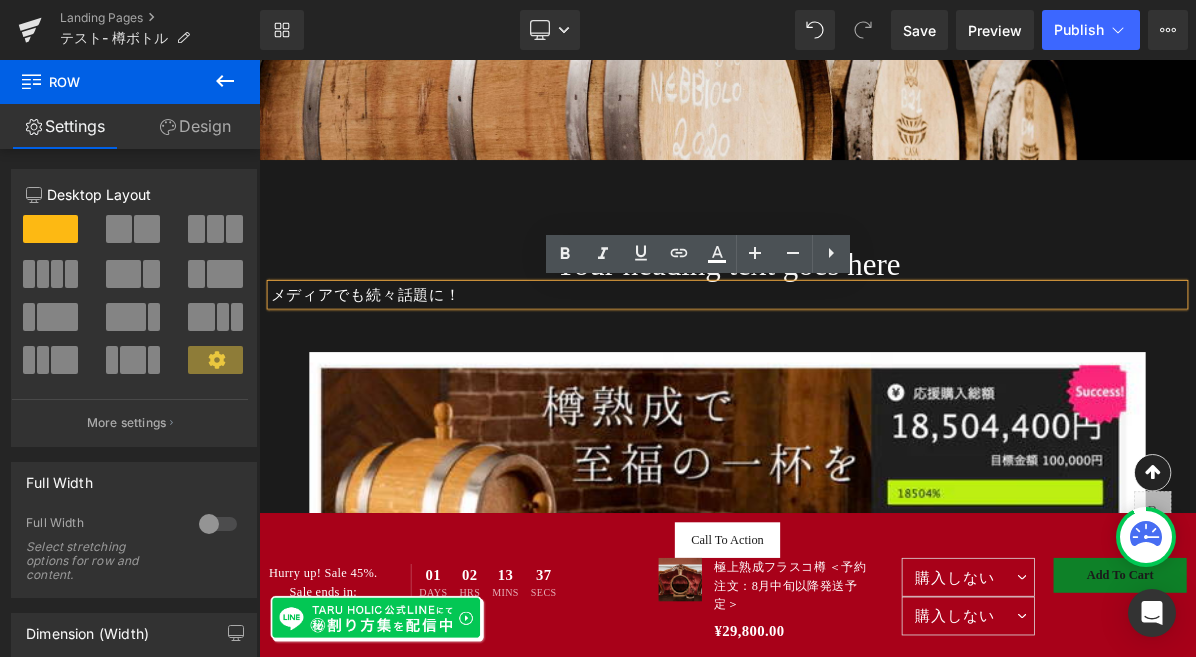 click on "Your heading text goes here
Heading
メディアでも続々話題に！
Text Block         Image         A Modern Masterpiece Heading         As part of a private collection from its creation until now, GEM JEWELRY marks a rare public appearance of Jean-Michel Basquiat’s “Equals Pi” (1982). Text Block         Design and craftsmanship Text Block         We’re inspired by sleek, modern sculptural designs and patterns; we celebrate the pop of a gemstone, the subtle sparkle of a diamond; and we’re energized by your style. Text Block         Accessibility Text Block         We’re committed to fair pricing and fine jewelry without the traditional industry markups. To make luxury accessible, we work directly with the best jewelers around the world, remove the middlemen and sell directly to you. Text Block
Hero Banner         Row" at bounding box center [864, 1784] 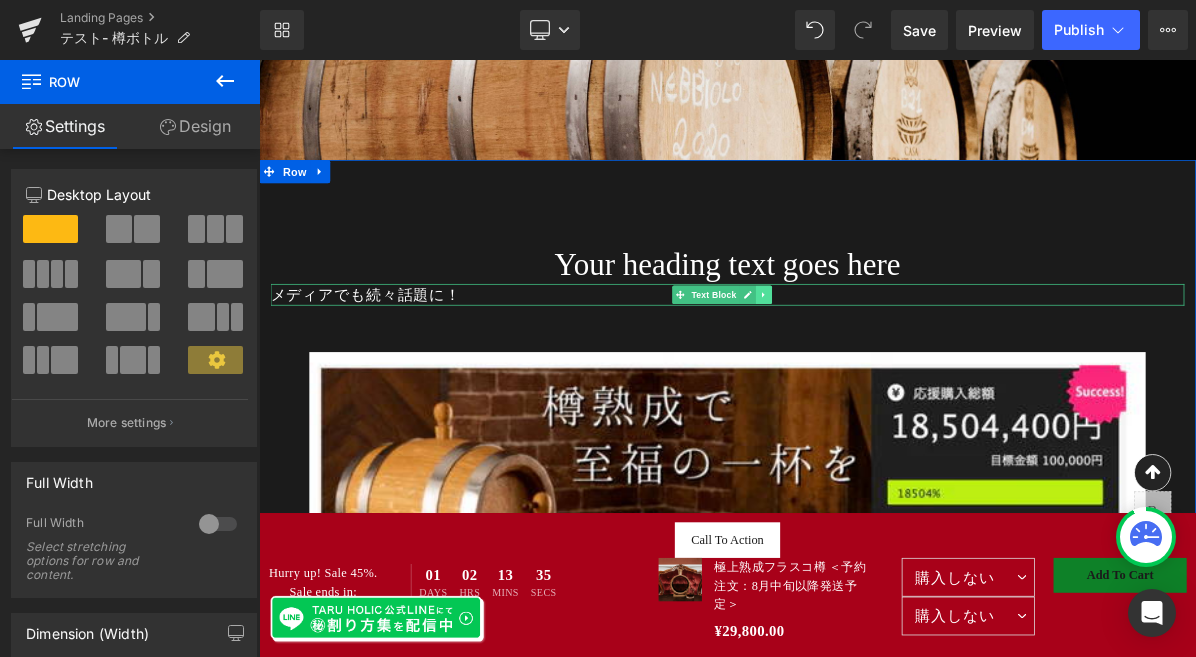 click 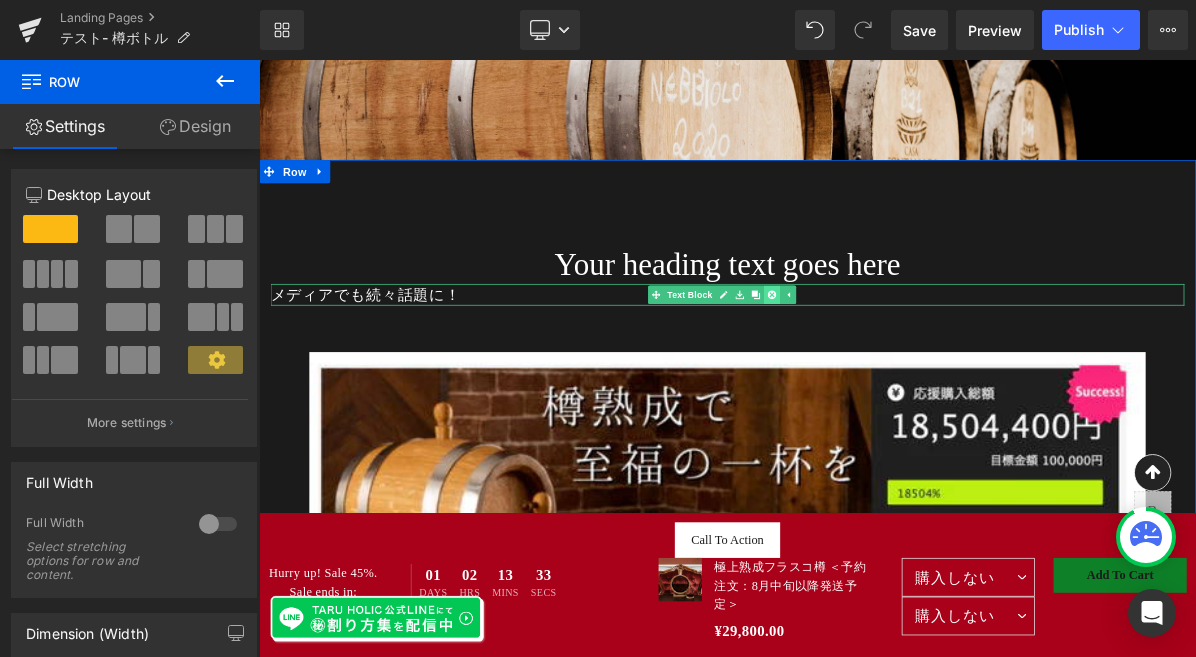 click at bounding box center (920, 363) 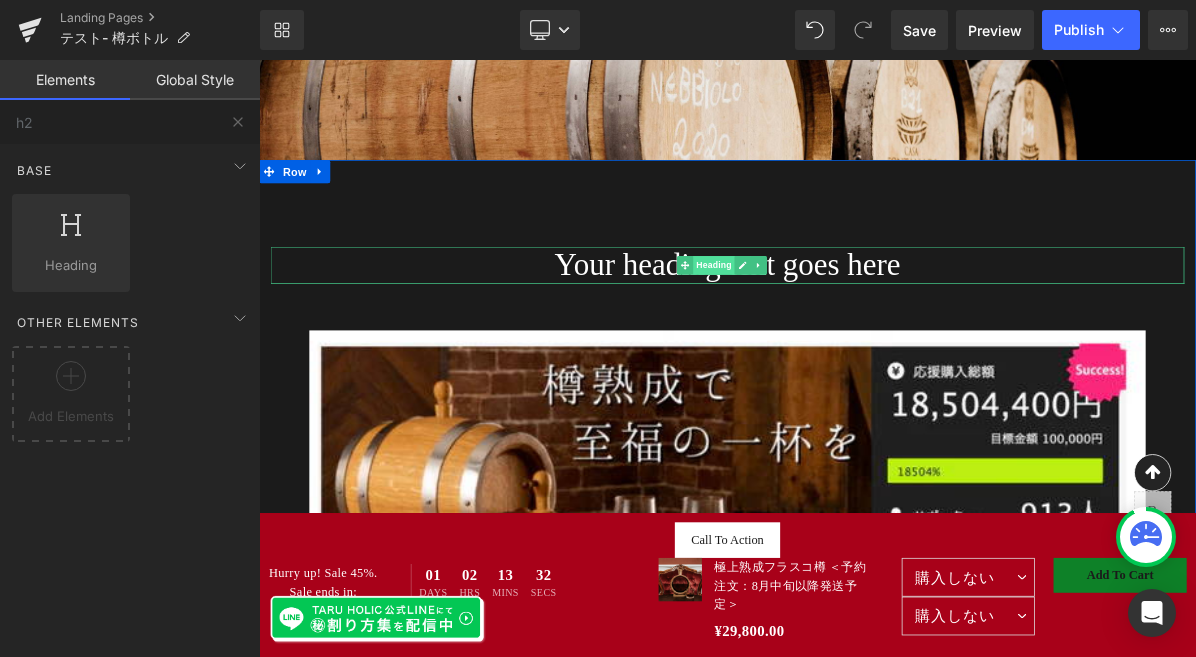 click on "Heading" at bounding box center [846, 325] 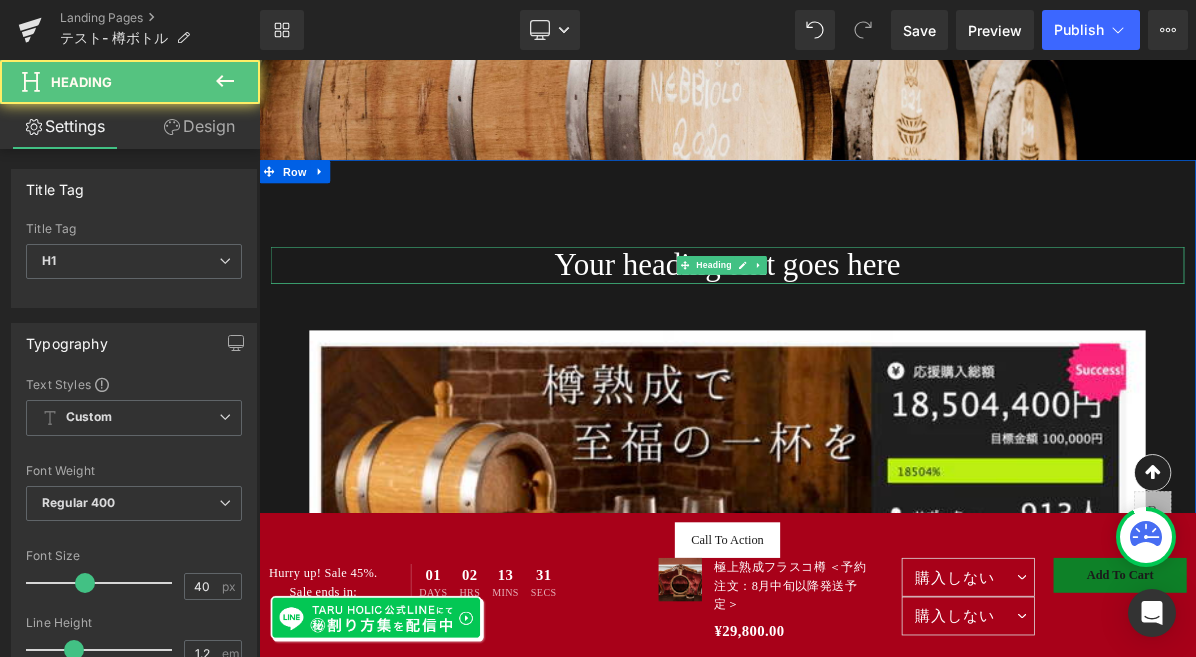 click on "Your heading text goes here" at bounding box center (864, 325) 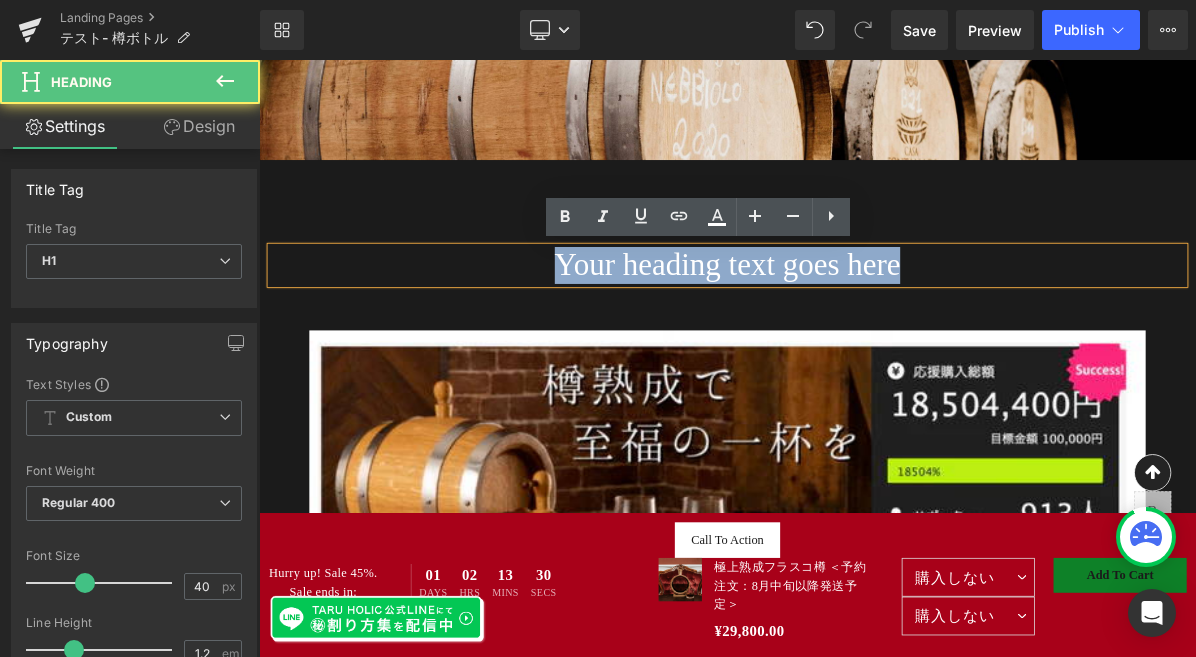 drag, startPoint x: 1130, startPoint y: 332, endPoint x: 537, endPoint y: 325, distance: 593.0413 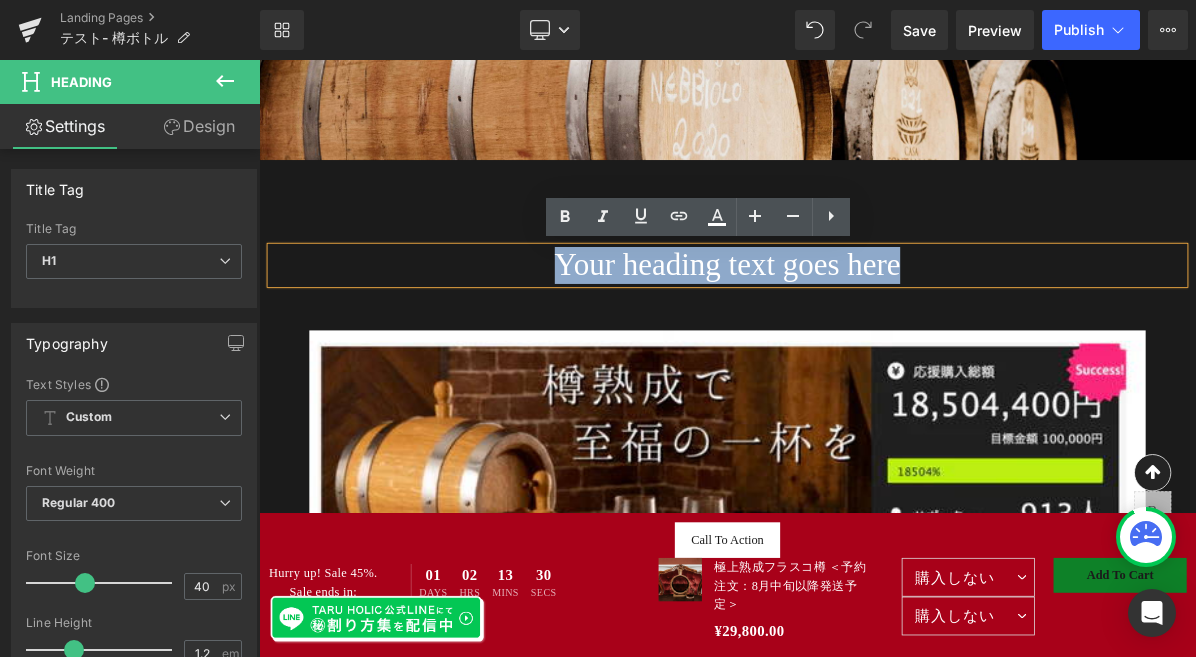 paste 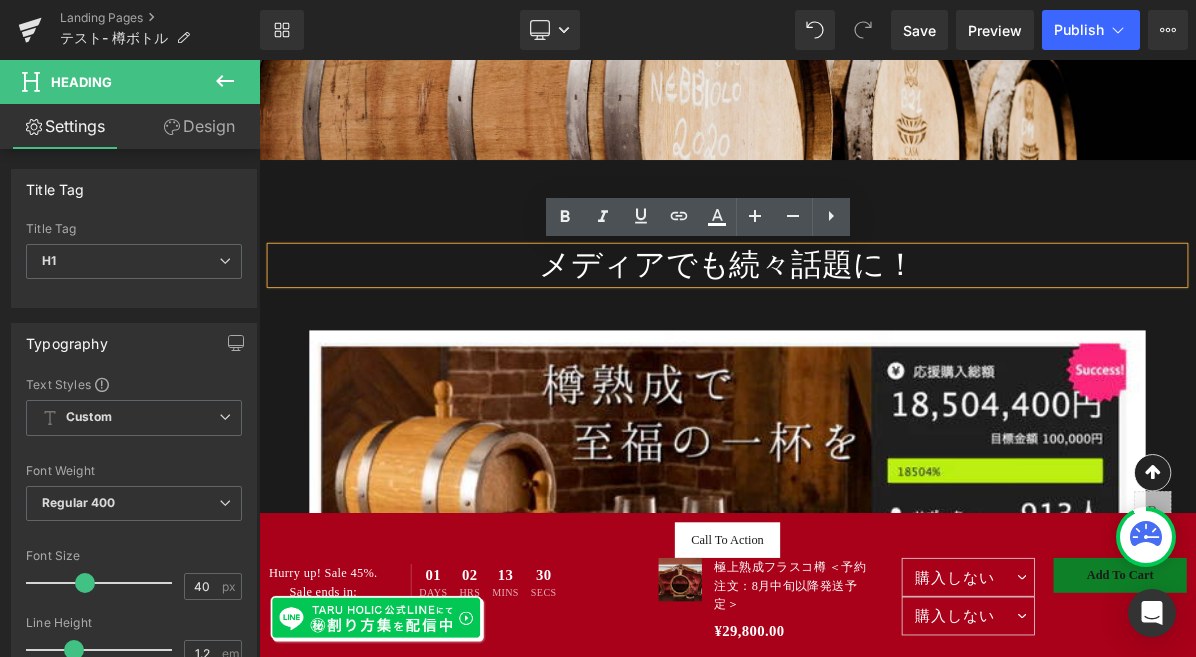type 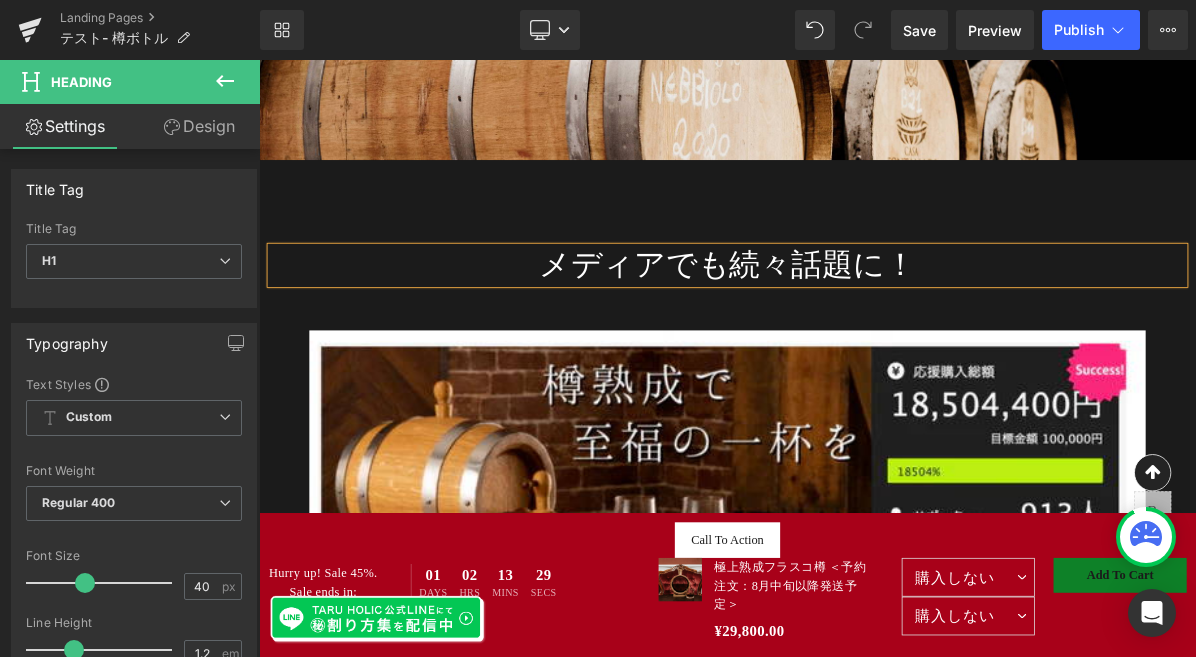 click on "メディアでも続々話題に！
Heading         Image         A Modern Masterpiece Heading         As part of a private collection from its creation until now, GEM JEWELRY marks a rare public appearance of Jean-Michel Basquiat’s “Equals Pi” (1982). Text Block         Design and craftsmanship Text Block         We’re inspired by sleek, modern sculptural designs and patterns; we celebrate the pop of a gemstone, the subtle sparkle of a diamond; and we’re energized by your style. Text Block         Accessibility Text Block         We’re committed to fair pricing and fine jewelry without the traditional industry markups. To make luxury accessible, we work directly with the best jewelers around the world, remove the middlemen and sell directly to you. Text Block
Hero Banner         Row         Row" at bounding box center (864, 1700) 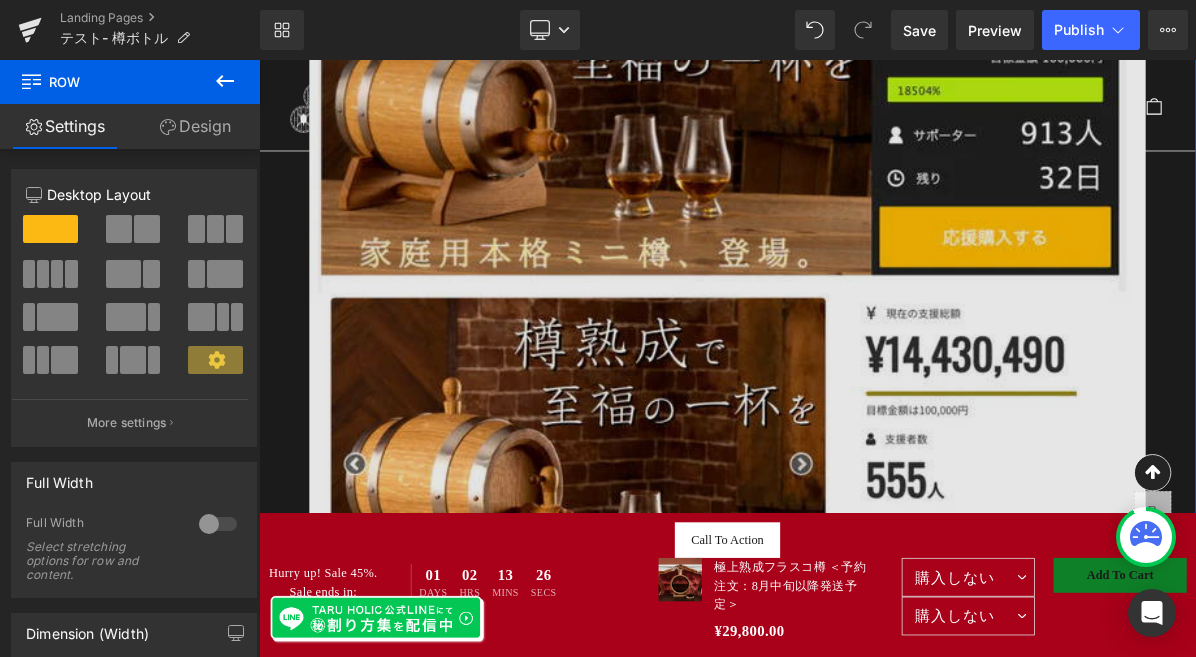 scroll, scrollTop: 1629, scrollLeft: 0, axis: vertical 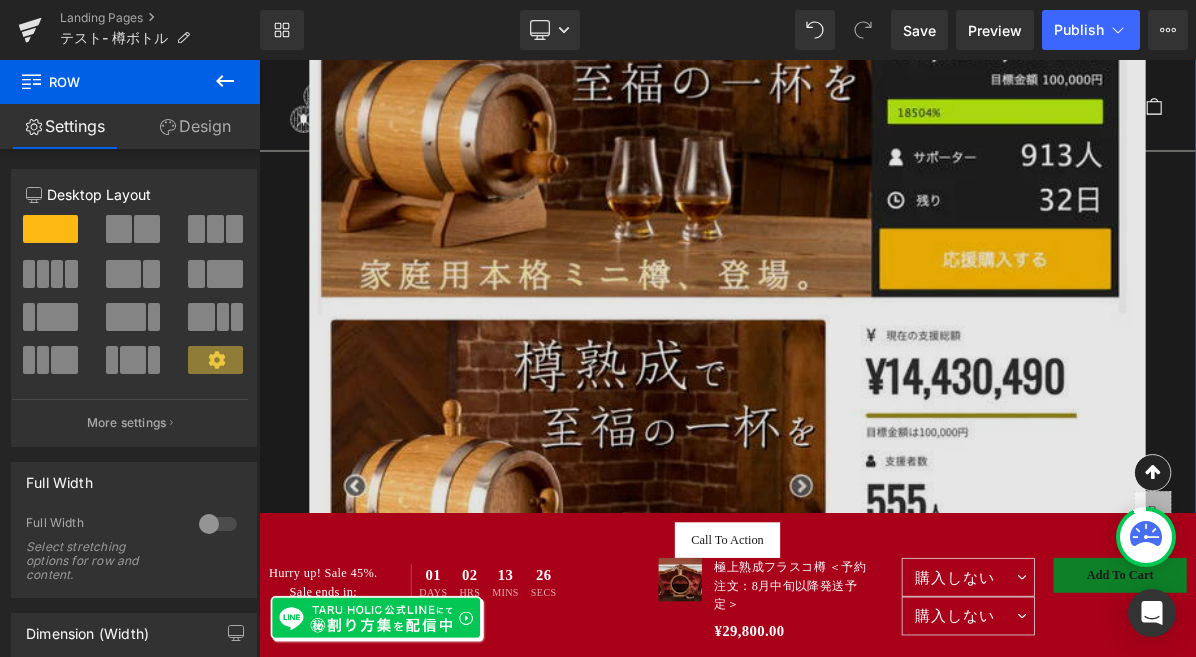 click at bounding box center [864, 386] 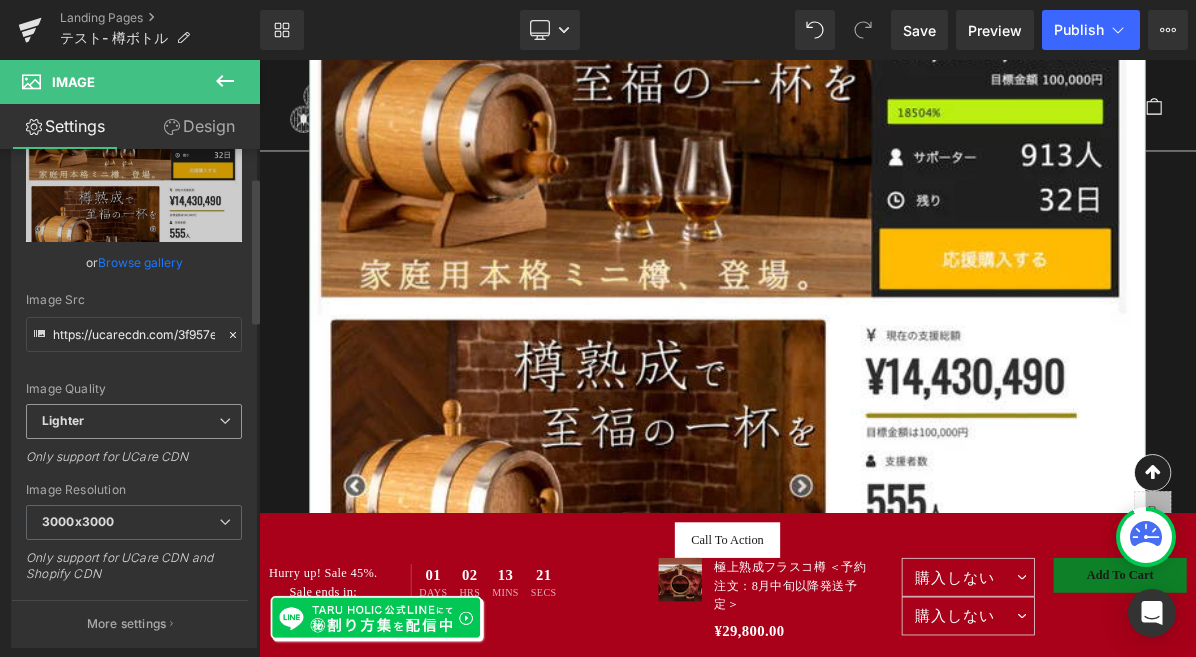 scroll, scrollTop: 96, scrollLeft: 0, axis: vertical 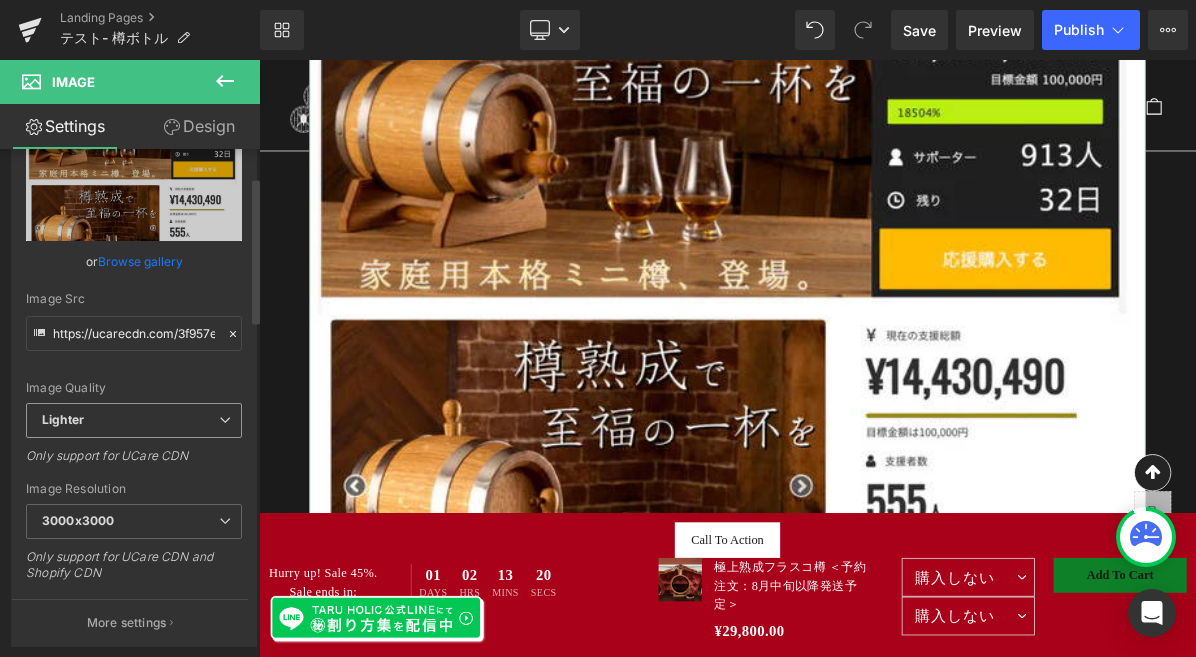 click on "Lighter" at bounding box center [134, 420] 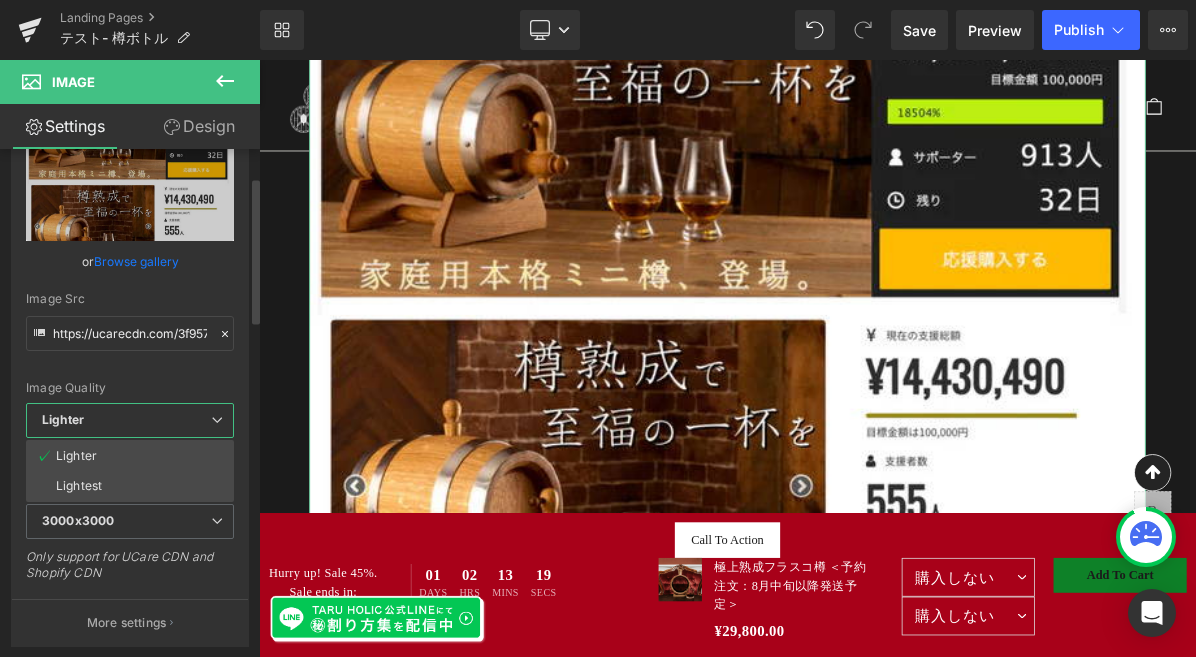 click on "Image Quality" at bounding box center (130, 388) 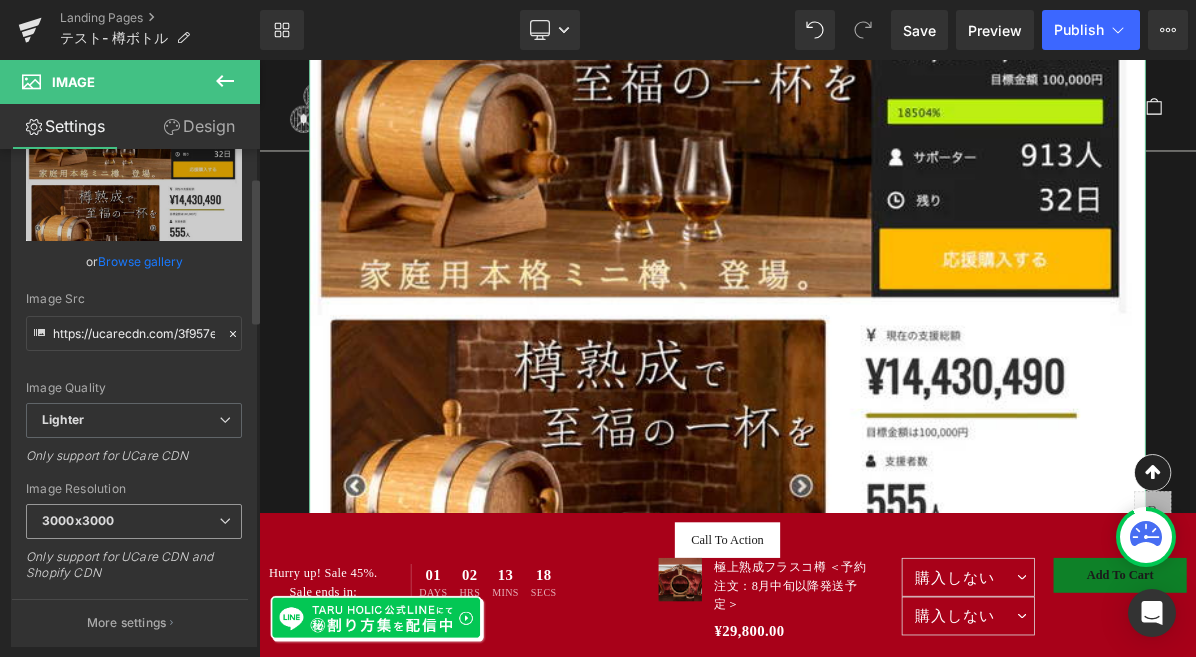 click on "3000x3000" at bounding box center (134, 521) 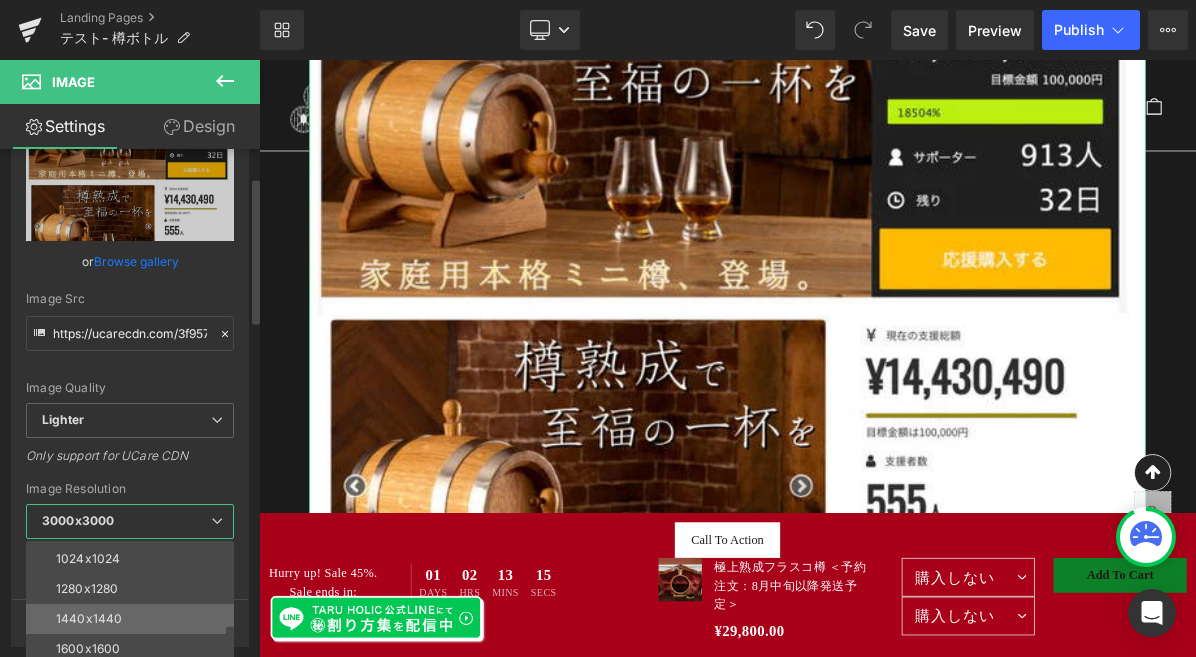 scroll, scrollTop: 236, scrollLeft: 0, axis: vertical 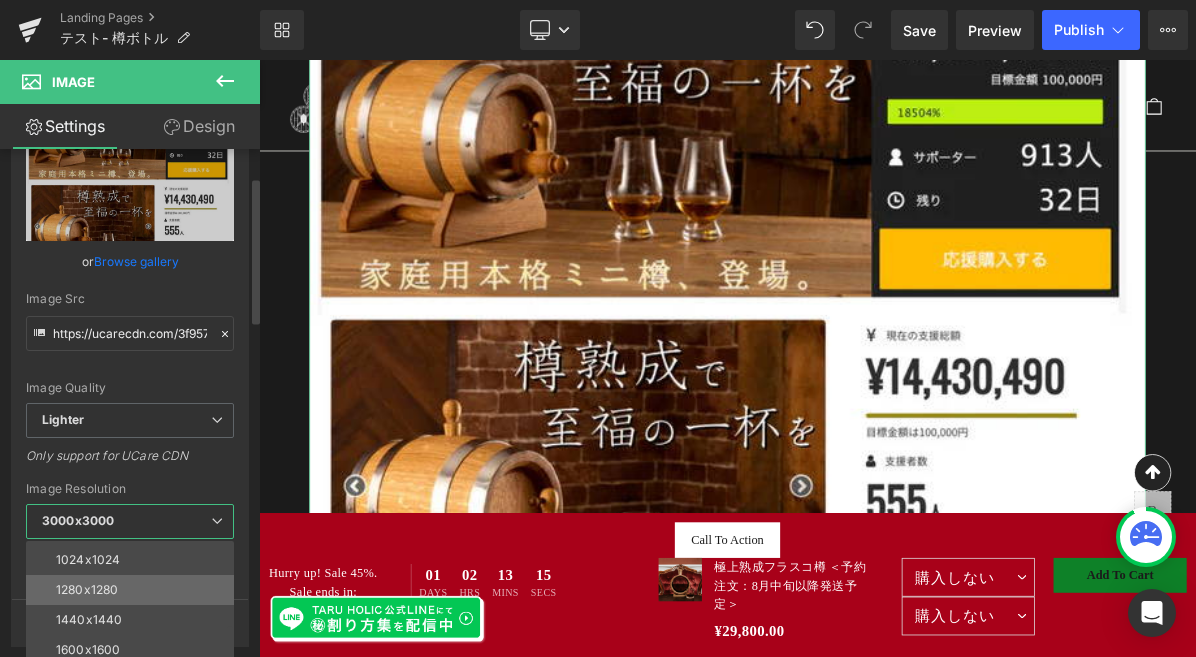 click on "1280x1280" at bounding box center [134, 590] 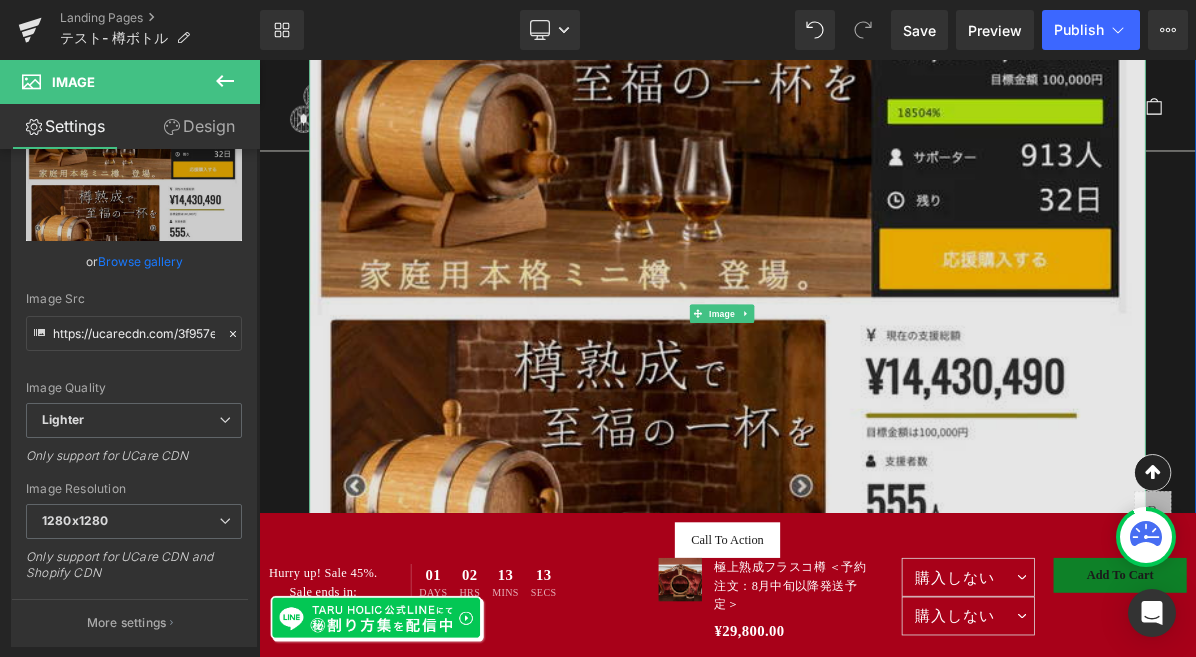 click at bounding box center [864, 386] 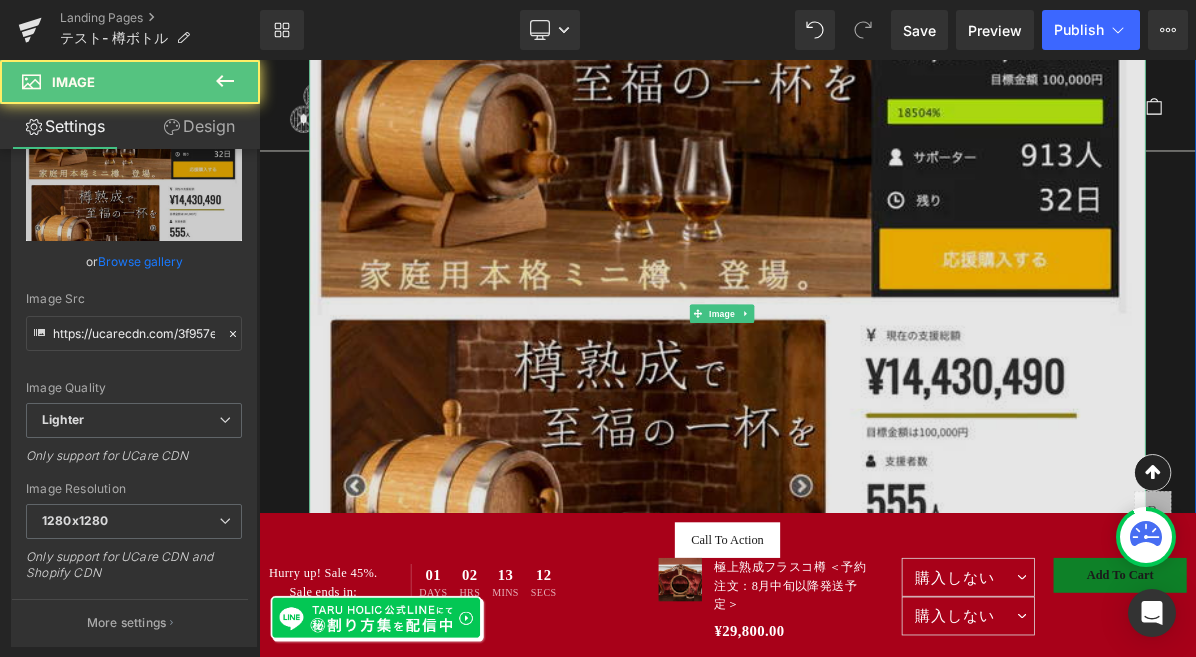 click at bounding box center [864, 386] 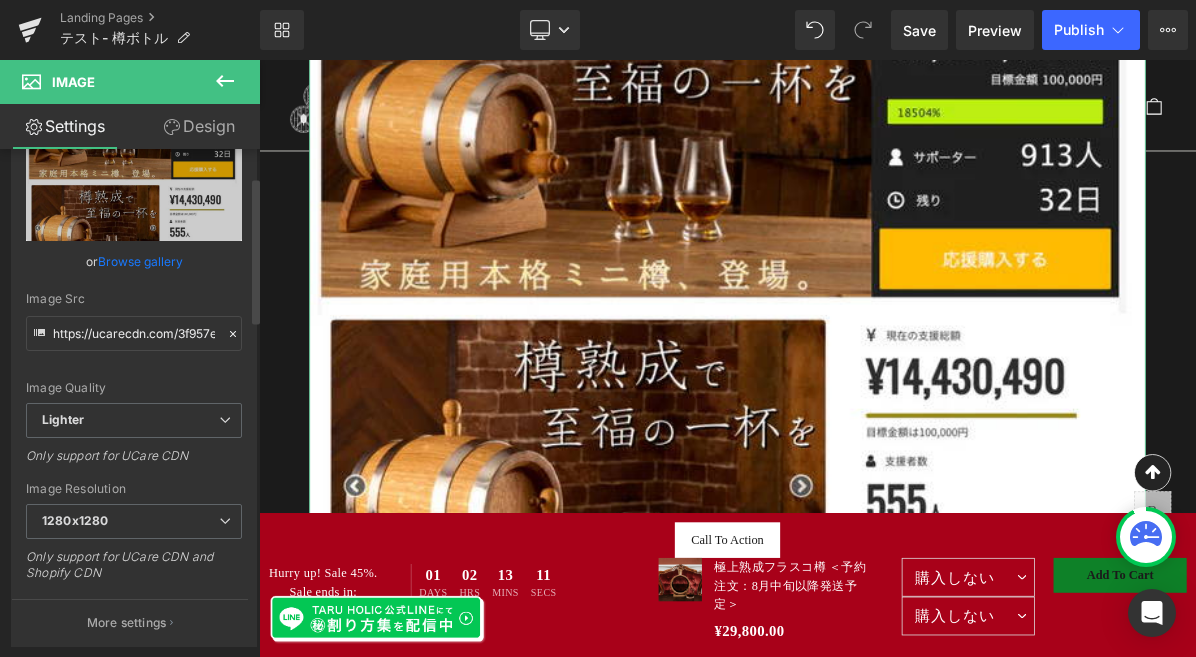 click on "Only support for UCare CDN and Shopify CDN" at bounding box center [134, 571] 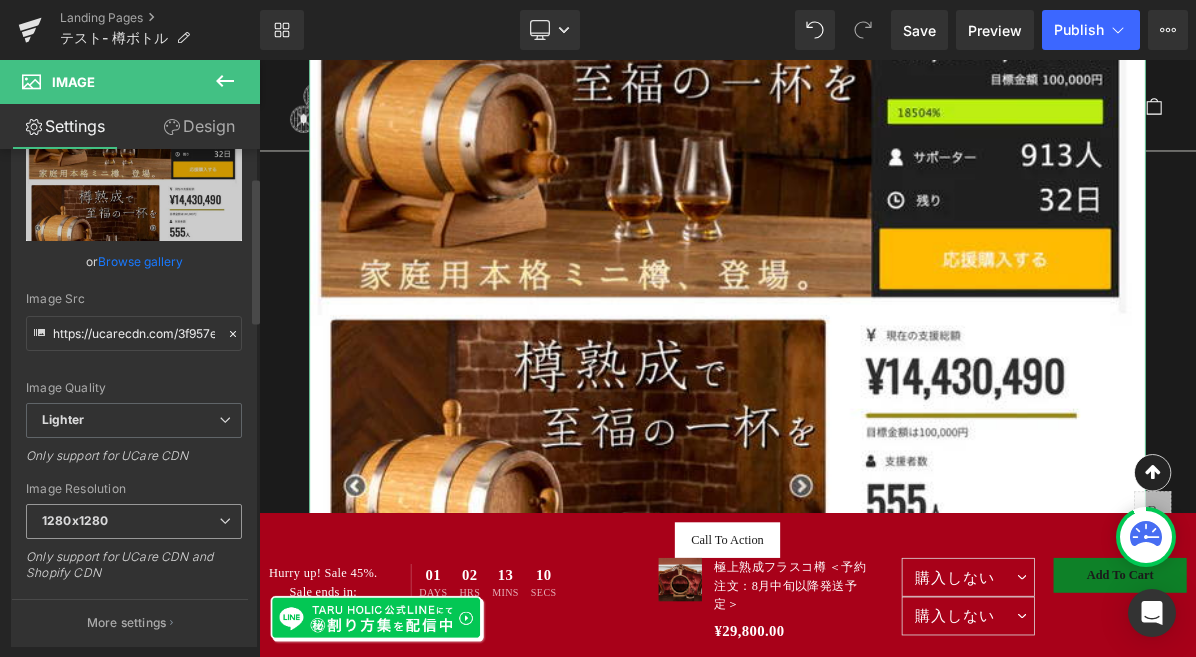 click on "1280x1280" at bounding box center [134, 521] 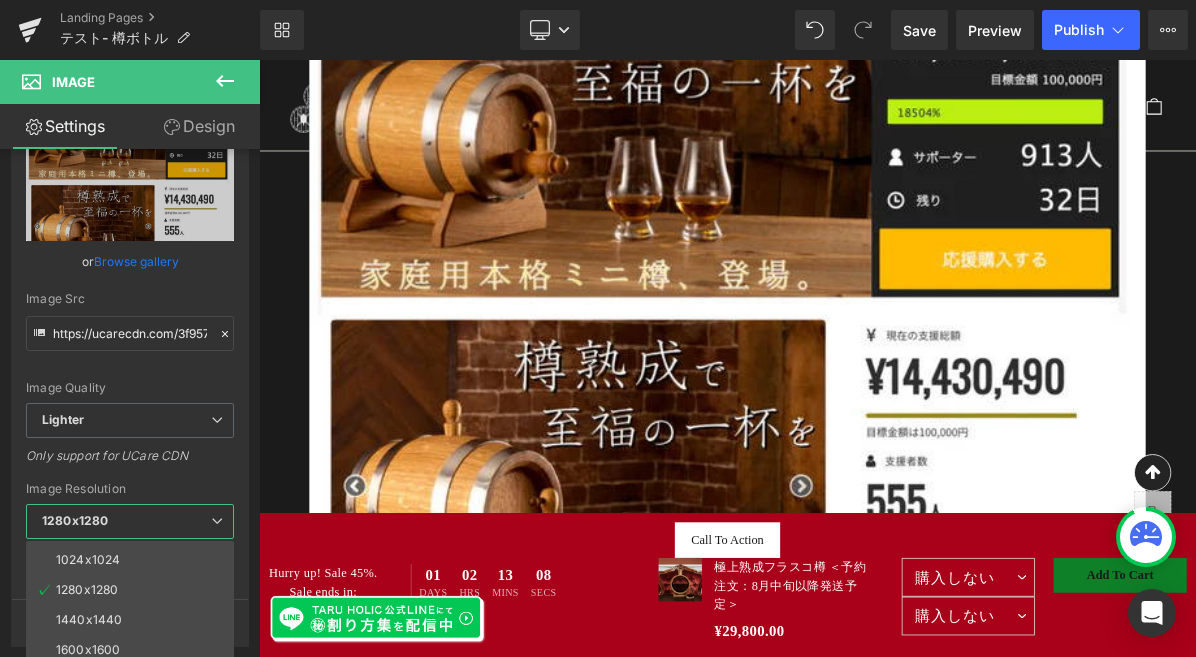 click on "スキップ
icon-X
Close
ホーム 製品 お客様の声 ブログ 取扱店 よくあるご質問 お問い合わせ
ログイン
instagram
Instagram
Facebook
twitter
Twitter
カート
icon-X
カートを閉じる
小計
¥0
配送料は購入画面で加算されます。" at bounding box center (864, 3548) 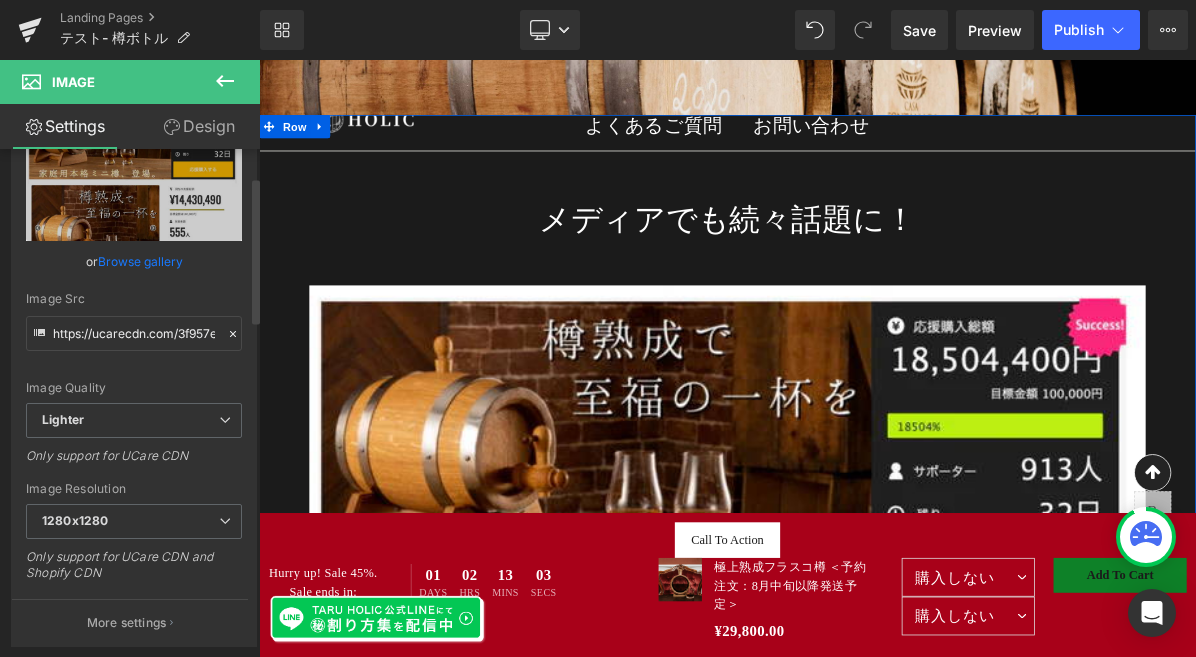 scroll, scrollTop: 1173, scrollLeft: 0, axis: vertical 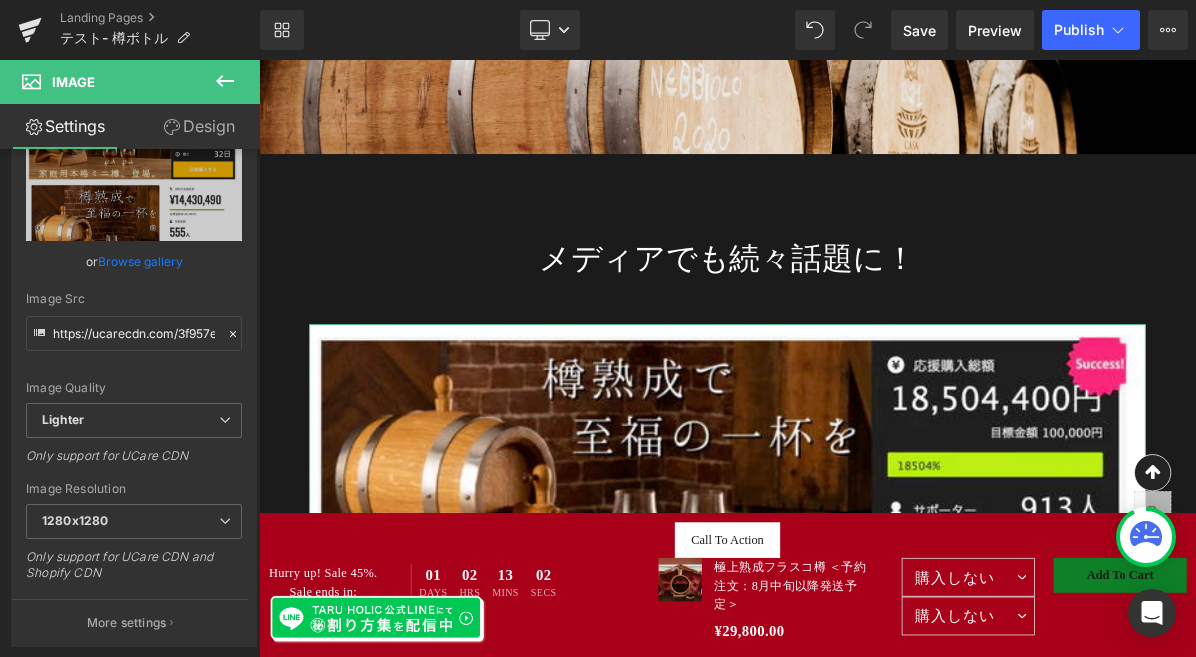click on "Design" at bounding box center (199, 126) 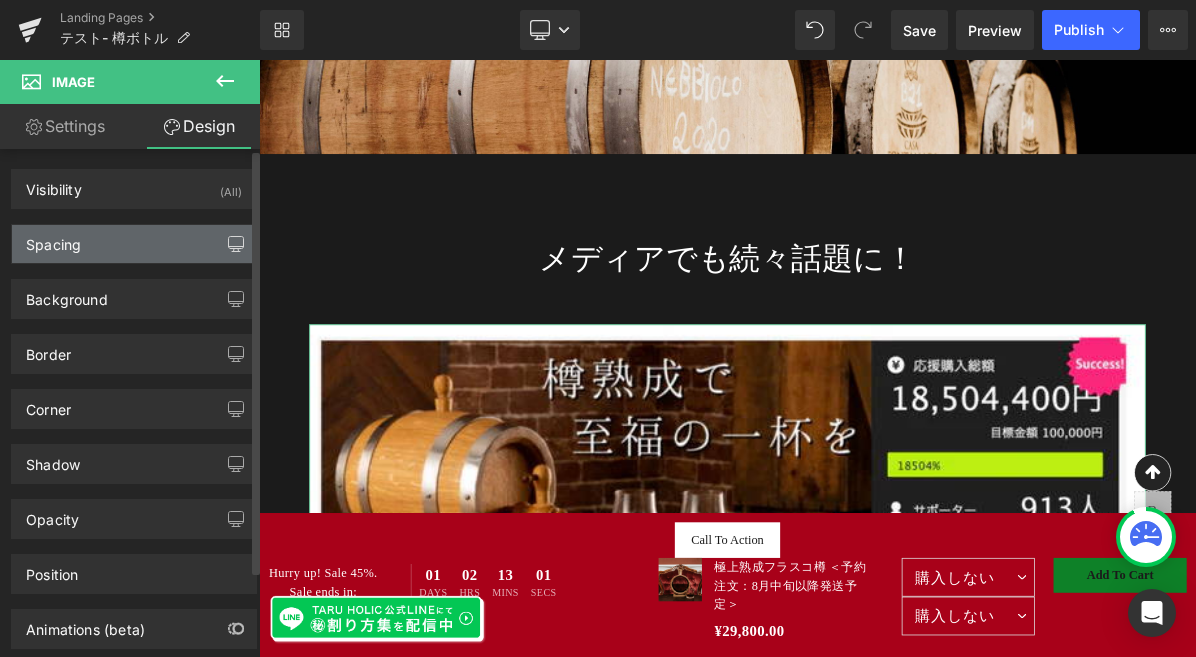 click 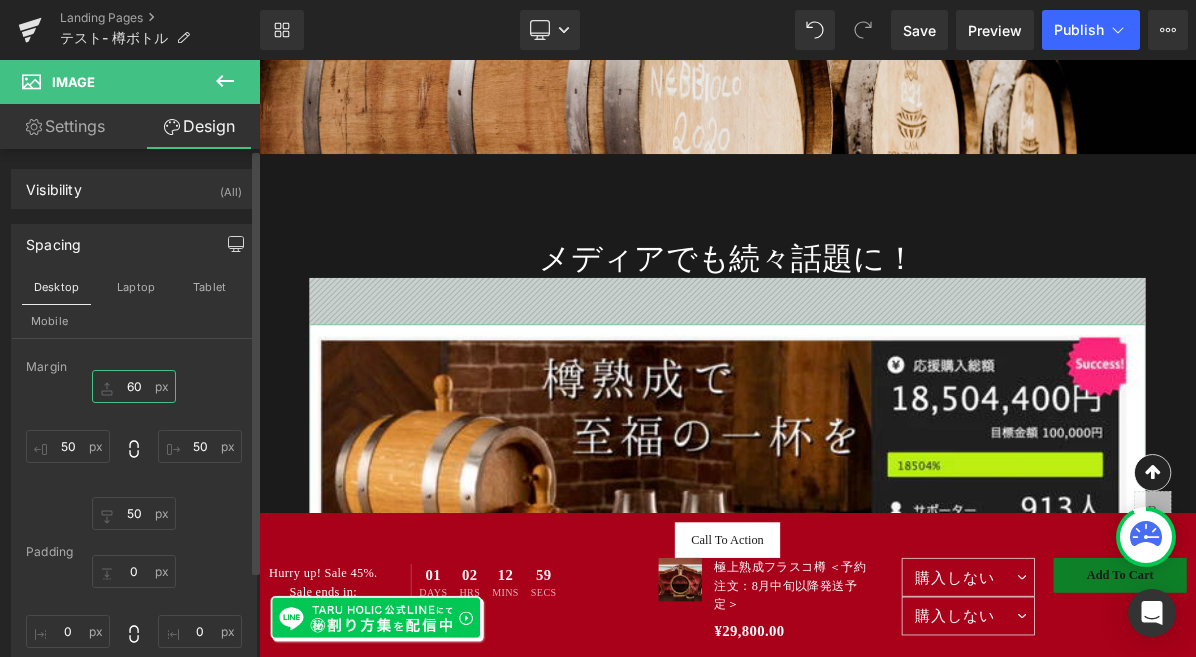 click on "60" at bounding box center [134, 386] 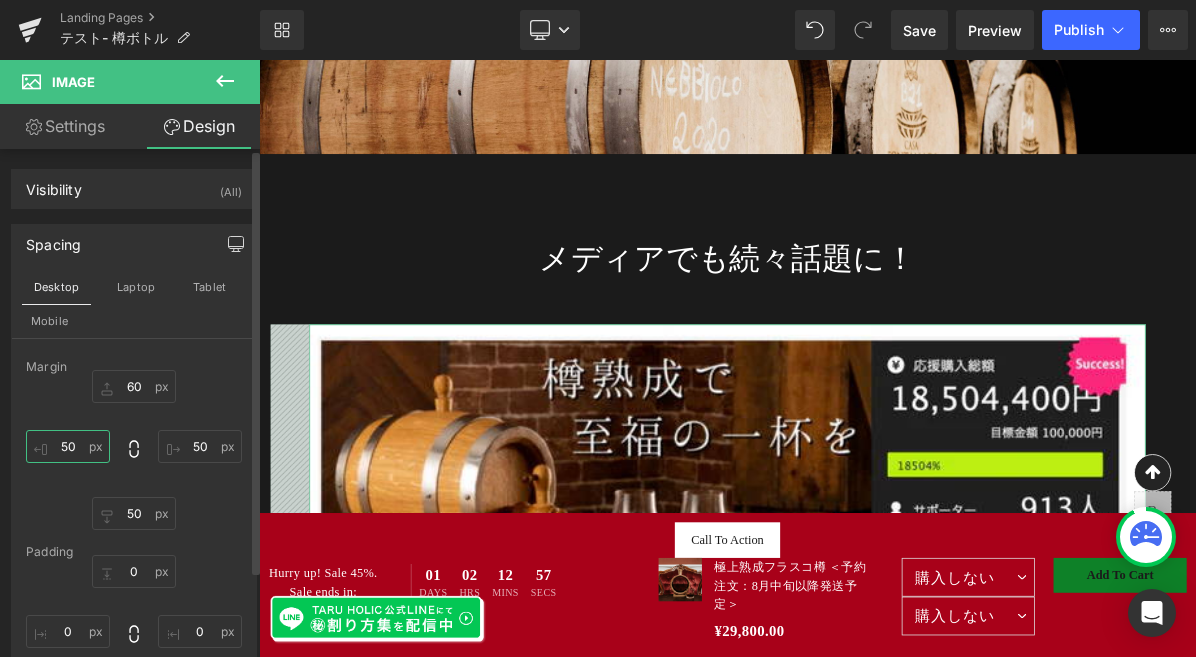 click on "50" at bounding box center (68, 446) 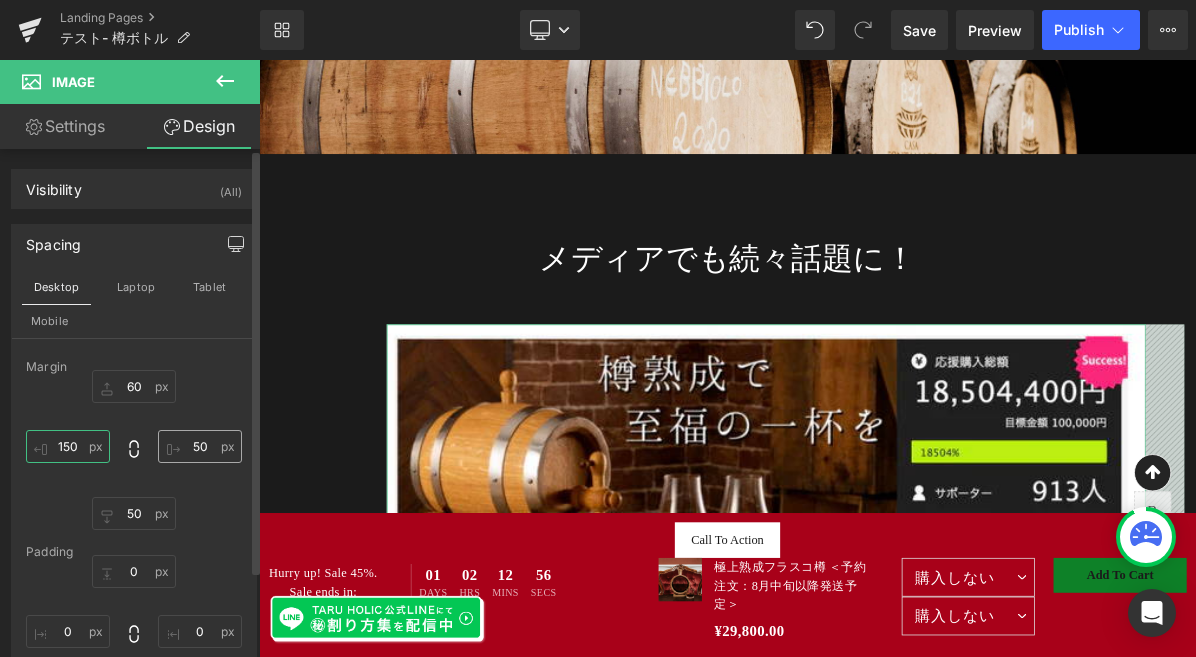 type on "150" 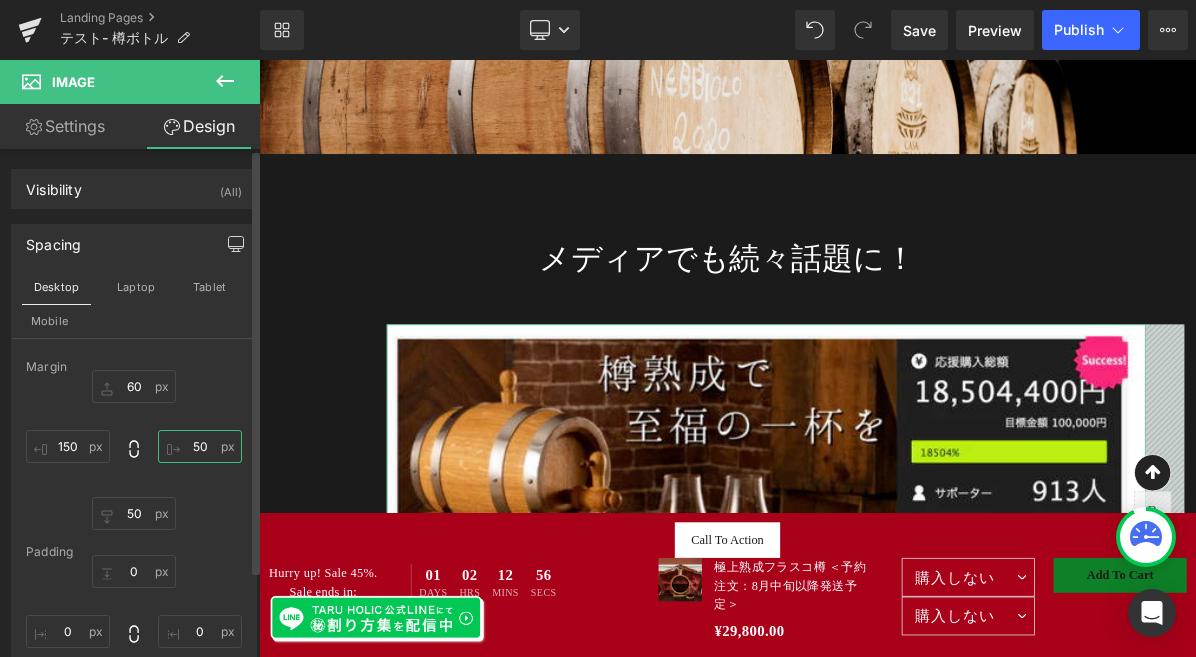 click on "50" at bounding box center (200, 446) 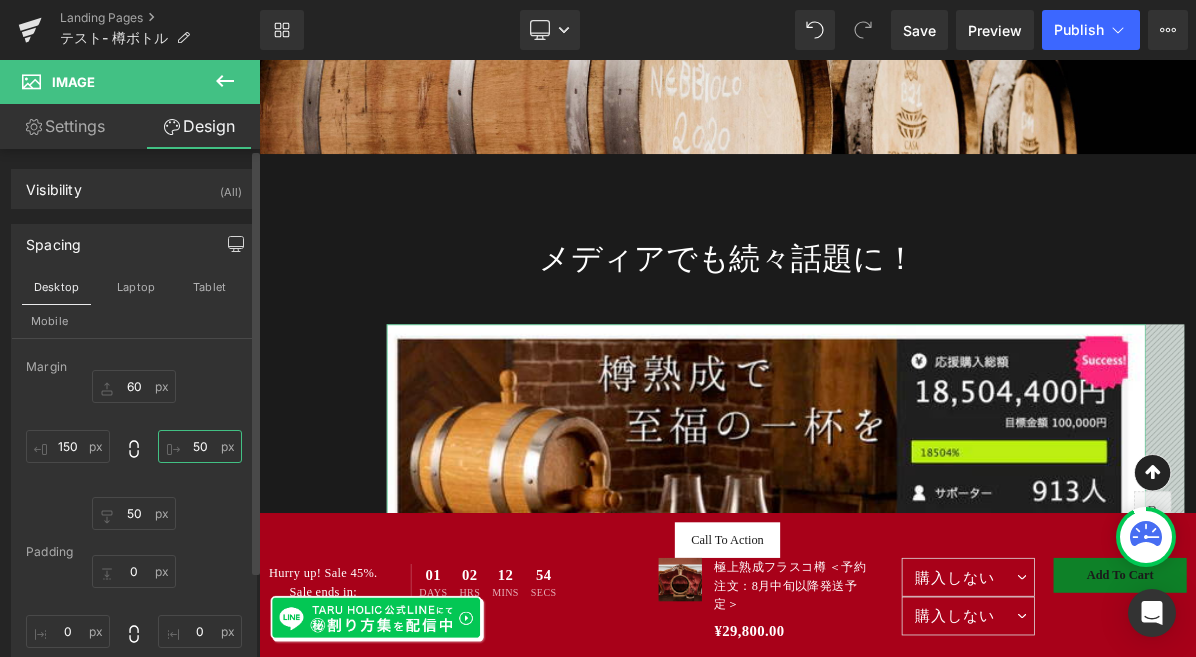click on "50" at bounding box center [200, 446] 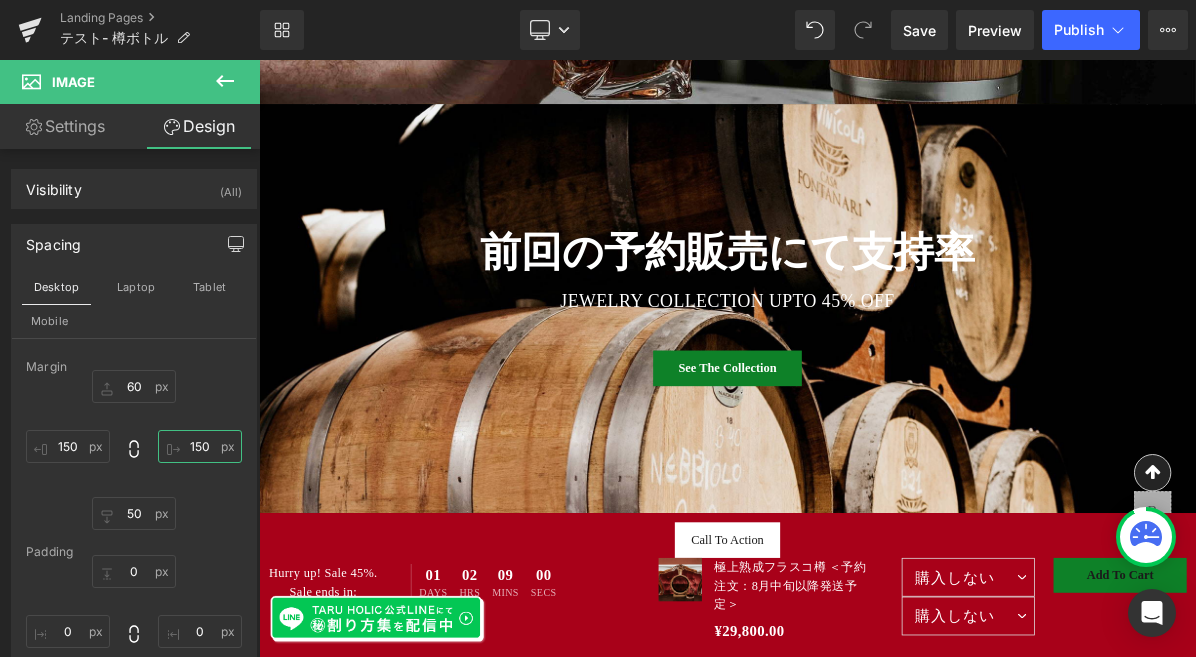 scroll, scrollTop: 776, scrollLeft: 0, axis: vertical 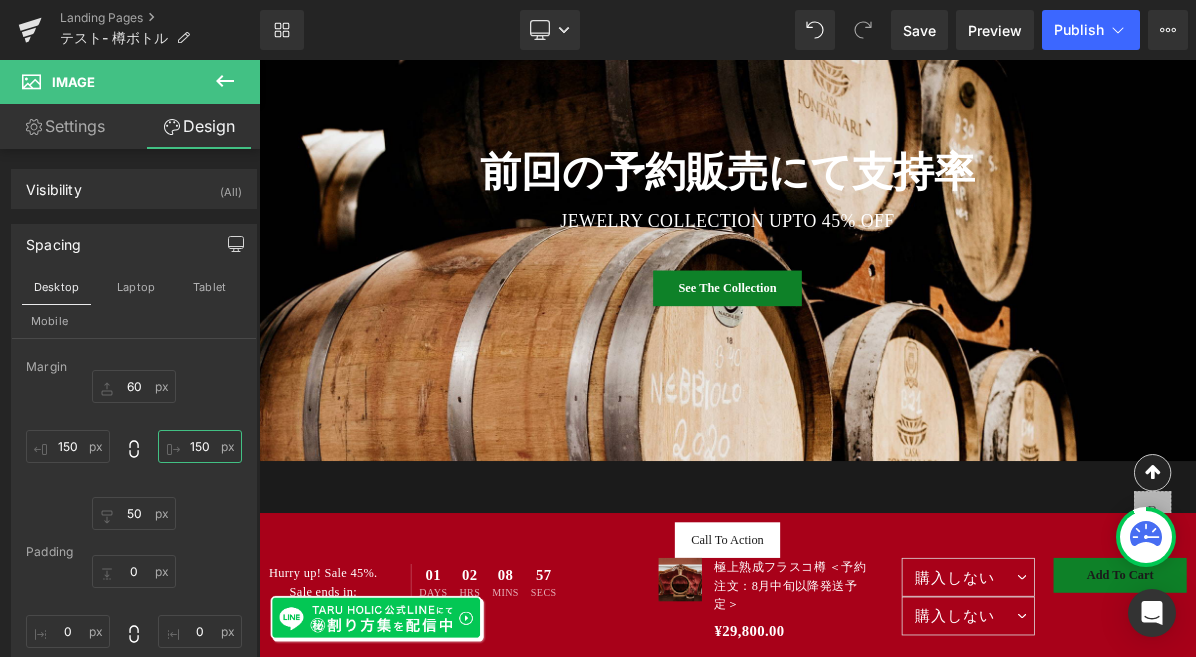 type on "150" 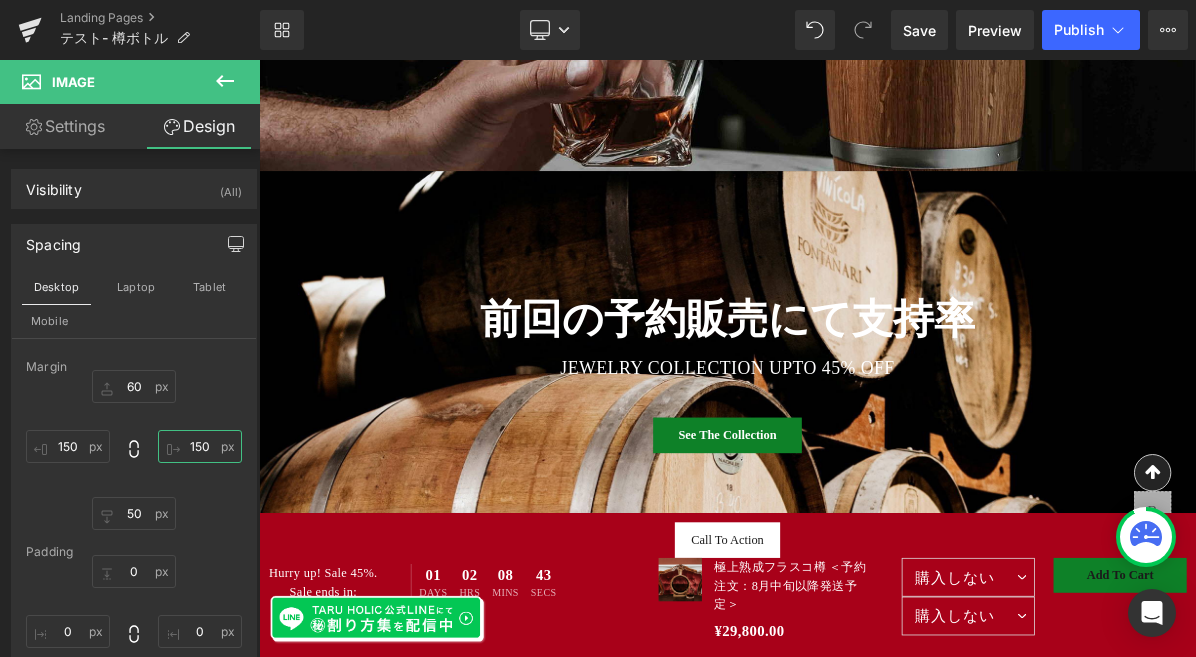 scroll, scrollTop: 588, scrollLeft: 0, axis: vertical 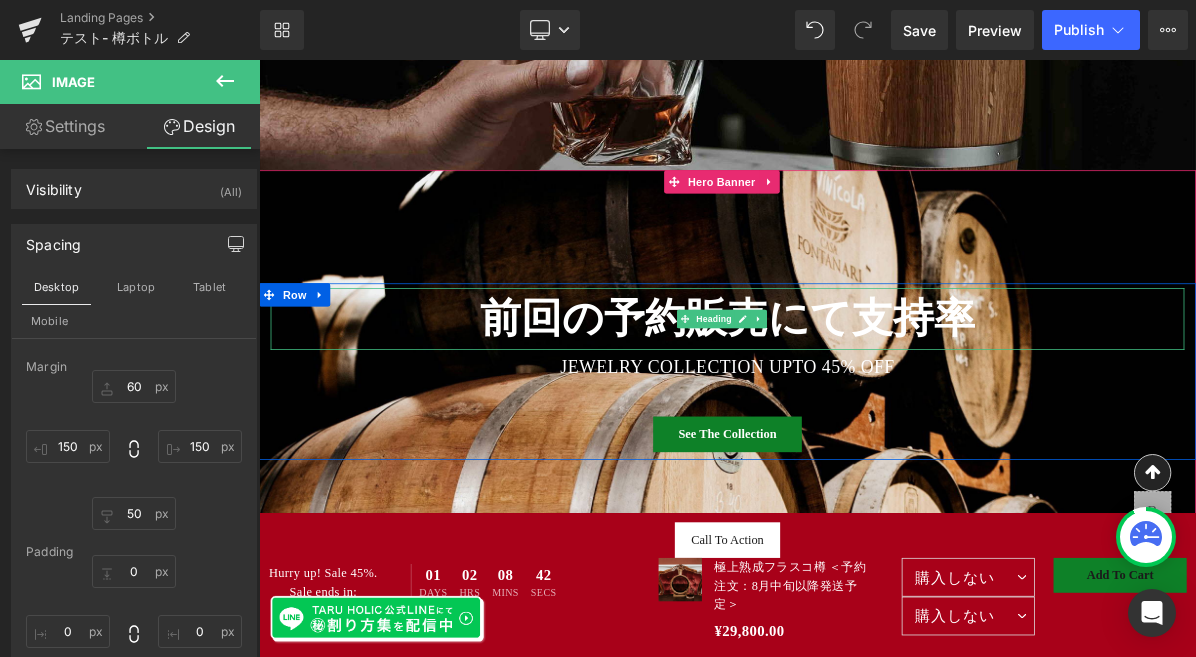 click on "前回の予約販売にて支持率" at bounding box center (864, 394) 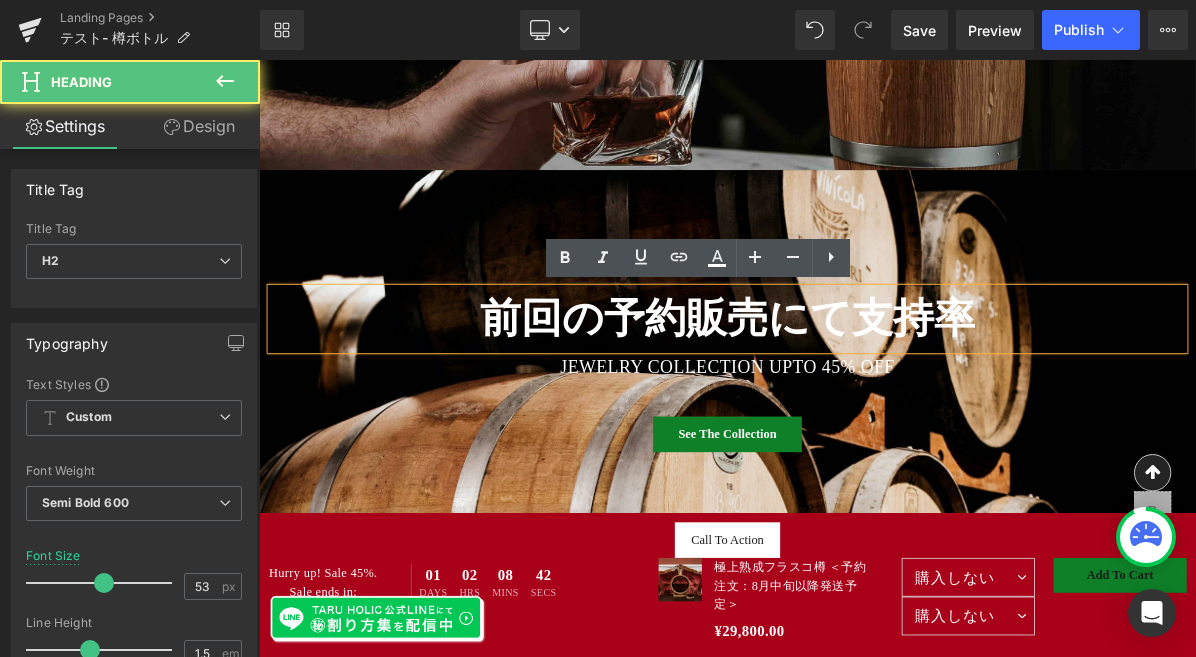 click on "前回の予約販売にて支持率" at bounding box center (864, 394) 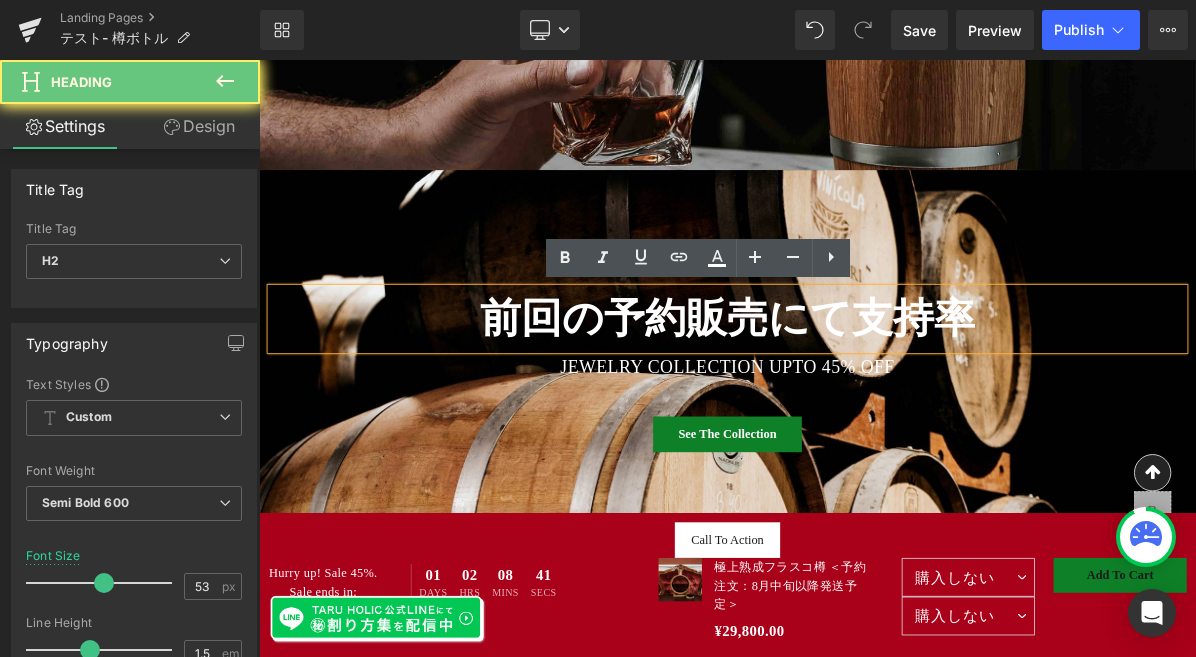 click on "前回の予約販売にて支持率" at bounding box center (864, 394) 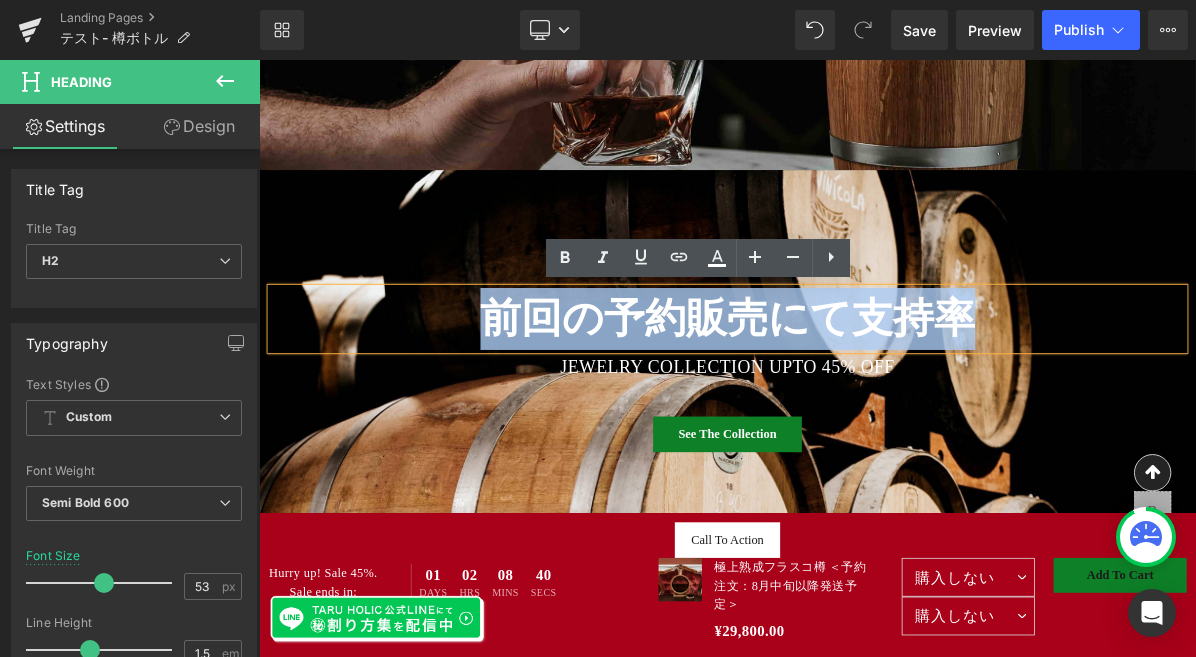 drag, startPoint x: 1196, startPoint y: 396, endPoint x: 374, endPoint y: 381, distance: 822.13684 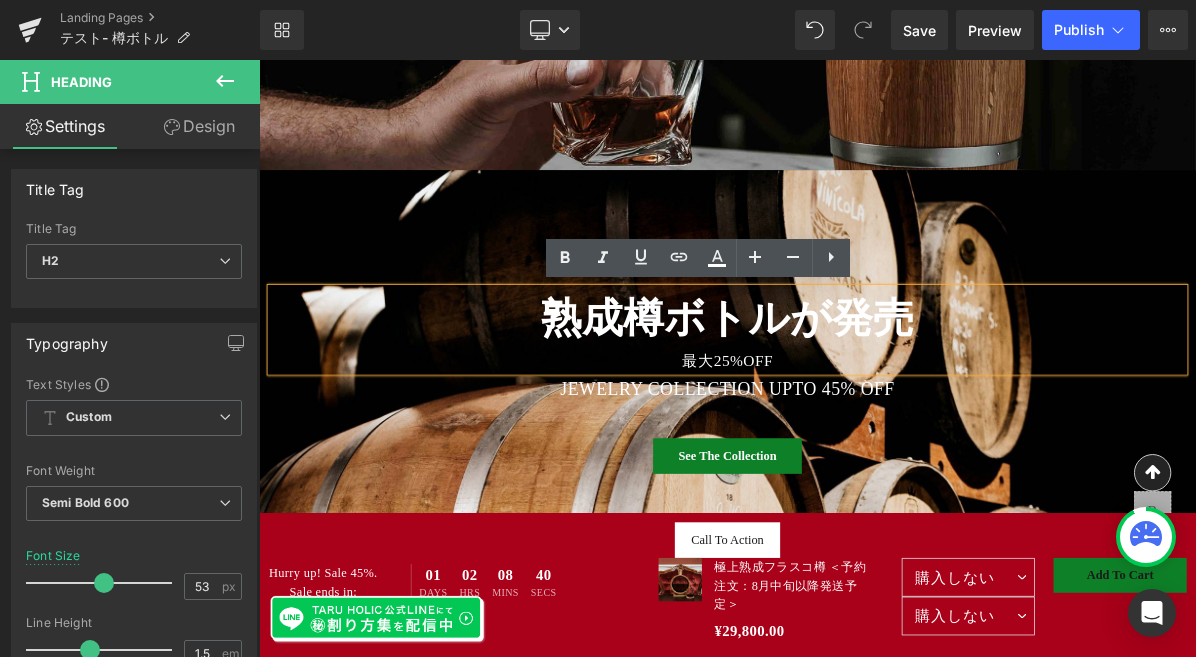 type 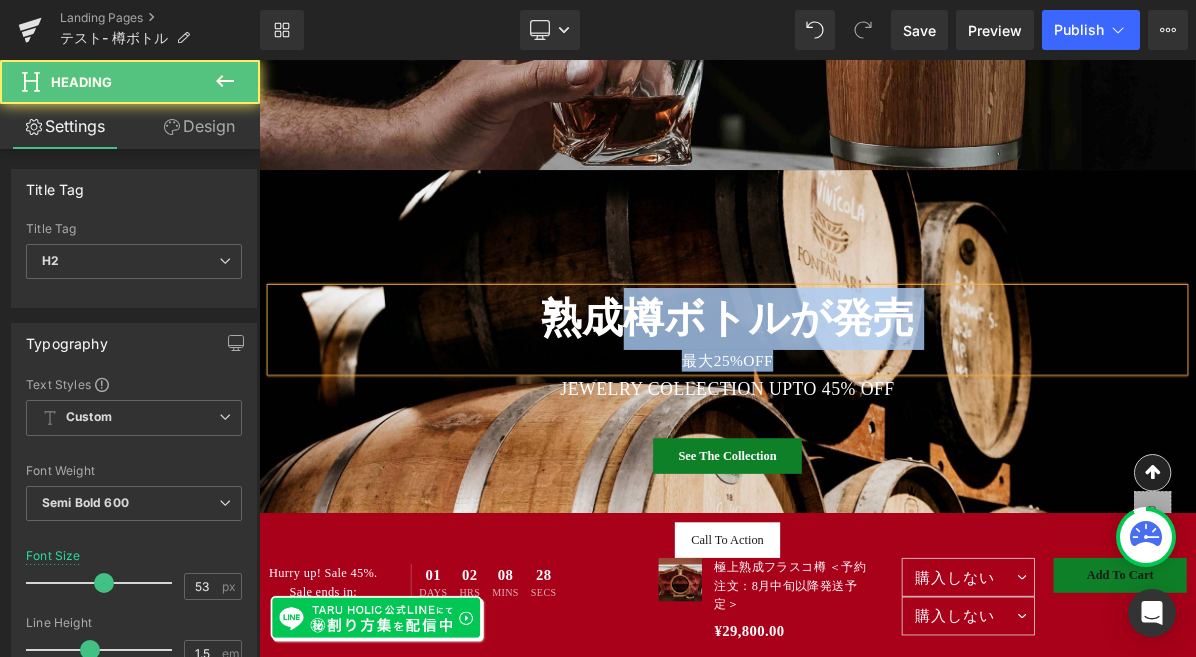 drag, startPoint x: 927, startPoint y: 452, endPoint x: 718, endPoint y: 433, distance: 209.86186 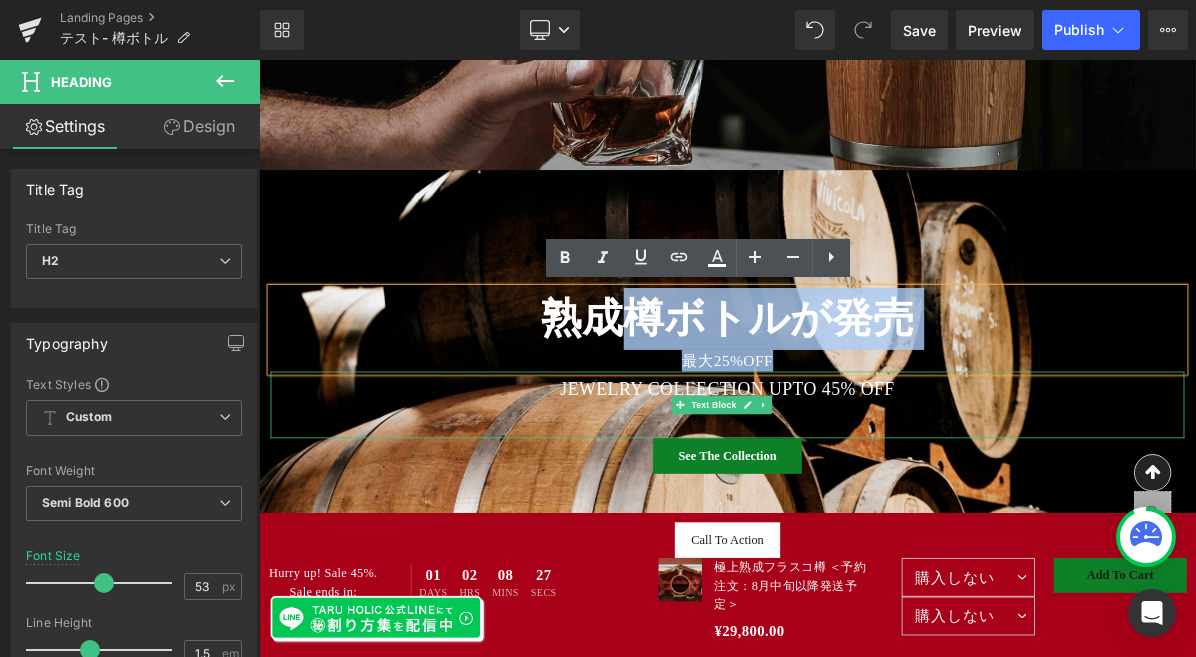 click on "JEWELRY COLLECTION UPTO 45% OFF" at bounding box center (864, 505) 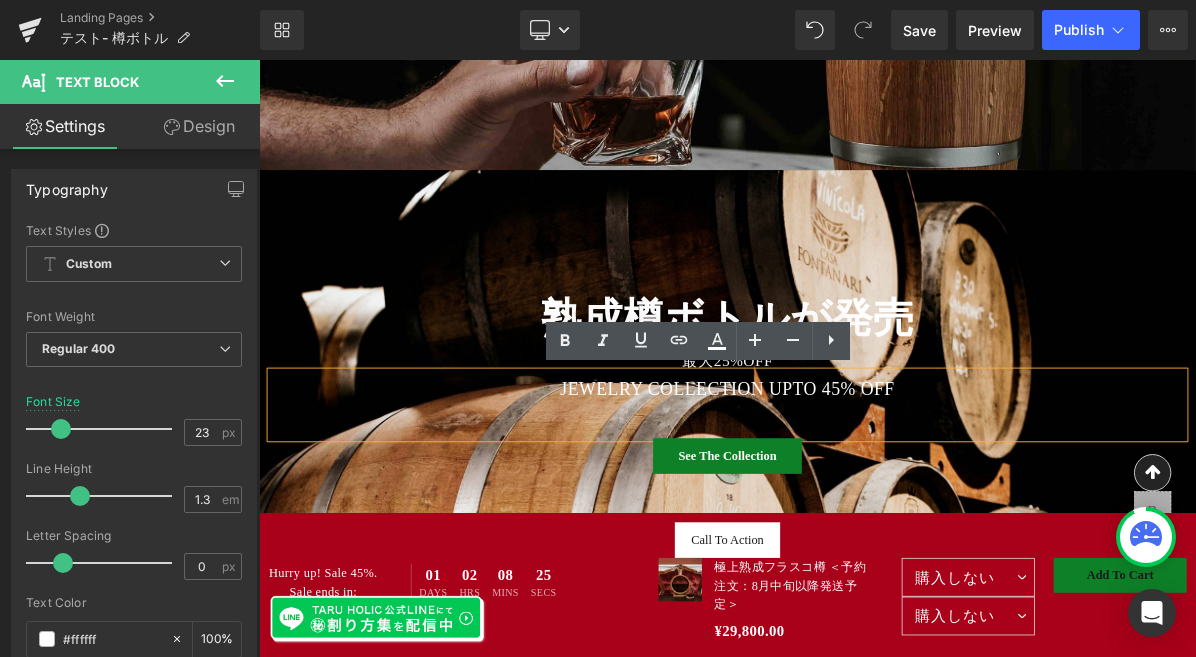 click on "JEWELRY COLLECTION UPTO 45% OFF" at bounding box center [864, 505] 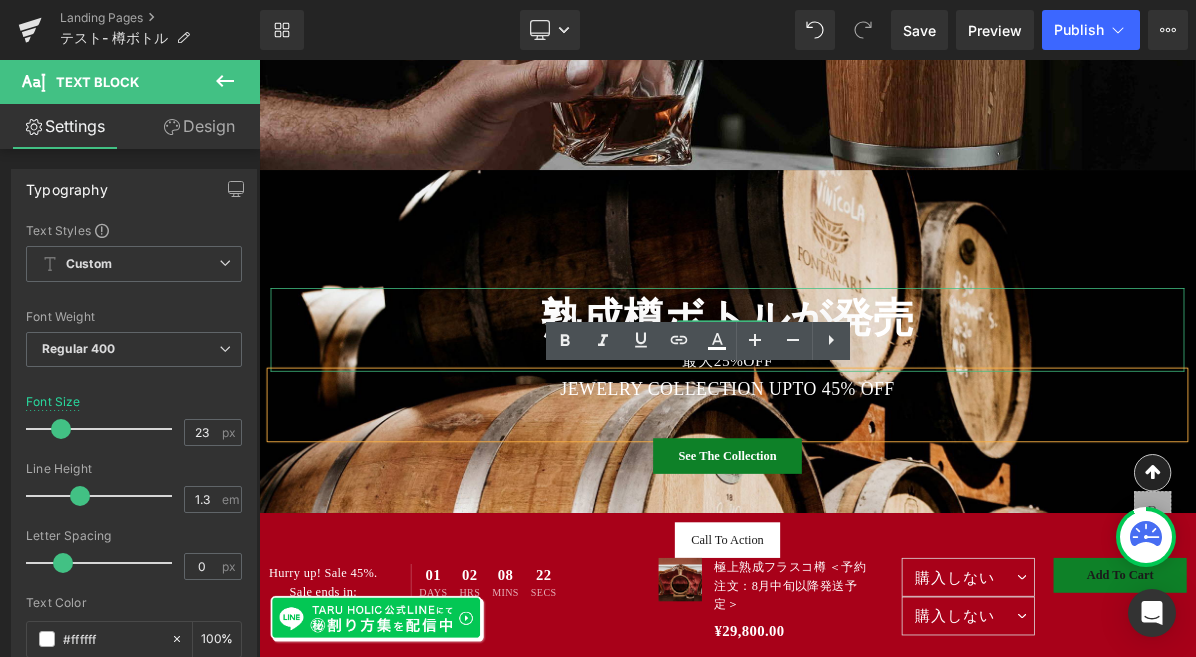 click on "熟成樽ボトルが発売" at bounding box center (864, 394) 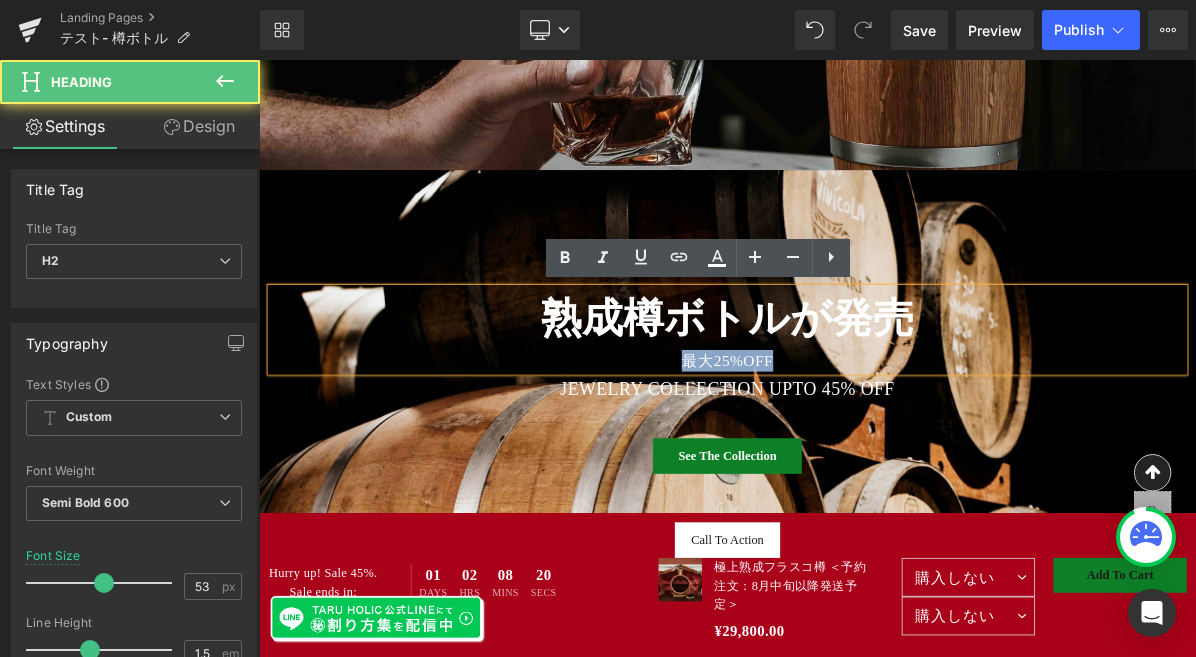 drag, startPoint x: 952, startPoint y: 439, endPoint x: 734, endPoint y: 435, distance: 218.0367 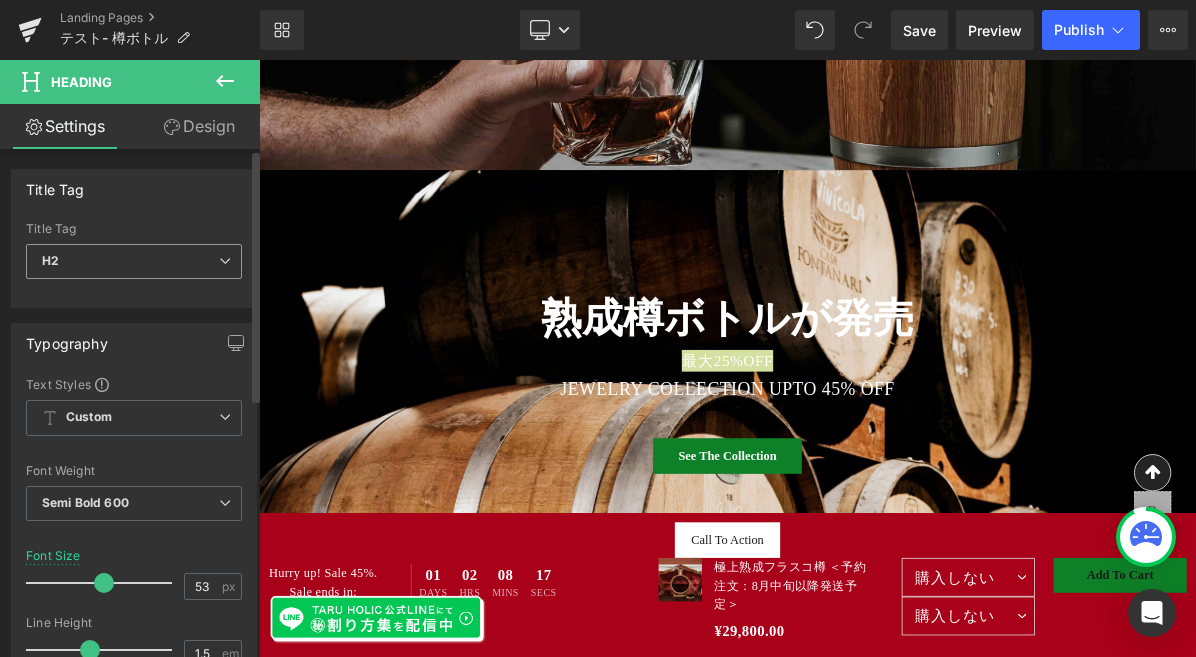 click on "H2" at bounding box center (134, 261) 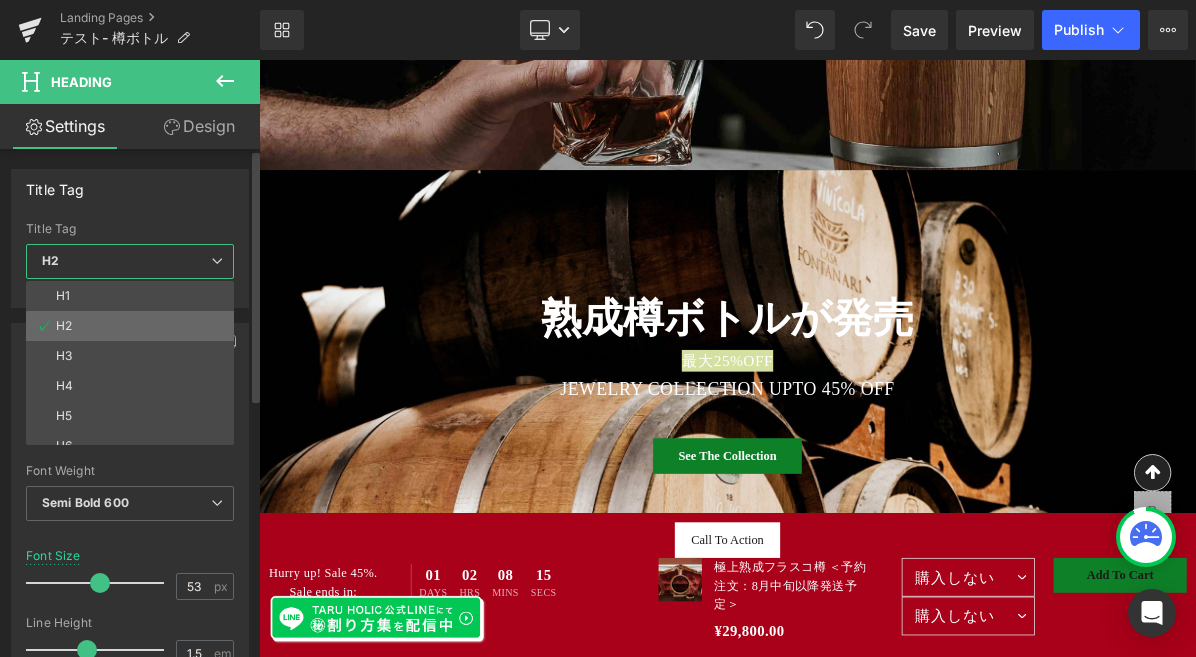 click on "H2" at bounding box center [134, 326] 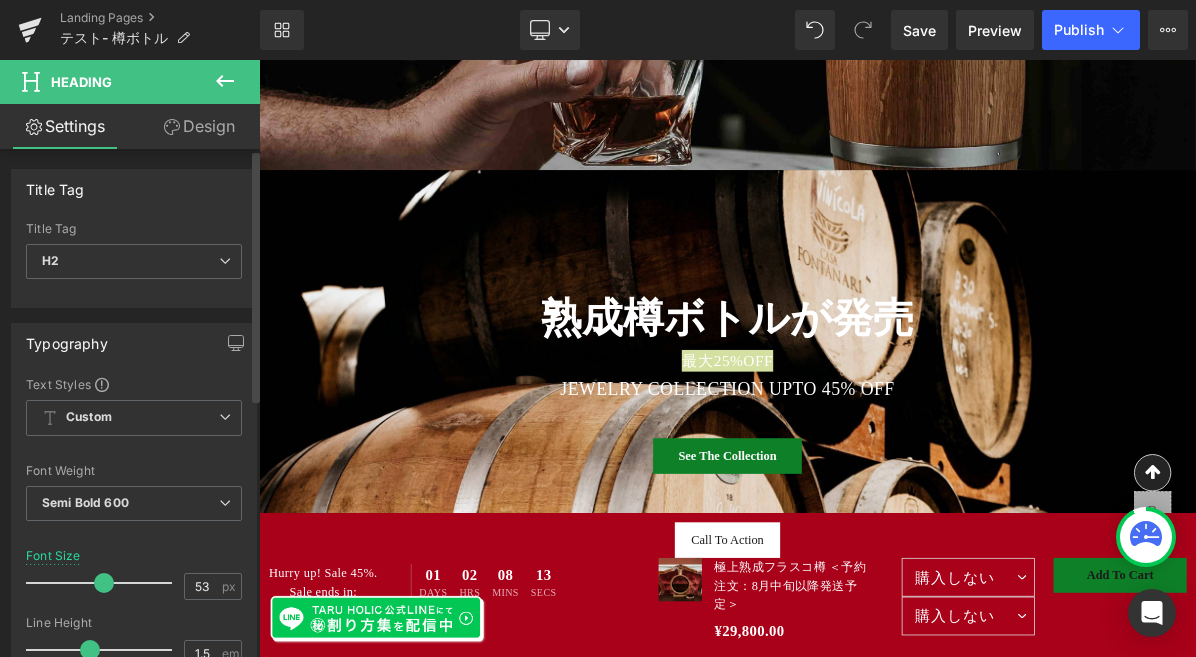 scroll, scrollTop: 24, scrollLeft: 0, axis: vertical 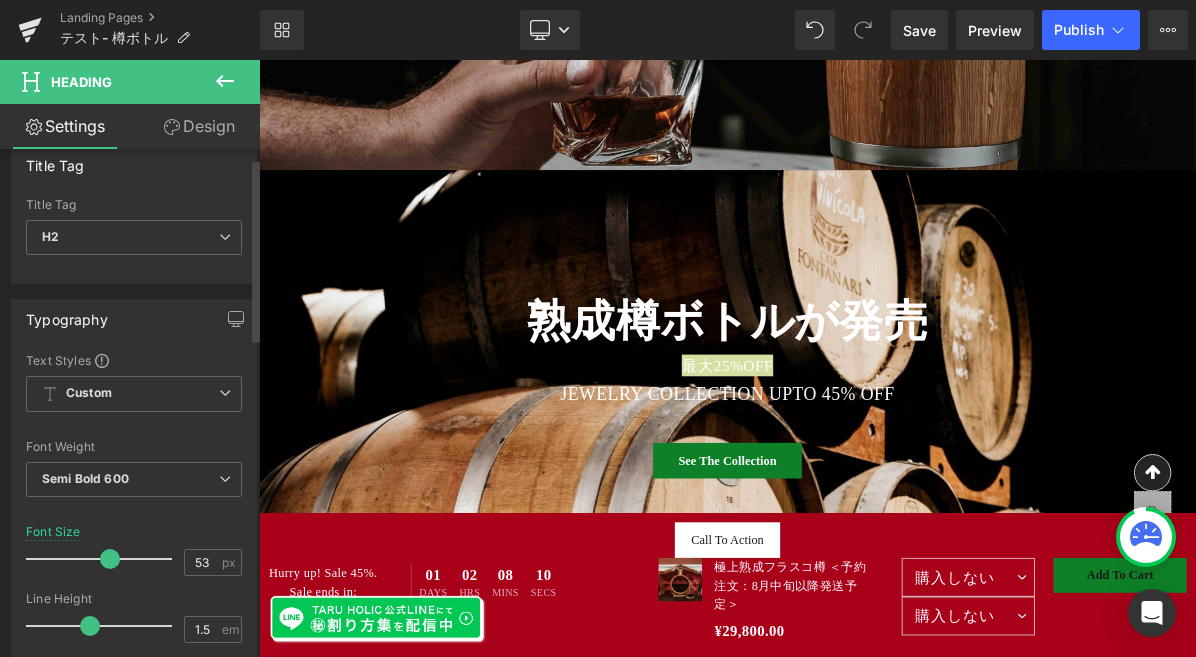 click at bounding box center [110, 559] 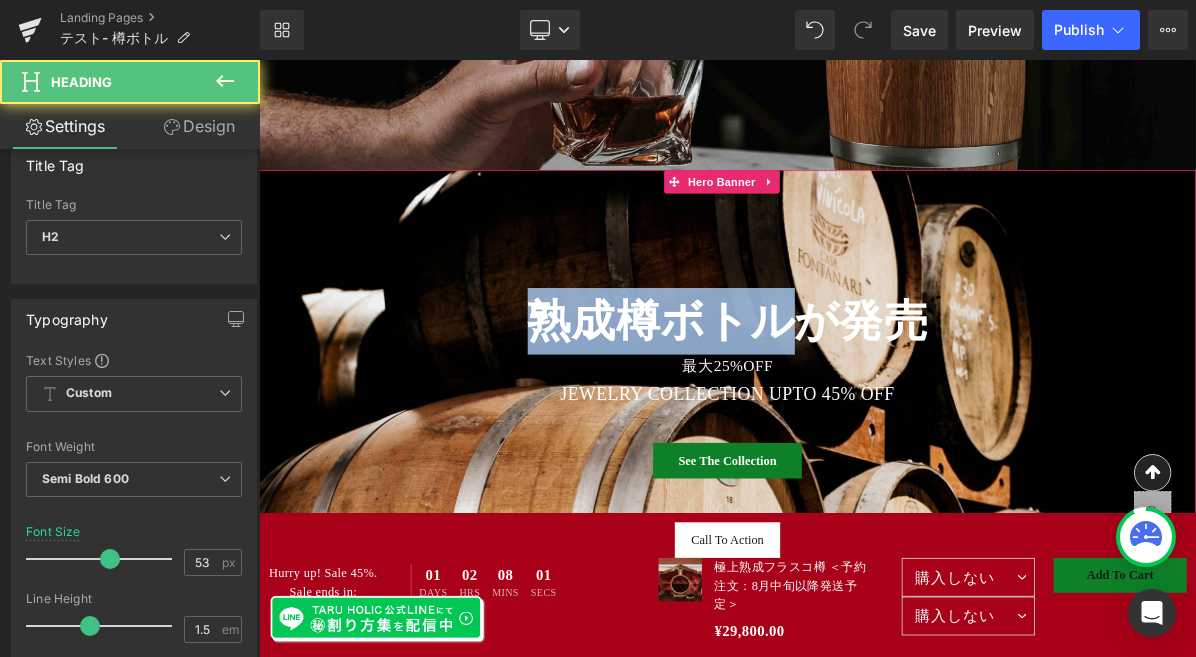 drag, startPoint x: 964, startPoint y: 396, endPoint x: 958, endPoint y: 338, distance: 58.30952 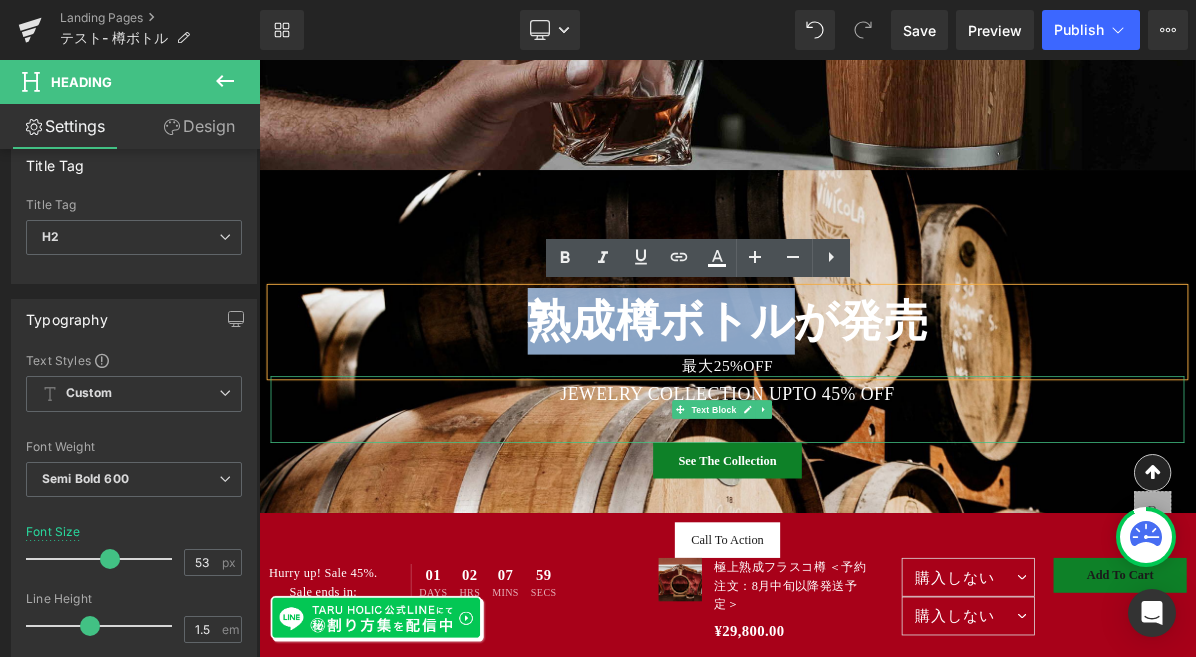 click on "See The Collection" at bounding box center [864, 577] 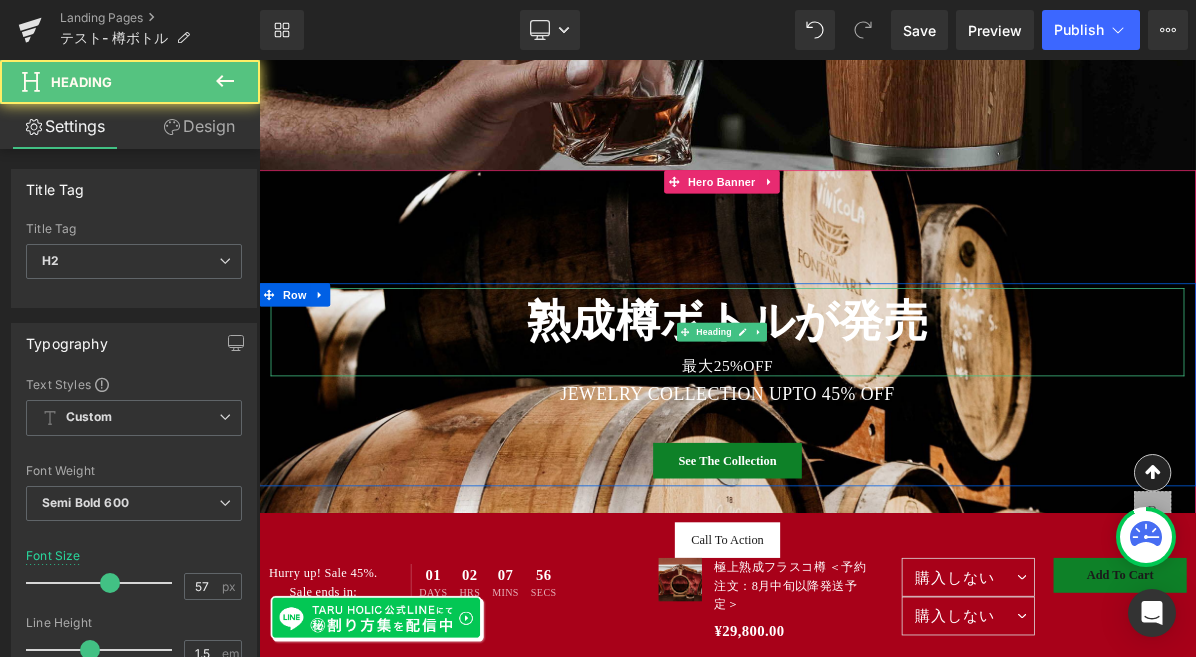 drag, startPoint x: 923, startPoint y: 448, endPoint x: 784, endPoint y: 448, distance: 139 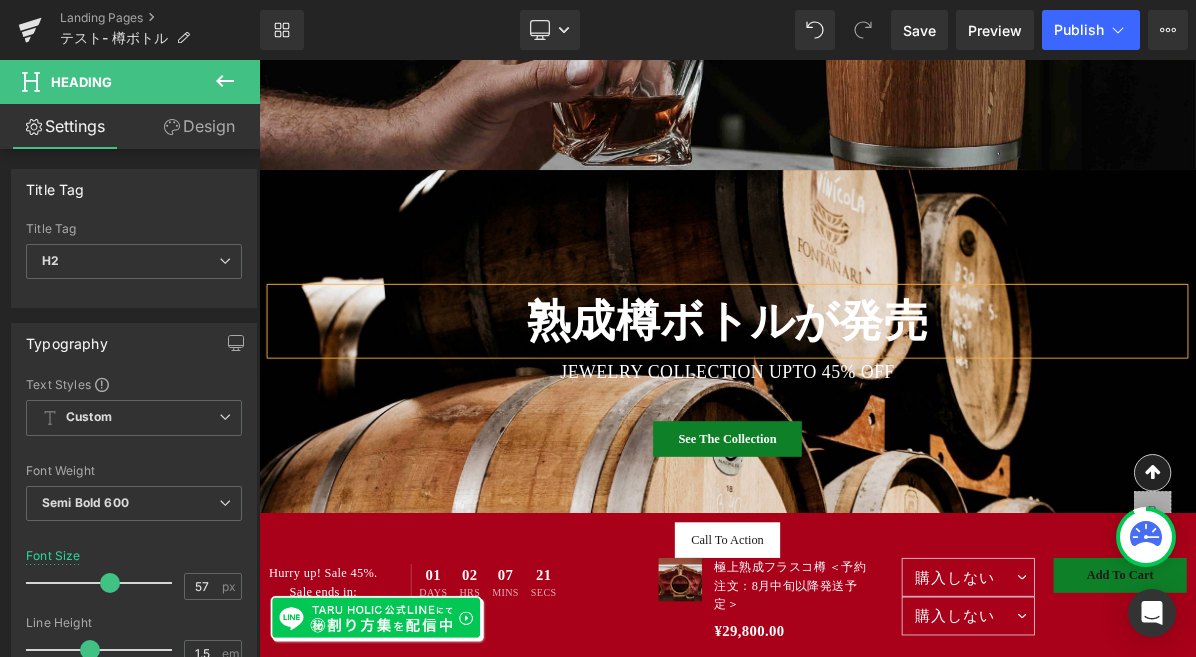 click at bounding box center [864, 487] 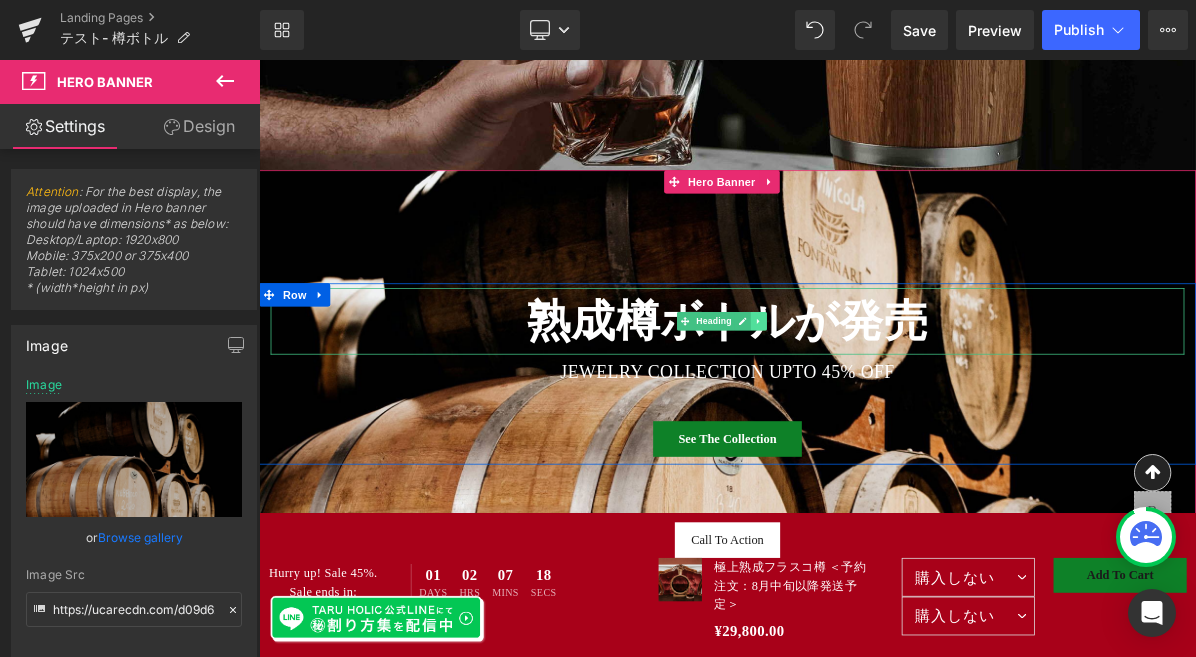 click 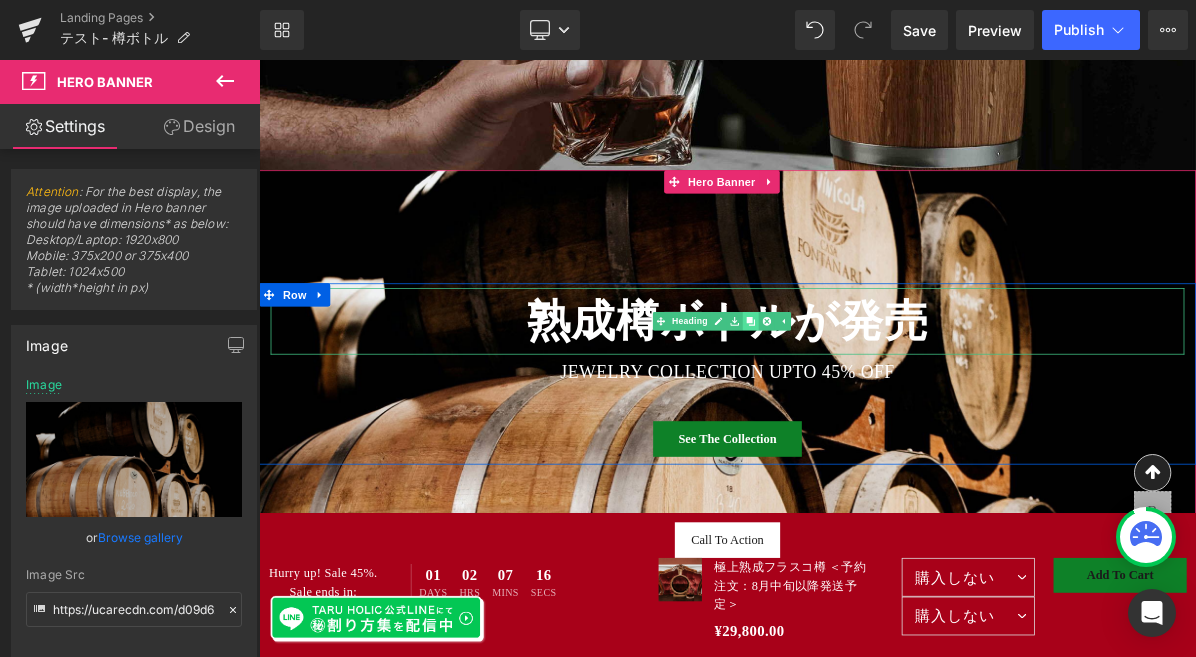 click 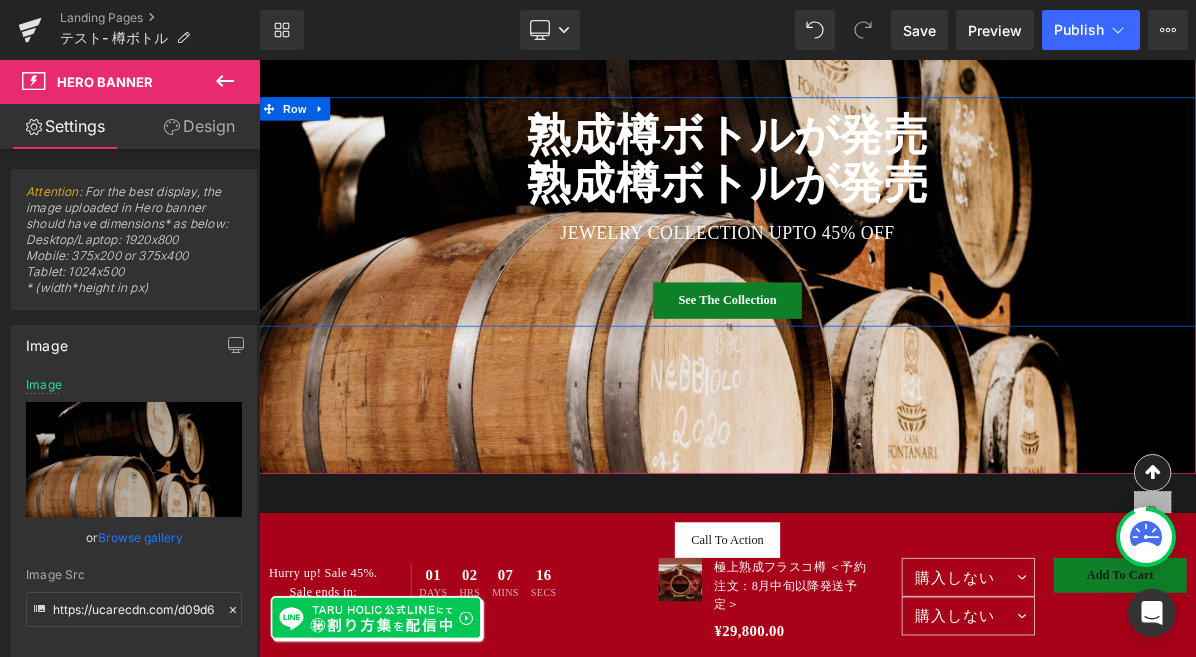 scroll, scrollTop: 863, scrollLeft: 0, axis: vertical 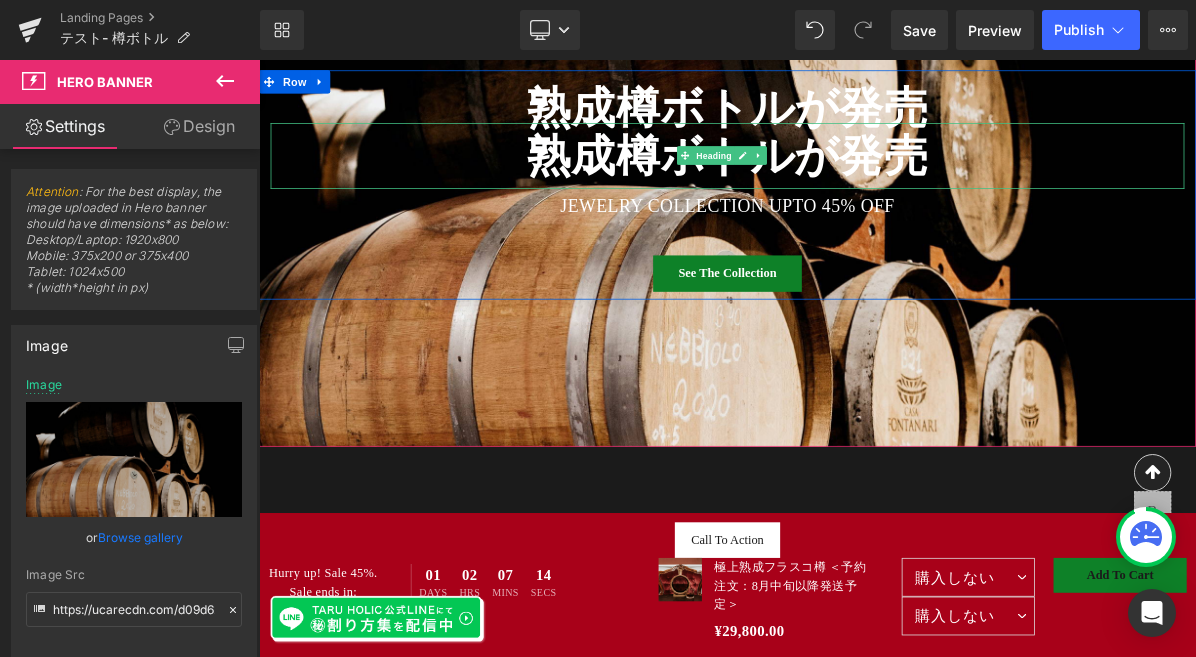 drag, startPoint x: 1110, startPoint y: 192, endPoint x: 1429, endPoint y: 229, distance: 321.1386 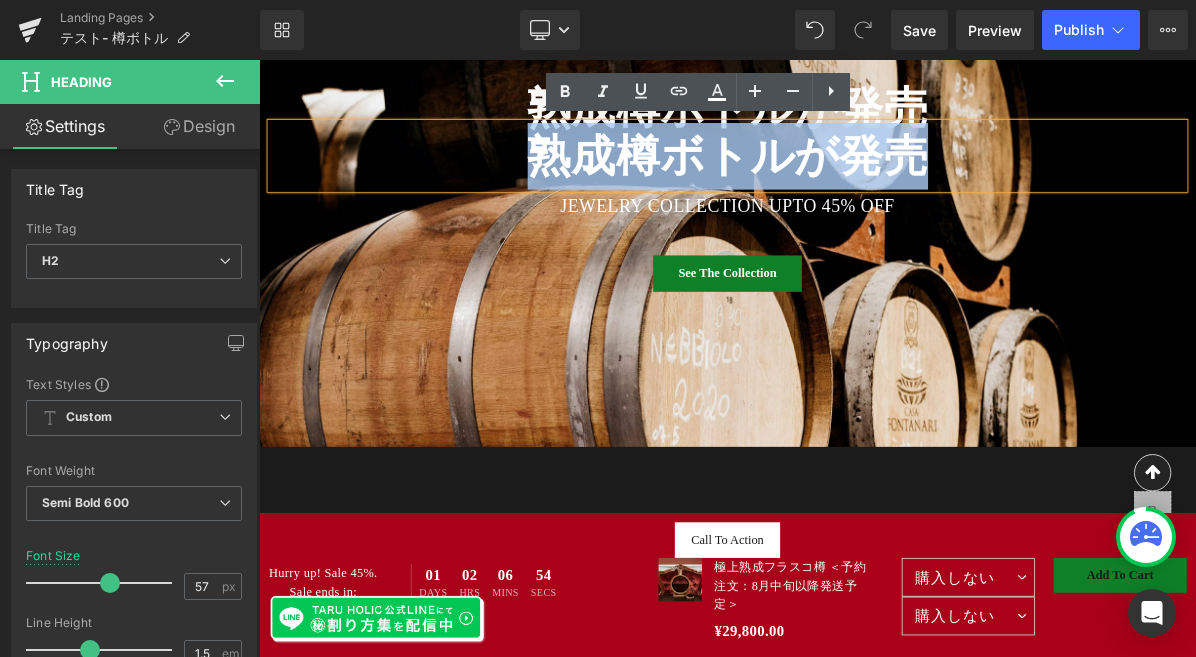 paste 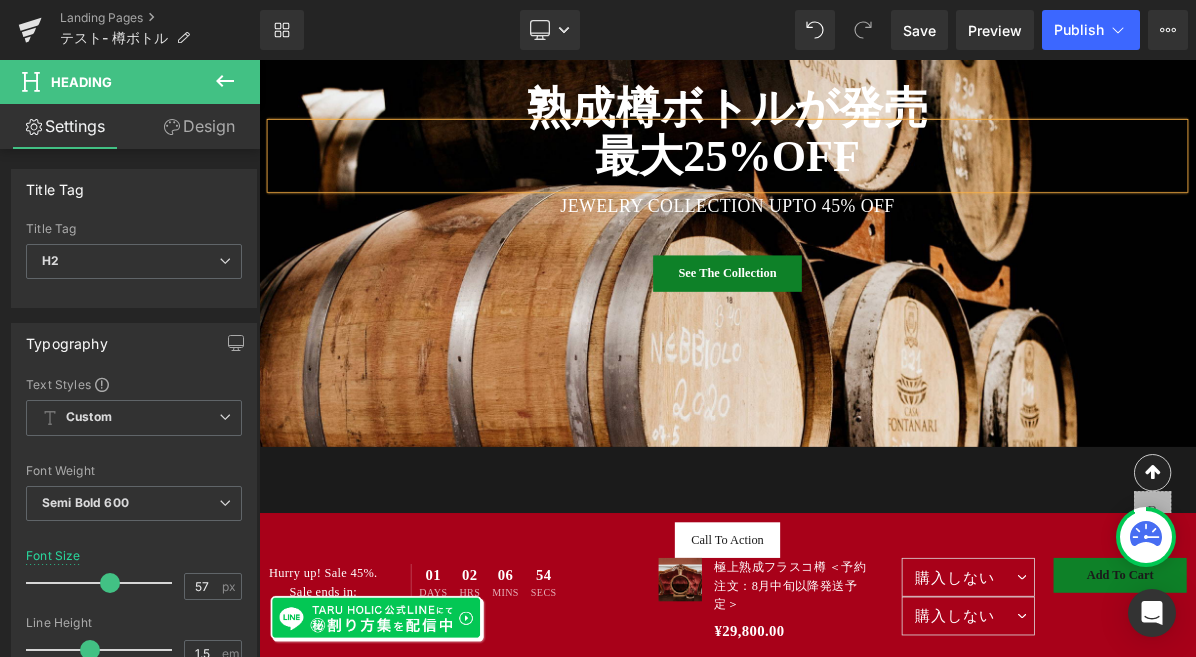 type 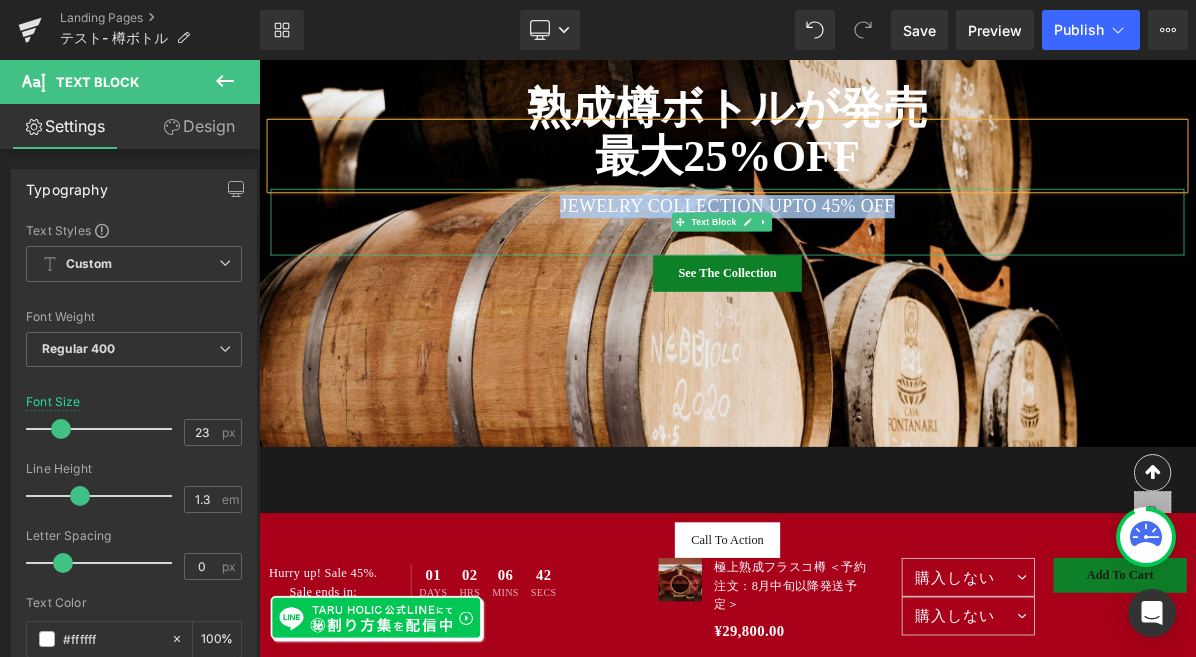 drag, startPoint x: 1111, startPoint y: 245, endPoint x: 631, endPoint y: 246, distance: 480.00104 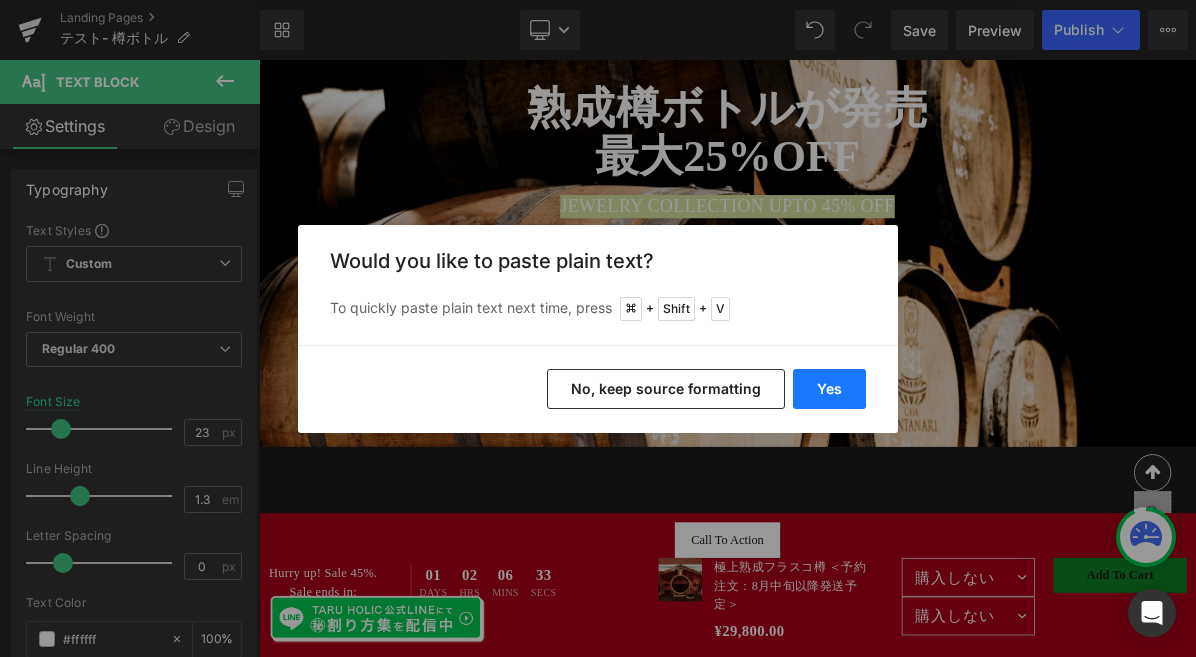 drag, startPoint x: 861, startPoint y: 389, endPoint x: 757, endPoint y: 420, distance: 108.52189 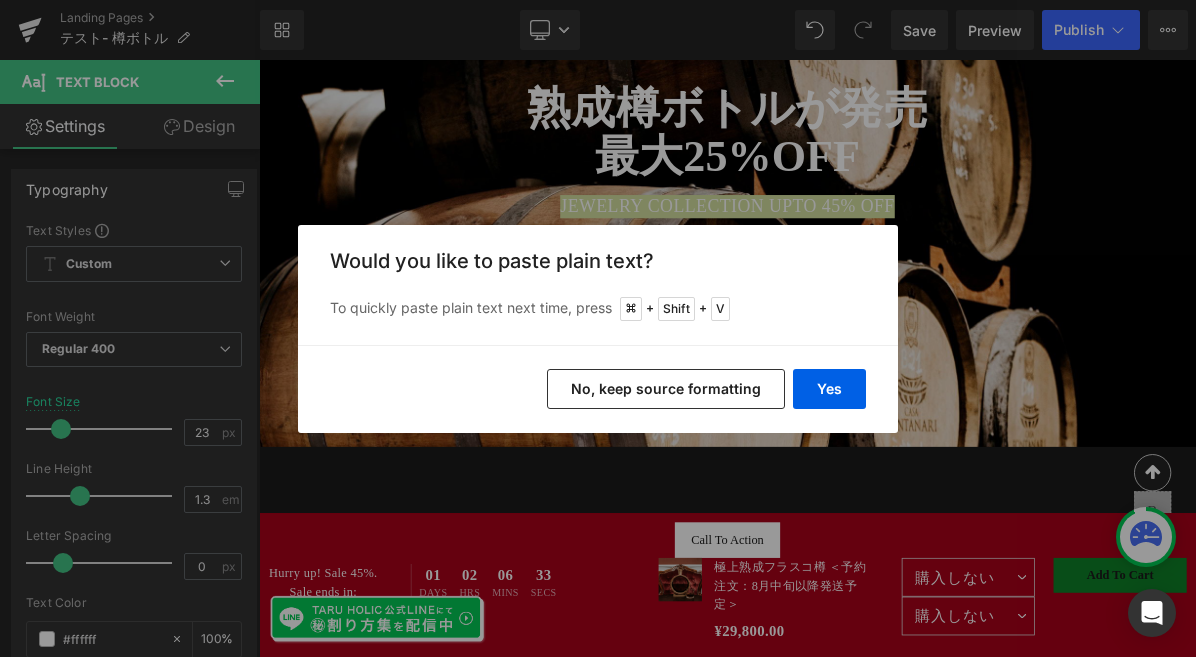 type 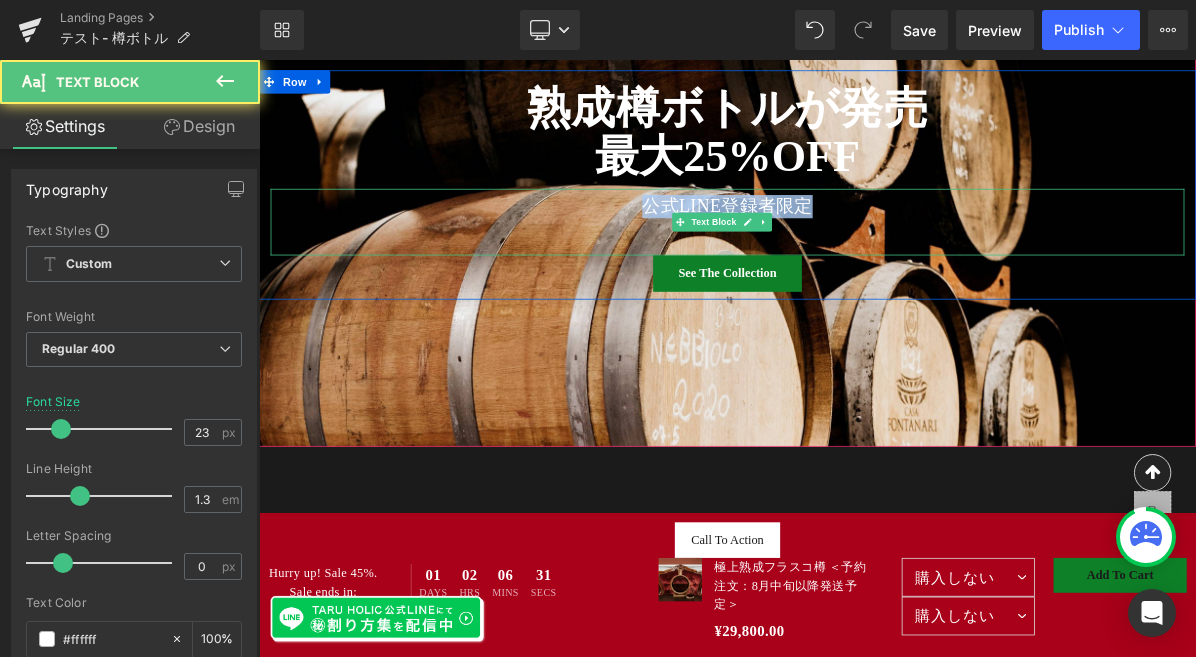 drag, startPoint x: 865, startPoint y: 248, endPoint x: 716, endPoint y: 246, distance: 149.01343 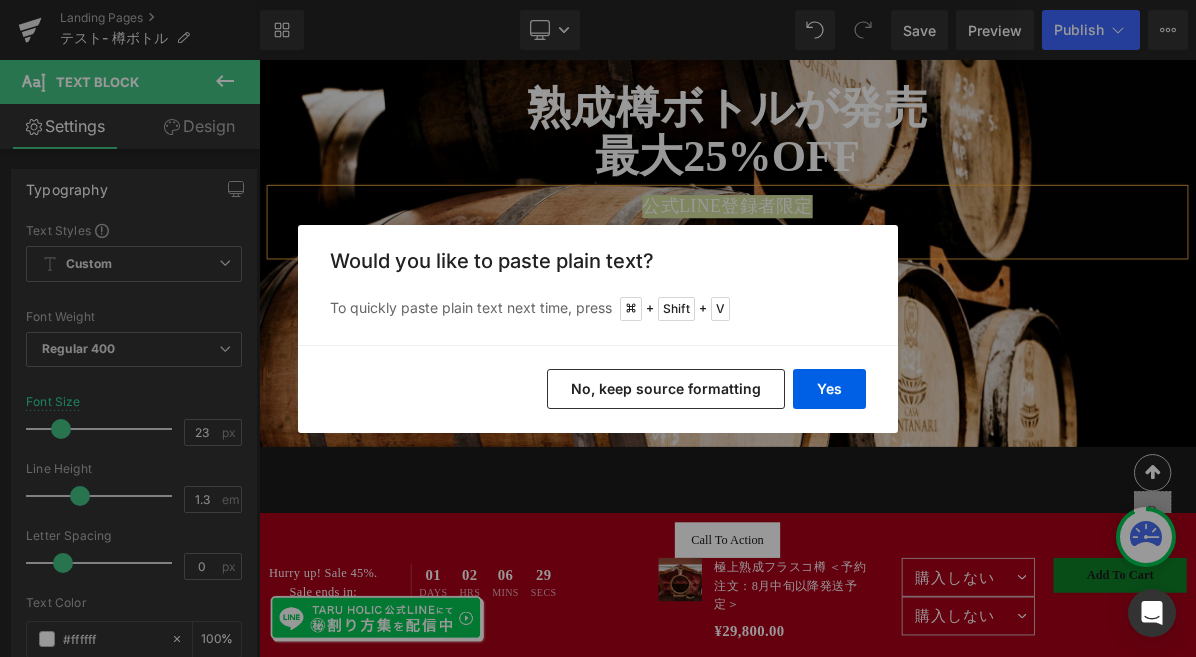 click on "No, keep source formatting" at bounding box center (666, 389) 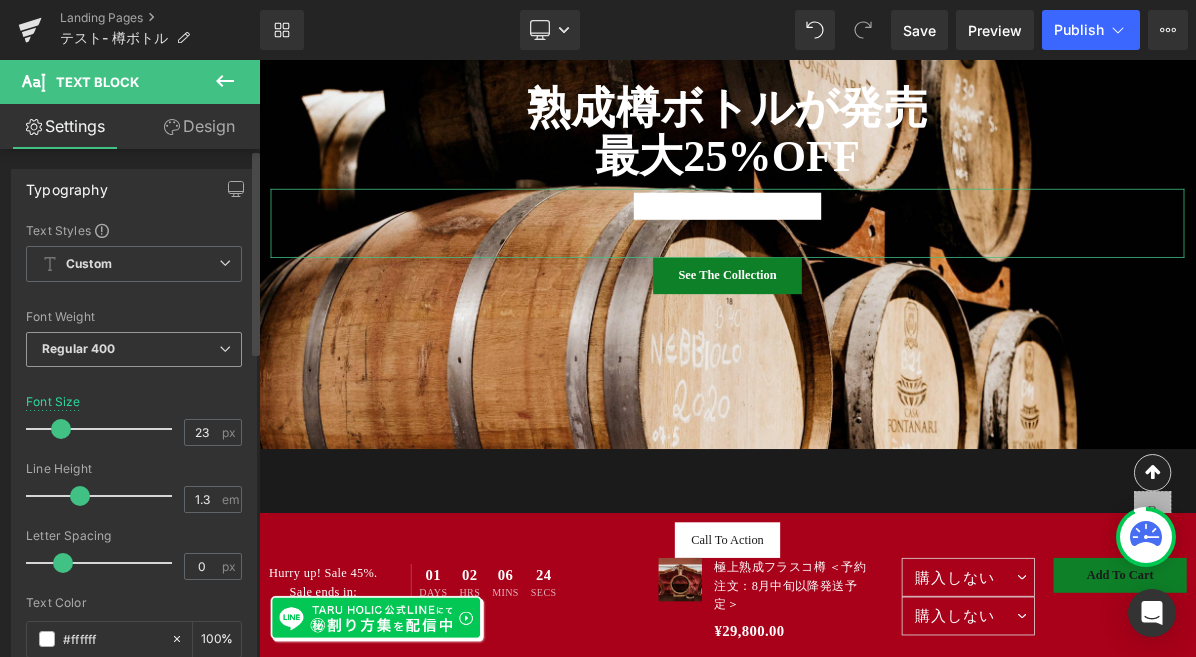 click on "Regular 400" at bounding box center (134, 349) 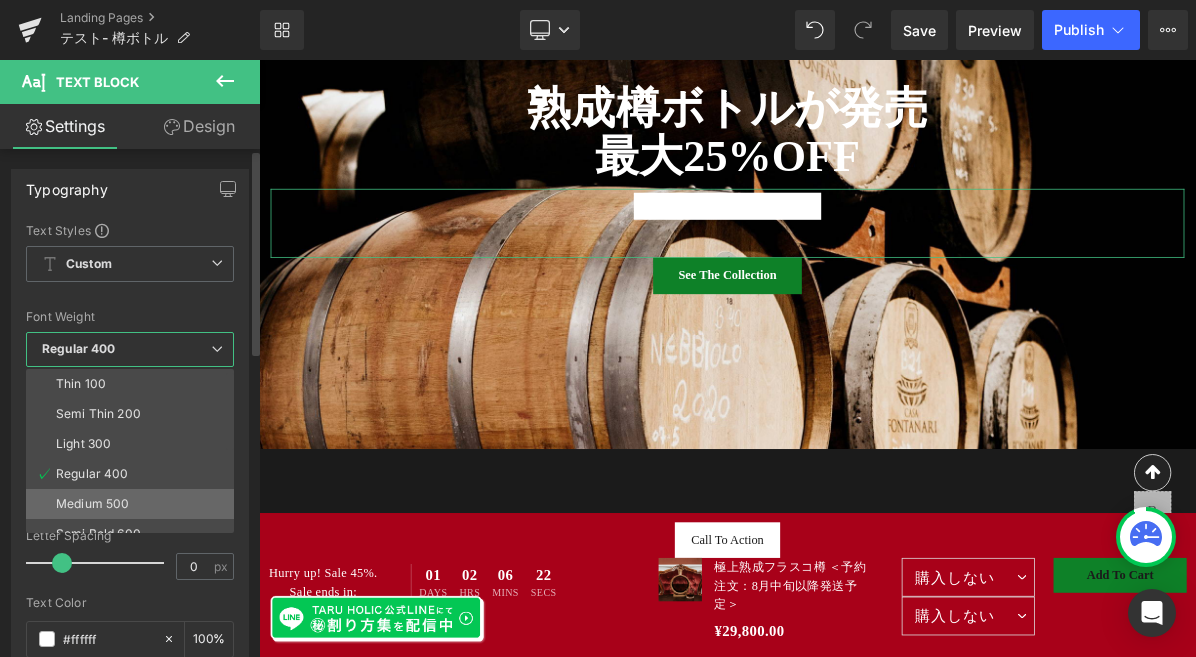 click on "Medium 500" at bounding box center [134, 504] 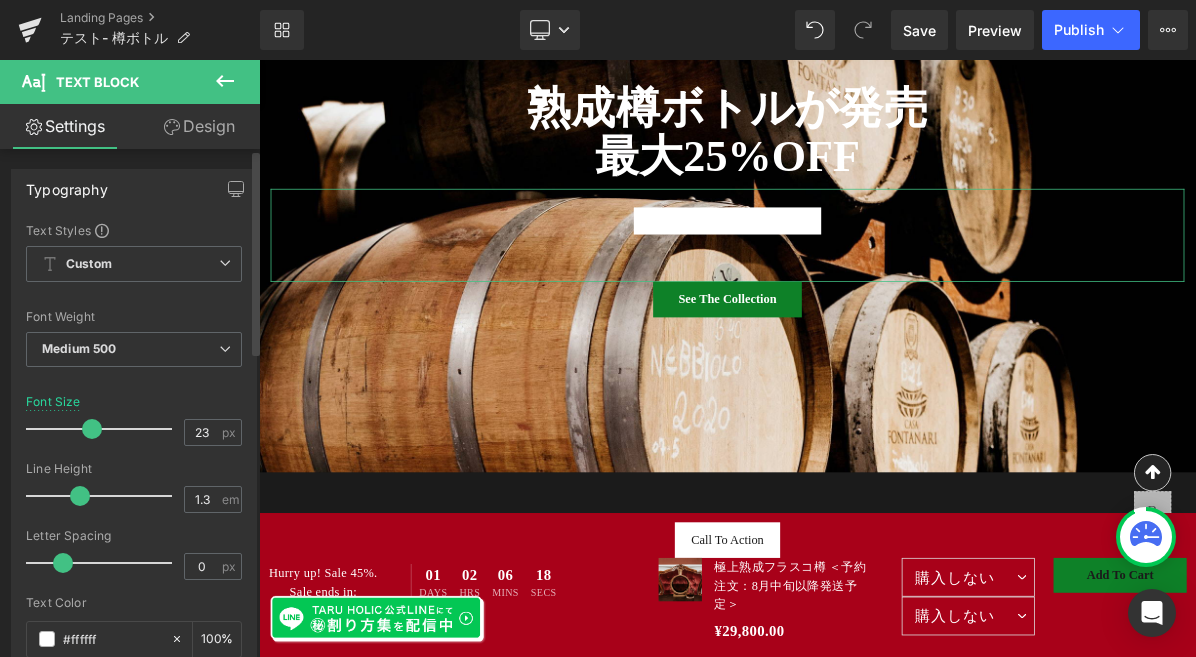 drag, startPoint x: 67, startPoint y: 426, endPoint x: 97, endPoint y: 425, distance: 30.016663 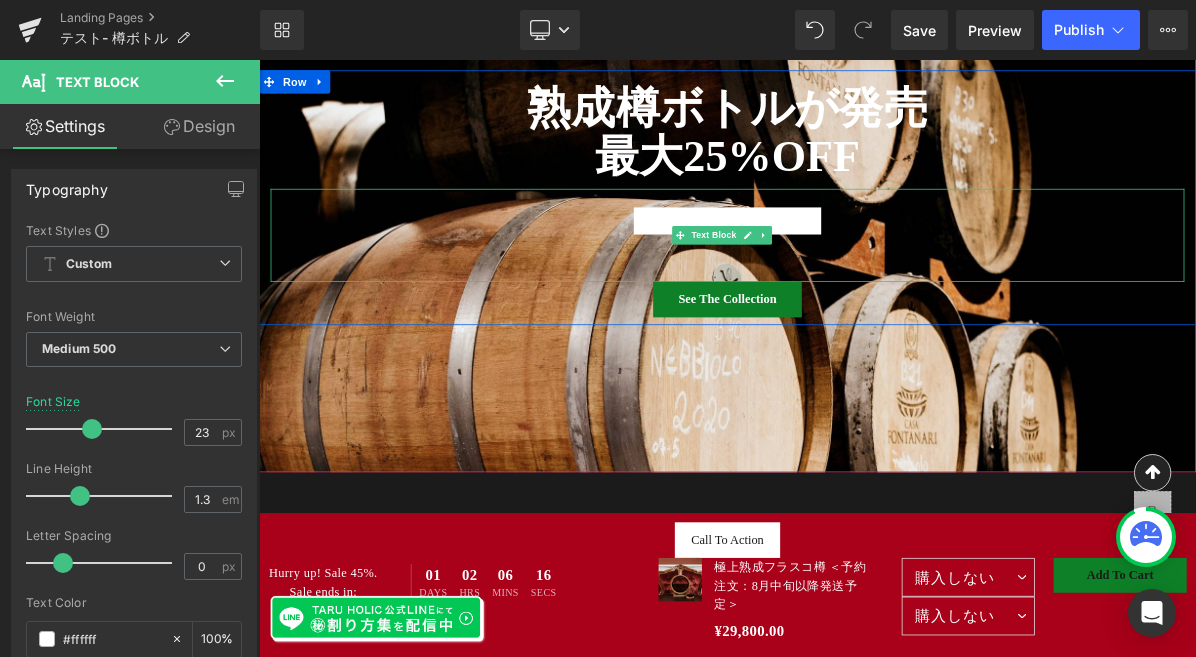 click on "公式LINE登録者限定" at bounding box center (863, 267) 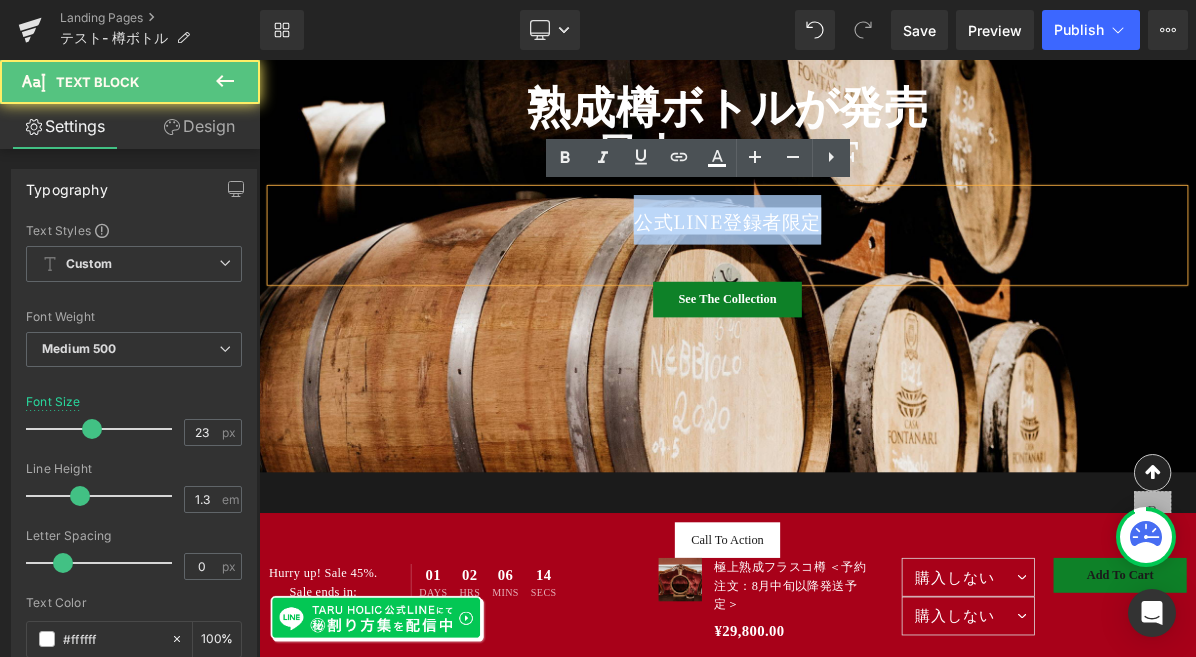 drag, startPoint x: 843, startPoint y: 260, endPoint x: 698, endPoint y: 260, distance: 145 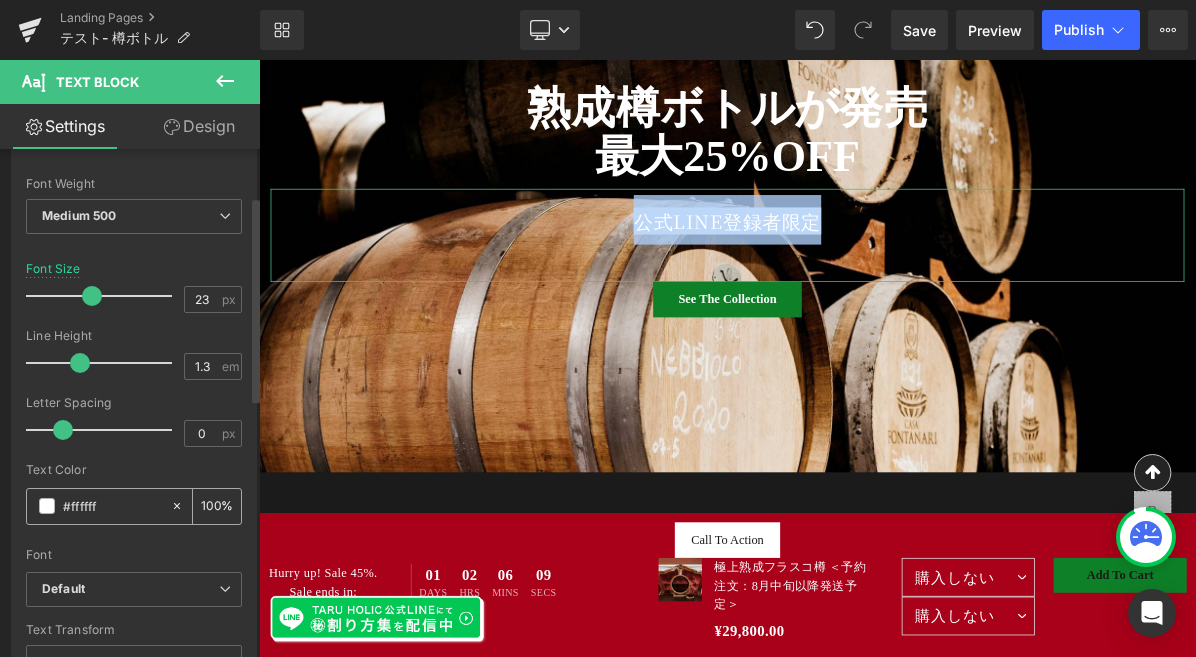scroll, scrollTop: 216, scrollLeft: 0, axis: vertical 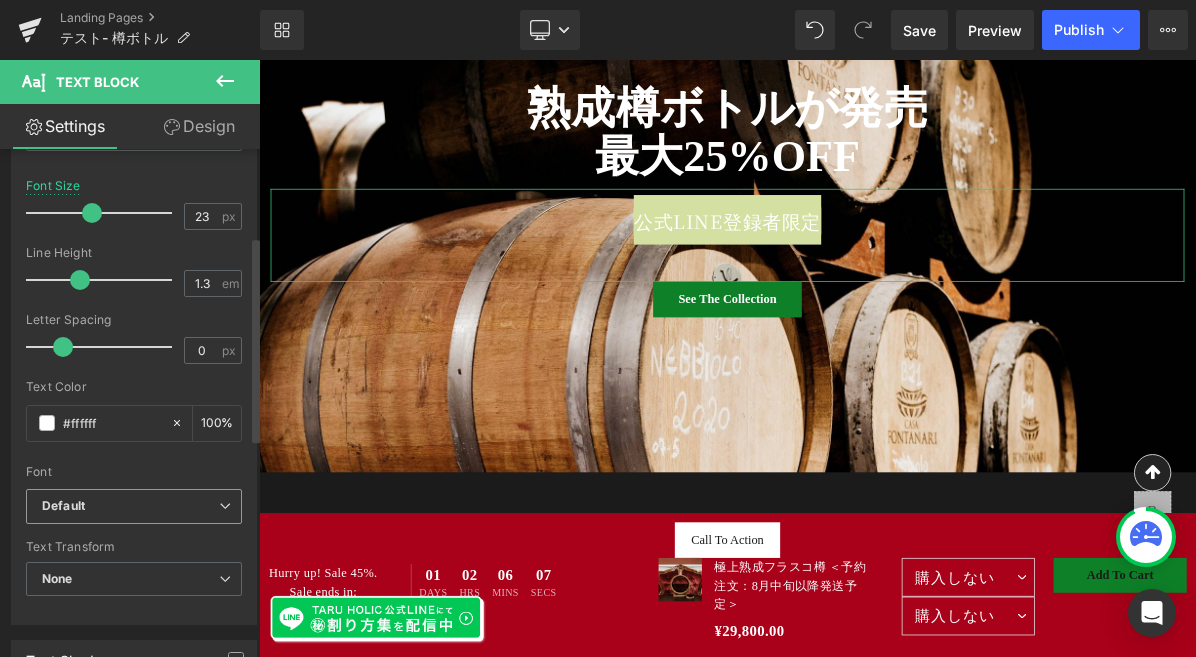 click on "Default" at bounding box center (130, 506) 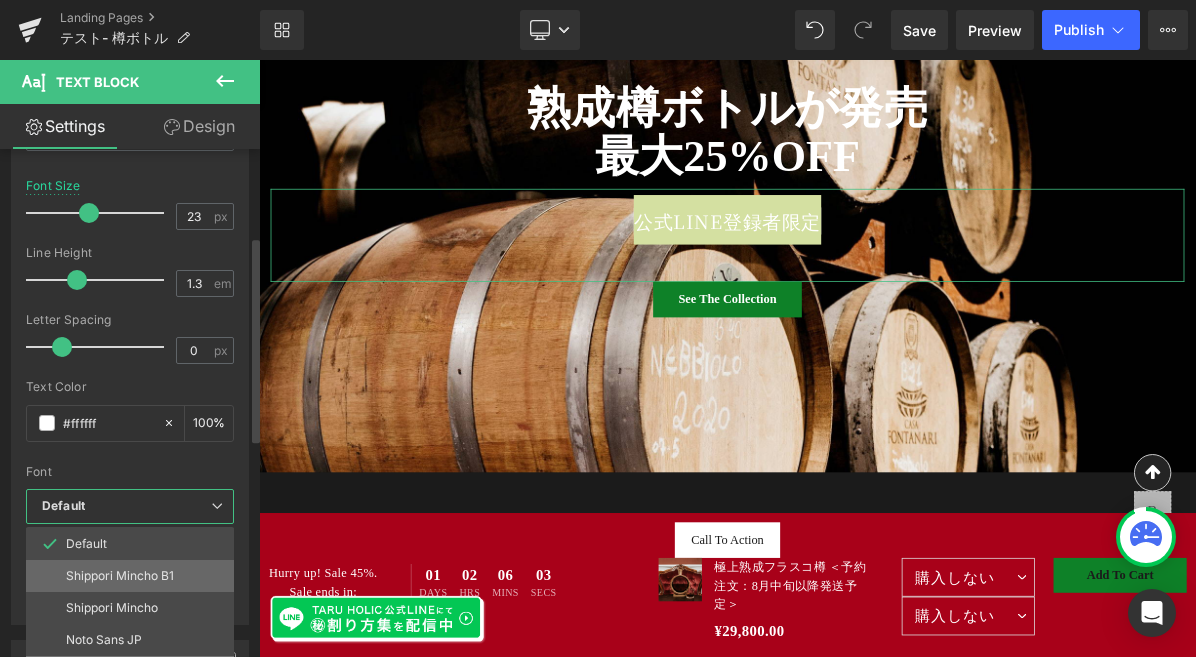 click on "Shippori Mincho B1" at bounding box center [120, 576] 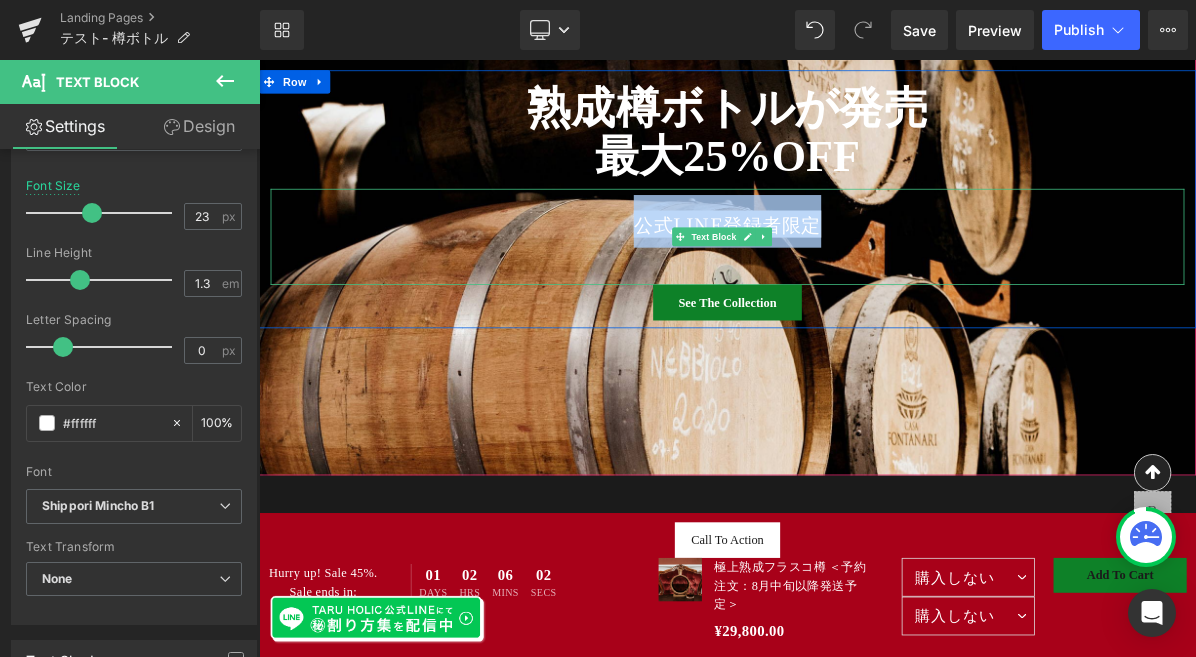 click on "公式LINE登録者限定" at bounding box center [863, 271] 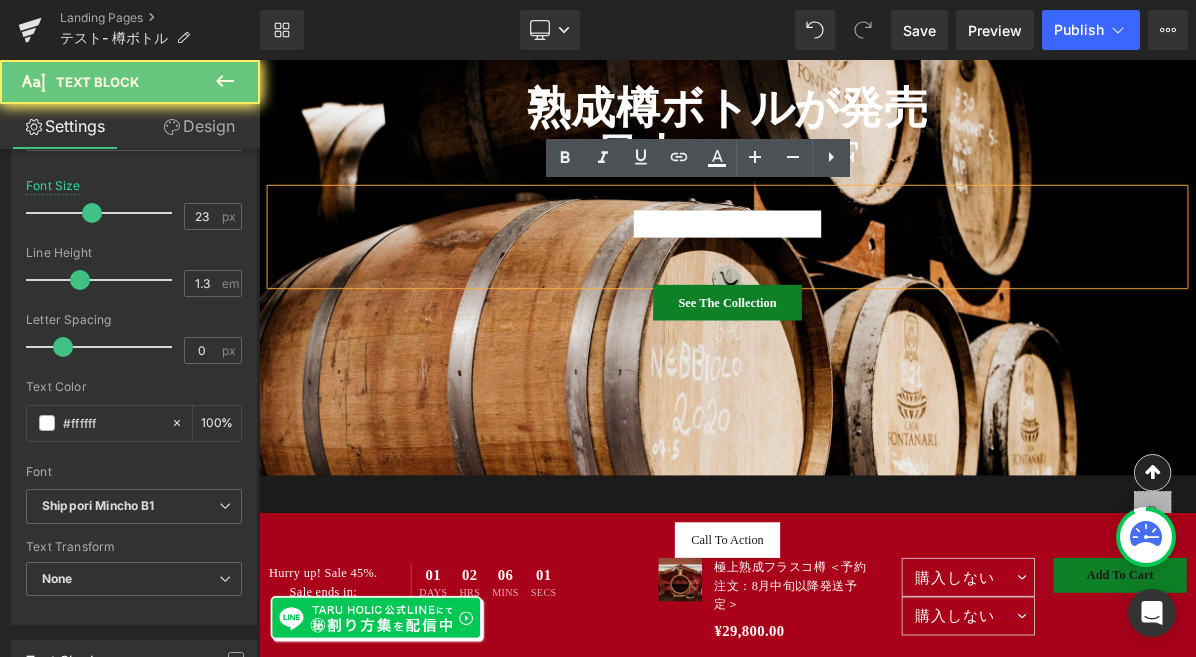 click on "公式LINE登録者限定" at bounding box center (863, 271) 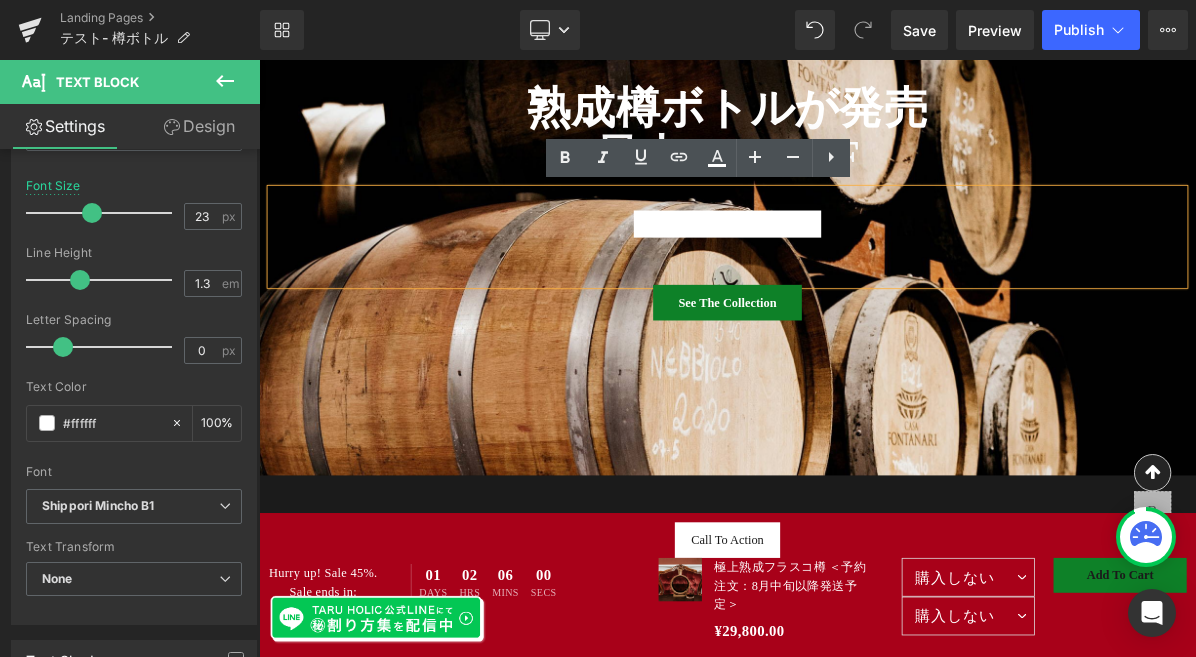 click on "公式LINE登録者限定" at bounding box center (864, 288) 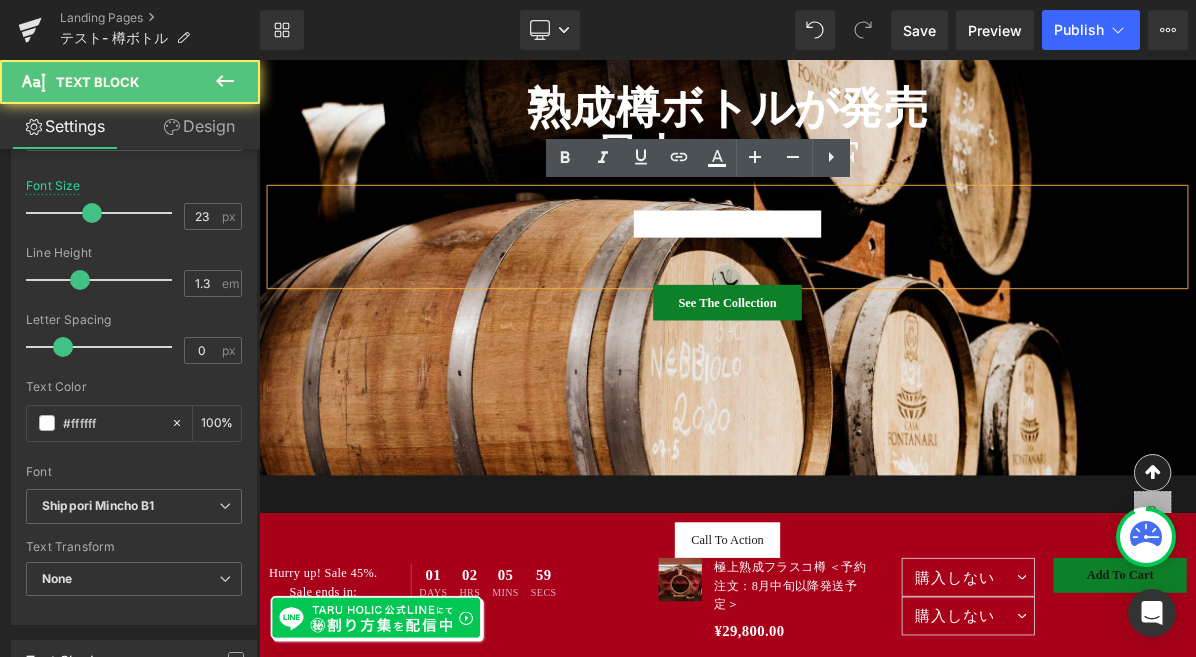 click on "公式LINE登録者限定" at bounding box center [864, 268] 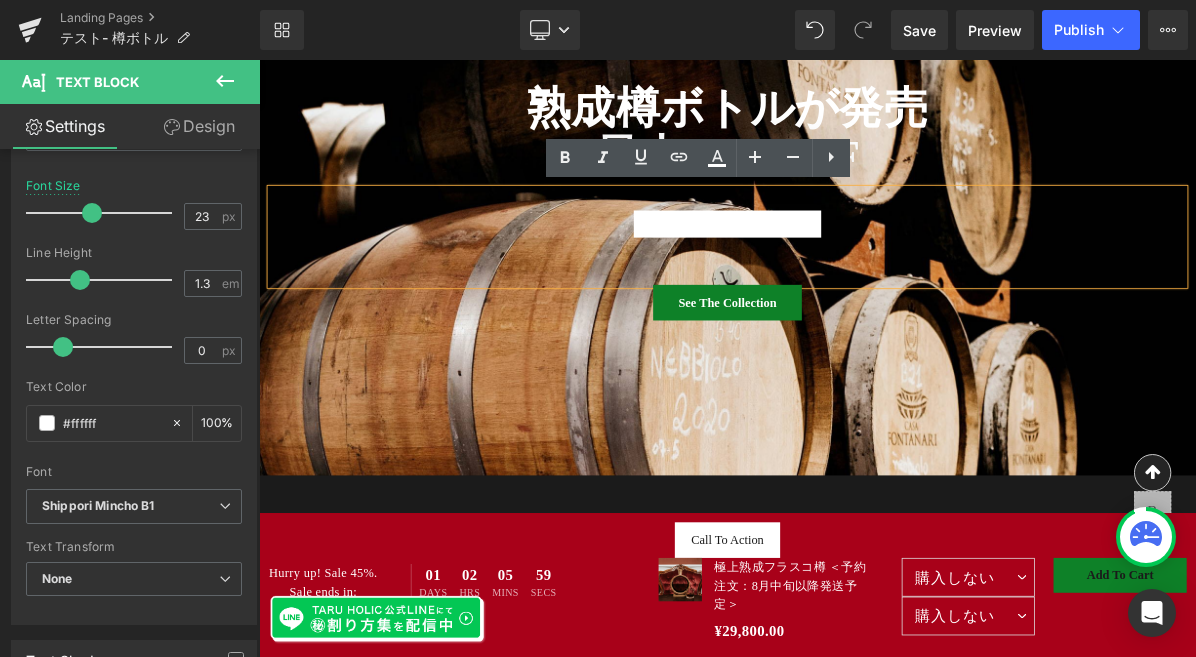 click on "公式LINE登録者限定" at bounding box center (863, 271) 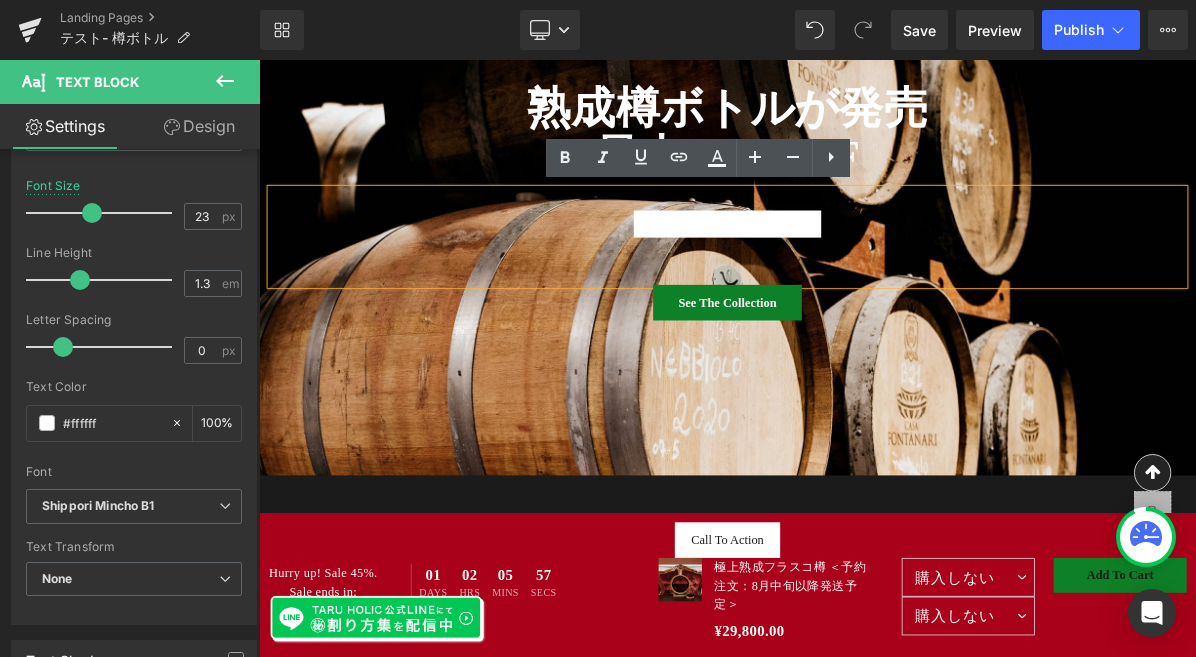 click on "公式LINE登録者限定" at bounding box center [863, 271] 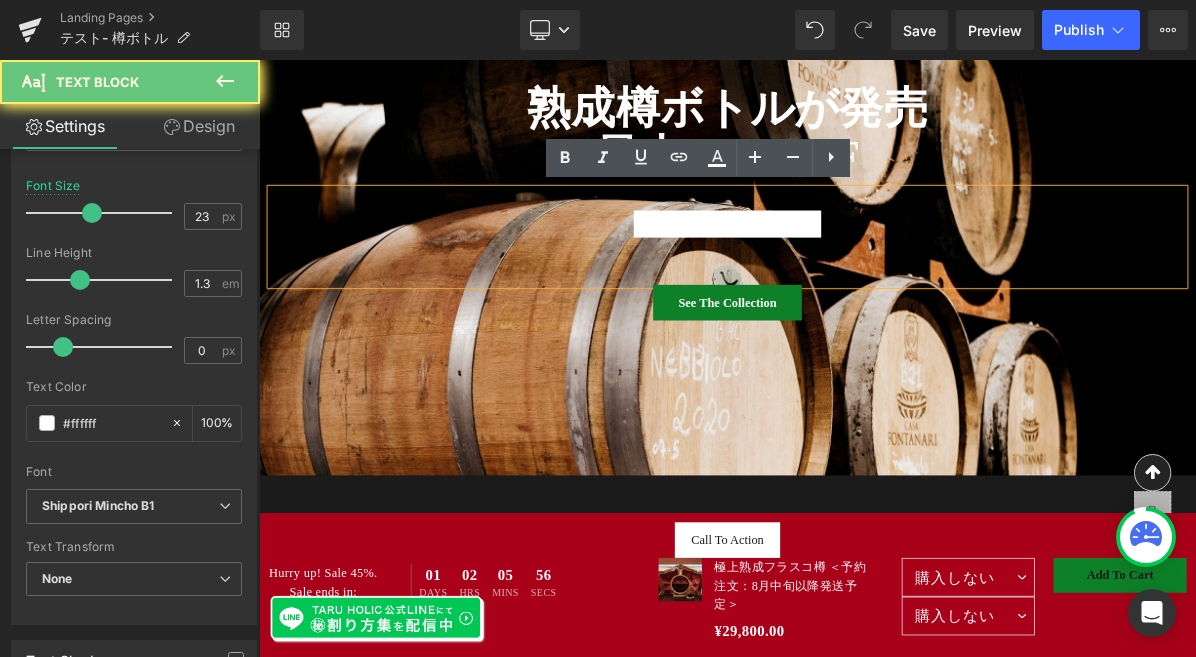 click on "公式LINE登録者限定" at bounding box center (863, 271) 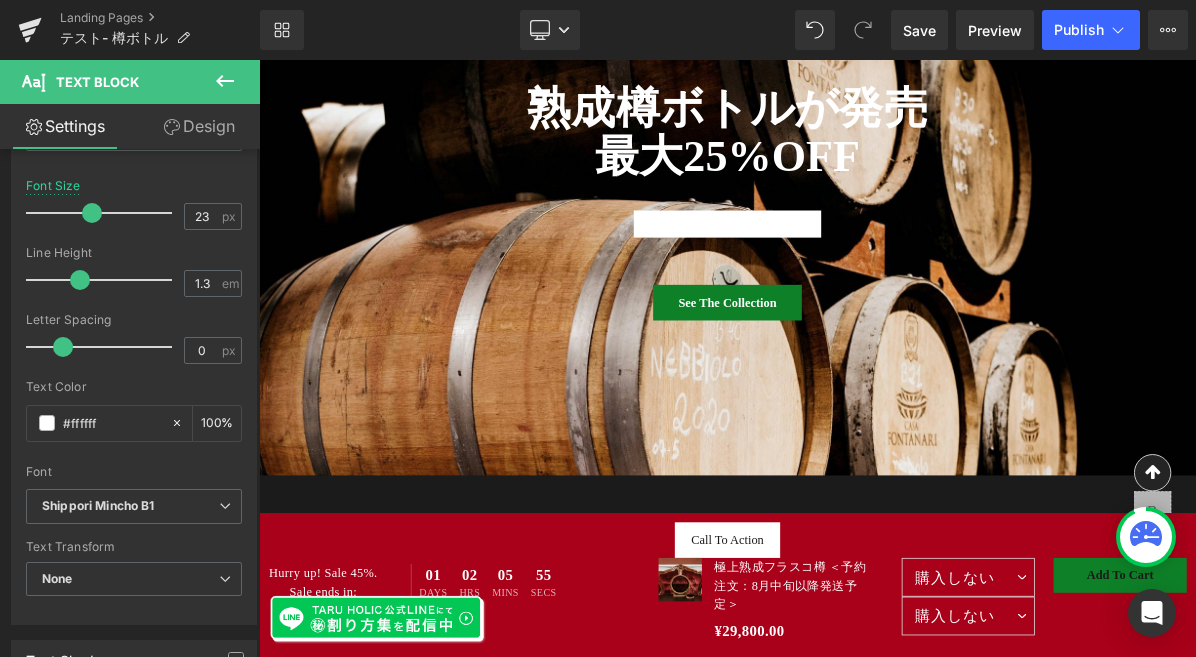 click 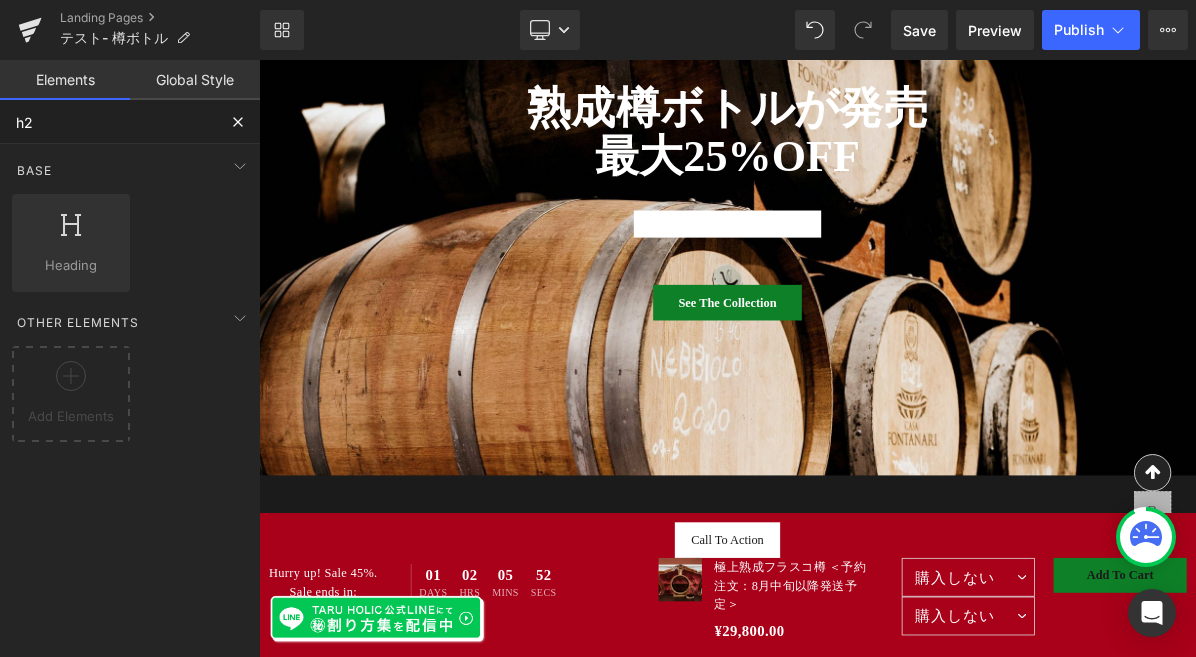 drag, startPoint x: 67, startPoint y: 128, endPoint x: -23, endPoint y: 120, distance: 90.35486 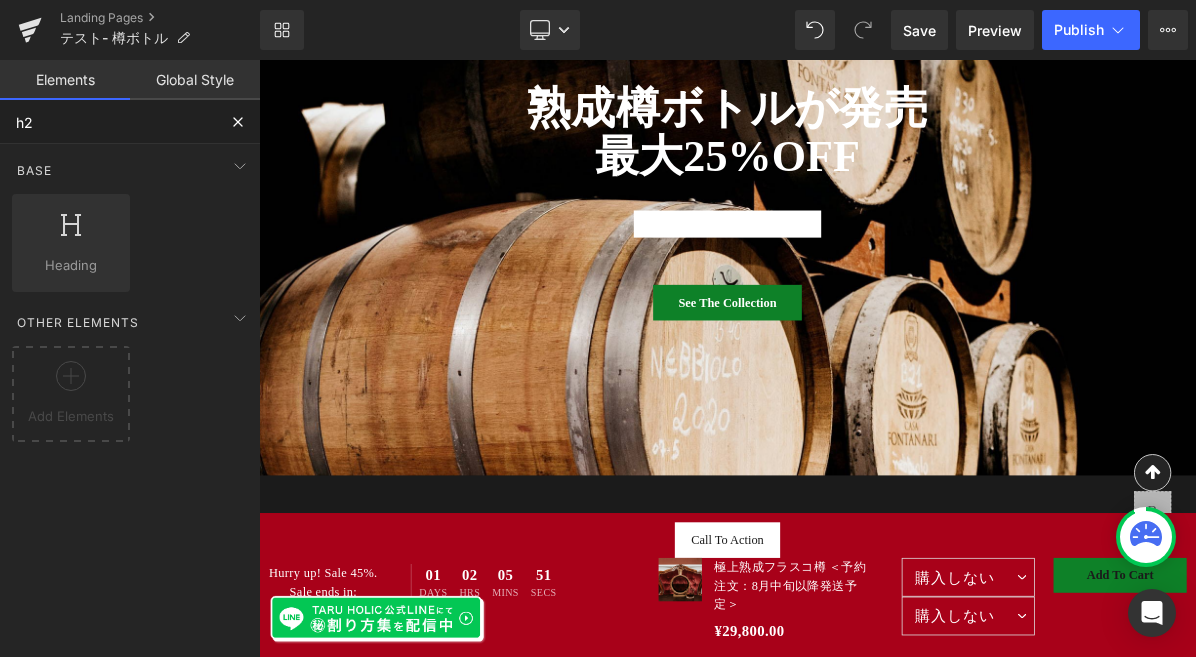 type 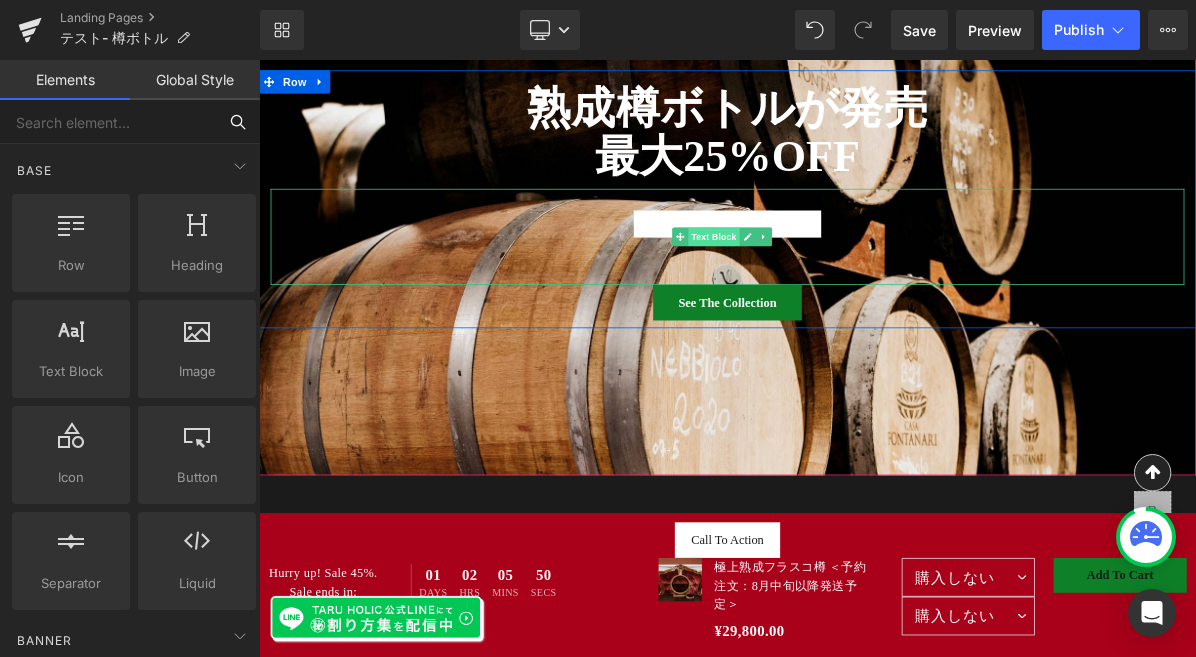 click on "Text Block" at bounding box center [846, 288] 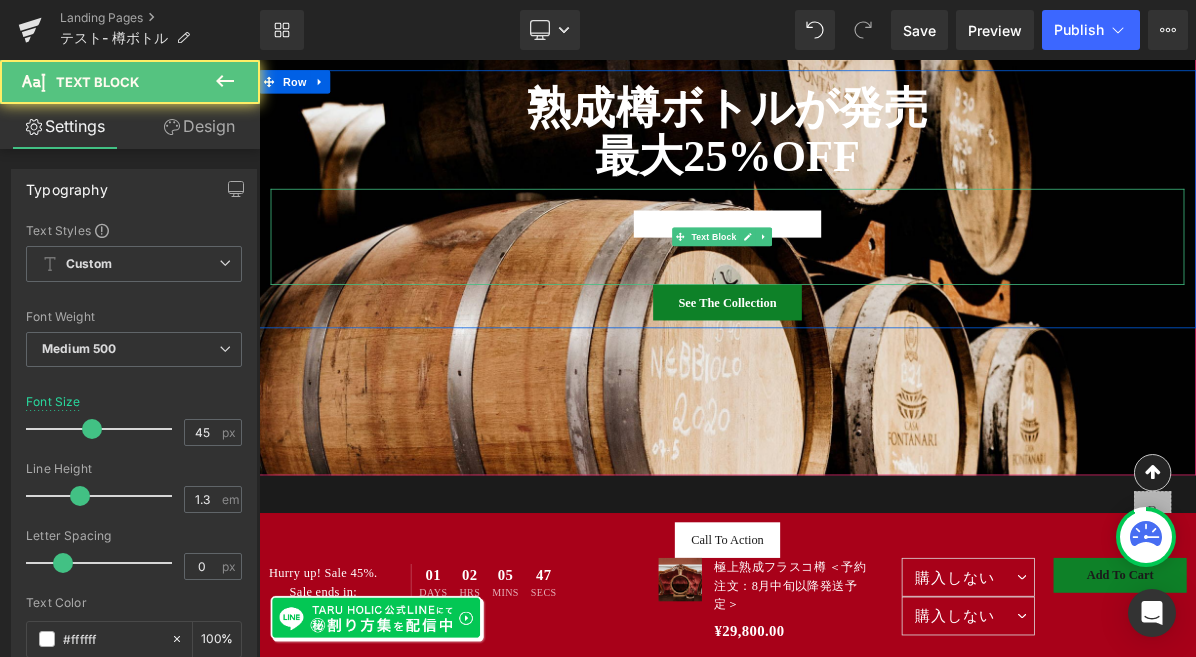 click on "公式LINE登録者限定" at bounding box center [864, 268] 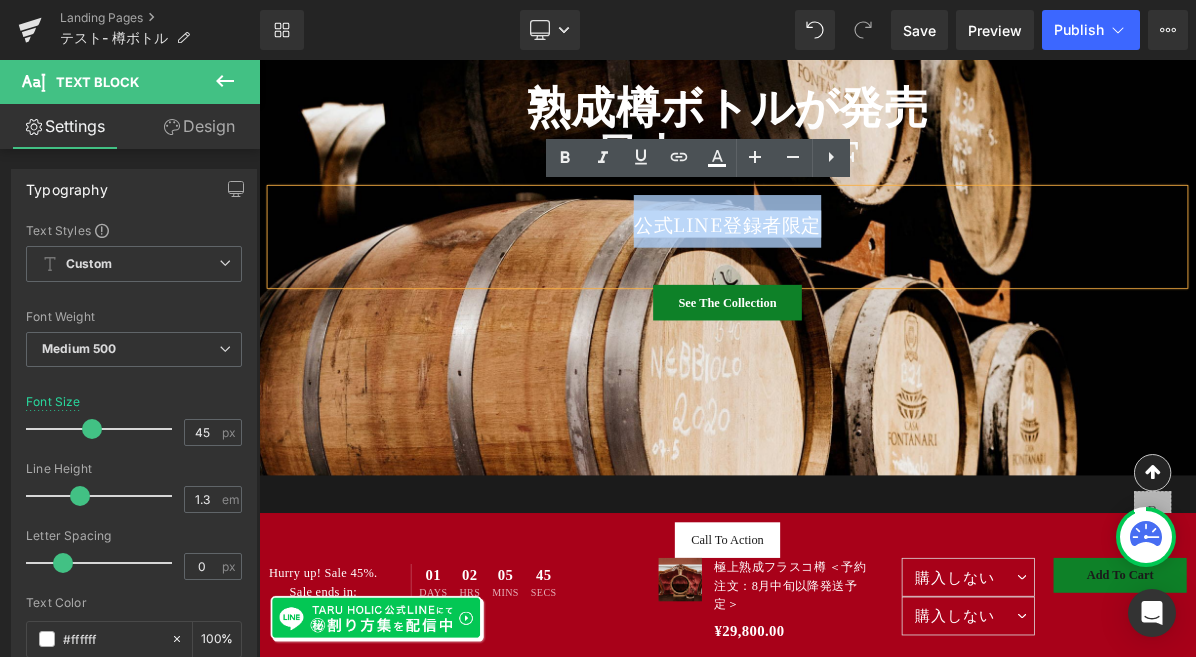 drag, startPoint x: 975, startPoint y: 276, endPoint x: 689, endPoint y: 271, distance: 286.0437 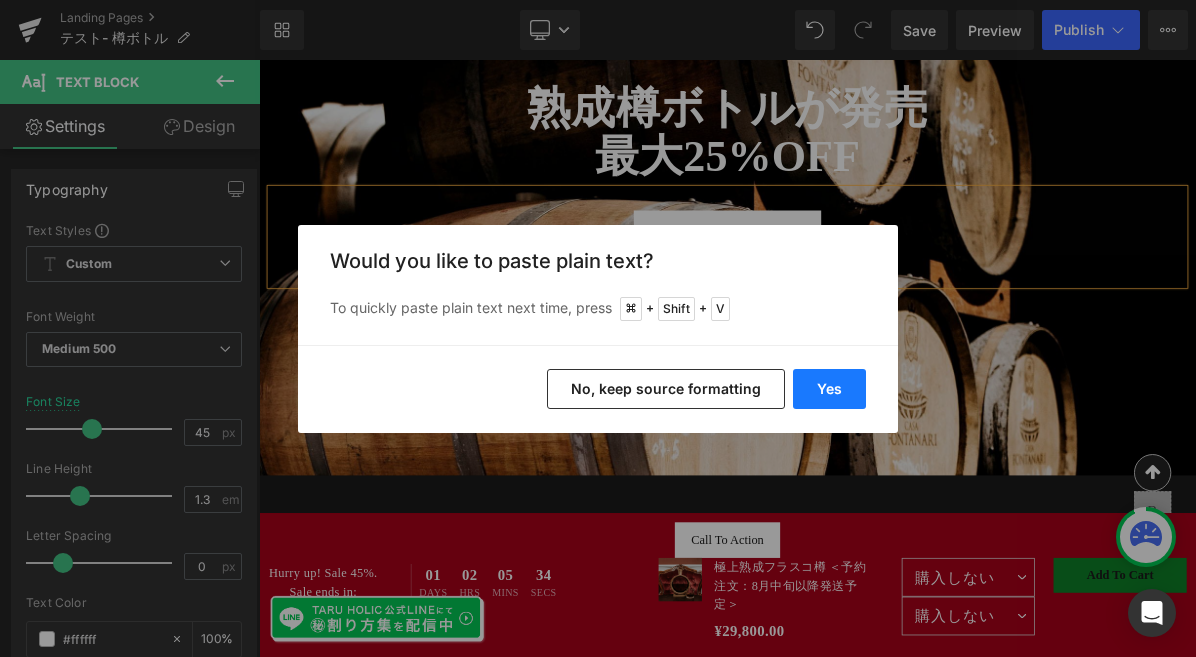 click on "Yes" at bounding box center (829, 389) 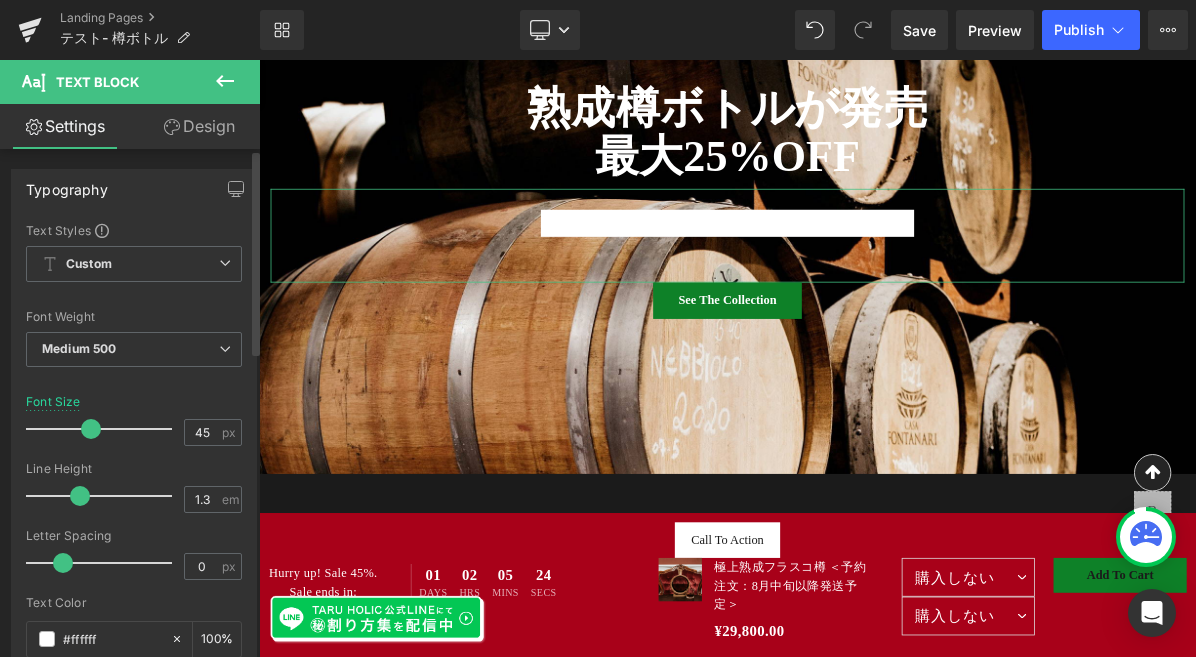 click at bounding box center [91, 429] 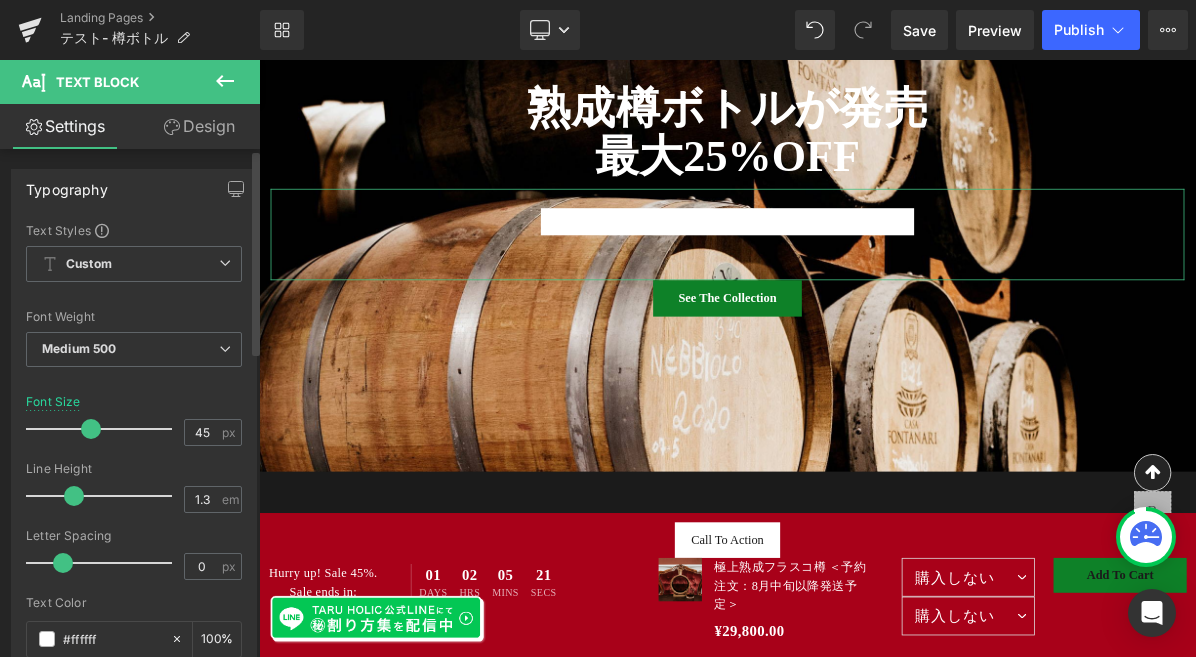click at bounding box center (74, 496) 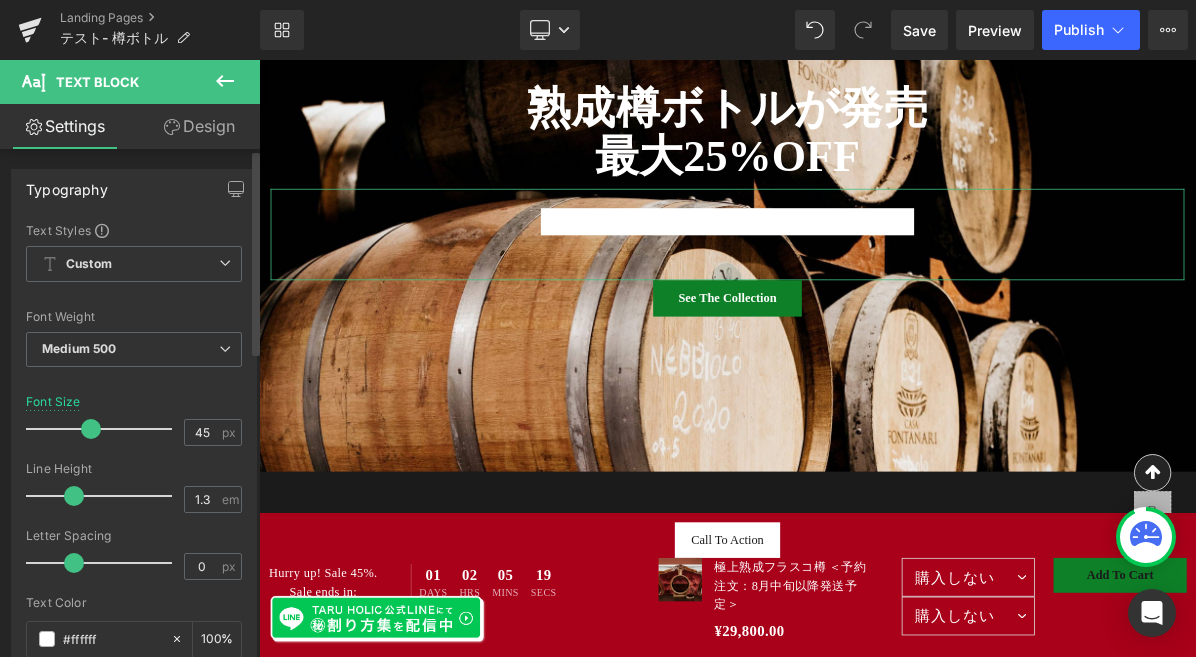 click at bounding box center (74, 563) 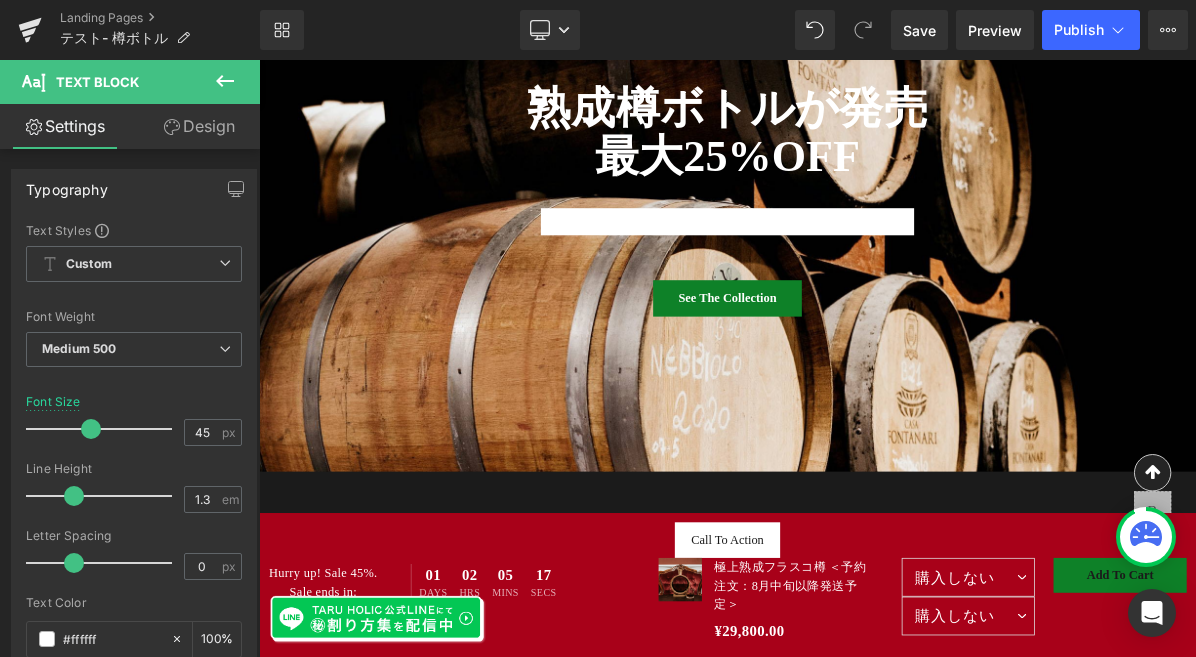 click on "Text Block" at bounding box center [97, 82] 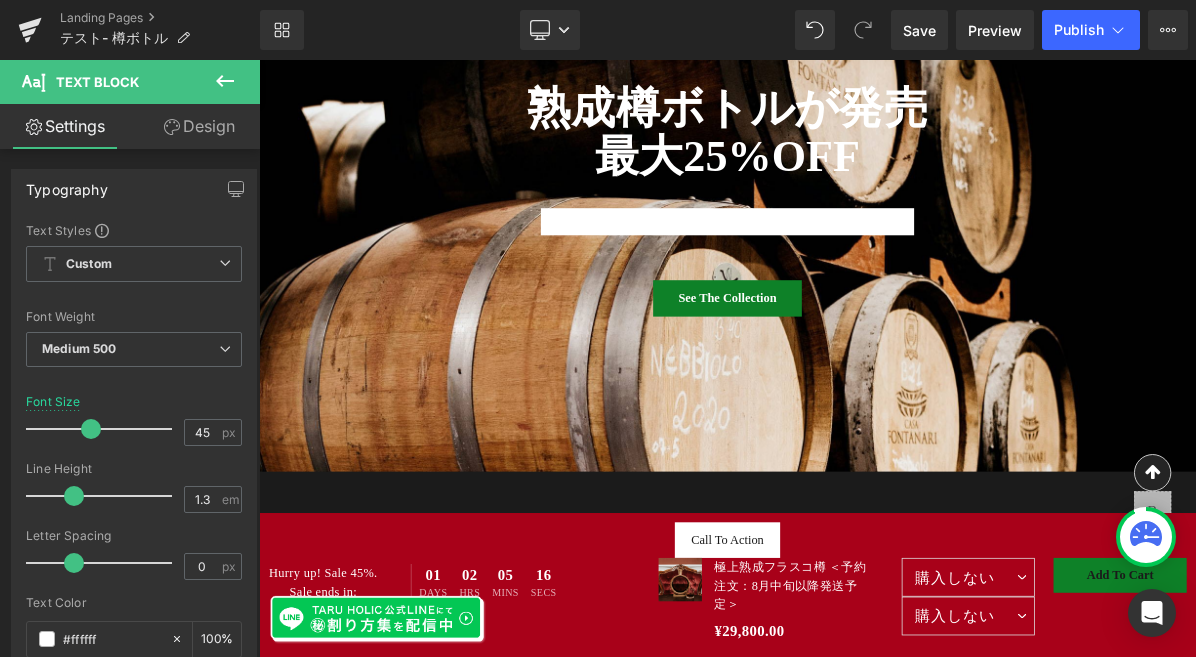 click 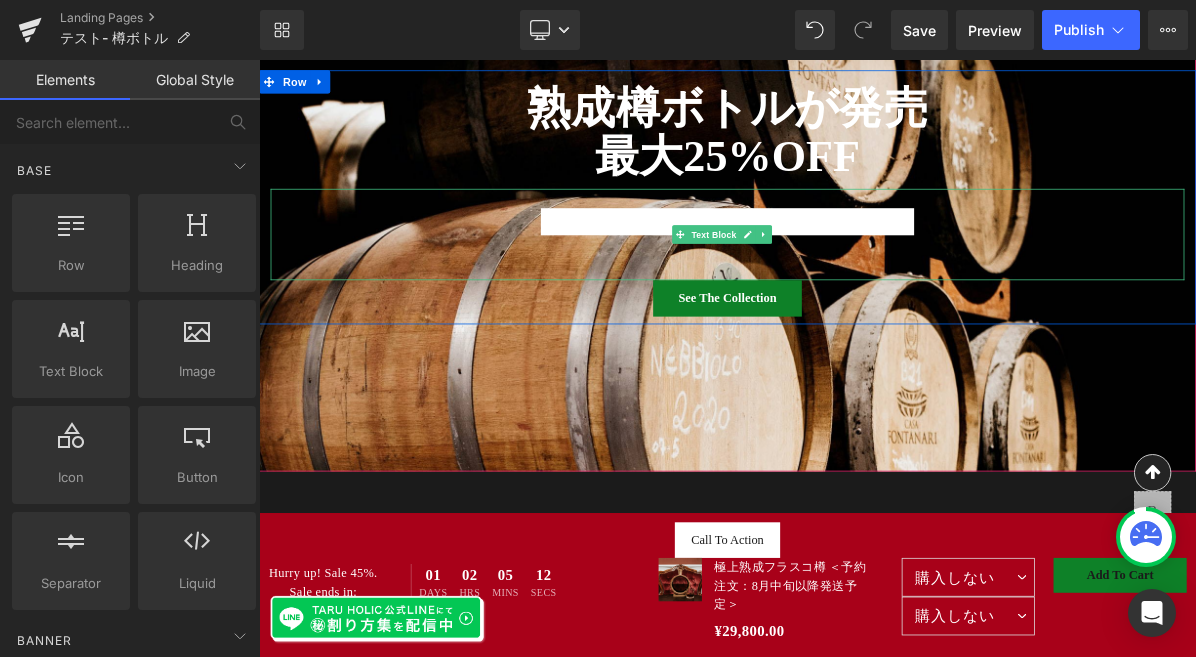 click on "公式LINE登録者限定公式LINE登録者限定" at bounding box center [864, 268] 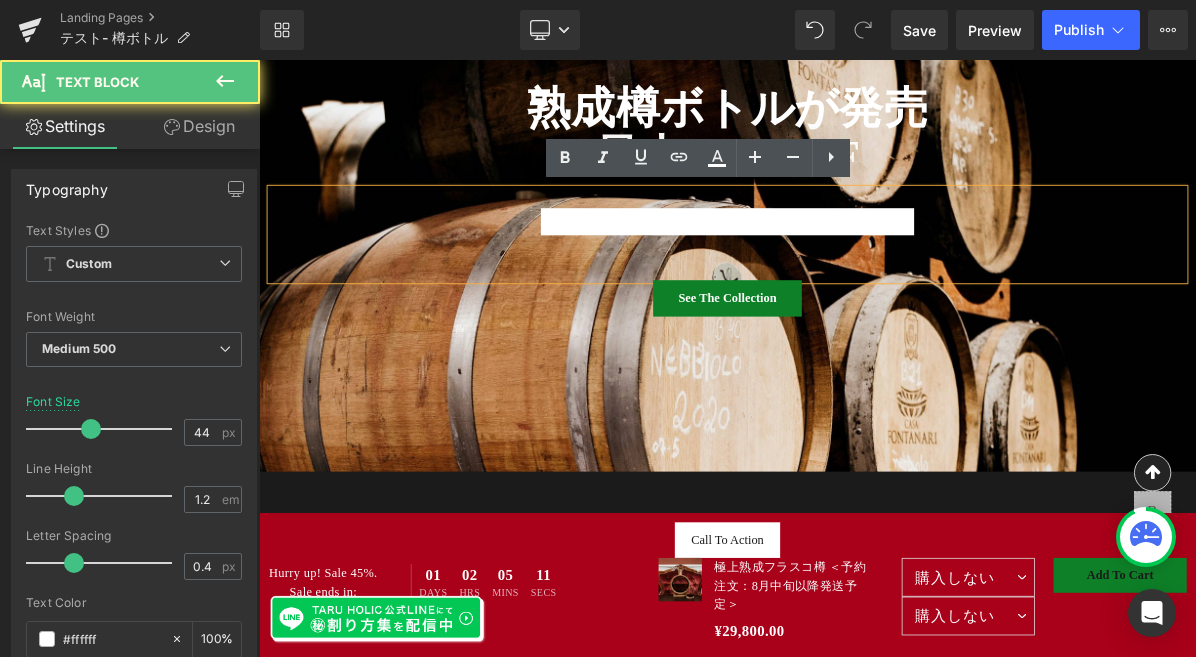 click on "公式LINE登録者限定公式LINE登録者限定" at bounding box center [864, 268] 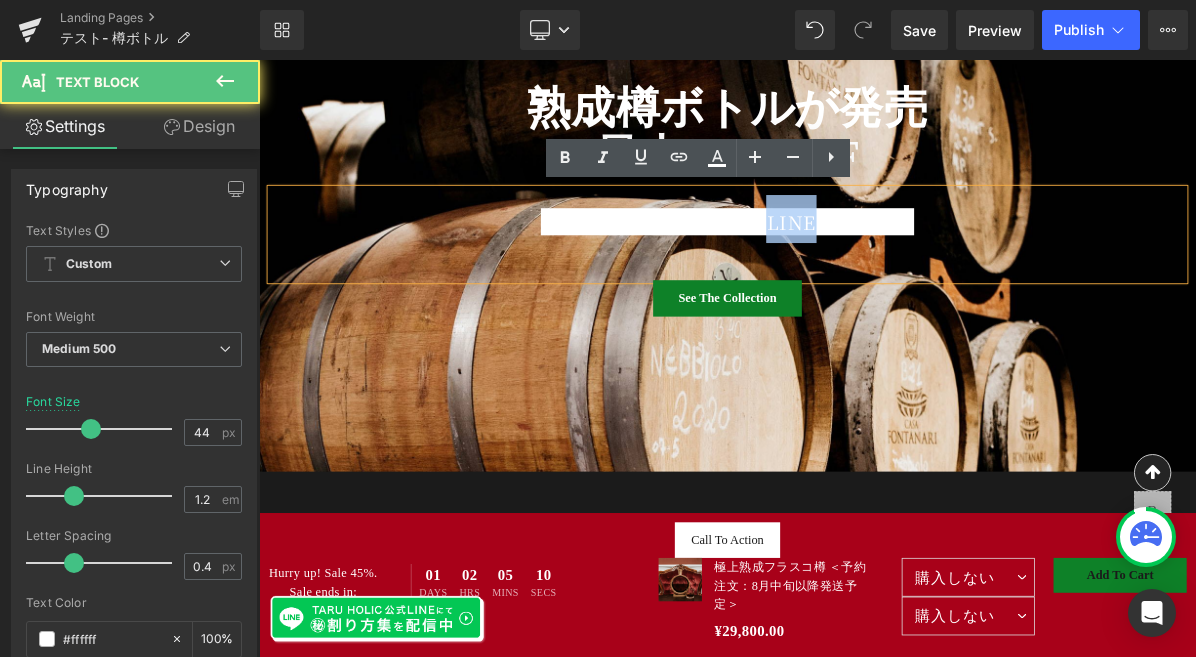 click on "公式LINE登録者限定公式LINE登録者限定" at bounding box center [864, 268] 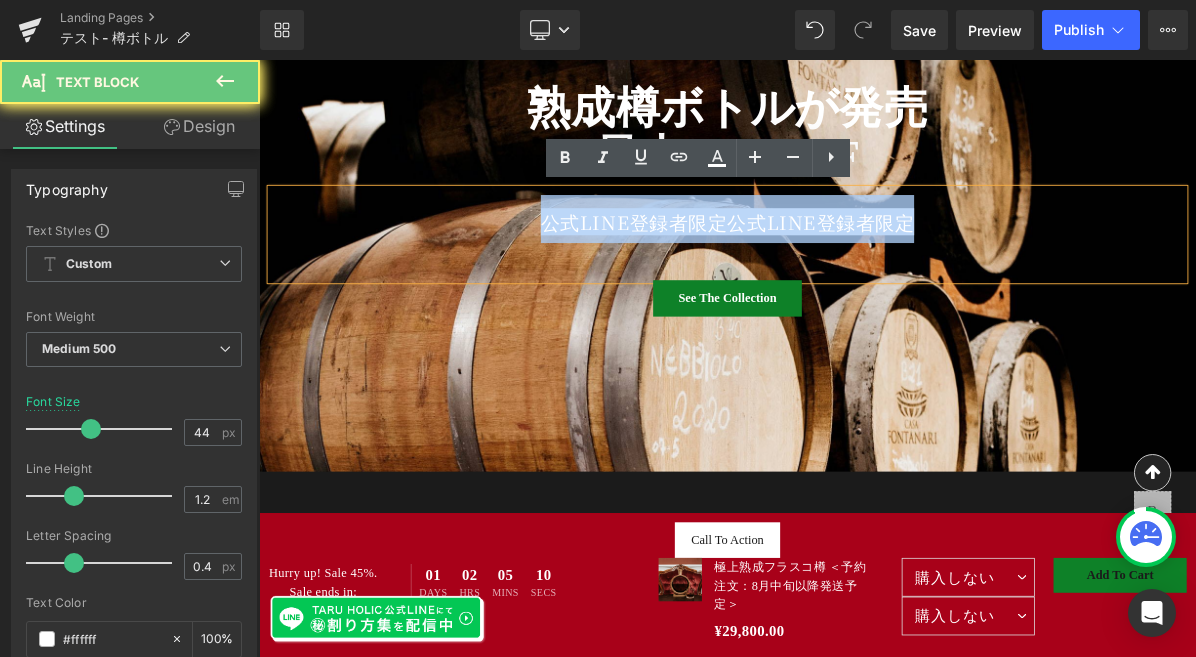 click on "公式LINE登録者限定公式LINE登録者限定" at bounding box center (864, 268) 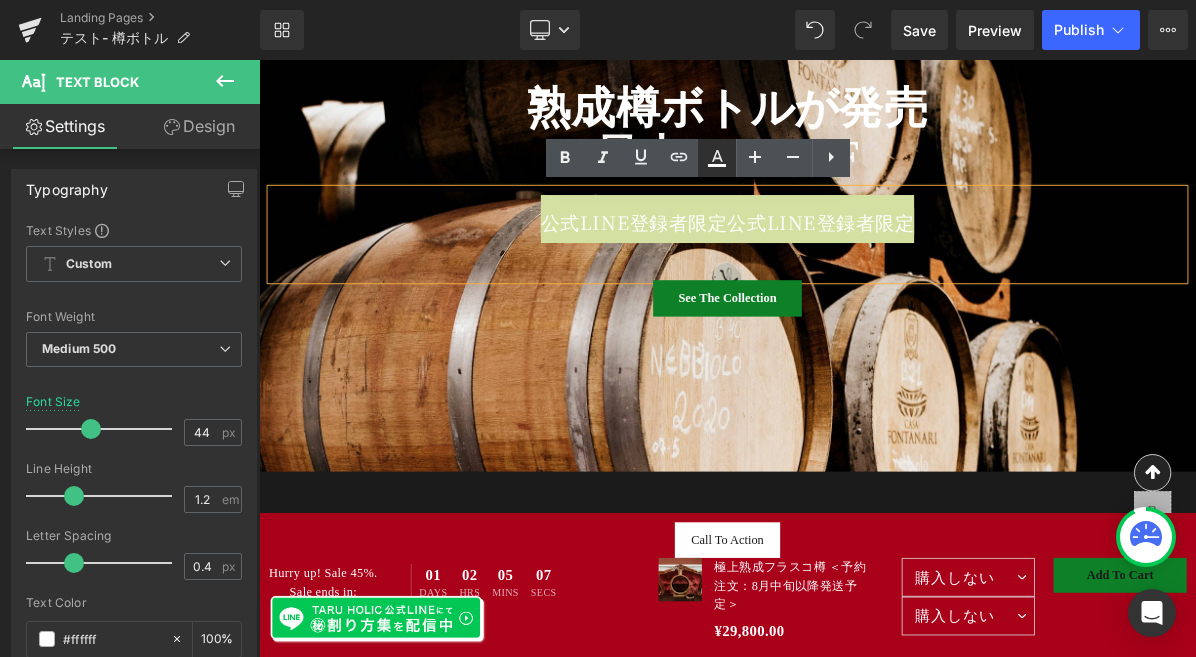 click 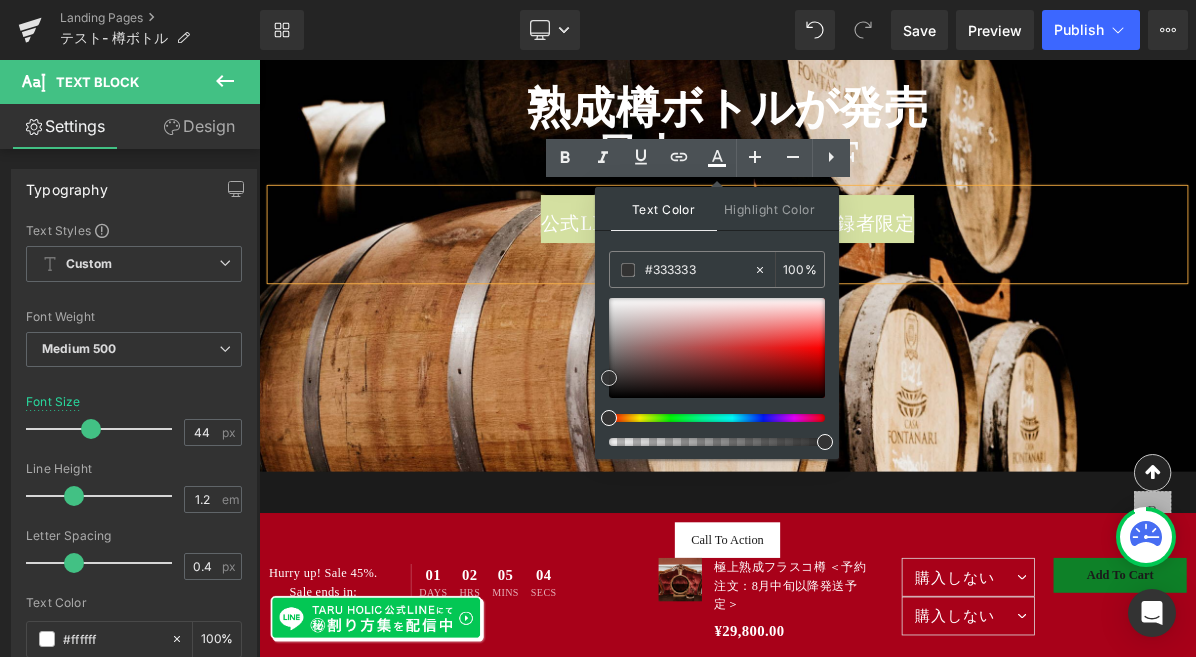click at bounding box center [717, 348] 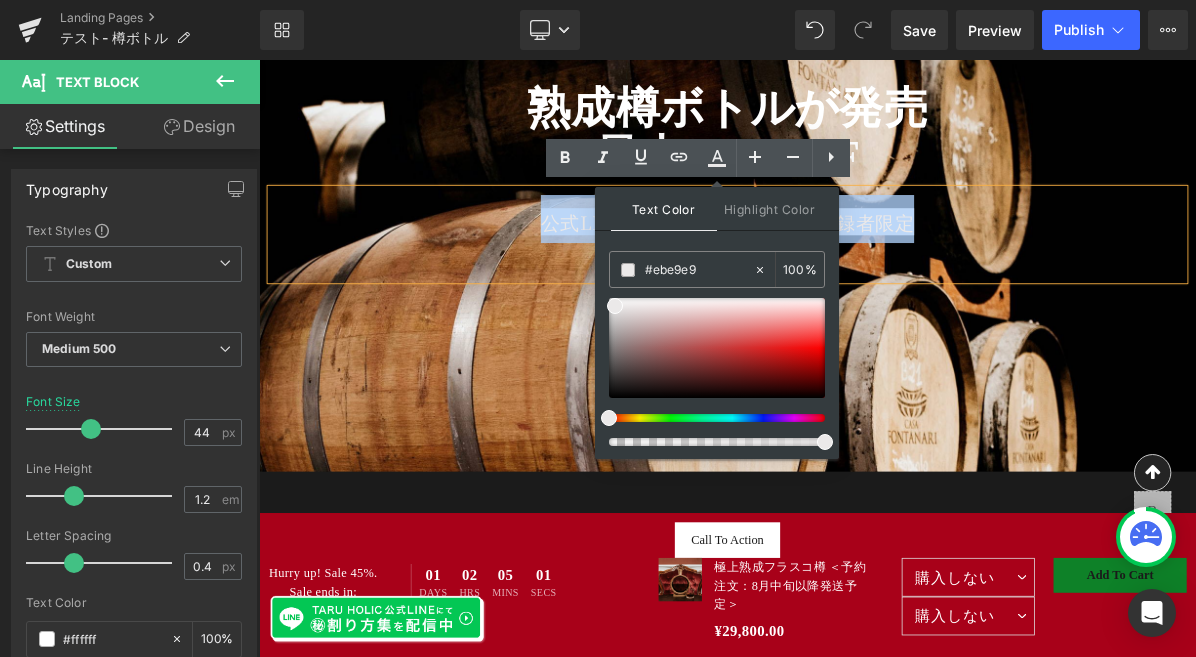 click on "公式LINE登録者限定公式LINE登録者限定" at bounding box center (864, 268) 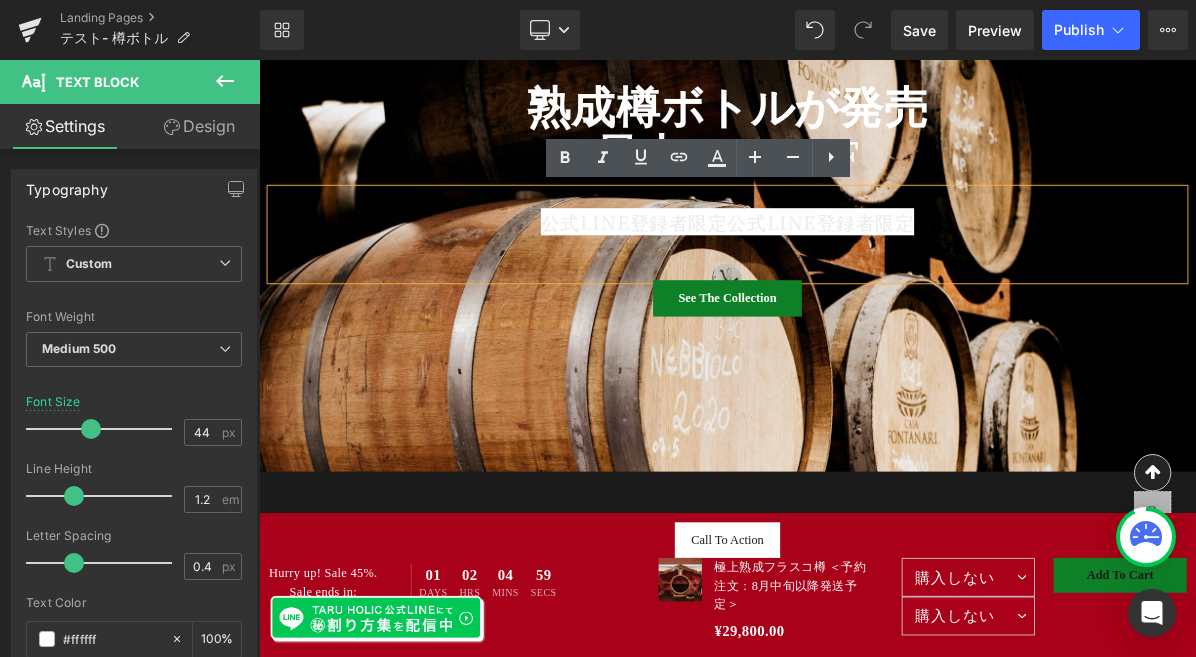 click on "公式LINE登録者限定公式LINE登録者限定" at bounding box center [864, 285] 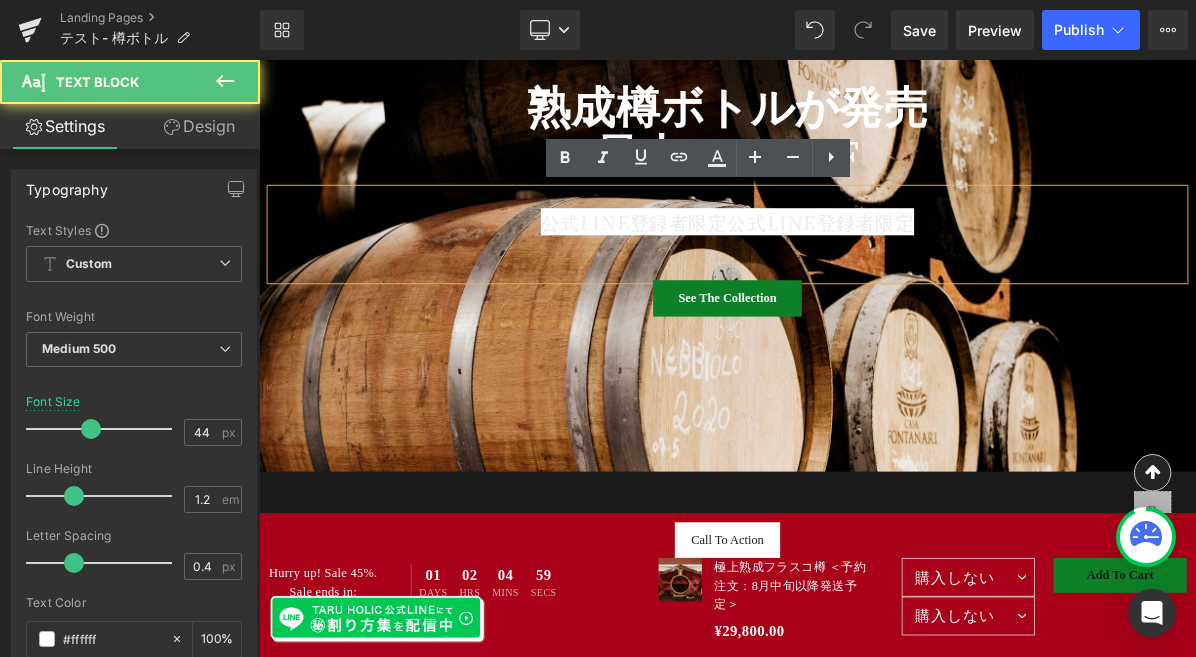 click on "公式LINE登録者限定公式LINE登録者限定" at bounding box center (864, 268) 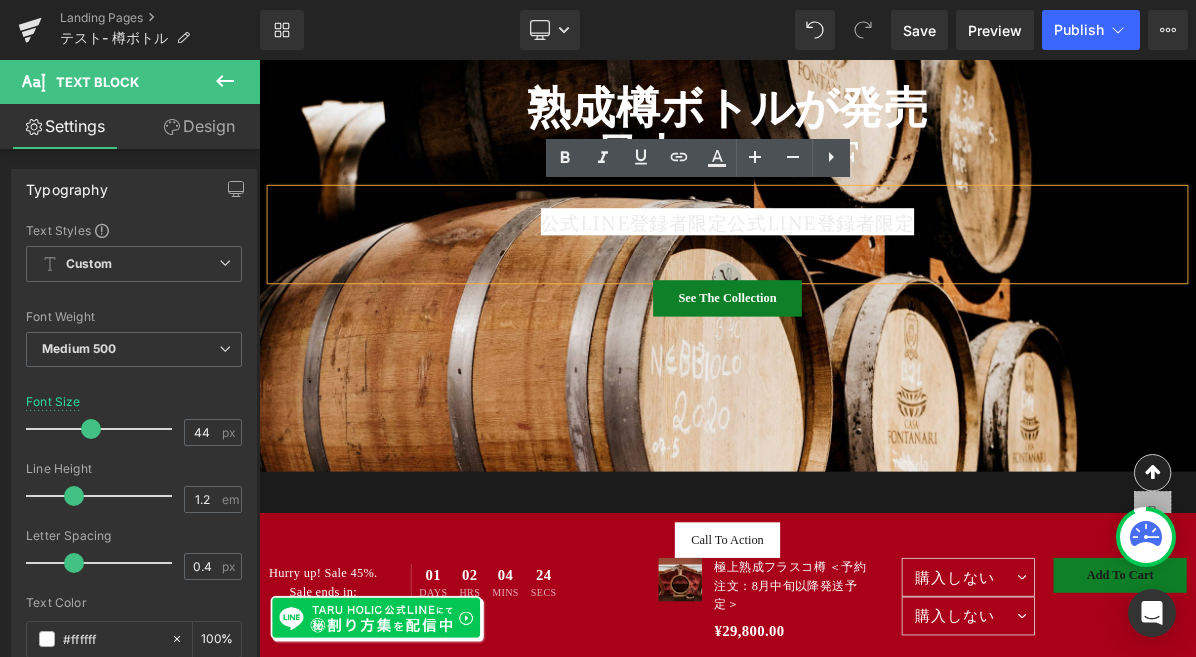 click on "公式LINE登録者限定公式LINE登録者限定" at bounding box center [864, 265] 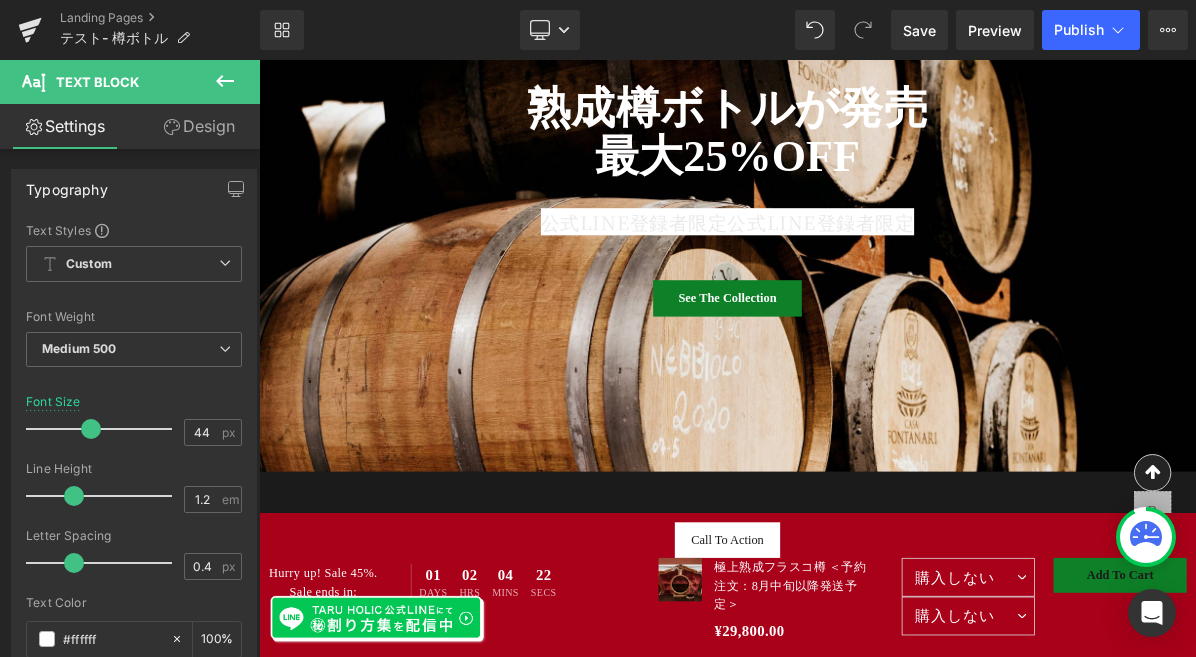 click 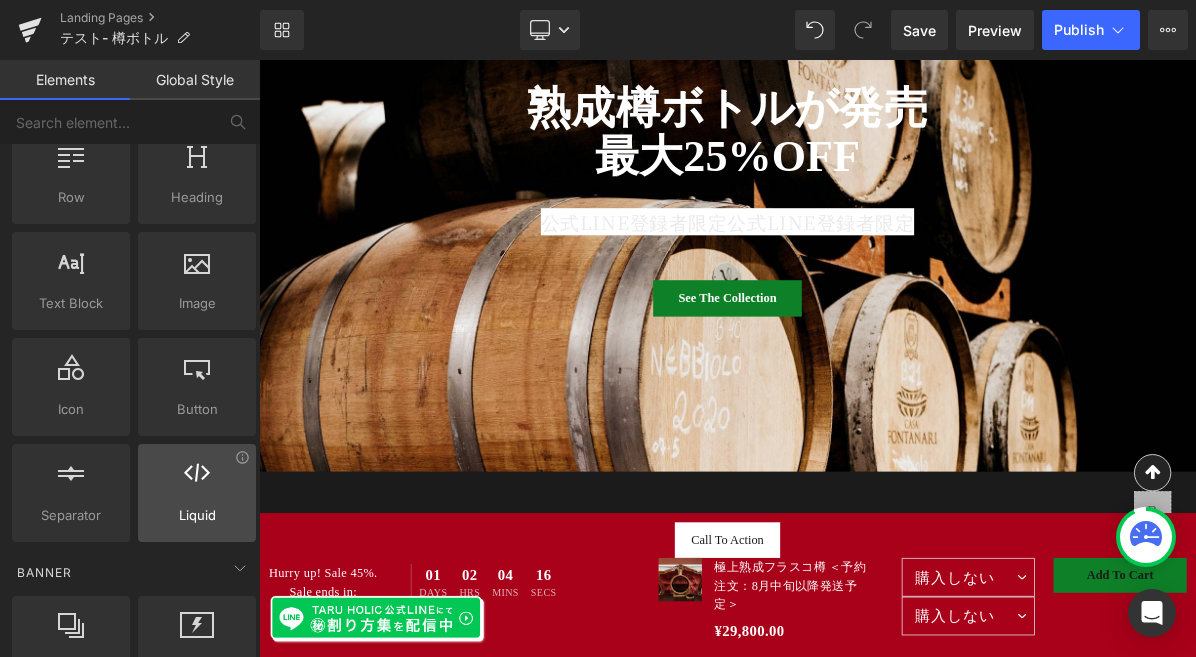 scroll, scrollTop: 0, scrollLeft: 0, axis: both 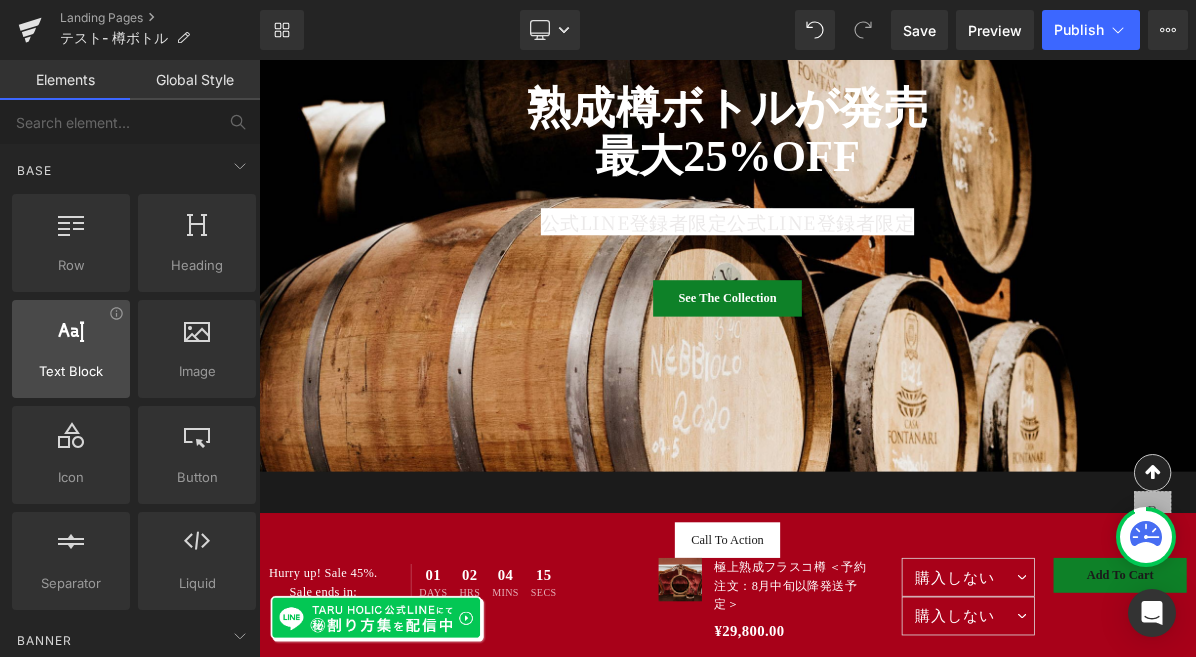 click at bounding box center [71, 338] 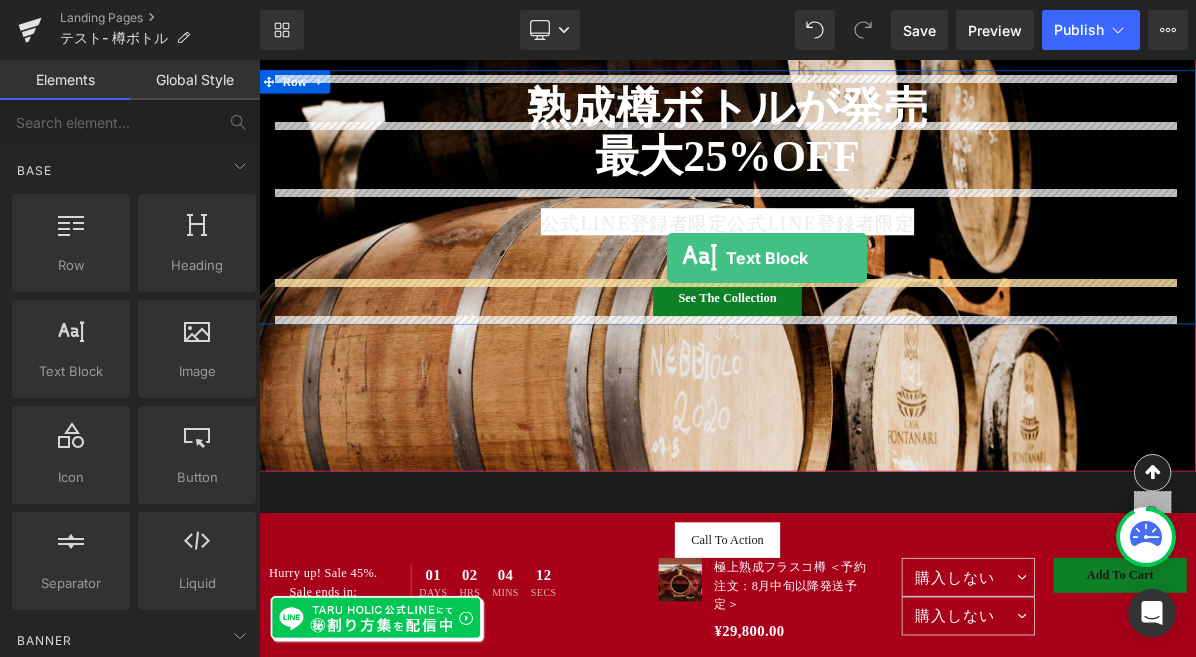 drag, startPoint x: 326, startPoint y: 402, endPoint x: 786, endPoint y: 316, distance: 467.9701 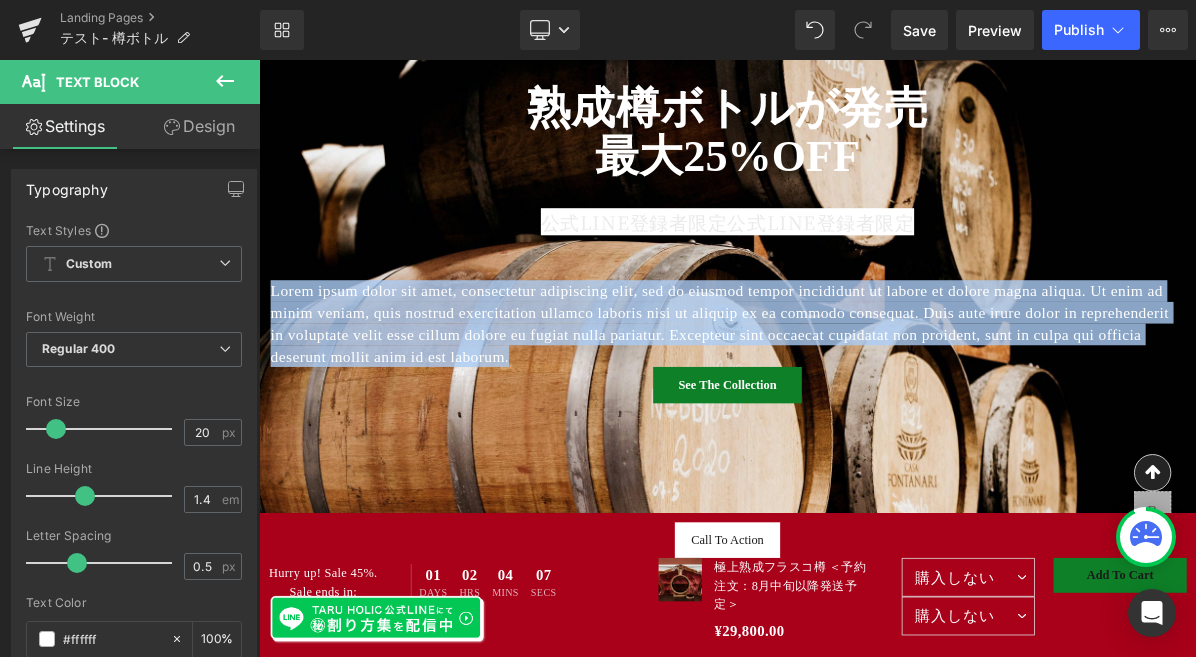 drag, startPoint x: 1126, startPoint y: 438, endPoint x: 198, endPoint y: 340, distance: 933.1602 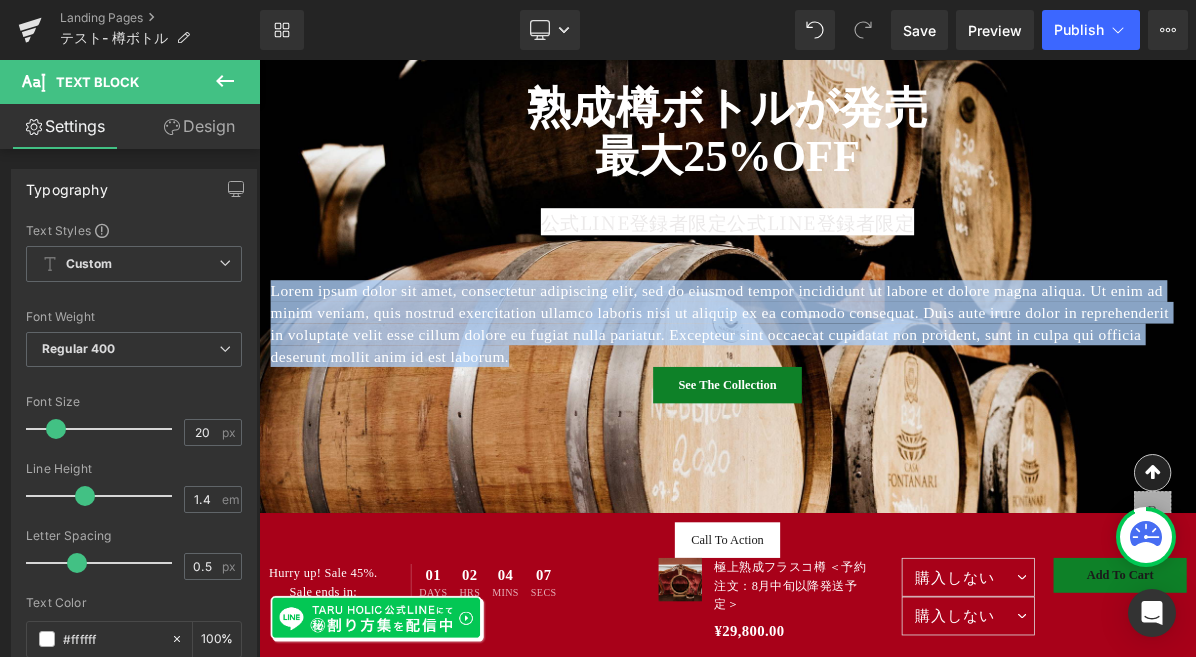 click on "スキップ
icon-X
Close
ホーム 製品 お客様の声 ブログ 取扱店 よくあるご質問 お問い合わせ
ログイン
instagram
Instagram
Facebook
twitter
Twitter
カート
icon-X
カートを閉じる
小計
¥0
配送料は購入画面で加算されます。" at bounding box center (864, 4256) 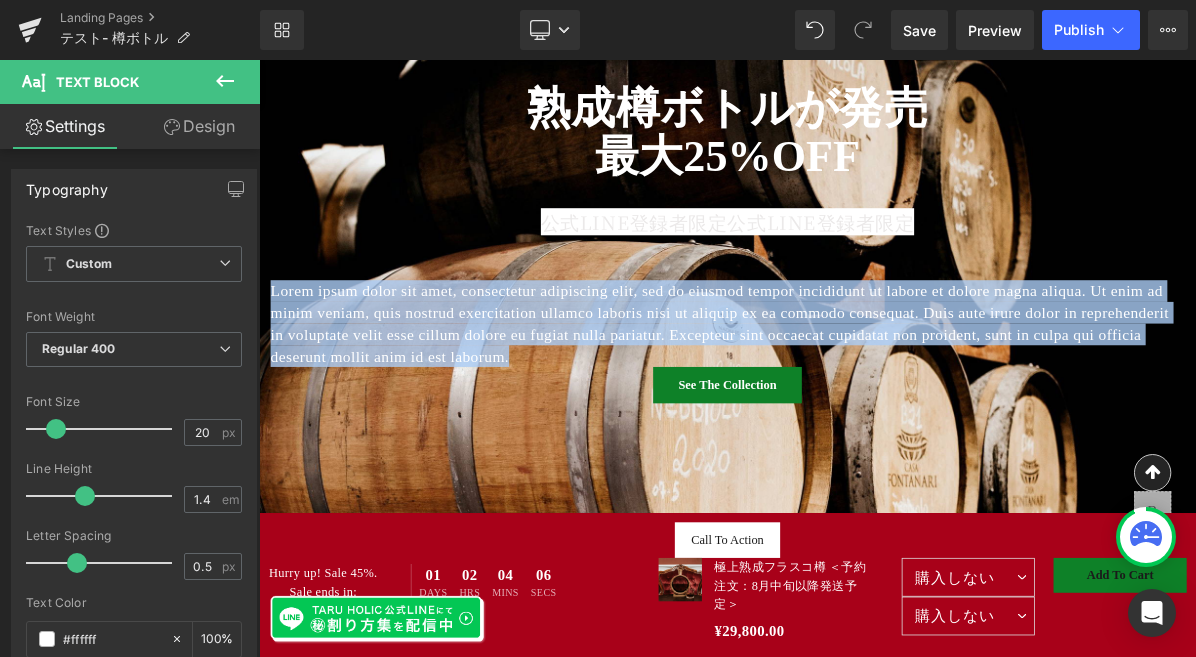 paste 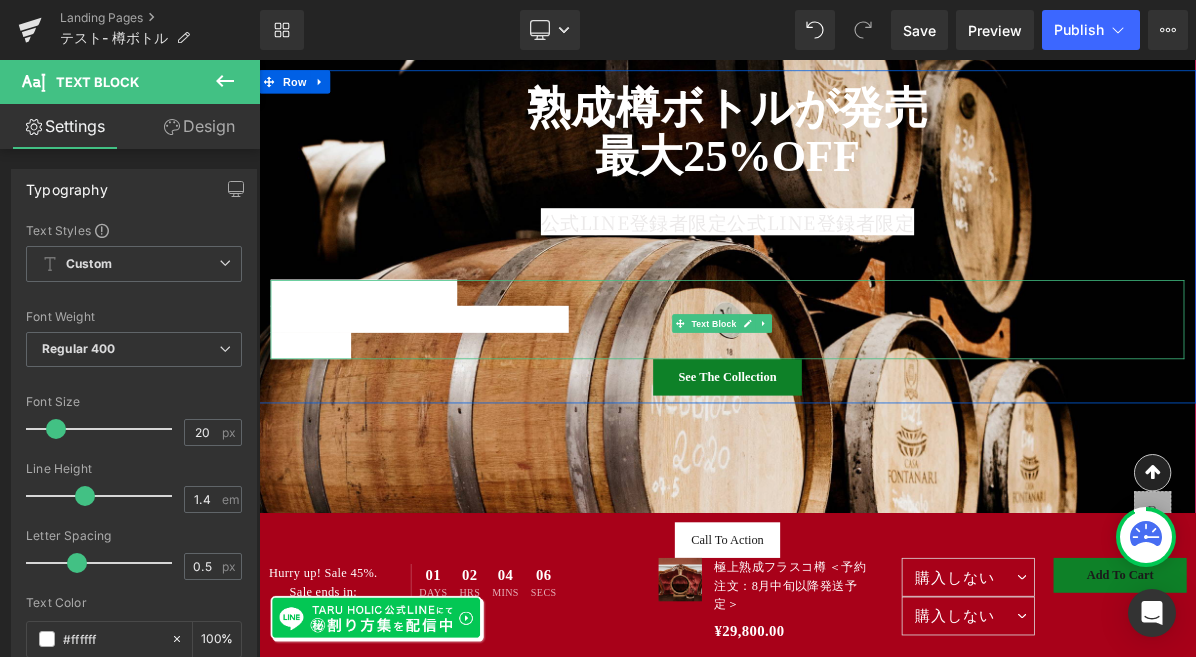 type 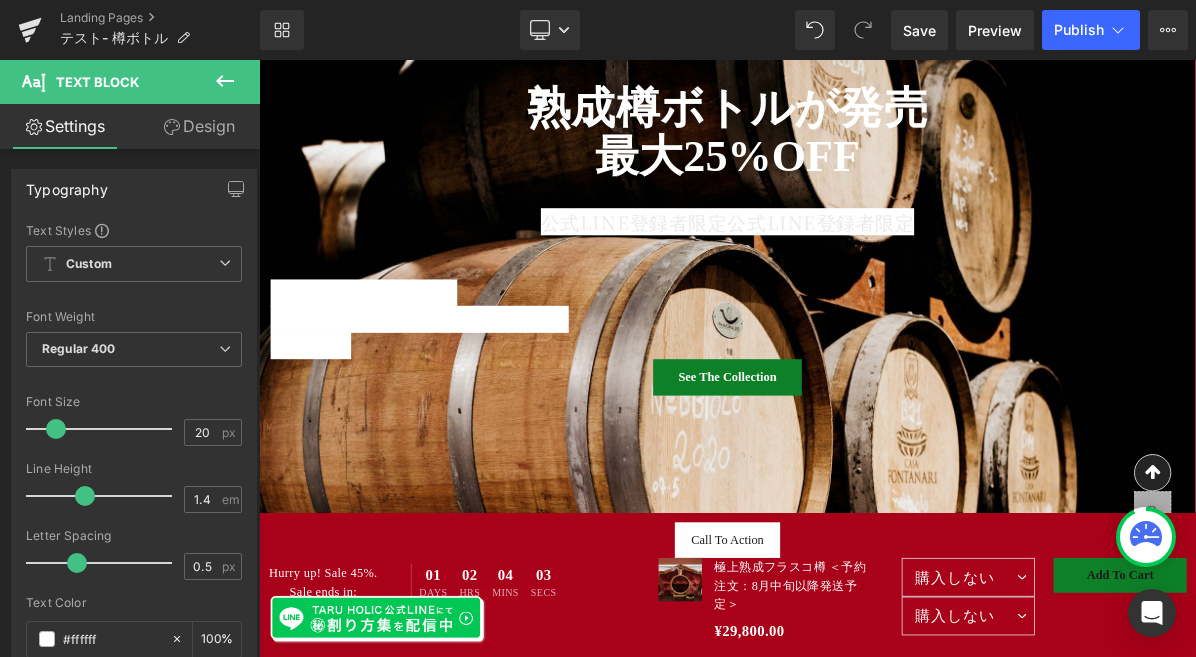 click at bounding box center [864, 310] 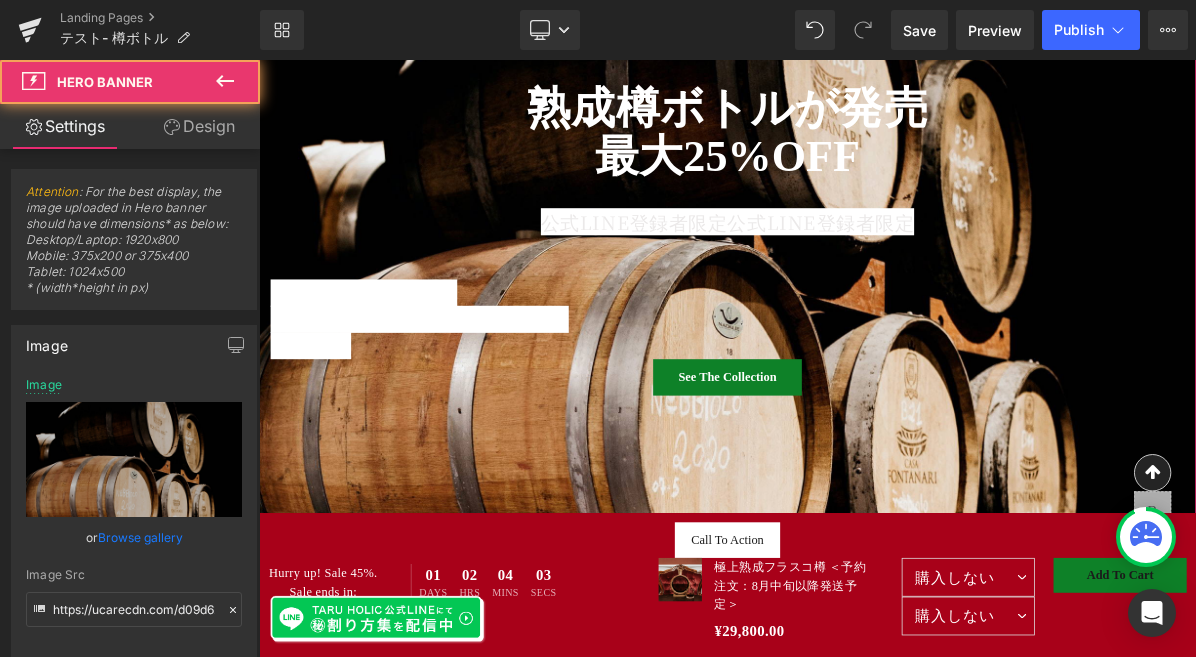 click on "公式LINE登録者限定 お酒を美味しくする割り方配布中 ▼  ▼  ▼" at bounding box center [864, 395] 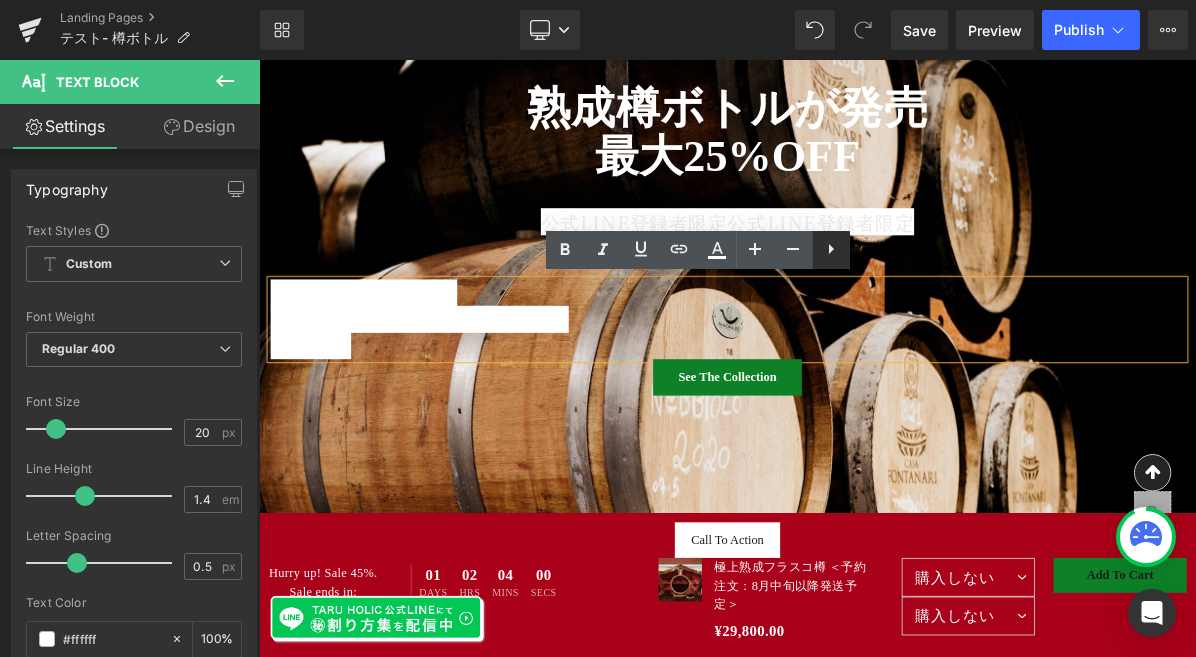 click 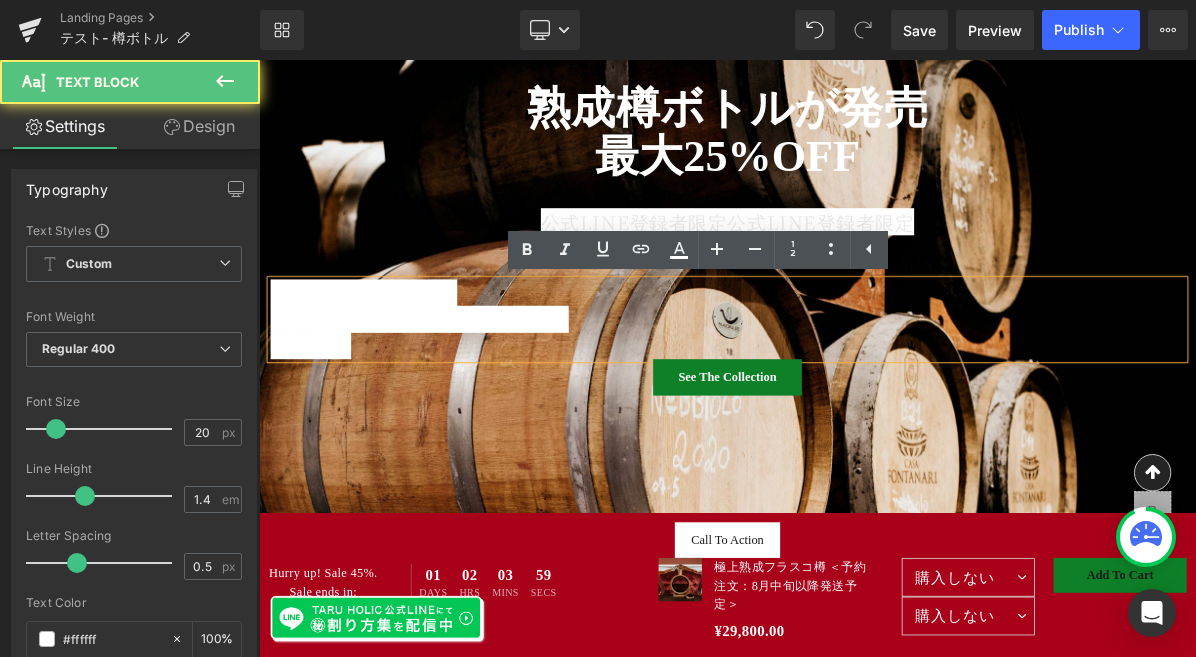 click on "公式LINE登録者限定 お酒を美味しくする割り方配布中 ▼  ▼  ▼" at bounding box center (864, 395) 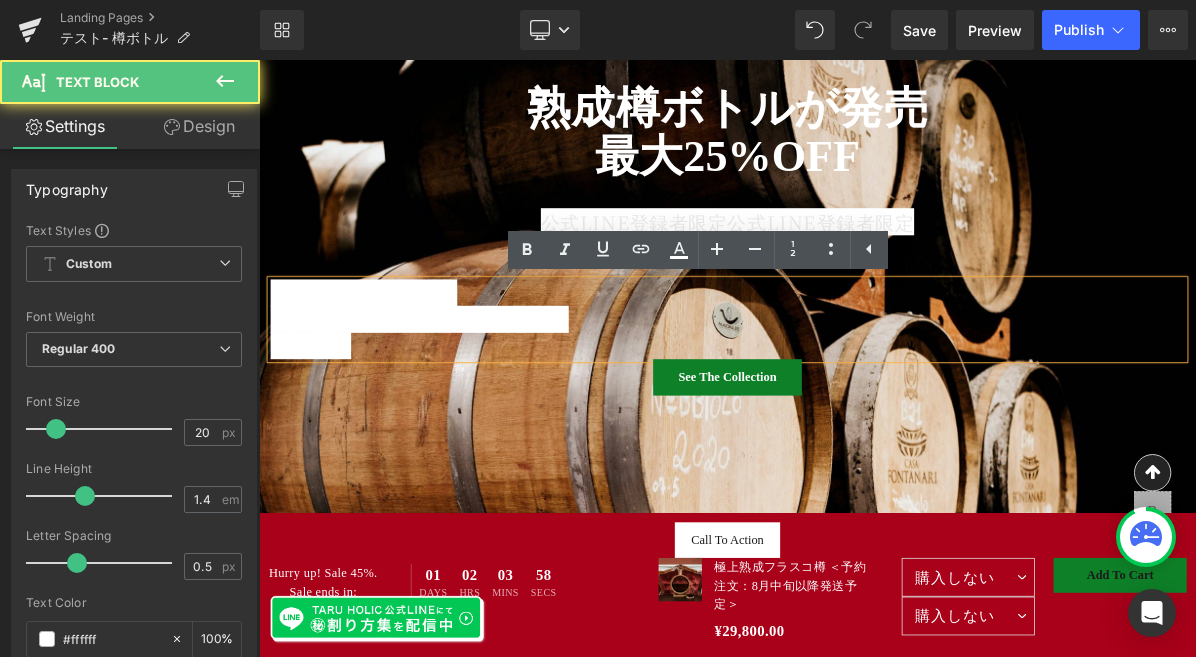 drag, startPoint x: 1104, startPoint y: 514, endPoint x: 1103, endPoint y: 404, distance: 110.00455 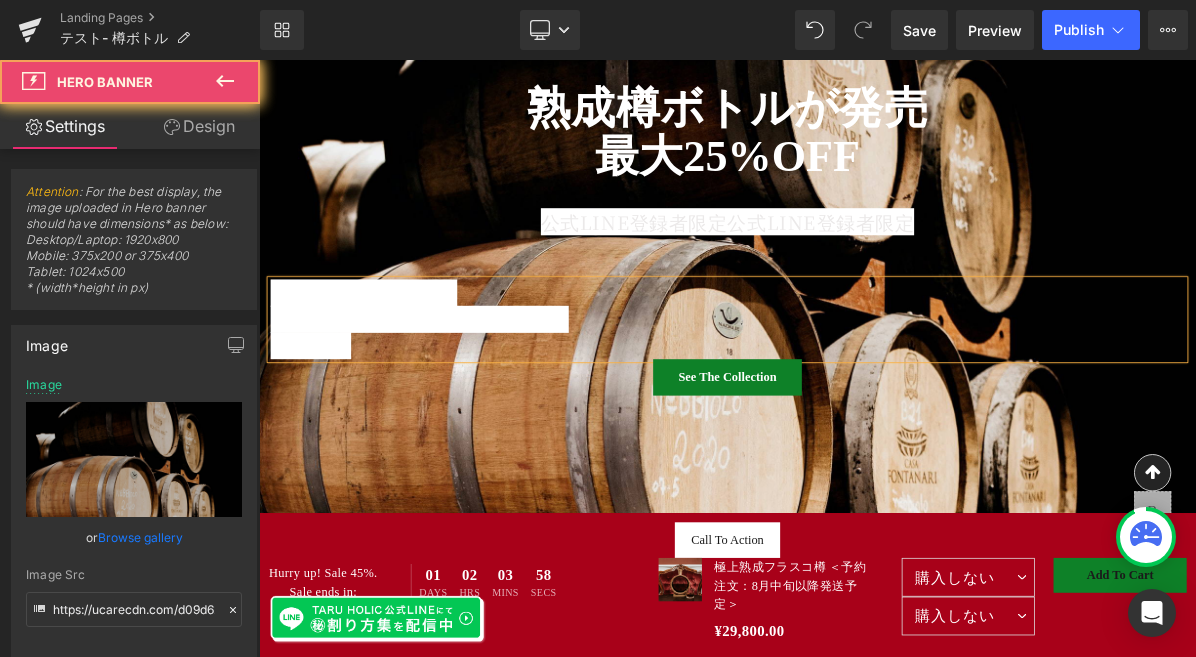click on "公式LINE登録者限定 お酒を美味しくする割り方配布中 ▼  ▼  ▼" at bounding box center (864, 395) 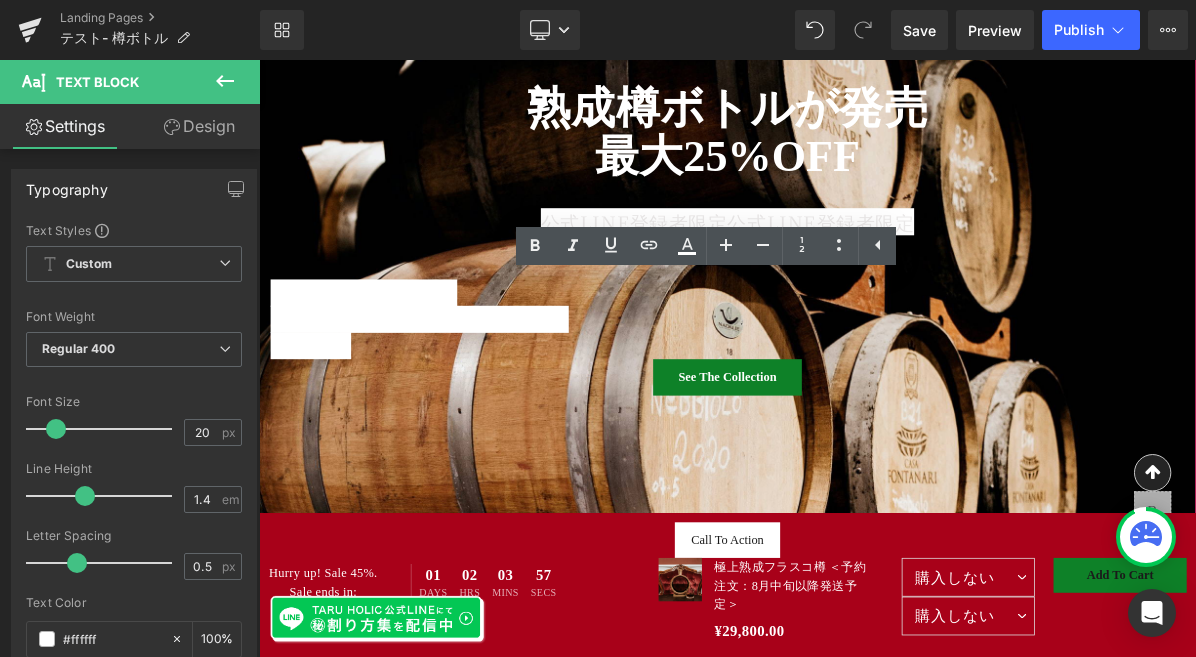 click at bounding box center (864, 310) 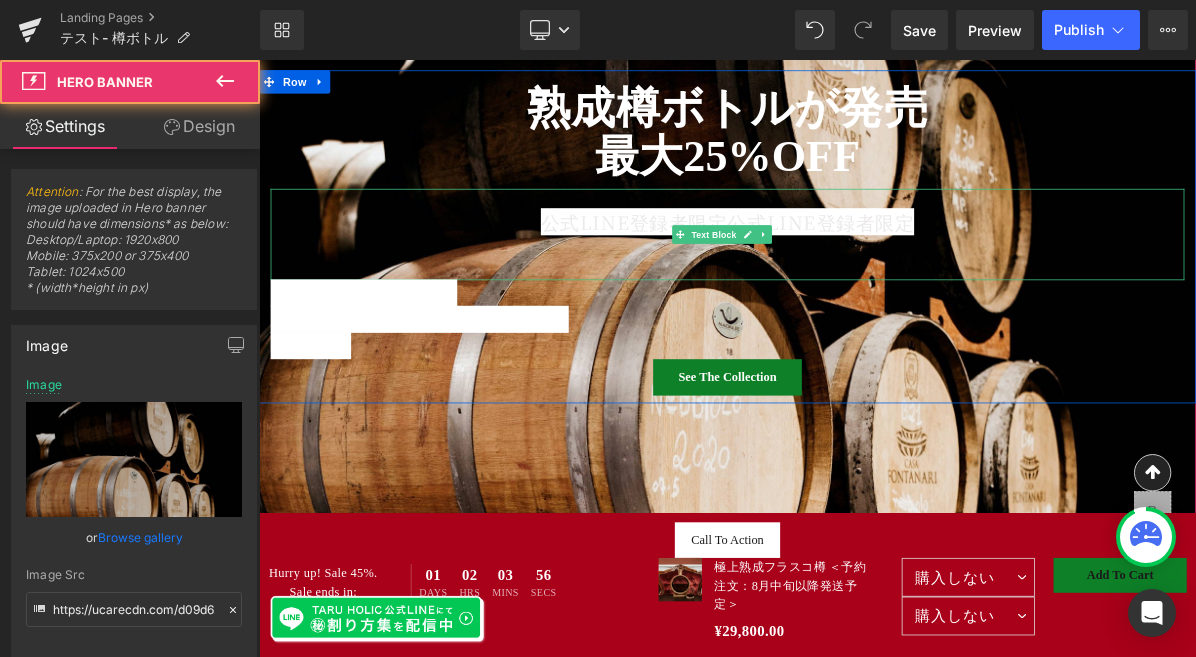 click on "公式LINE登録者限定公式LINE登録者限定" at bounding box center (864, 265) 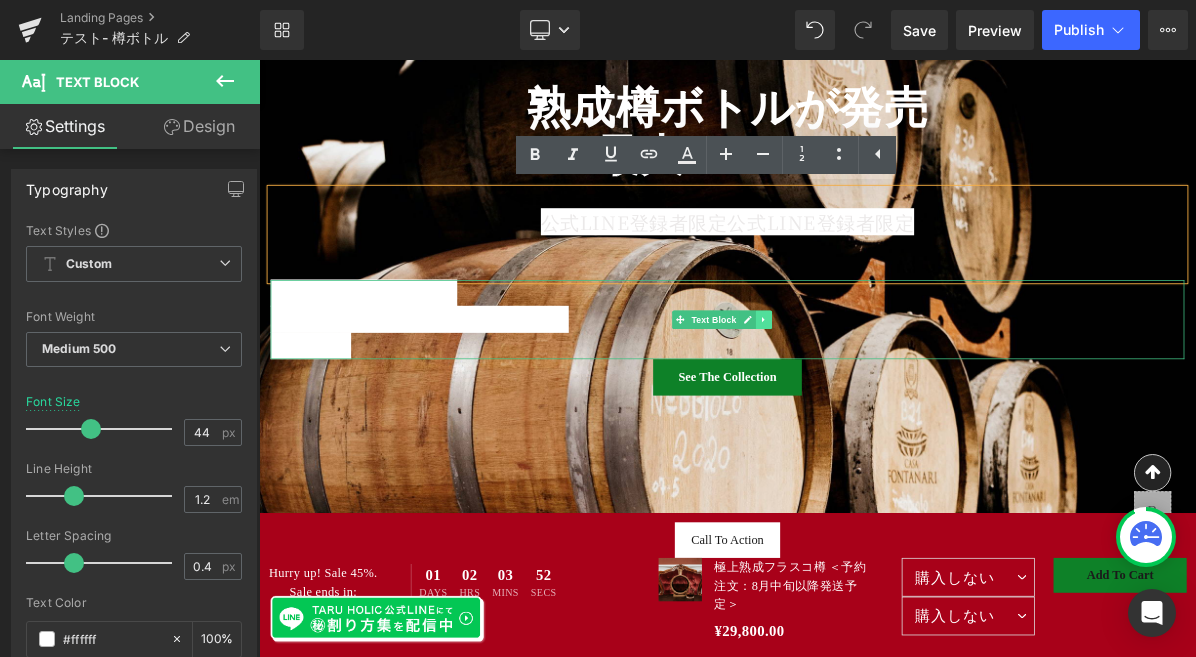 click 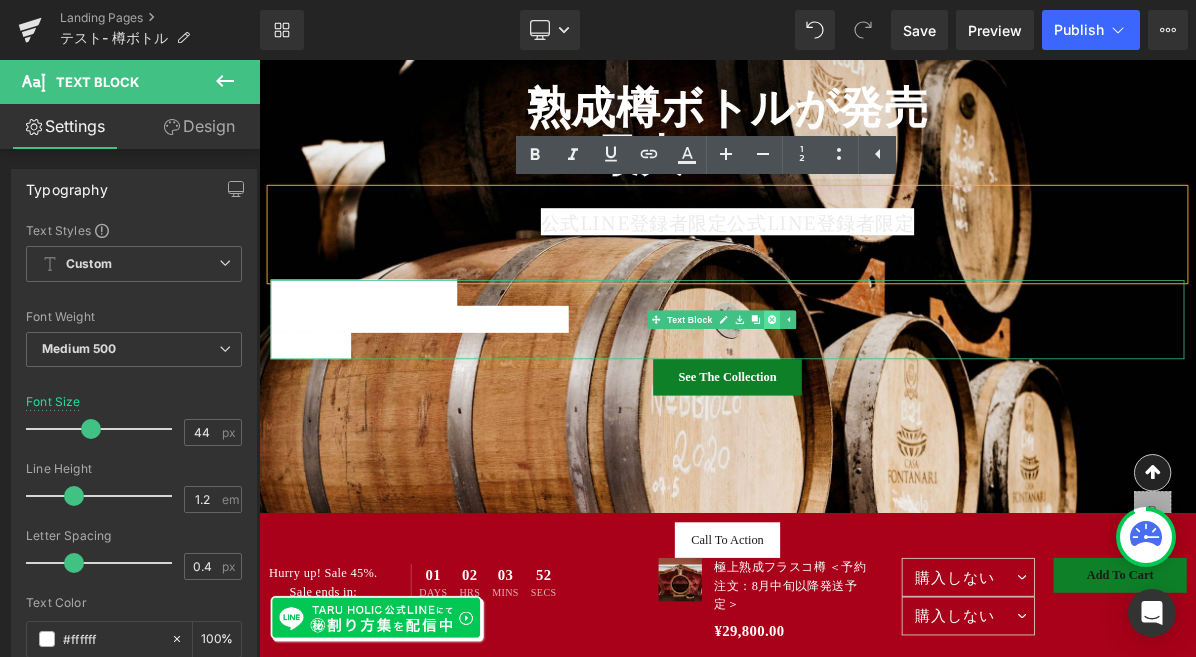 click 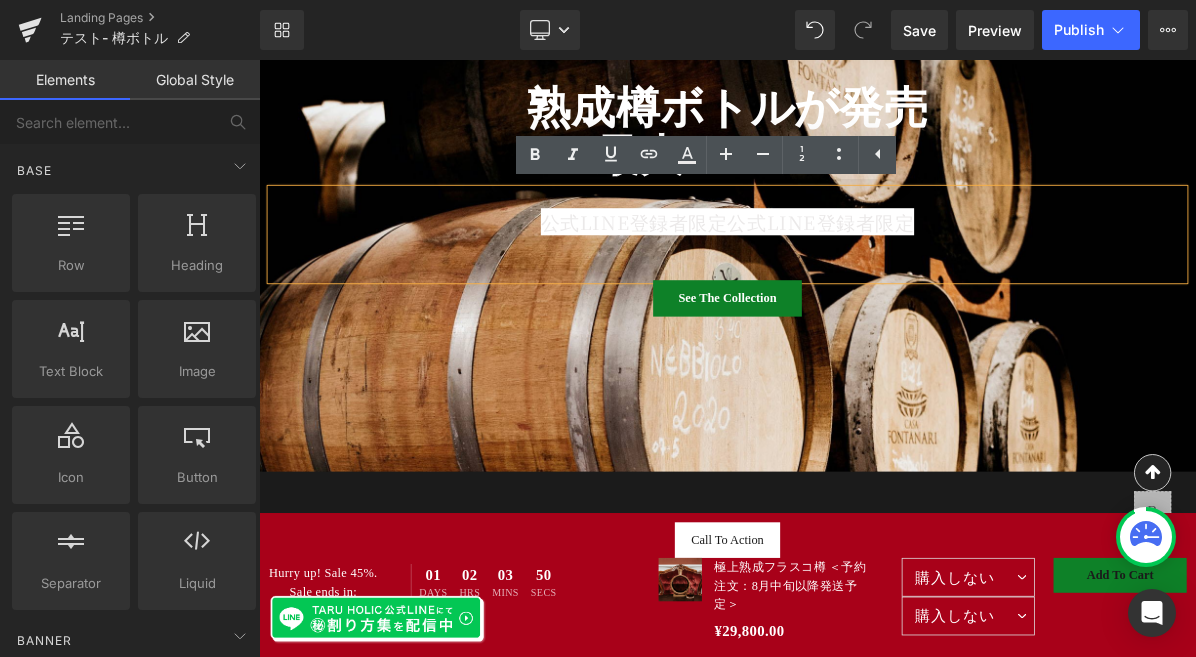 click on "公式LINE登録者限定公式LINE登録者限定" at bounding box center [864, 268] 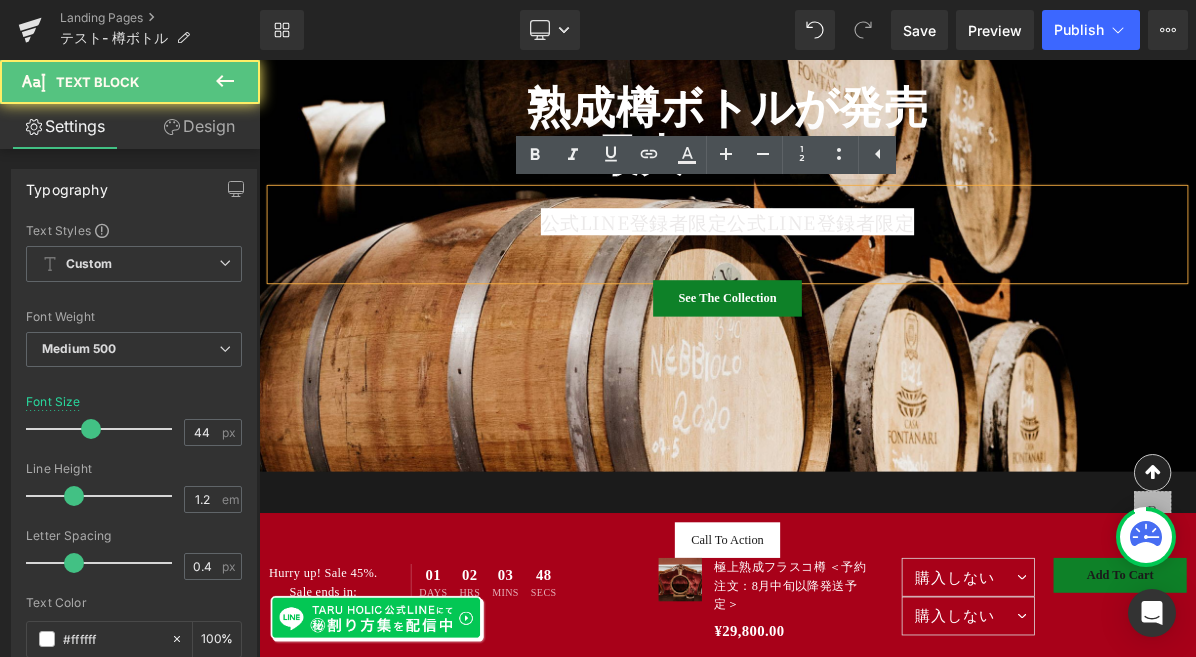 click on "公式LINE登録者限定公式LINE登録者限定" at bounding box center [864, 268] 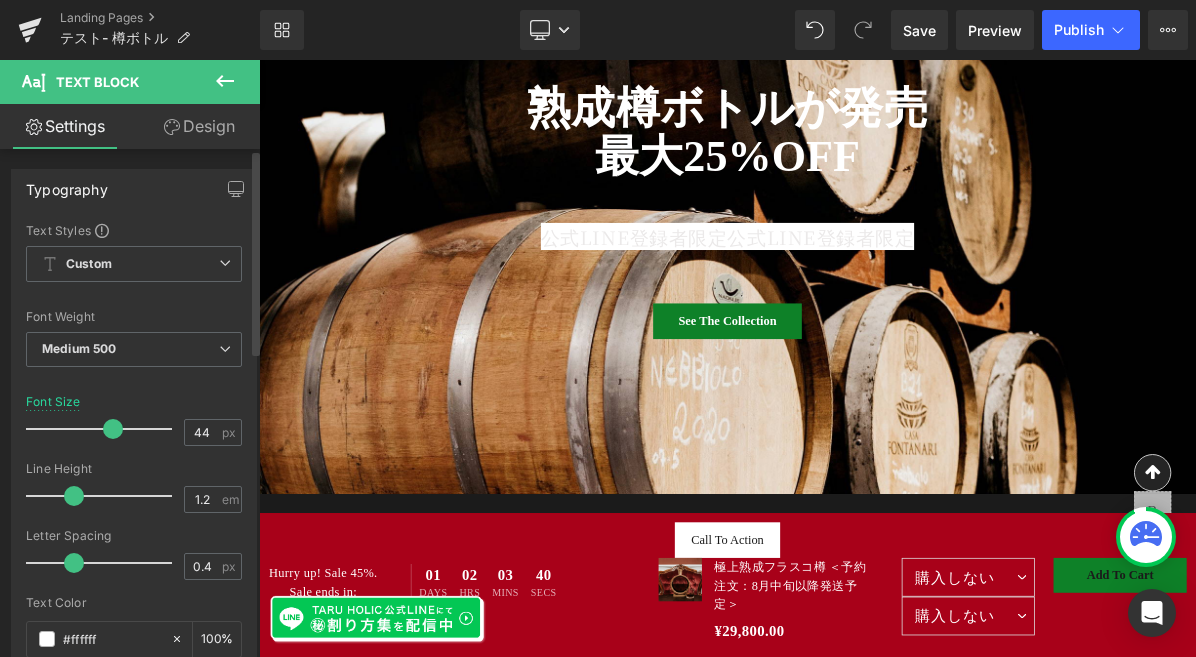 click at bounding box center [113, 429] 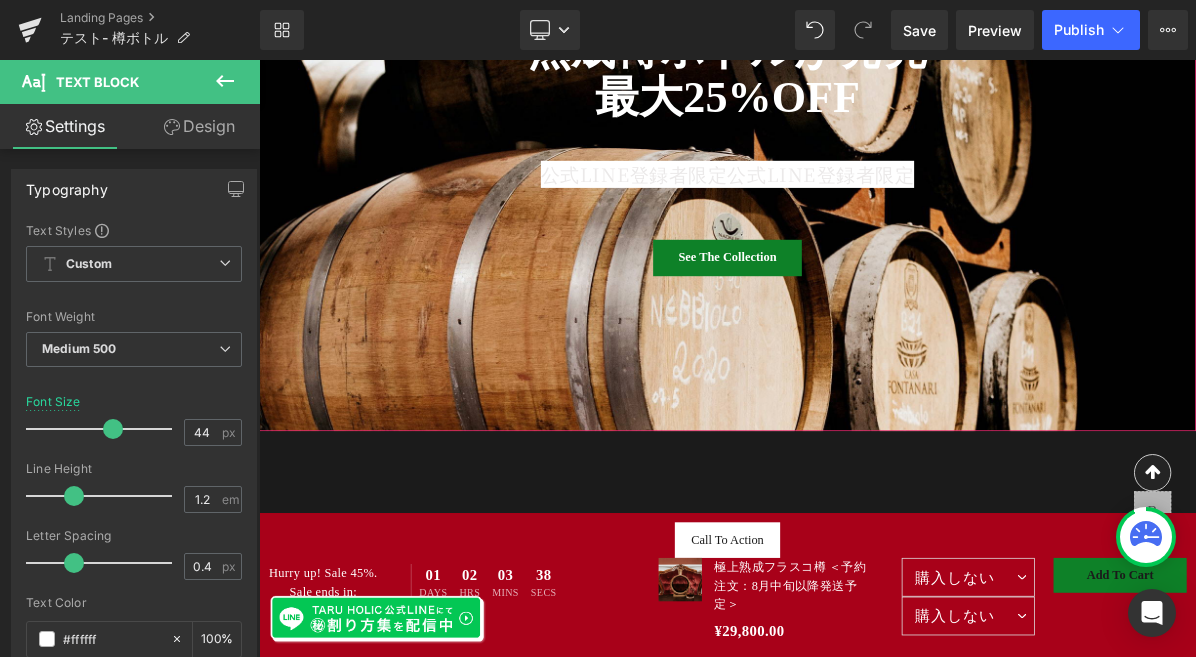 scroll, scrollTop: 943, scrollLeft: 0, axis: vertical 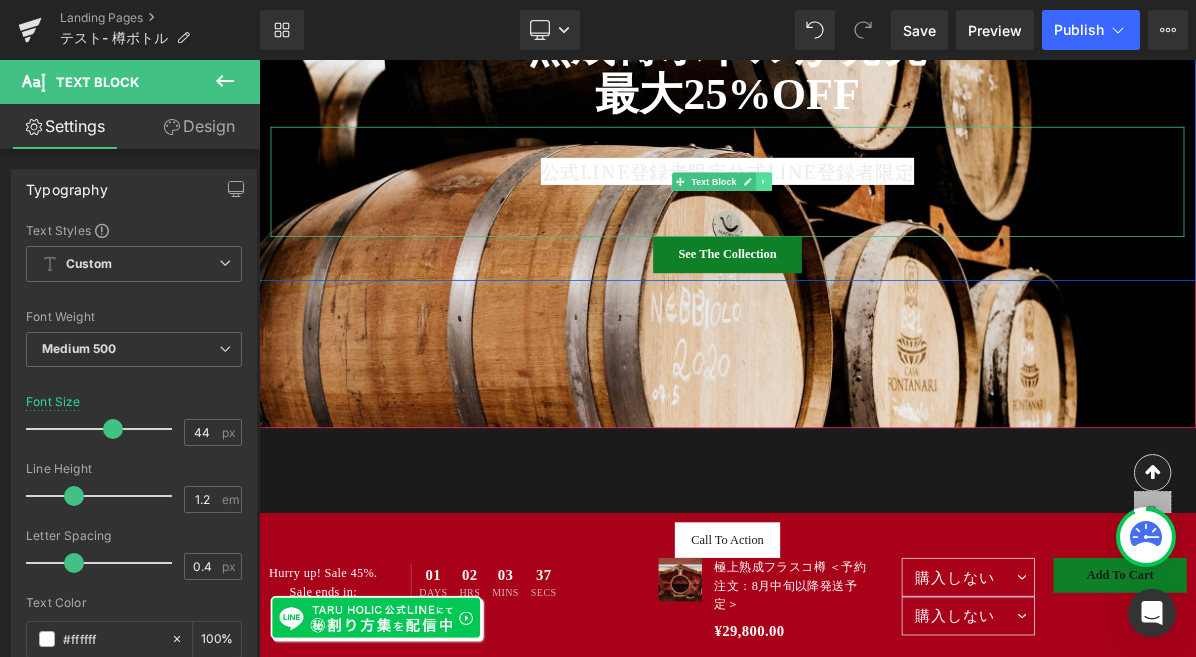 click at bounding box center (910, 217) 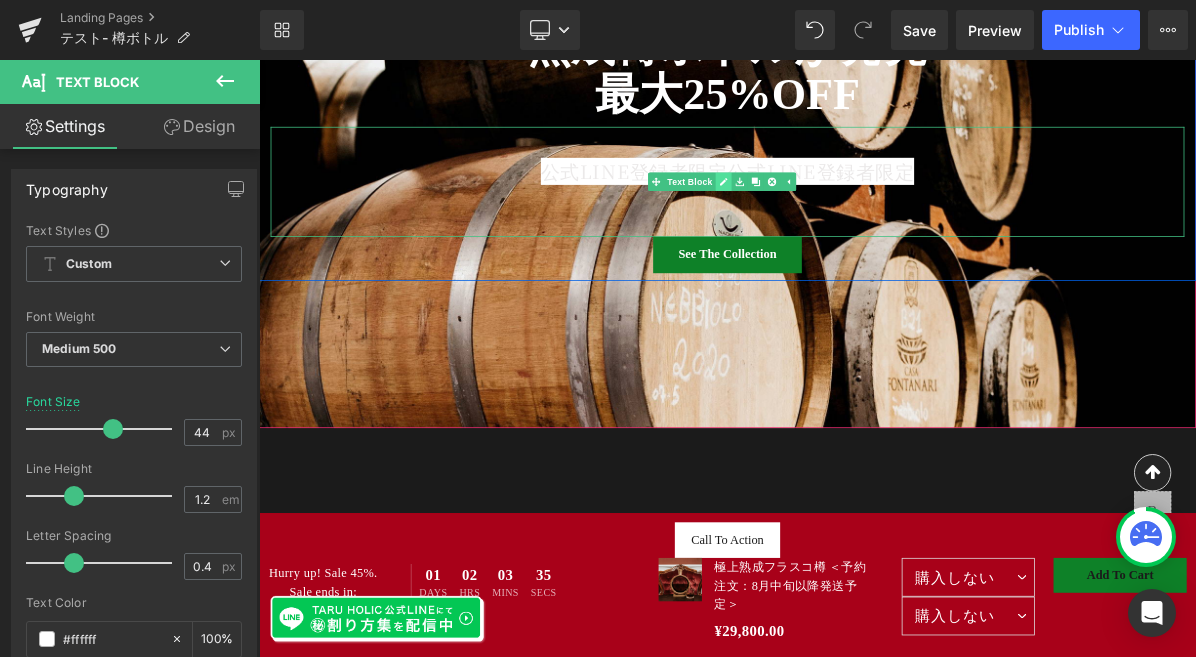 click 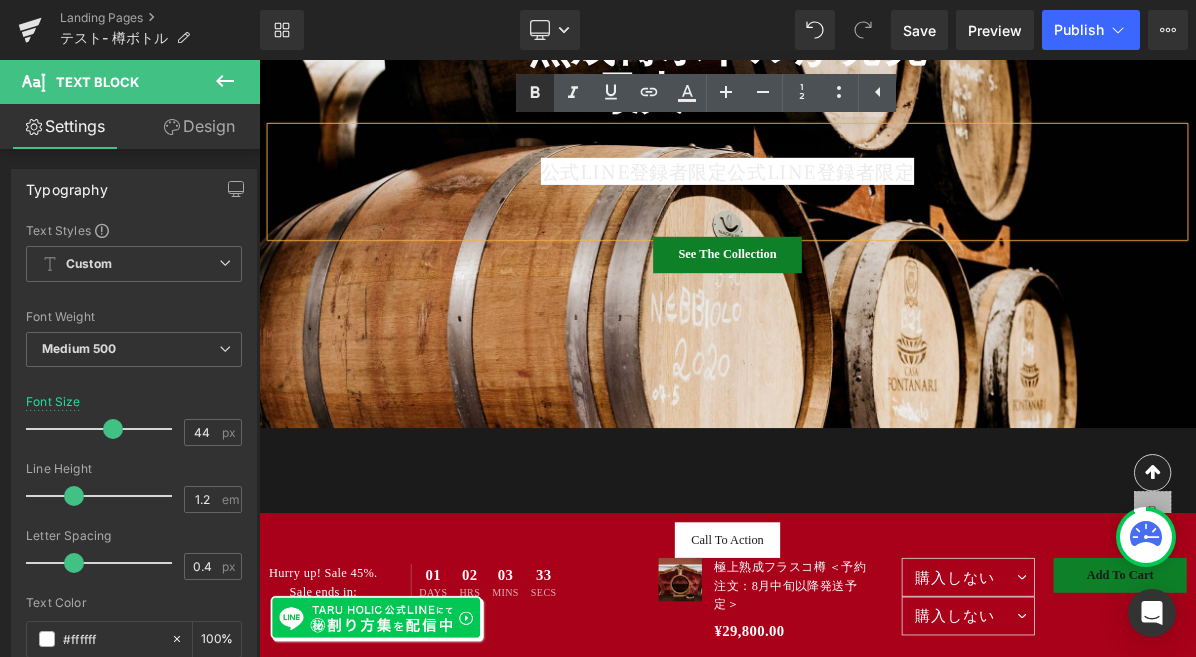 click 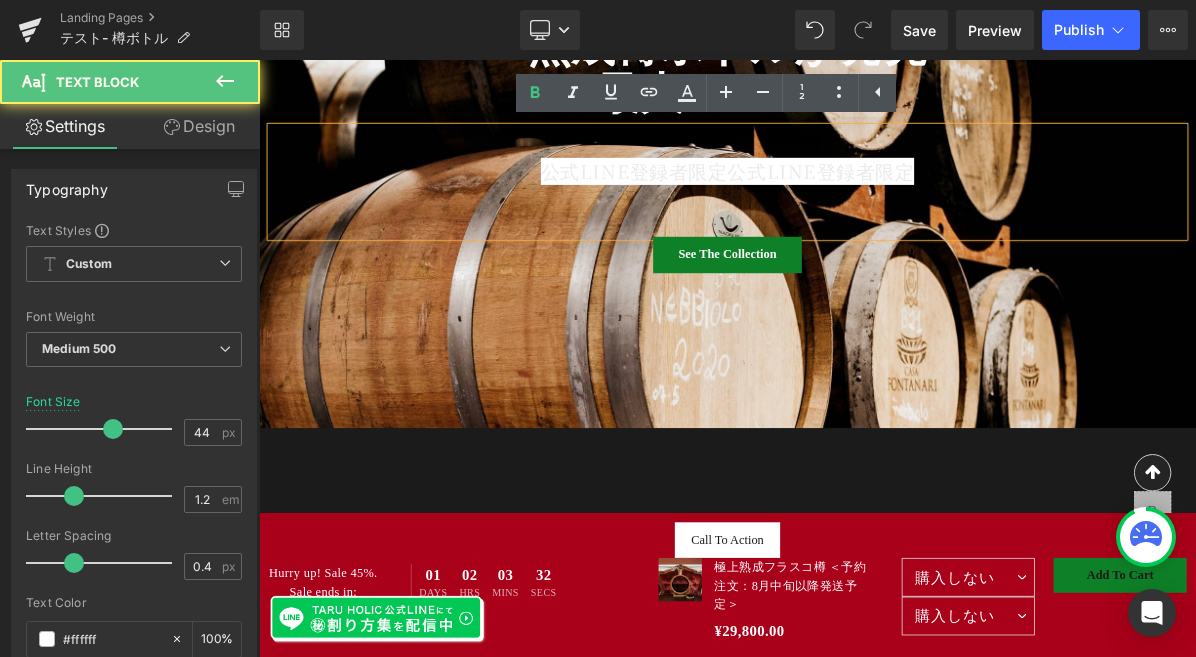 click on "公式LINE登録者限定公式LINE登録者限定" at bounding box center [864, 203] 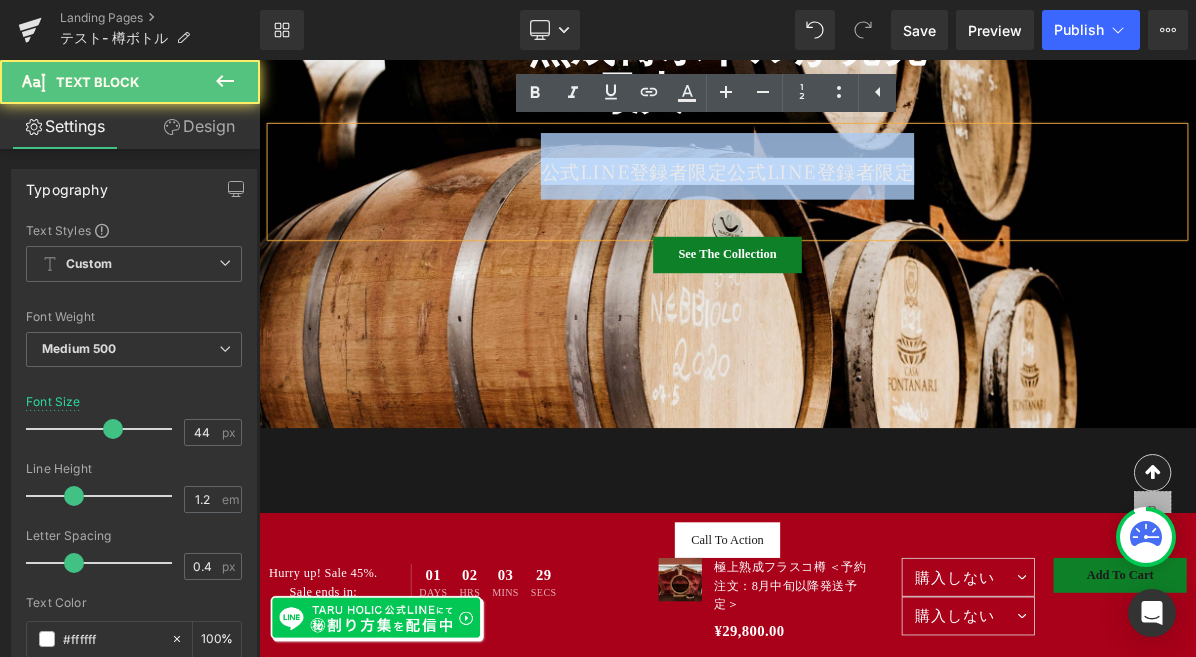 drag, startPoint x: 1100, startPoint y: 210, endPoint x: 577, endPoint y: 213, distance: 523.0086 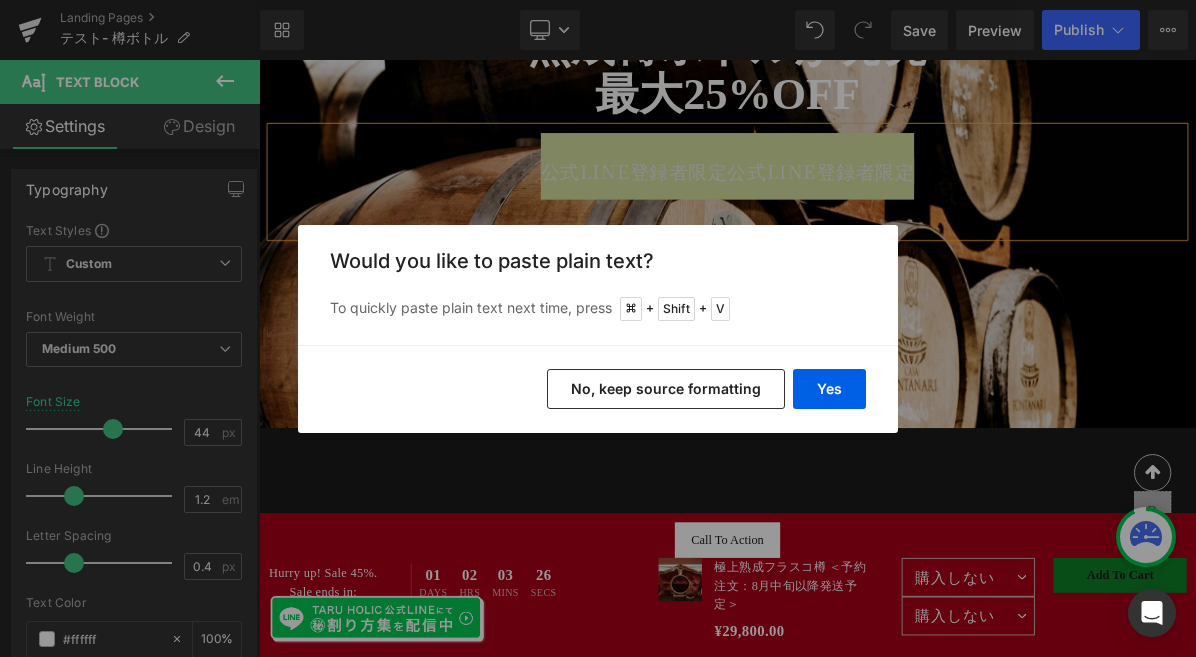 click on "No, keep source formatting" at bounding box center [666, 389] 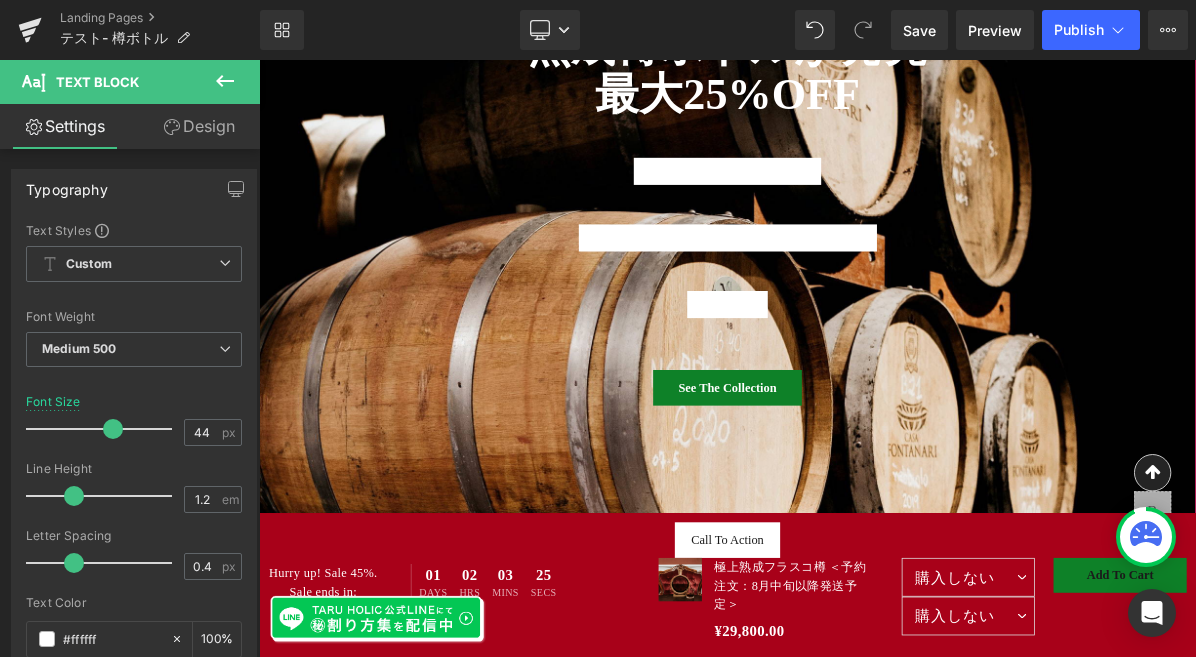 click at bounding box center [864, 276] 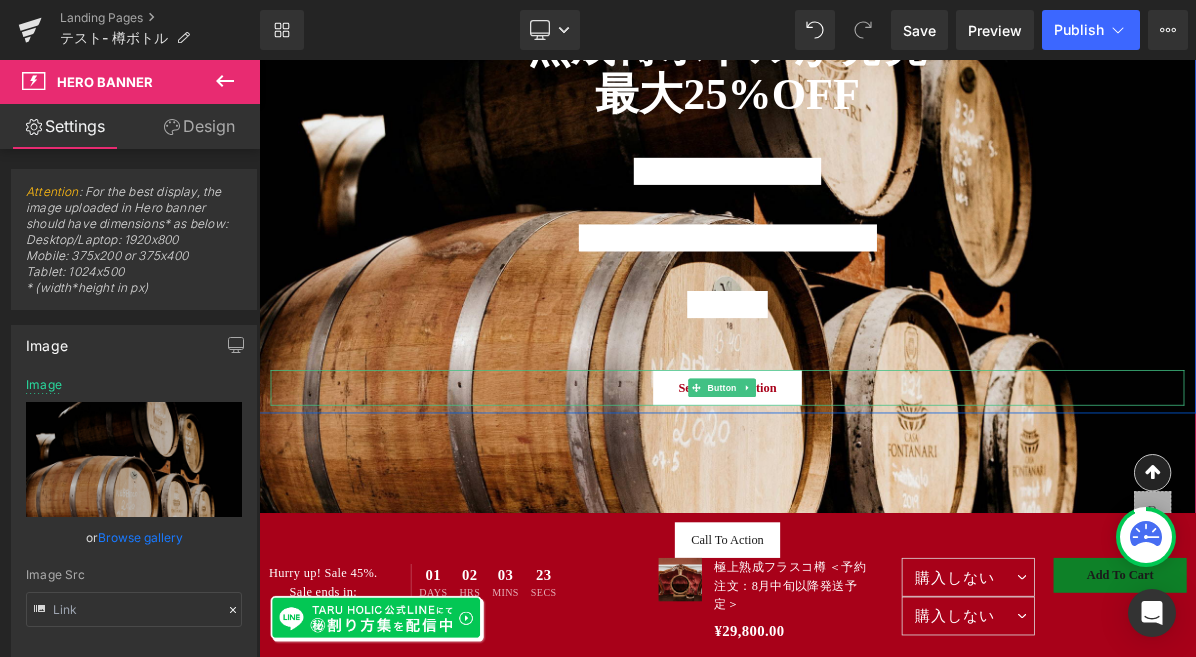 click on "See The Collection" at bounding box center [864, 483] 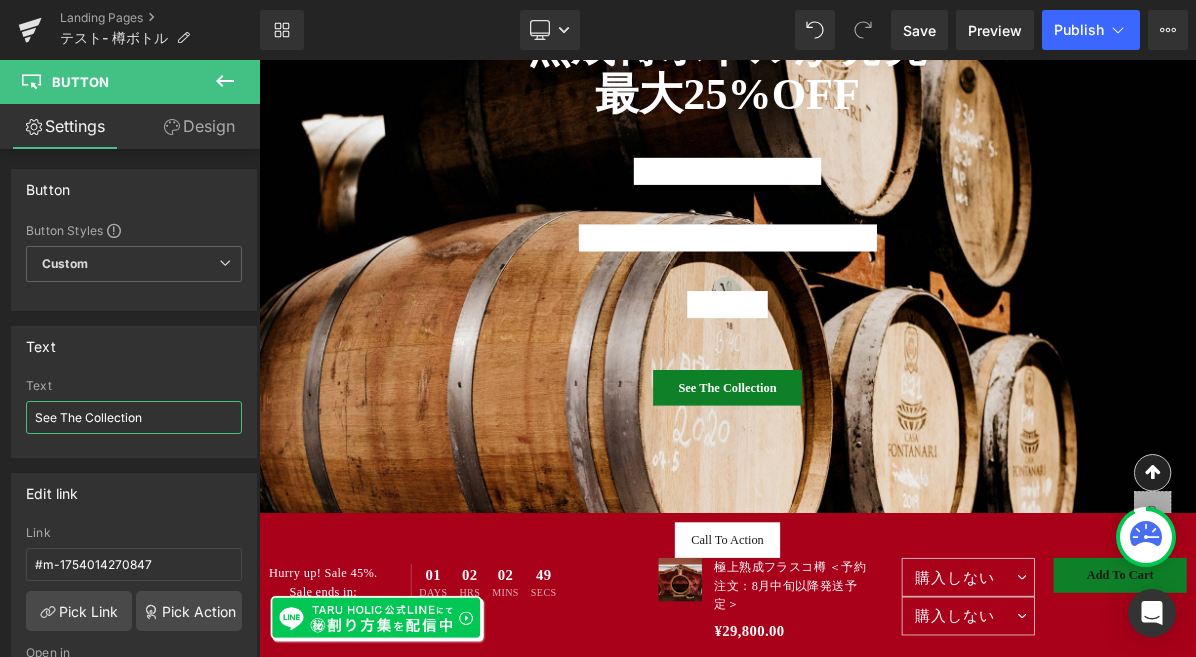 drag, startPoint x: 130, startPoint y: 418, endPoint x: -21, endPoint y: 426, distance: 151.21178 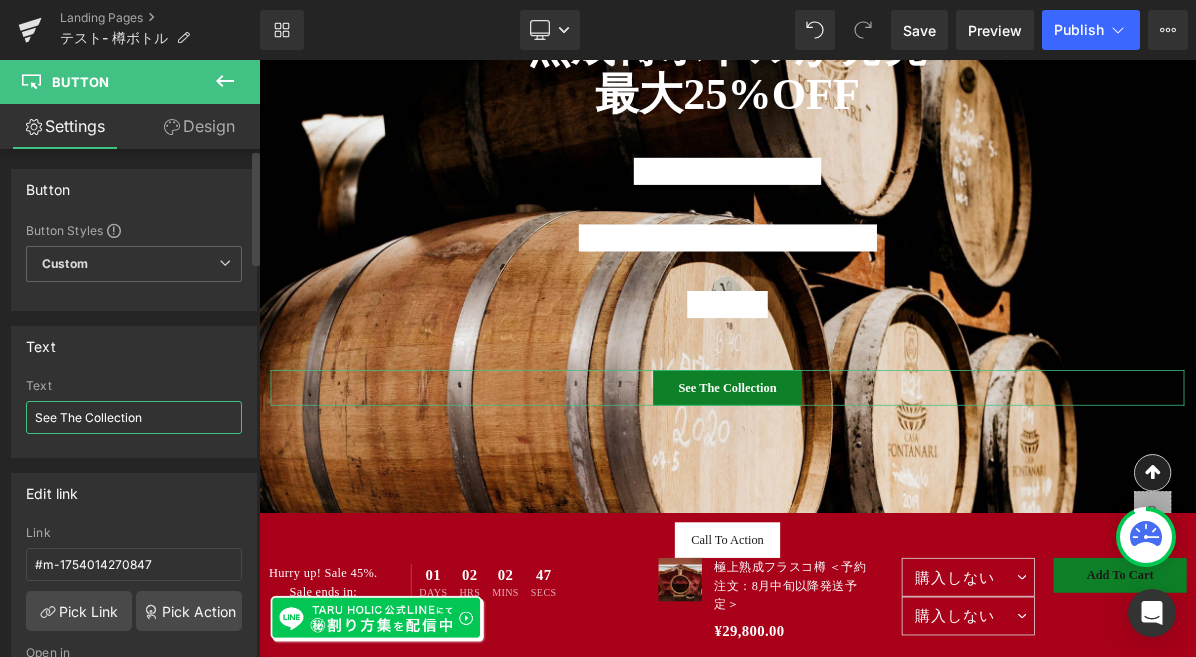 drag, startPoint x: 154, startPoint y: 414, endPoint x: 16, endPoint y: 412, distance: 138.0145 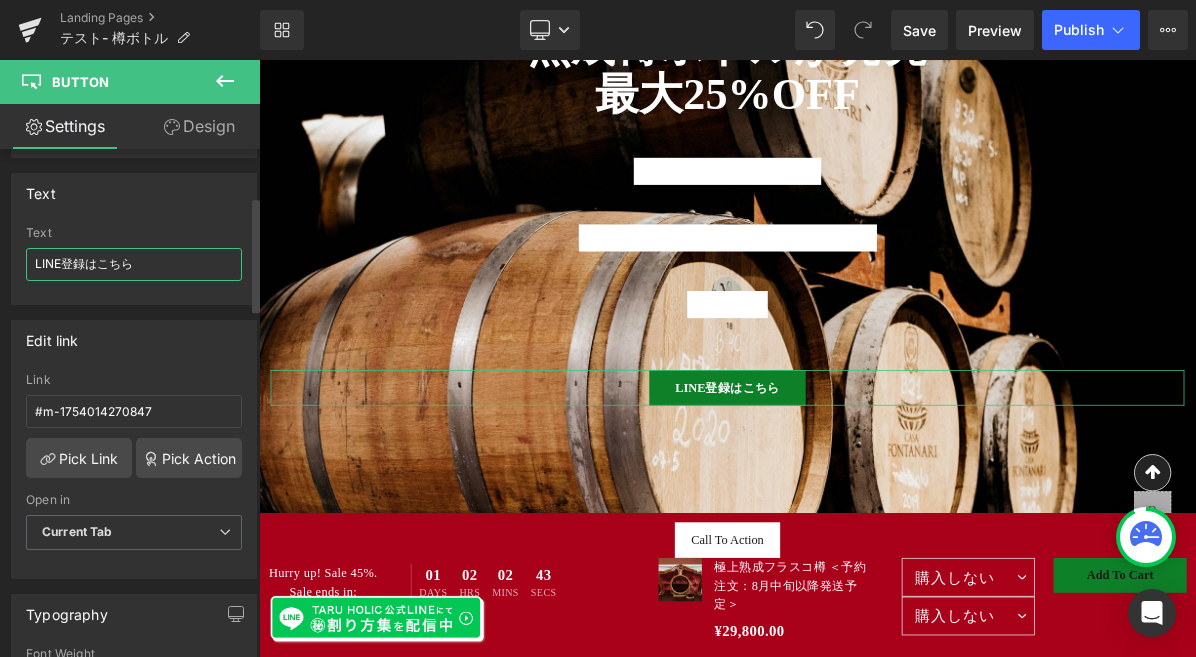 scroll, scrollTop: 212, scrollLeft: 0, axis: vertical 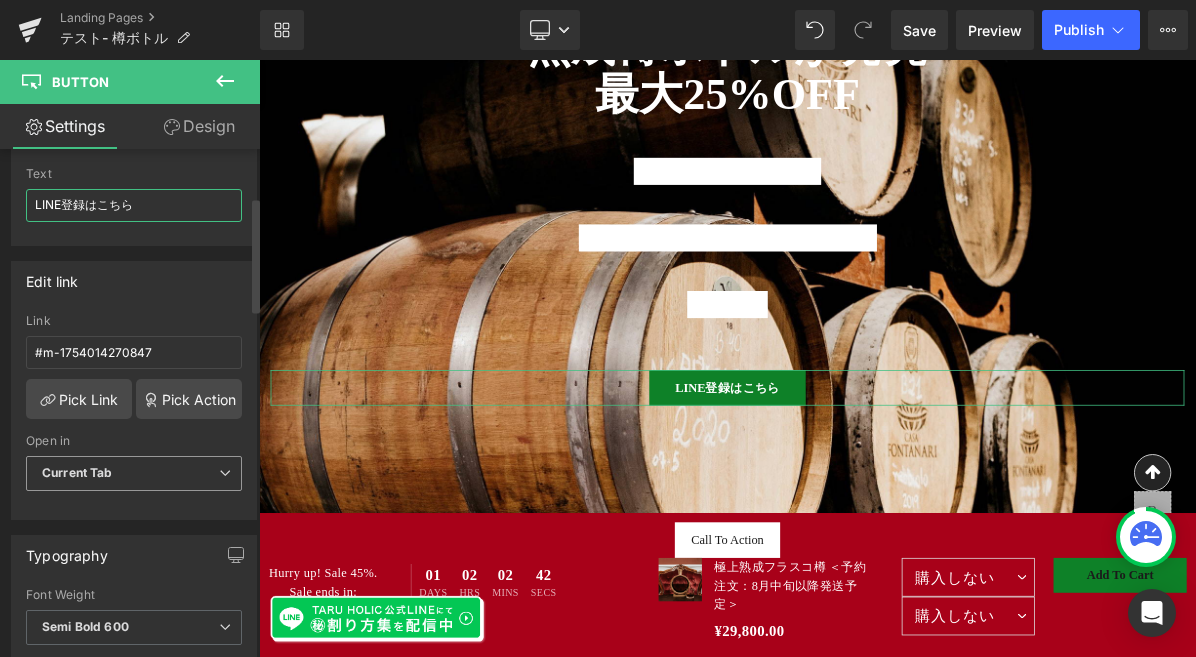 type on "LINE登録はこちら" 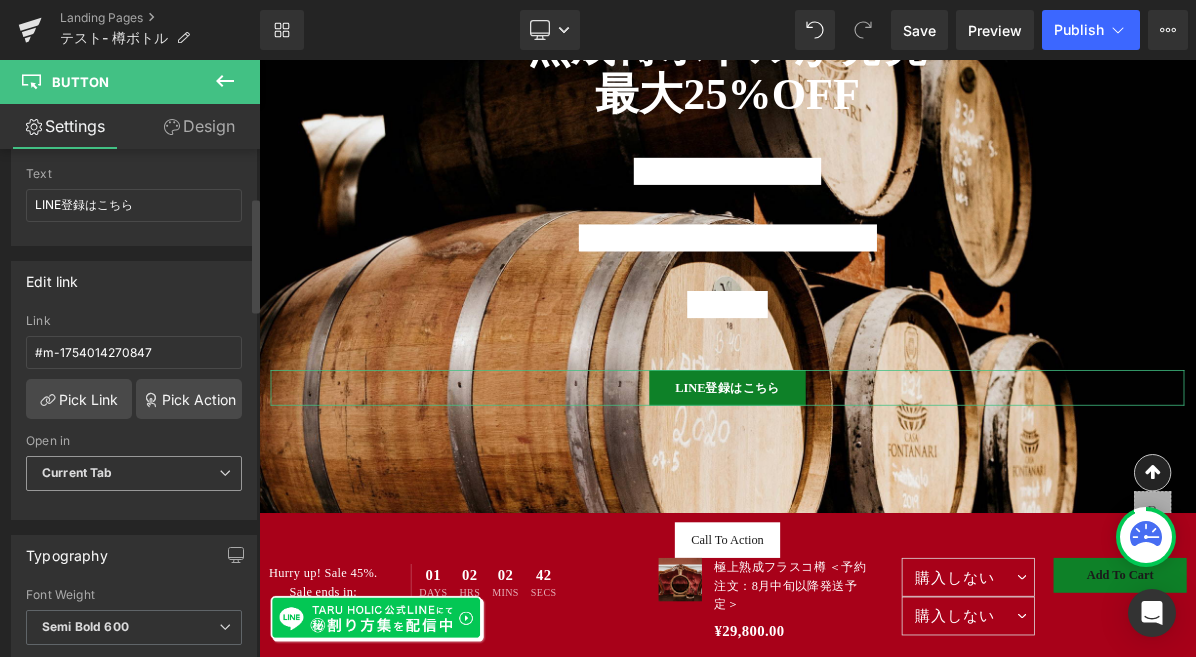 click at bounding box center (225, 473) 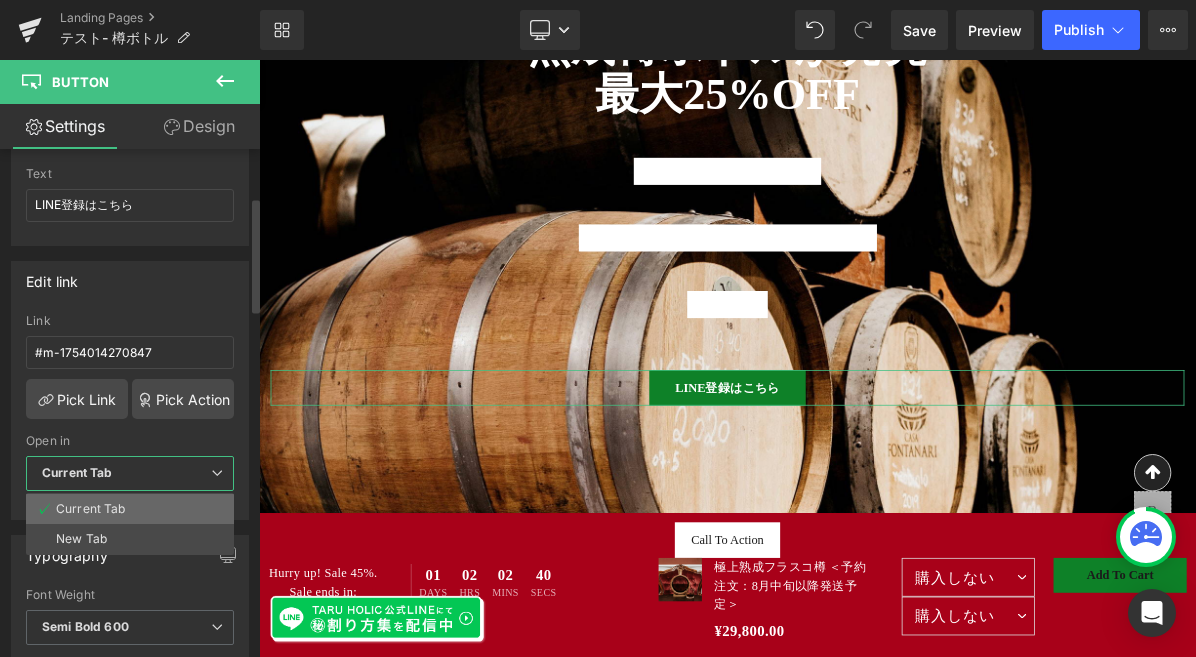 click on "Current Tab" at bounding box center (130, 509) 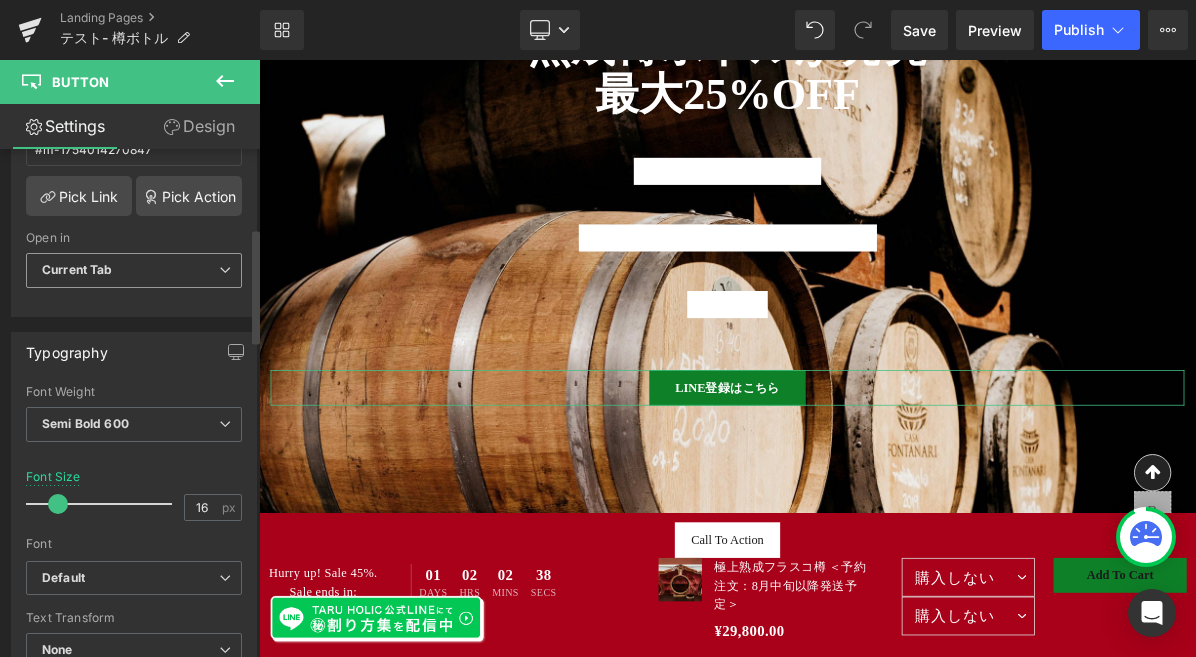 scroll, scrollTop: 416, scrollLeft: 0, axis: vertical 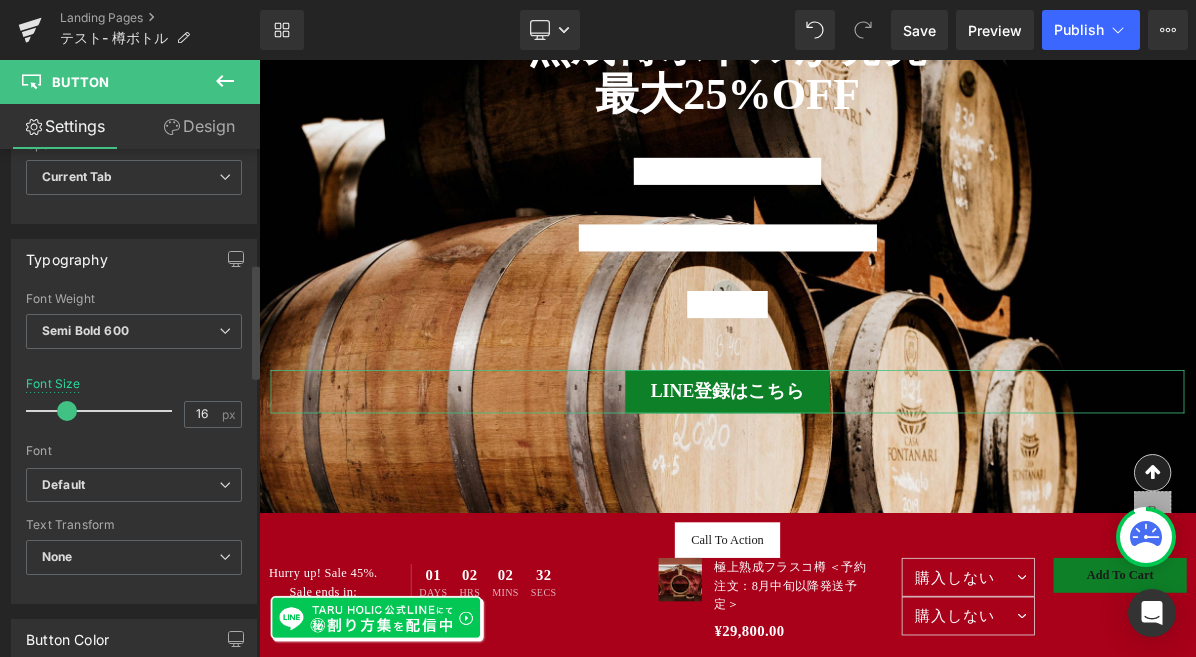 click at bounding box center [67, 411] 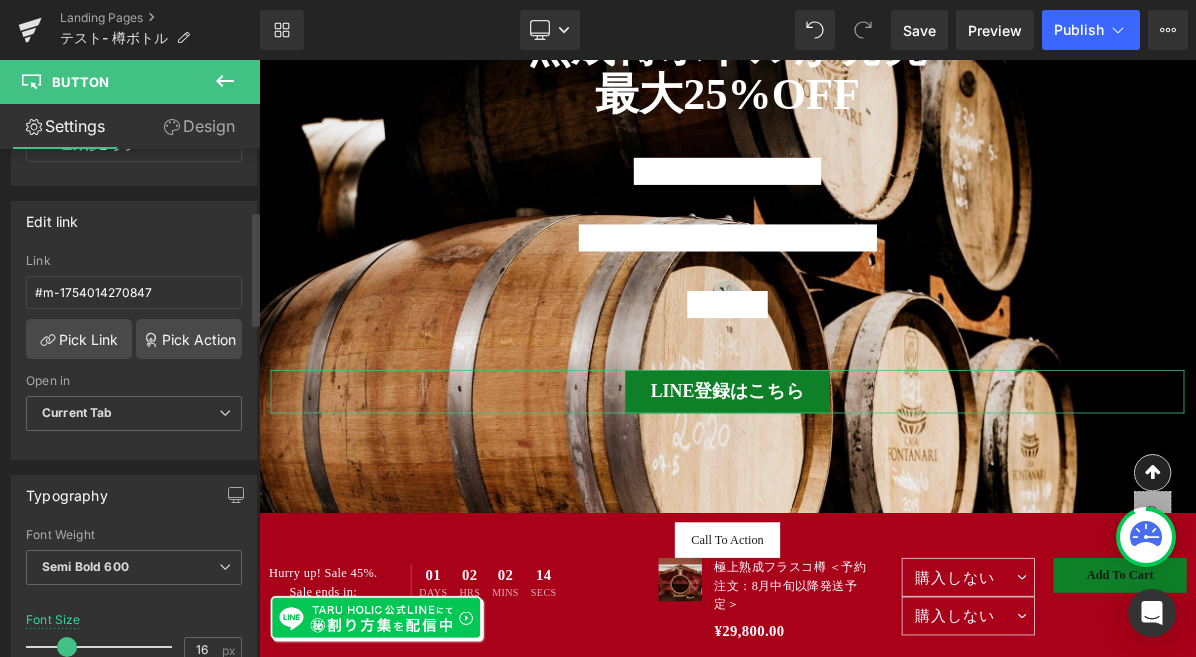 scroll, scrollTop: 0, scrollLeft: 0, axis: both 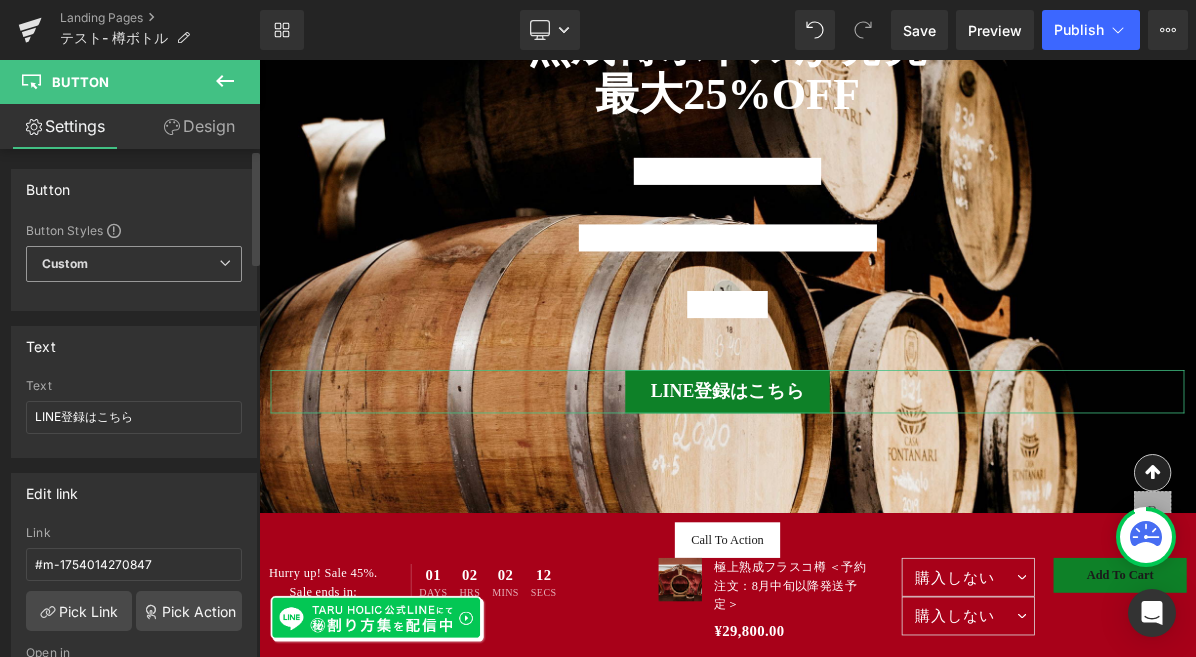 click at bounding box center [225, 263] 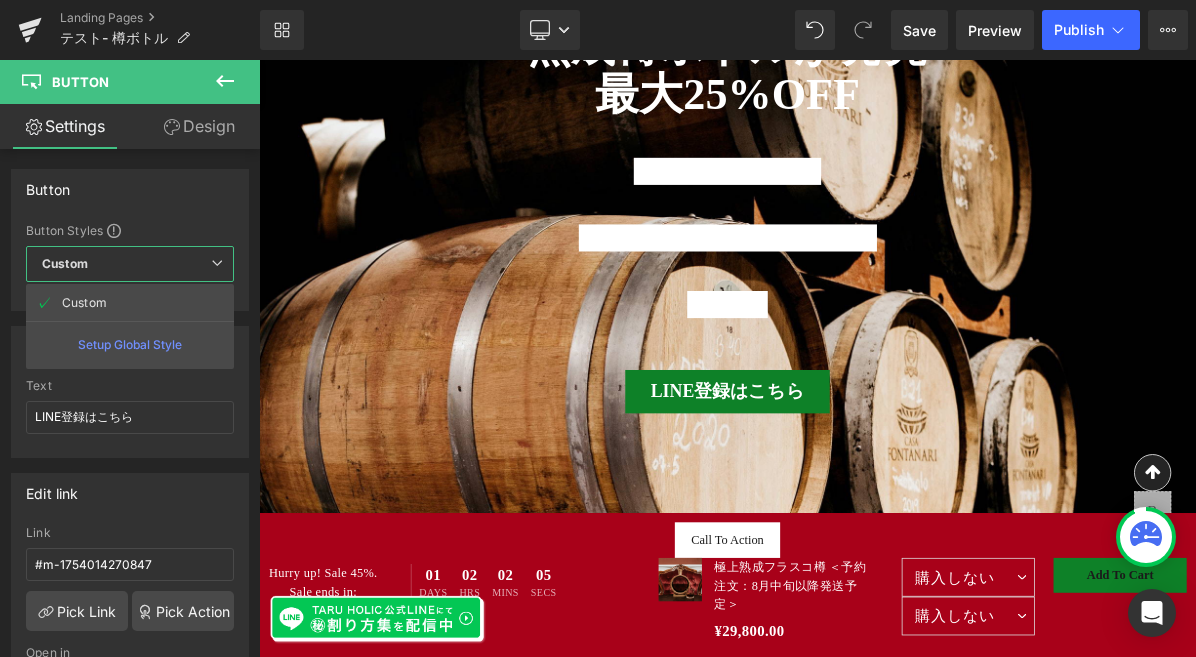 click on "スキップ
icon-X
Close
ホーム 製品 お客様の声 ブログ 取扱店 よくあるご質問 お問い合わせ
ログイン
instagram
Instagram
Facebook
twitter
Twitter
カート
icon-X
カートを閉じる
小計
¥0
配送料は購入画面で加算されます。" at bounding box center [864, 4223] 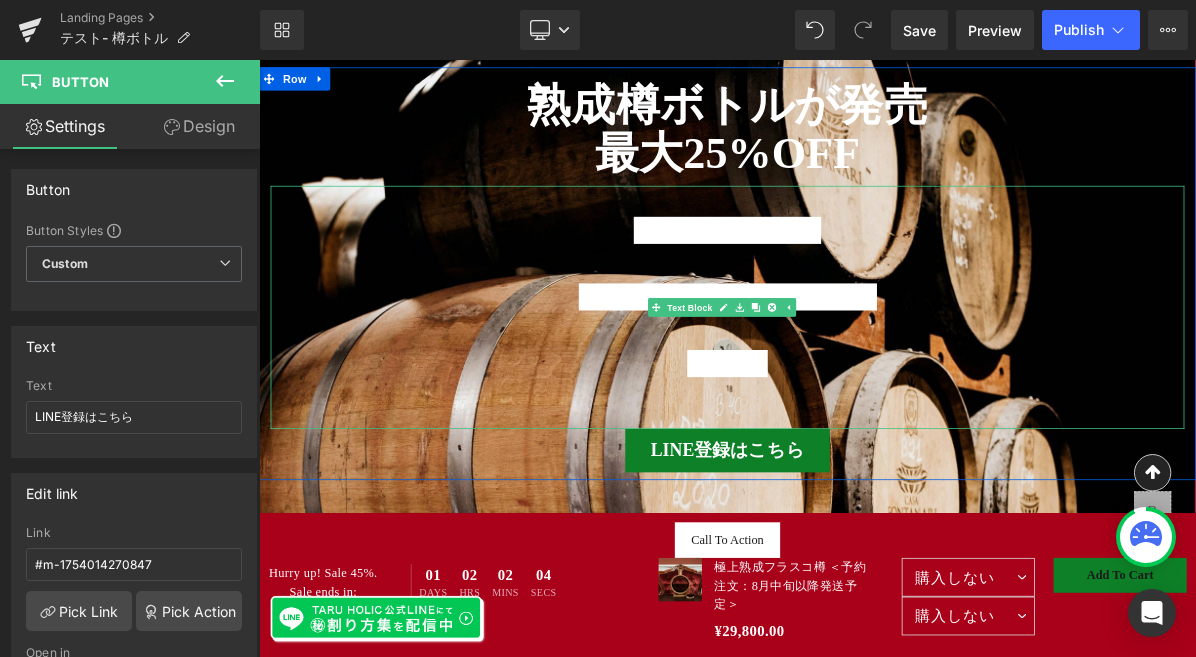 scroll, scrollTop: 783, scrollLeft: 0, axis: vertical 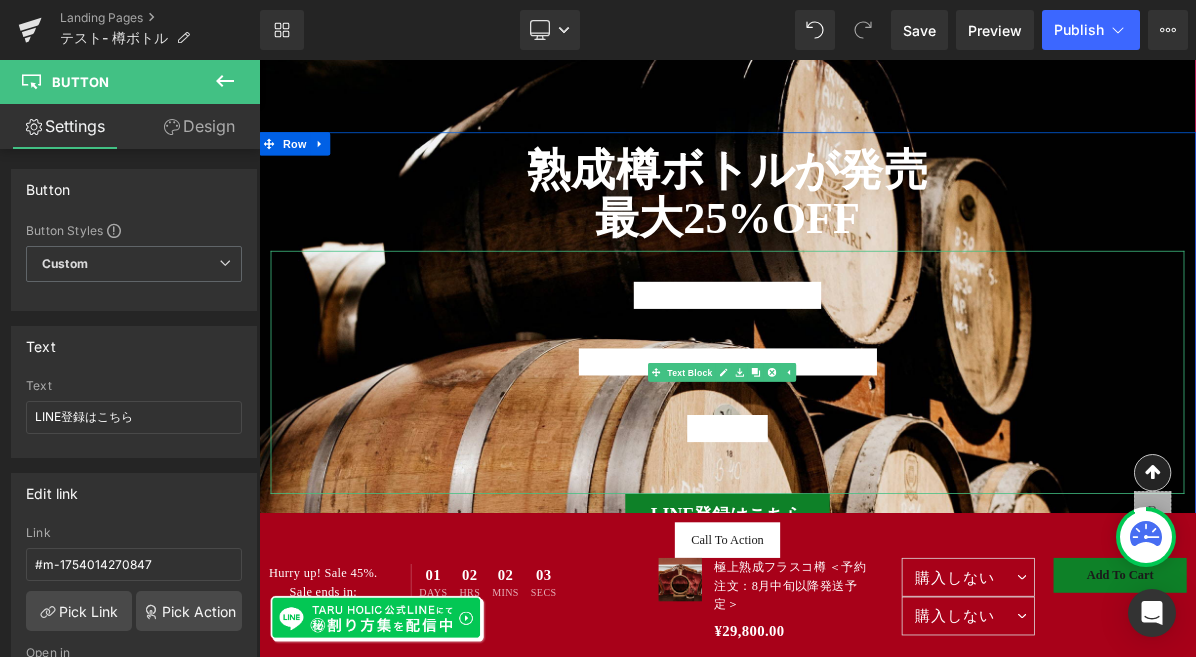 click on "公式LINE登録者限定" at bounding box center [863, 363] 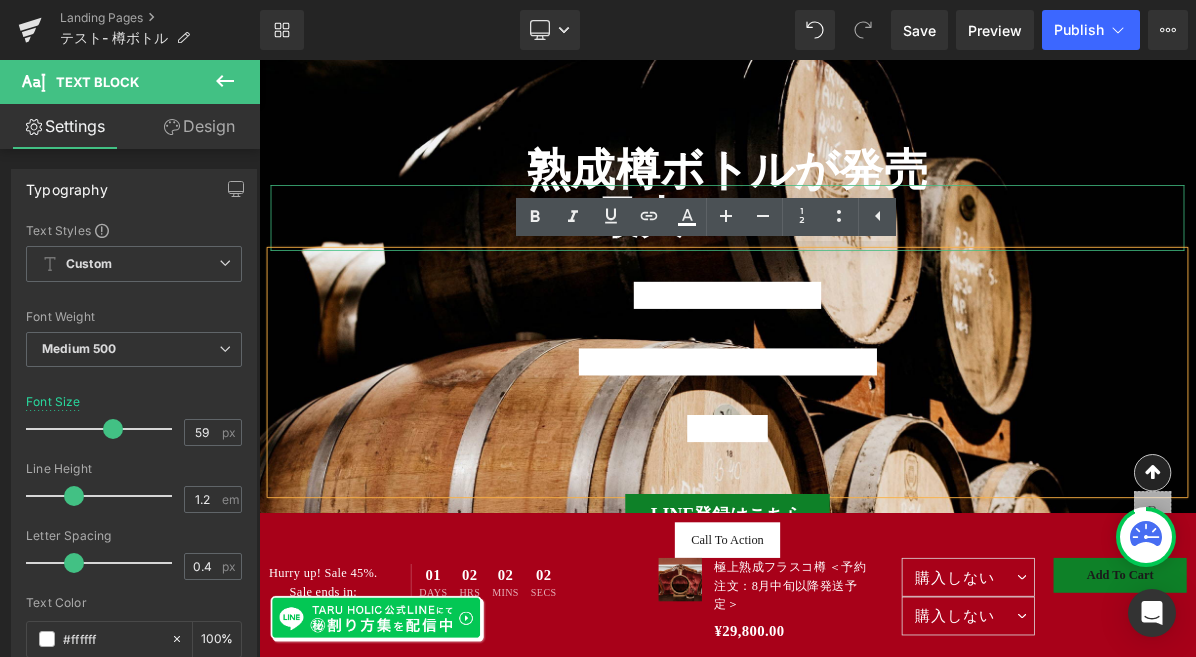 click on "最大25%OFF" at bounding box center [864, 264] 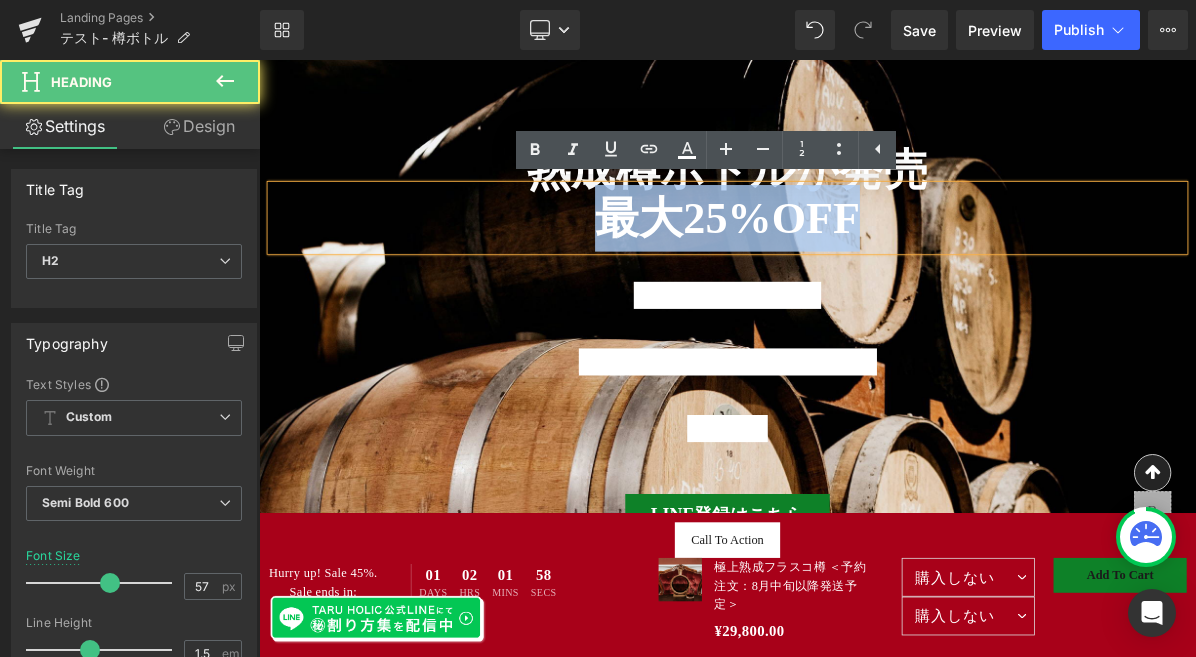 drag, startPoint x: 1055, startPoint y: 273, endPoint x: 652, endPoint y: 274, distance: 403.00125 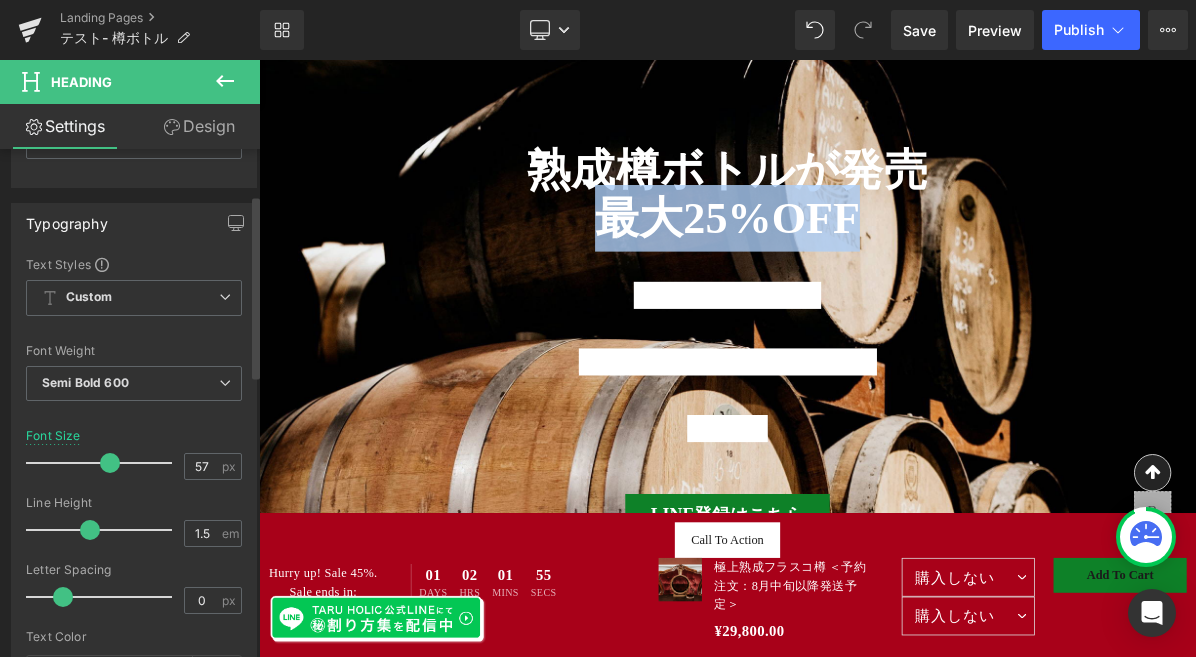 scroll, scrollTop: 128, scrollLeft: 0, axis: vertical 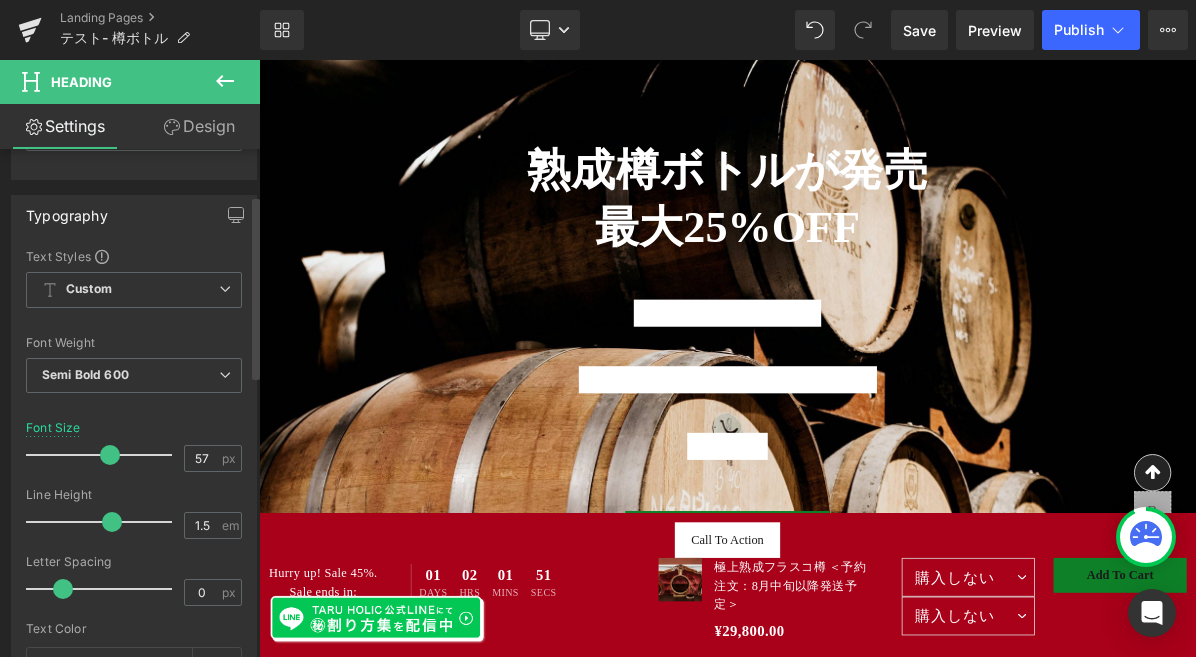 drag, startPoint x: 89, startPoint y: 522, endPoint x: 112, endPoint y: 519, distance: 23.194826 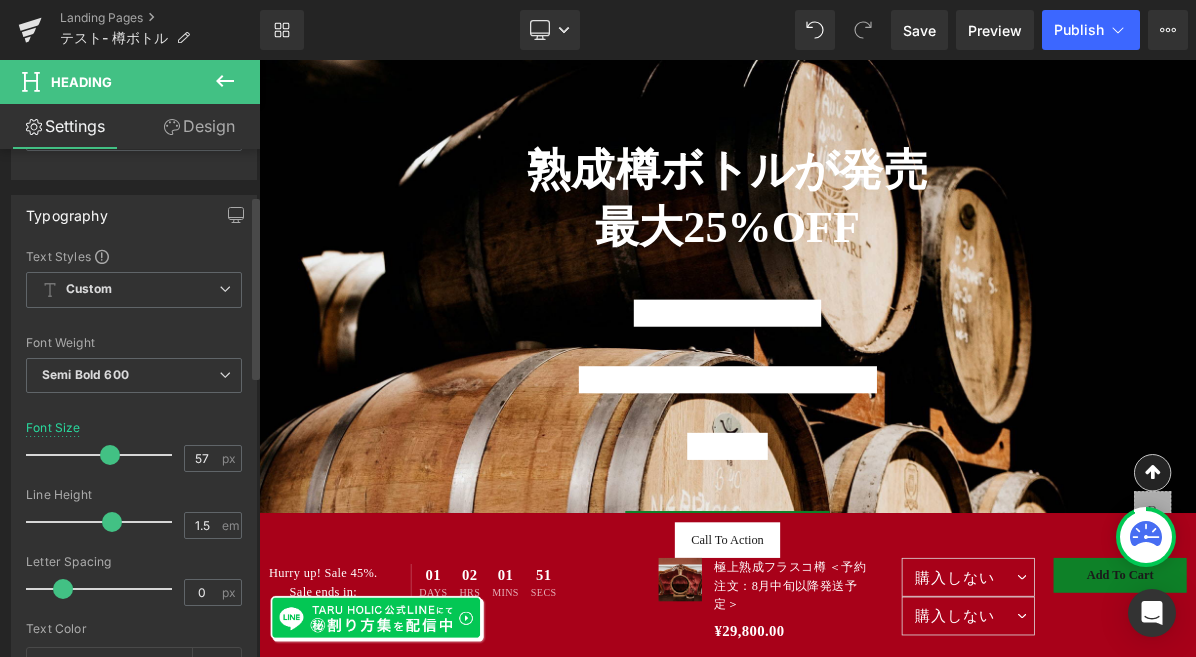 click at bounding box center (112, 522) 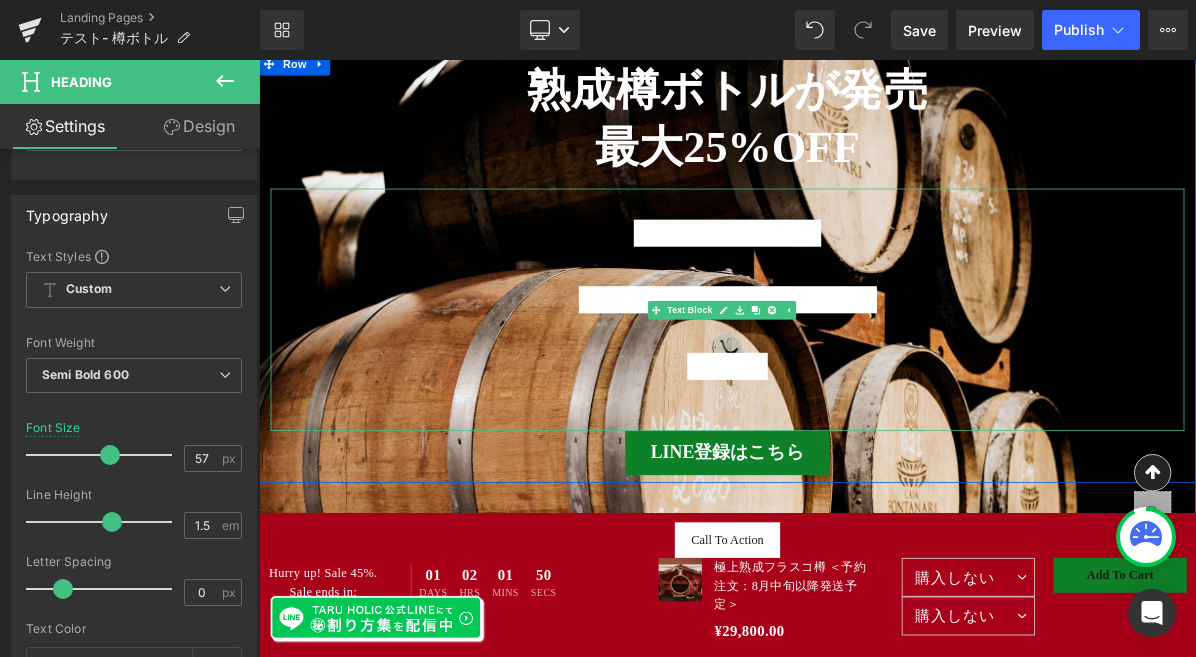 scroll, scrollTop: 887, scrollLeft: 0, axis: vertical 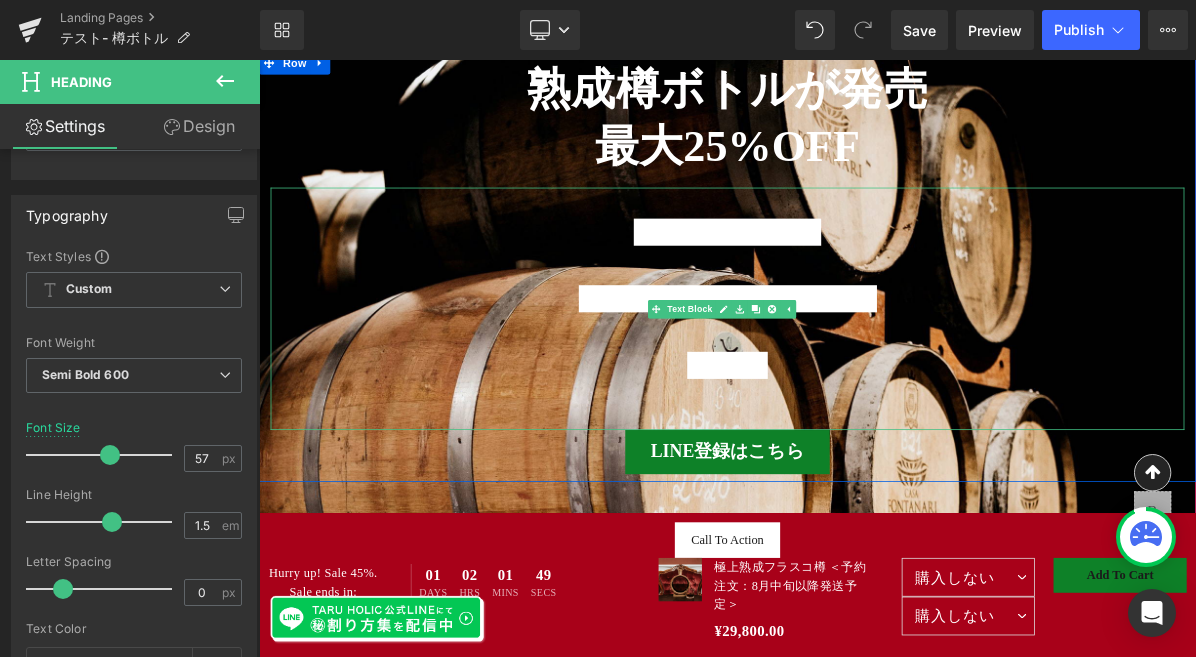 click on "公式LINE登録者限定" at bounding box center [863, 282] 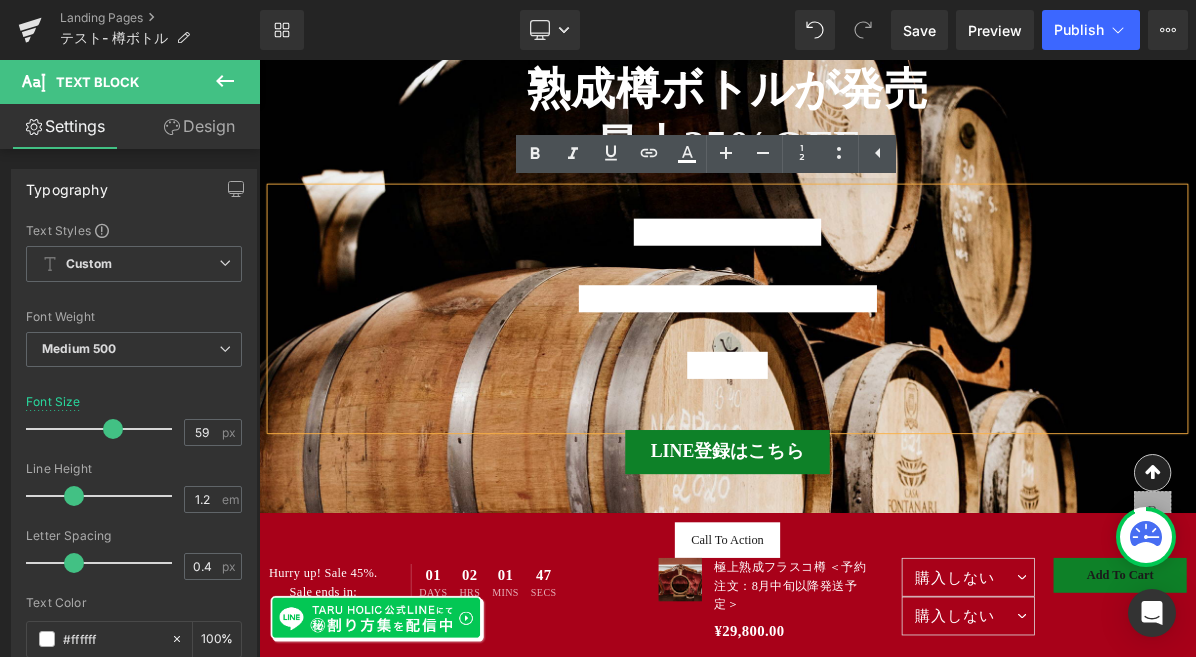 click on "お酒を美味しくする割り方配布中" at bounding box center (864, 368) 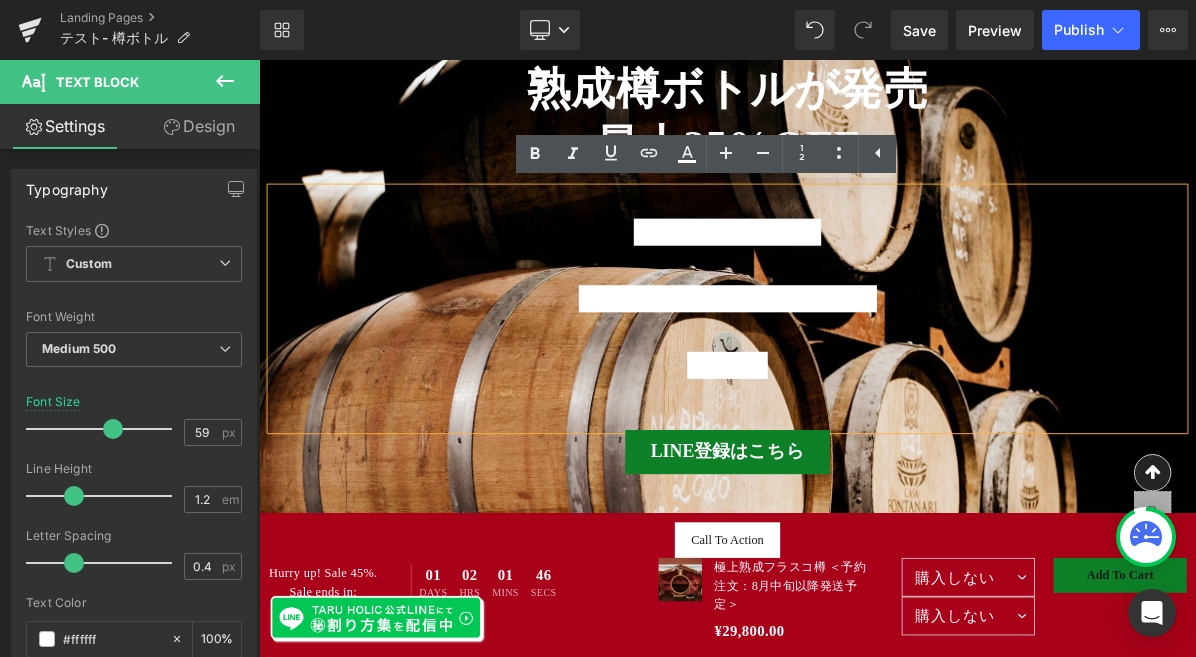 click on "お酒を美味しくする割り方配布中" at bounding box center (864, 368) 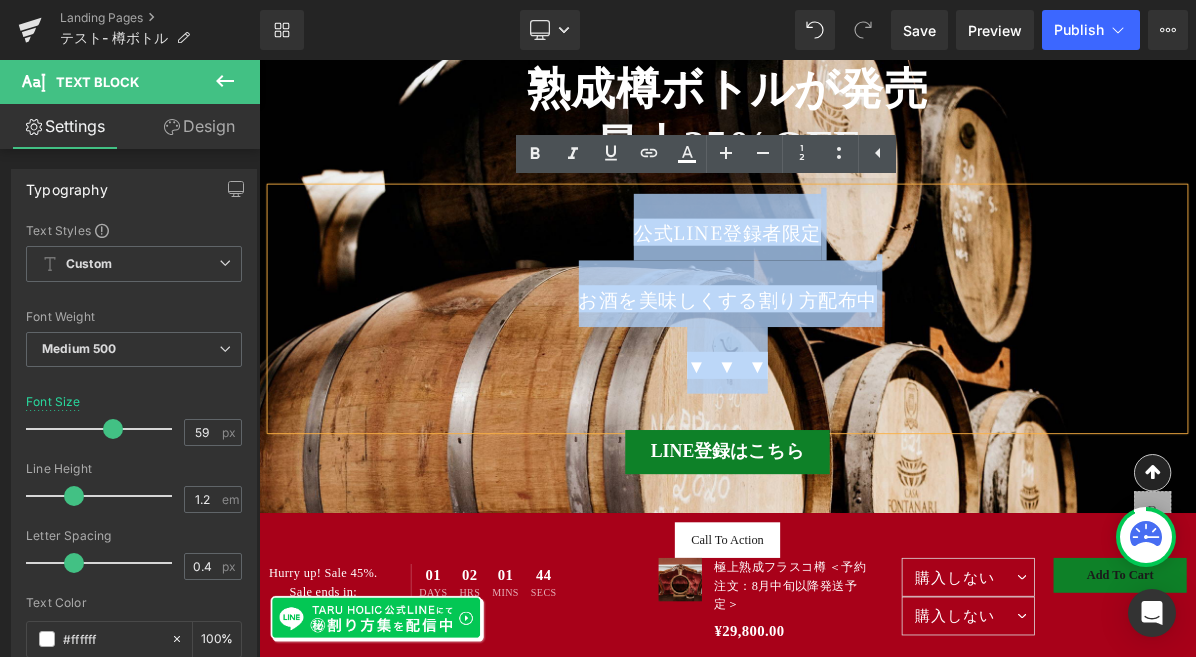 drag, startPoint x: 892, startPoint y: 451, endPoint x: 716, endPoint y: 279, distance: 246.08942 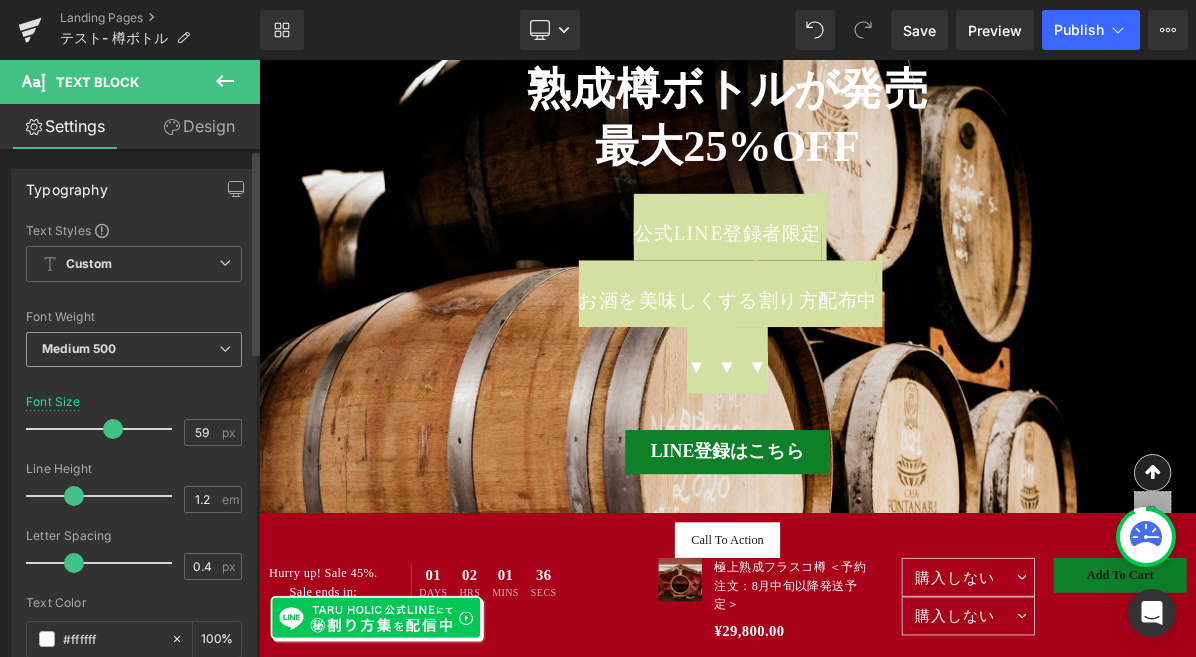 click at bounding box center (225, 349) 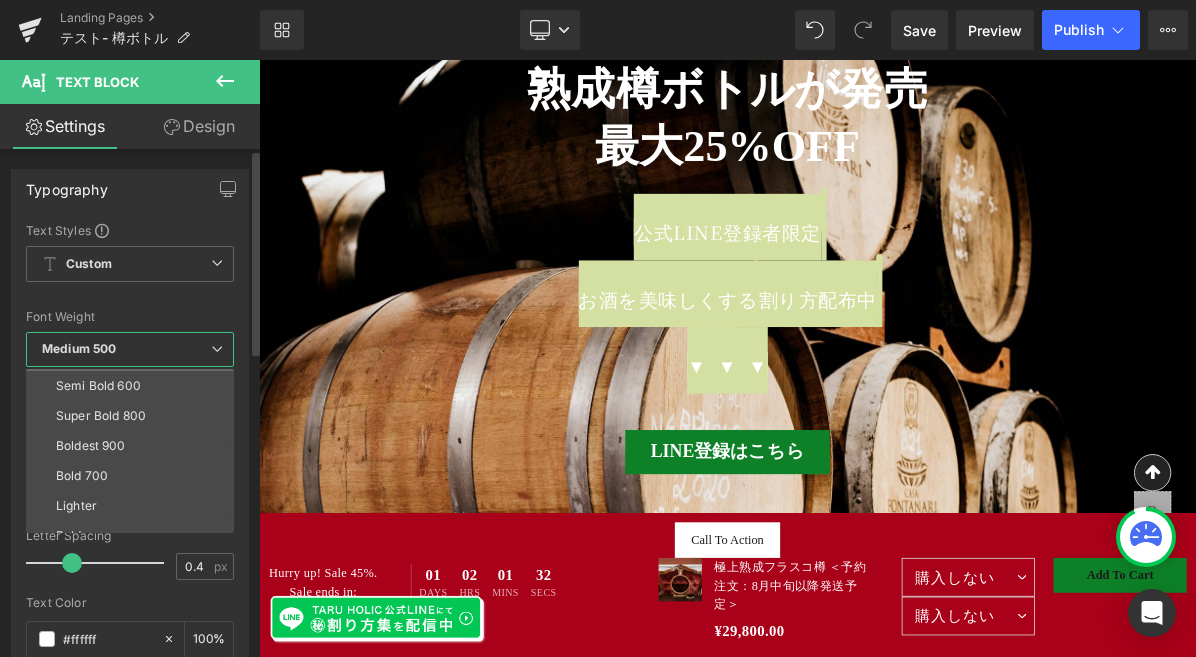 scroll, scrollTop: 166, scrollLeft: 0, axis: vertical 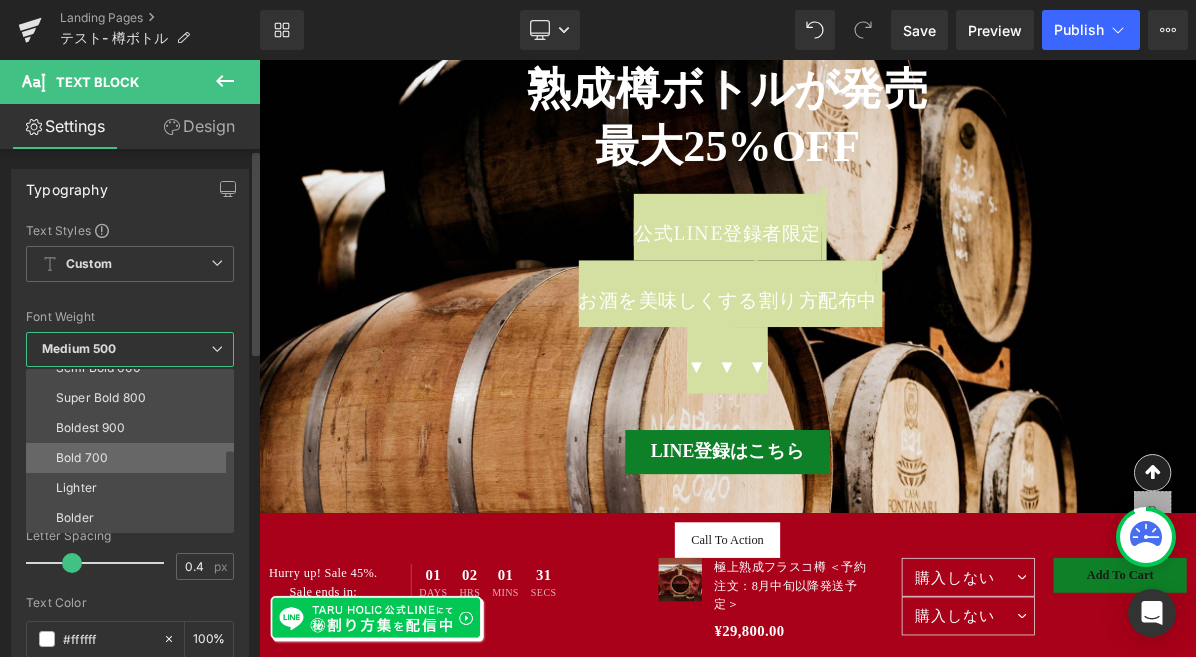 click on "Bold 700" at bounding box center (134, 458) 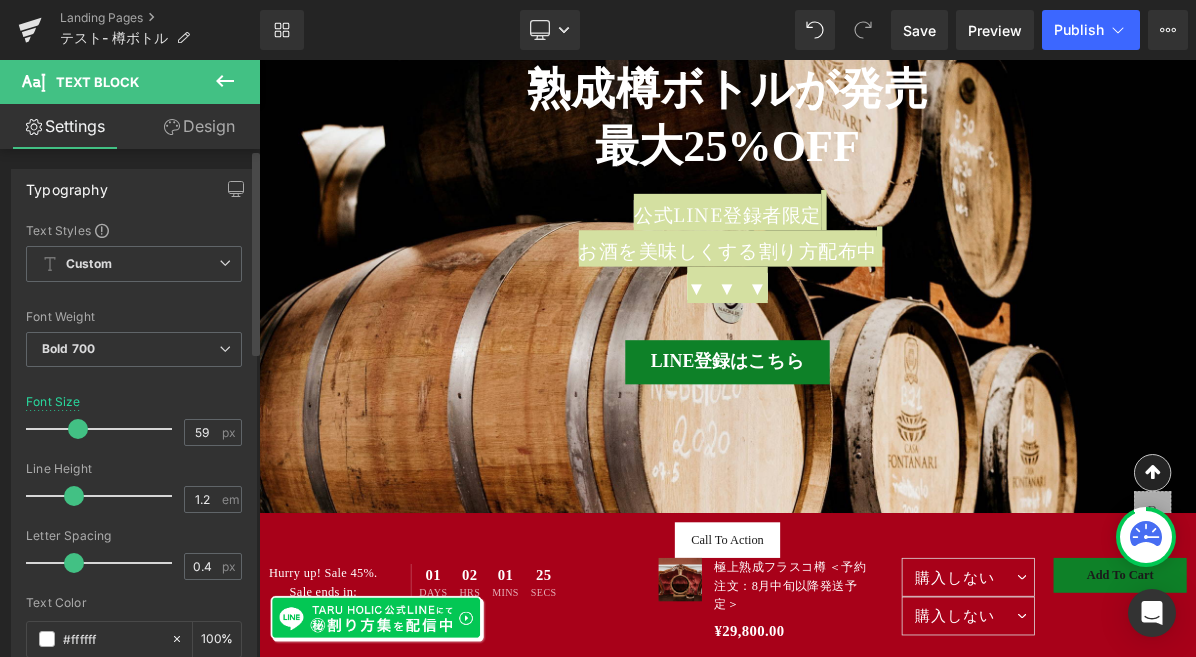 drag, startPoint x: 108, startPoint y: 426, endPoint x: 75, endPoint y: 424, distance: 33.06055 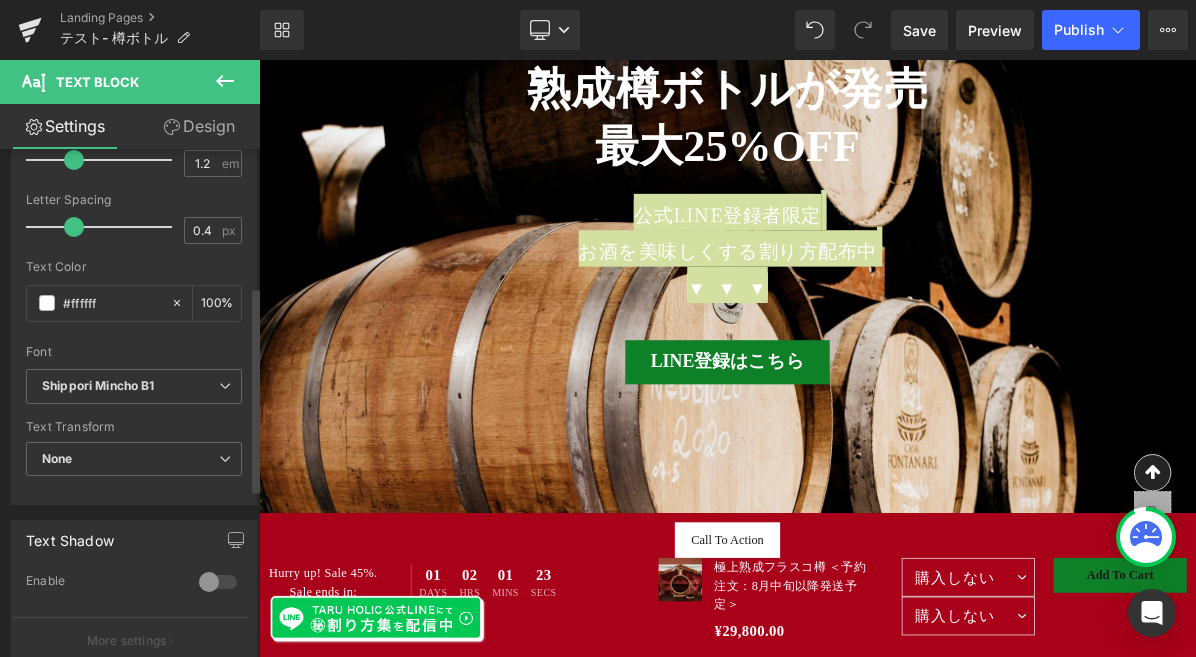 scroll, scrollTop: 348, scrollLeft: 0, axis: vertical 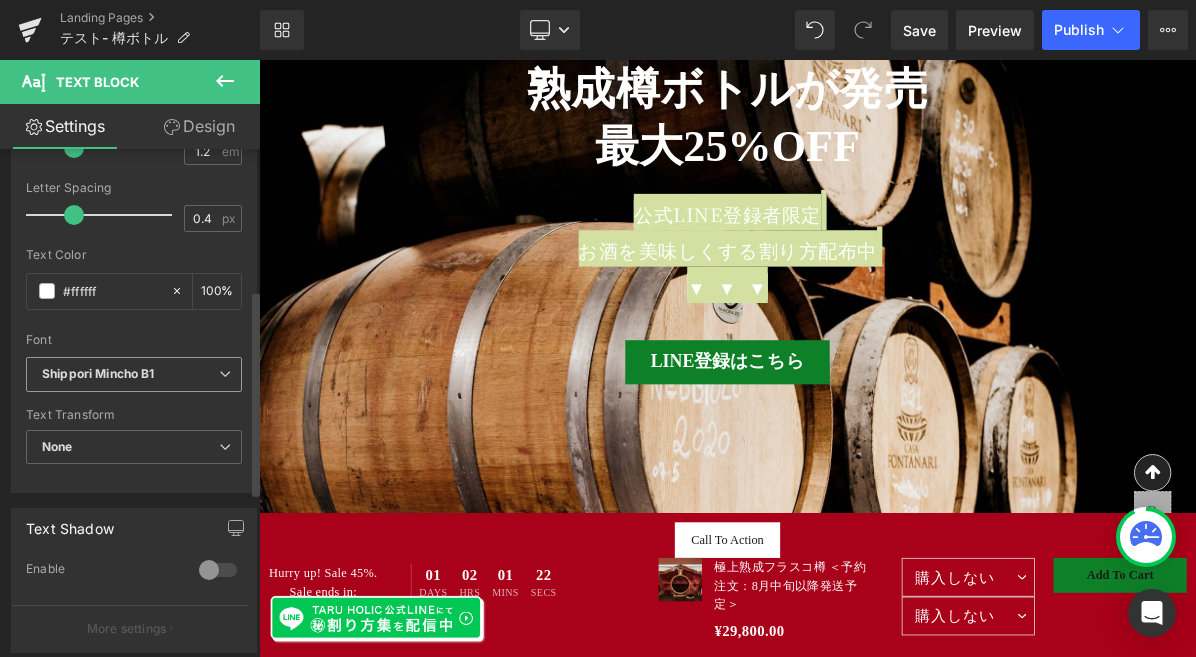 click on "Shippori Mincho B1" at bounding box center [130, 374] 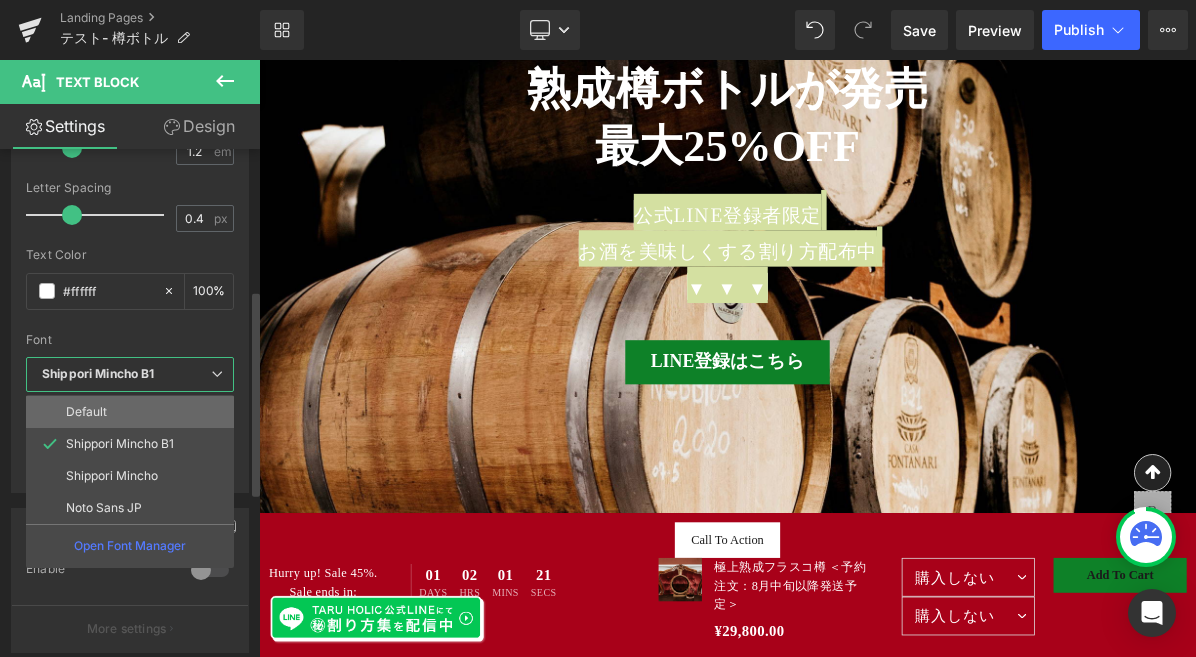 click on "Default" at bounding box center [130, 412] 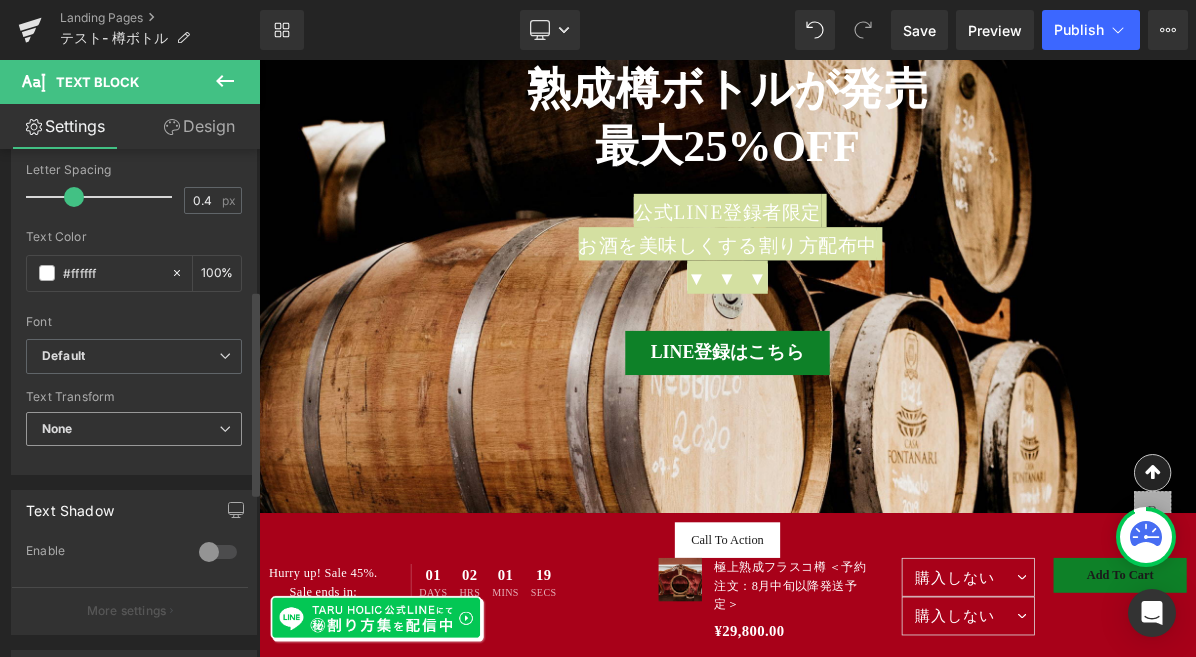 scroll, scrollTop: 376, scrollLeft: 0, axis: vertical 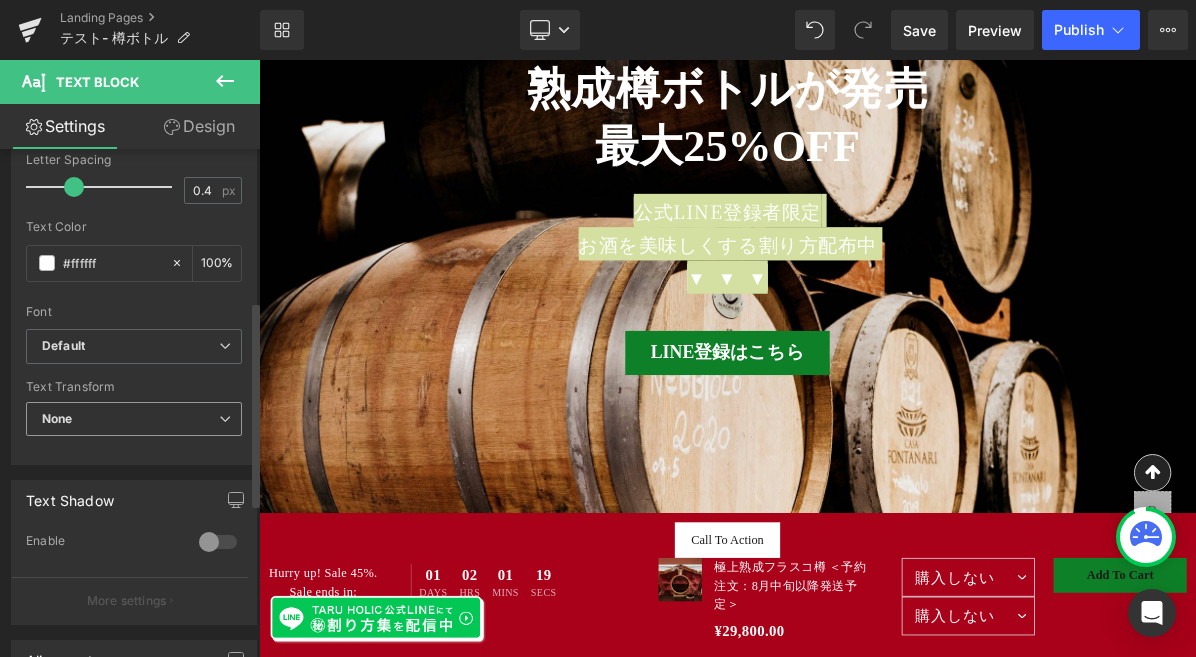 click on "None" at bounding box center [134, 419] 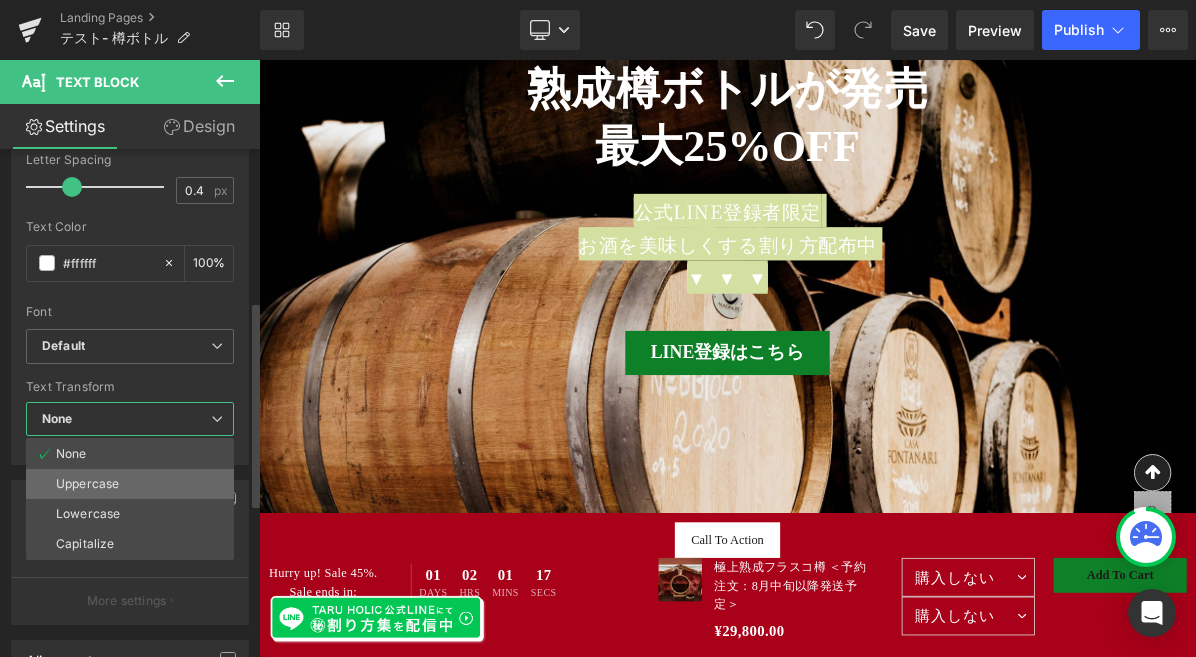 click on "Uppercase" at bounding box center [130, 484] 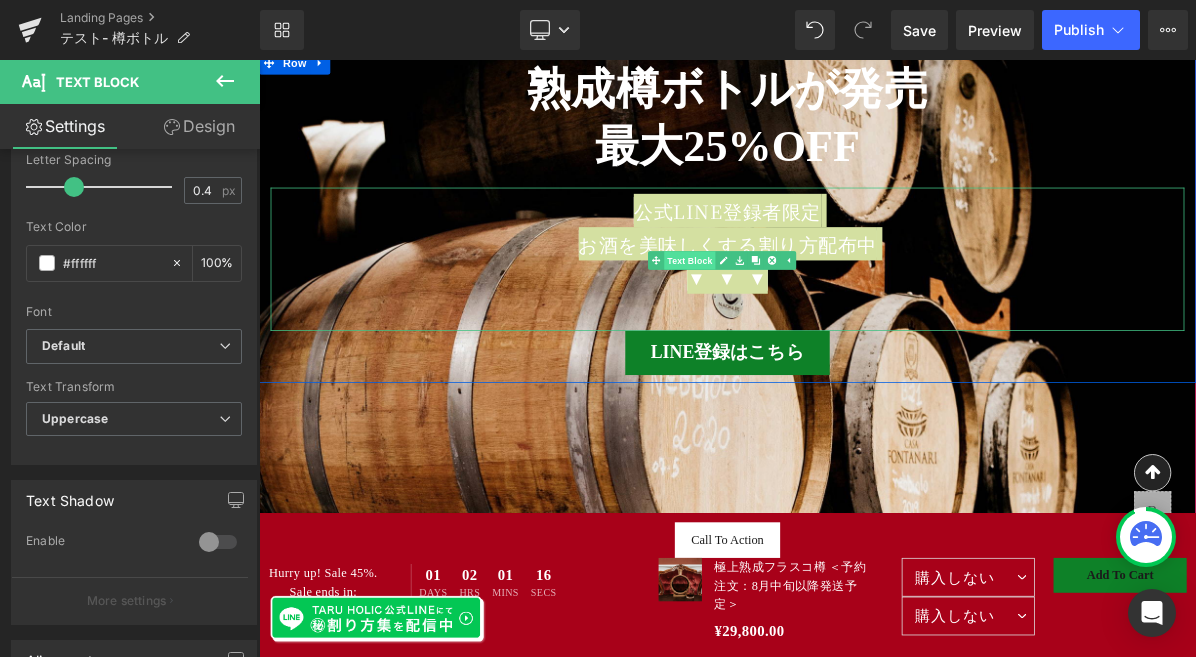 click on "Text Block" at bounding box center (804, 319) 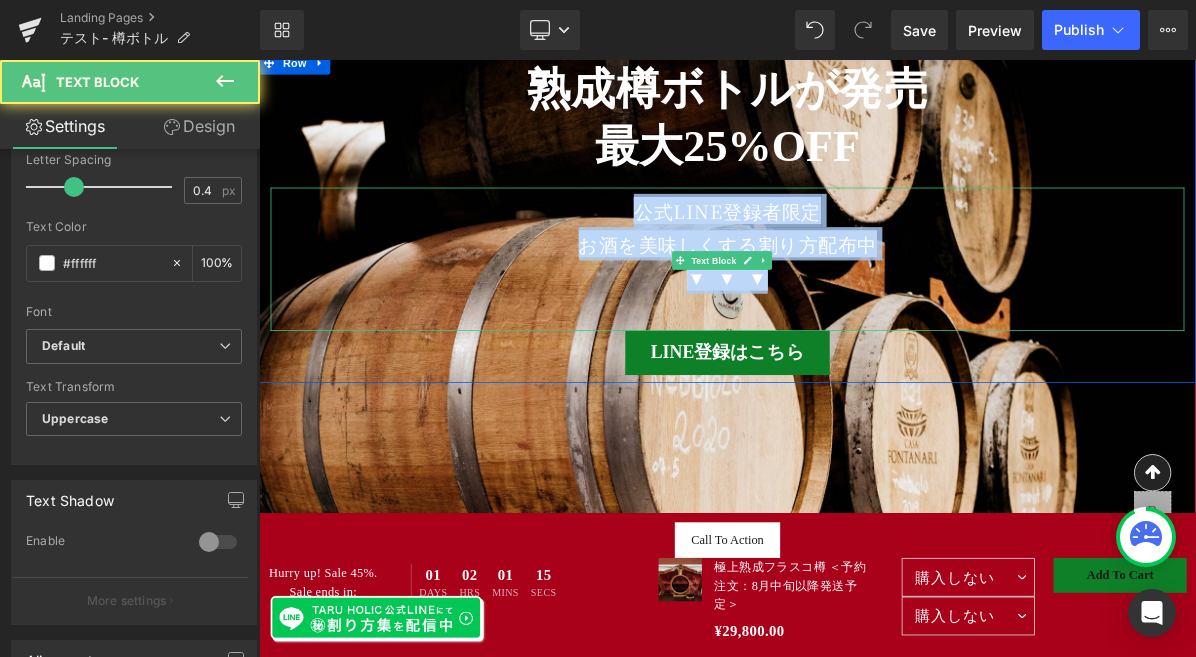 click on "公式LINE登録者限定 お酒を美味しくする割り方配布中 ▼  ▼  ▼" at bounding box center [864, 297] 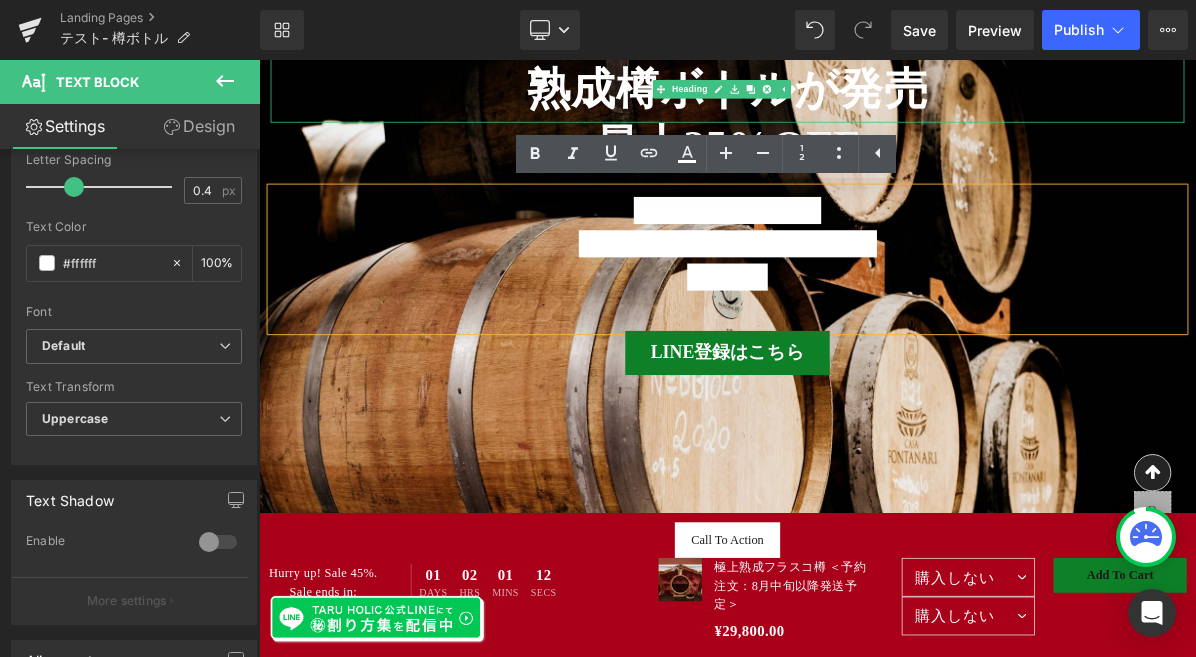 click on "熟成樽ボトルが発売" at bounding box center (864, 98) 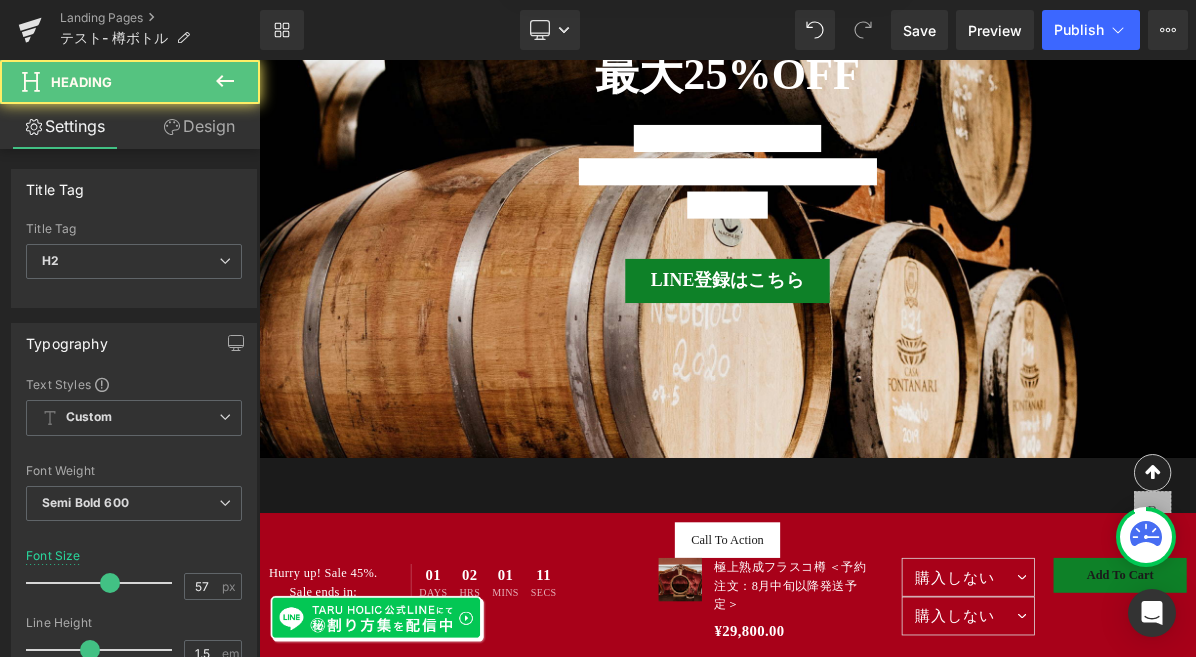 scroll, scrollTop: 1043, scrollLeft: 0, axis: vertical 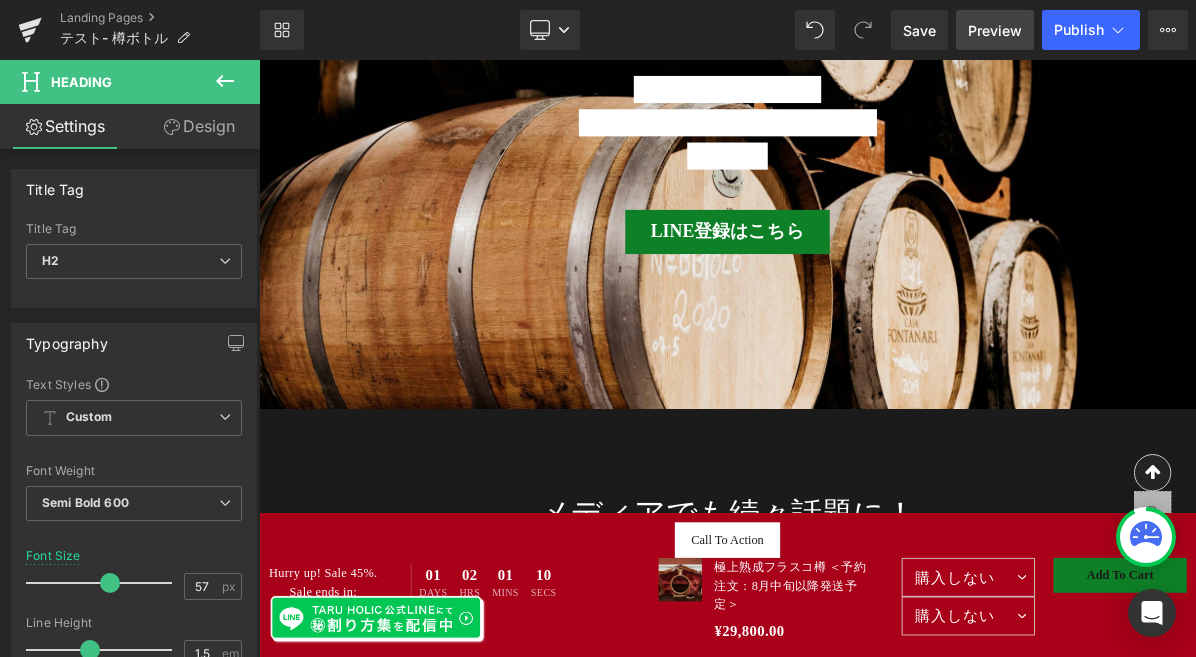 click on "Preview" at bounding box center [995, 30] 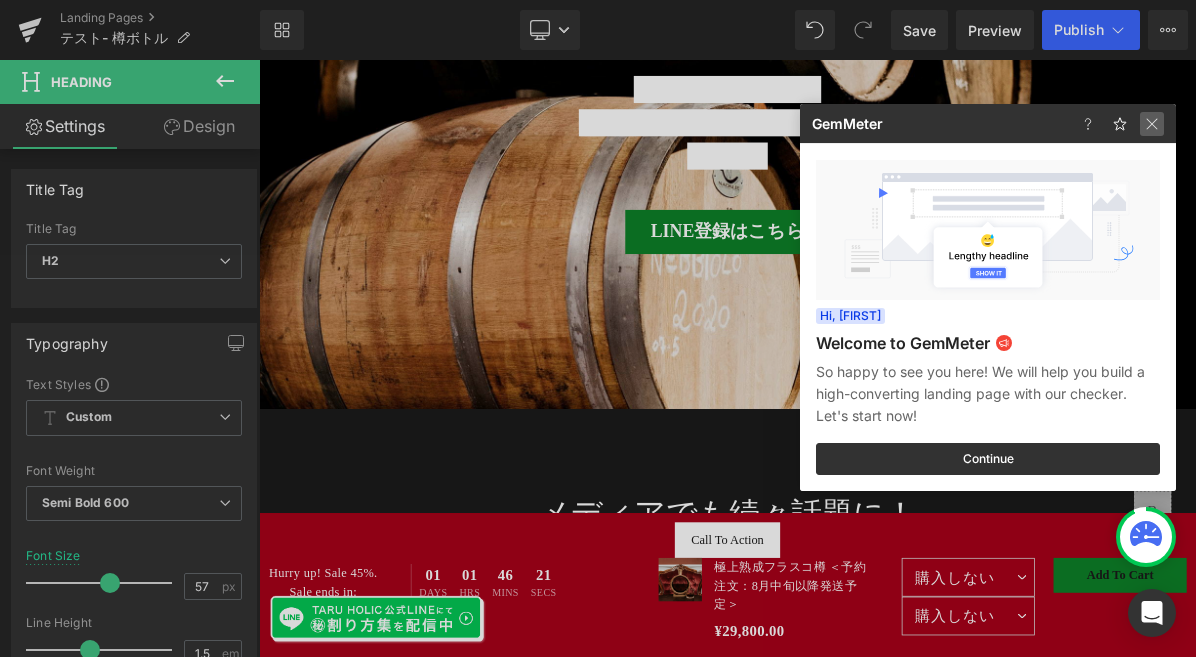 click 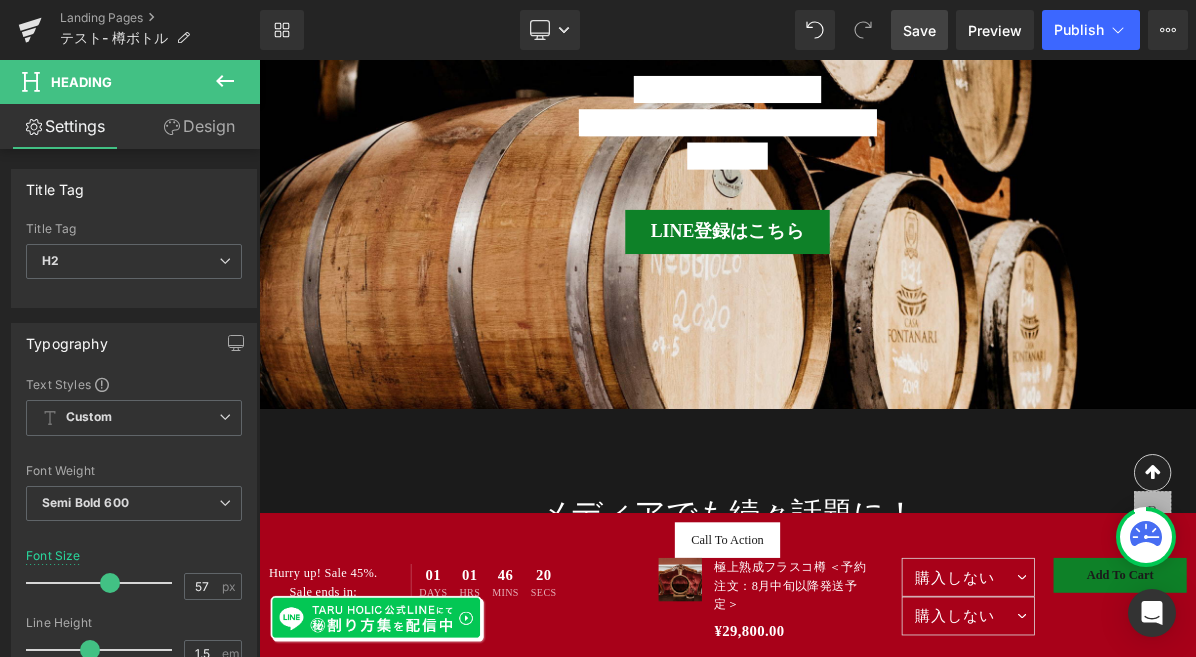 click on "Save" at bounding box center (919, 30) 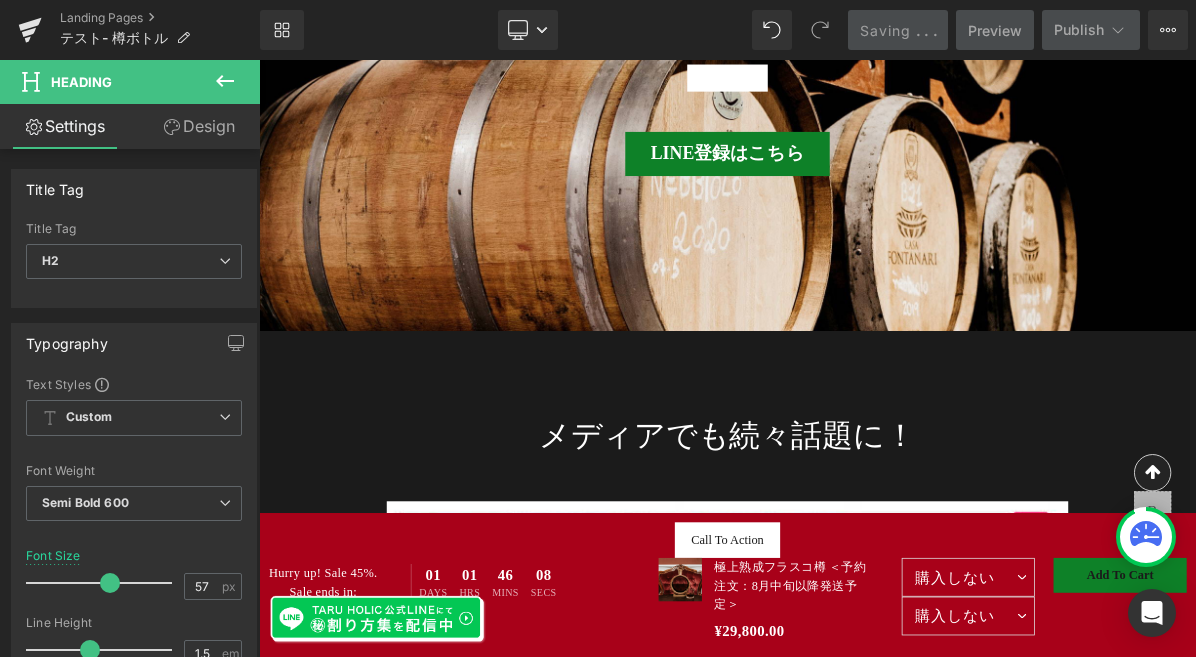 scroll, scrollTop: 744, scrollLeft: 0, axis: vertical 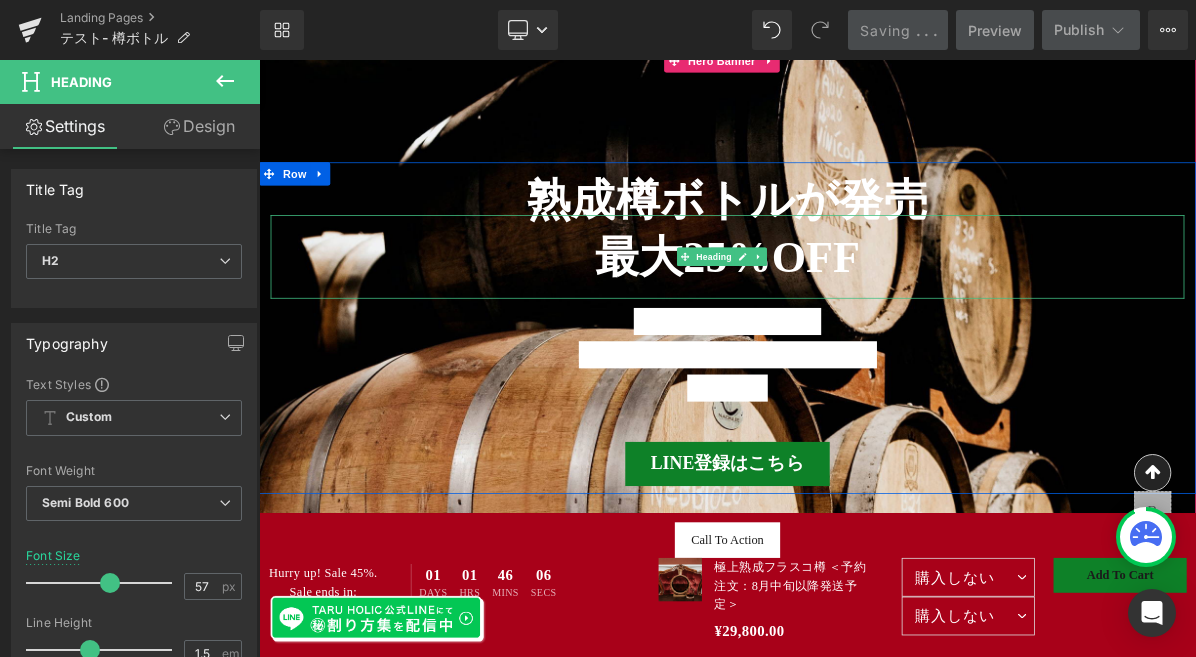 click on "最大25%OFF" at bounding box center (864, 314) 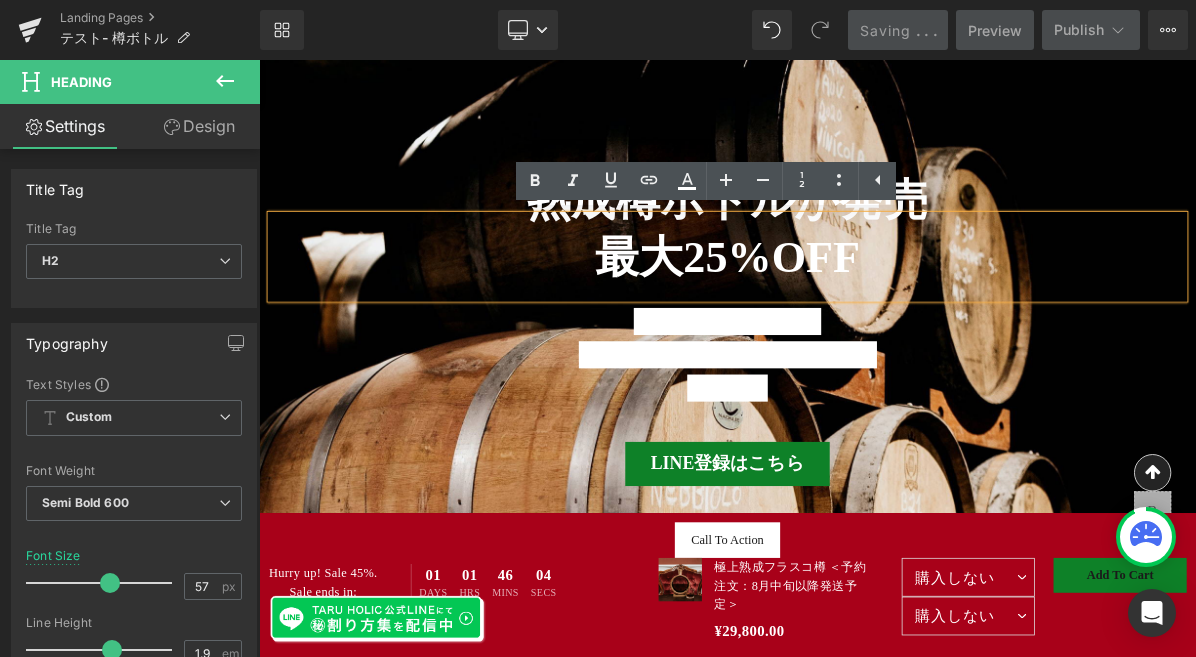 click on "Preview" at bounding box center (995, 30) 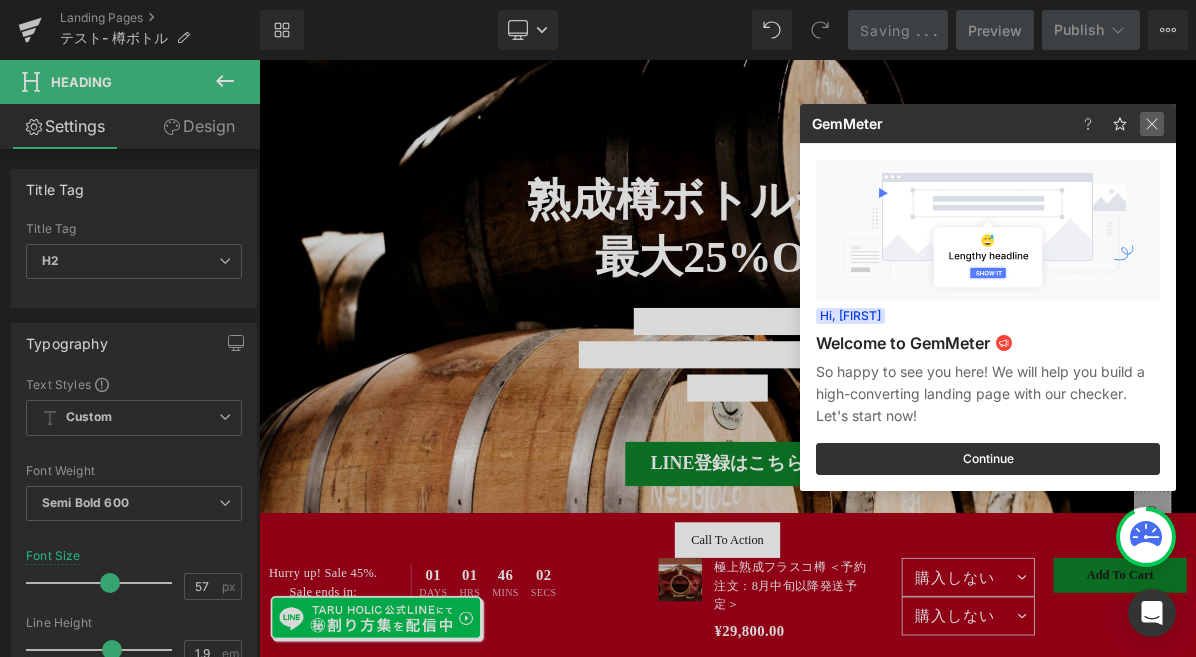 drag, startPoint x: 1160, startPoint y: 126, endPoint x: 1082, endPoint y: 50, distance: 108.903625 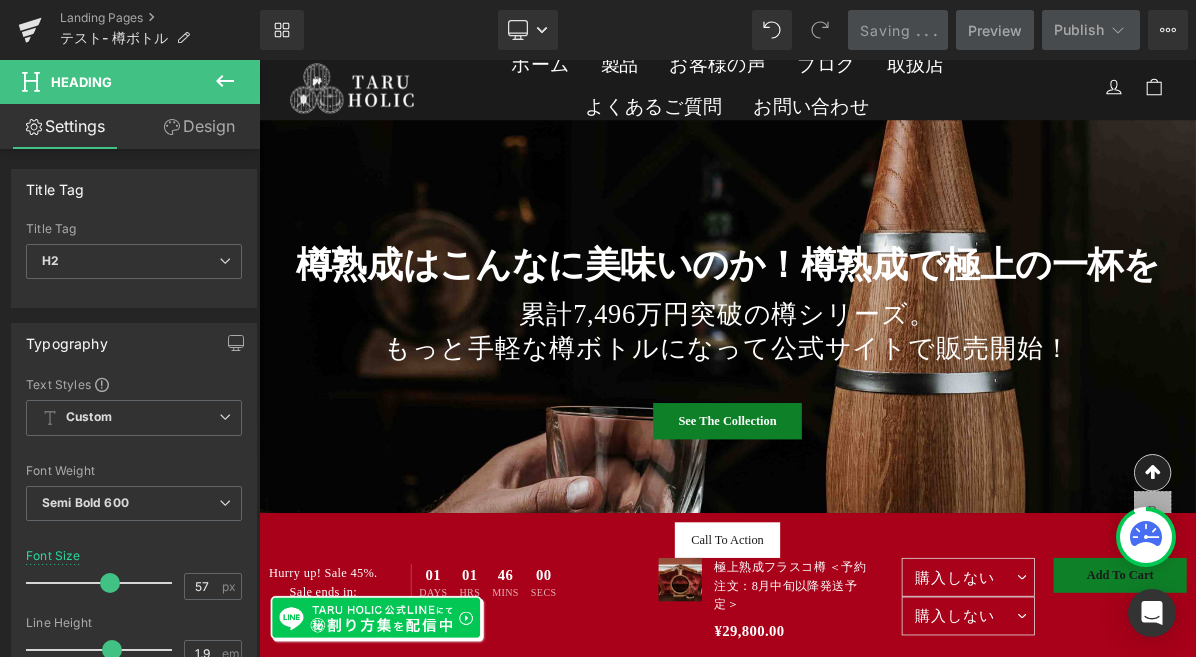 scroll, scrollTop: 0, scrollLeft: 0, axis: both 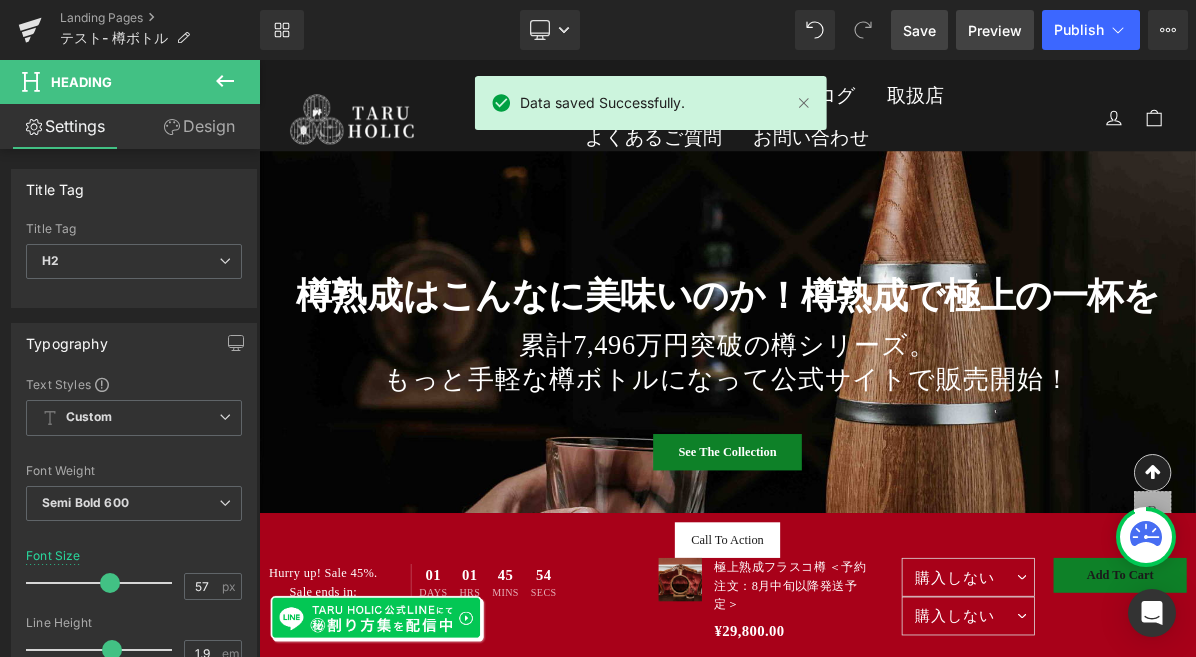 click on "Preview" at bounding box center (995, 30) 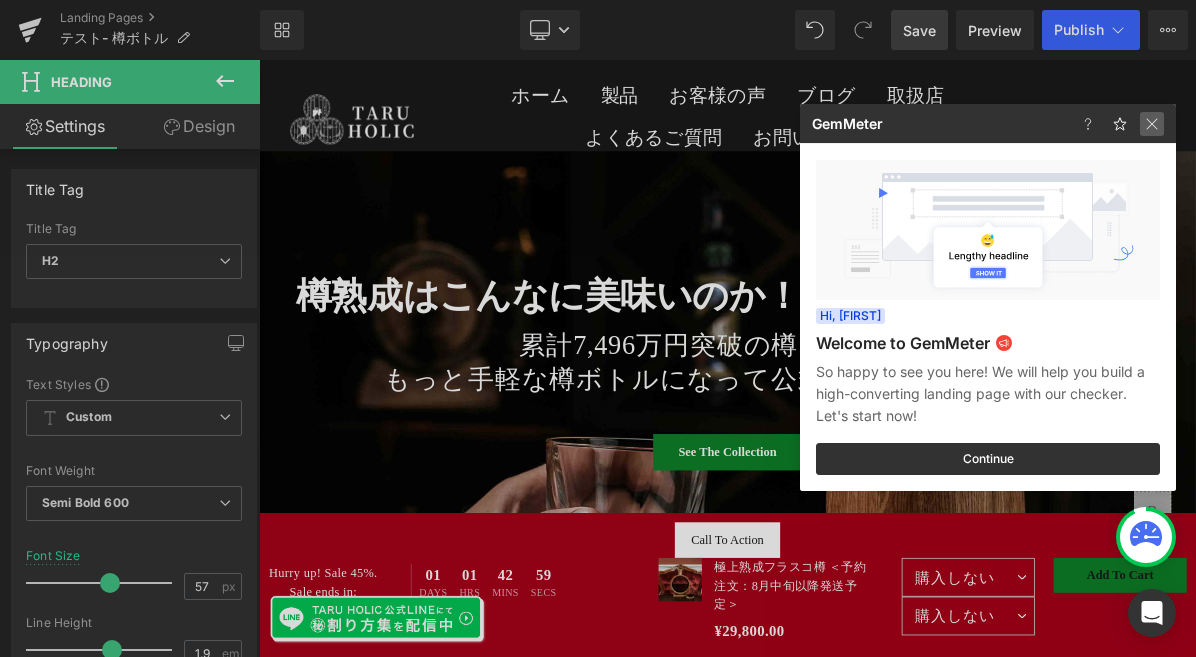 click 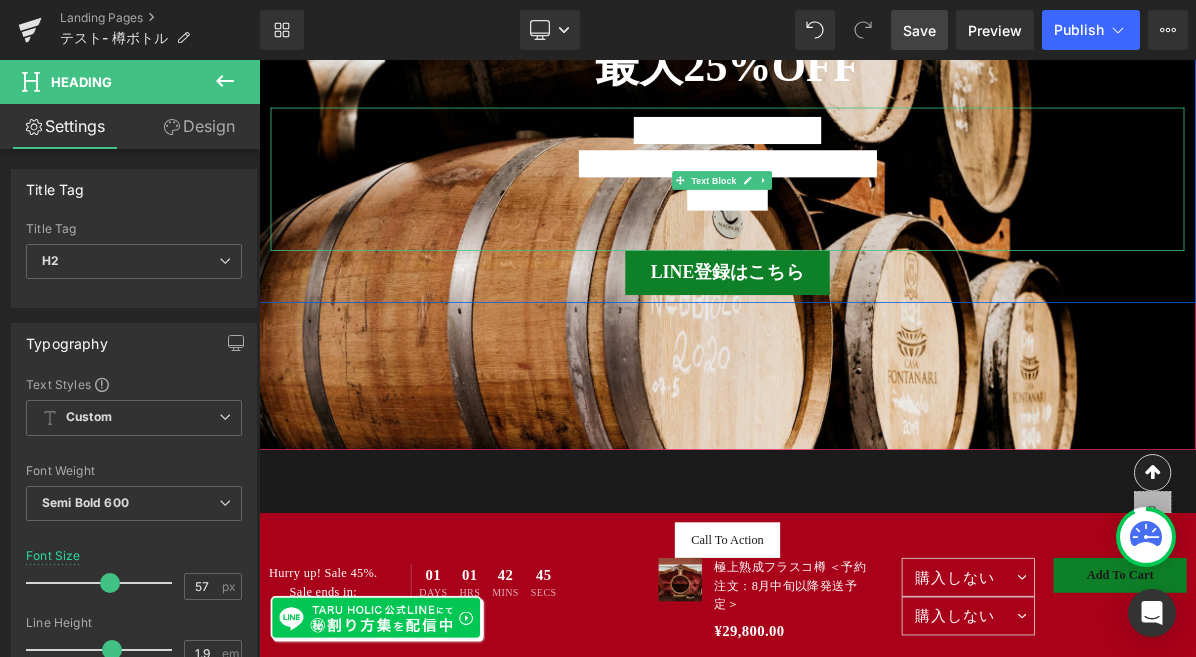 scroll, scrollTop: 972, scrollLeft: 0, axis: vertical 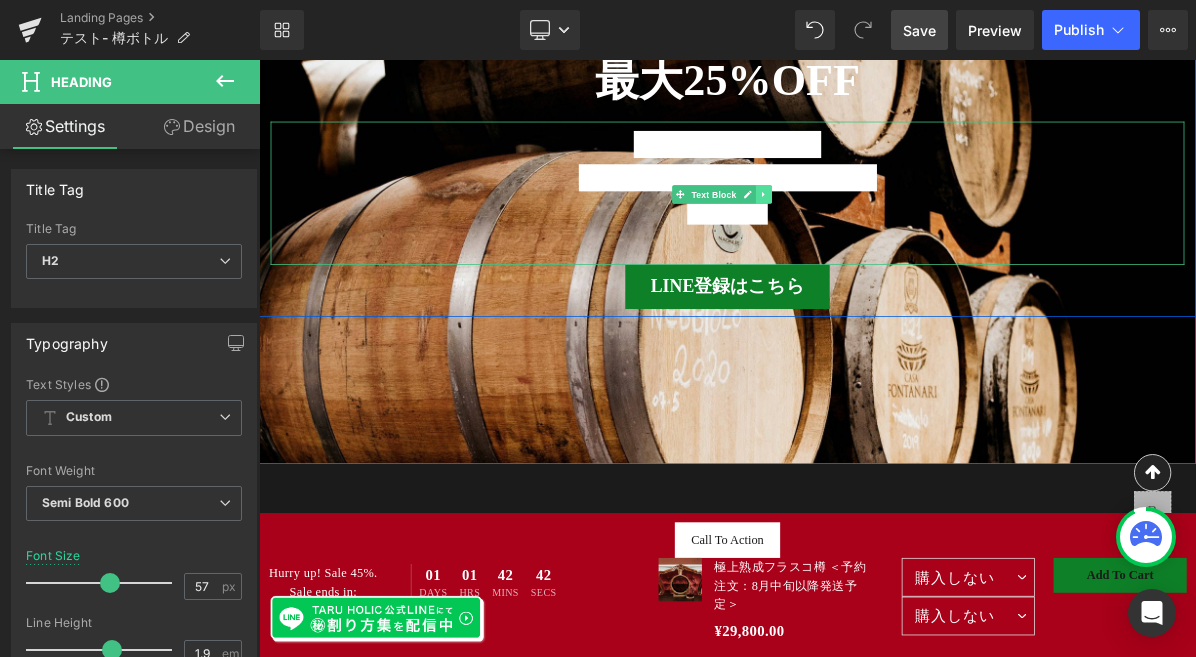 click 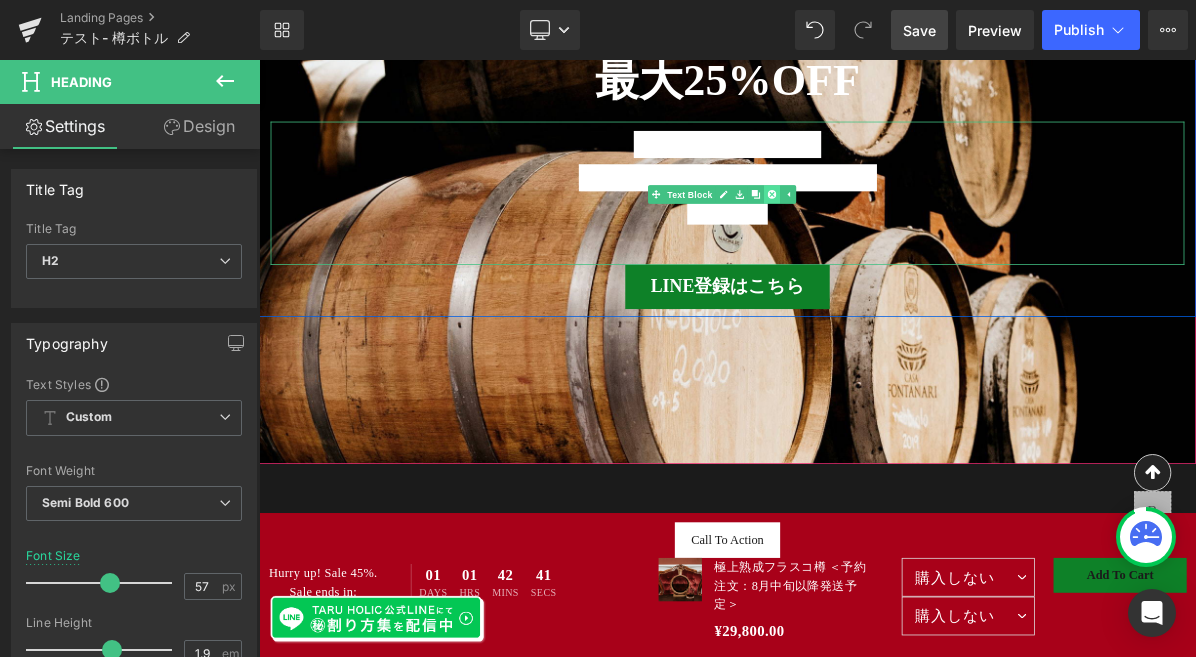 click 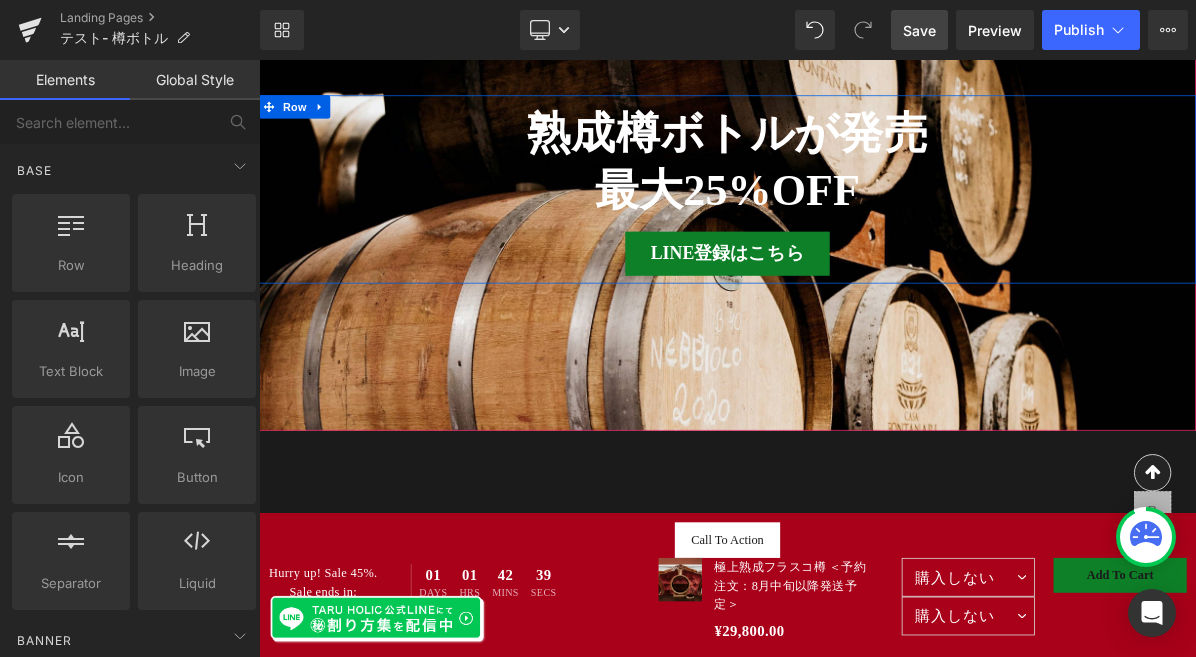 scroll, scrollTop: 848, scrollLeft: 0, axis: vertical 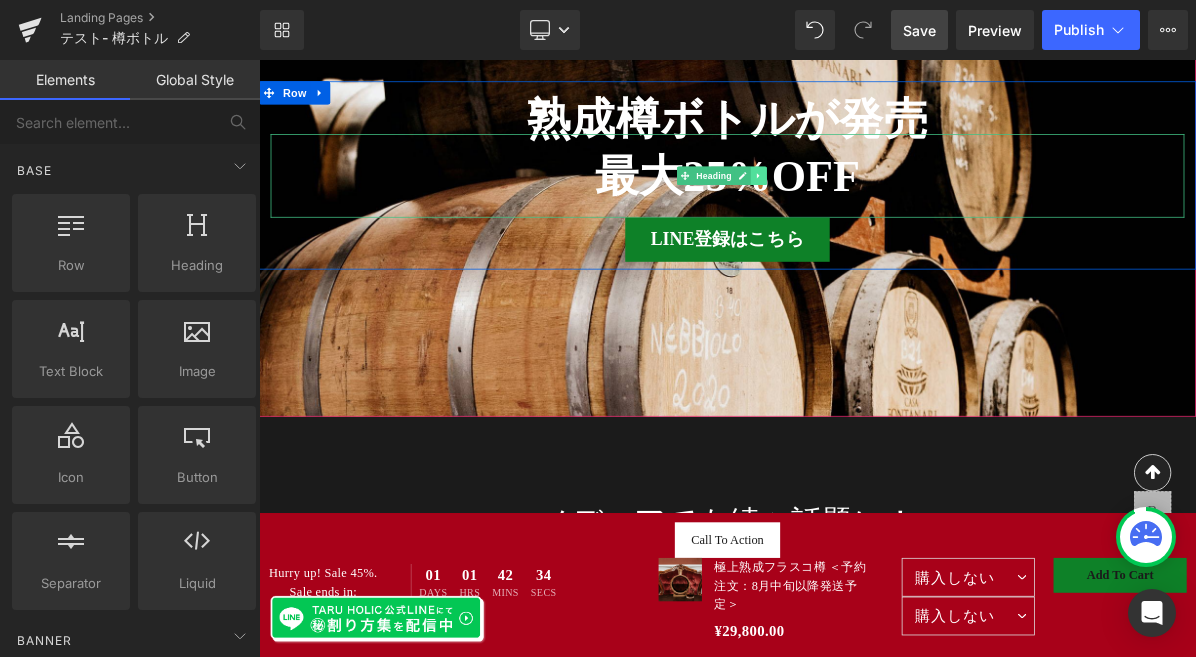 click 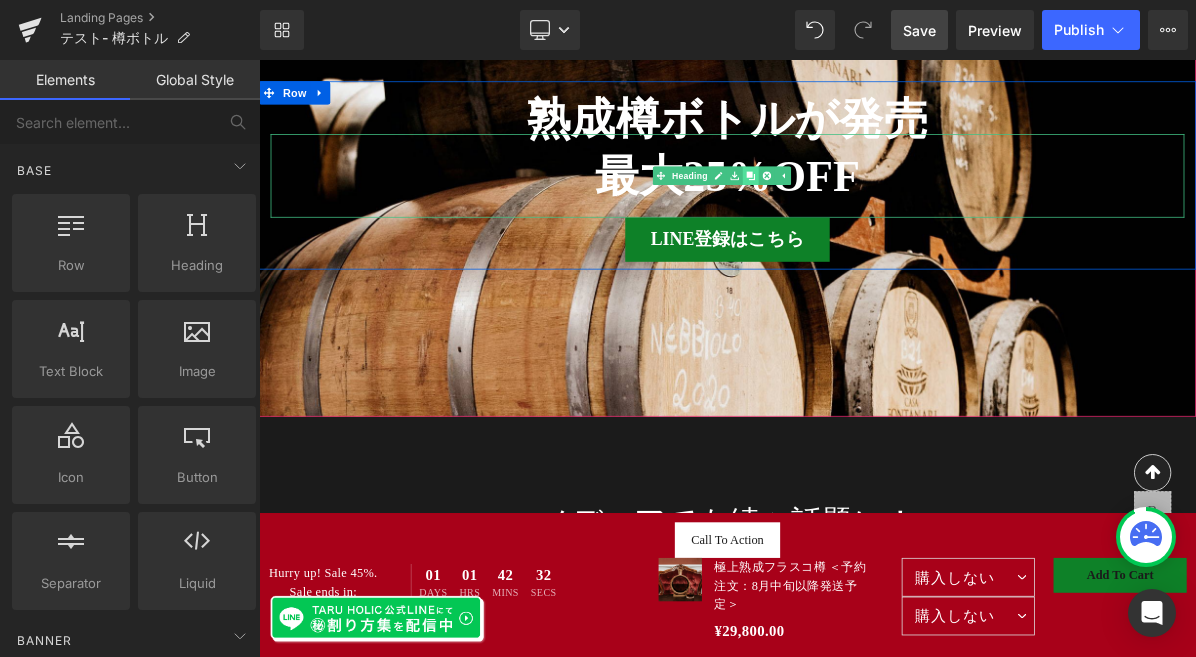 click 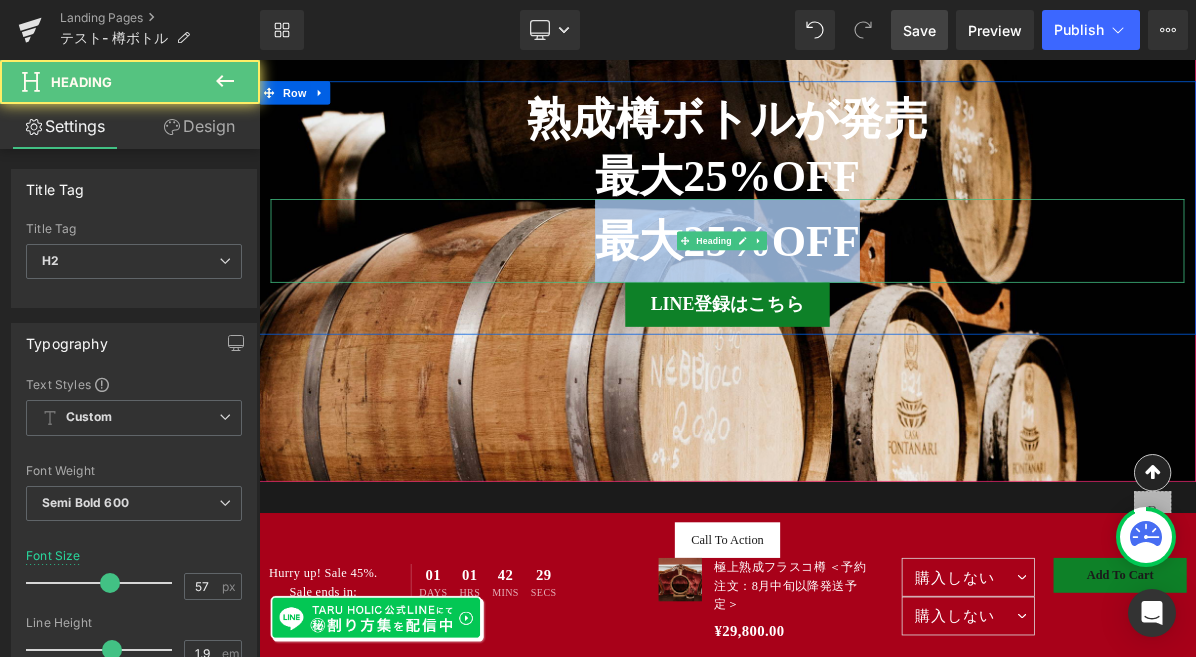 drag, startPoint x: 1015, startPoint y: 299, endPoint x: 696, endPoint y: 291, distance: 319.1003 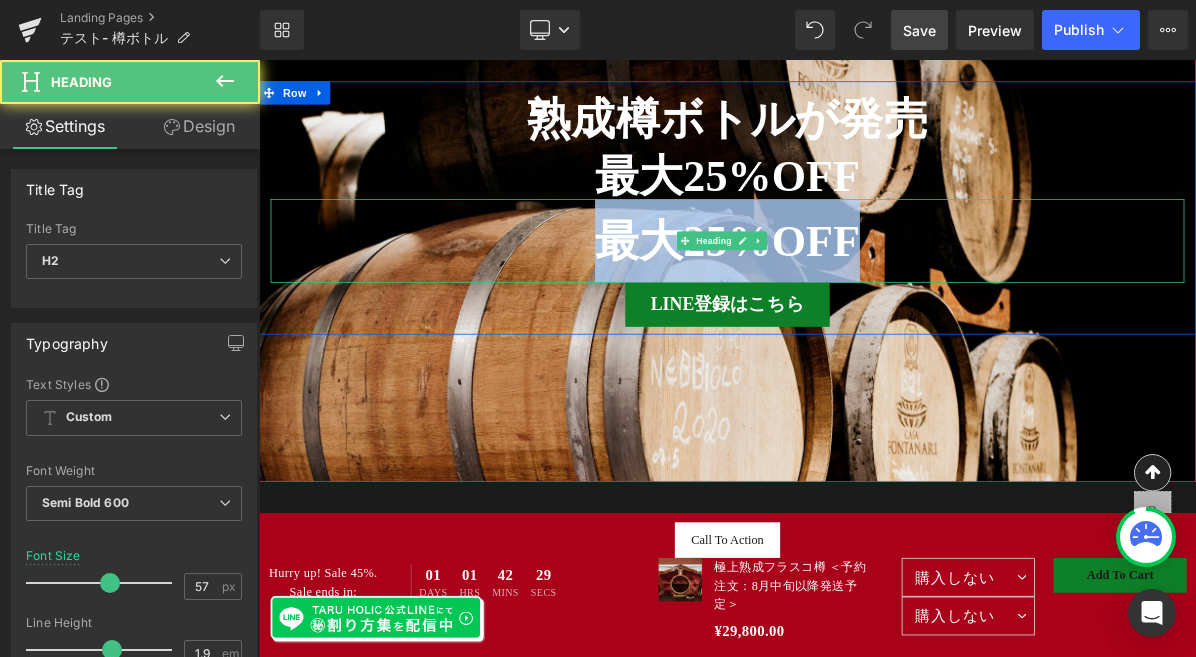 click on "最大25%OFF" at bounding box center [864, 294] 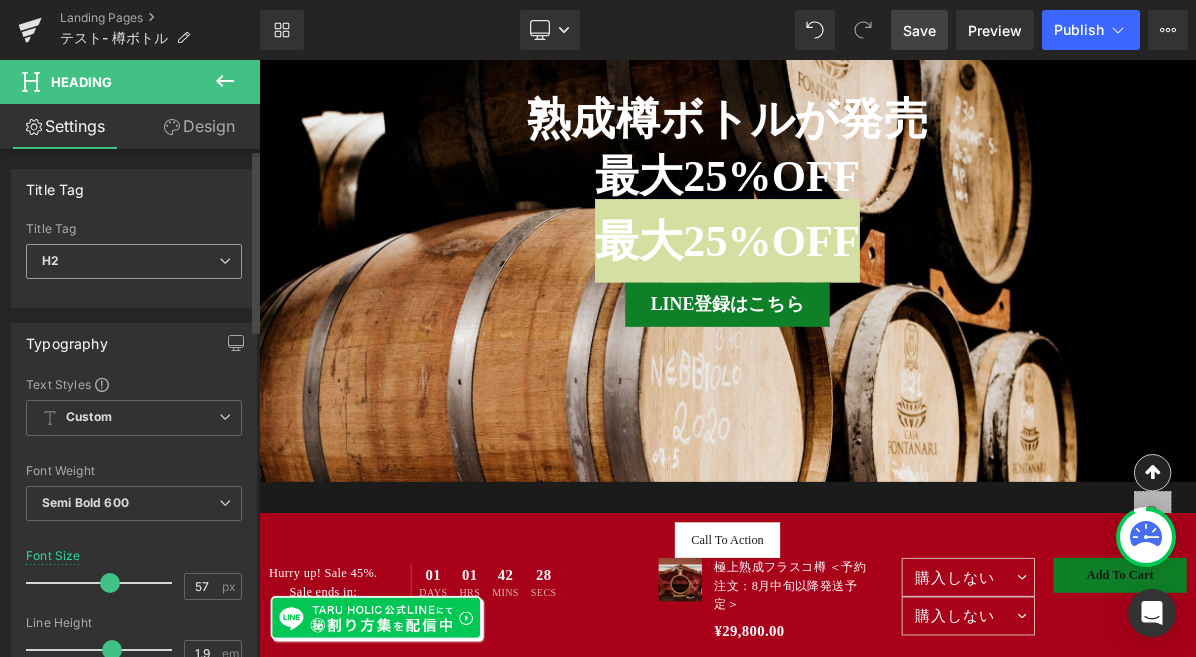 click at bounding box center (225, 261) 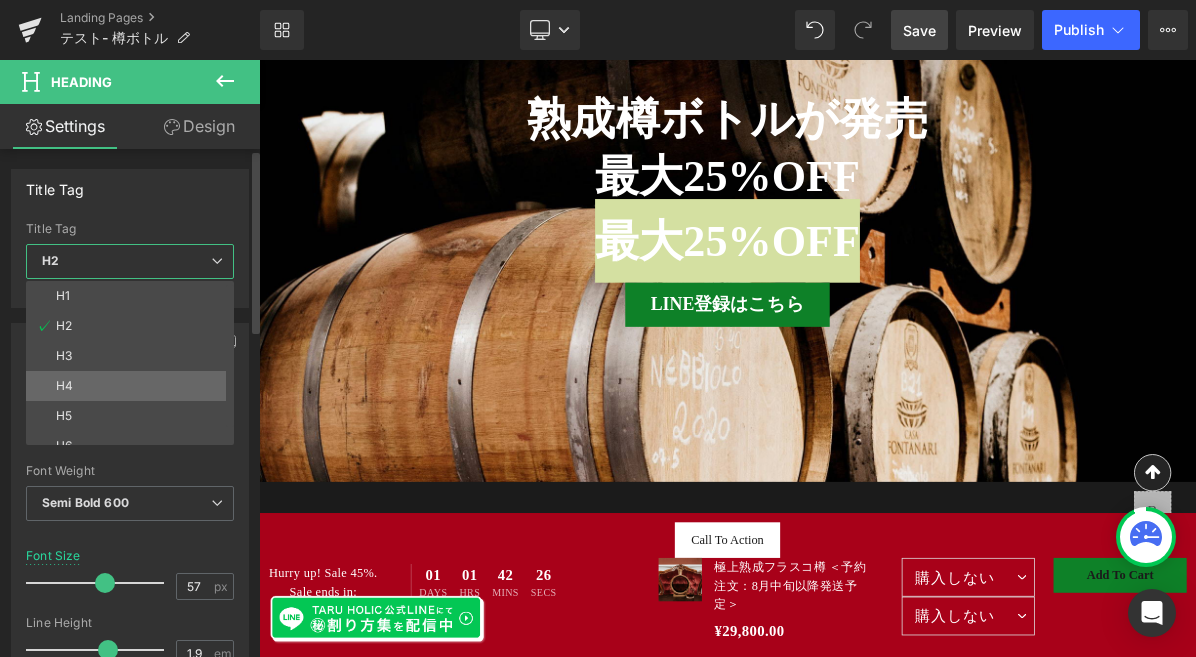 click on "H4" at bounding box center (134, 386) 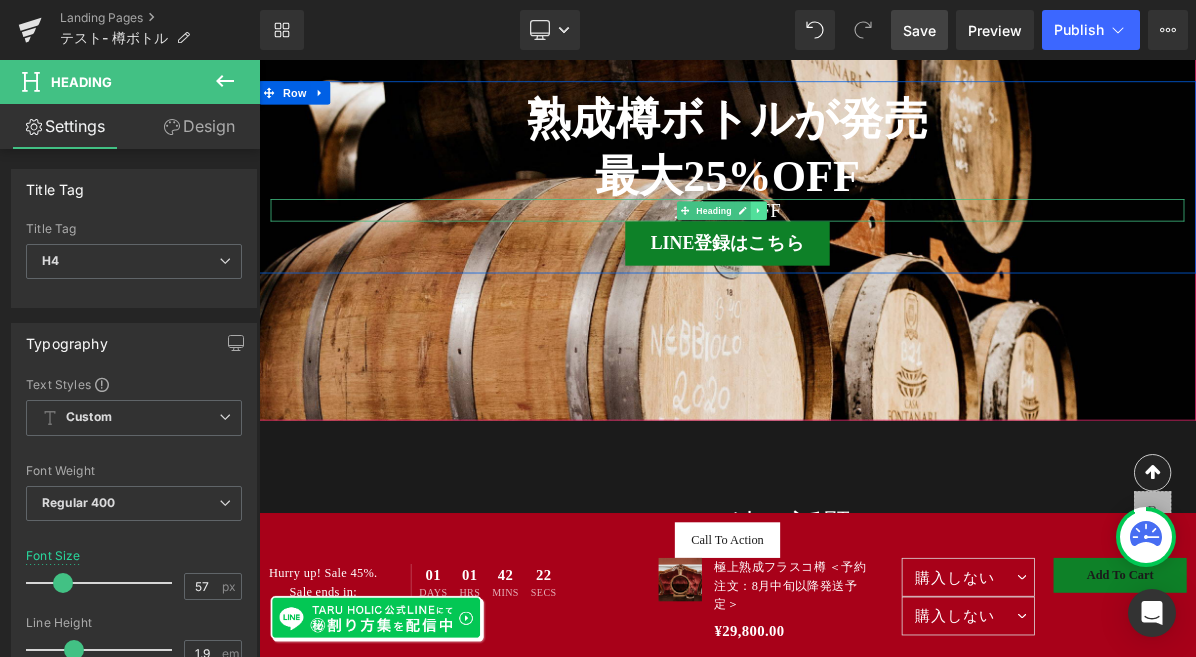 click 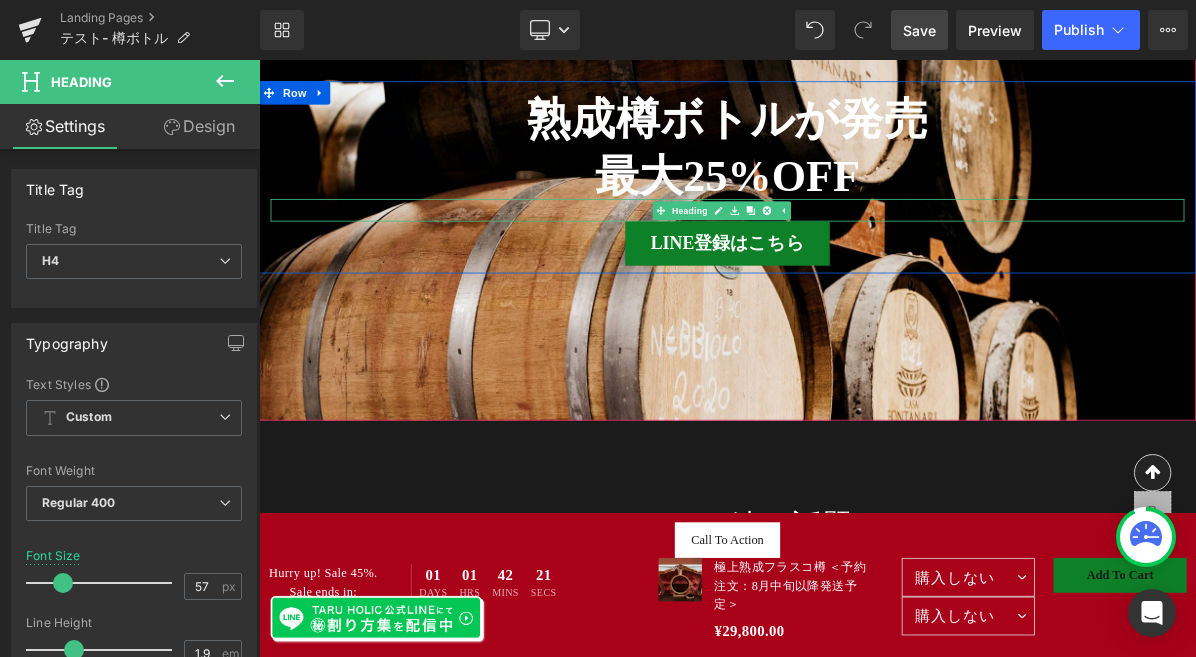 click on "最大25%OFF" at bounding box center (864, 254) 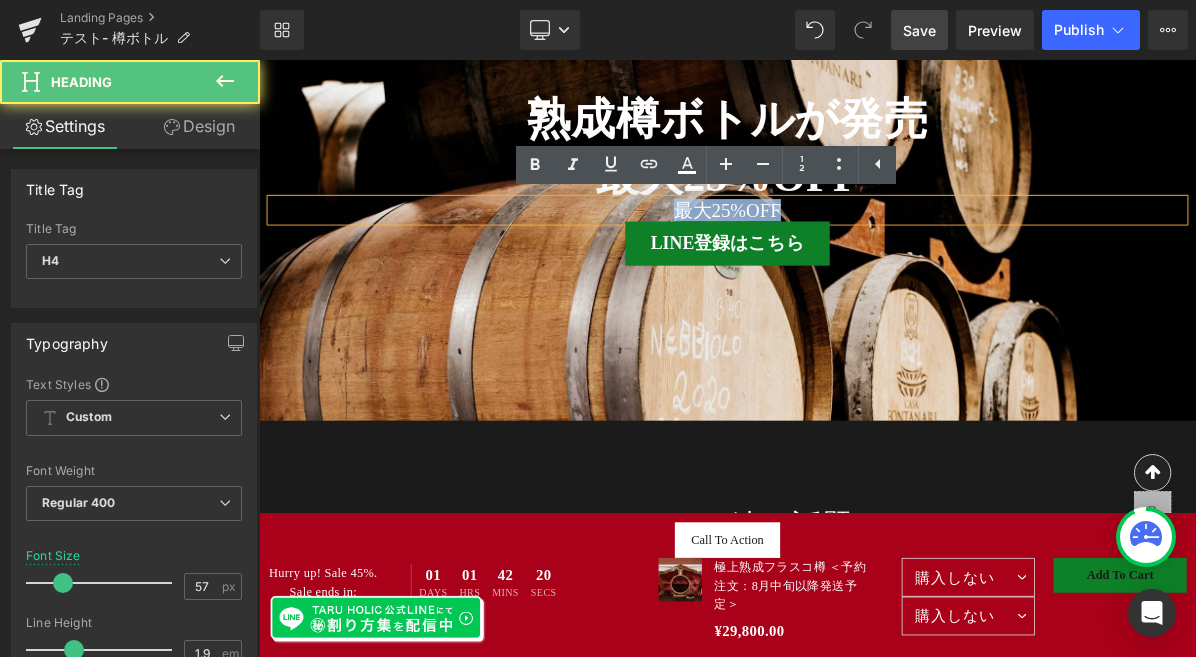 drag, startPoint x: 946, startPoint y: 253, endPoint x: 732, endPoint y: 251, distance: 214.00934 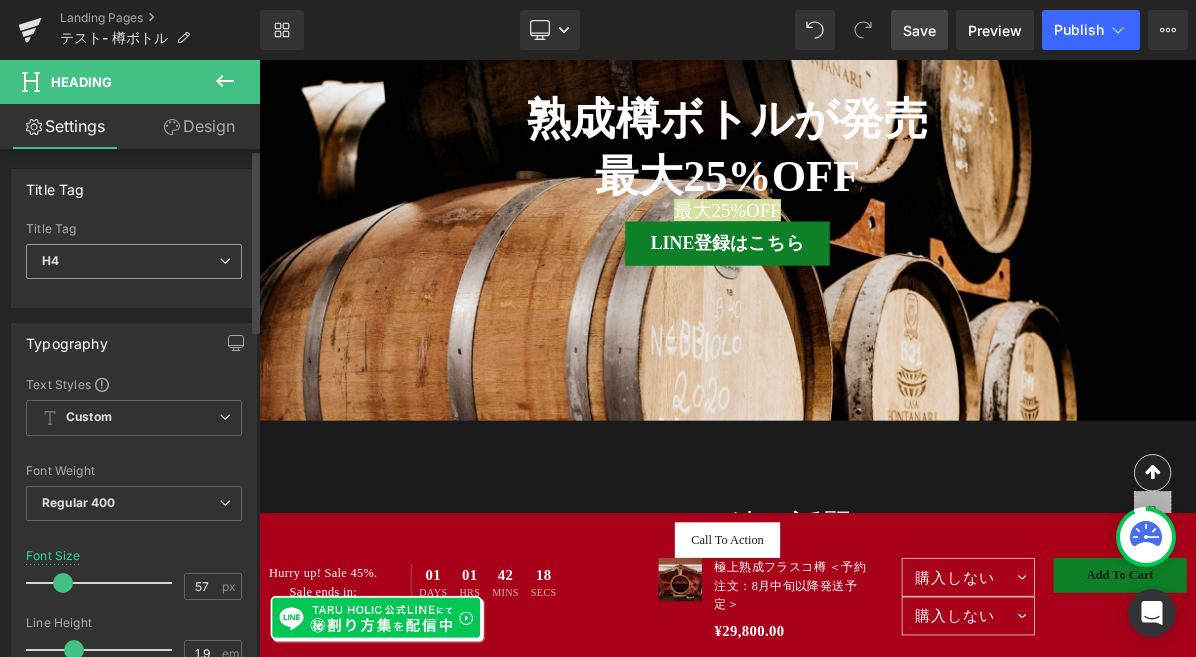 click at bounding box center (225, 261) 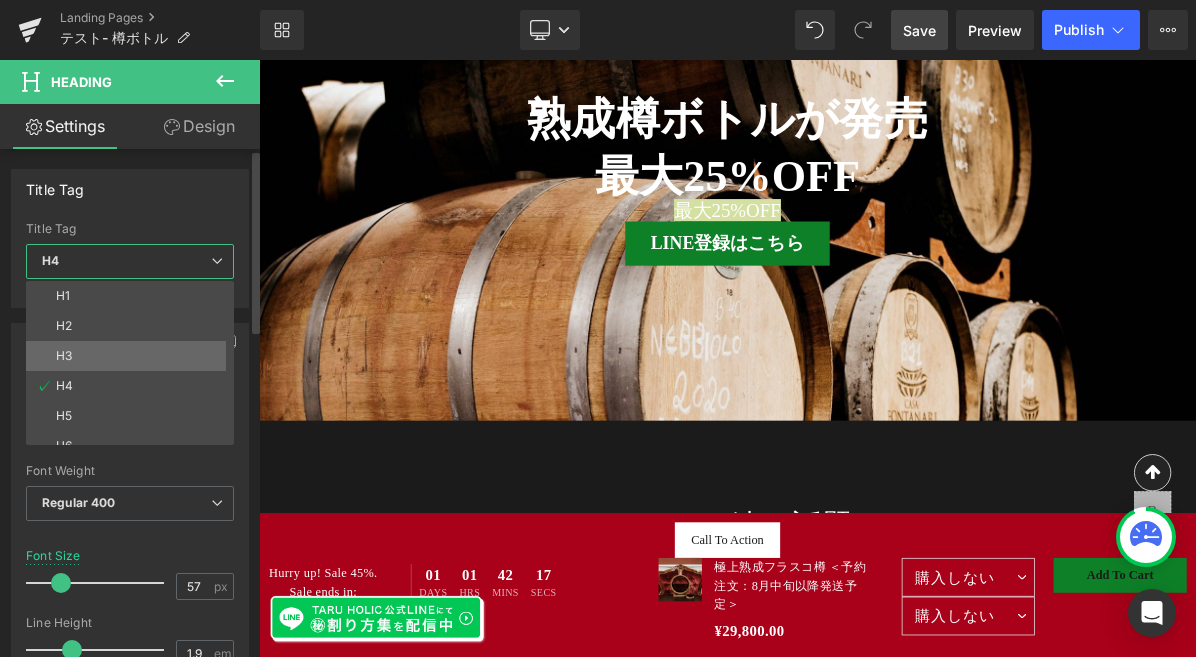 click on "H3" at bounding box center [134, 356] 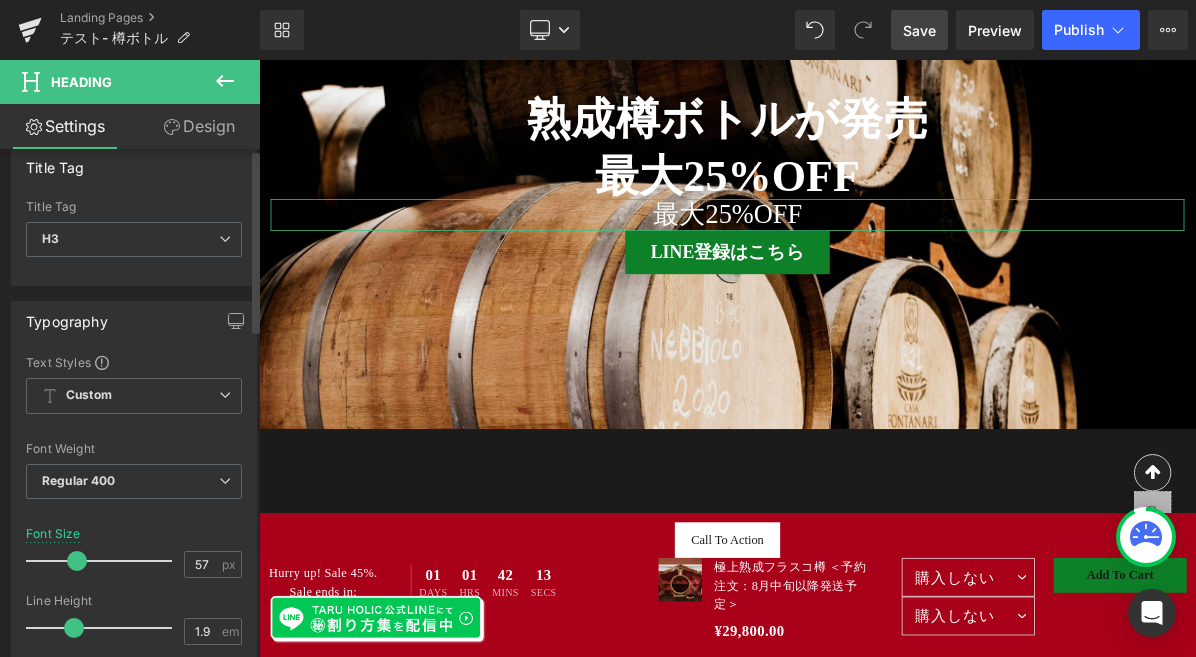 scroll, scrollTop: 32, scrollLeft: 0, axis: vertical 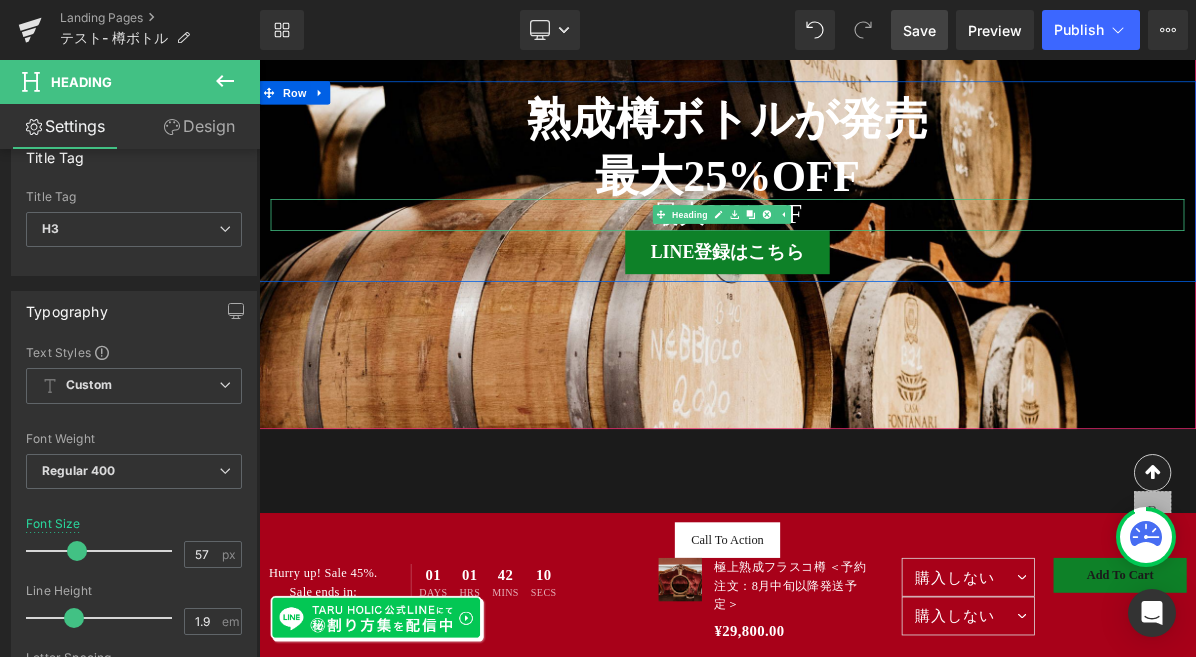 click on "最大25%OFF" at bounding box center [864, 260] 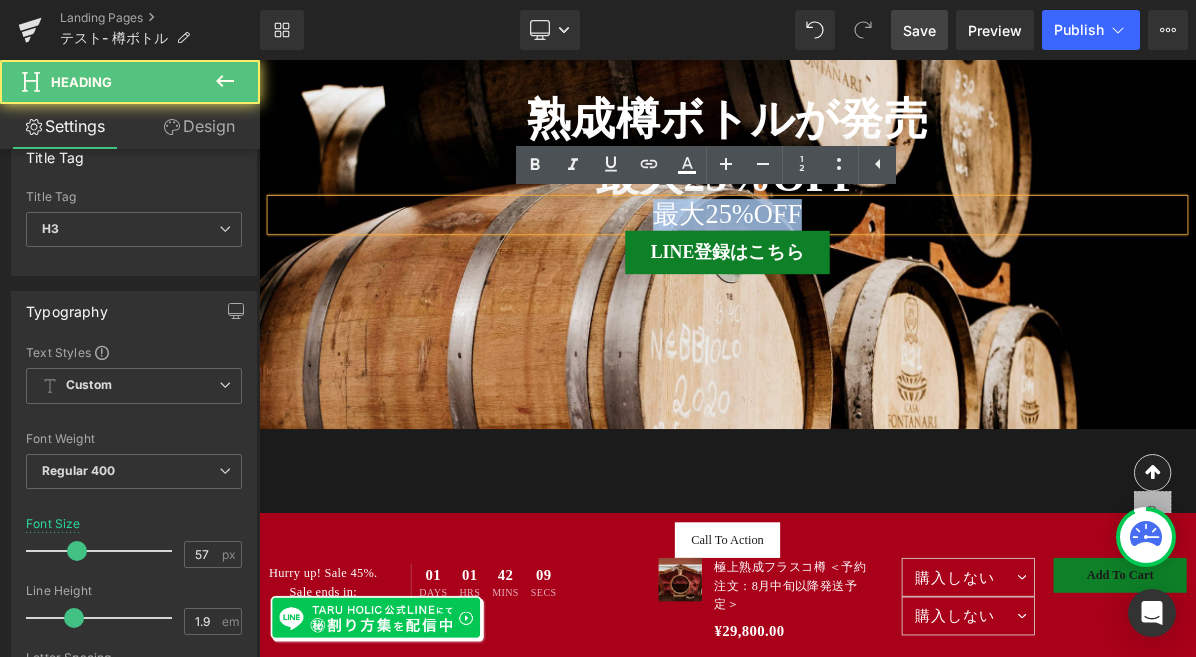 drag, startPoint x: 1000, startPoint y: 265, endPoint x: 658, endPoint y: 268, distance: 342.01315 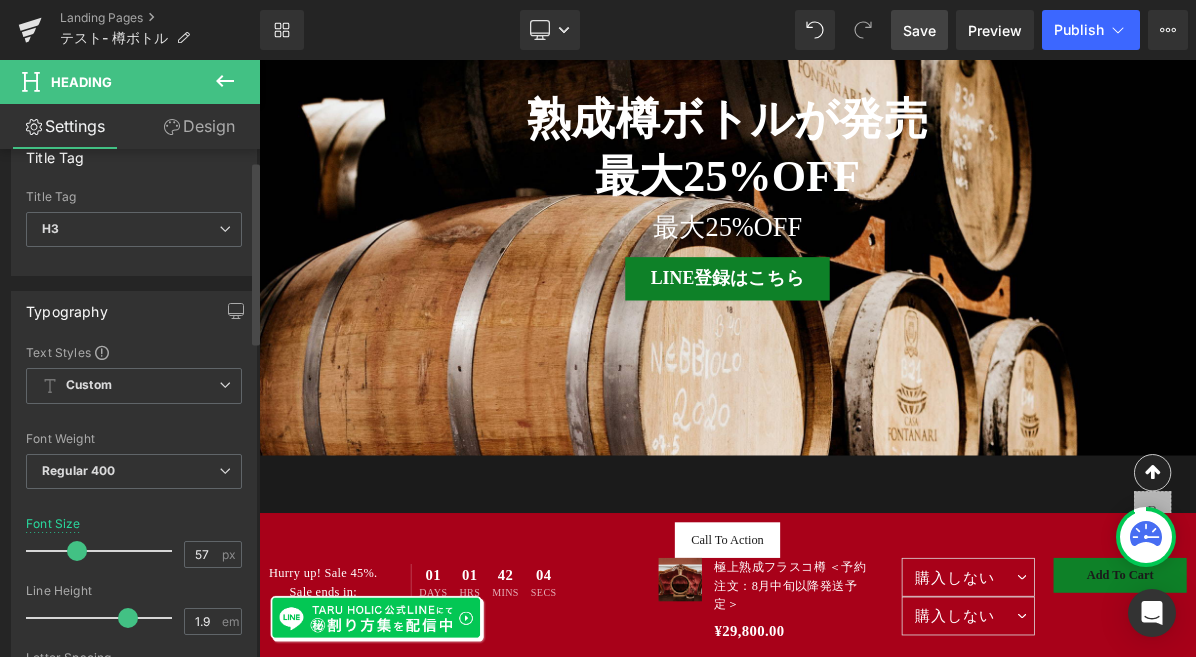 drag, startPoint x: 74, startPoint y: 620, endPoint x: 127, endPoint y: 612, distance: 53.600372 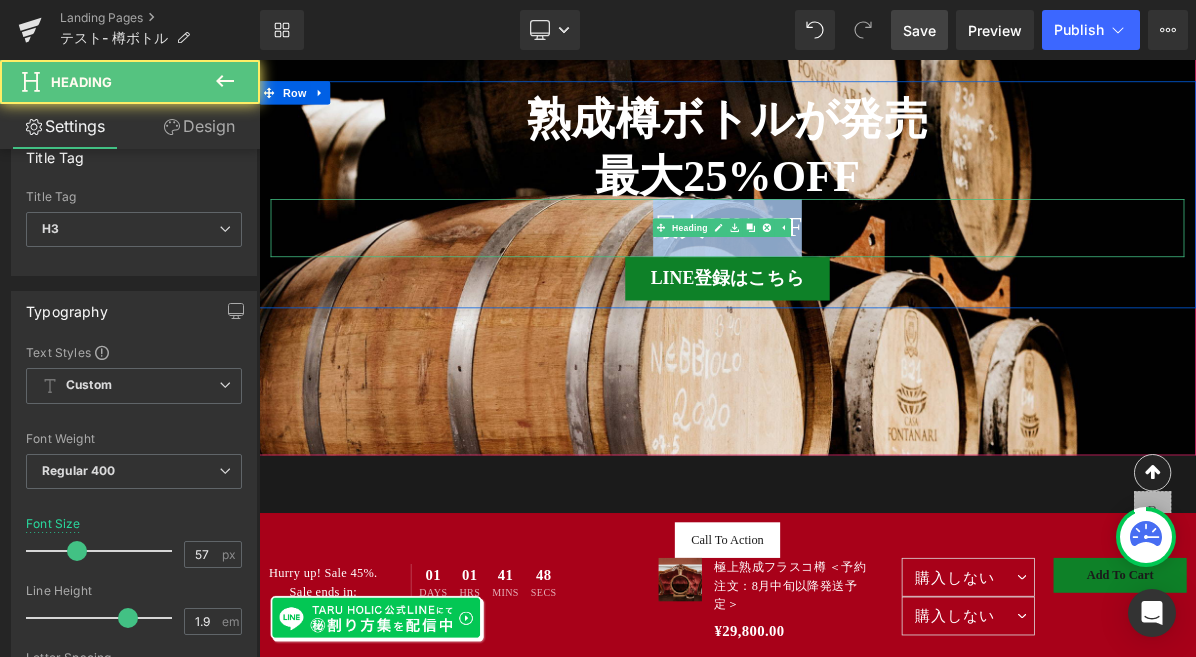 drag, startPoint x: 975, startPoint y: 273, endPoint x: 734, endPoint y: 274, distance: 241.00208 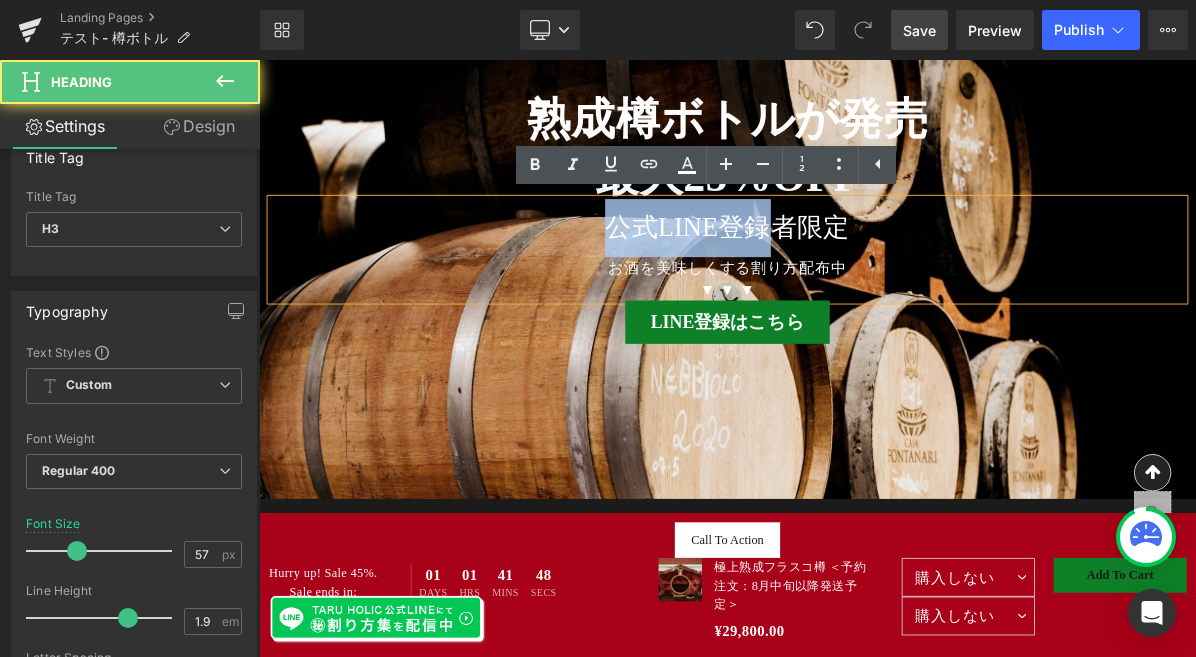 type 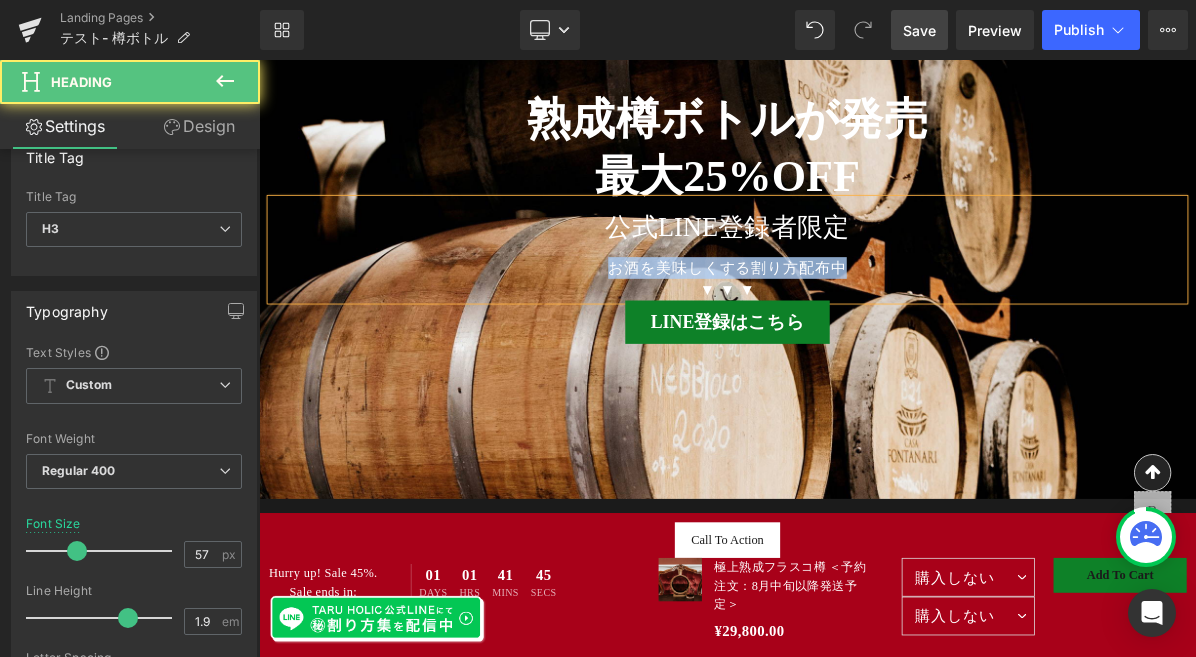 drag, startPoint x: 1016, startPoint y: 329, endPoint x: 662, endPoint y: 320, distance: 354.11438 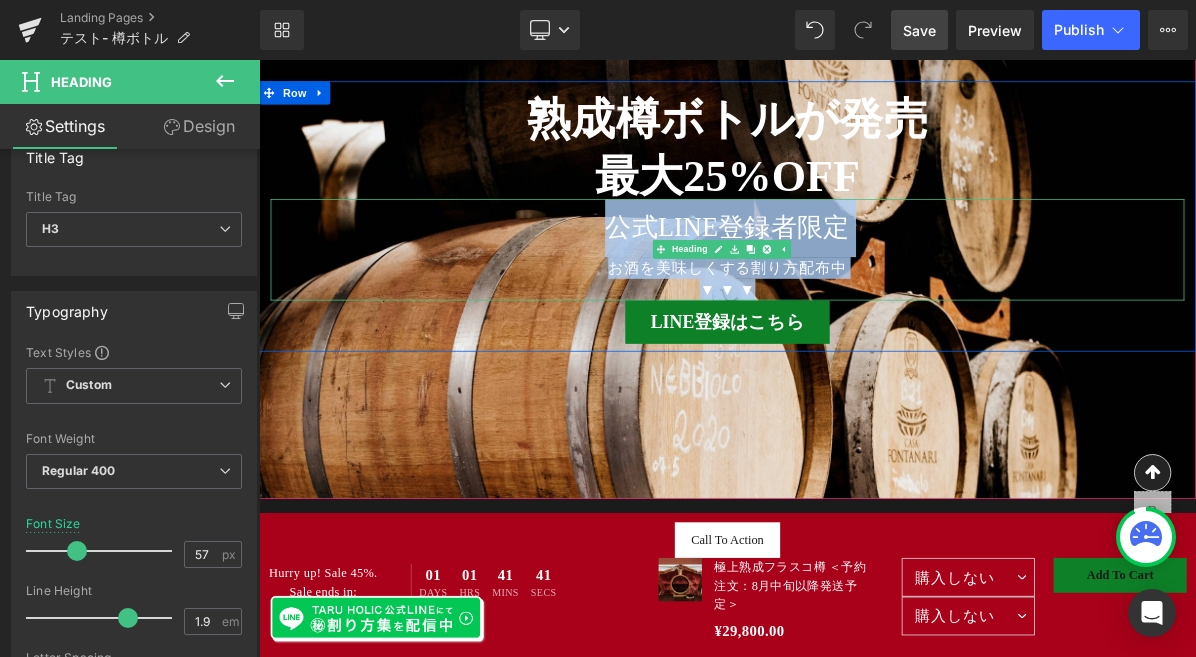drag, startPoint x: 1005, startPoint y: 354, endPoint x: 701, endPoint y: 275, distance: 314.0971 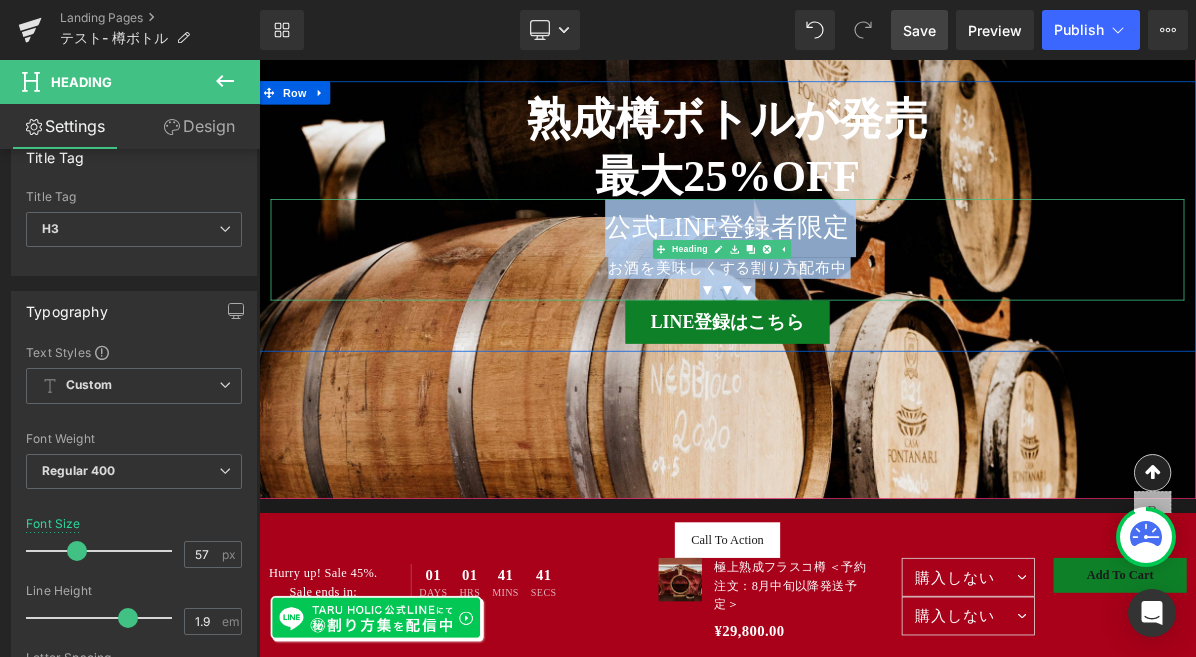 click on "公式LINE登録者限定 お酒を美味しくする割り方配布中 ▼  ▼  ▼" at bounding box center (864, 305) 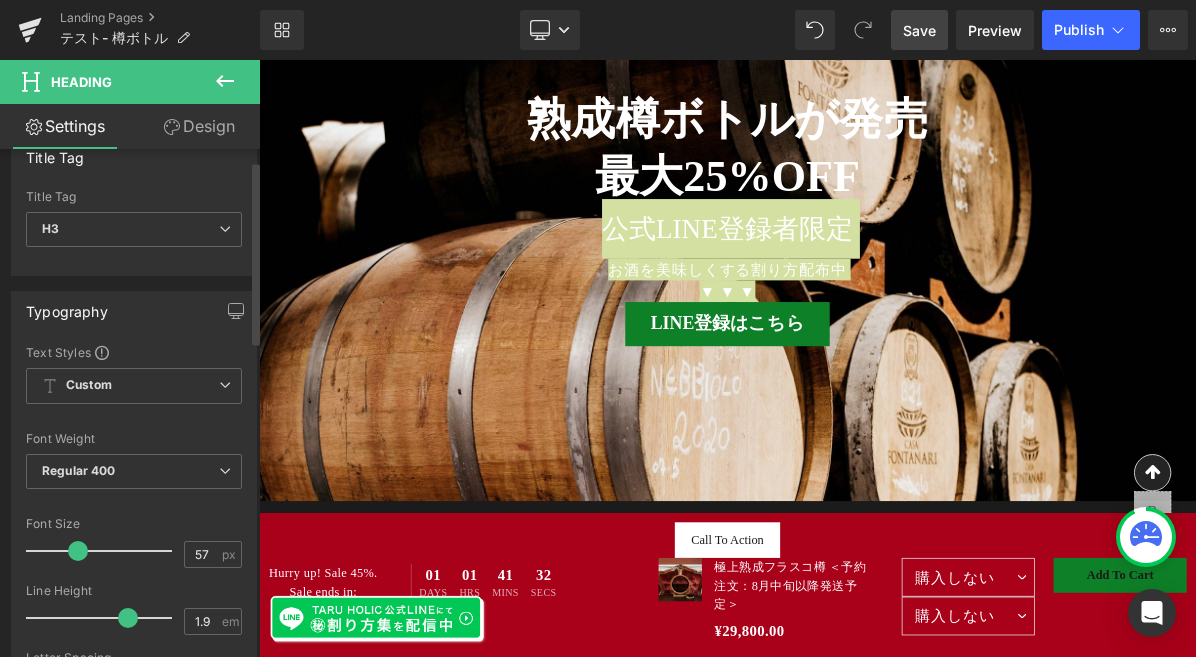 click at bounding box center [78, 551] 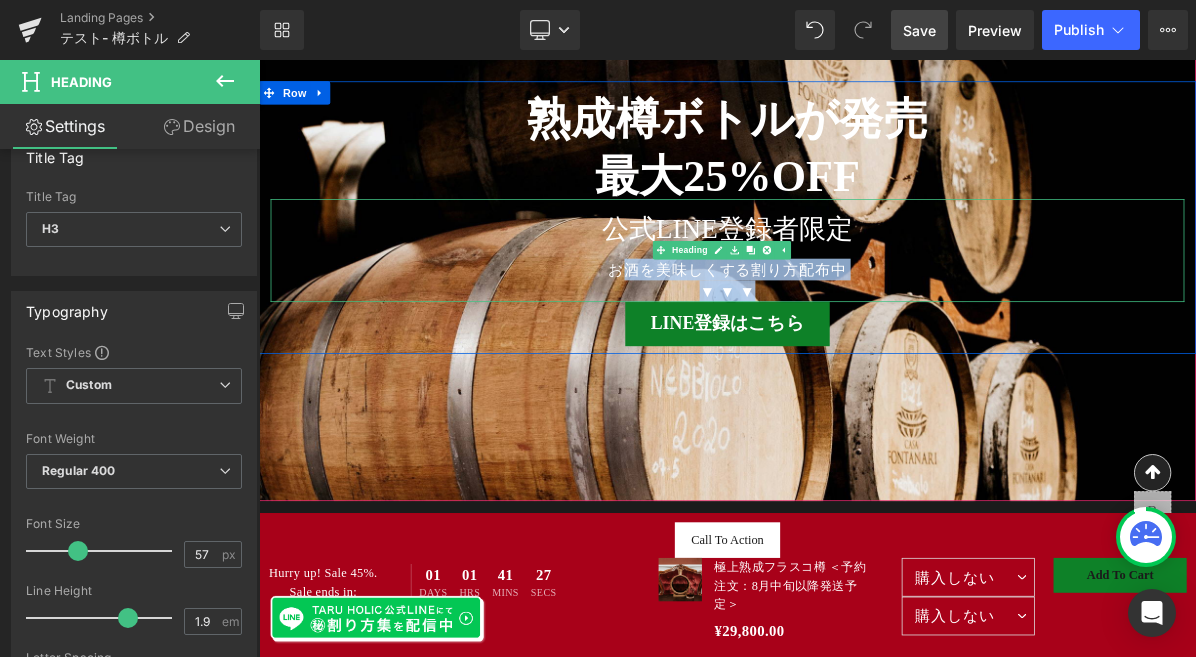 drag, startPoint x: 897, startPoint y: 358, endPoint x: 713, endPoint y: 336, distance: 185.31055 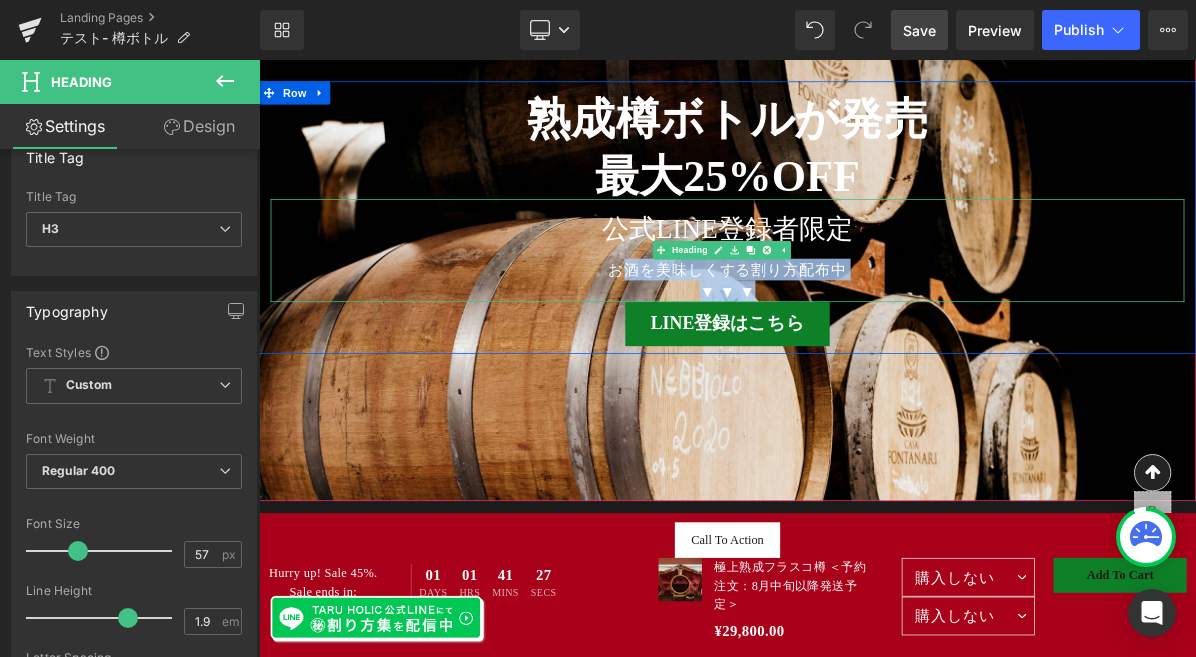 click on "公式LINE登録者限定 お酒を美味しくする割り方配布中 ▼  ▼  ▼" at bounding box center (864, 306) 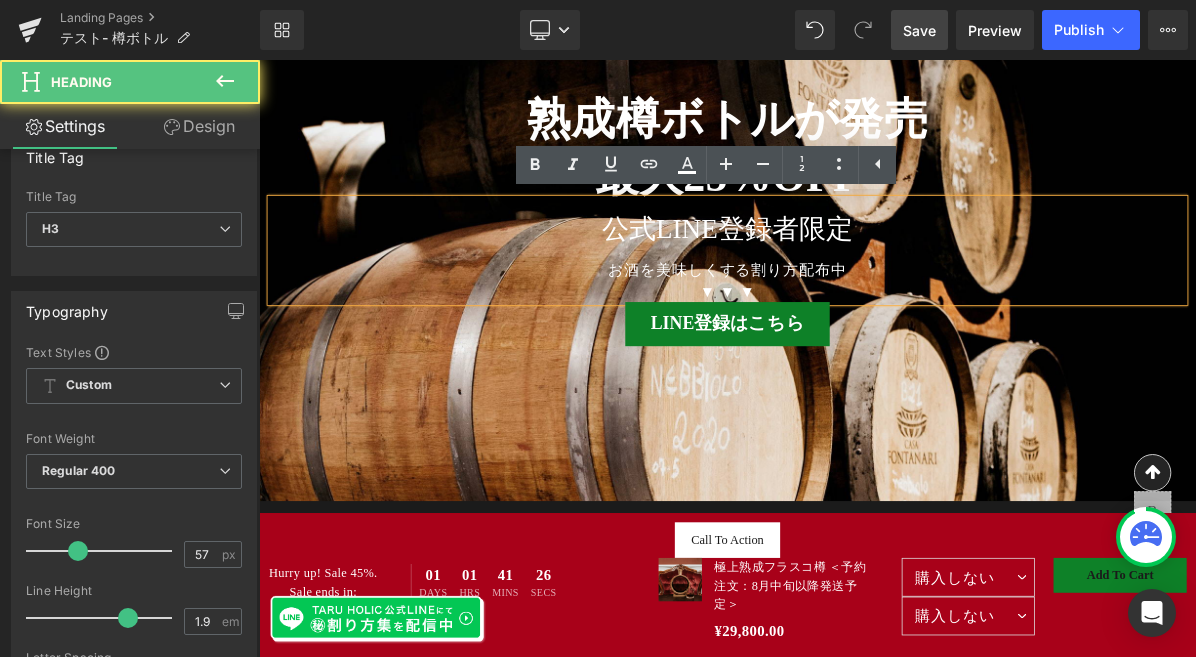 click on "公式LINE登録者限定" at bounding box center [864, 278] 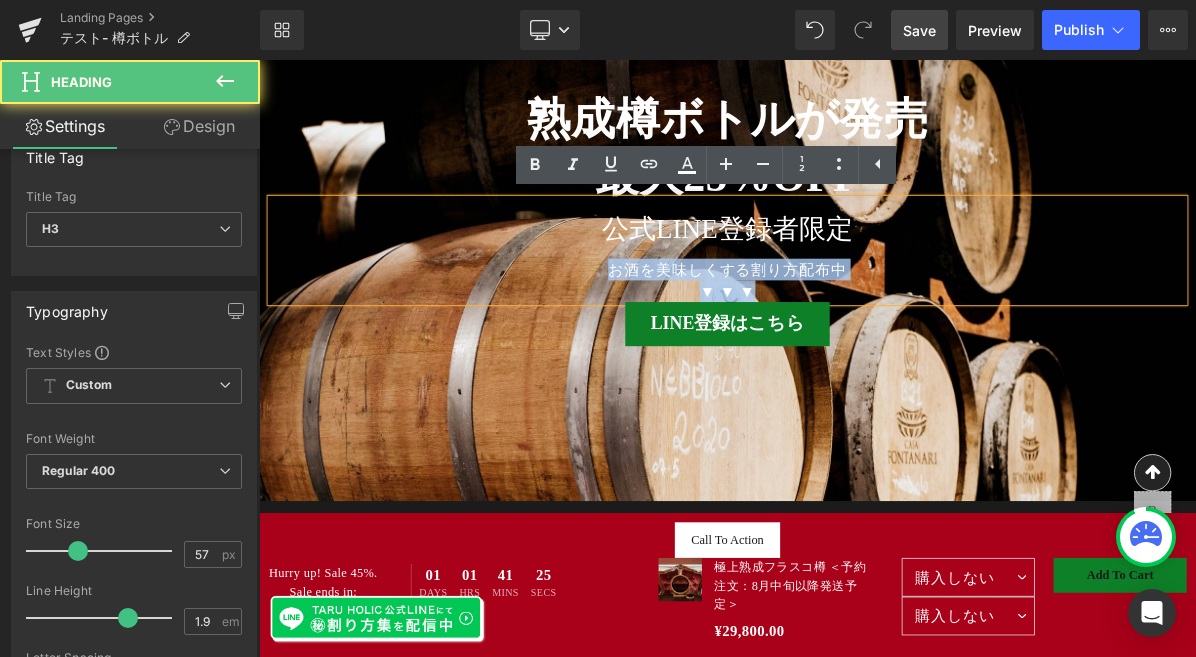 drag, startPoint x: 973, startPoint y: 355, endPoint x: 678, endPoint y: 329, distance: 296.14355 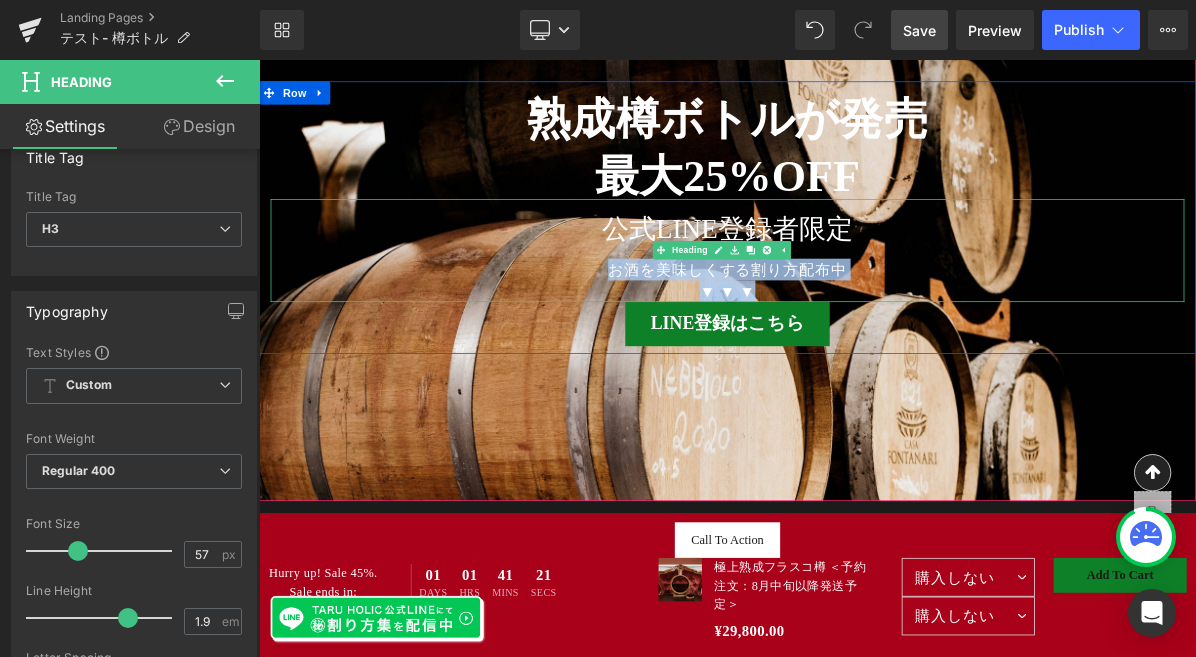 click on "お酒を美味しくする割り方配布中" at bounding box center (864, 331) 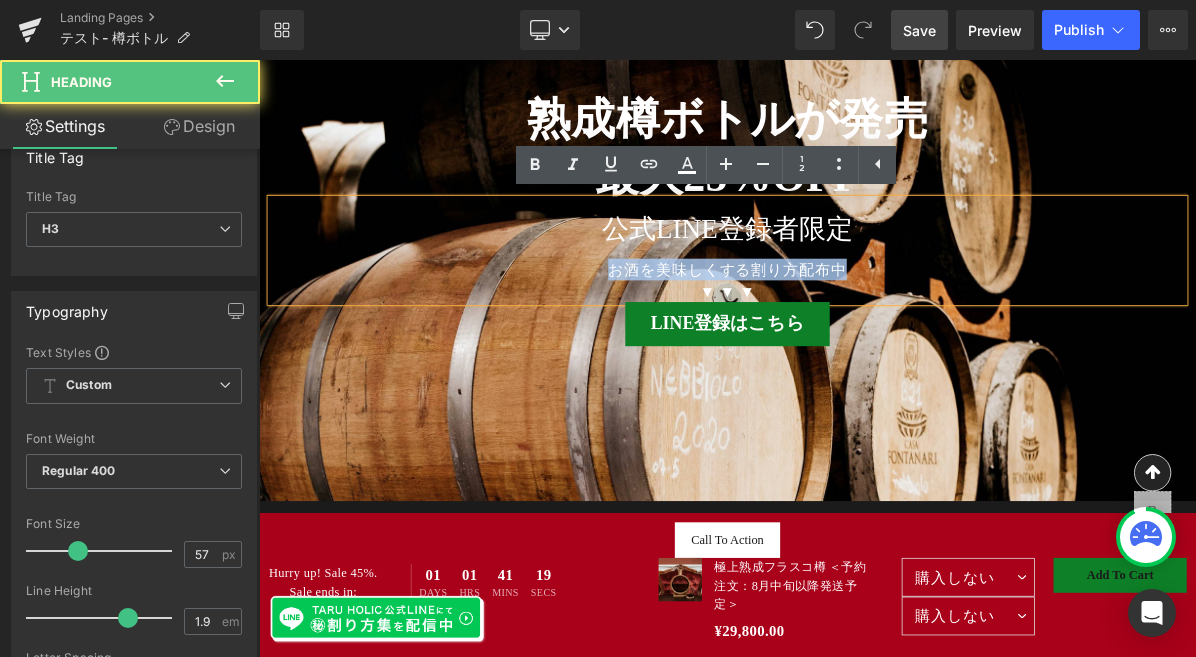 drag, startPoint x: 1032, startPoint y: 331, endPoint x: 620, endPoint y: 324, distance: 412.05945 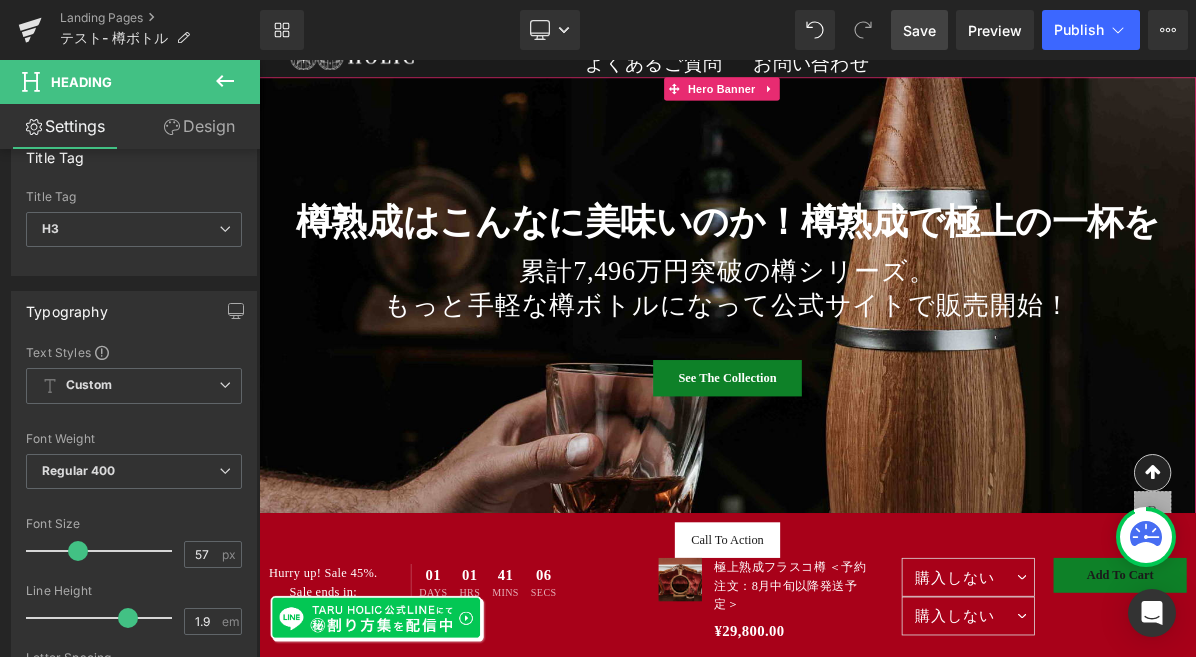 scroll, scrollTop: 172, scrollLeft: 0, axis: vertical 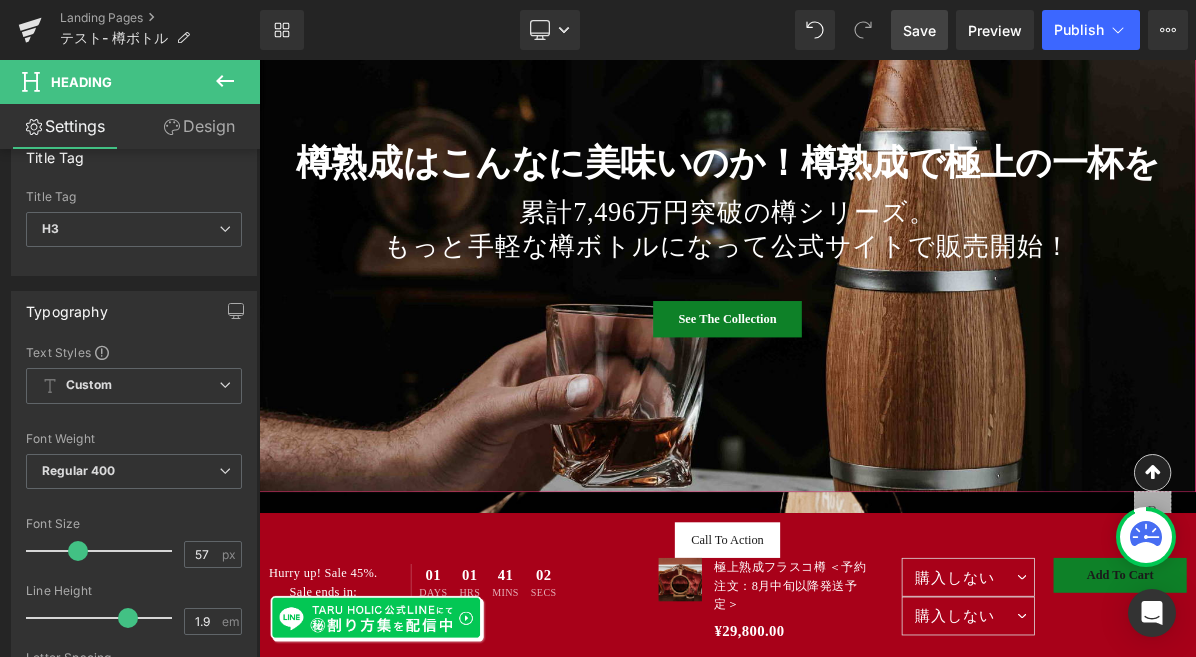 click at bounding box center (864, 312) 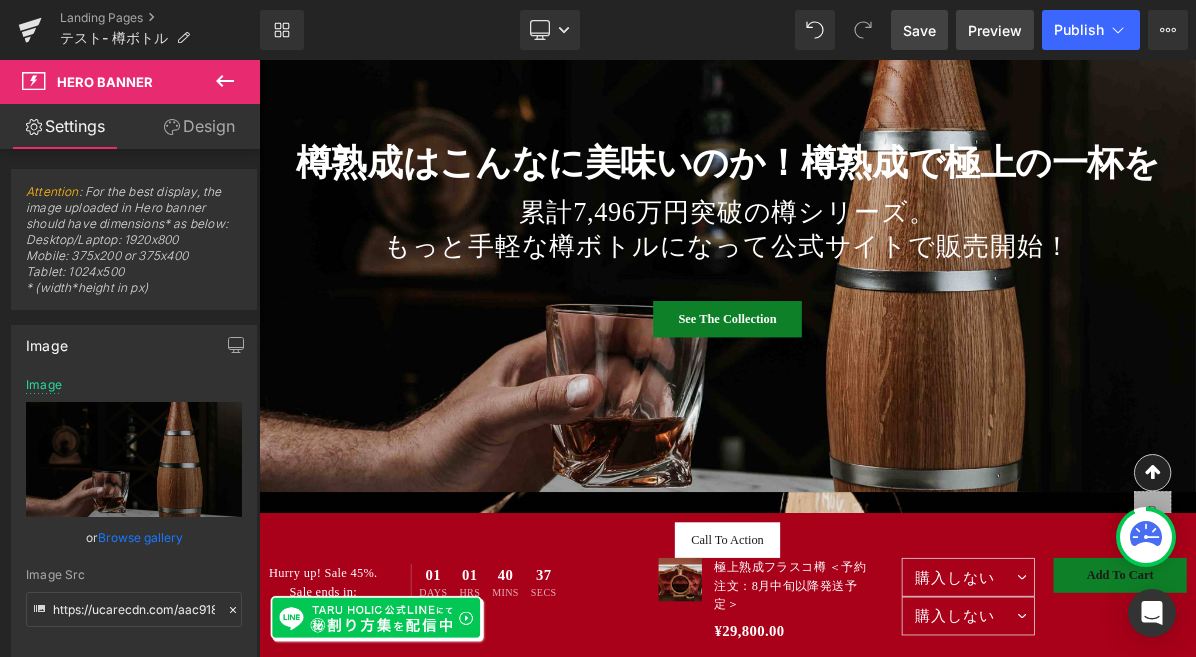 click on "Preview" at bounding box center [995, 30] 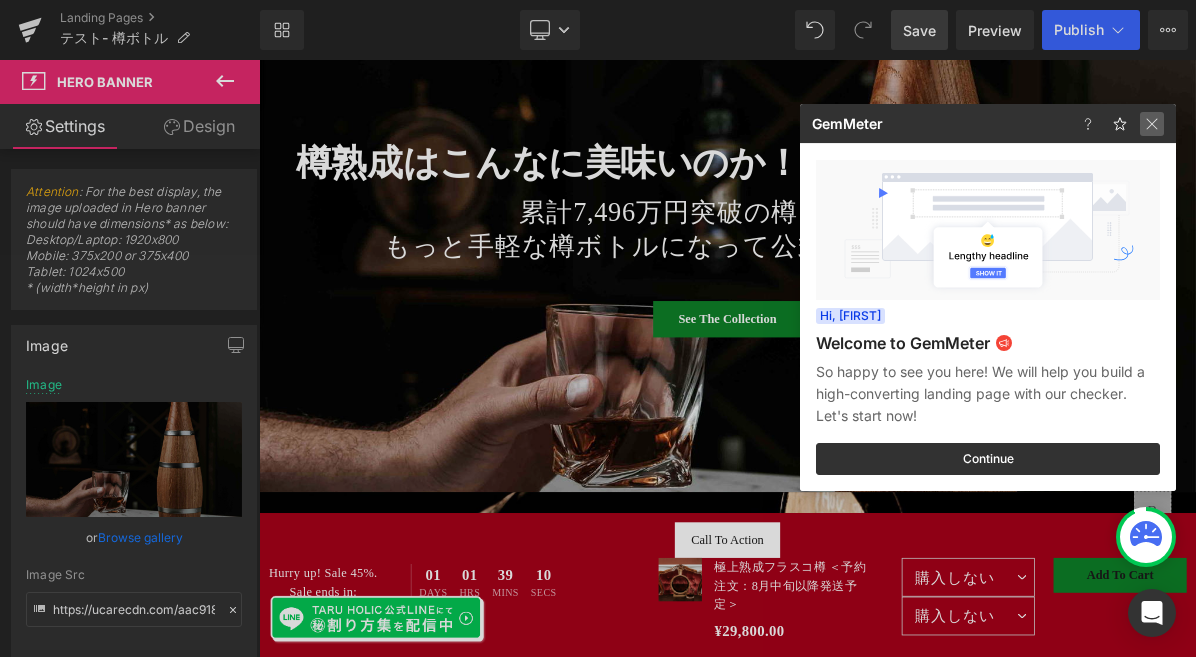 click 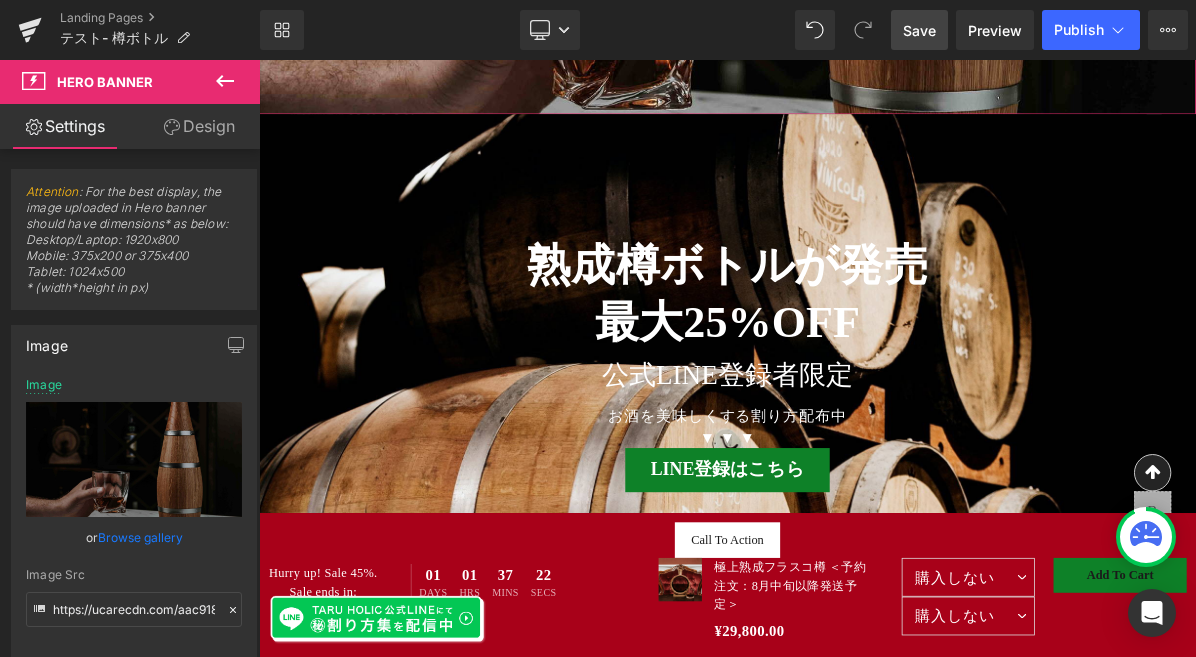 scroll, scrollTop: 972, scrollLeft: 0, axis: vertical 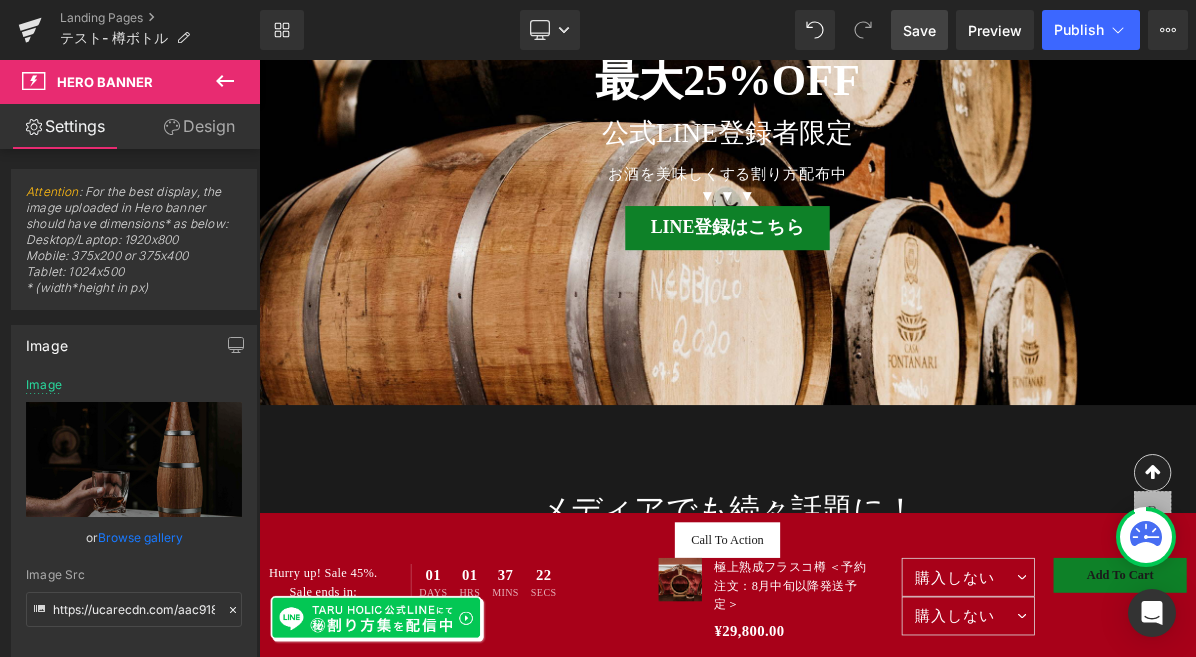 click on "熟成樽ボトルが発売 Heading         最大25%OFF Heading         公式LINE登録者限定 お酒を美味しくする割り方配布中 ▼  ▼  ▼ Heading         LINE登録はこちら Button         Row
Hero Banner     190px" at bounding box center [864, 161] 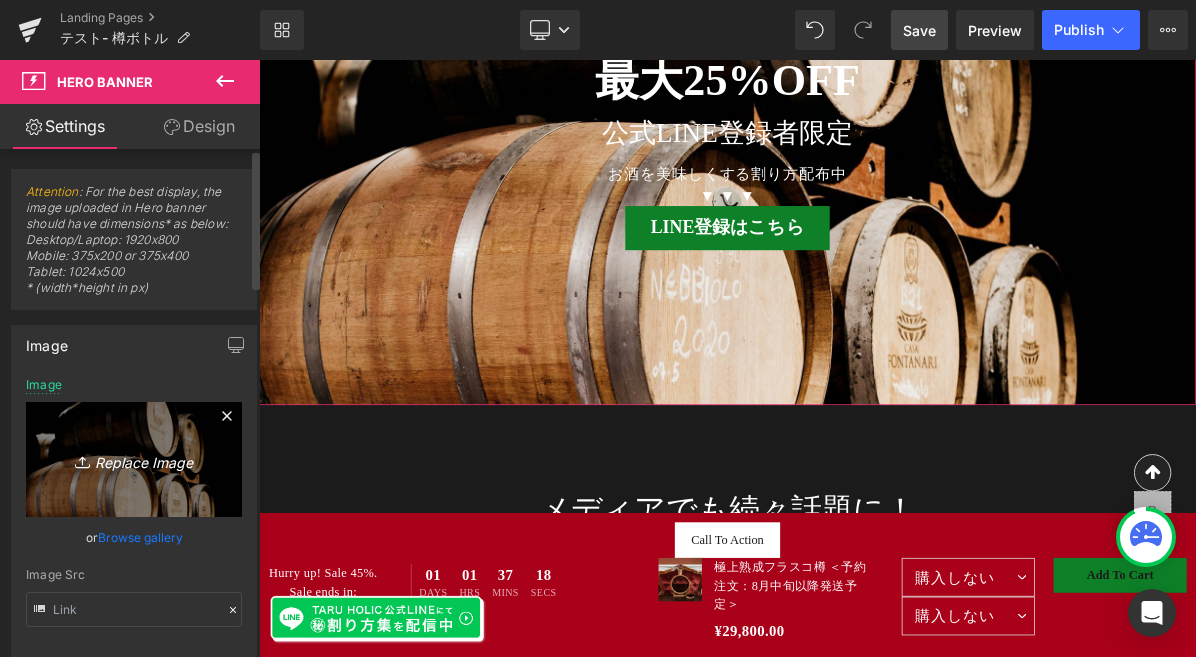 click on "Replace Image" at bounding box center (134, 459) 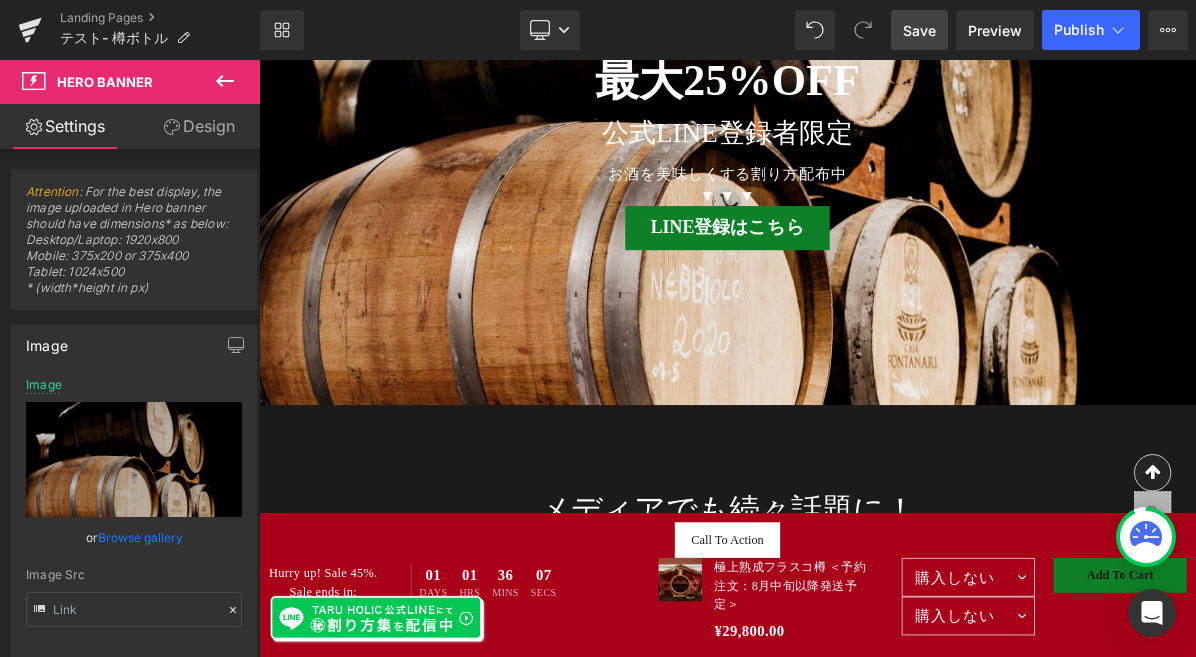 type on "C:\fakepath\taru02.jpg" 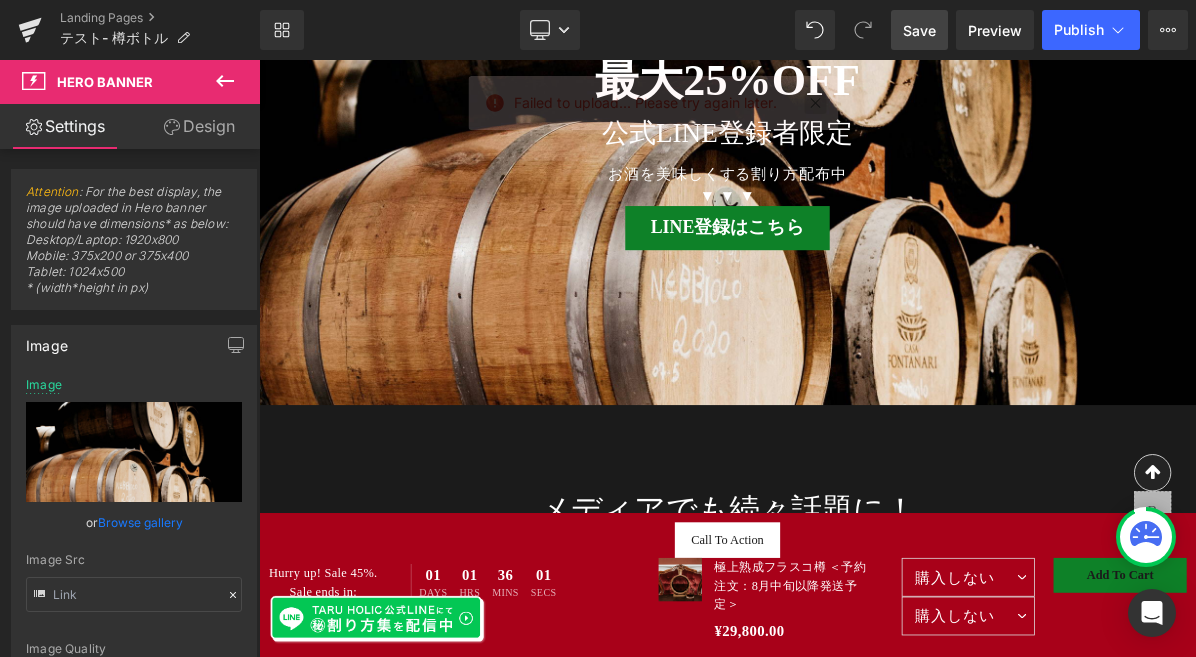 drag, startPoint x: 816, startPoint y: 105, endPoint x: 718, endPoint y: 52, distance: 111.41364 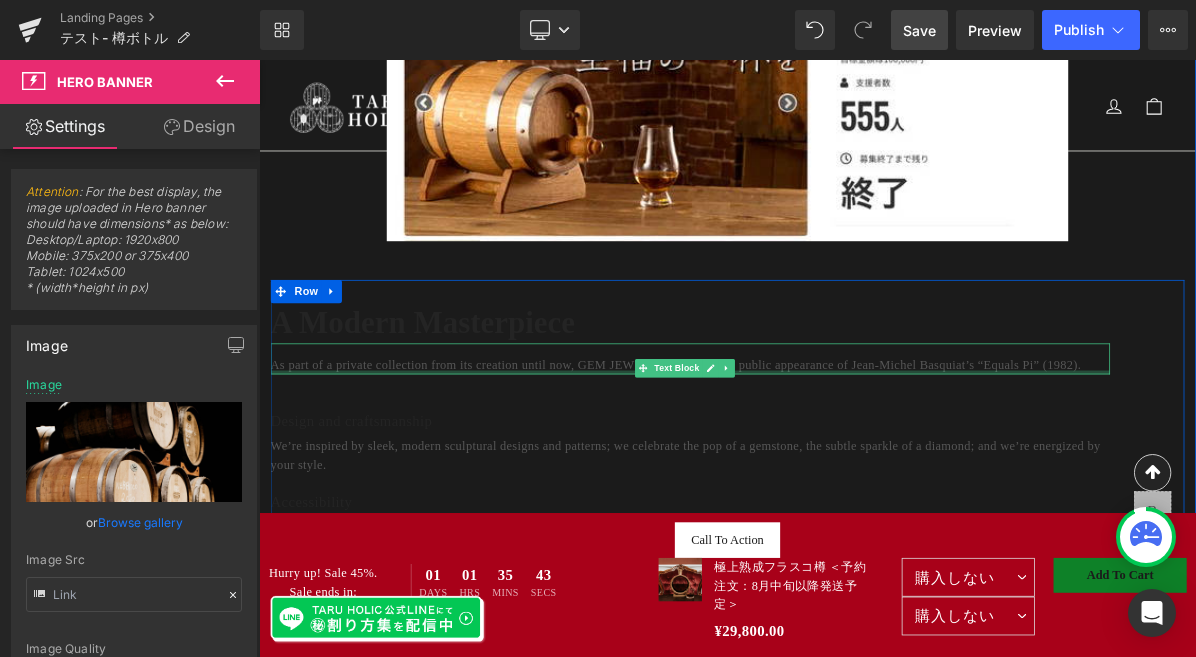 scroll, scrollTop: 2136, scrollLeft: 0, axis: vertical 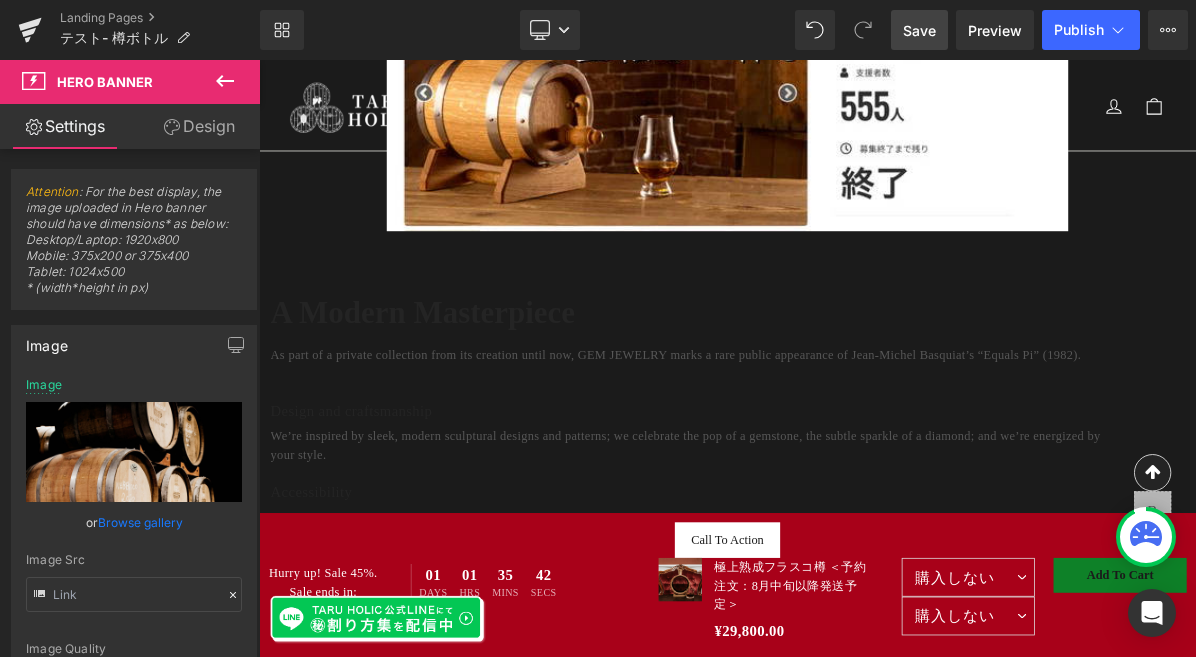 click 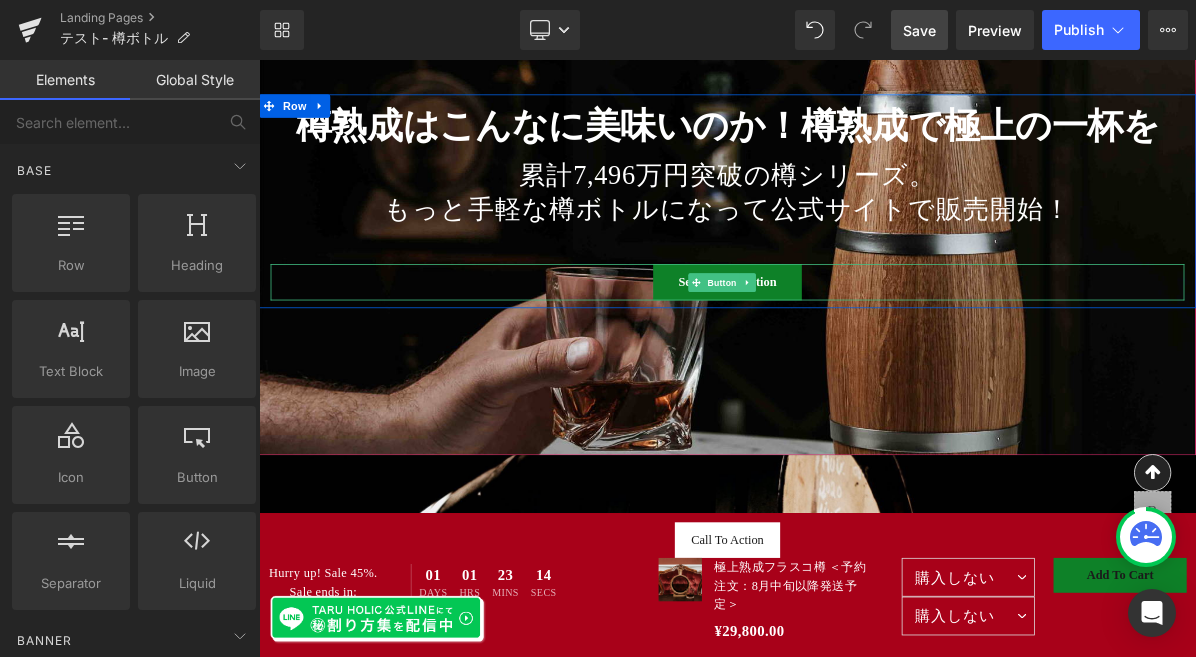 scroll, scrollTop: 232, scrollLeft: 0, axis: vertical 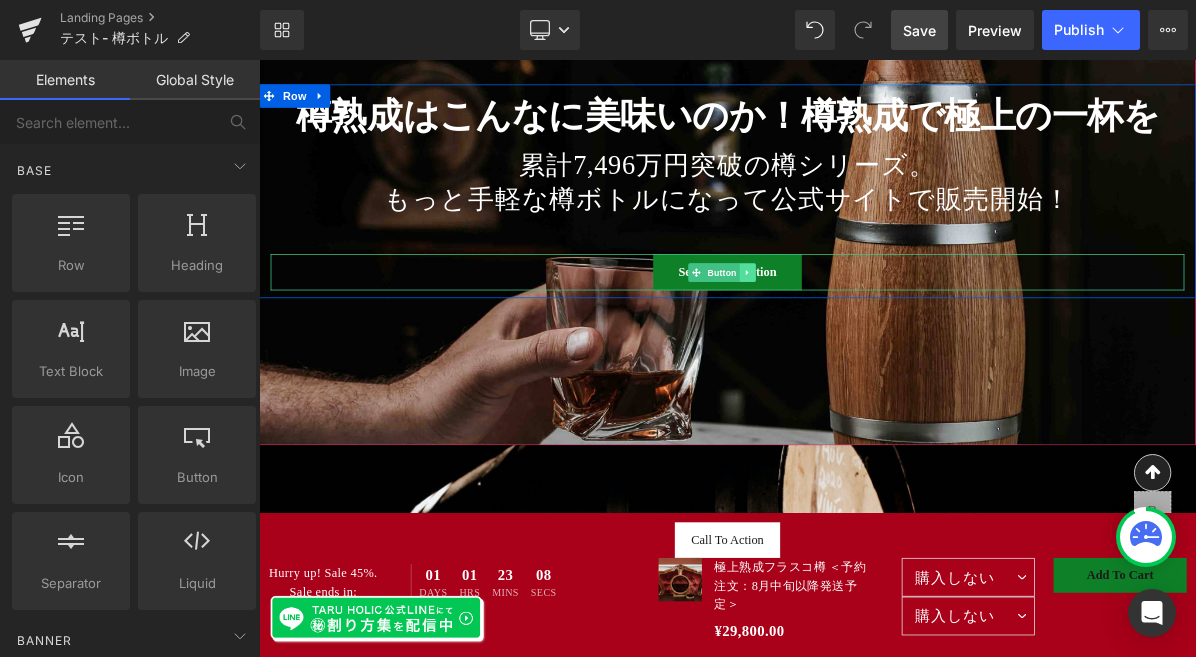click 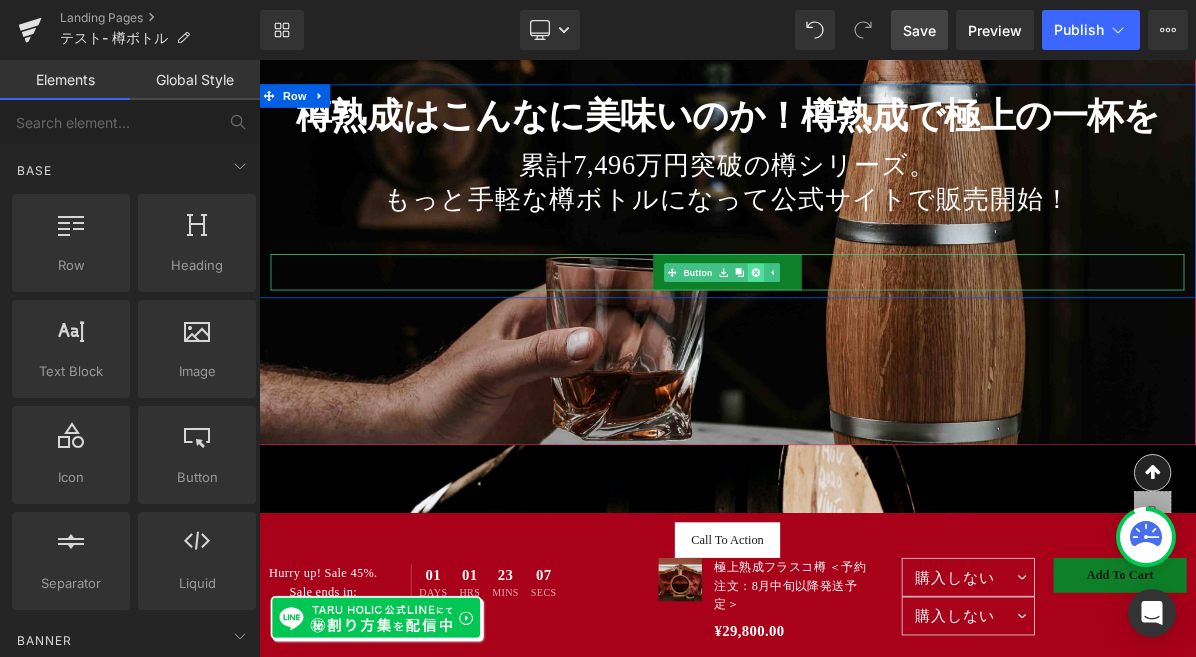 click 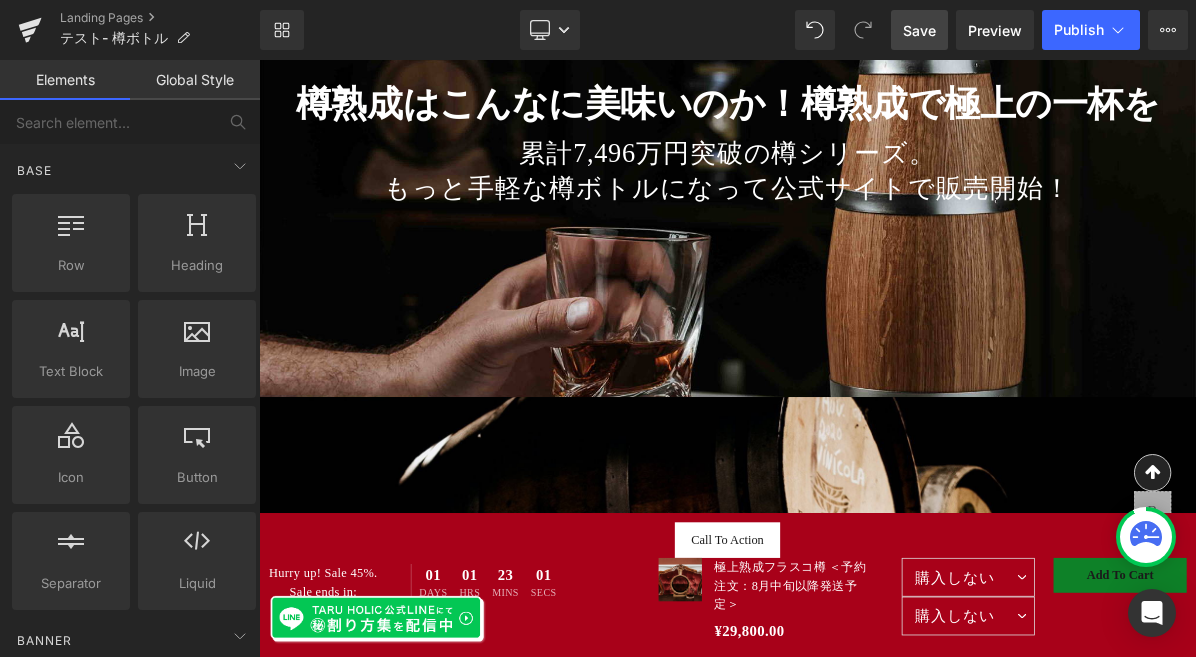 scroll, scrollTop: 658, scrollLeft: 0, axis: vertical 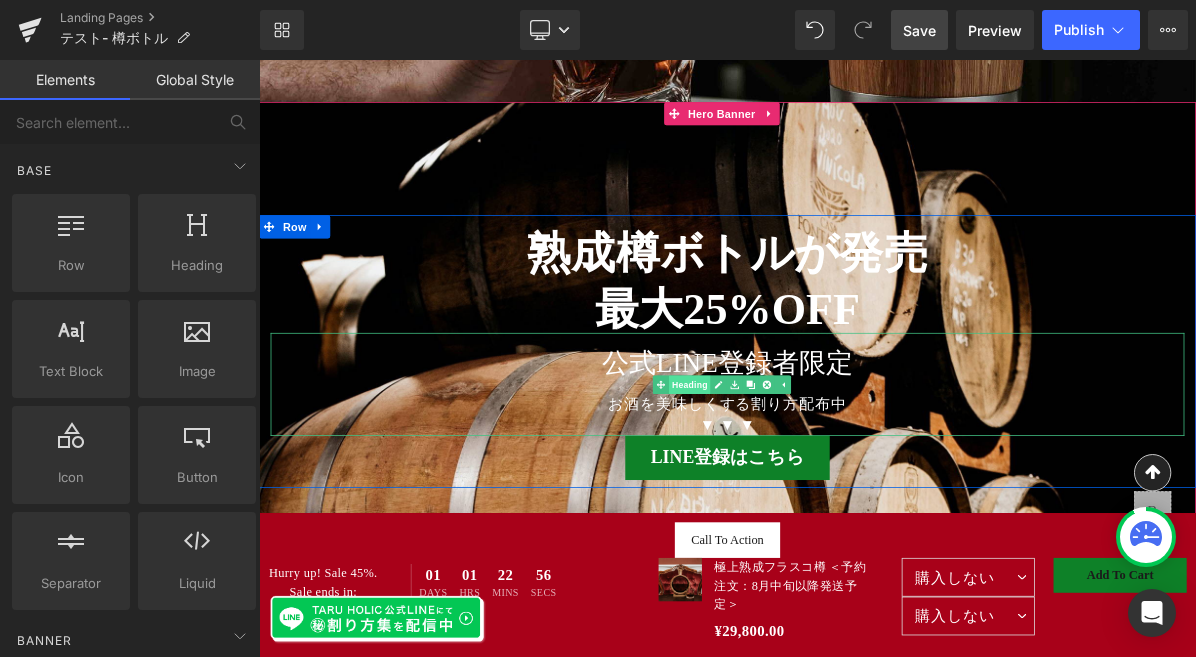 click on "Heading" at bounding box center (804, 480) 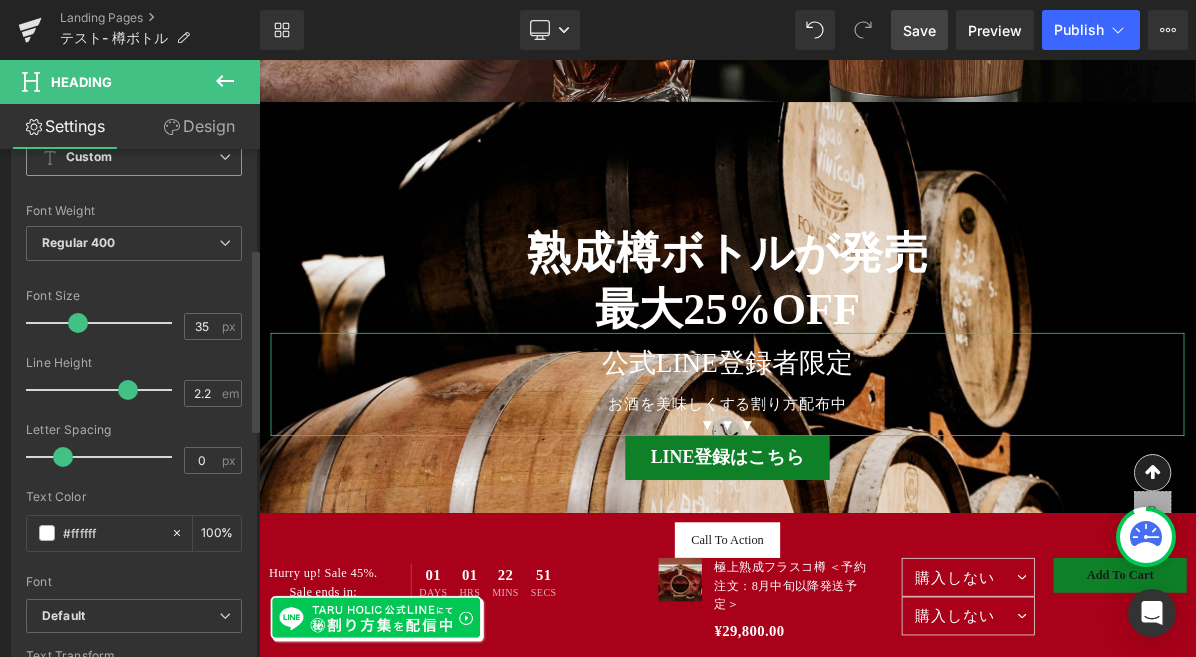 scroll, scrollTop: 240, scrollLeft: 0, axis: vertical 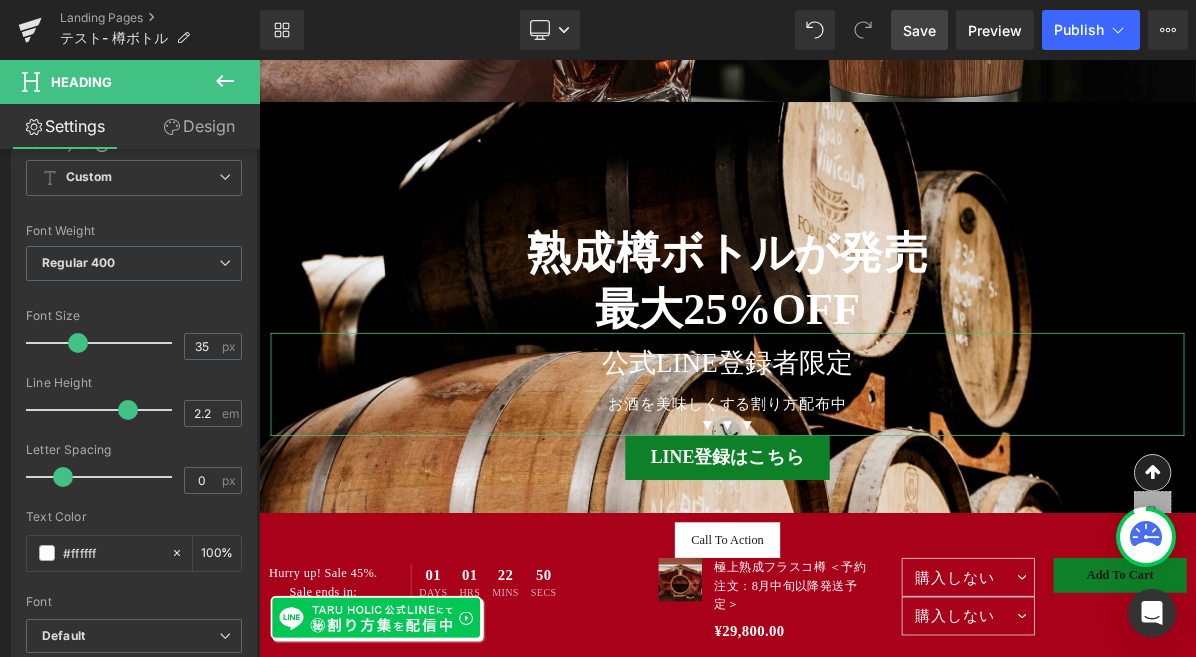 click on "Design" at bounding box center (199, 126) 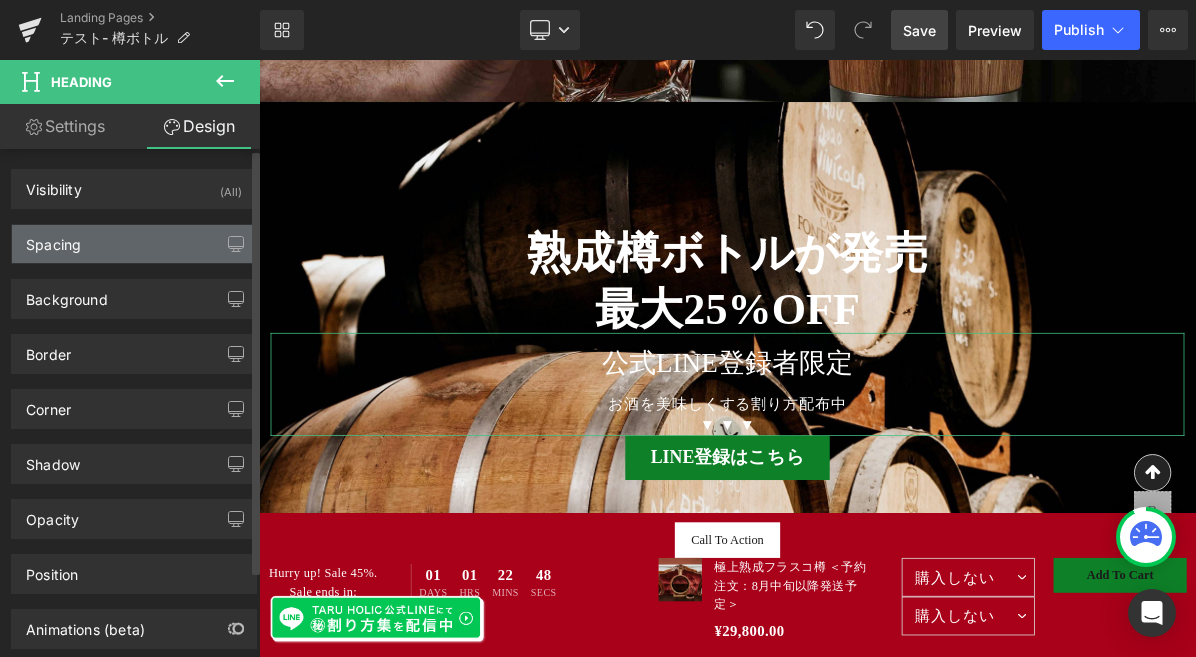 click on "Spacing" at bounding box center (134, 244) 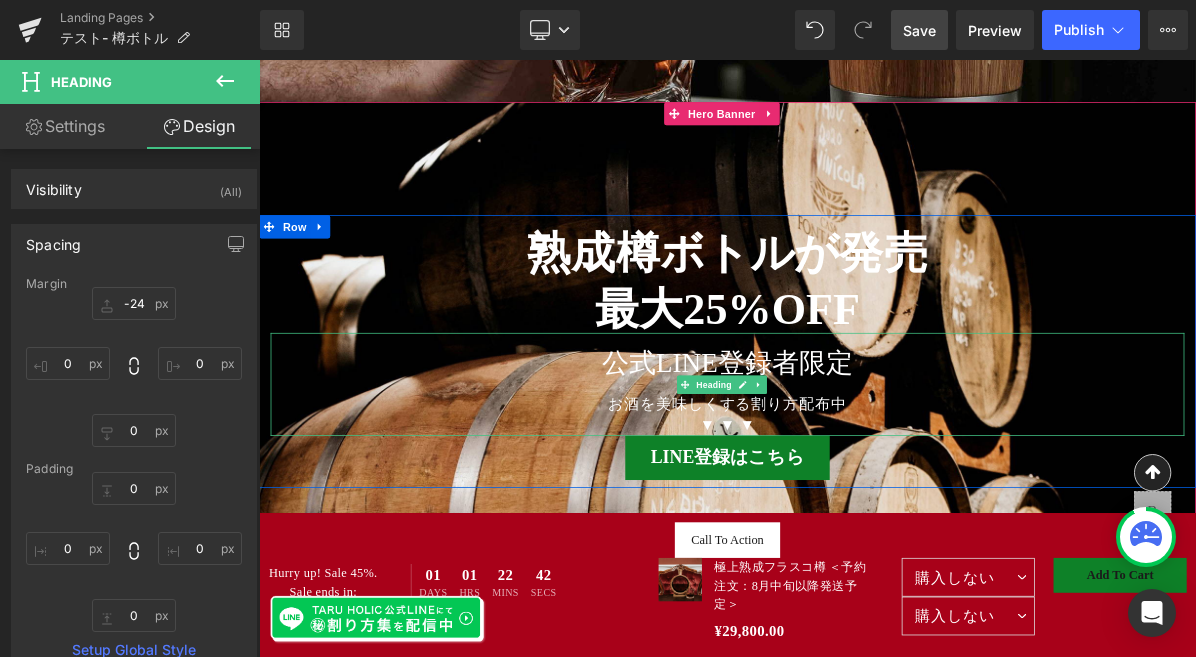 click on "お酒を美味しくする割り方配布中" at bounding box center [864, 504] 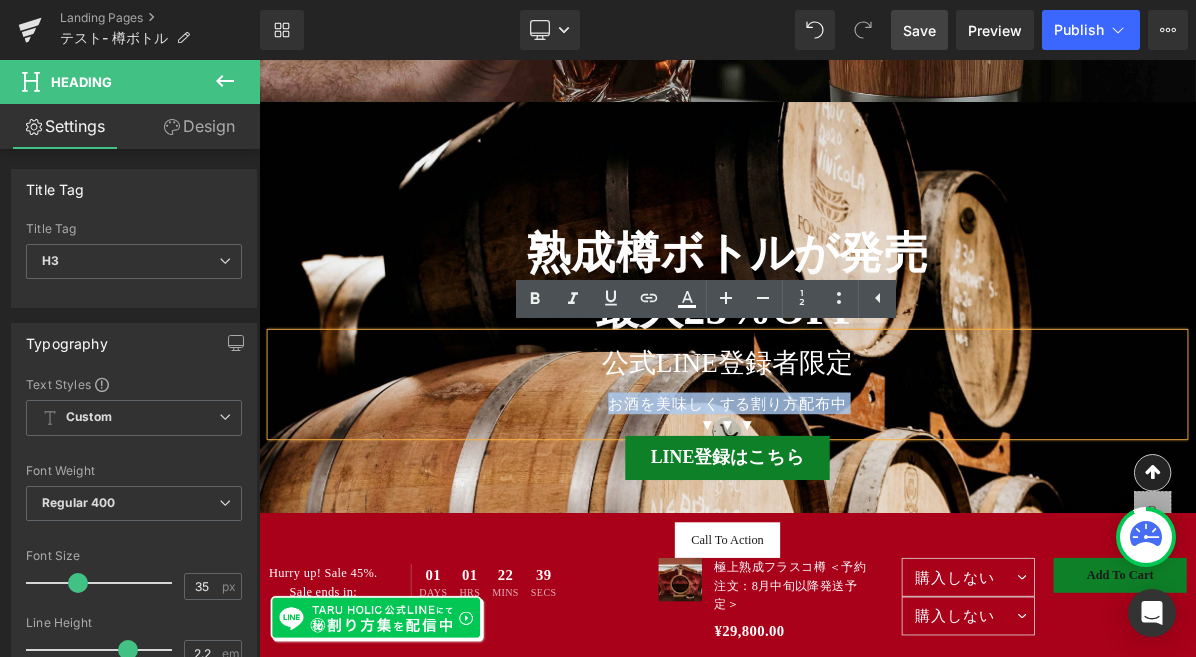 drag, startPoint x: 999, startPoint y: 502, endPoint x: 700, endPoint y: 505, distance: 299.01505 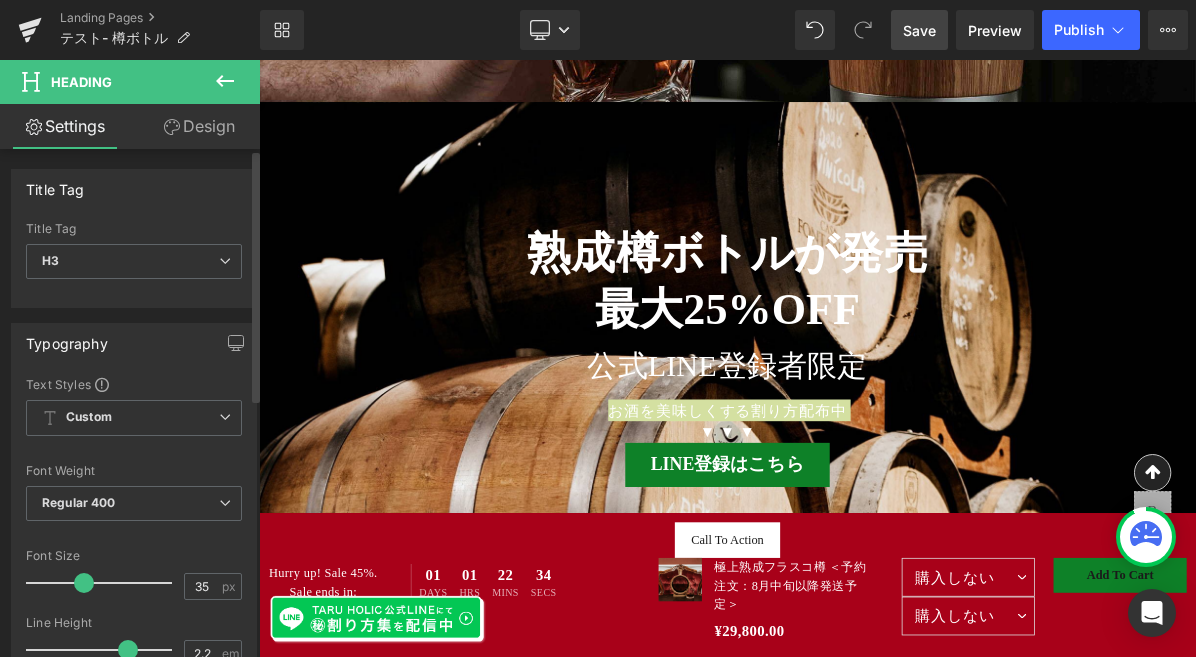 click at bounding box center (84, 583) 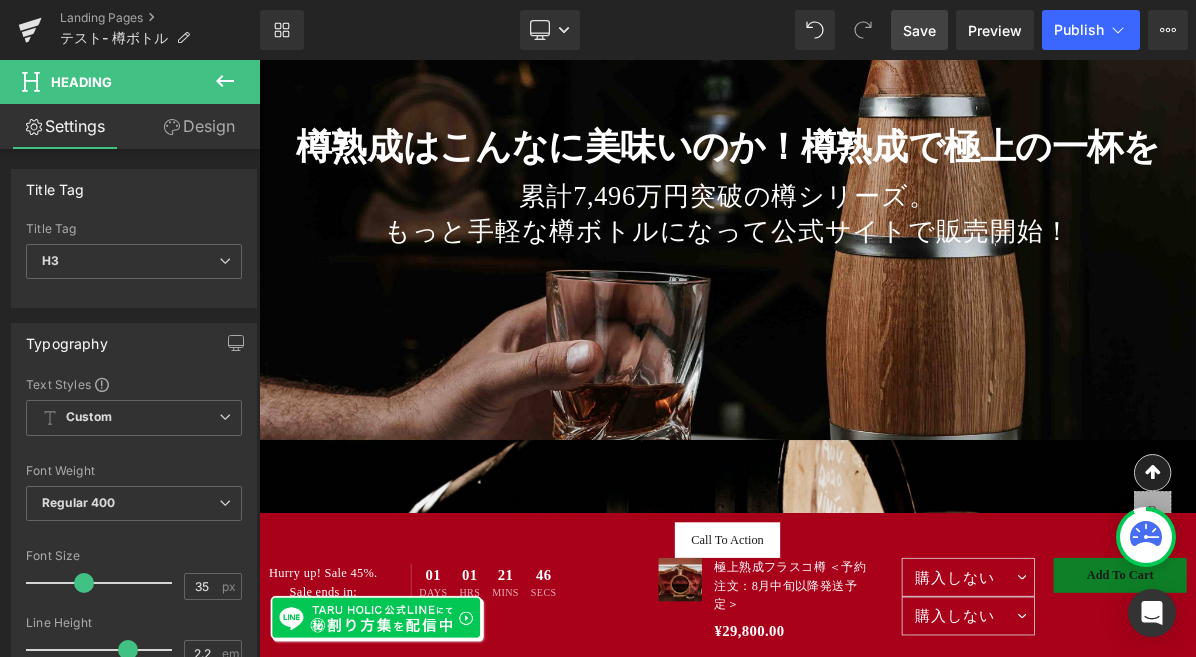 scroll, scrollTop: 118, scrollLeft: 0, axis: vertical 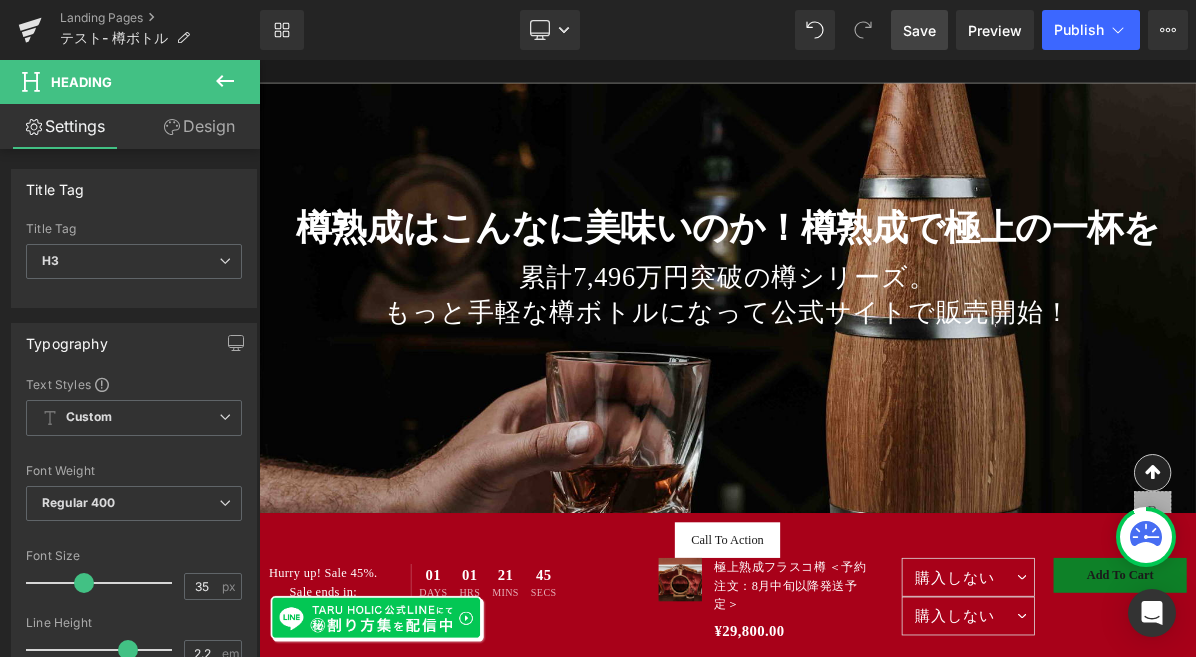 click on "Save" at bounding box center [919, 30] 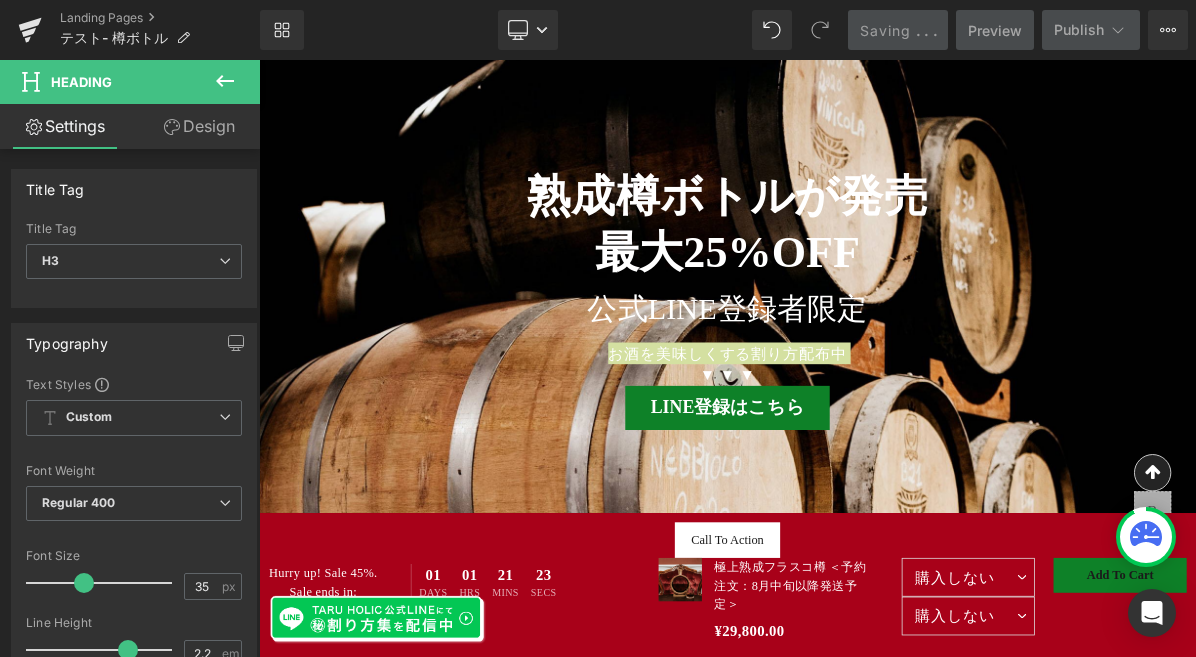 scroll, scrollTop: 814, scrollLeft: 0, axis: vertical 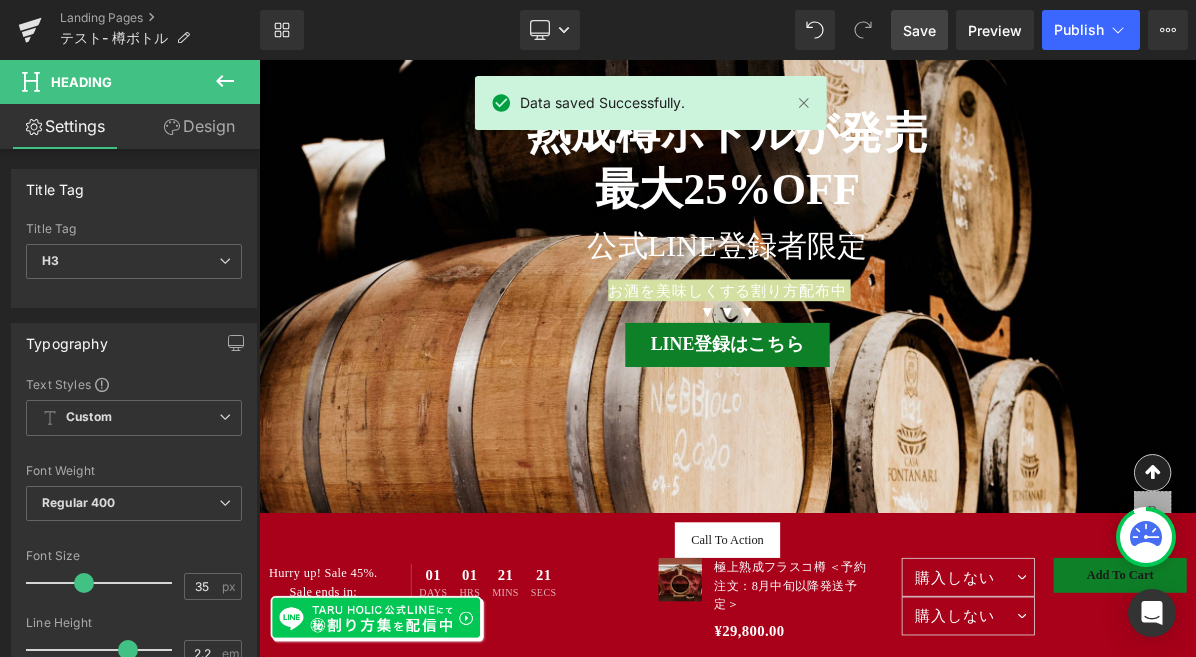 click at bounding box center (259, 60) 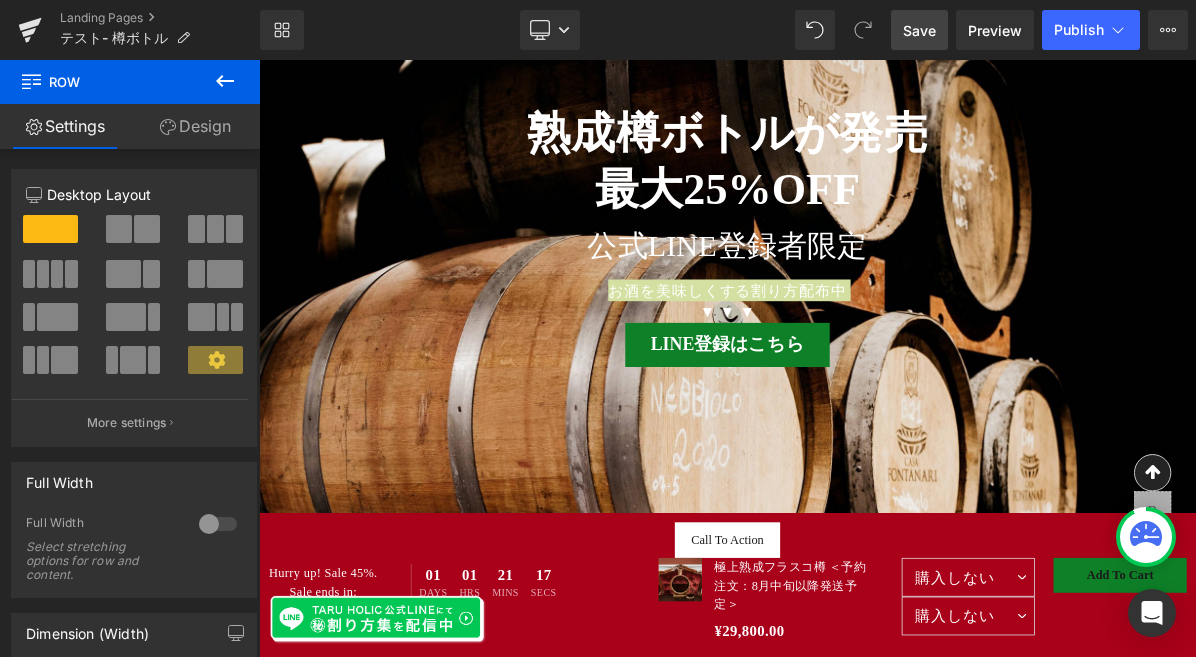 click on "Row" at bounding box center [120, 82] 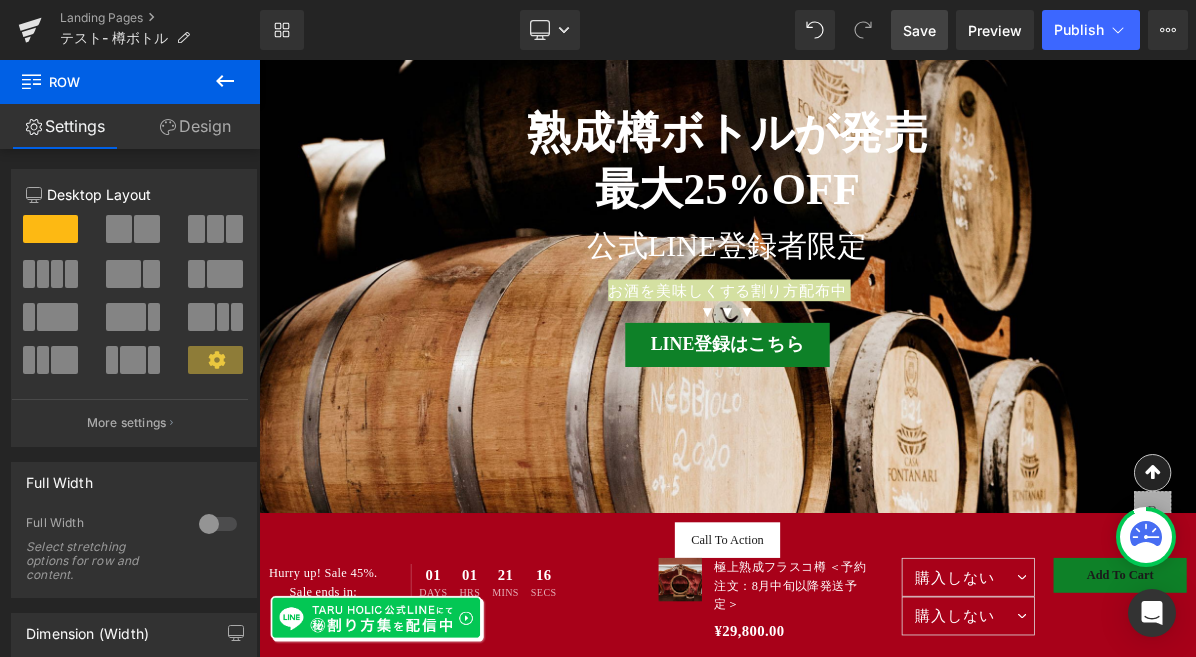click 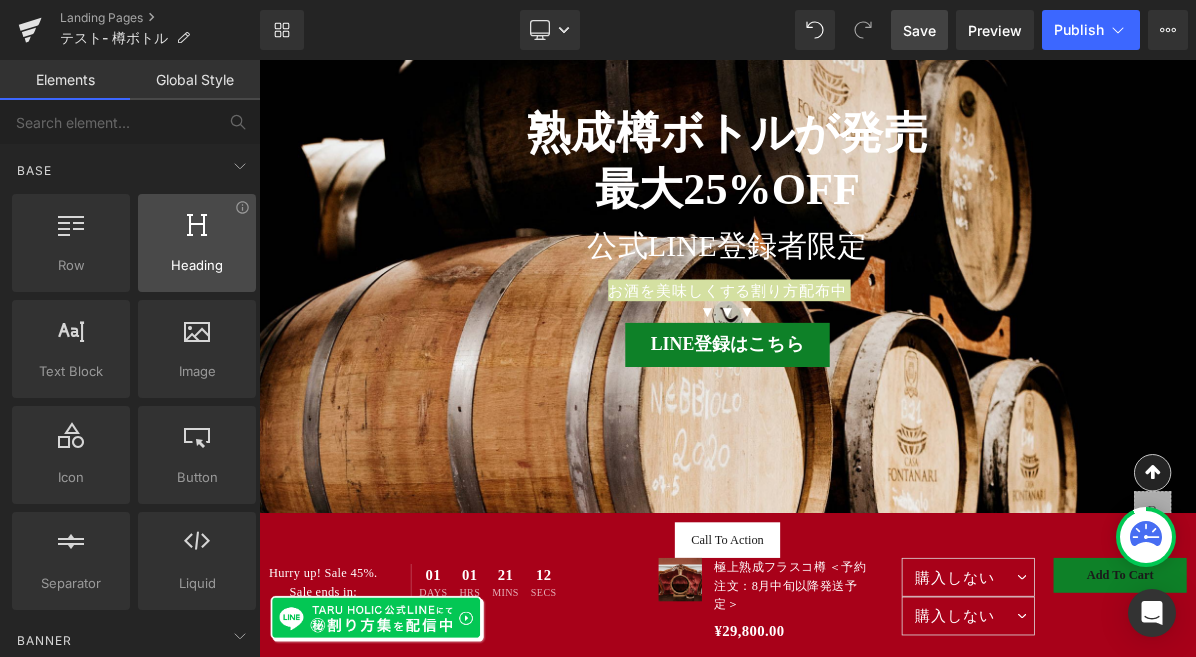 click on "Heading" at bounding box center [197, 265] 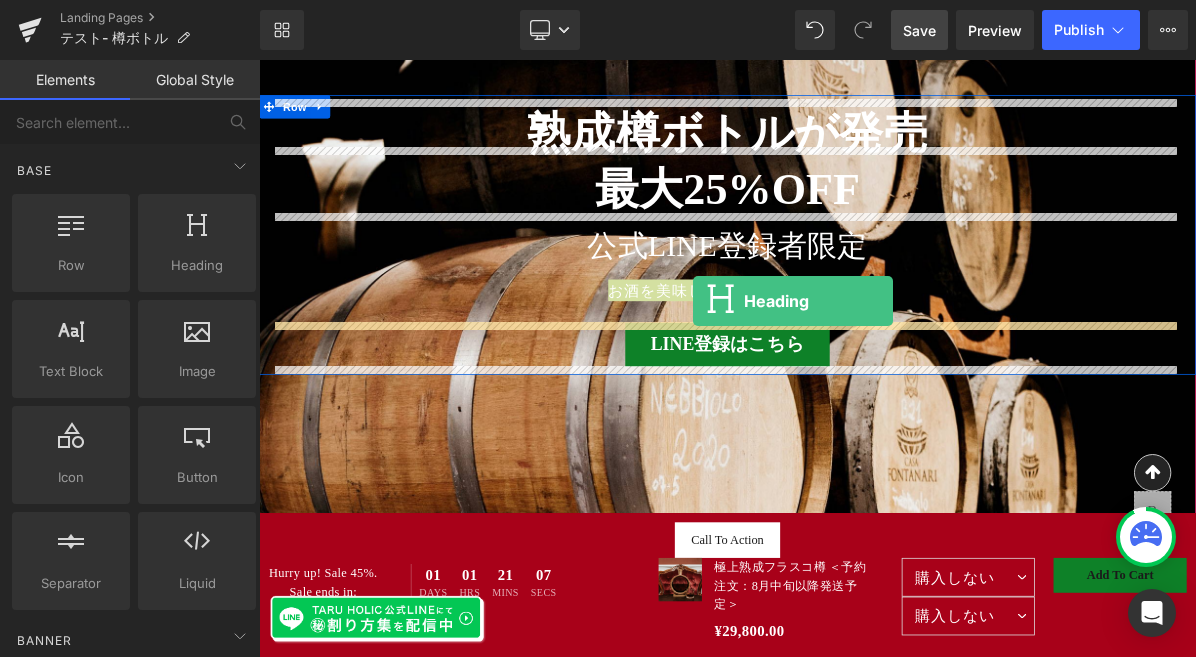 drag, startPoint x: 656, startPoint y: 307, endPoint x: 819, endPoint y: 371, distance: 175.11424 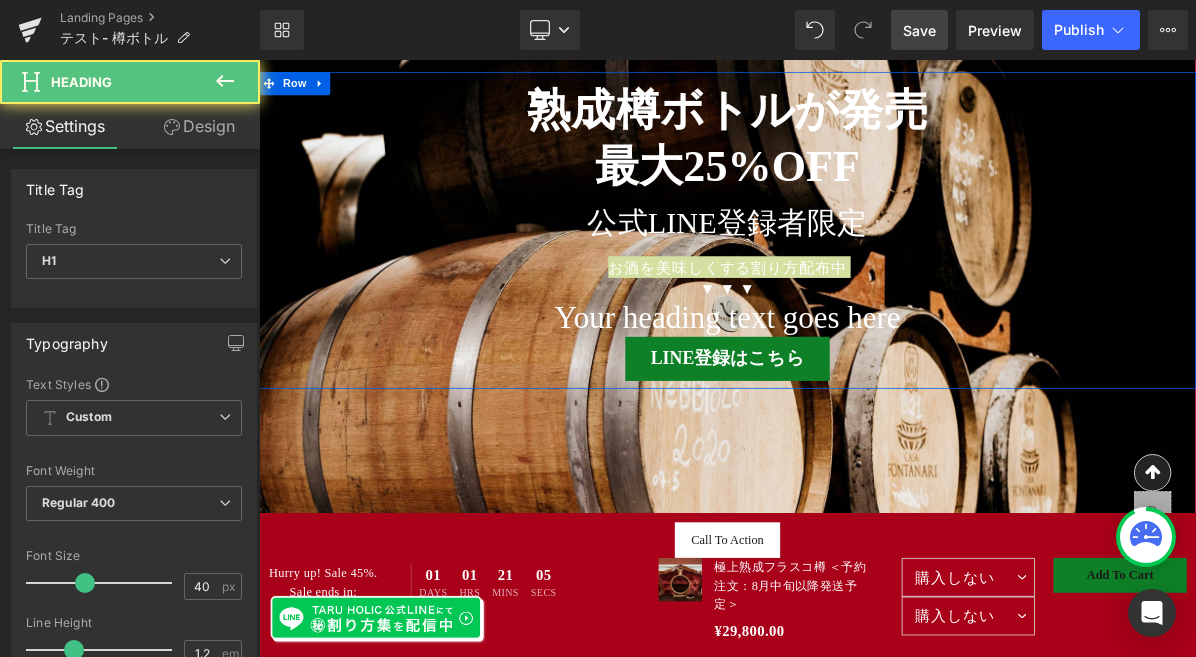 scroll, scrollTop: 784, scrollLeft: 0, axis: vertical 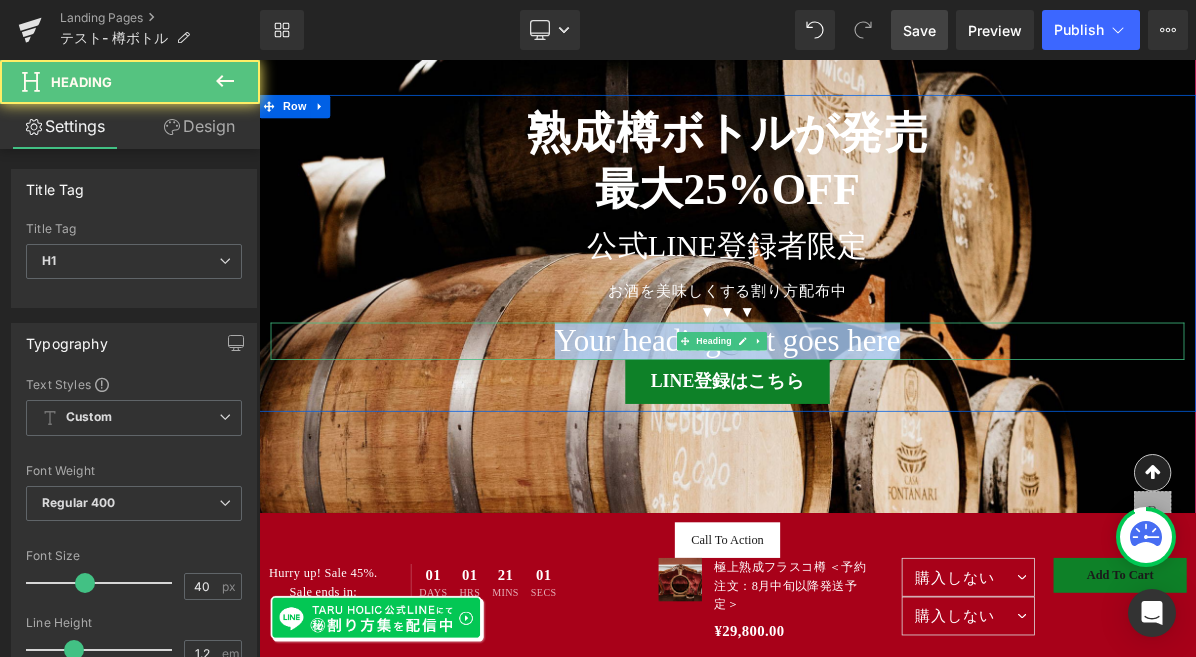 drag, startPoint x: 1113, startPoint y: 426, endPoint x: 553, endPoint y: 426, distance: 560 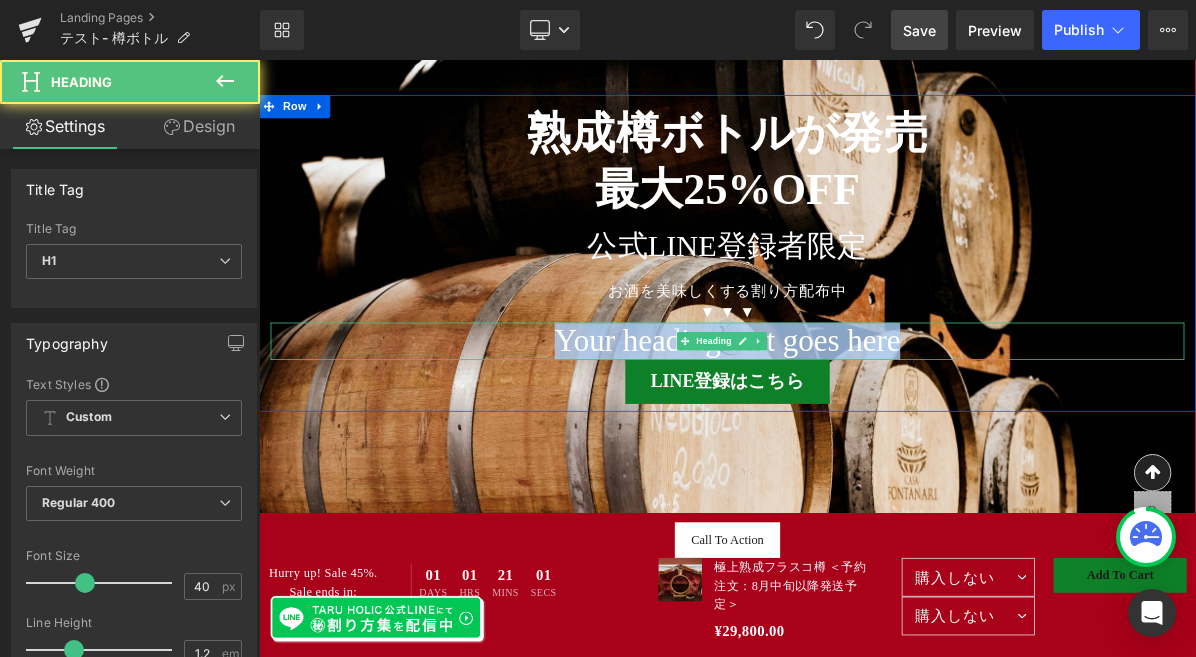 click on "Your heading text goes here" at bounding box center (864, 423) 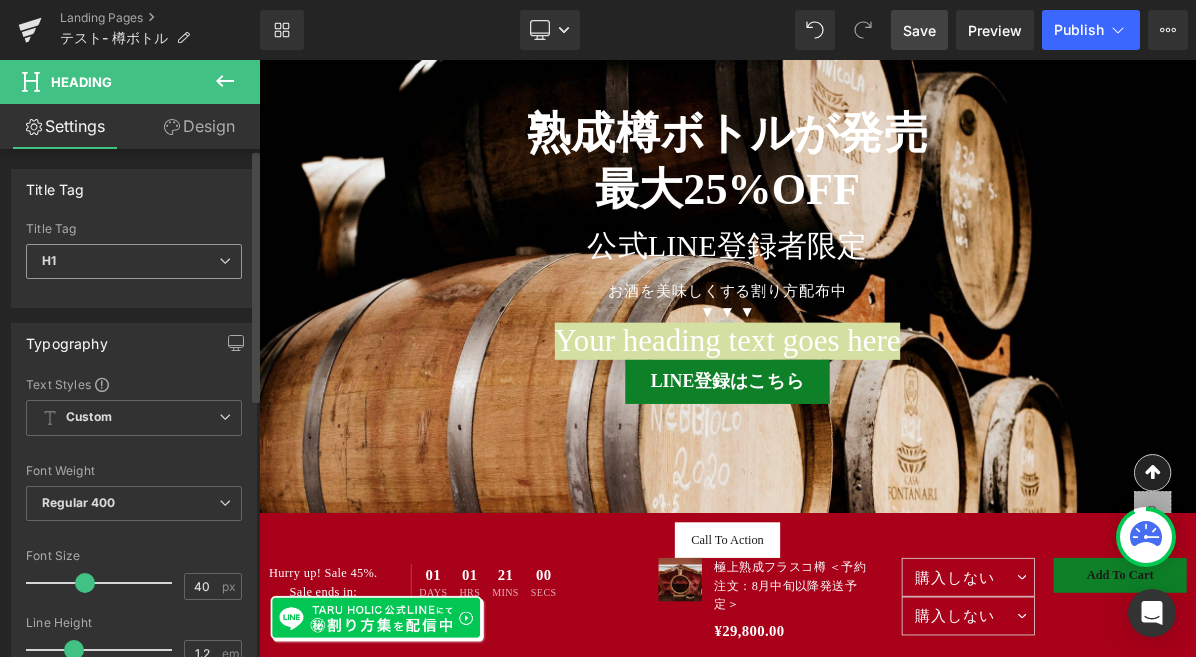 click at bounding box center (225, 261) 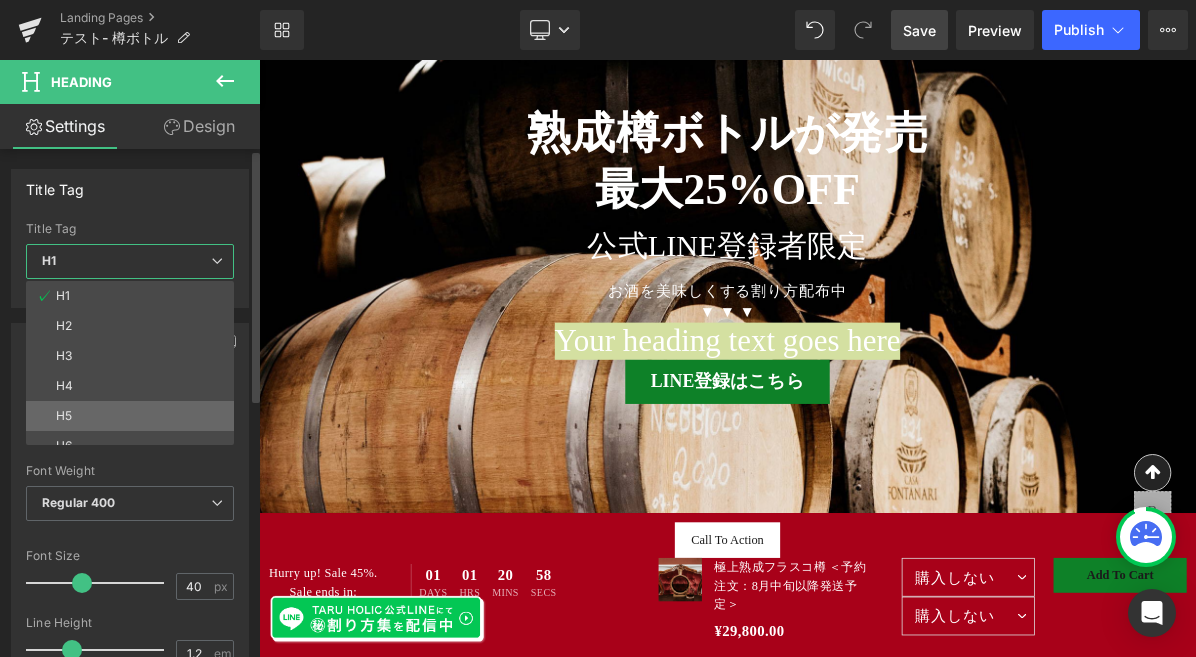 click on "H5" at bounding box center (134, 416) 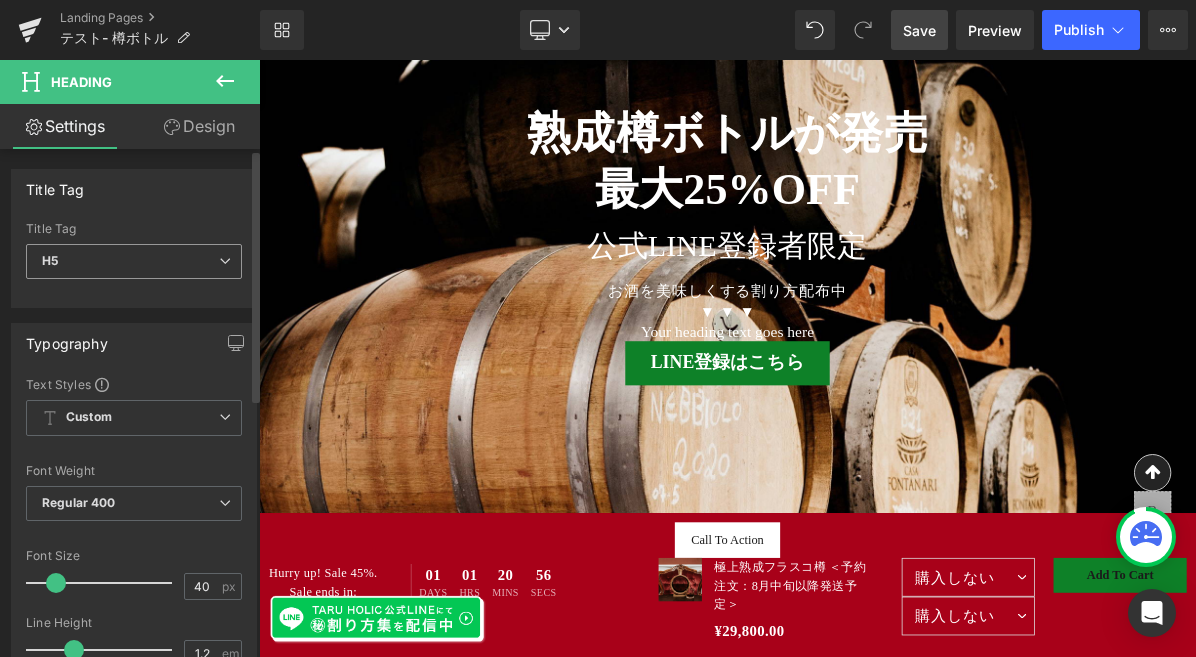 click at bounding box center (225, 261) 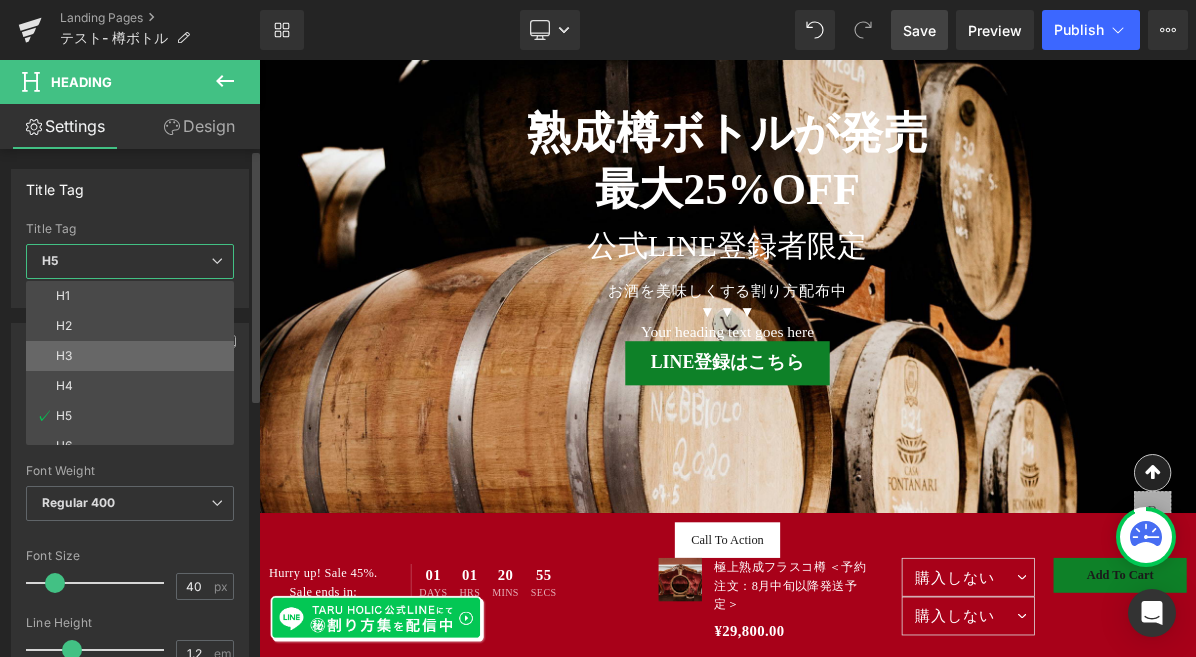 click on "H3" at bounding box center [134, 356] 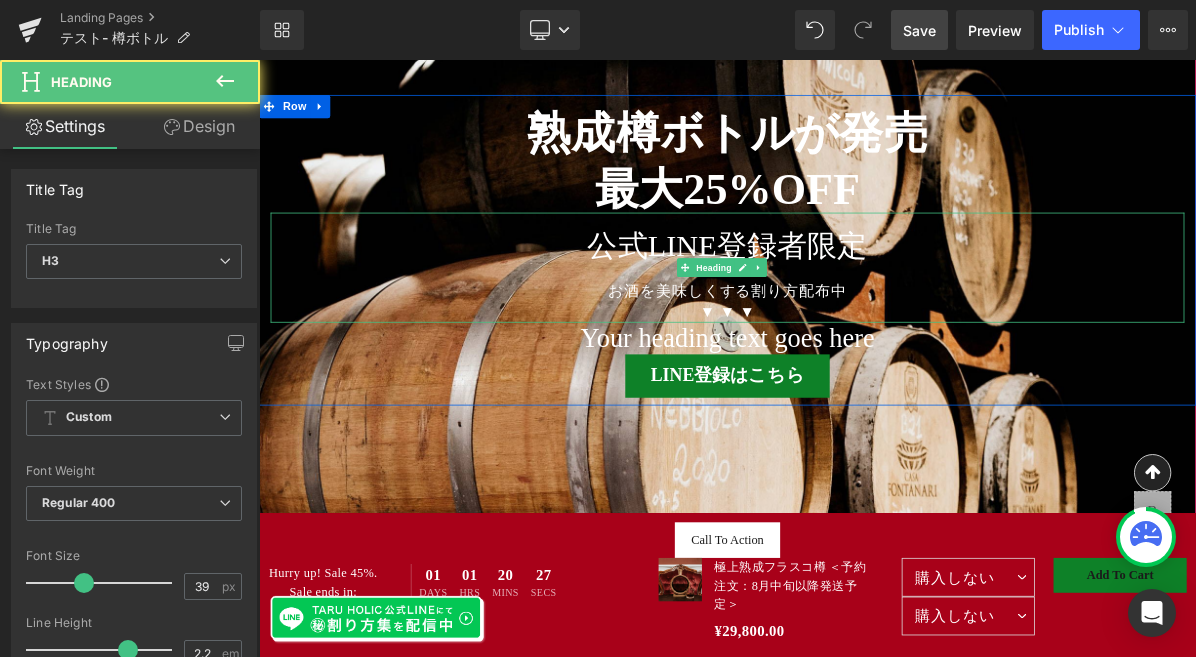 click on "お酒を美味しくする割り方配布中" at bounding box center (864, 357) 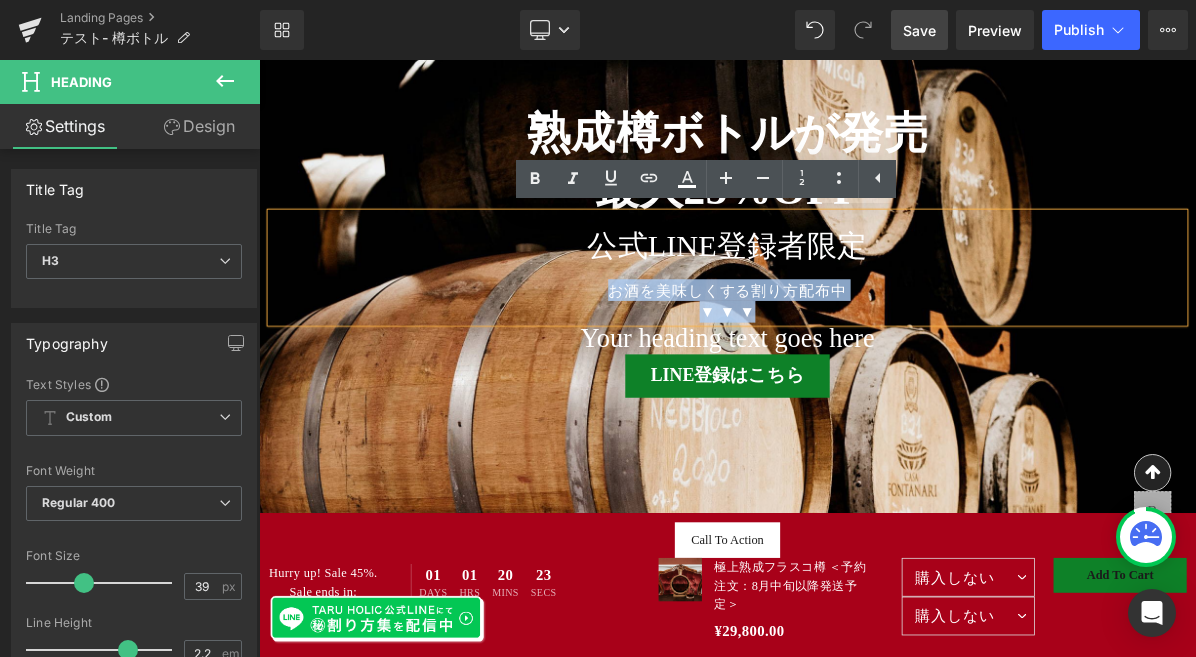drag, startPoint x: 933, startPoint y: 382, endPoint x: 693, endPoint y: 358, distance: 241.19702 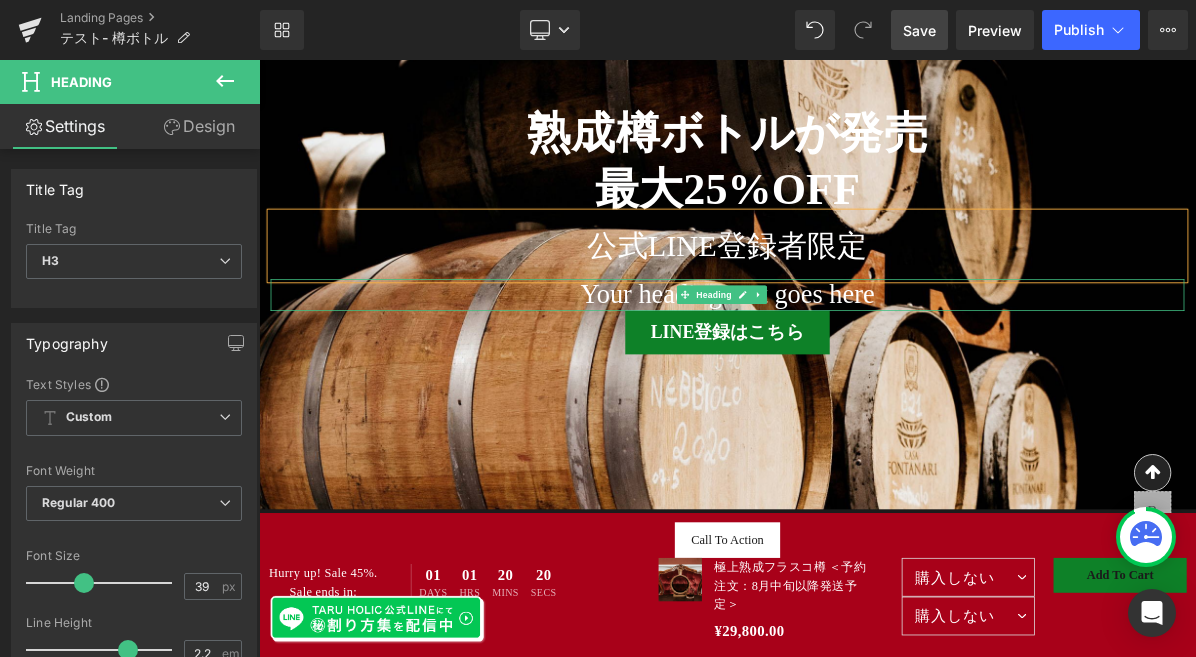 drag, startPoint x: 1083, startPoint y: 361, endPoint x: 1021, endPoint y: 368, distance: 62.39391 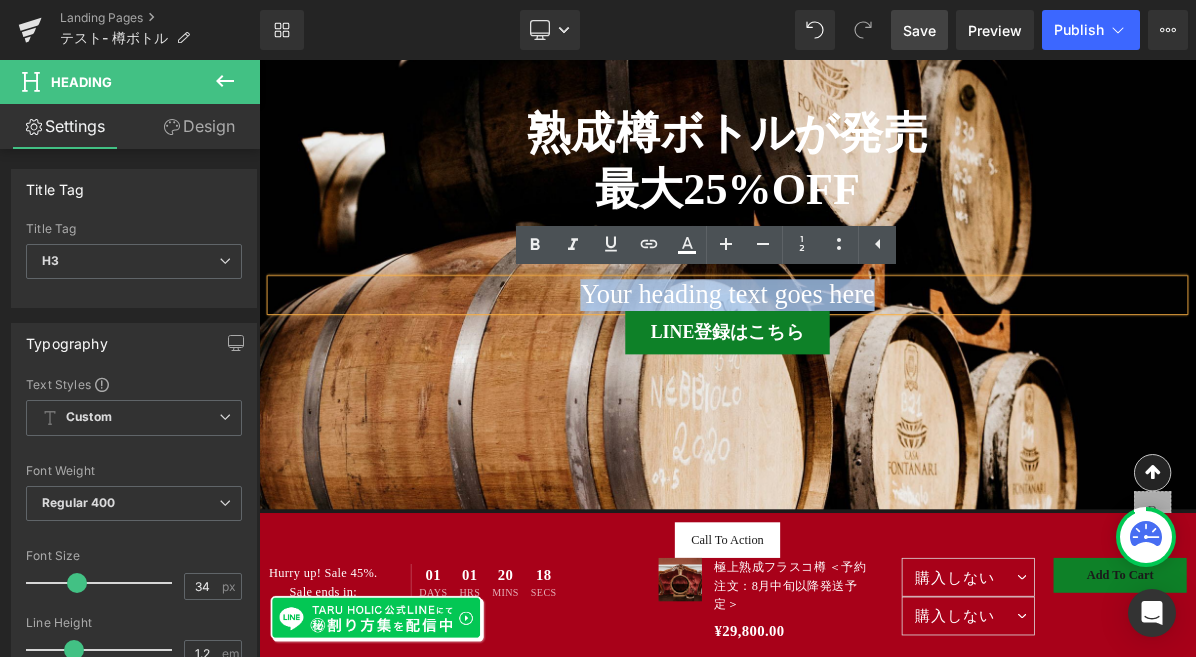 paste 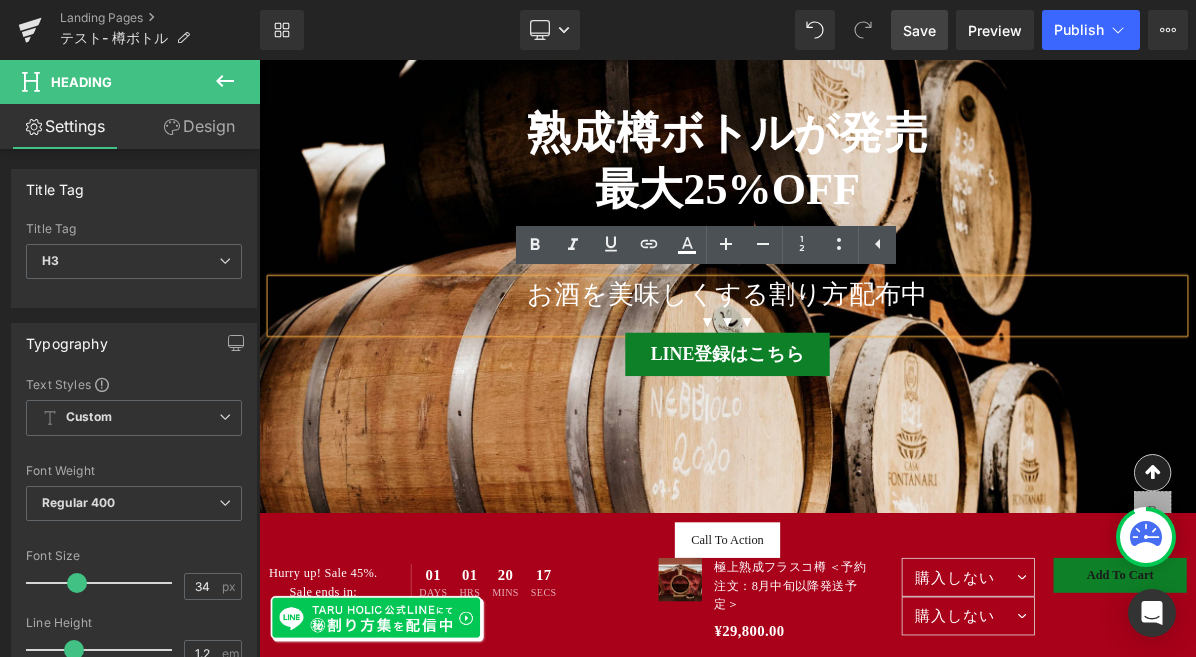 type 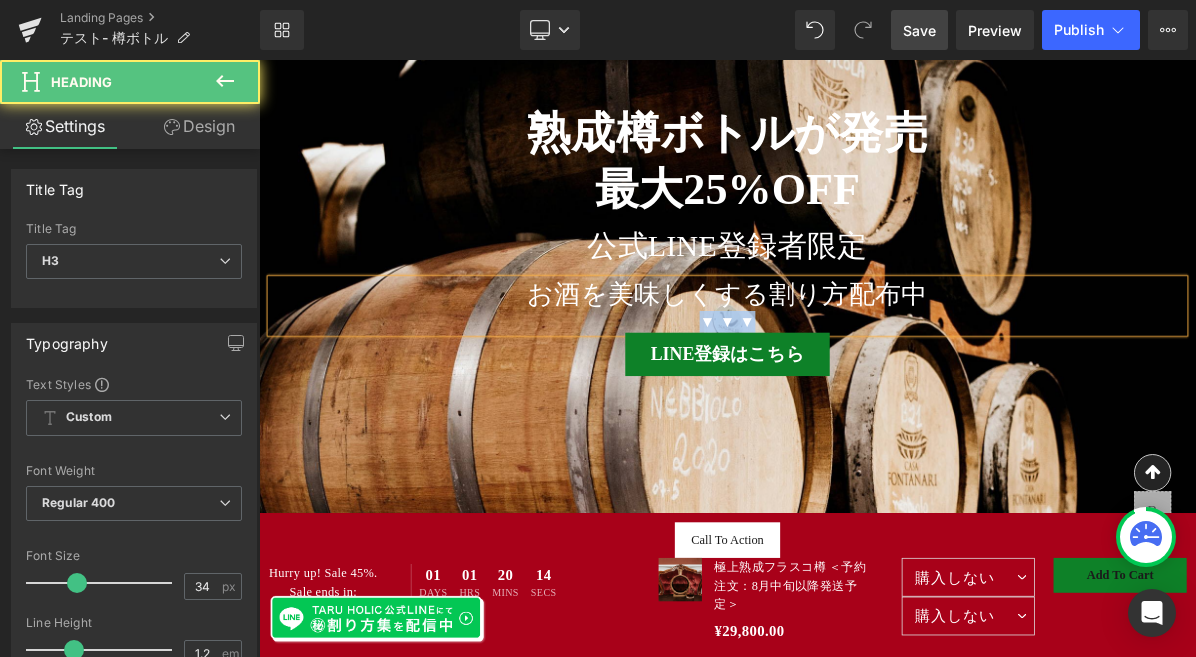 drag, startPoint x: 907, startPoint y: 391, endPoint x: 795, endPoint y: 390, distance: 112.00446 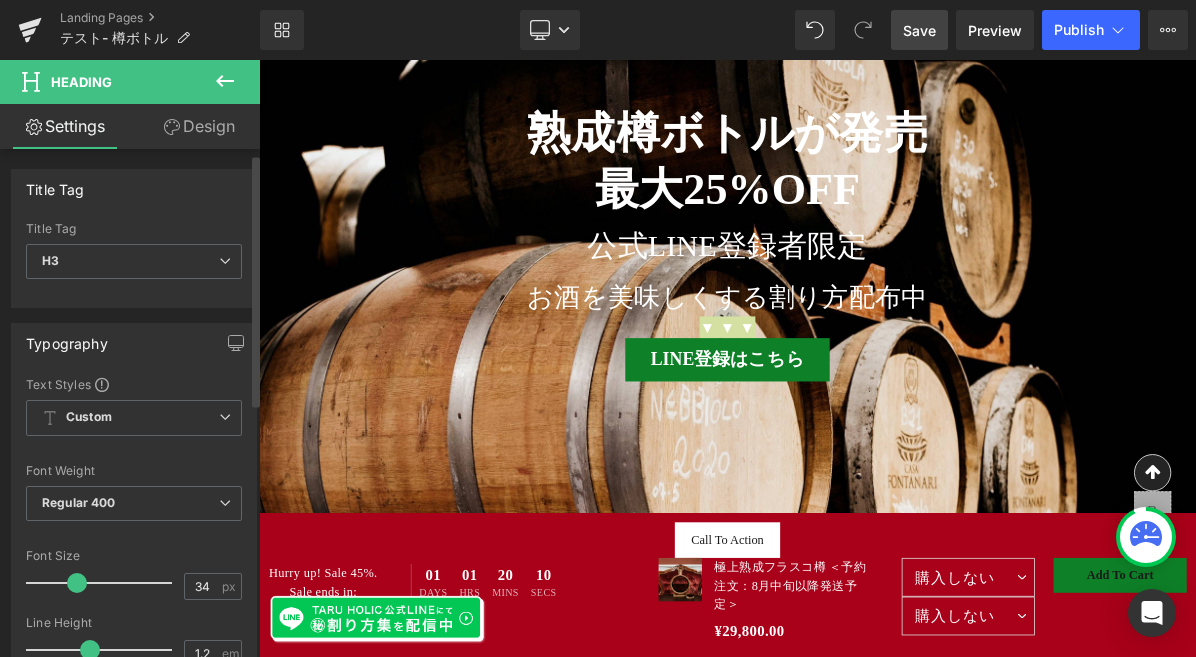 scroll, scrollTop: 9, scrollLeft: 0, axis: vertical 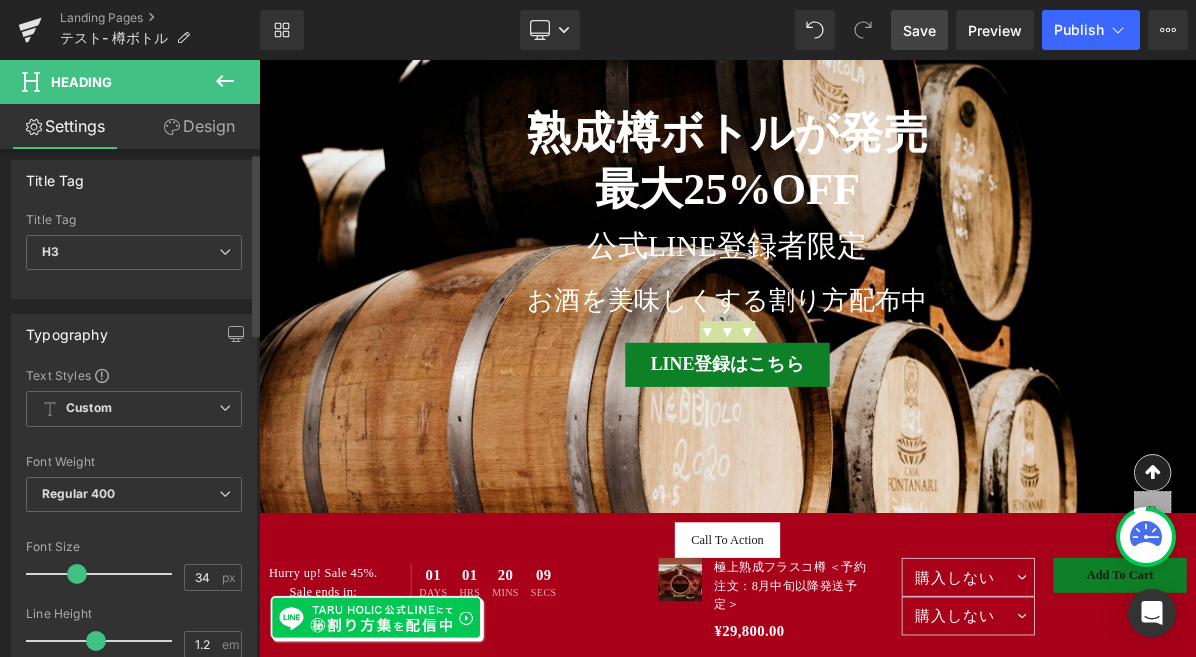 drag, startPoint x: 71, startPoint y: 644, endPoint x: 90, endPoint y: 641, distance: 19.235384 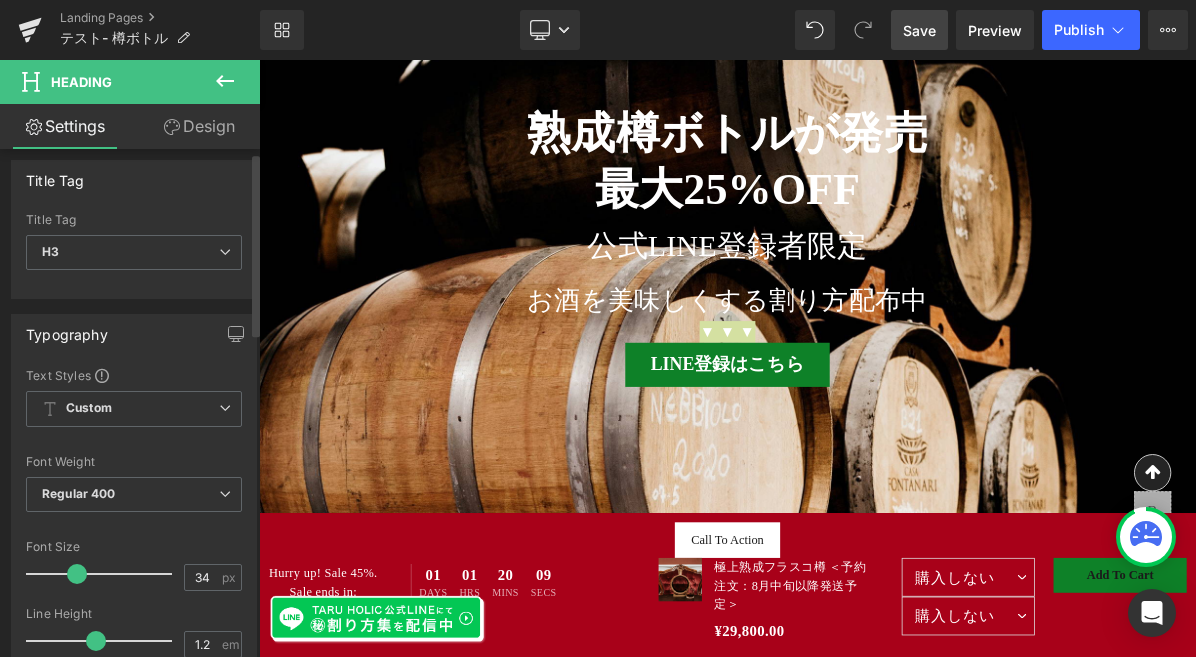 click at bounding box center [96, 641] 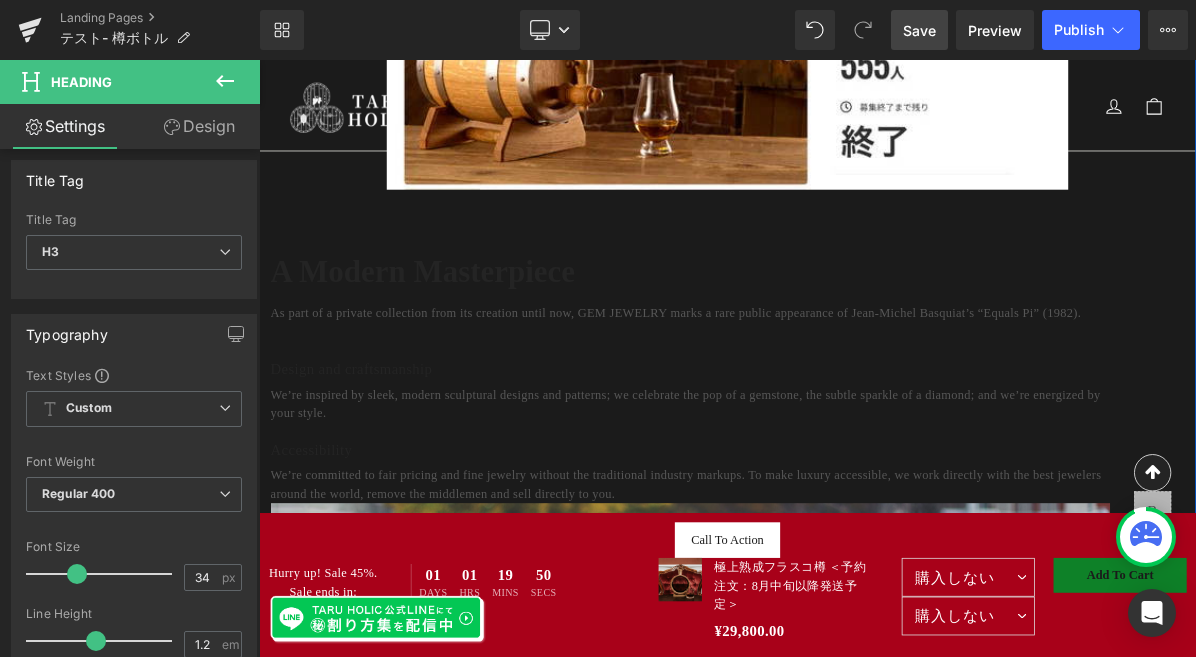 scroll, scrollTop: 2184, scrollLeft: 0, axis: vertical 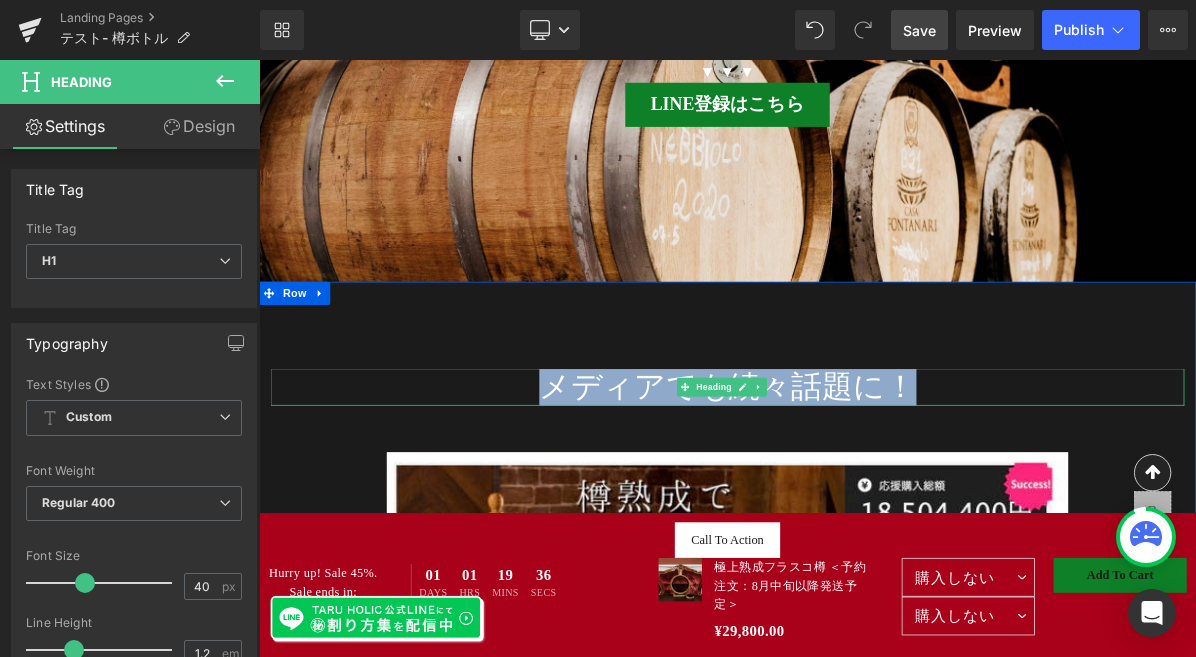 drag, startPoint x: 1078, startPoint y: 483, endPoint x: 639, endPoint y: 478, distance: 439.02847 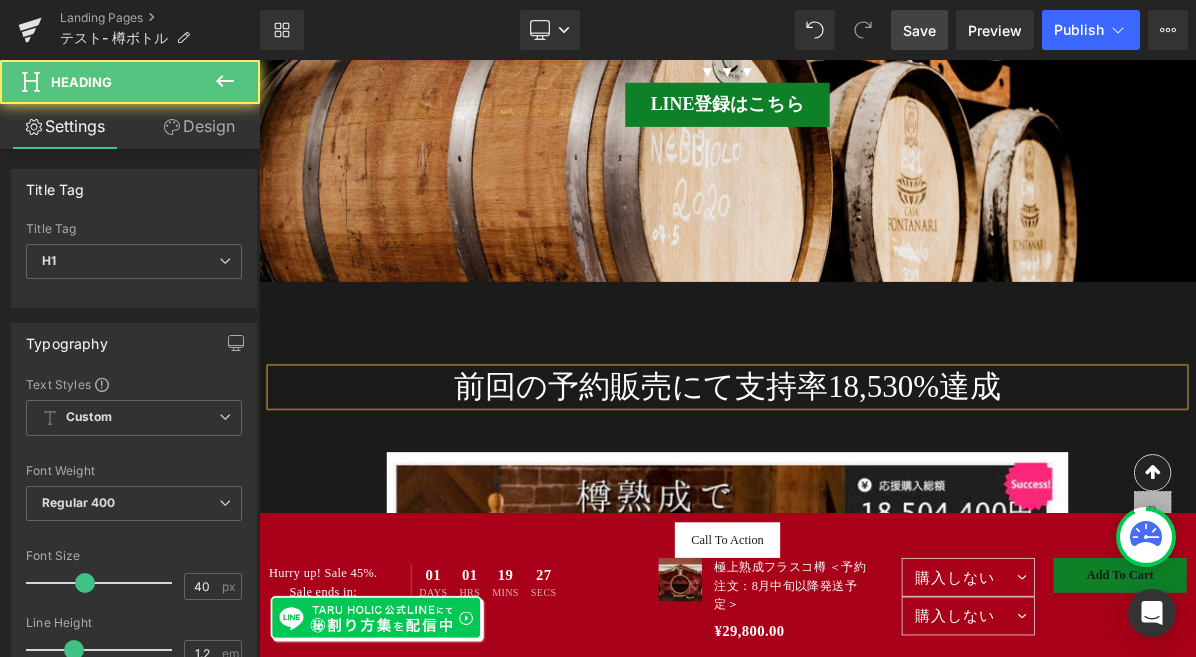 click on "前回の予約販売にて支持率18,530%達成" at bounding box center (864, 482) 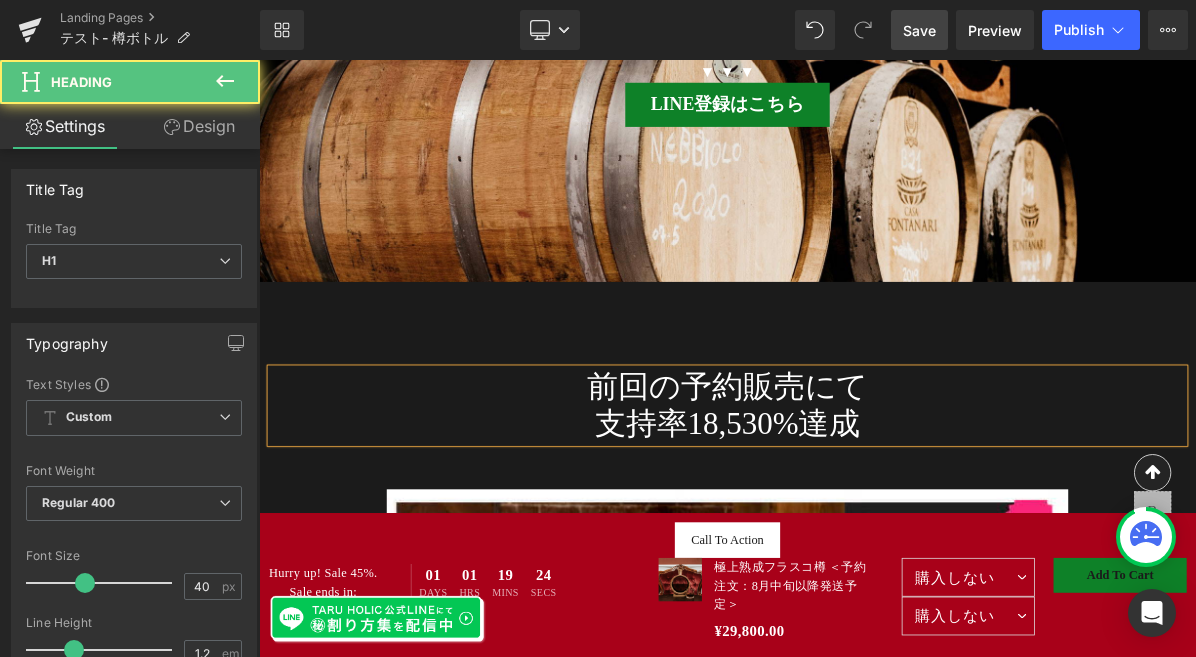 drag, startPoint x: 1080, startPoint y: 543, endPoint x: 612, endPoint y: 480, distance: 472.22134 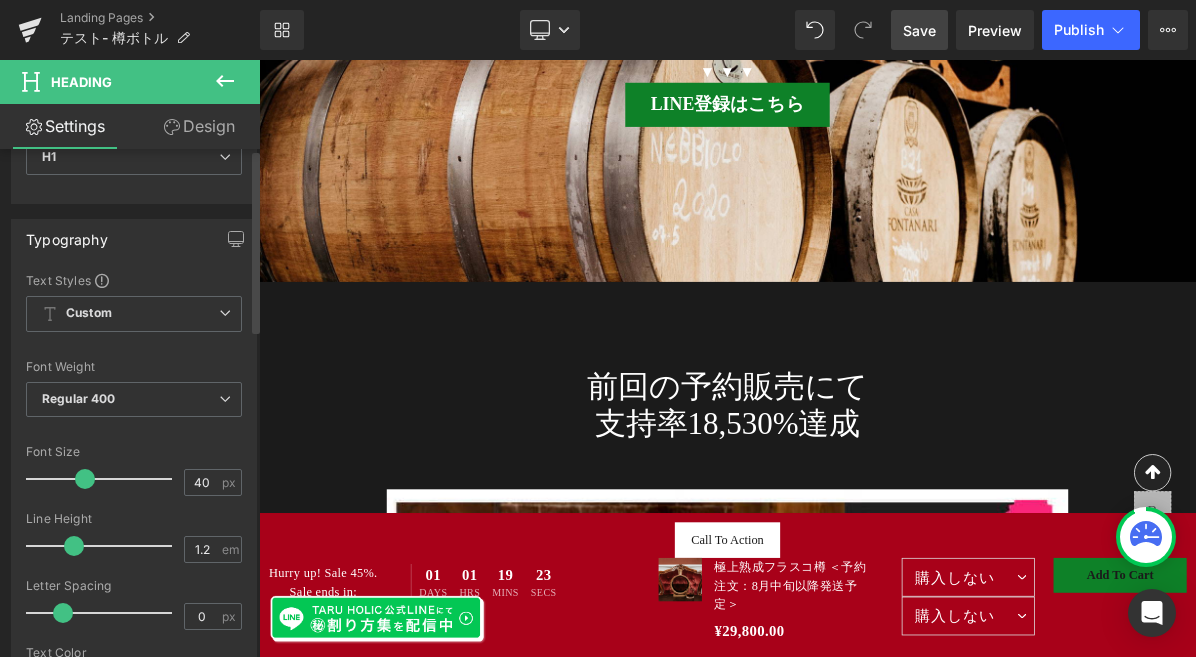 scroll, scrollTop: 160, scrollLeft: 0, axis: vertical 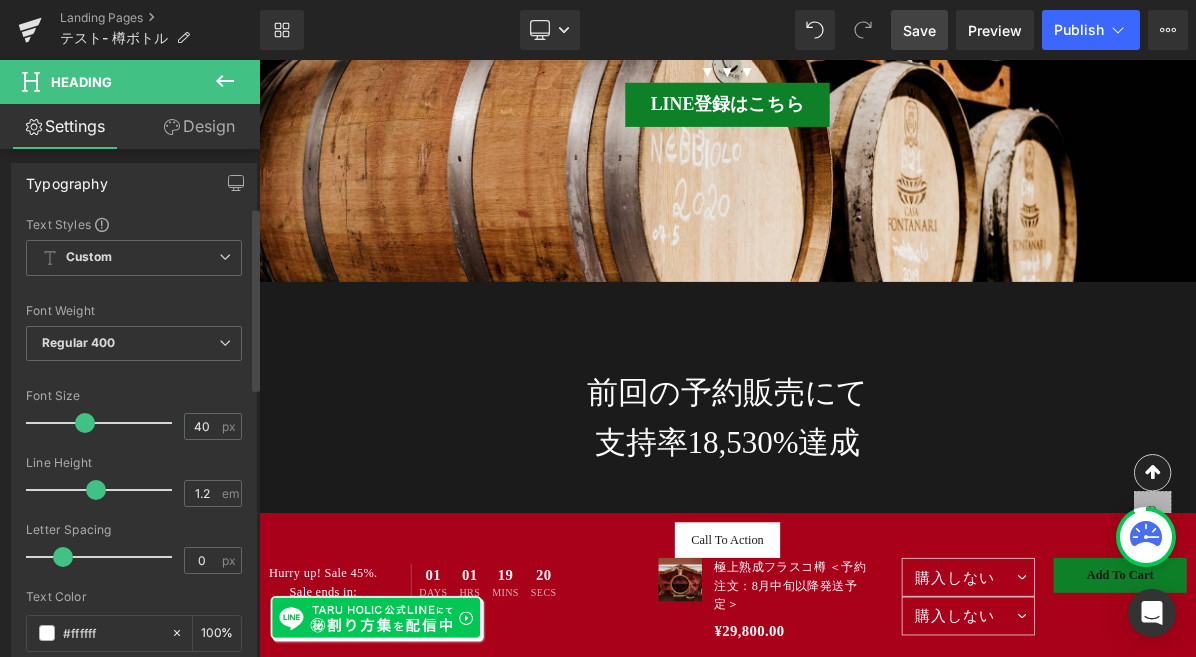 drag, startPoint x: 79, startPoint y: 491, endPoint x: 95, endPoint y: 491, distance: 16 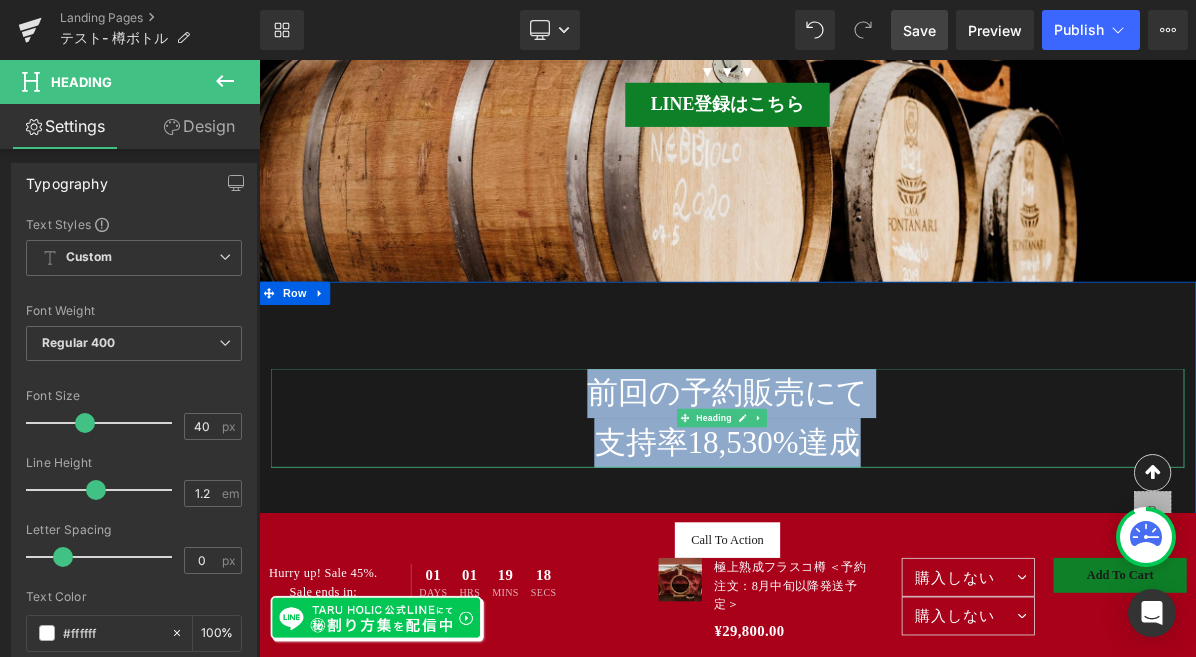 drag, startPoint x: 1019, startPoint y: 557, endPoint x: 646, endPoint y: 502, distance: 377.03314 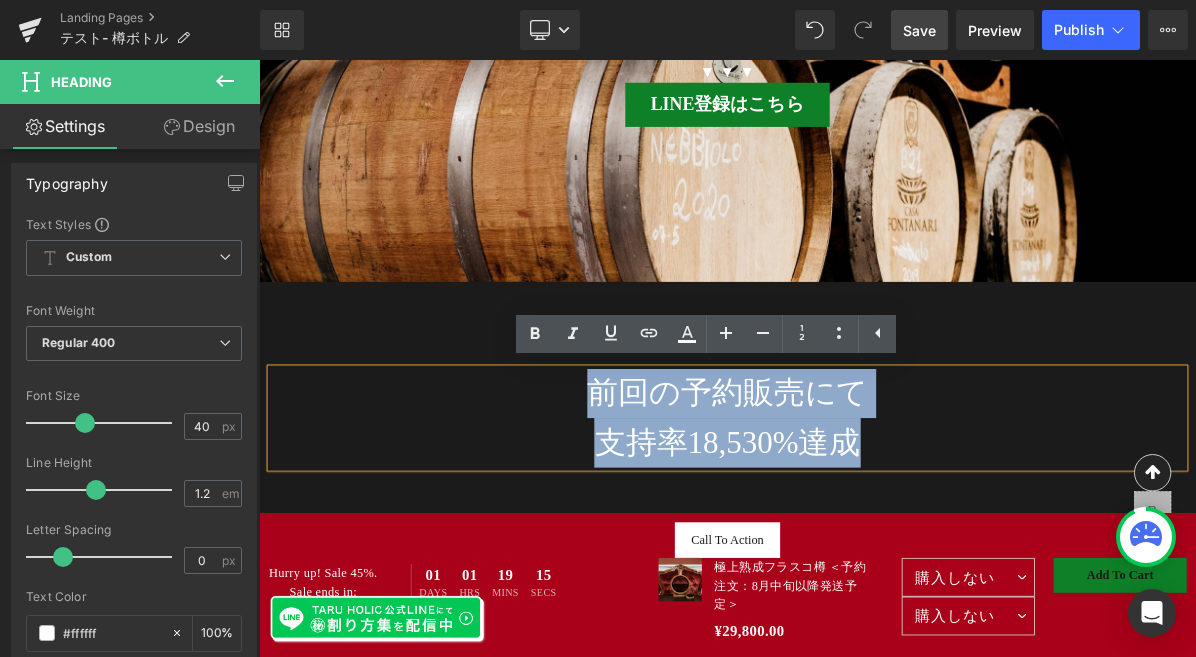 click on "前回の予約販売にて" at bounding box center (864, 490) 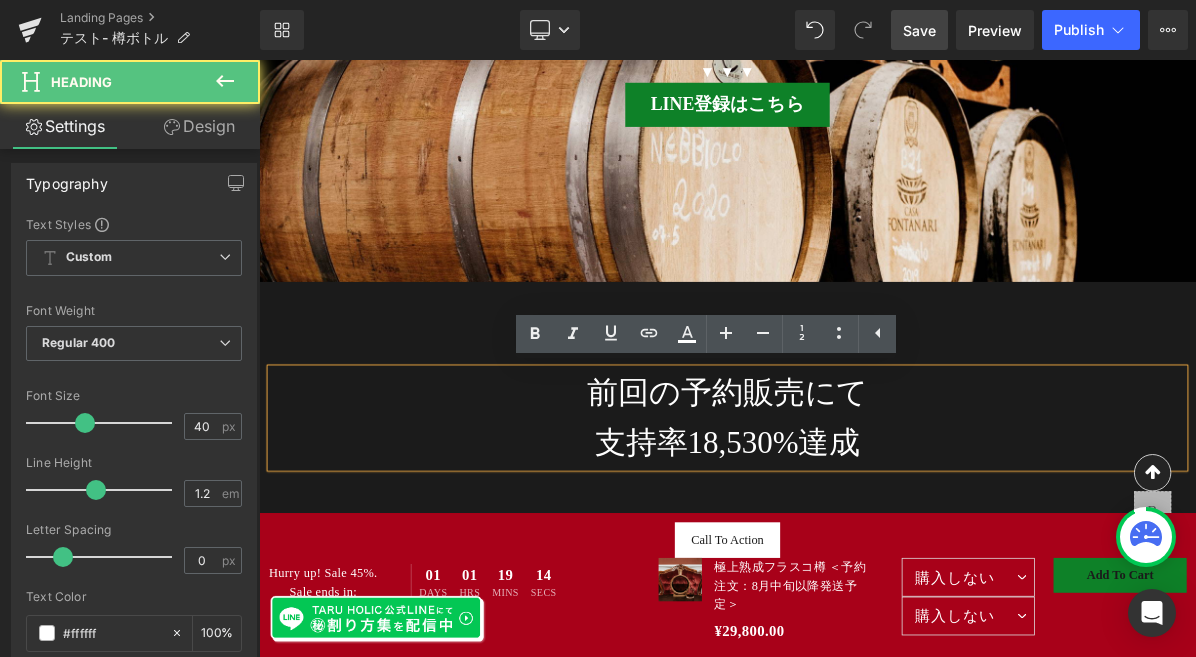 click on "支持率18,530%達成" at bounding box center [864, 554] 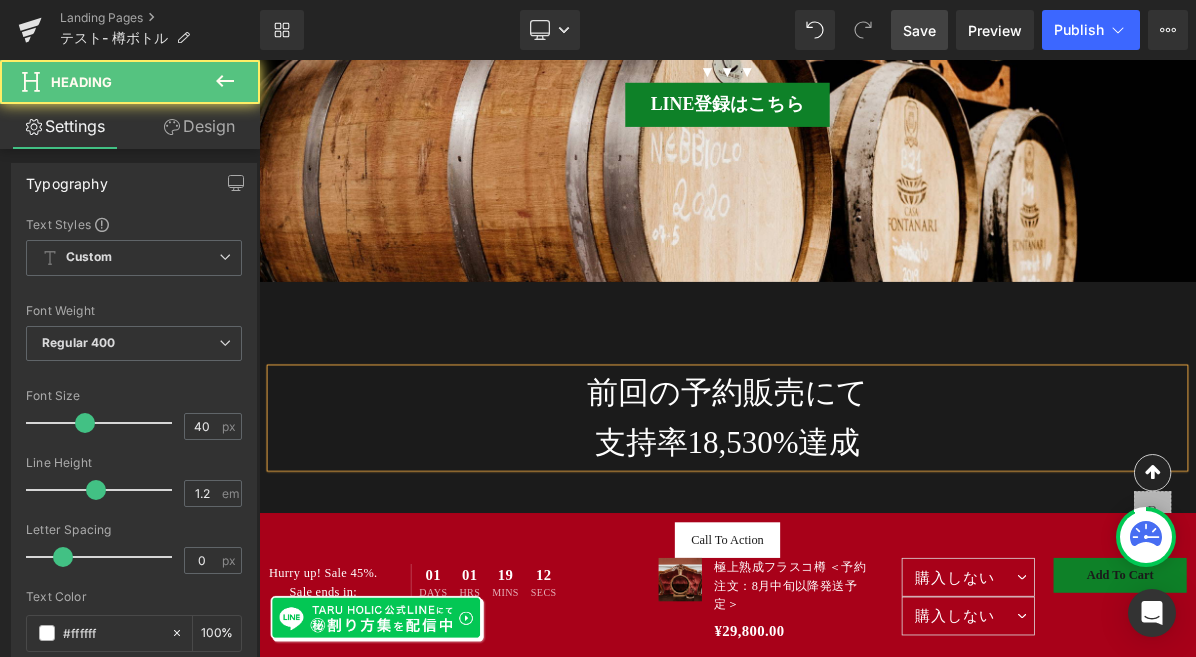 drag, startPoint x: 1048, startPoint y: 557, endPoint x: 725, endPoint y: 514, distance: 325.84967 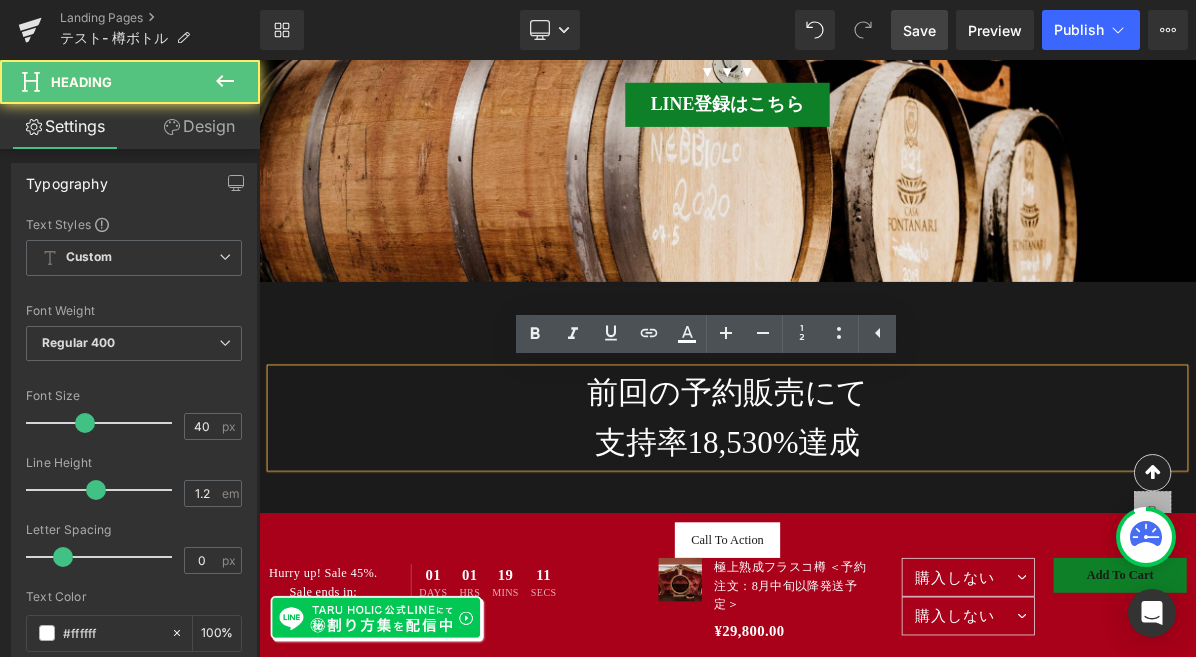 click on "支持率18,530%達成" at bounding box center (864, 554) 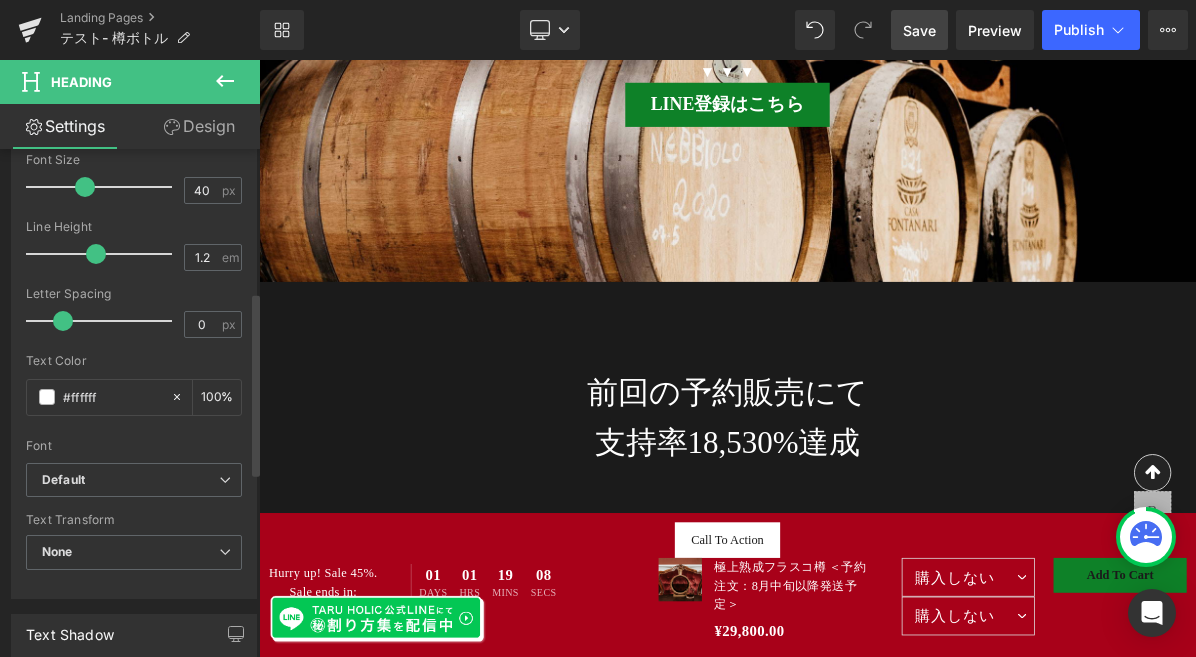 scroll, scrollTop: 436, scrollLeft: 0, axis: vertical 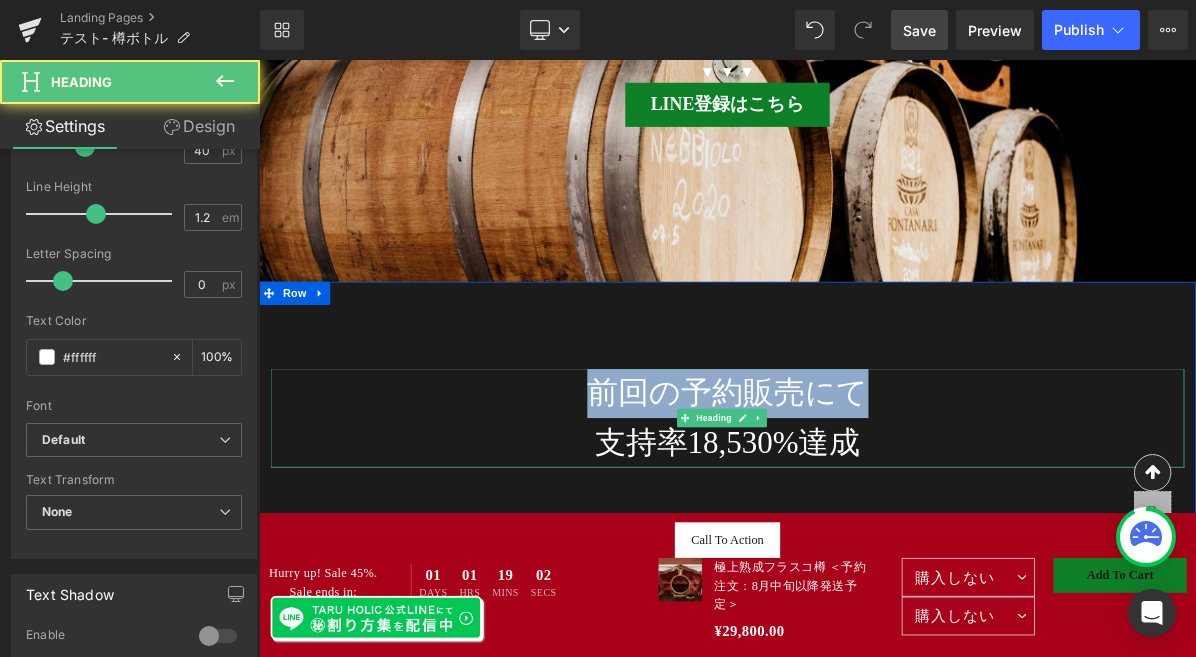 drag, startPoint x: 1044, startPoint y: 497, endPoint x: 634, endPoint y: 494, distance: 410.011 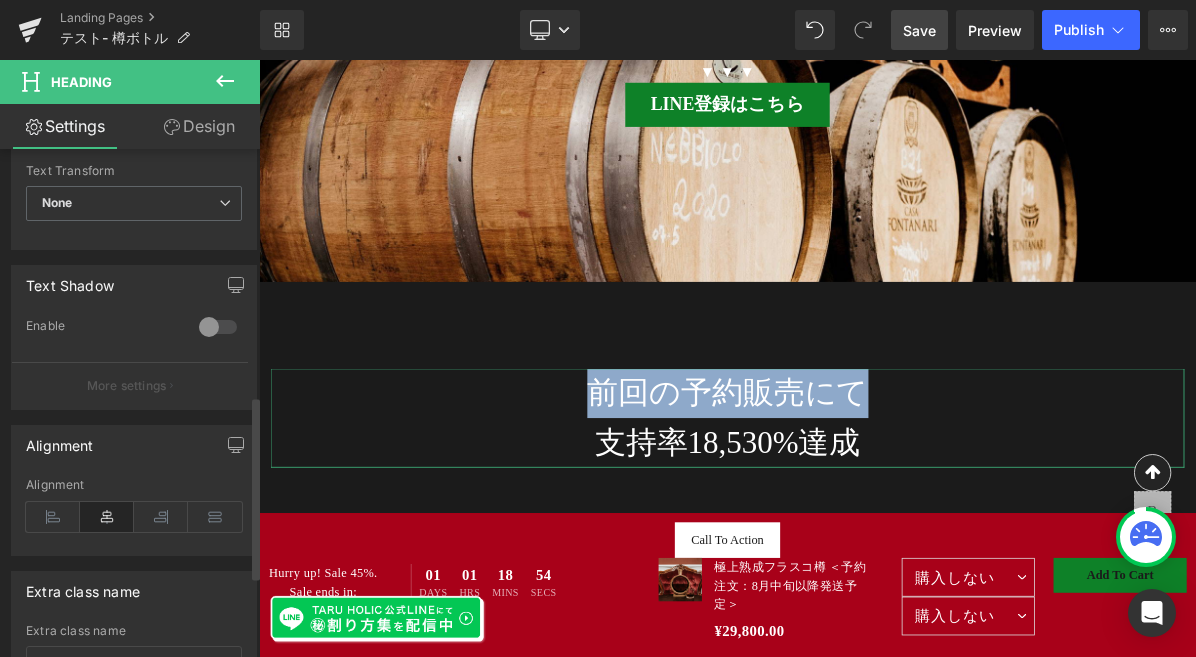scroll, scrollTop: 816, scrollLeft: 0, axis: vertical 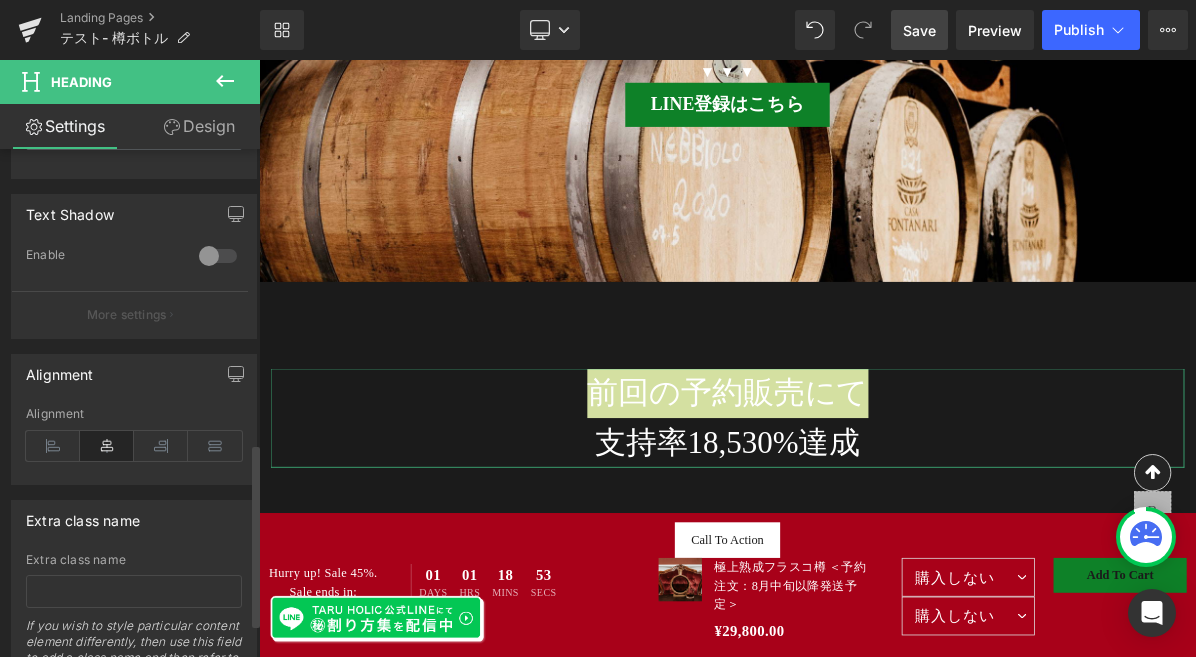 click at bounding box center [107, 446] 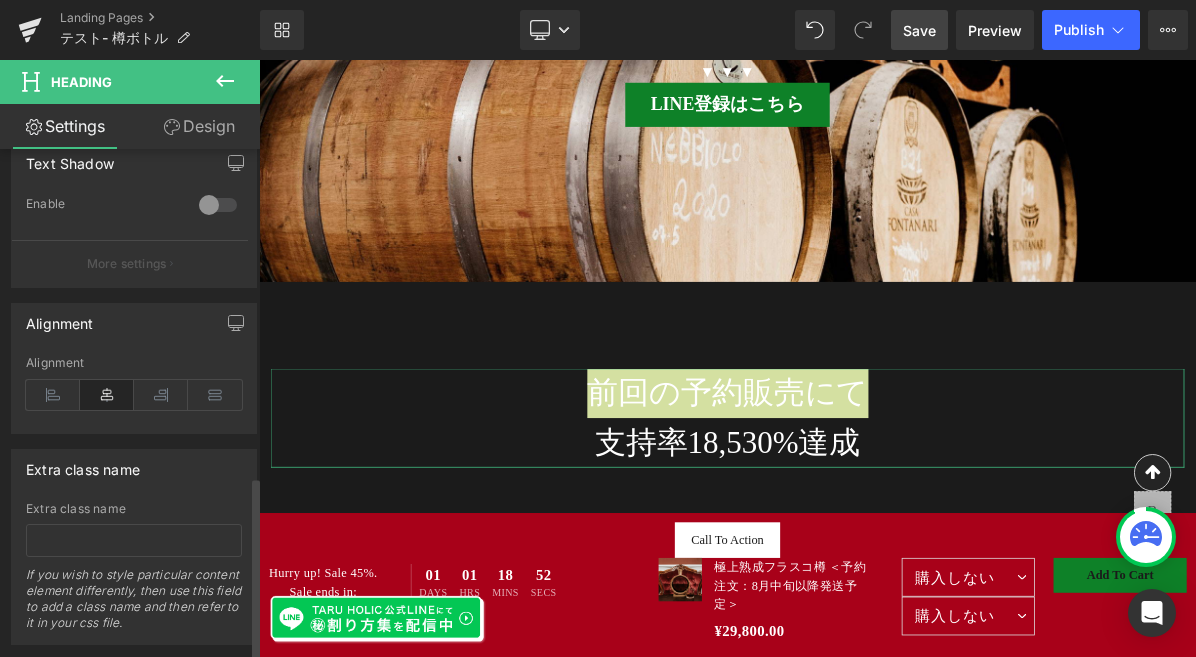 scroll, scrollTop: 911, scrollLeft: 0, axis: vertical 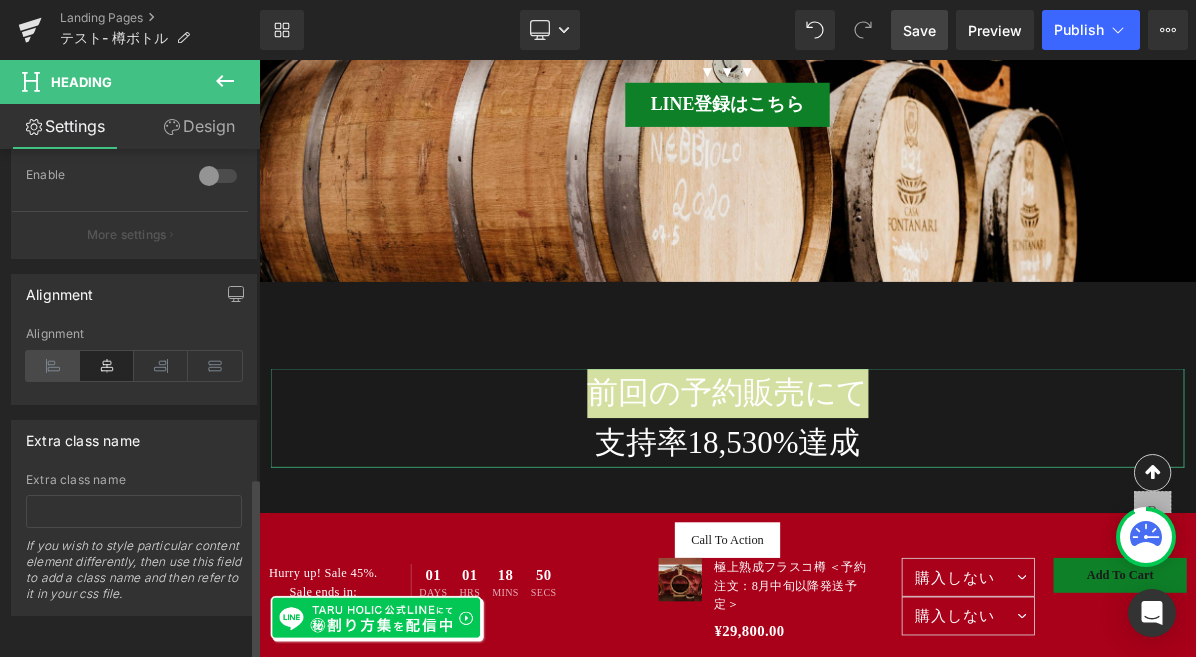 click at bounding box center [53, 366] 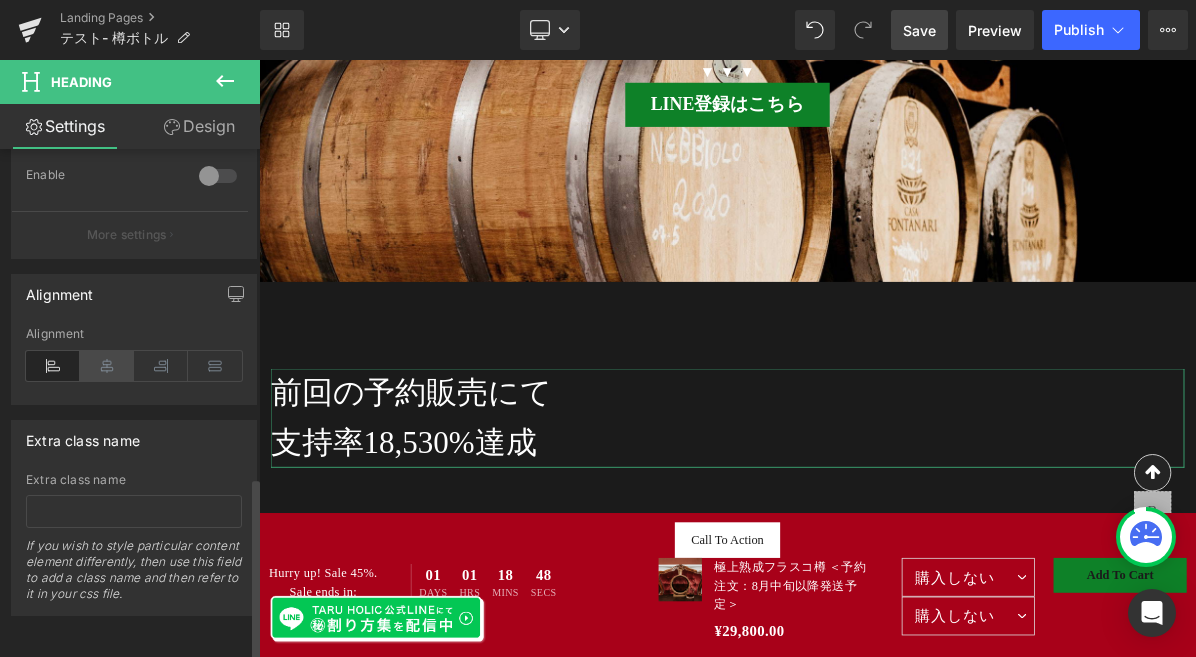 click at bounding box center [107, 366] 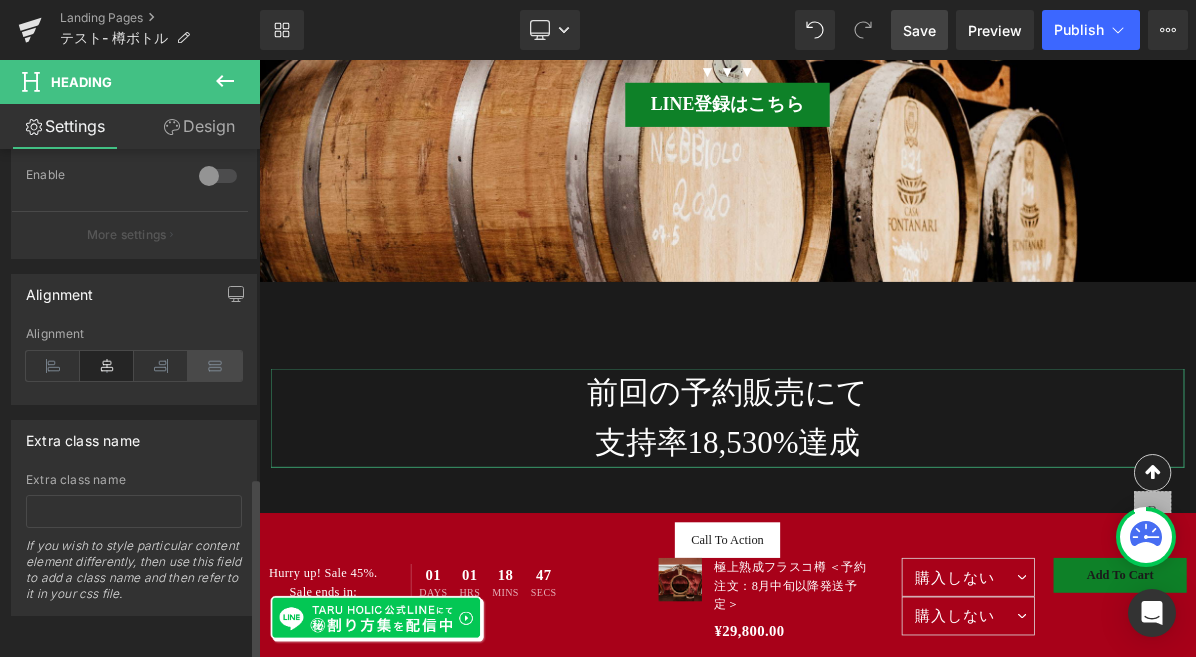 click at bounding box center [215, 366] 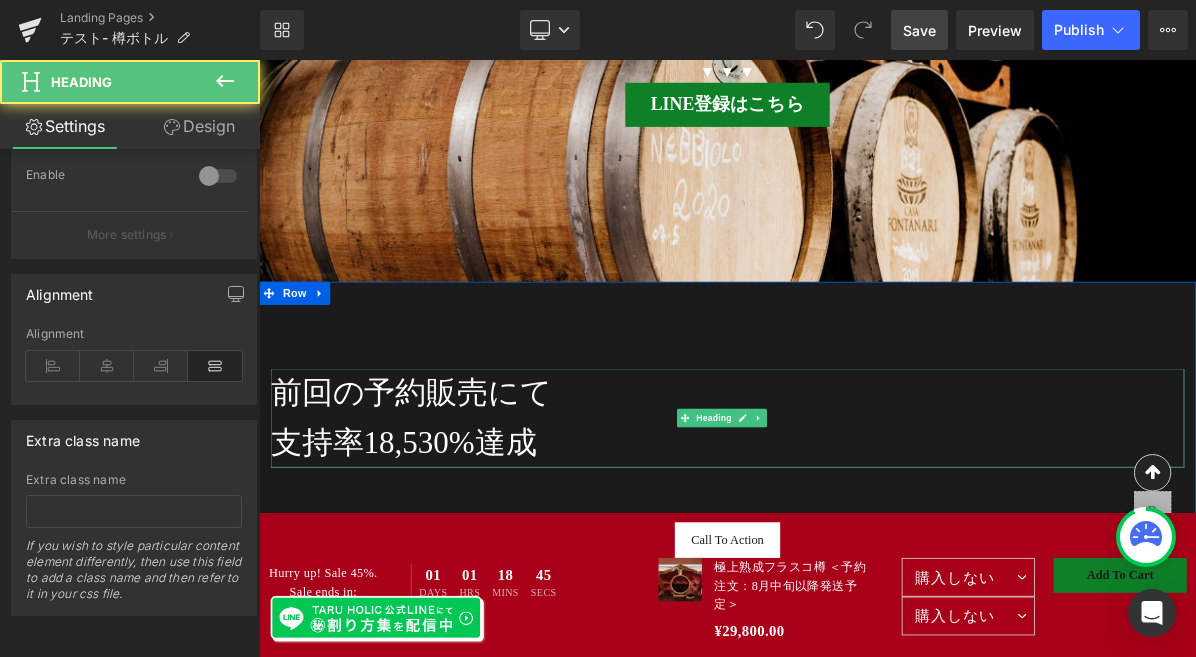 drag, startPoint x: 657, startPoint y: 557, endPoint x: 283, endPoint y: 485, distance: 380.86743 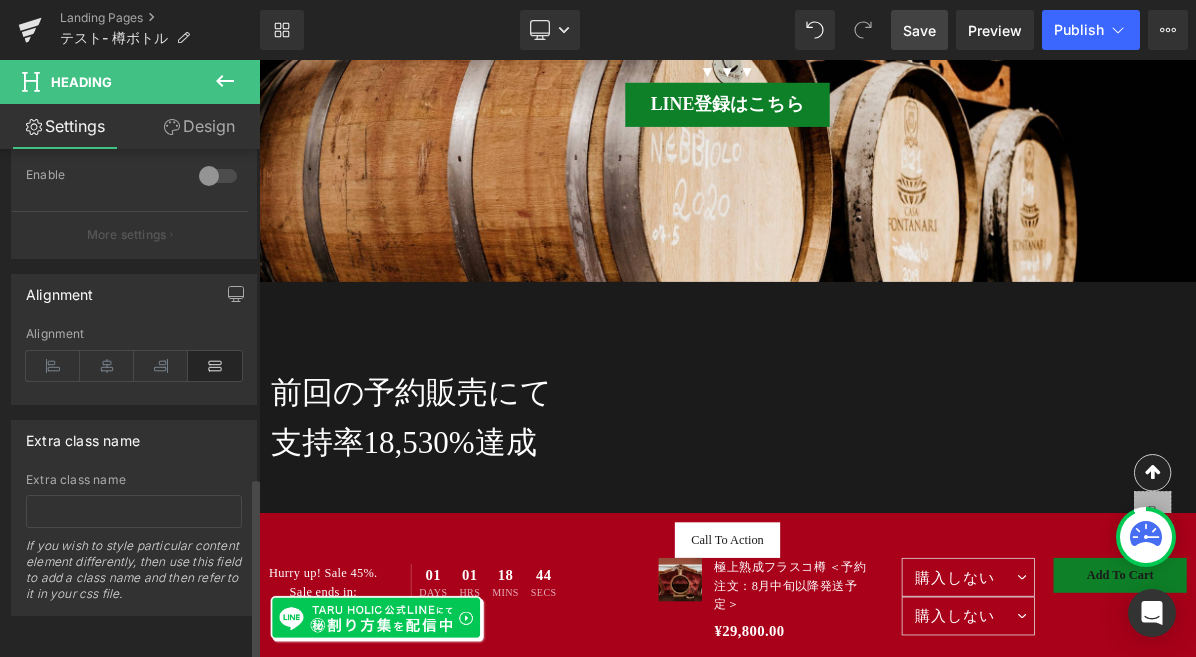 click at bounding box center (215, 366) 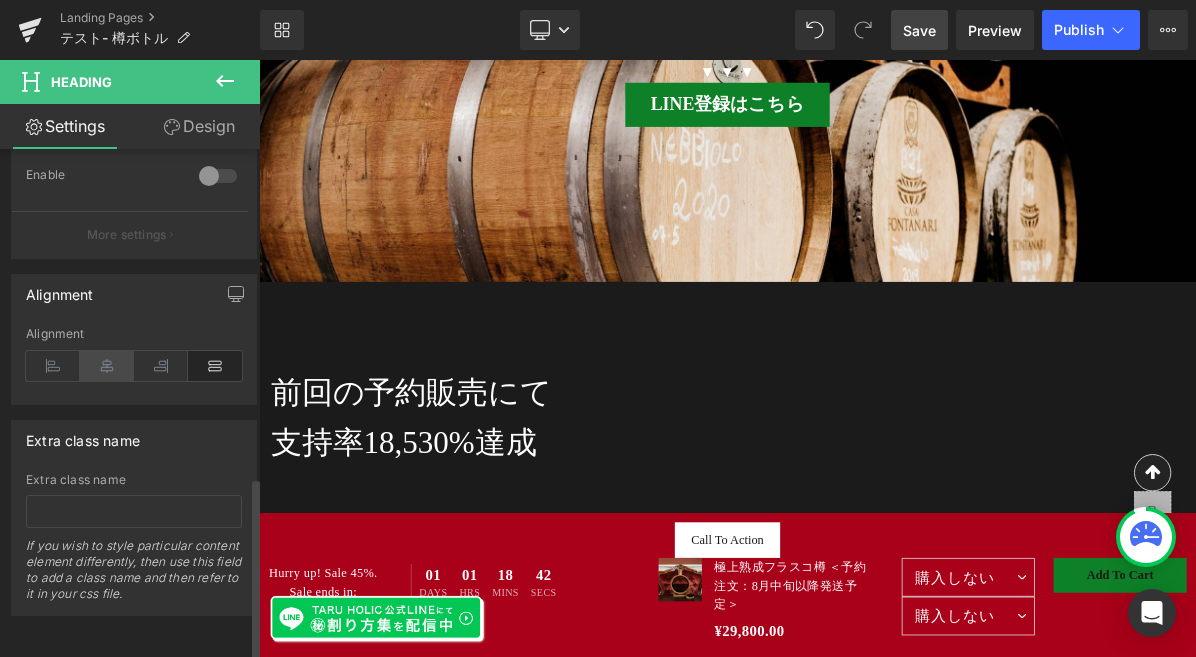click at bounding box center [107, 366] 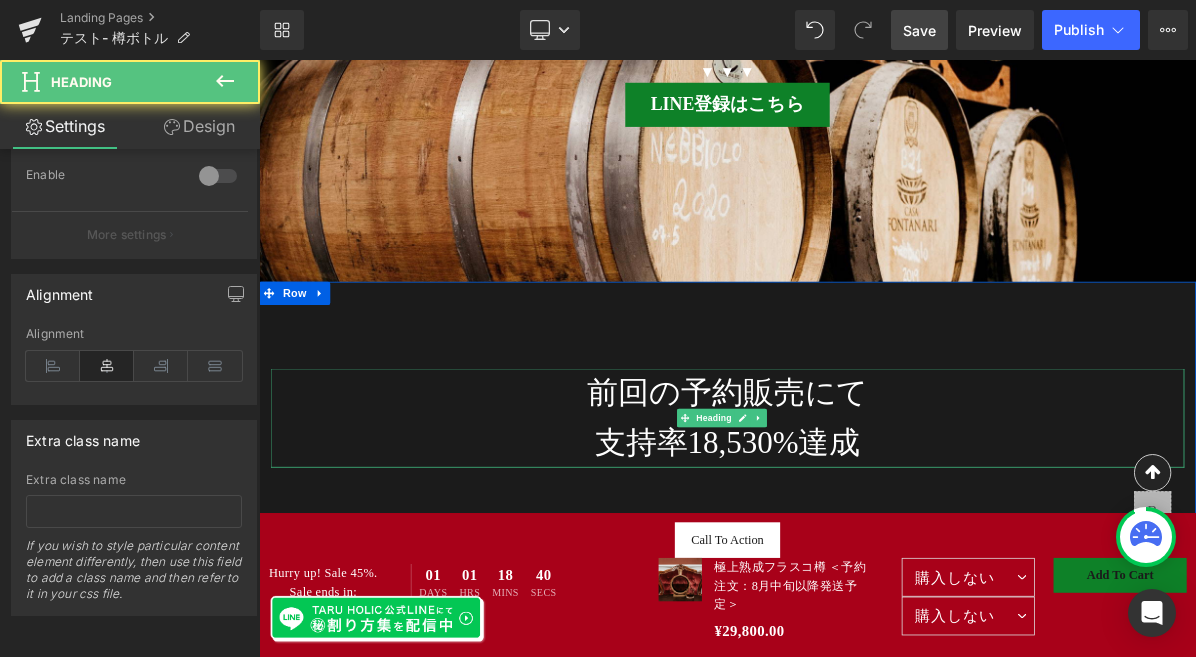 click on "支持率18,530%達成" at bounding box center (864, 554) 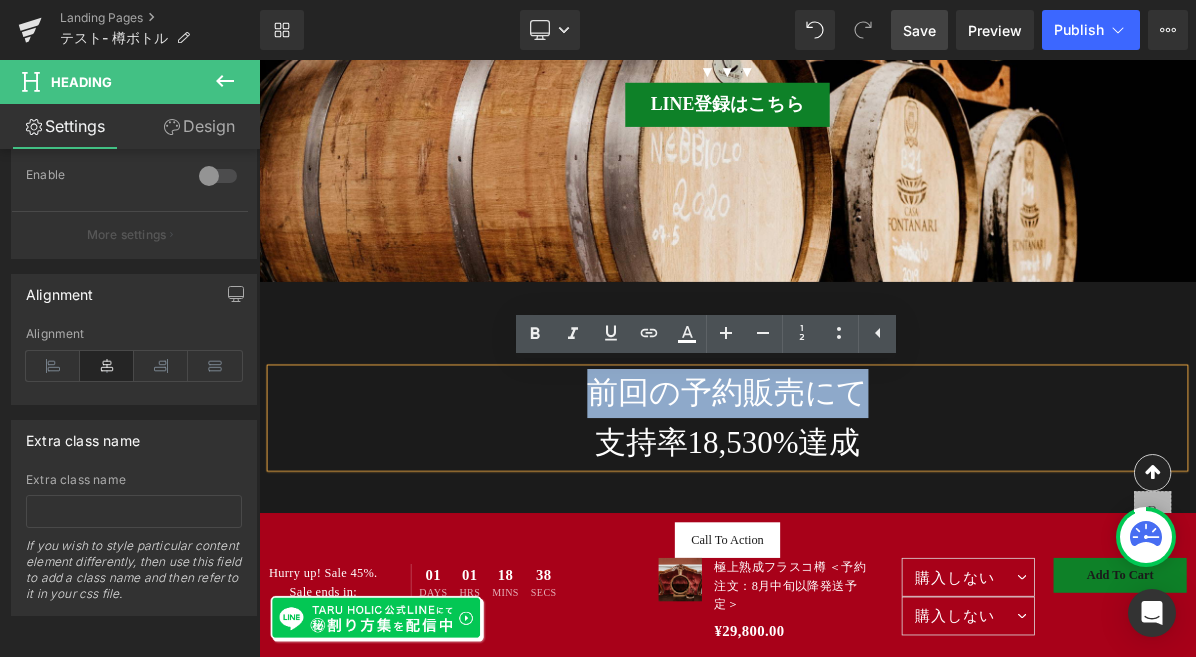 drag, startPoint x: 1022, startPoint y: 488, endPoint x: 670, endPoint y: 482, distance: 352.05115 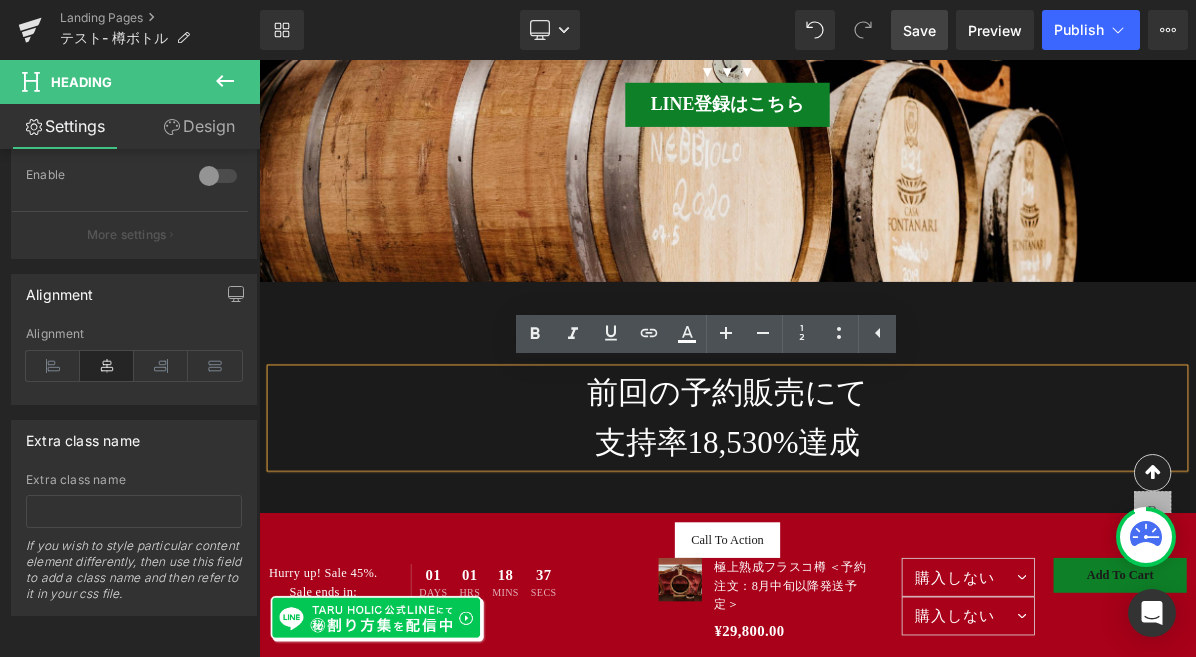click on "支持率18,530%達成" at bounding box center (864, 554) 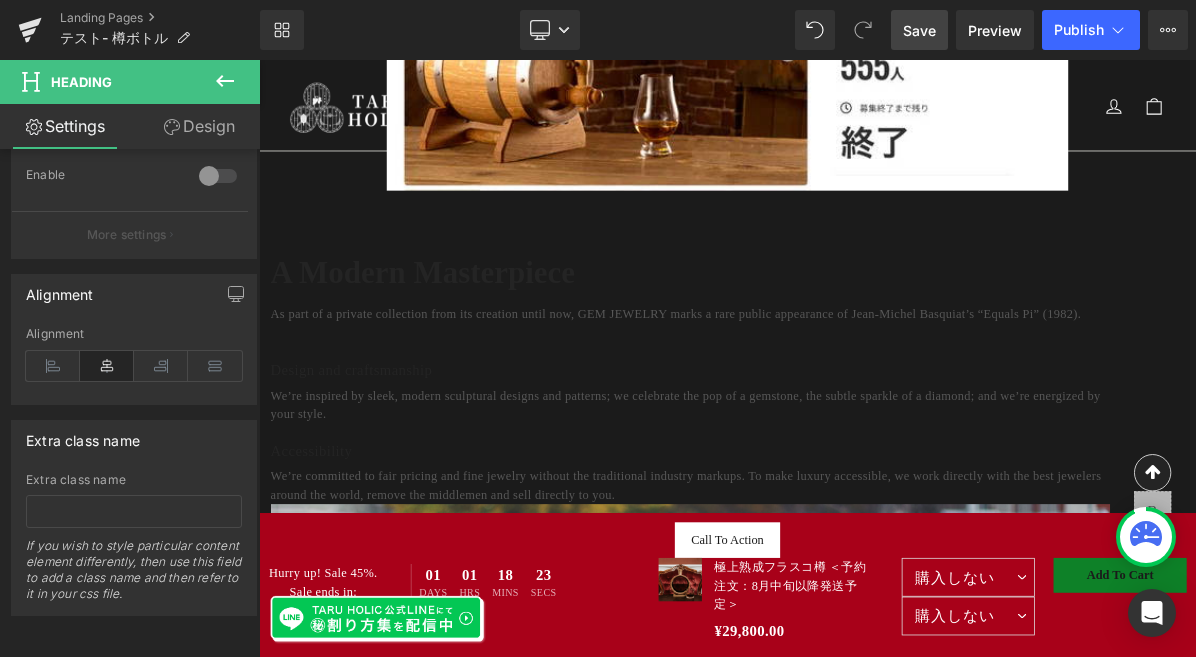 scroll, scrollTop: 2264, scrollLeft: 0, axis: vertical 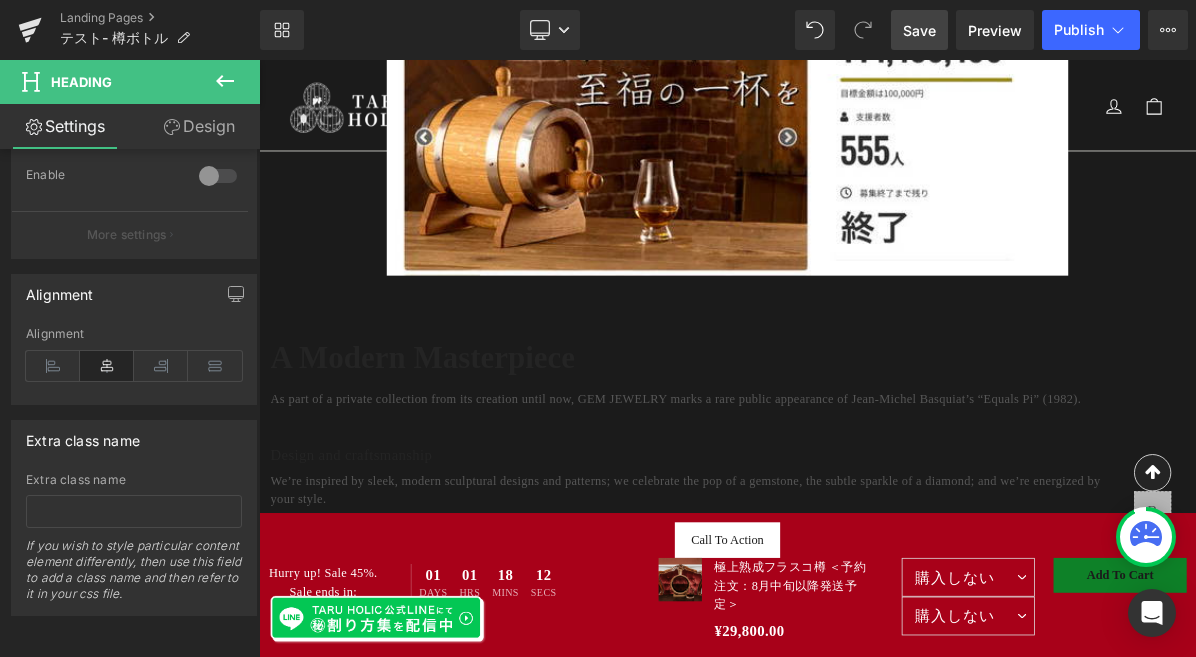 click on "Heading" at bounding box center (120, 82) 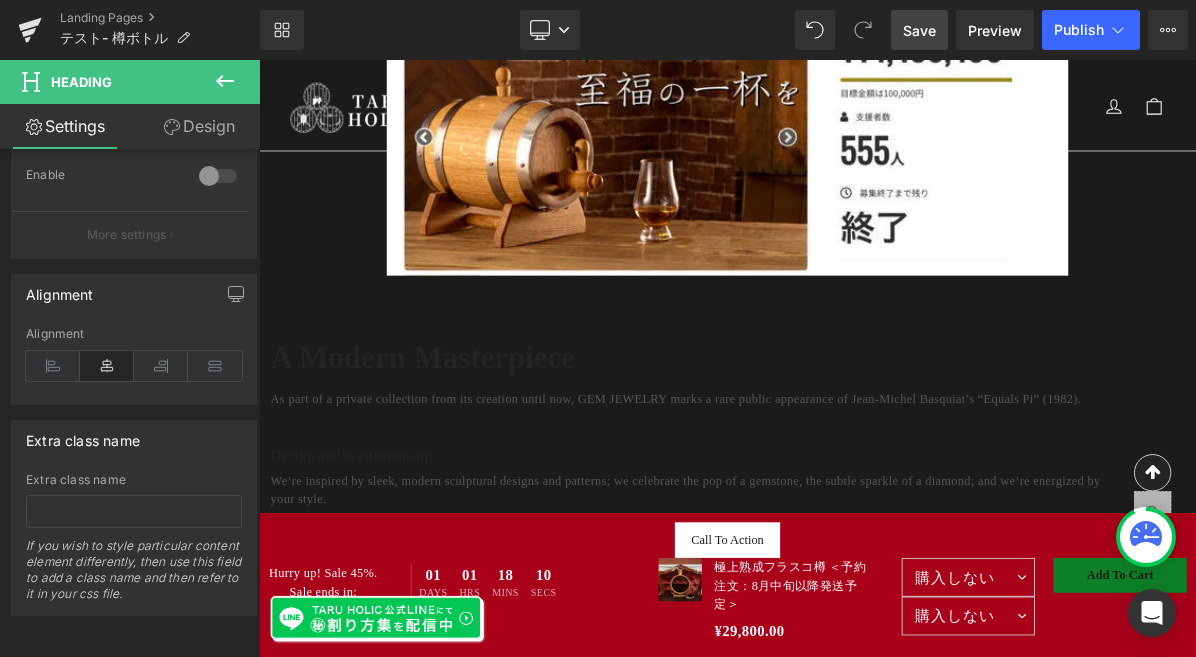 click 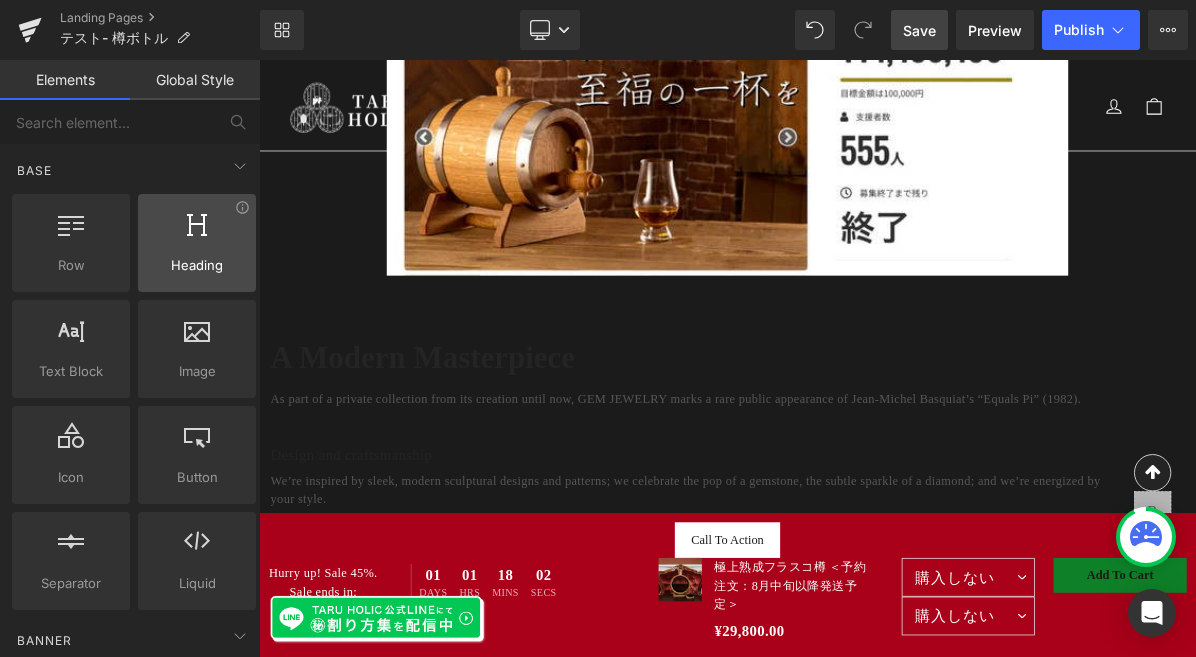 click at bounding box center (197, 232) 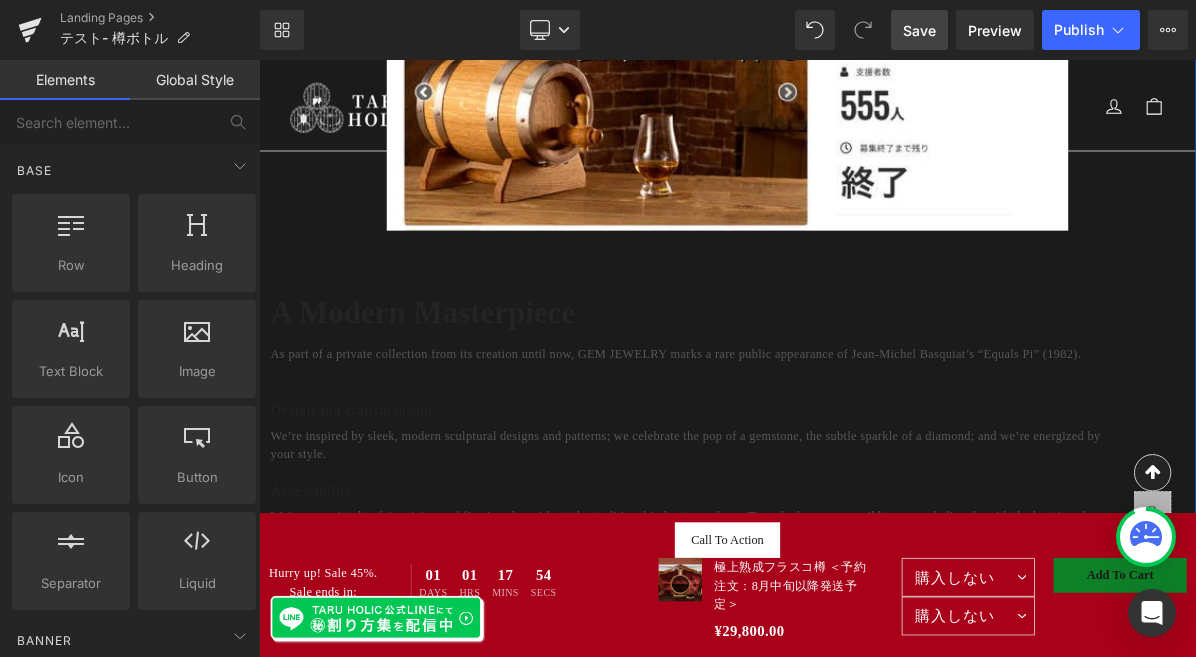scroll, scrollTop: 2200, scrollLeft: 0, axis: vertical 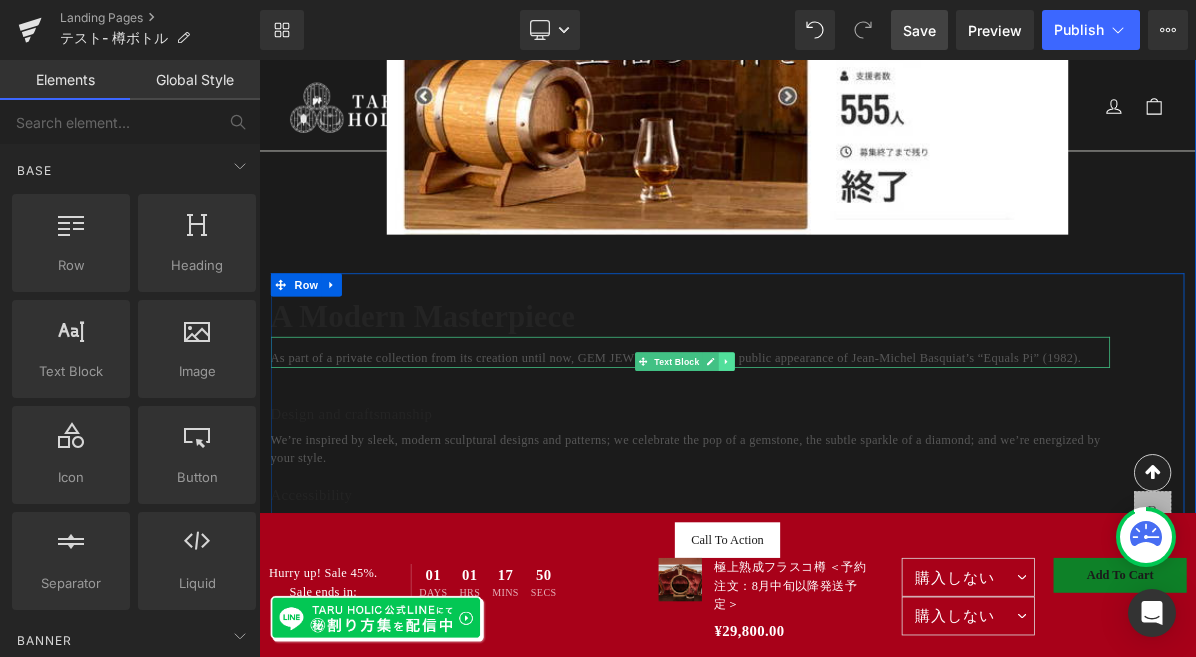 click 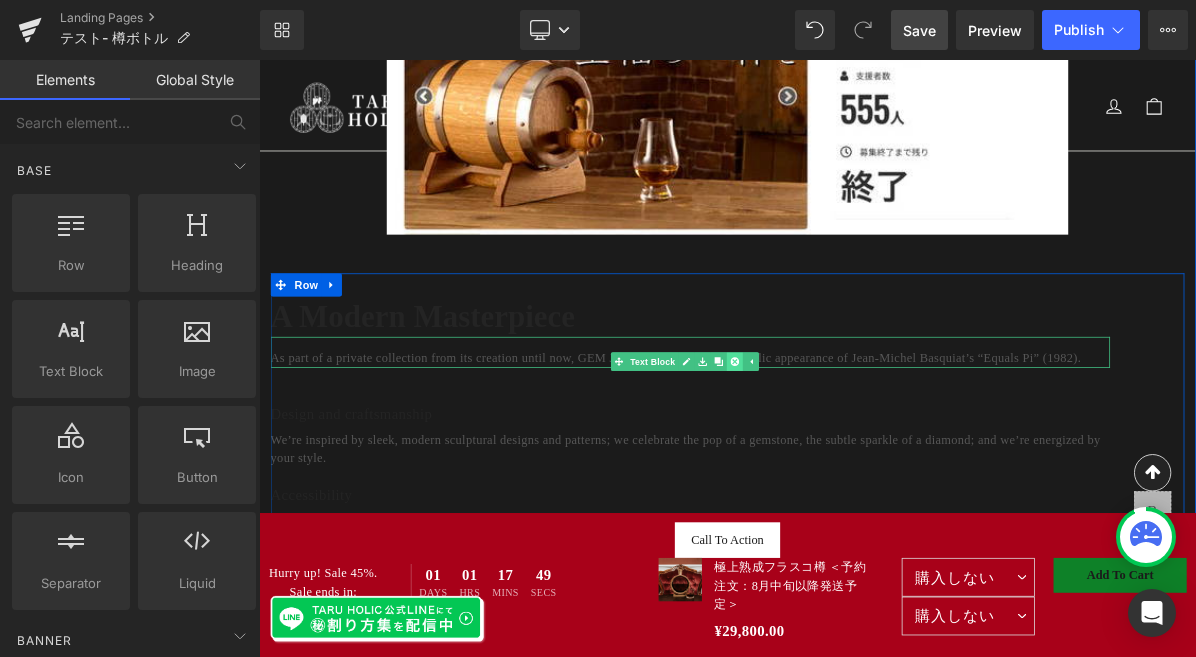click 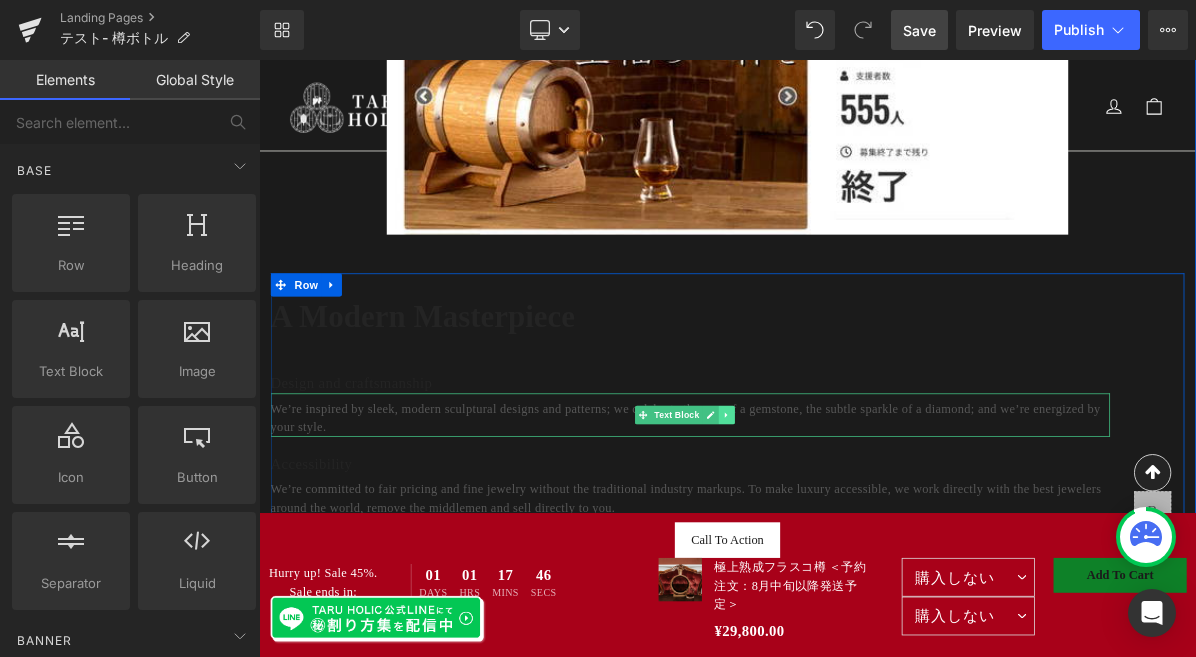 click 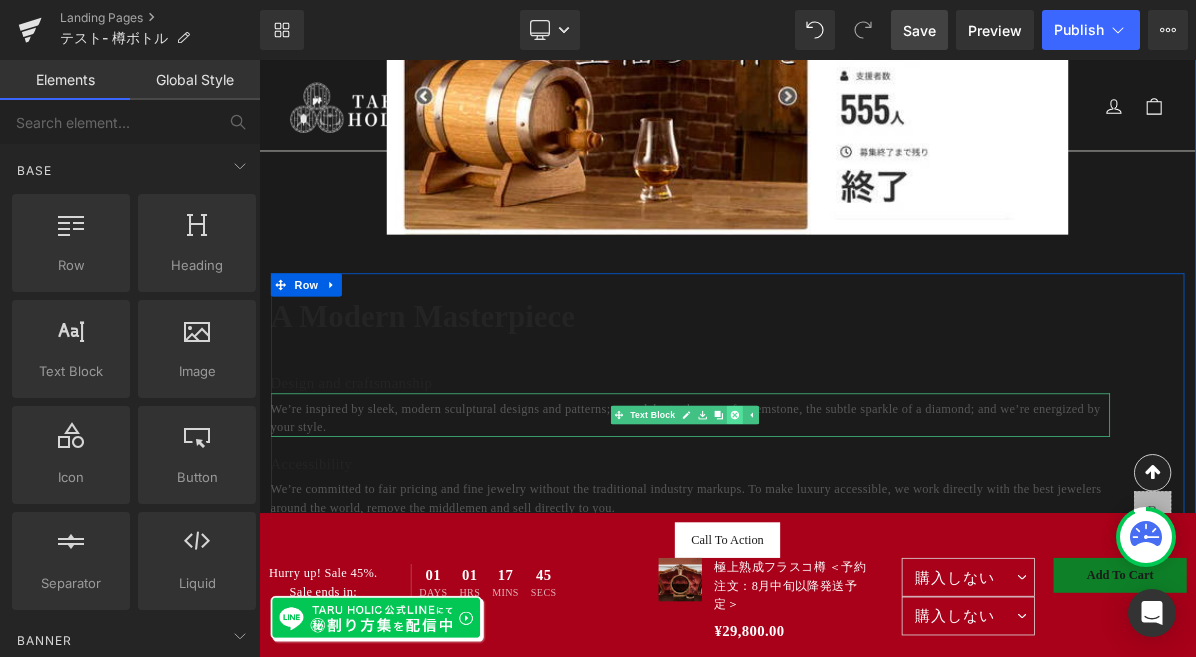 click 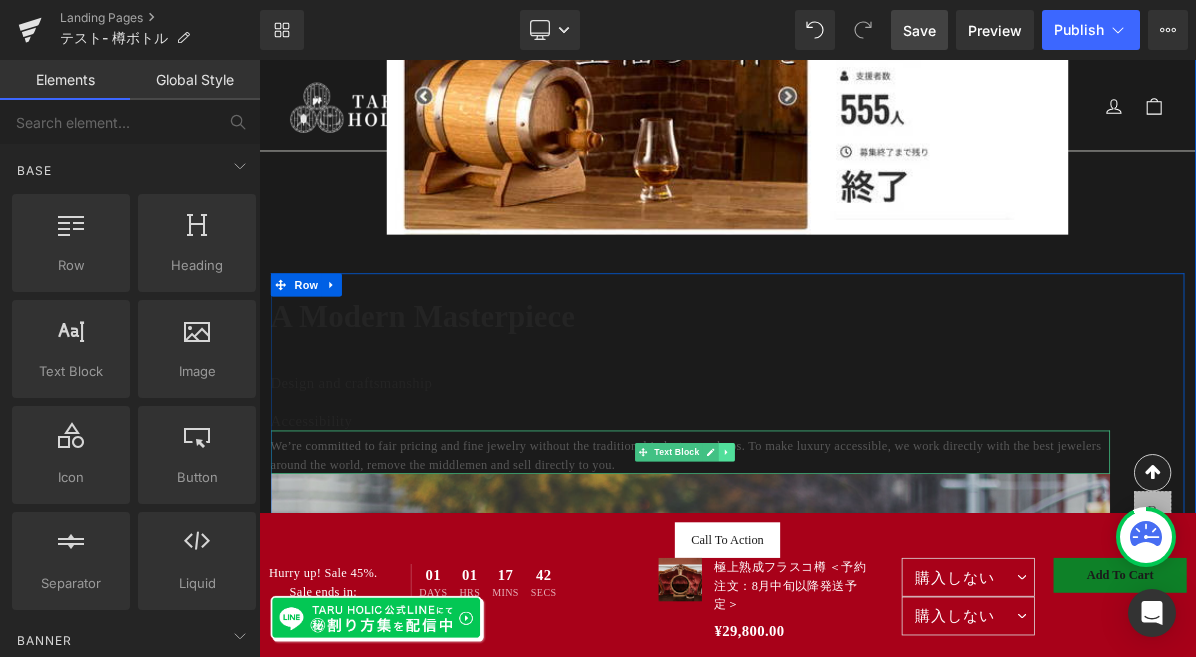 click 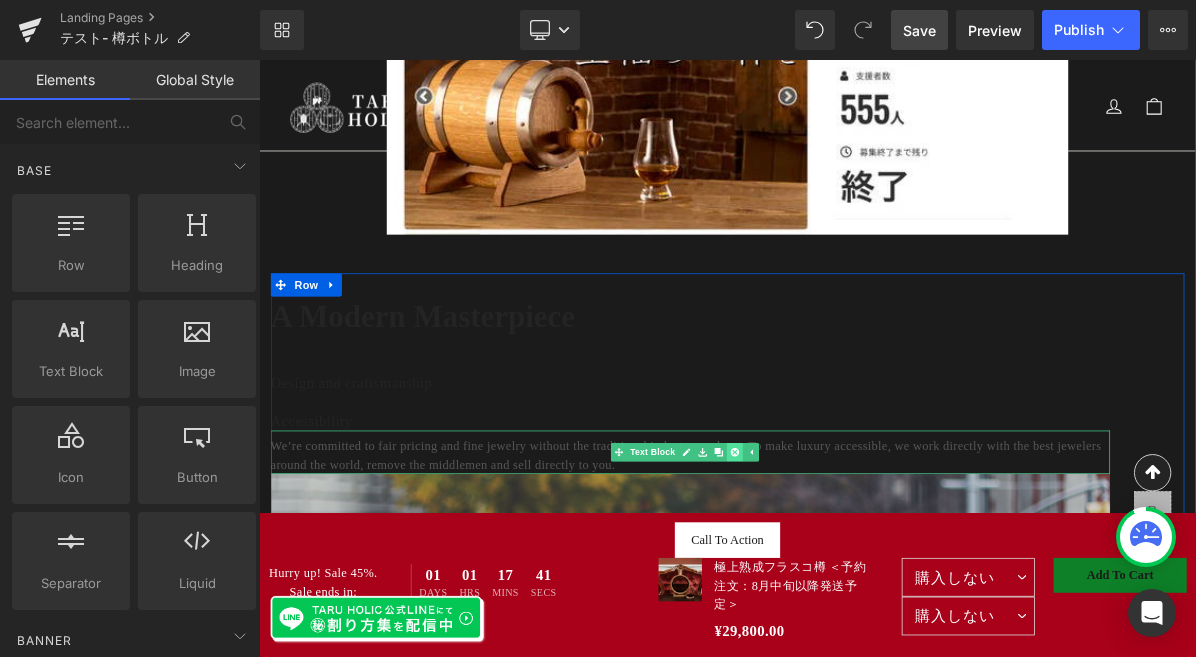 click 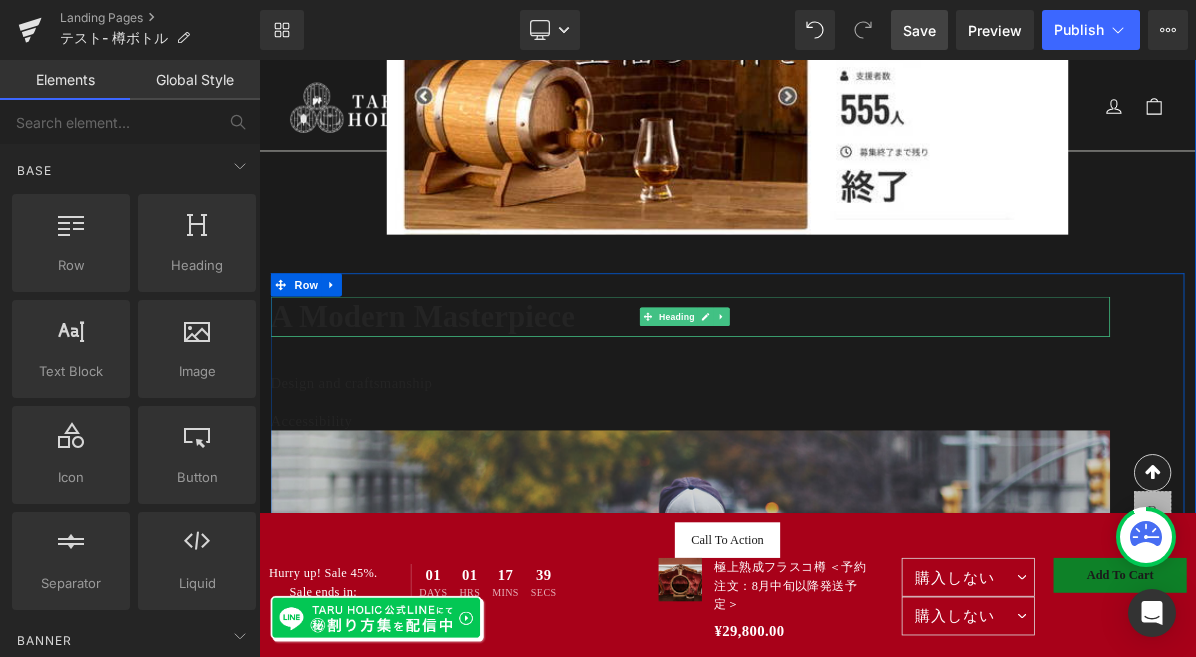 click on "A Modern Masterpiece" at bounding box center [816, 392] 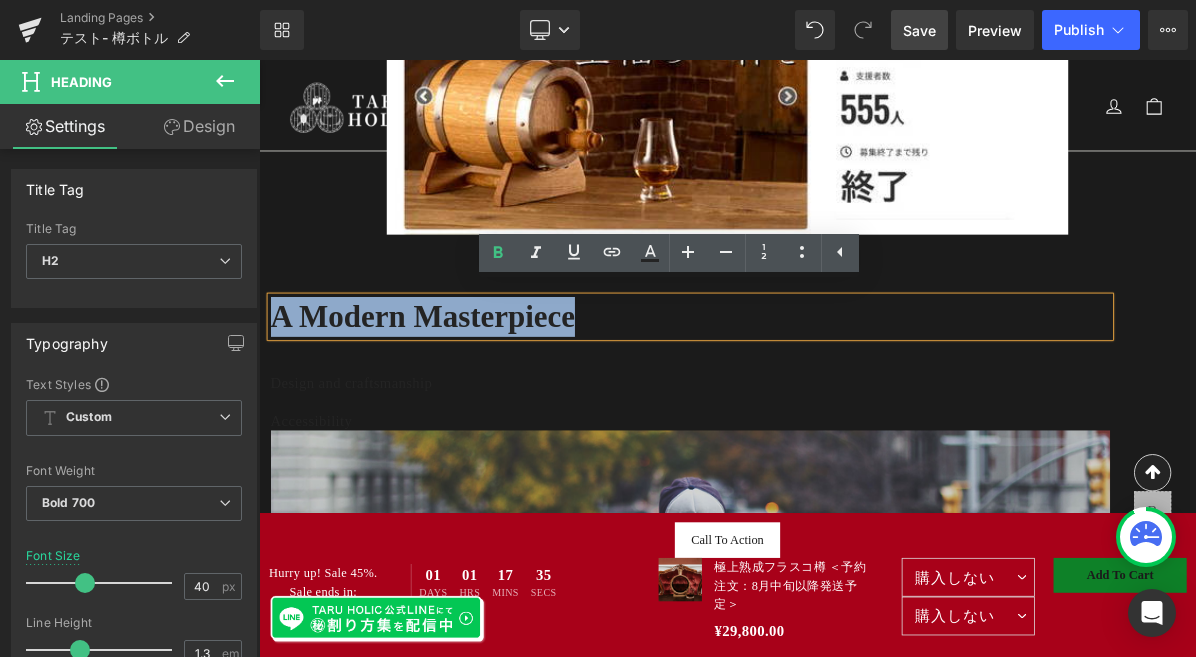 drag, startPoint x: 798, startPoint y: 376, endPoint x: 709, endPoint y: 394, distance: 90.80198 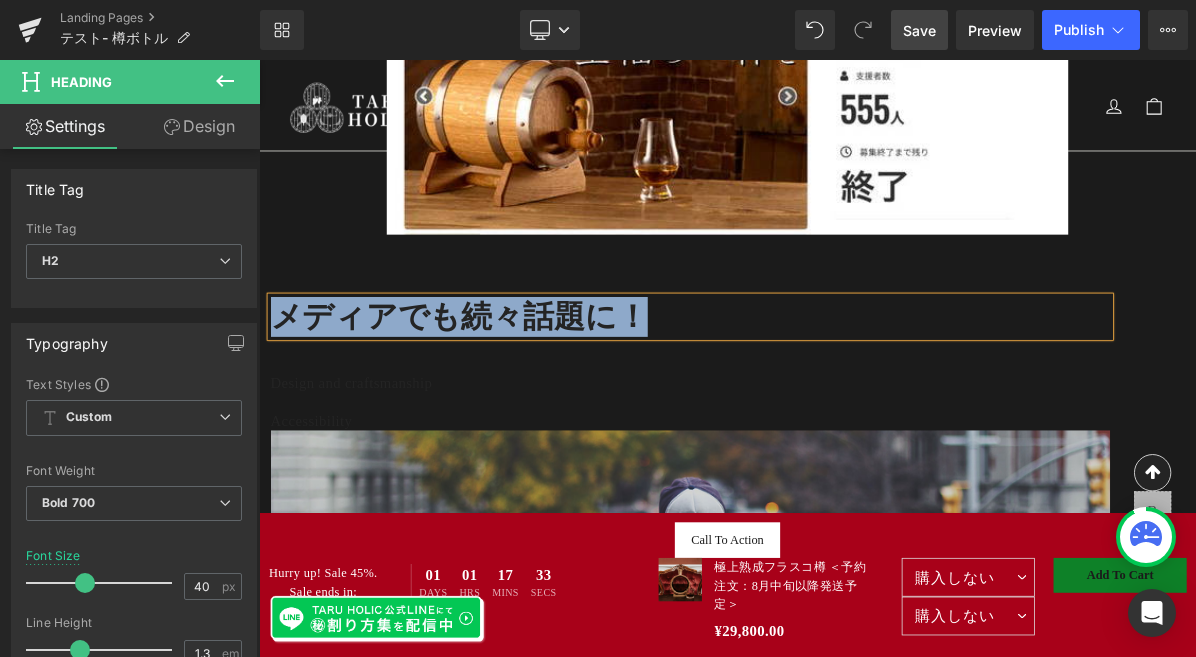 drag, startPoint x: 761, startPoint y: 387, endPoint x: 281, endPoint y: 373, distance: 480.20413 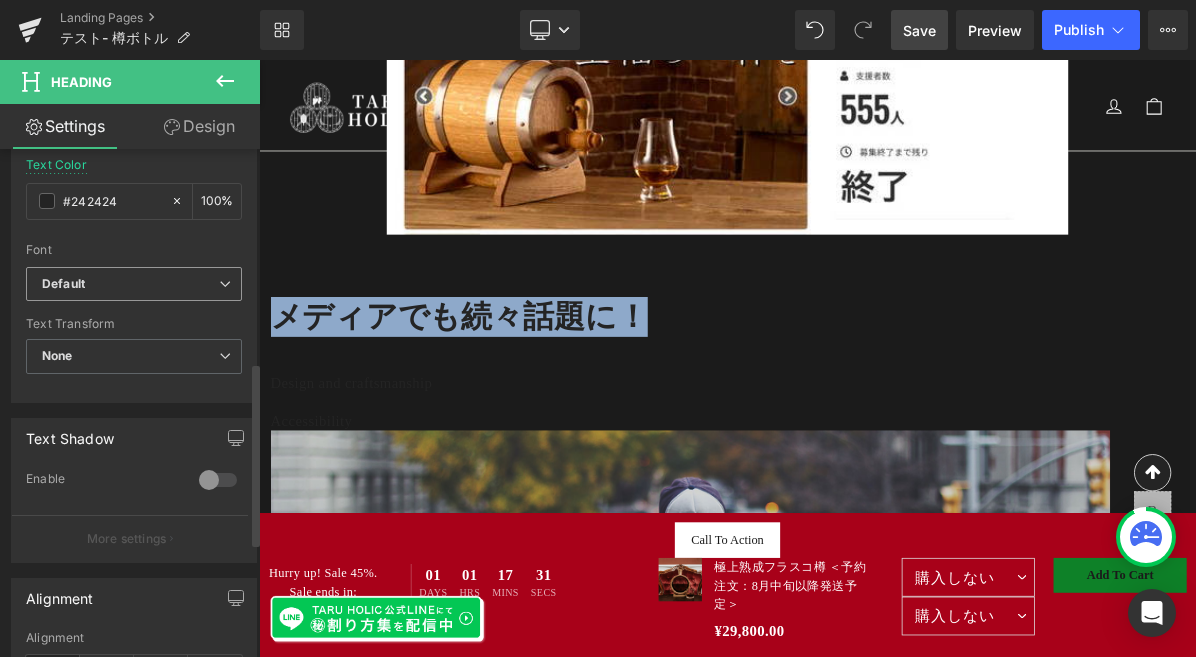 scroll, scrollTop: 588, scrollLeft: 0, axis: vertical 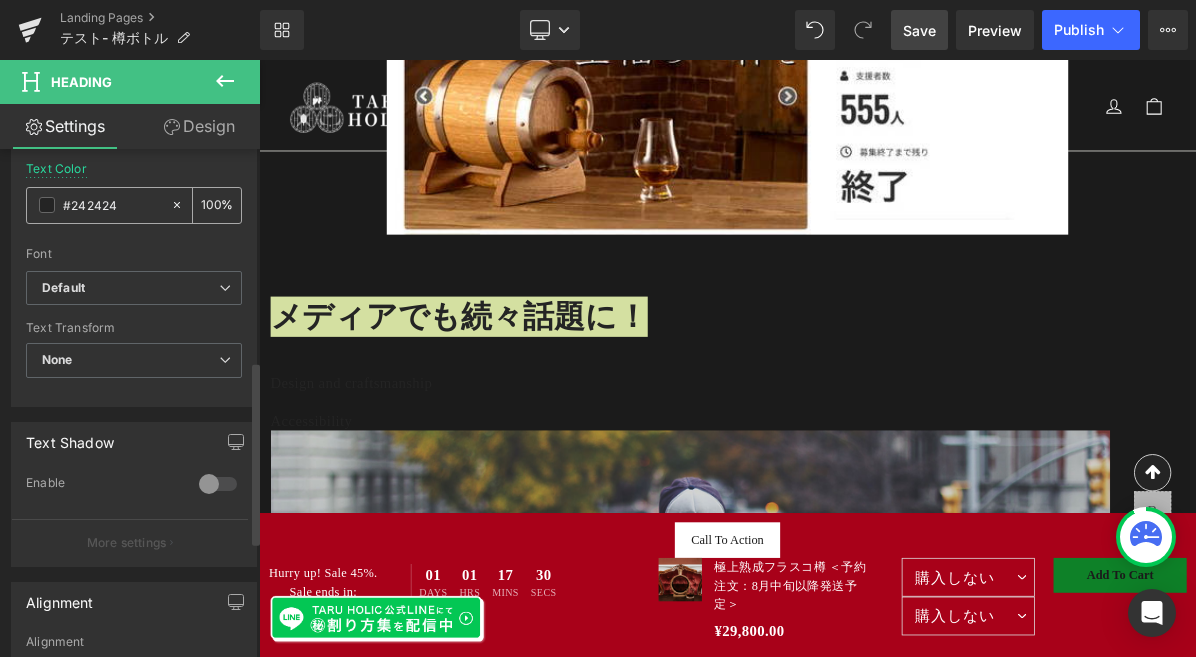 click at bounding box center (47, 205) 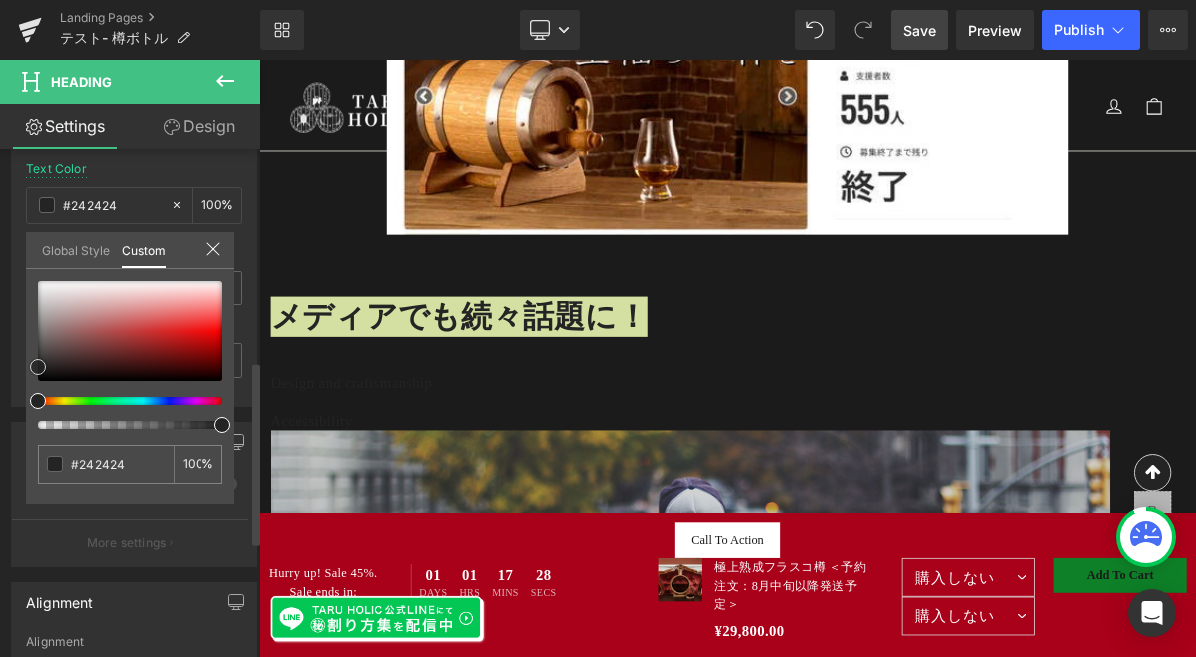 click at bounding box center (130, 331) 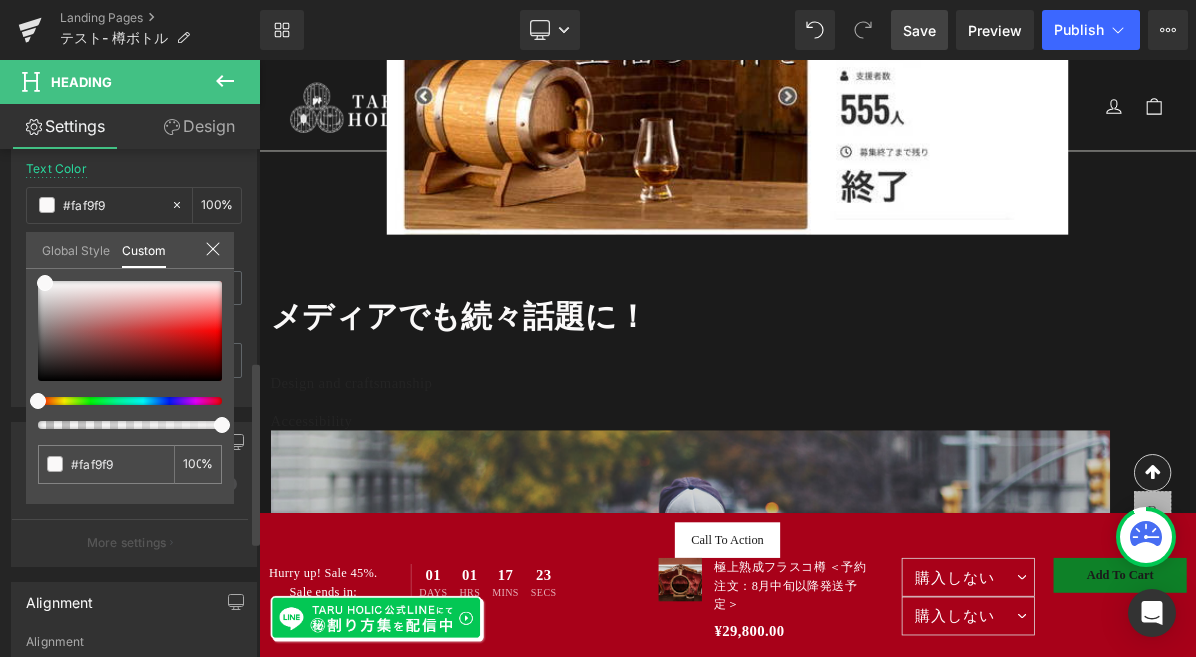 click 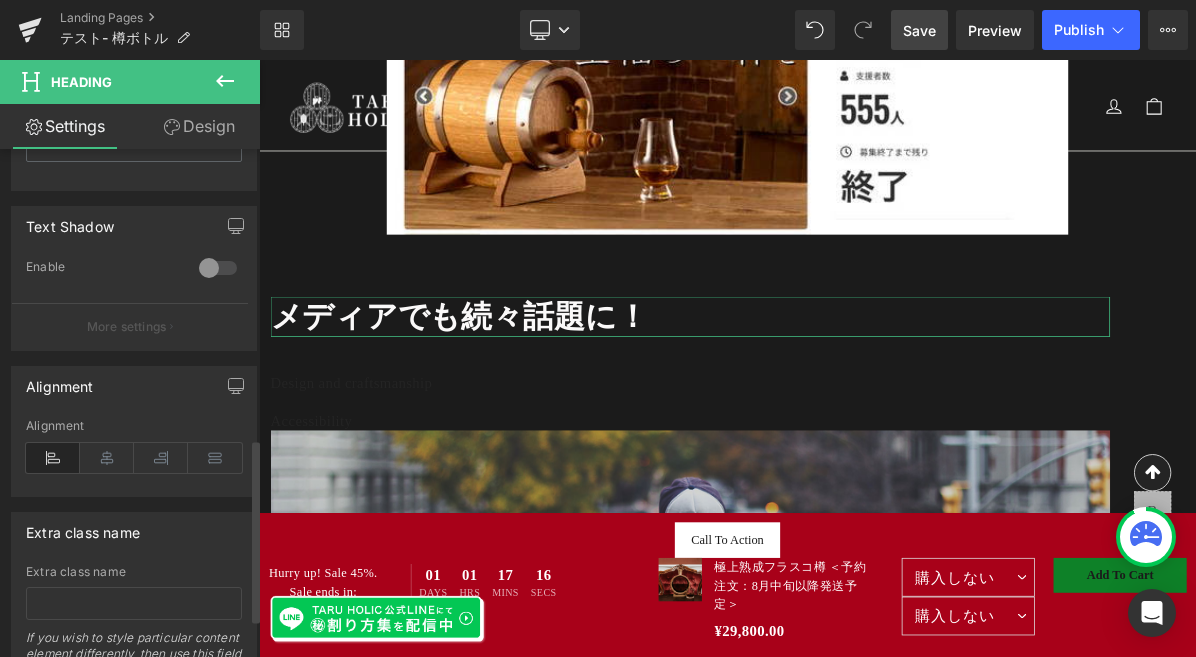 scroll, scrollTop: 911, scrollLeft: 0, axis: vertical 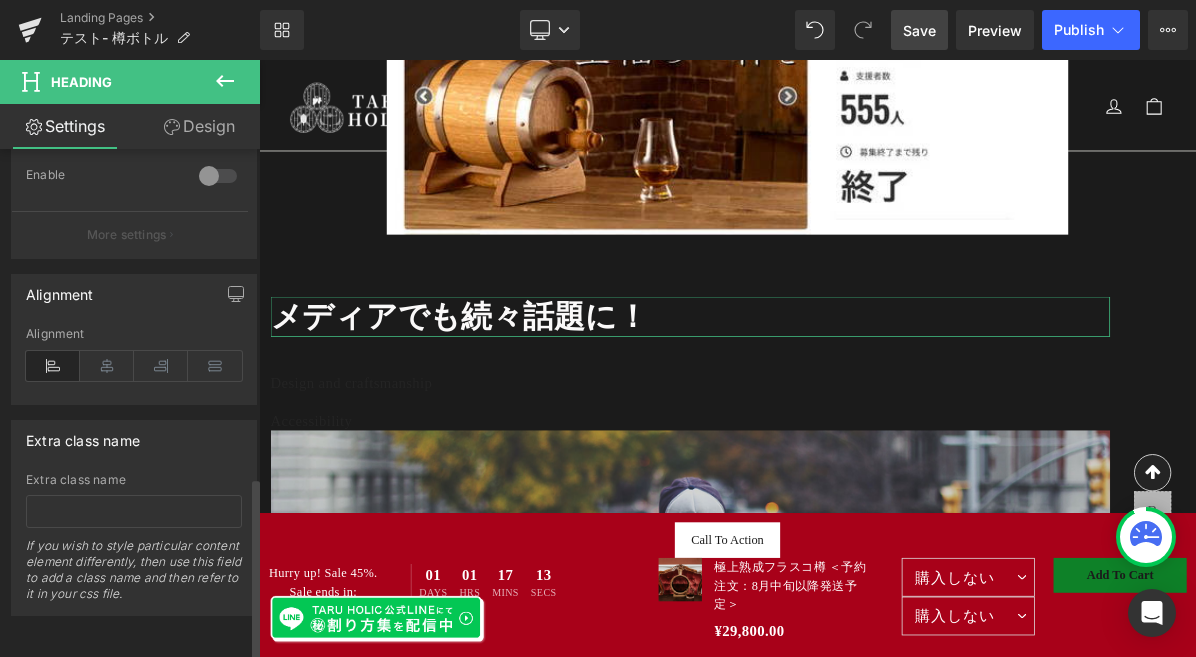 click at bounding box center (107, 366) 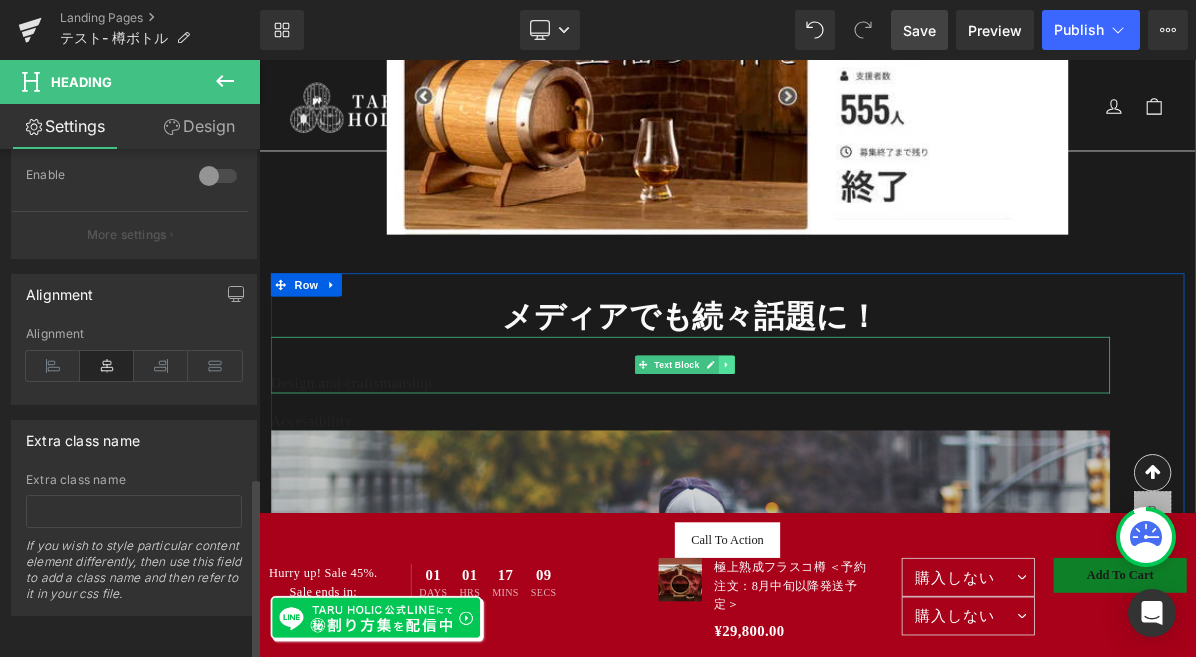click 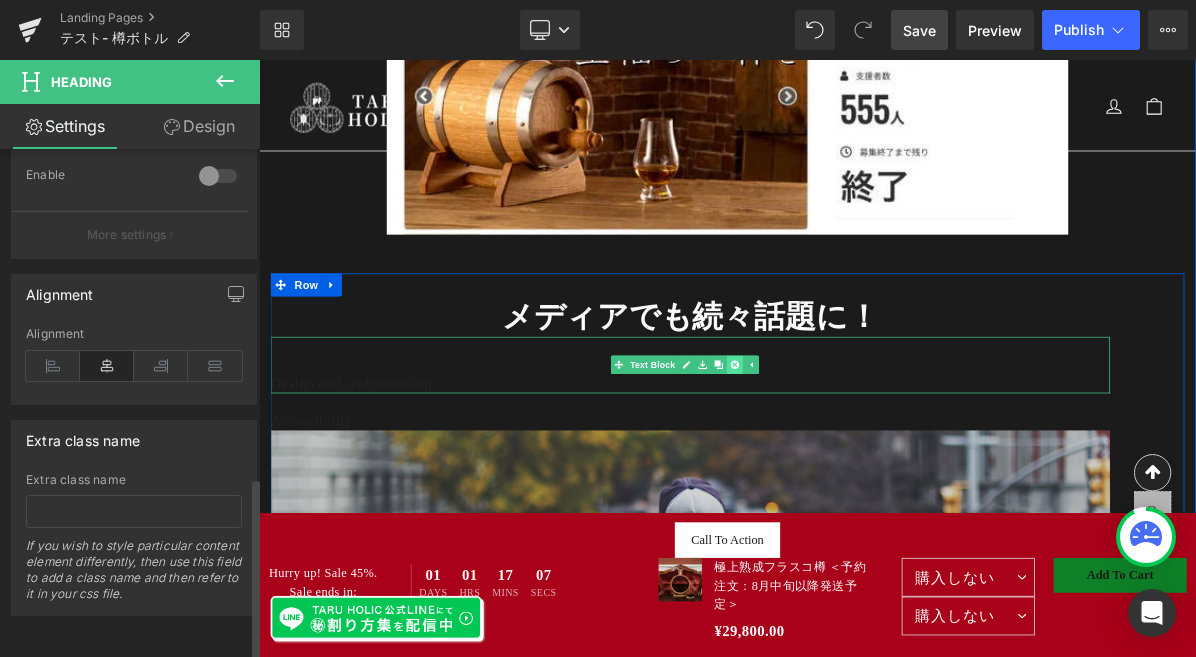 click 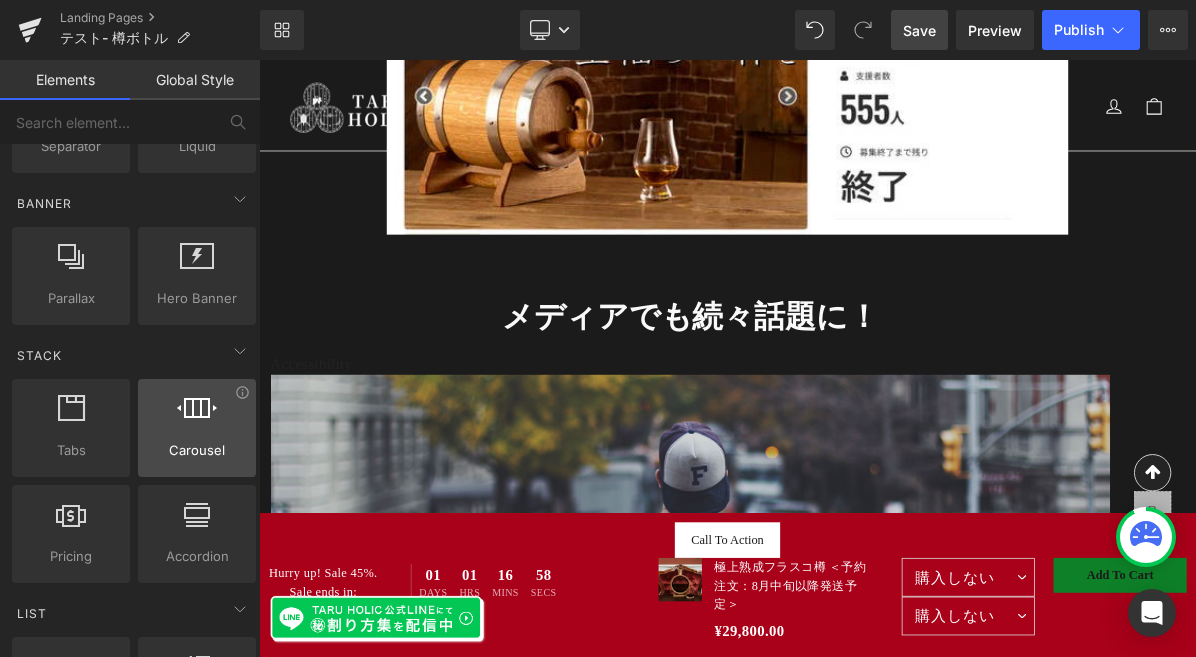 scroll, scrollTop: 484, scrollLeft: 0, axis: vertical 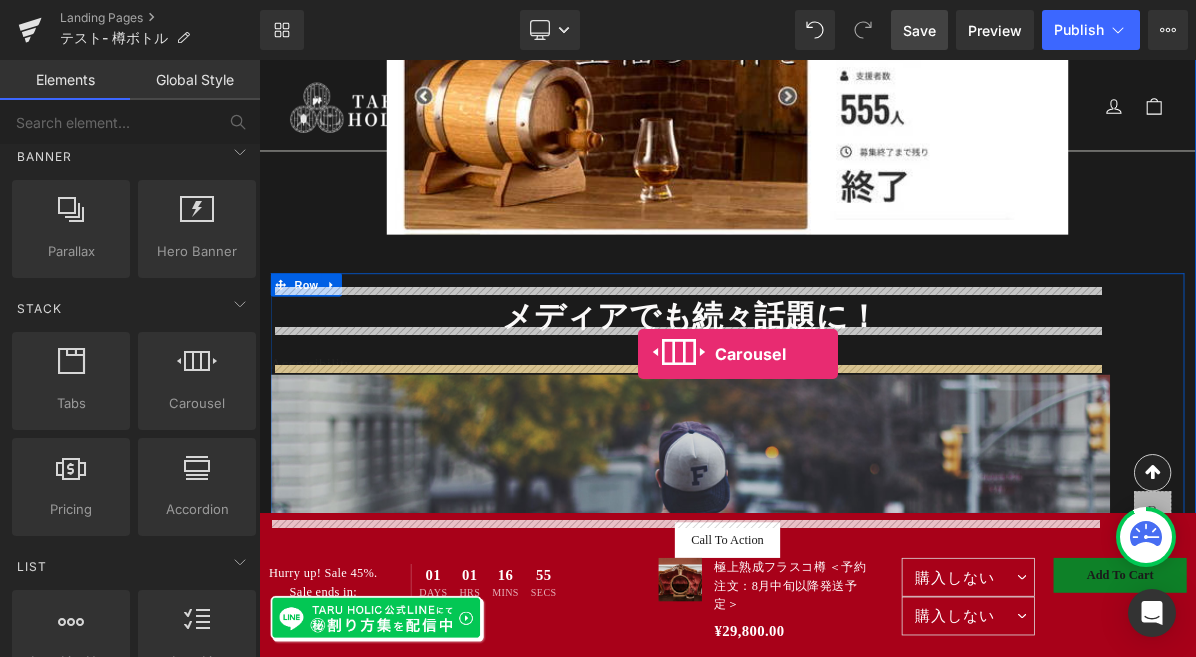 drag, startPoint x: 325, startPoint y: 470, endPoint x: 749, endPoint y: 439, distance: 425.13174 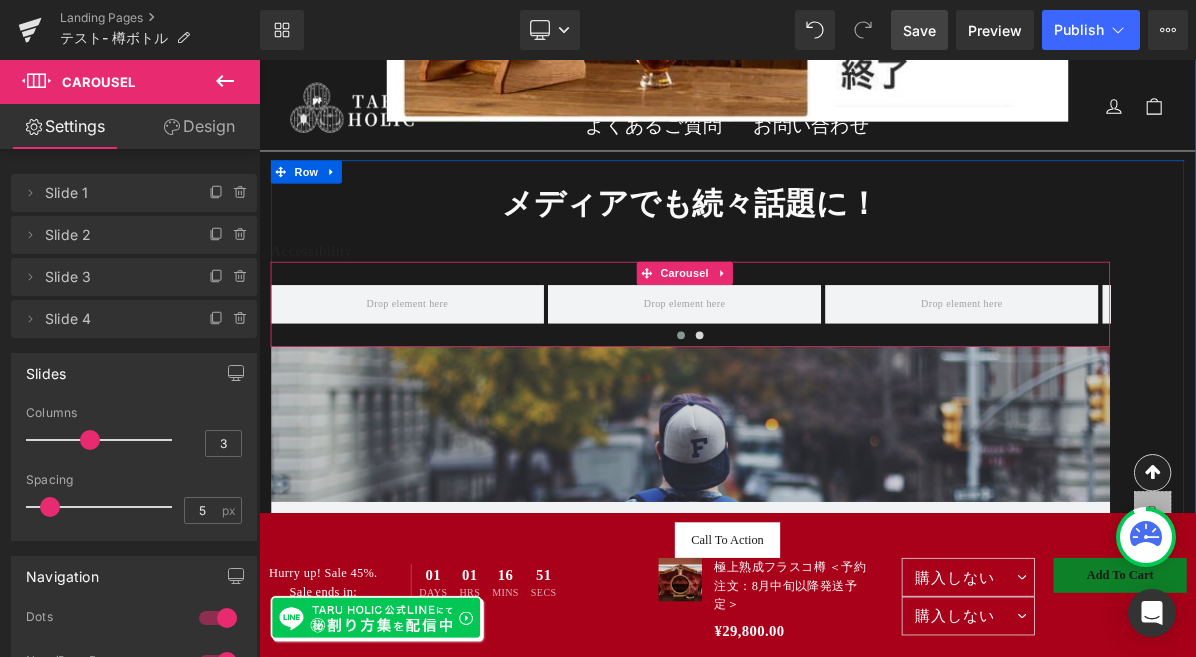 scroll, scrollTop: 2360, scrollLeft: 0, axis: vertical 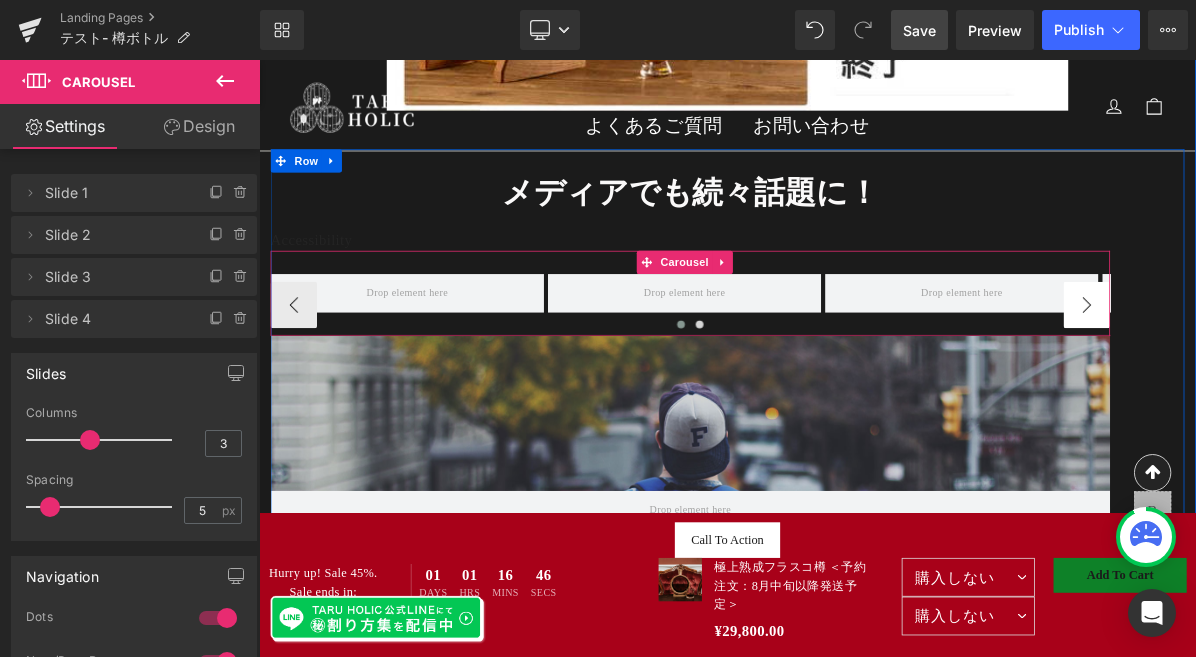 click on "›" at bounding box center [1328, 377] 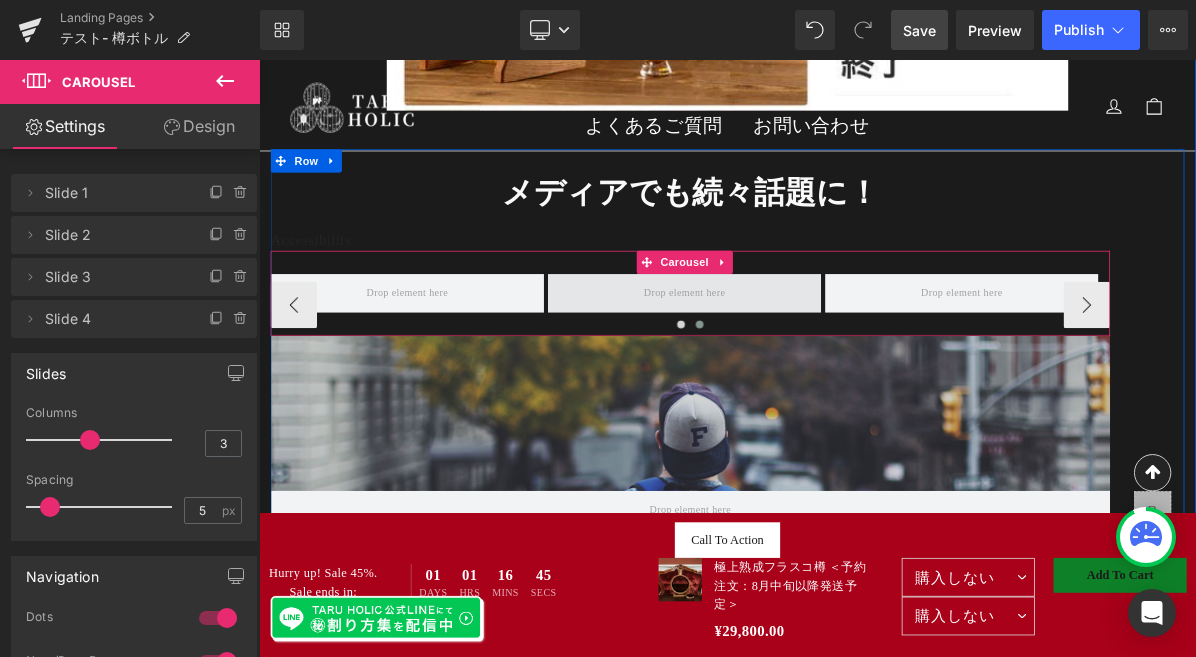 click at bounding box center (808, 362) 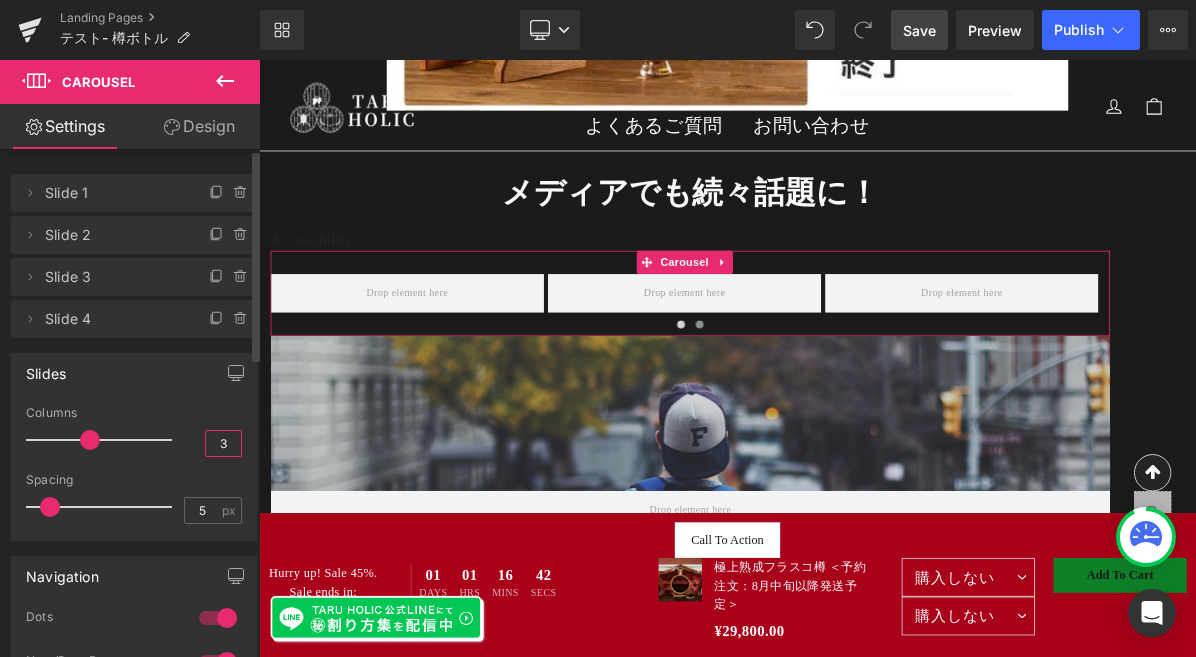 drag, startPoint x: 225, startPoint y: 446, endPoint x: 193, endPoint y: 445, distance: 32.01562 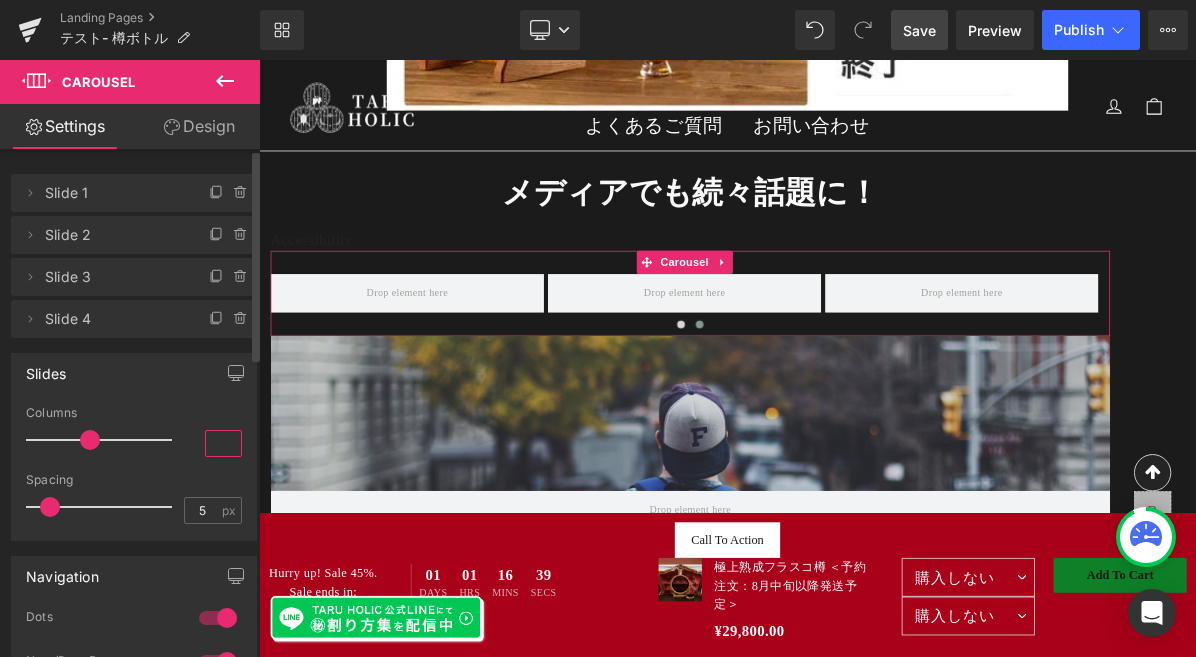 type 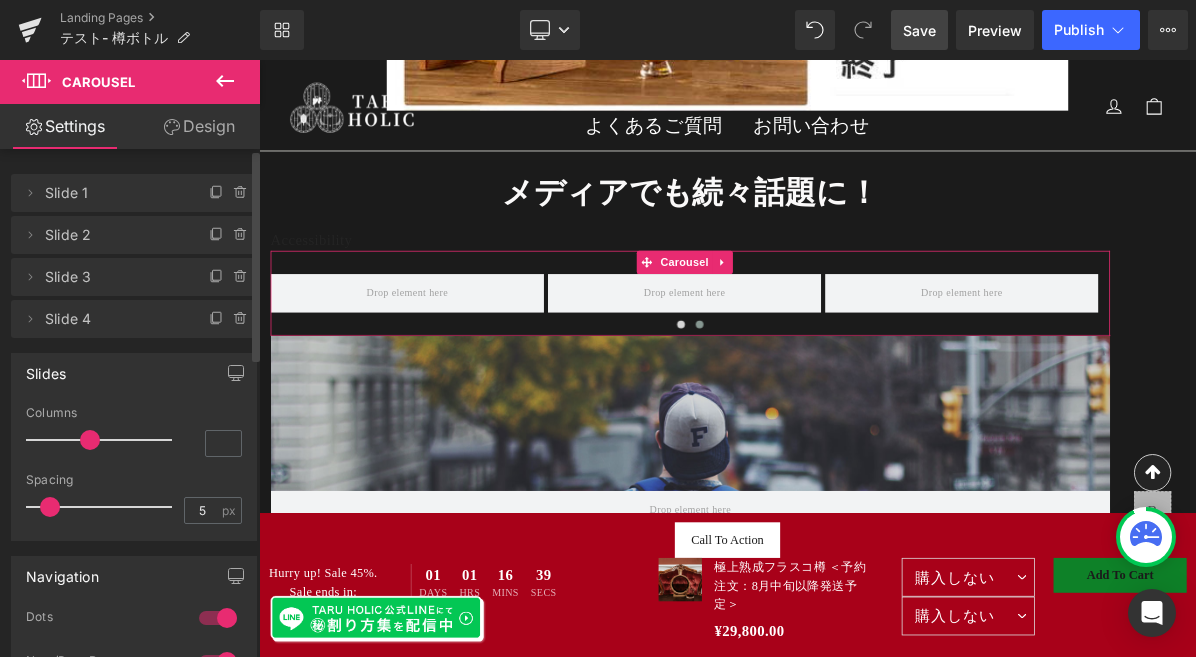 drag, startPoint x: 122, startPoint y: 477, endPoint x: 234, endPoint y: 476, distance: 112.00446 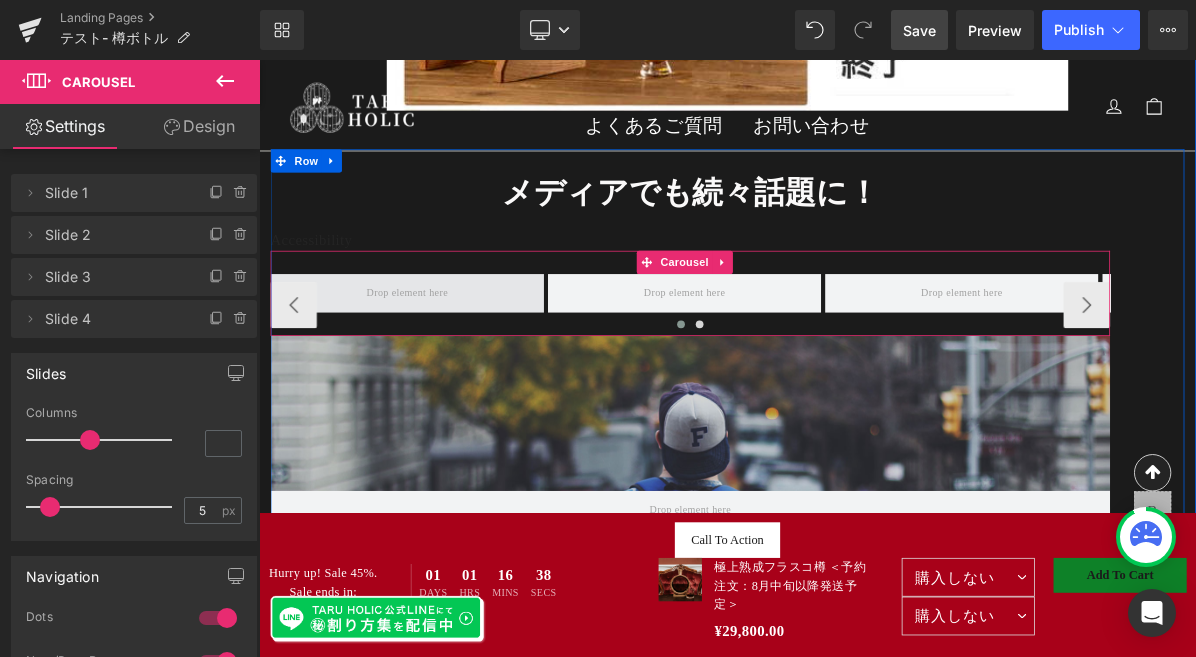 click at bounding box center [450, 362] 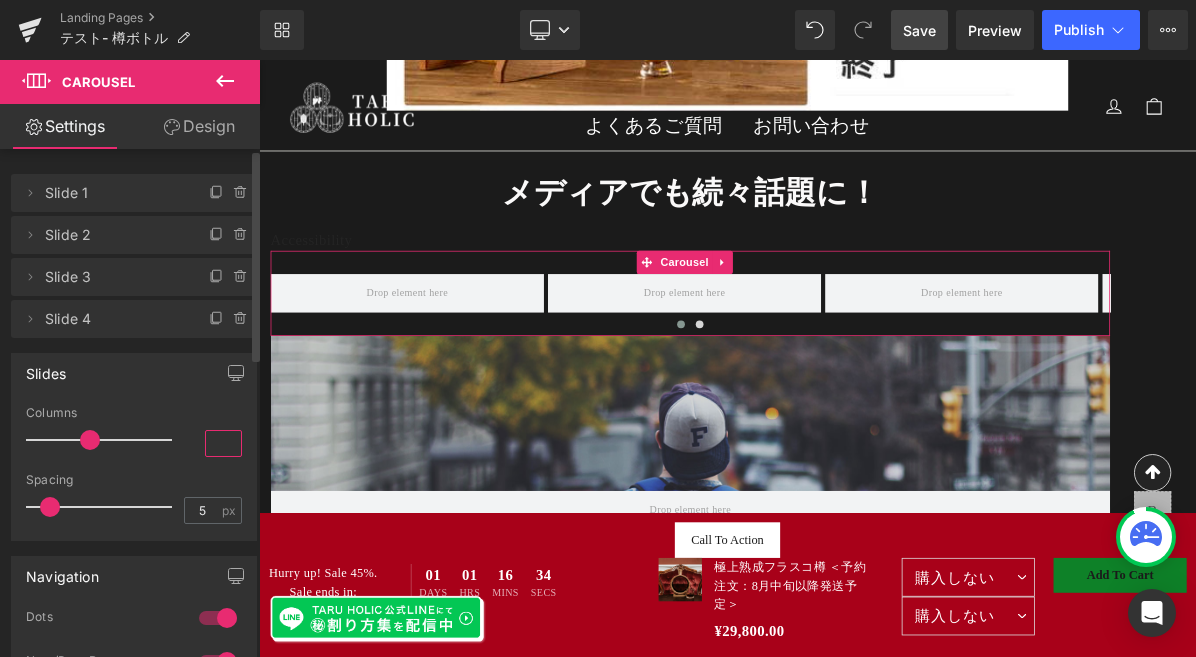 drag, startPoint x: 224, startPoint y: 445, endPoint x: 207, endPoint y: 443, distance: 17.117243 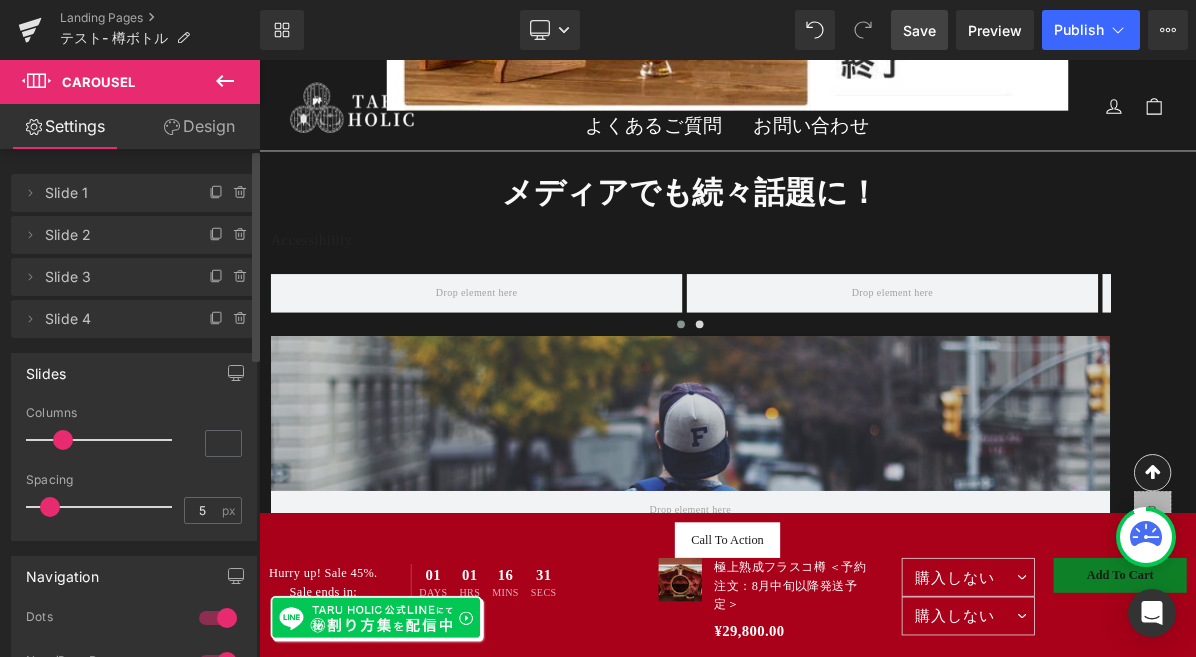 drag, startPoint x: 87, startPoint y: 442, endPoint x: 64, endPoint y: 441, distance: 23.021729 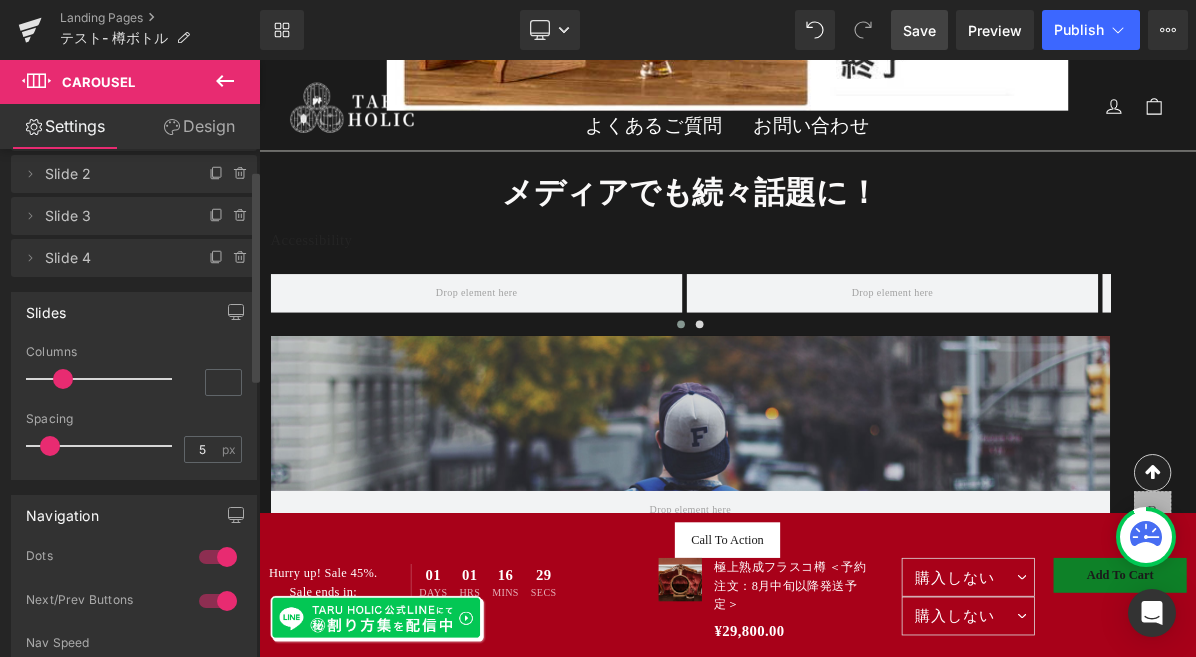 scroll, scrollTop: 68, scrollLeft: 0, axis: vertical 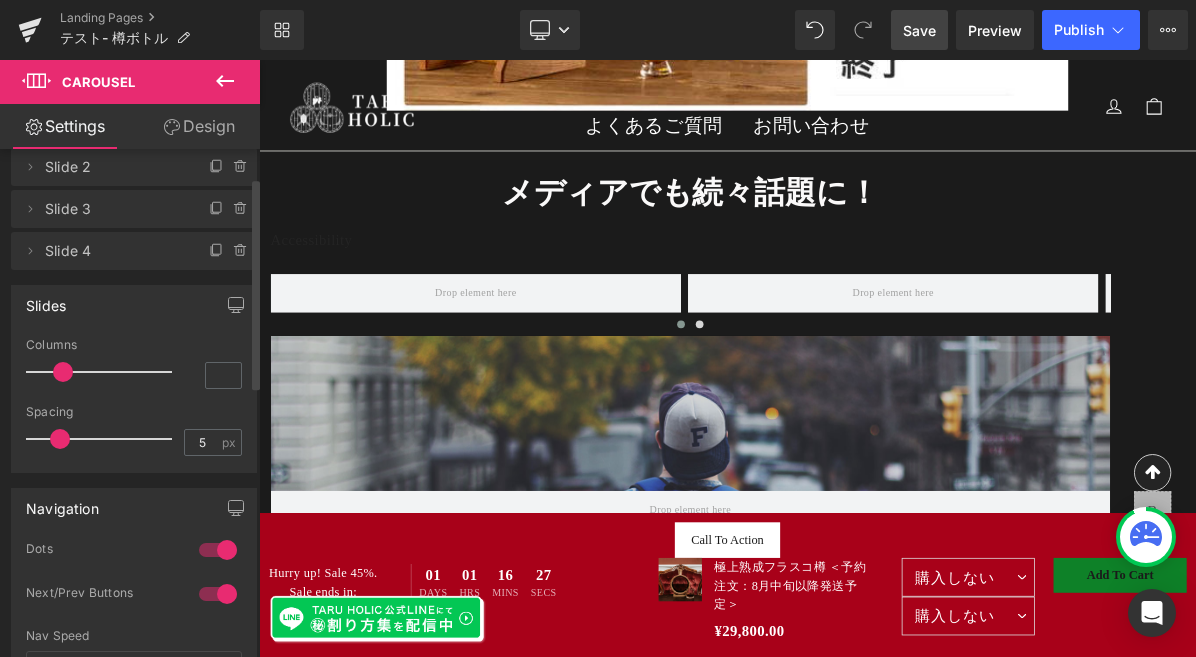 drag, startPoint x: 50, startPoint y: 445, endPoint x: 61, endPoint y: 445, distance: 11 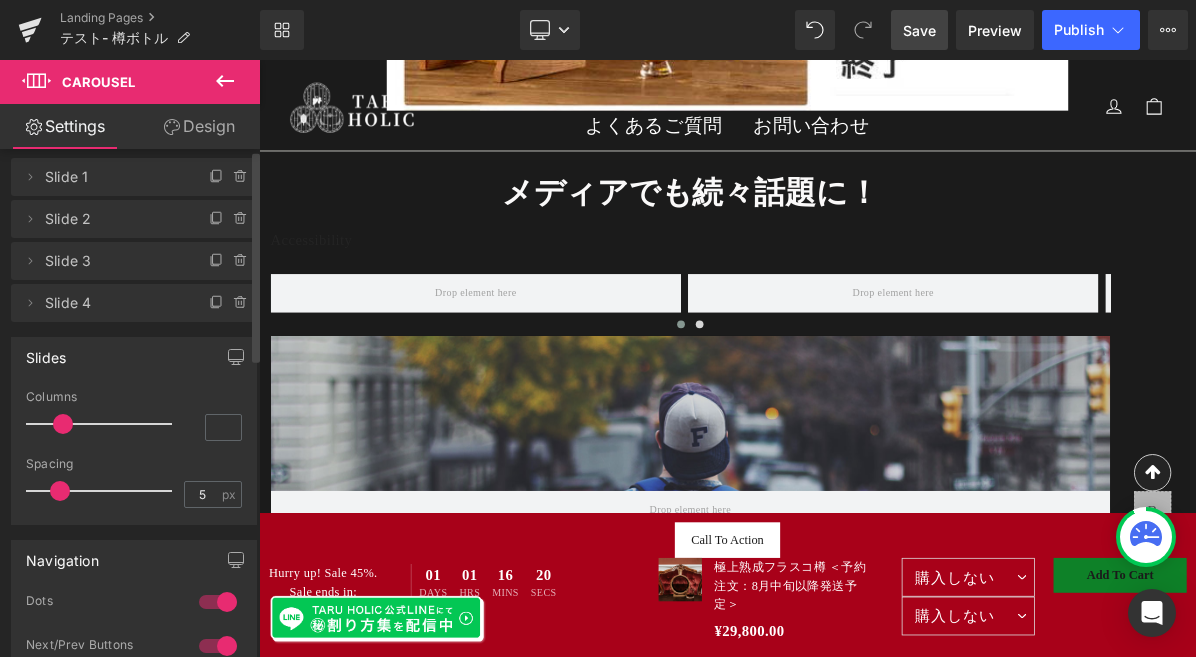 scroll, scrollTop: 0, scrollLeft: 0, axis: both 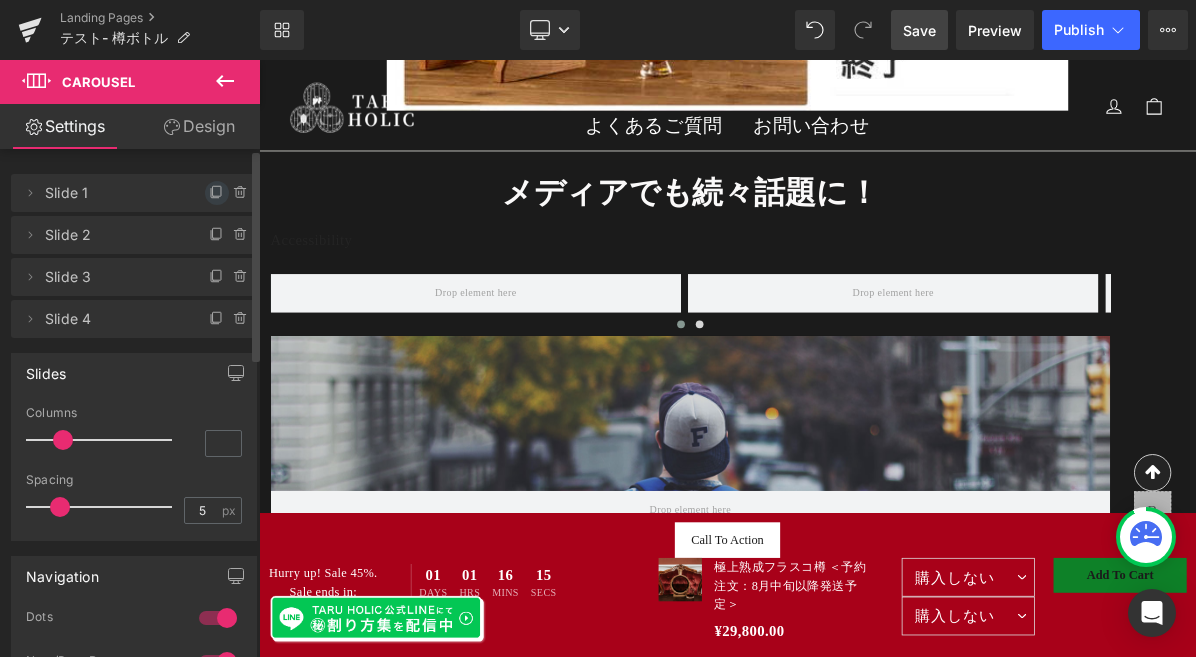 click 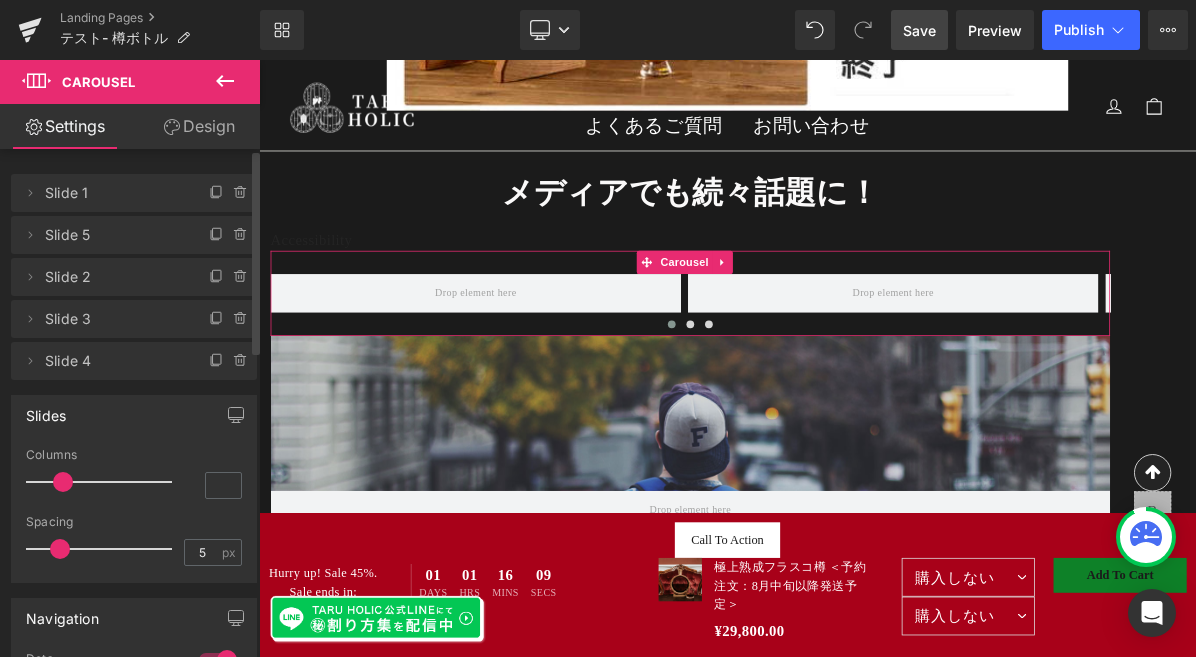 drag, startPoint x: 232, startPoint y: 236, endPoint x: 210, endPoint y: 234, distance: 22.090721 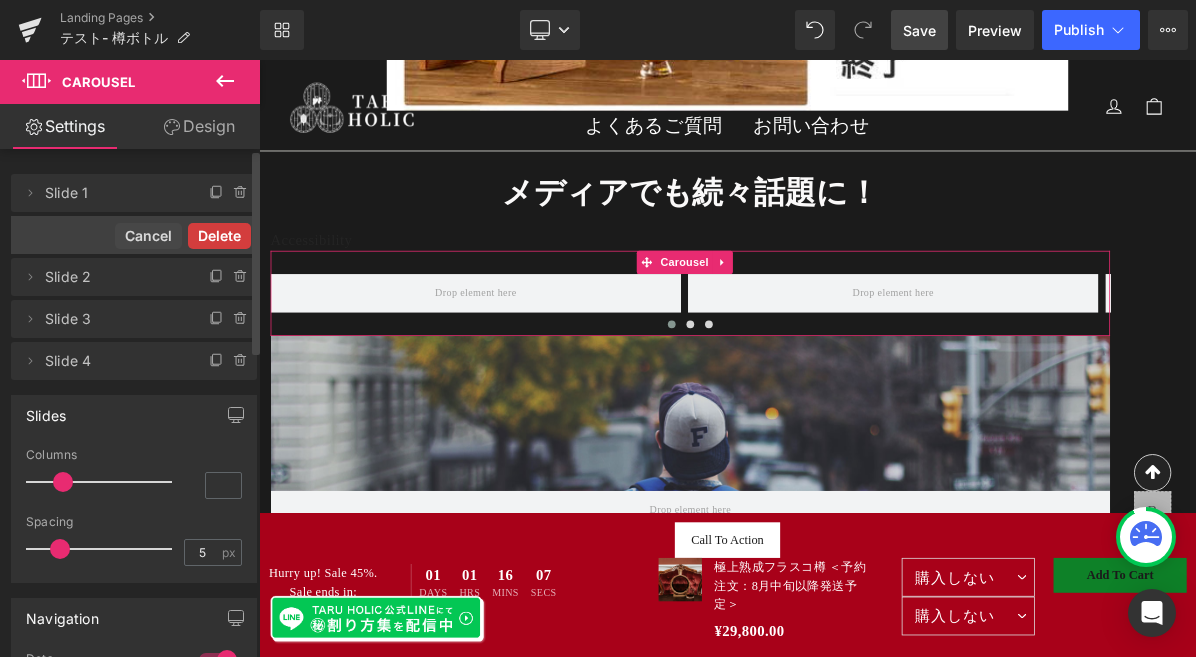 click on "Delete" at bounding box center (219, 236) 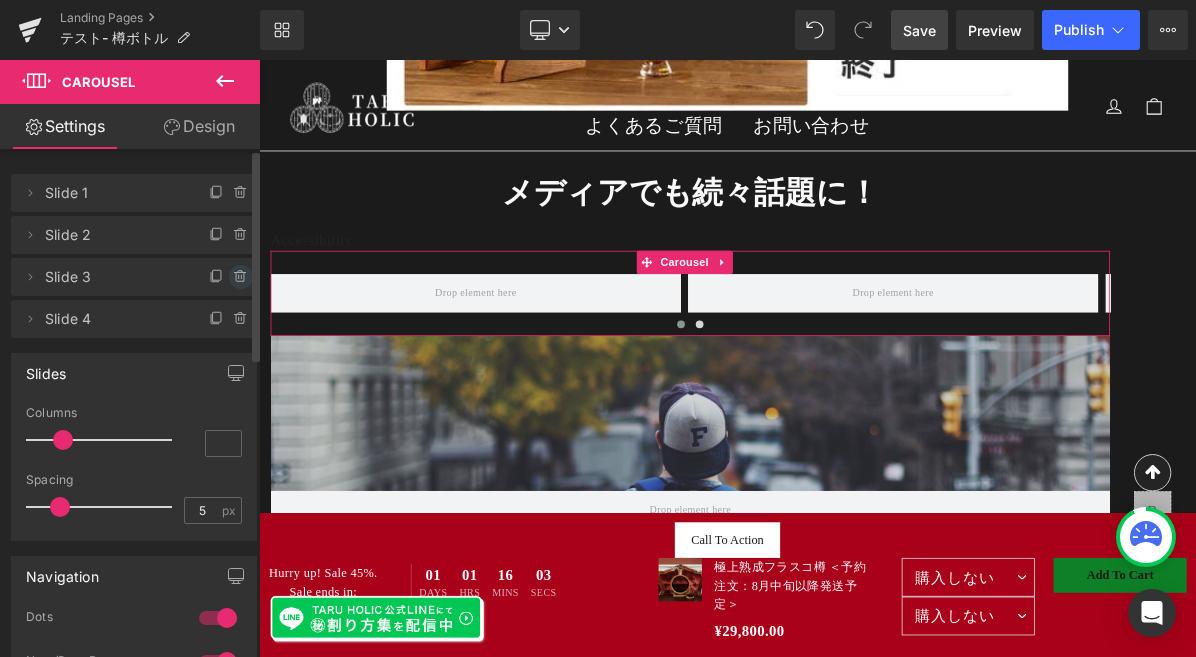 click 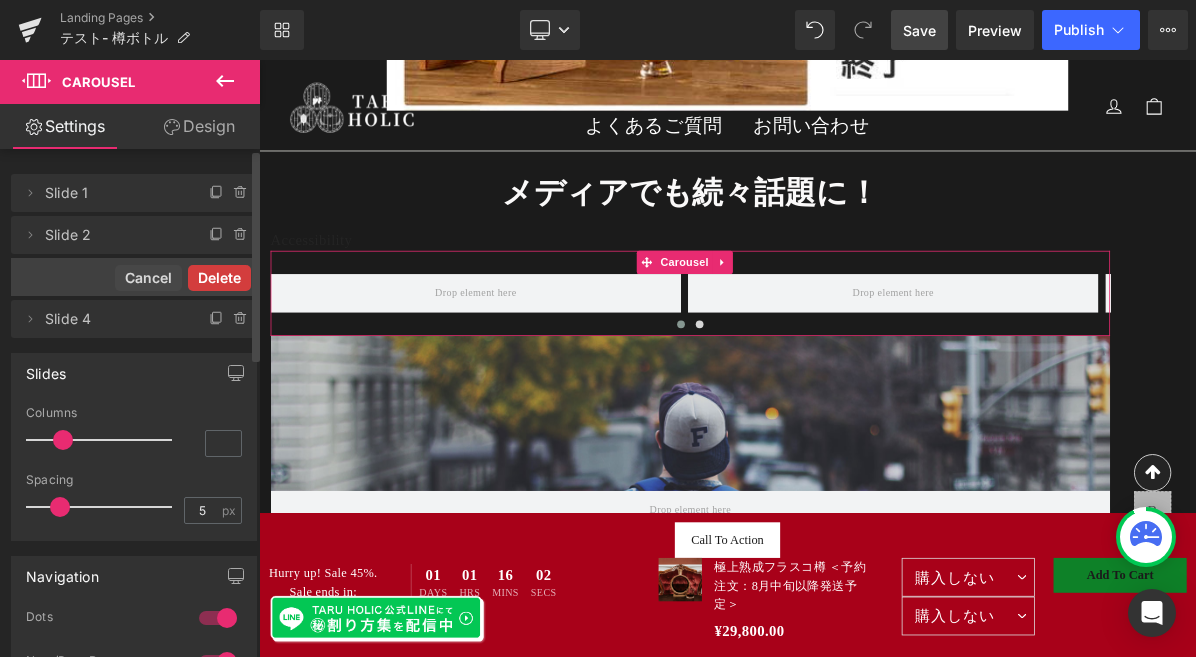 click on "Delete" at bounding box center [219, 278] 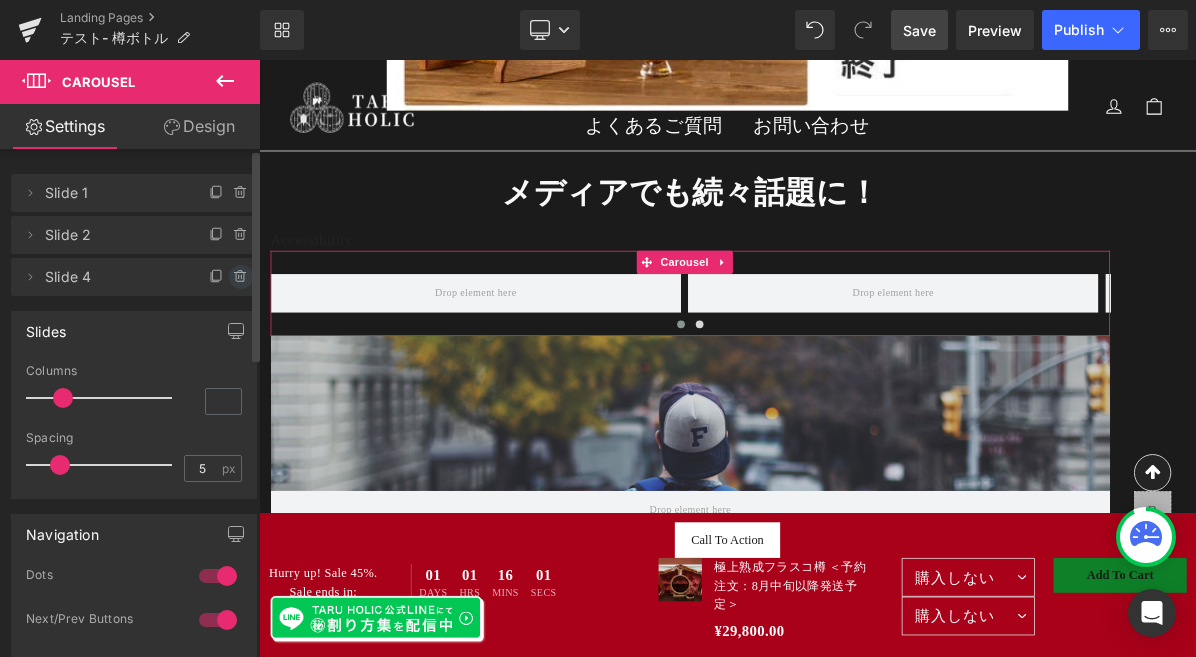 click 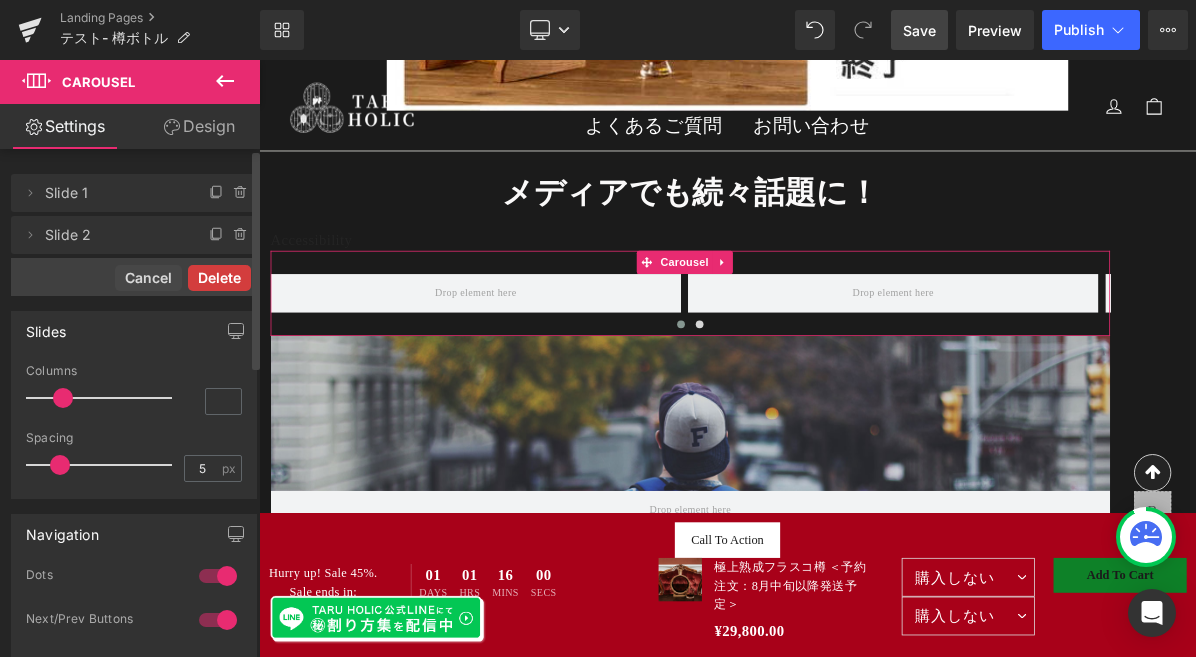 click on "Delete" at bounding box center (219, 278) 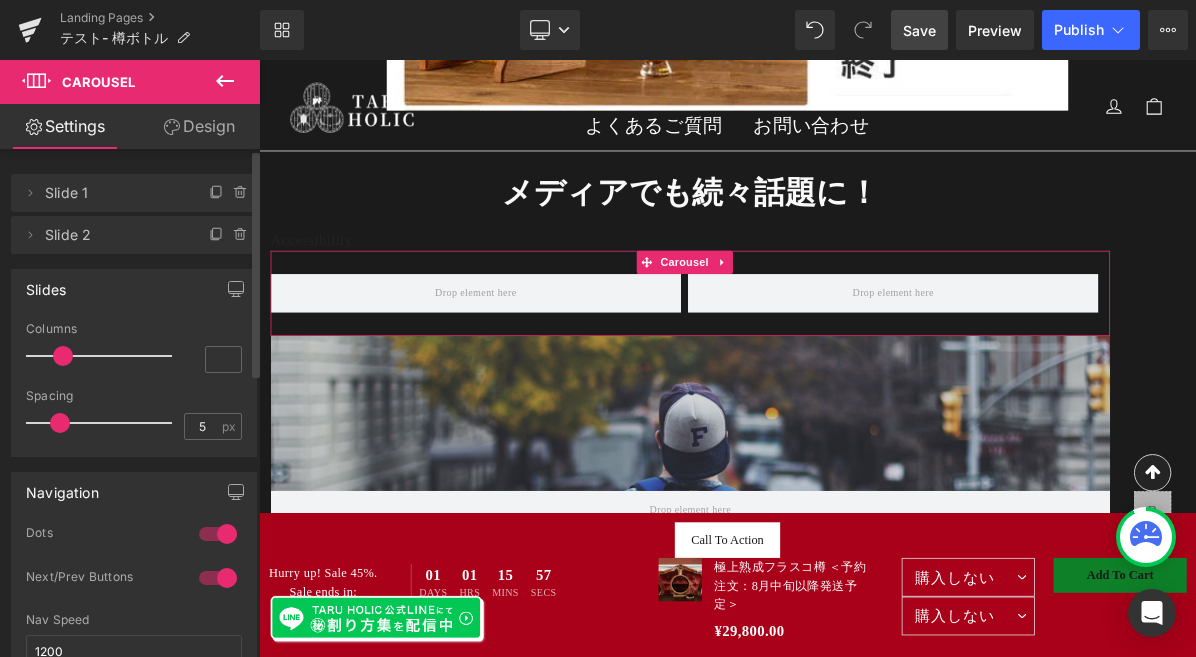 click on "Slide 1" at bounding box center [114, 193] 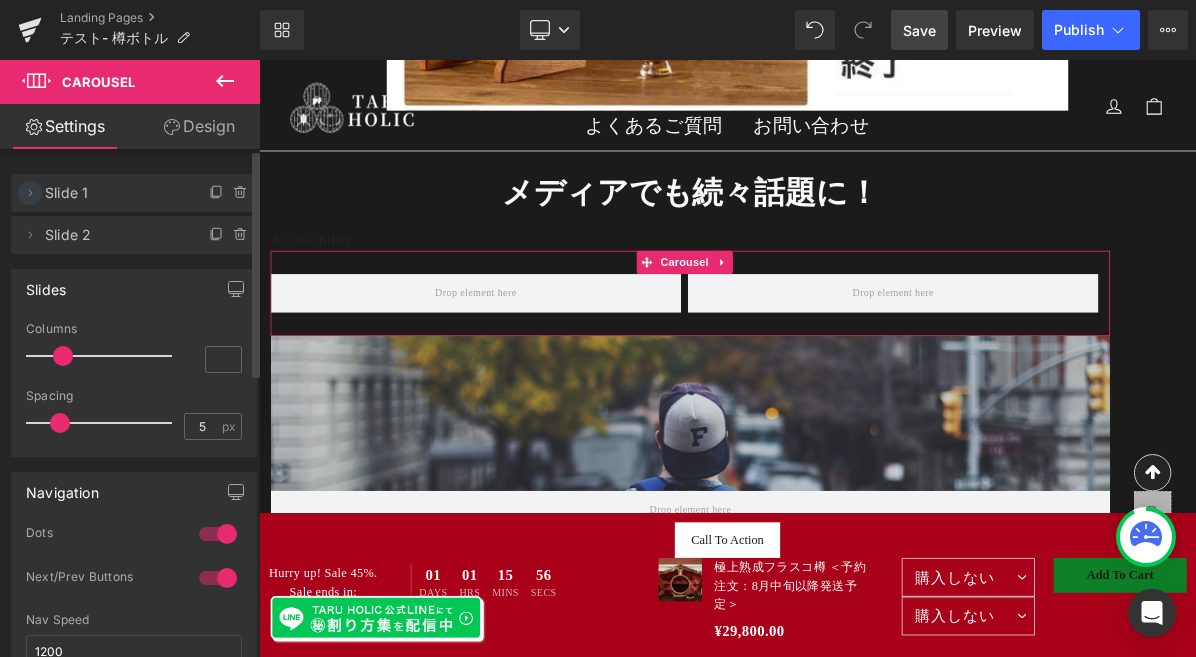 click 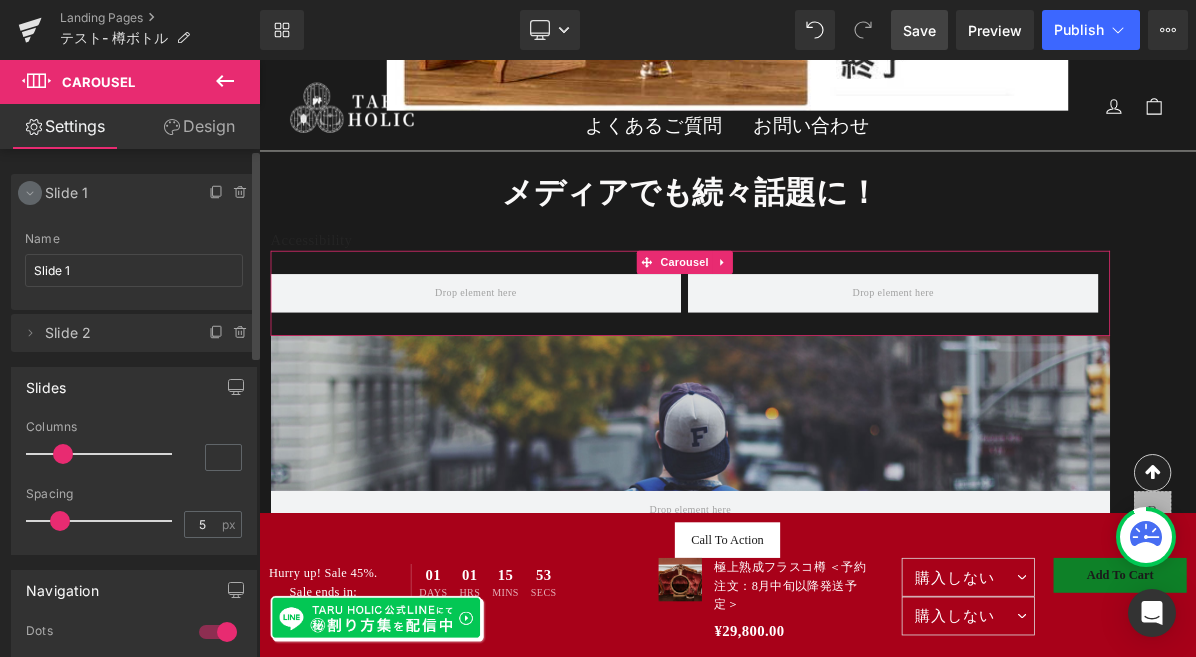 click 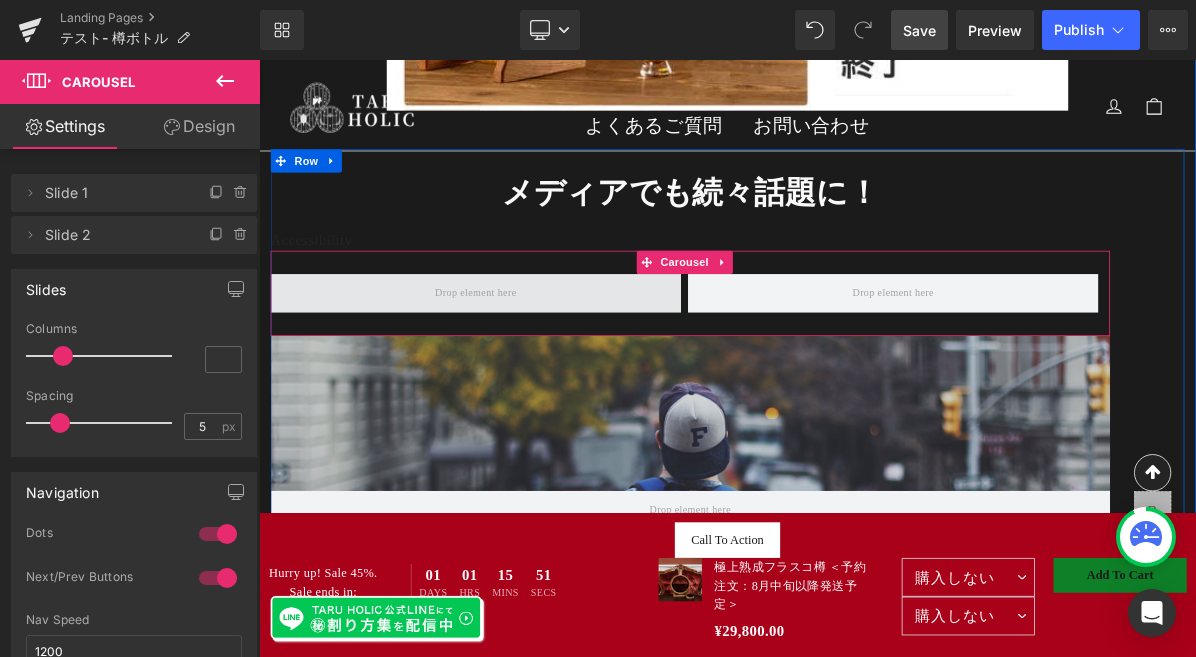 click at bounding box center [538, 362] 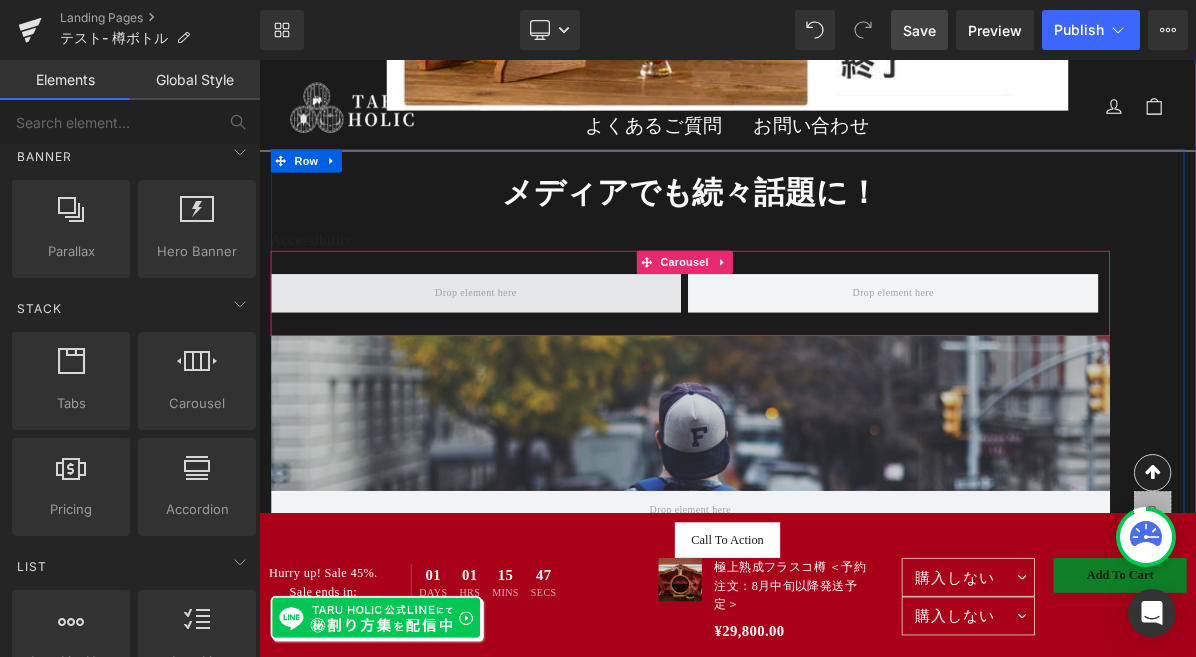 click at bounding box center (538, 362) 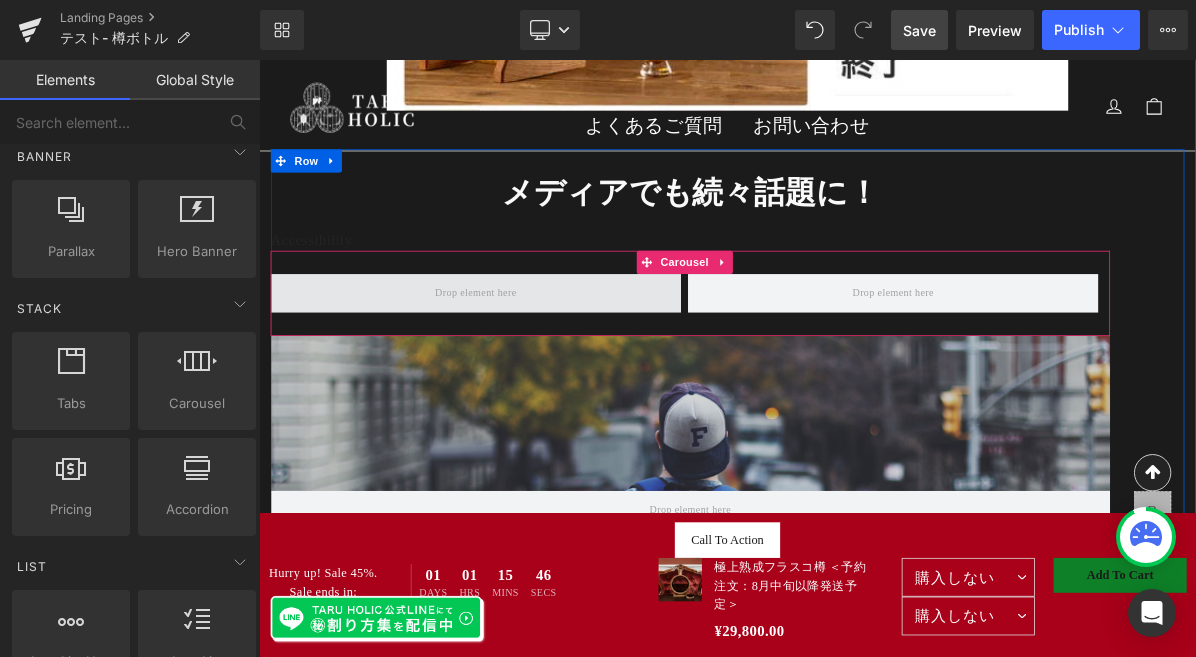 click at bounding box center [538, 362] 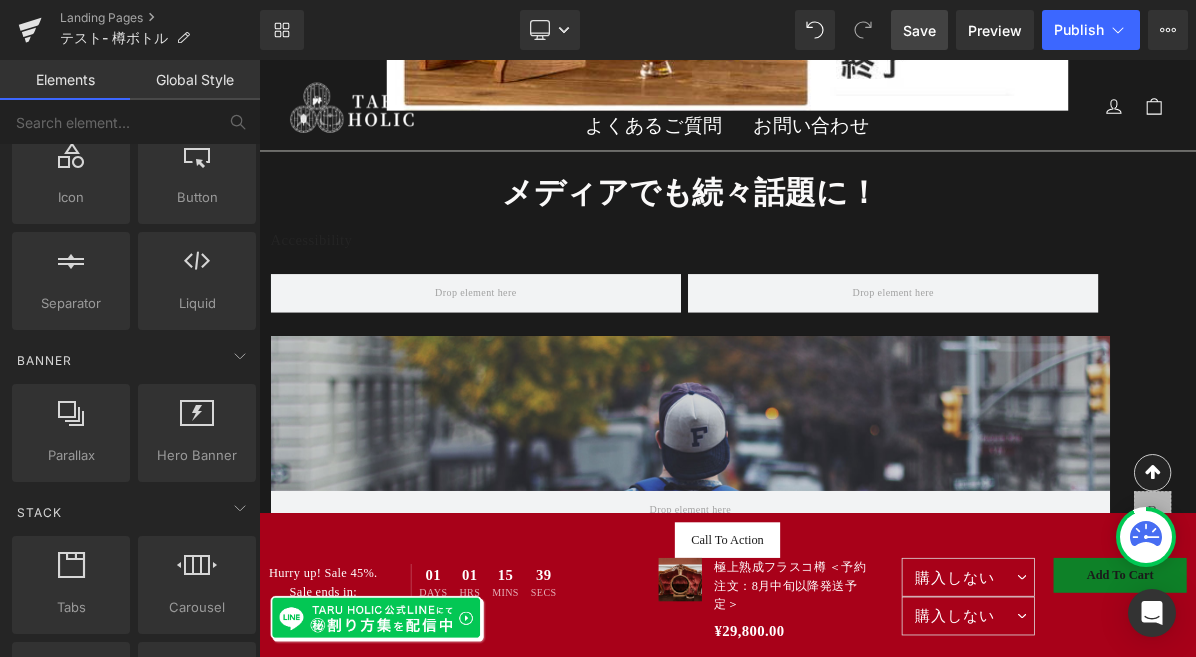 scroll, scrollTop: 279, scrollLeft: 0, axis: vertical 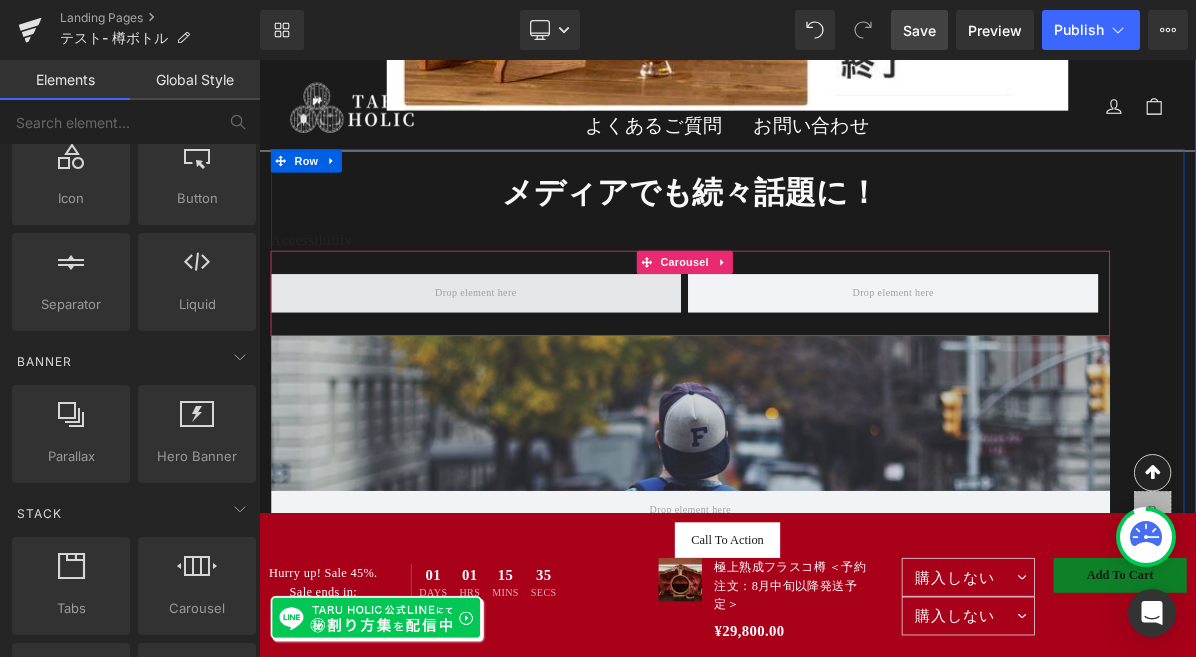 click at bounding box center [538, 362] 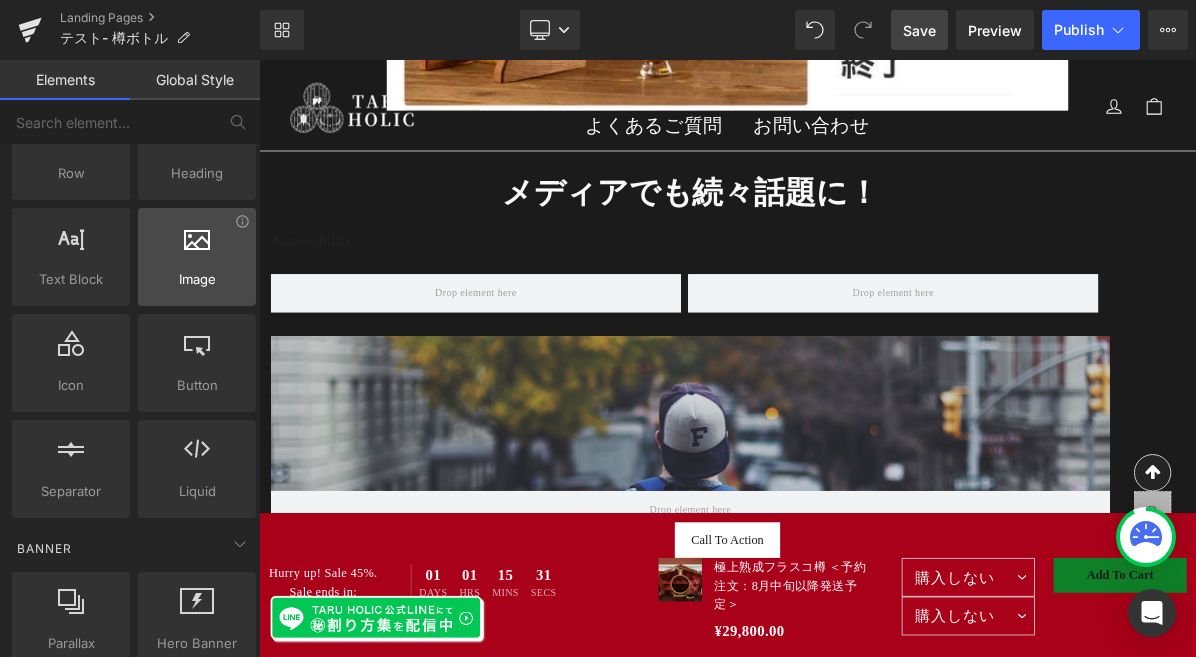scroll, scrollTop: 83, scrollLeft: 0, axis: vertical 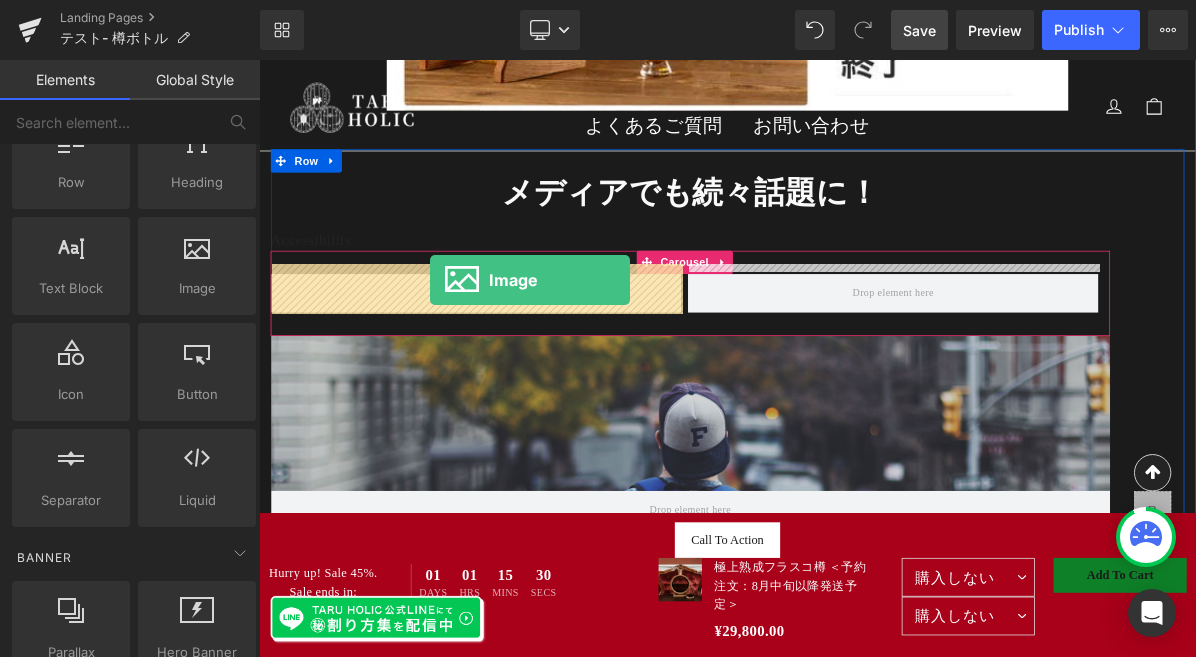 drag, startPoint x: 507, startPoint y: 332, endPoint x: 480, endPoint y: 344, distance: 29.546574 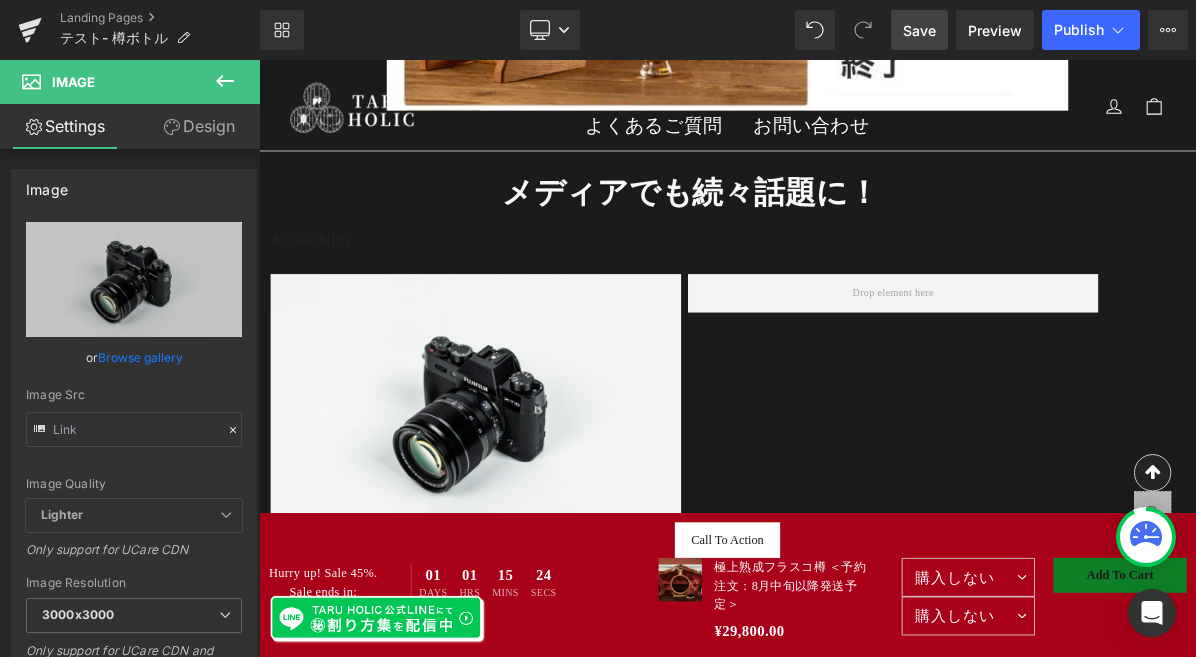 click 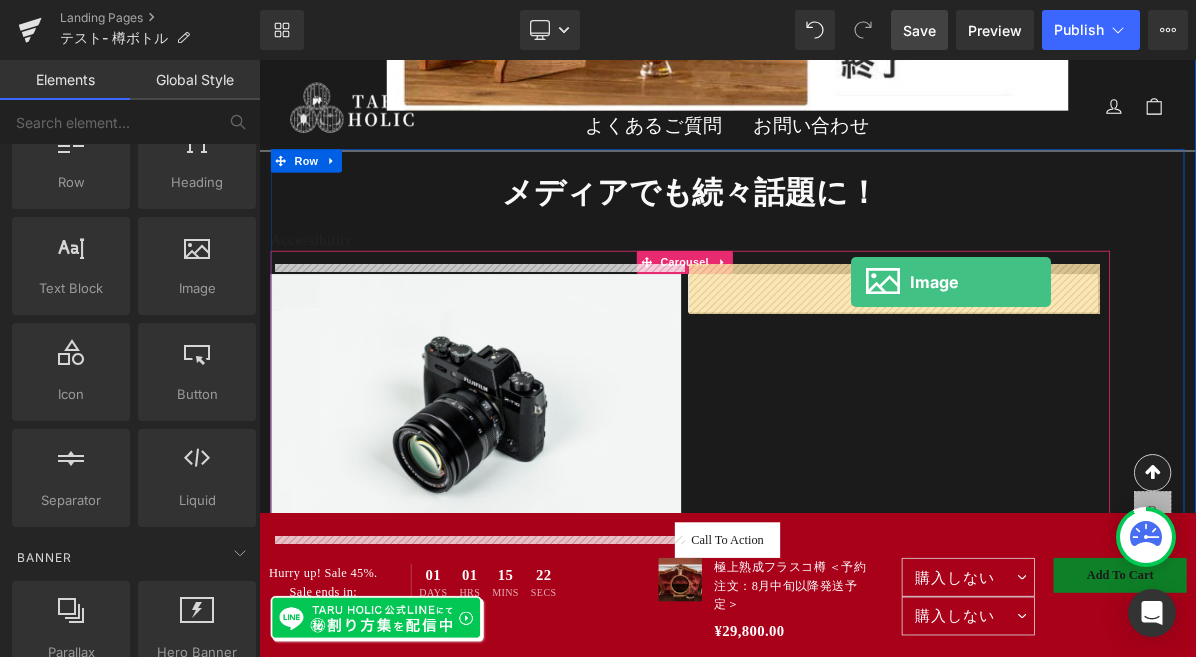 drag, startPoint x: 474, startPoint y: 348, endPoint x: 1024, endPoint y: 347, distance: 550.0009 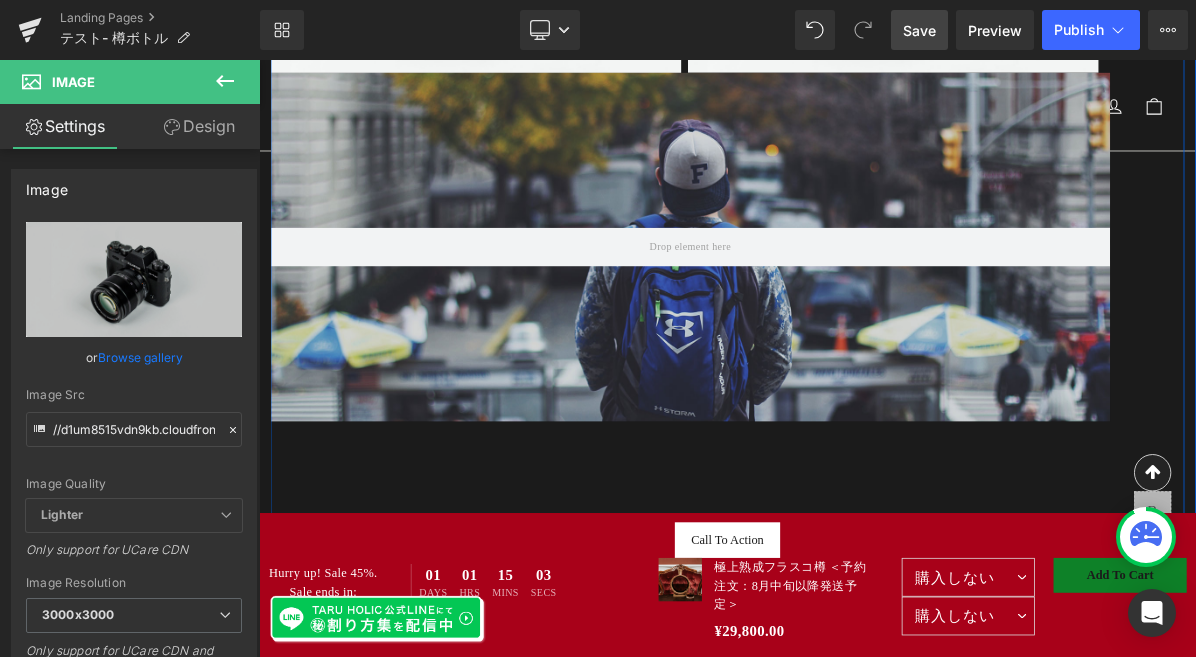 scroll, scrollTop: 2976, scrollLeft: 0, axis: vertical 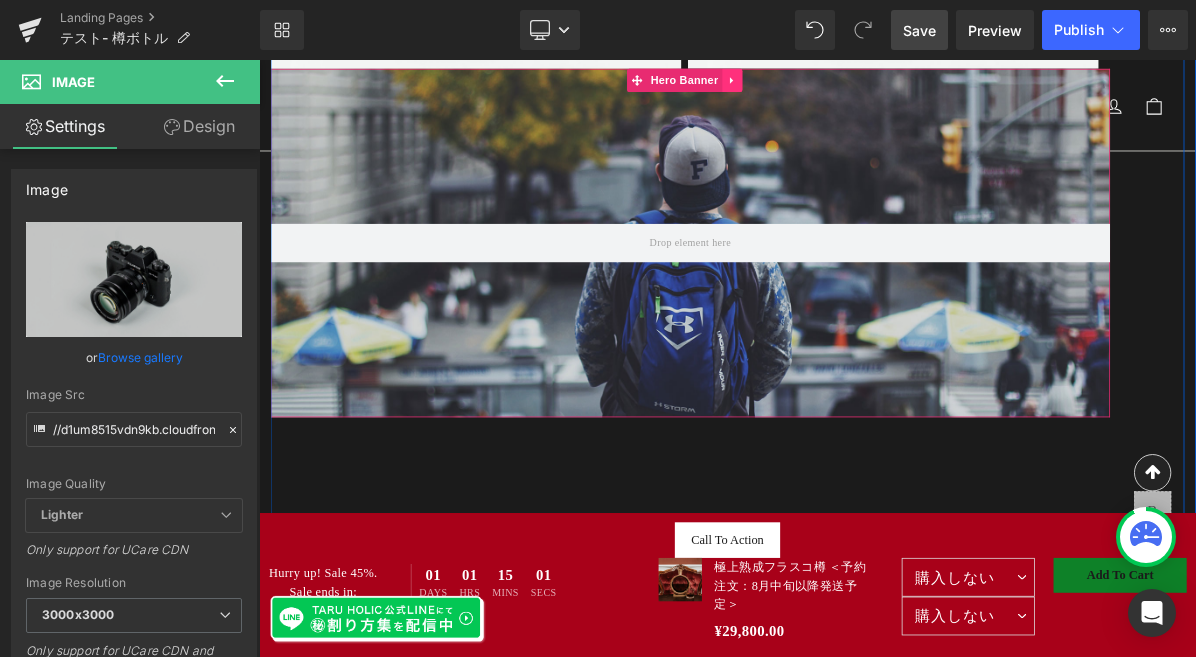click 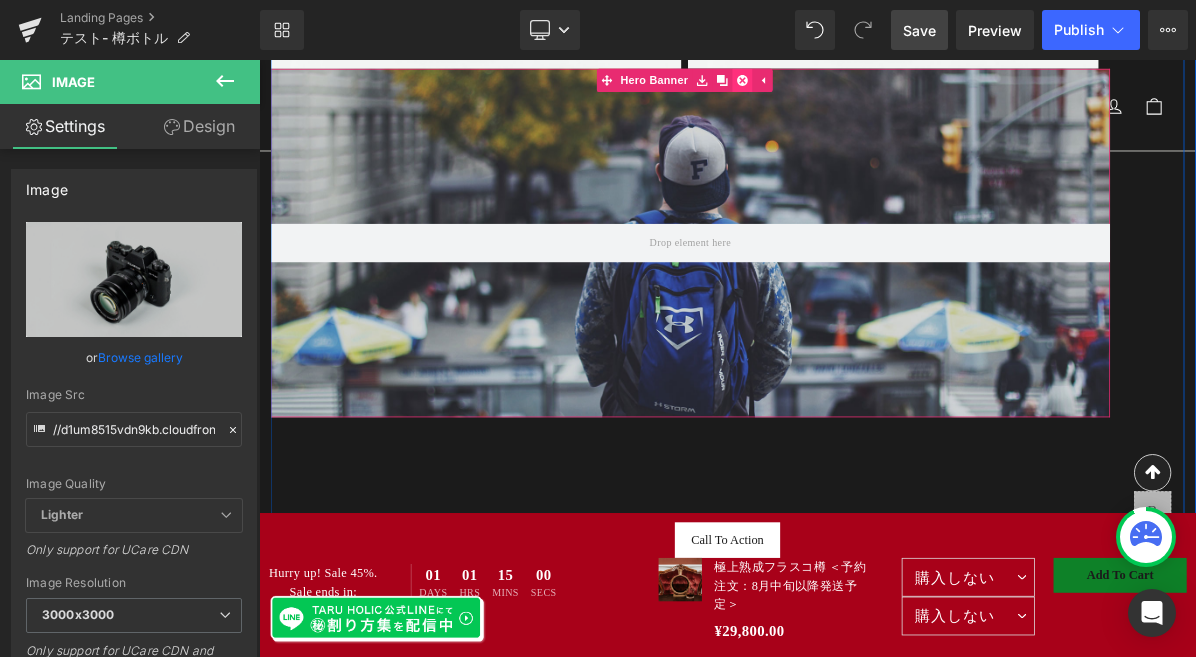 click 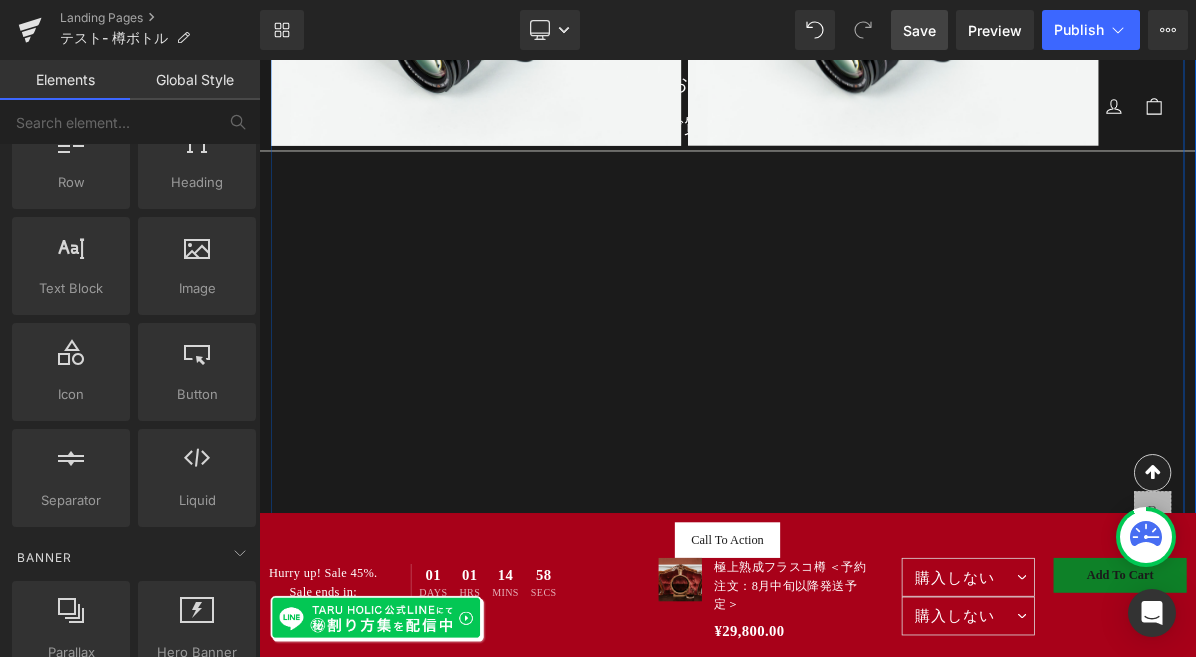 scroll, scrollTop: 2880, scrollLeft: 0, axis: vertical 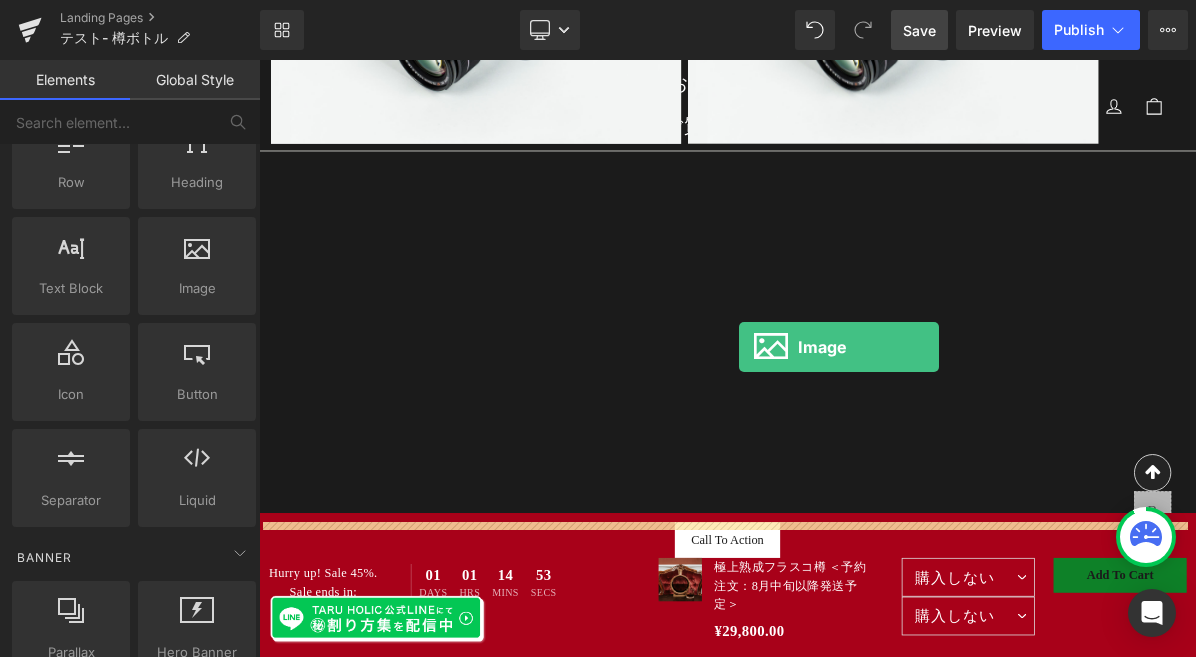 drag, startPoint x: 450, startPoint y: 338, endPoint x: 879, endPoint y: 431, distance: 438.9647 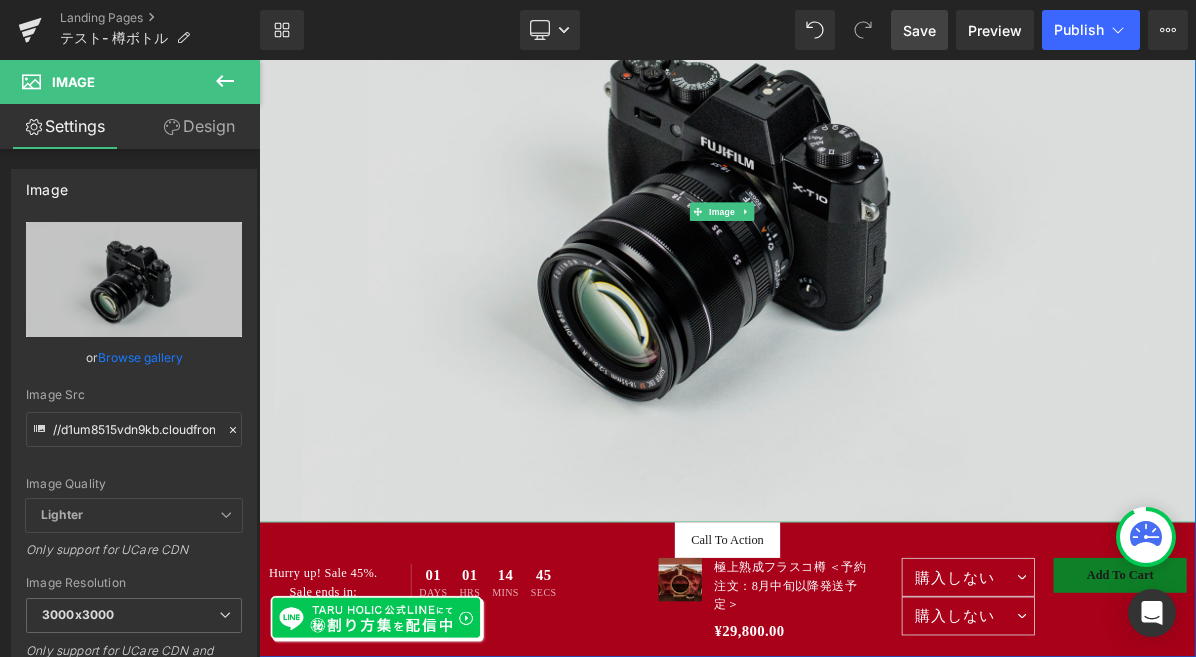 scroll, scrollTop: 0, scrollLeft: 0, axis: both 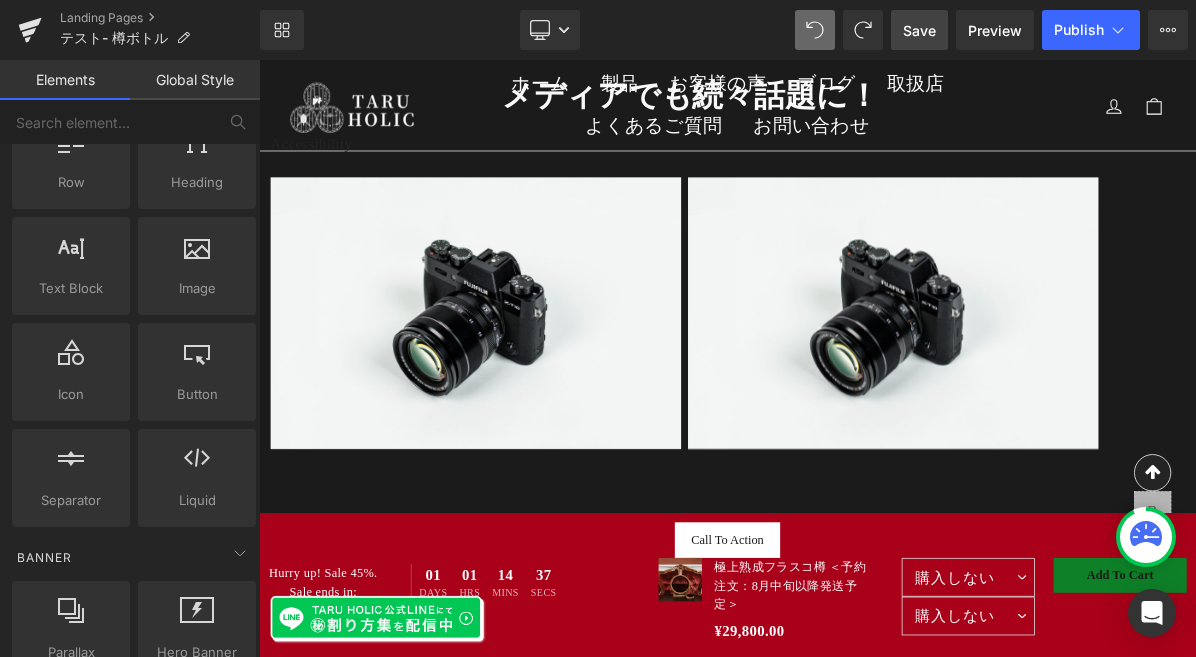 click on "Save" at bounding box center [919, 30] 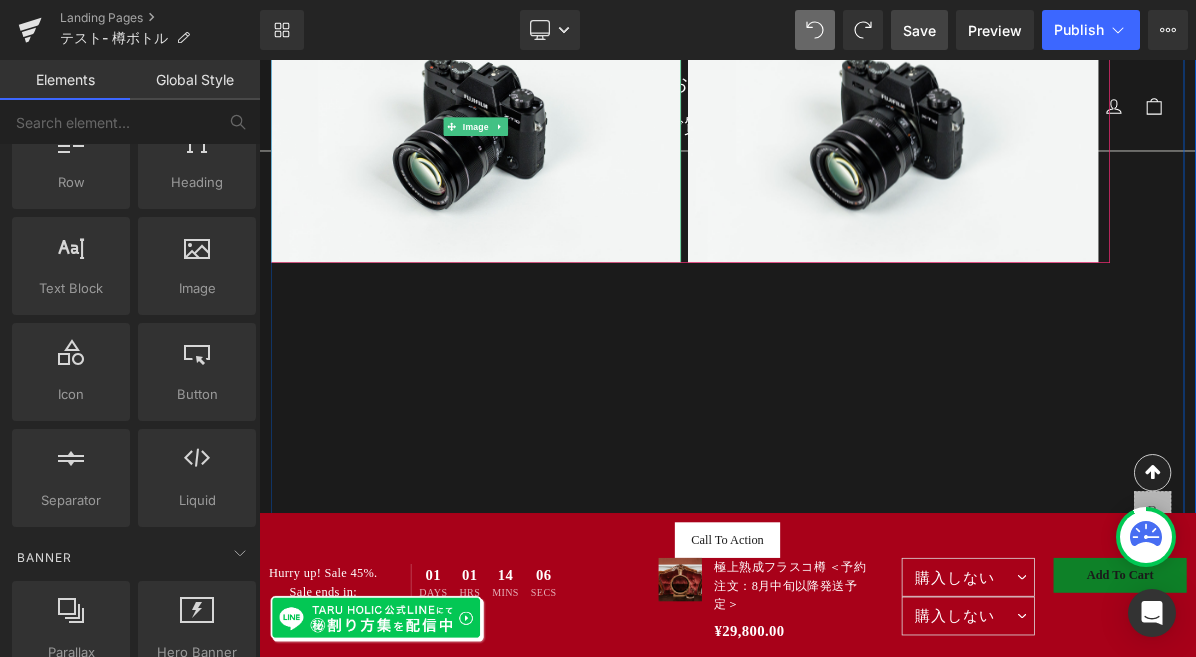 scroll, scrollTop: 2768, scrollLeft: 0, axis: vertical 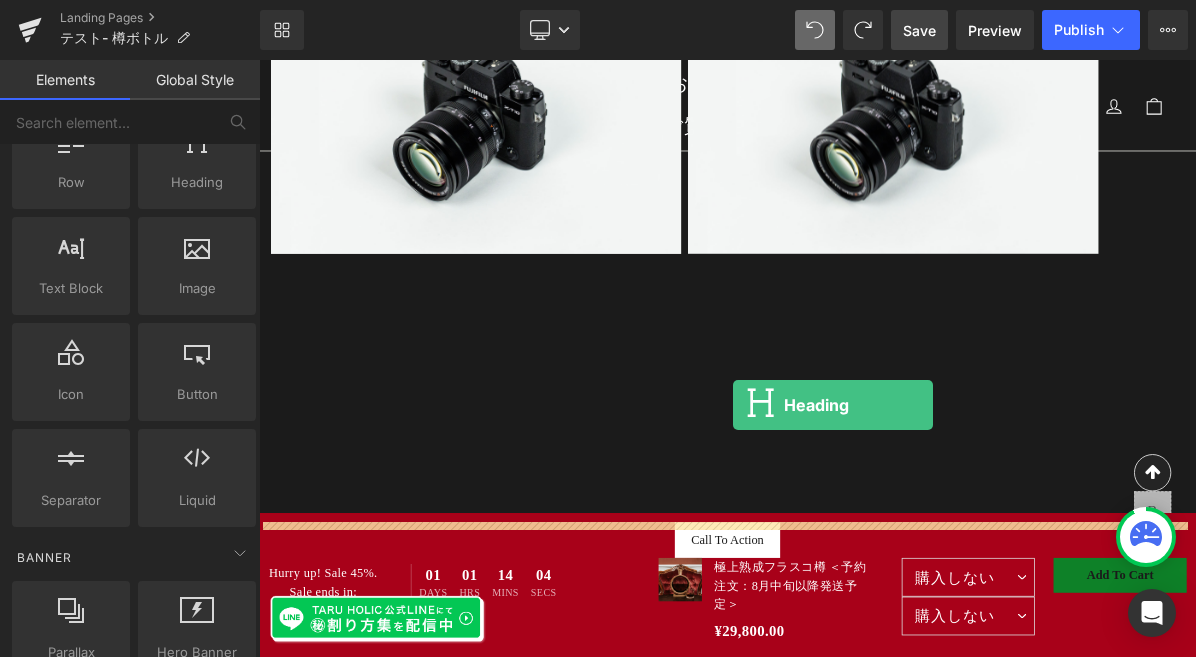 drag, startPoint x: 324, startPoint y: 381, endPoint x: 871, endPoint y: 505, distance: 560.8788 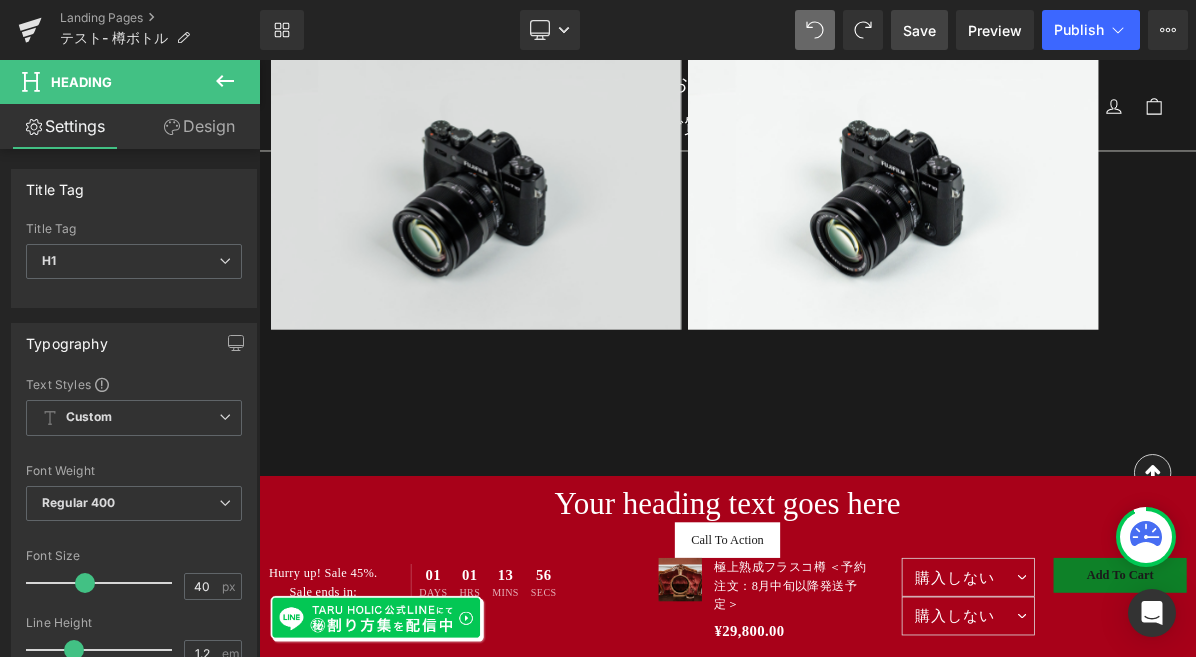 scroll, scrollTop: 2650, scrollLeft: 0, axis: vertical 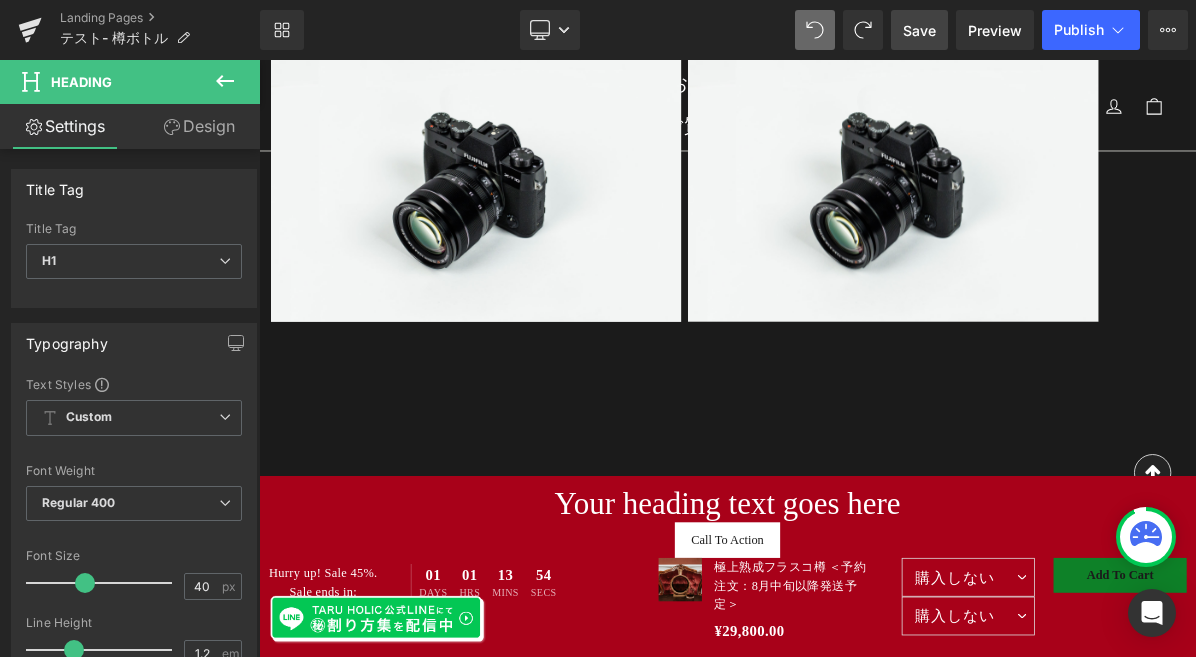 click 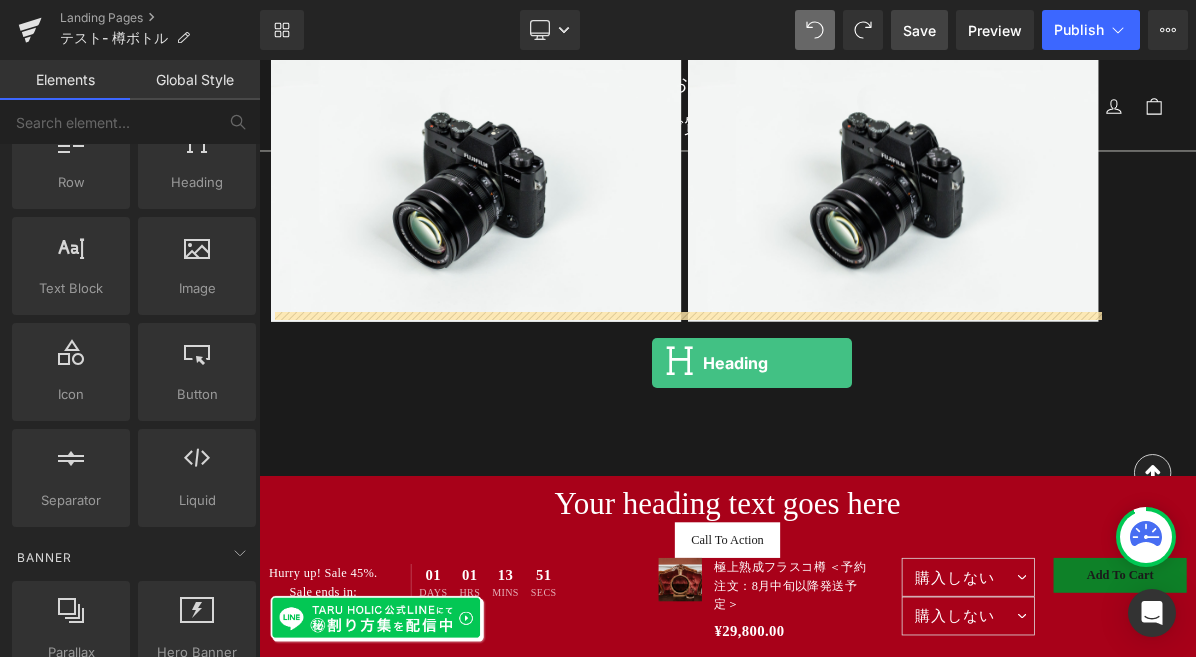 drag, startPoint x: 451, startPoint y: 244, endPoint x: 766, endPoint y: 451, distance: 376.92706 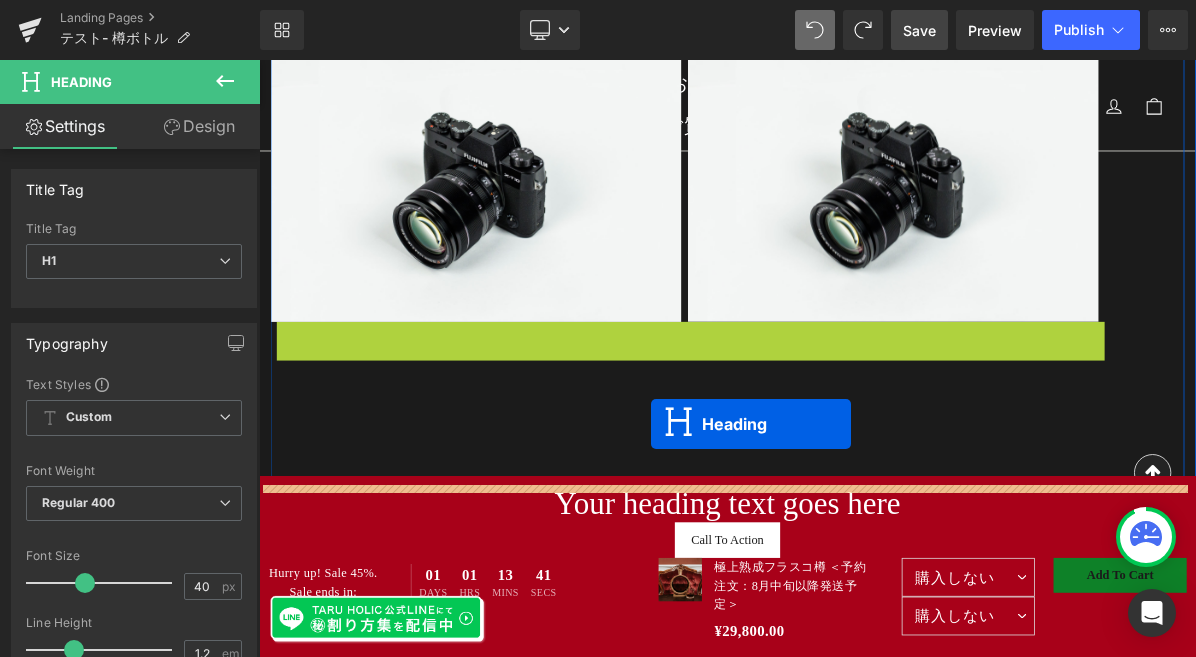 drag, startPoint x: 760, startPoint y: 403, endPoint x: 765, endPoint y: 530, distance: 127.09839 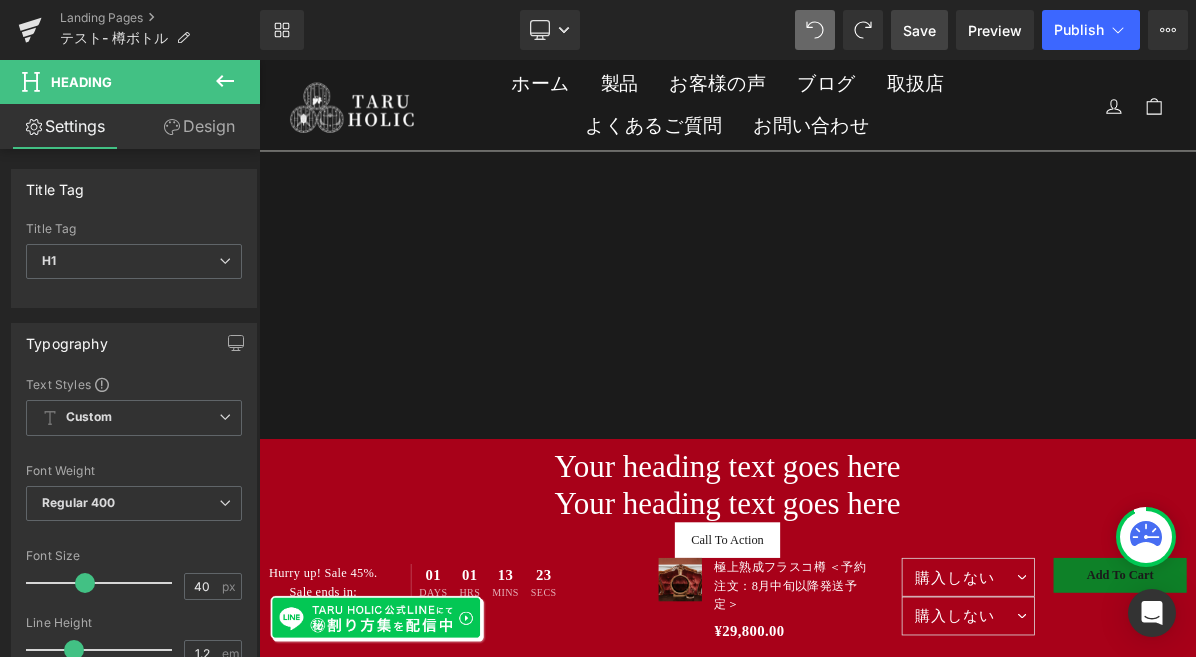 scroll, scrollTop: 3538, scrollLeft: 0, axis: vertical 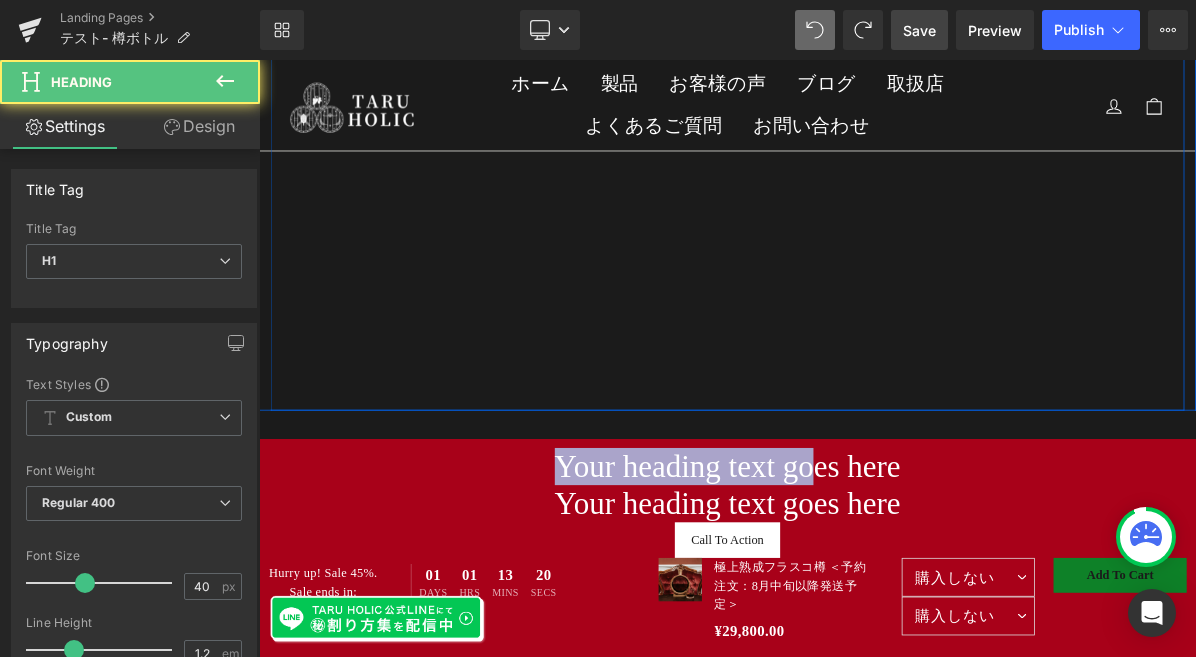 drag, startPoint x: 973, startPoint y: 584, endPoint x: 692, endPoint y: 511, distance: 290.3274 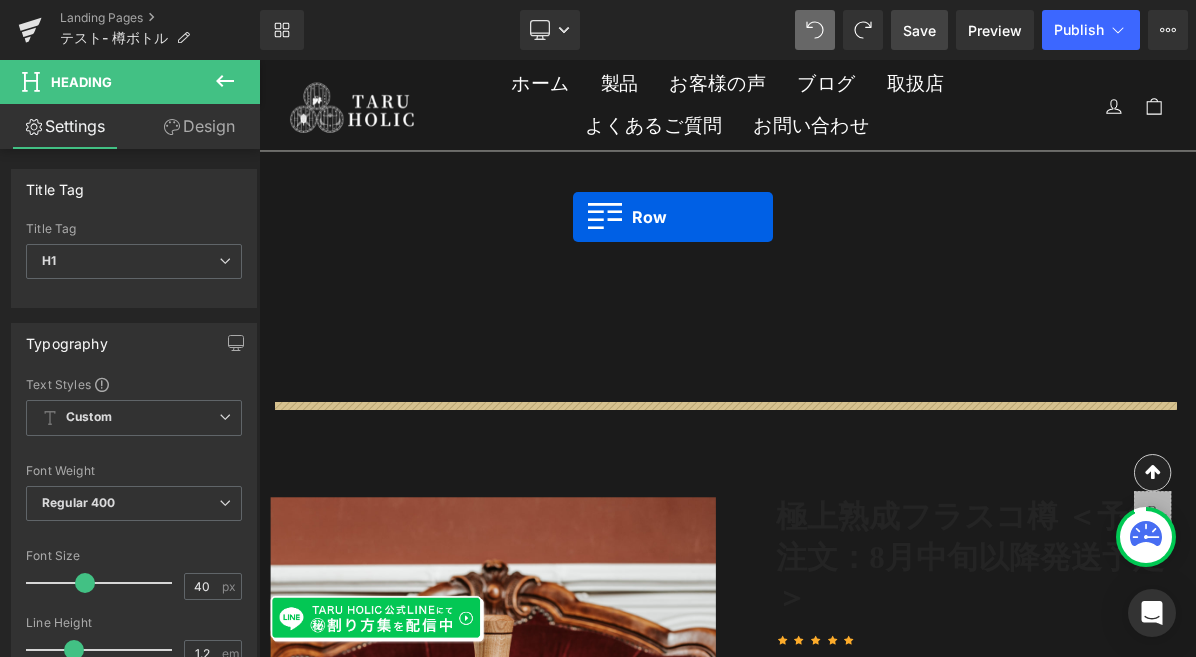 drag, startPoint x: 272, startPoint y: 565, endPoint x: 664, endPoint y: 263, distance: 494.8414 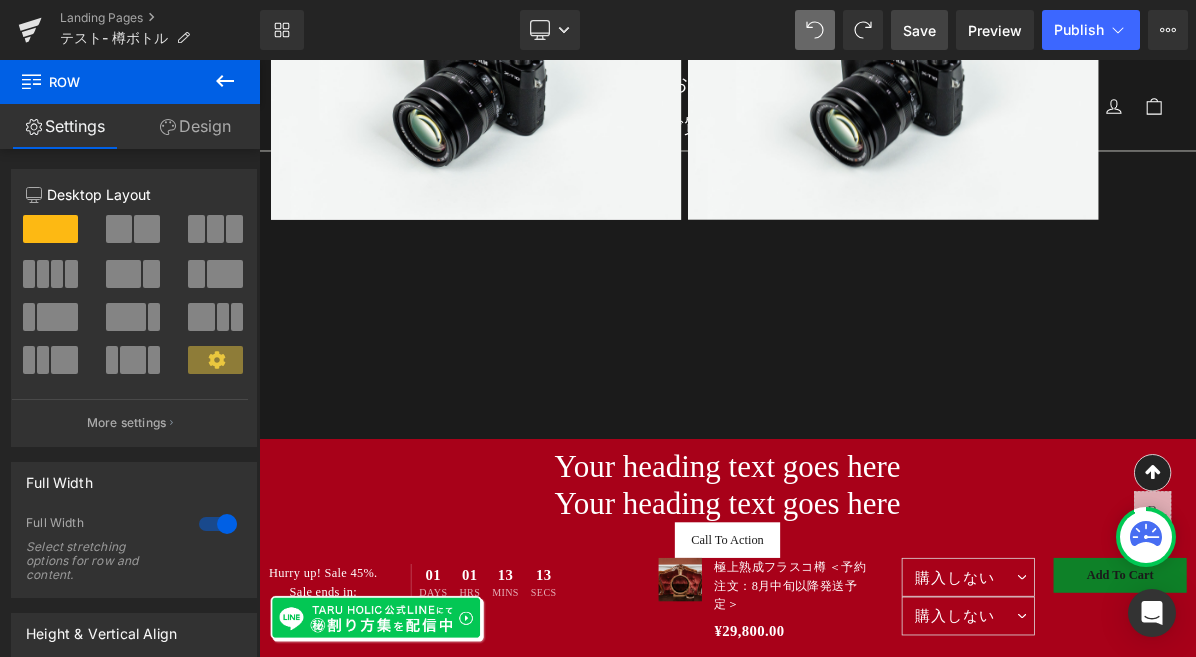 scroll, scrollTop: 2798, scrollLeft: 0, axis: vertical 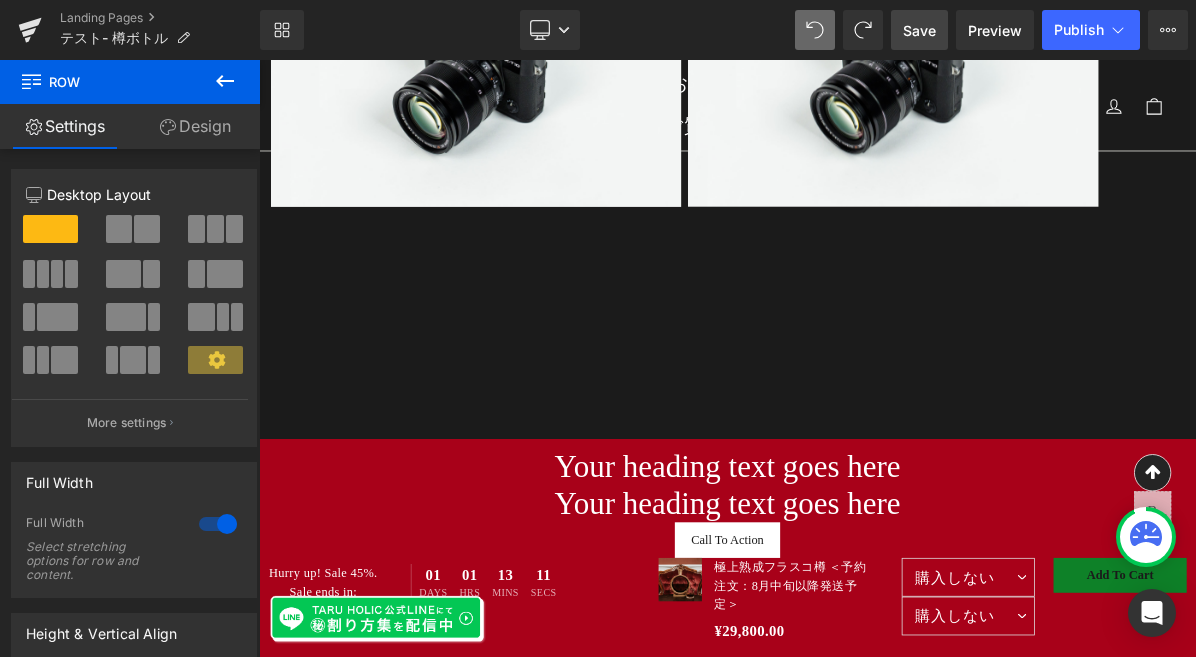click 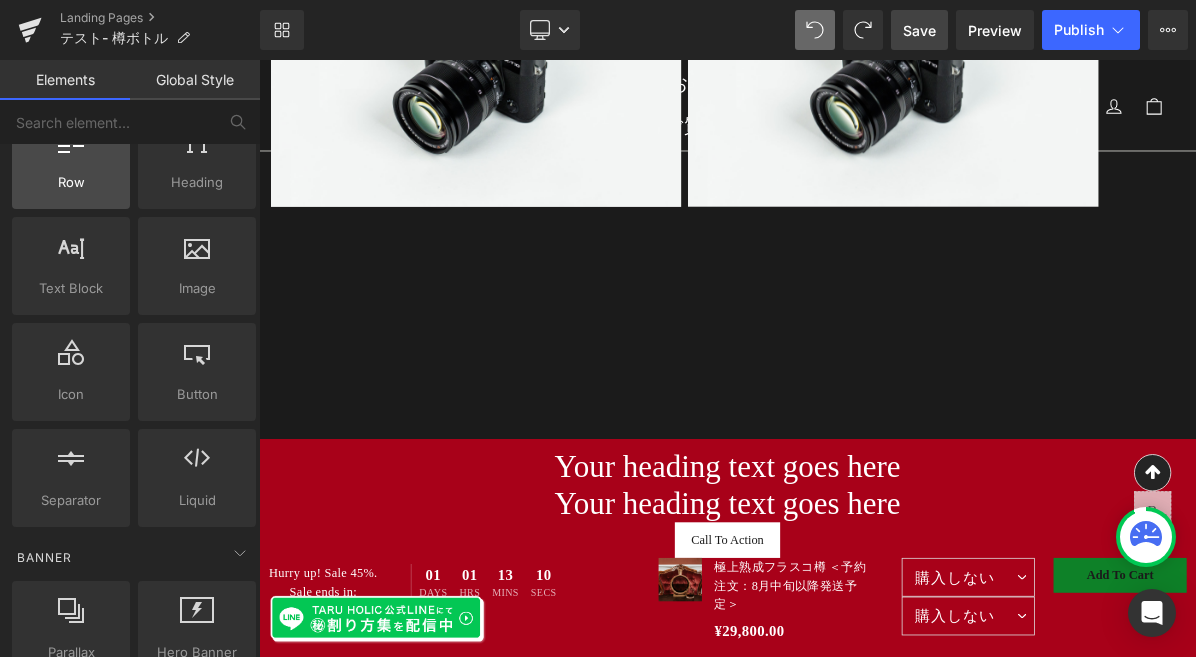 scroll, scrollTop: 0, scrollLeft: 0, axis: both 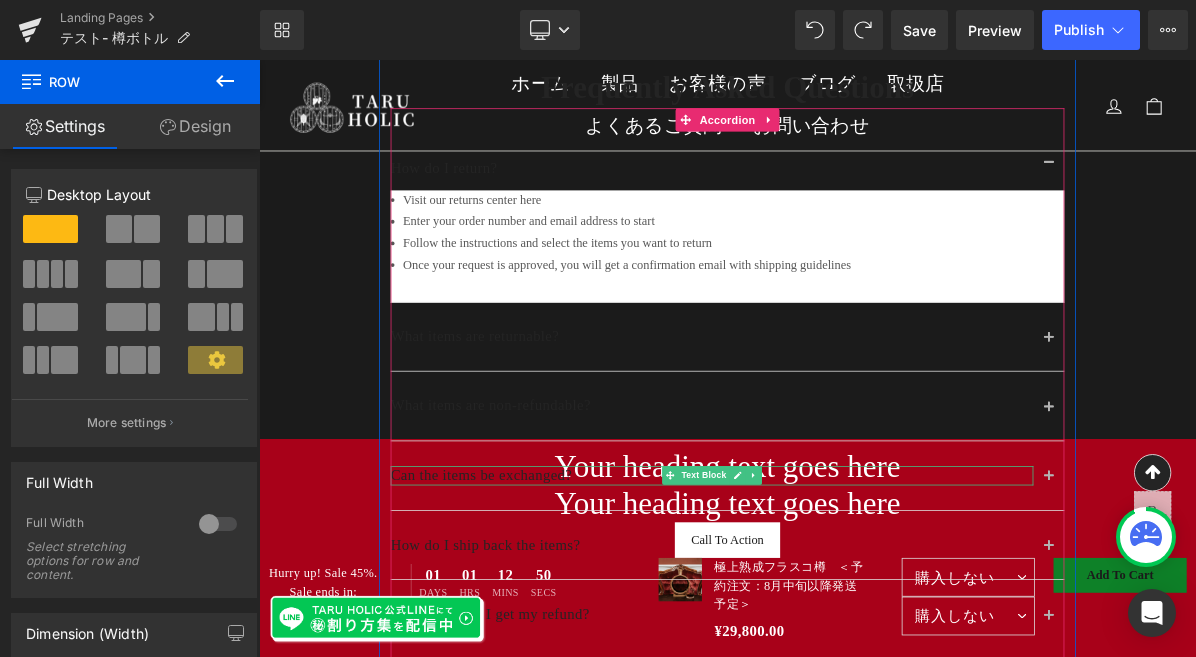 click on "Can the items be exchanged?" at bounding box center (844, 597) 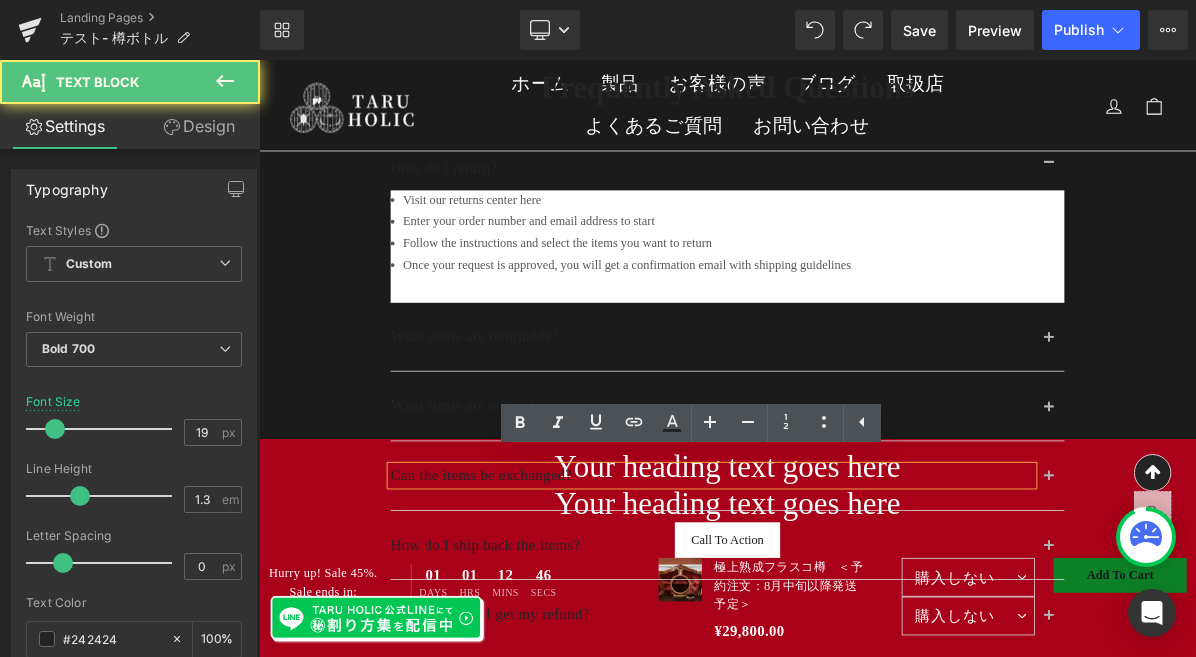 click on "Can the items be exchanged?" at bounding box center (844, 597) 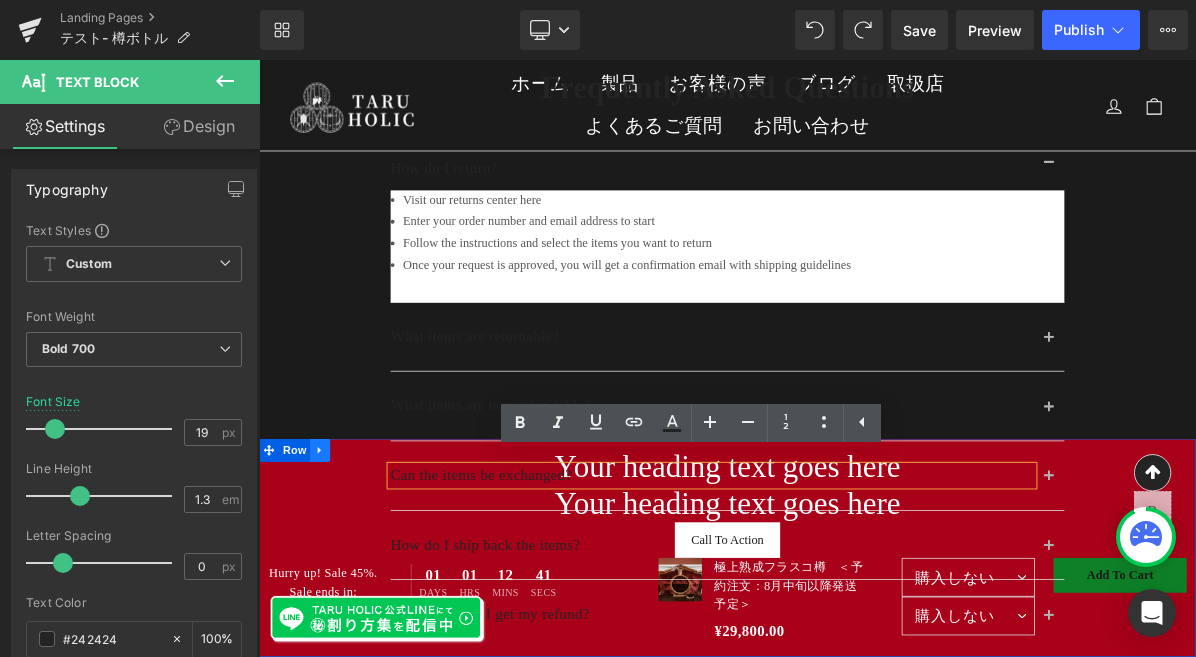 click 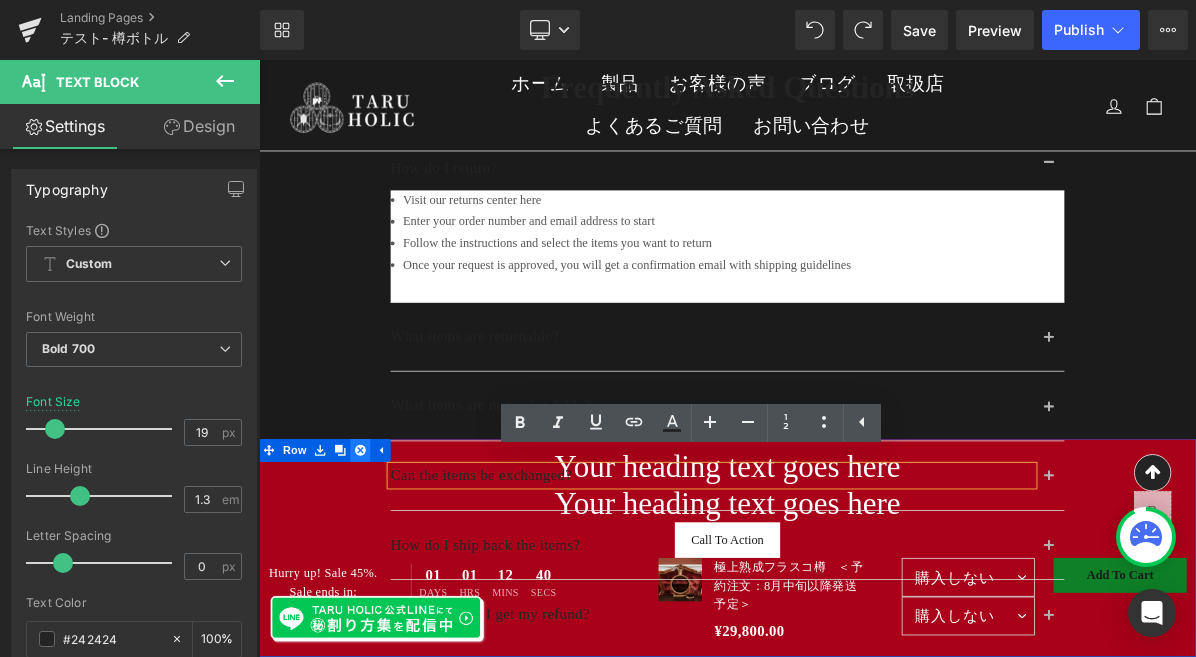 click 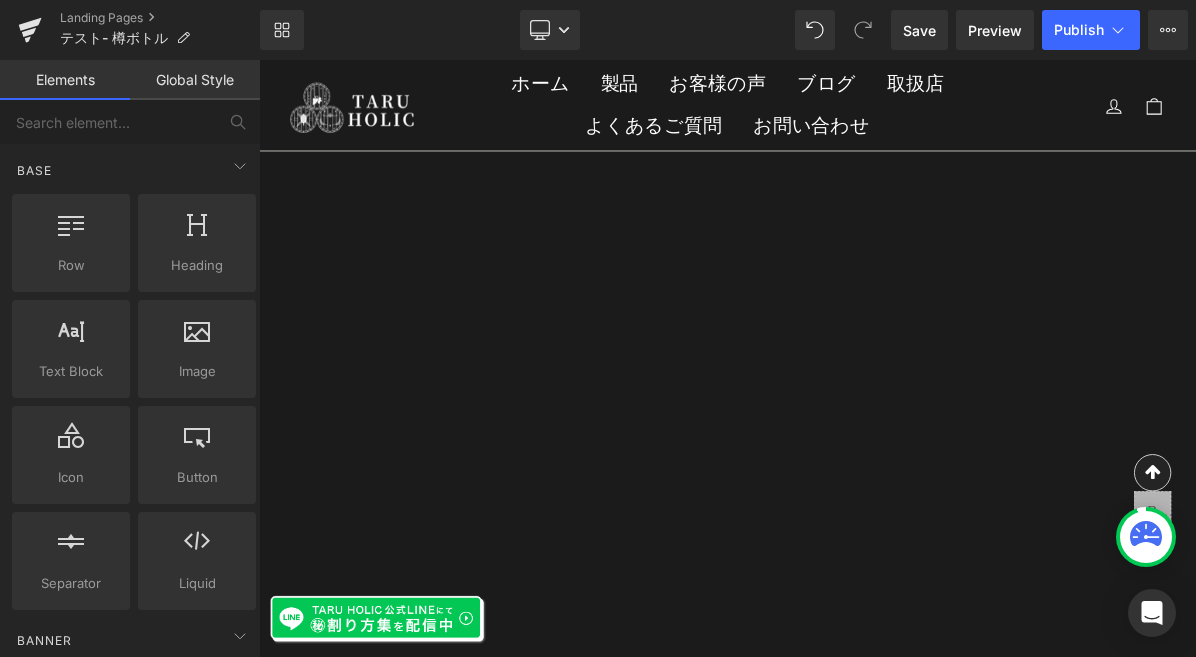 scroll, scrollTop: 3305, scrollLeft: 0, axis: vertical 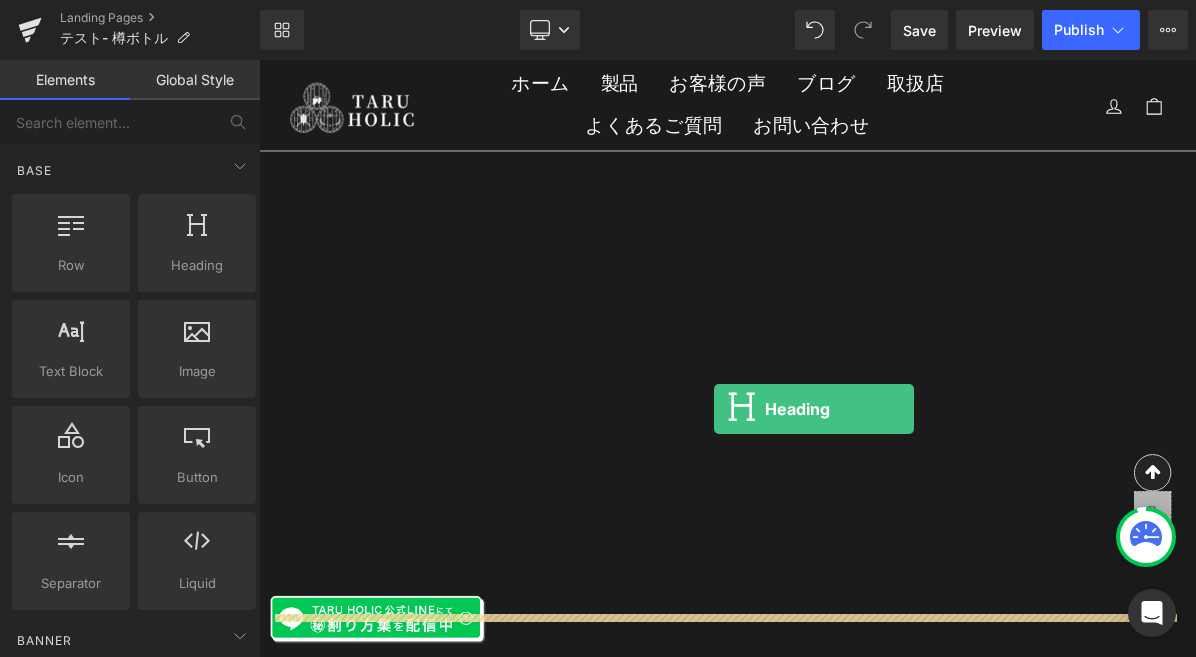drag, startPoint x: 445, startPoint y: 320, endPoint x: 846, endPoint y: 511, distance: 444.1644 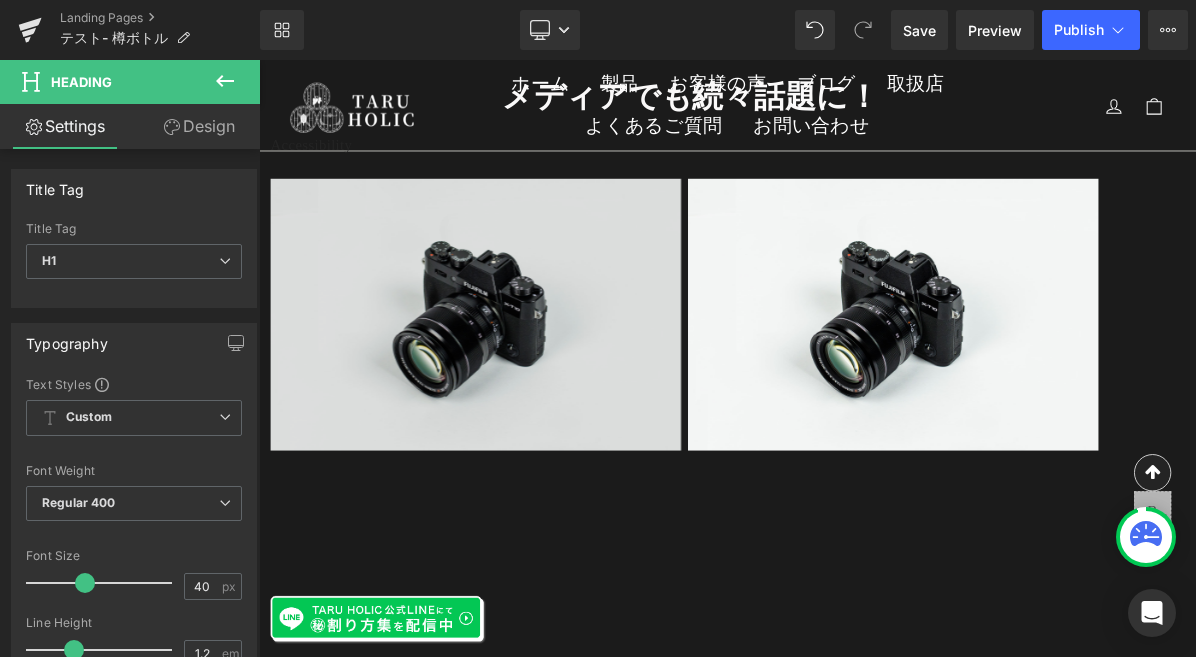 scroll, scrollTop: 2437, scrollLeft: 0, axis: vertical 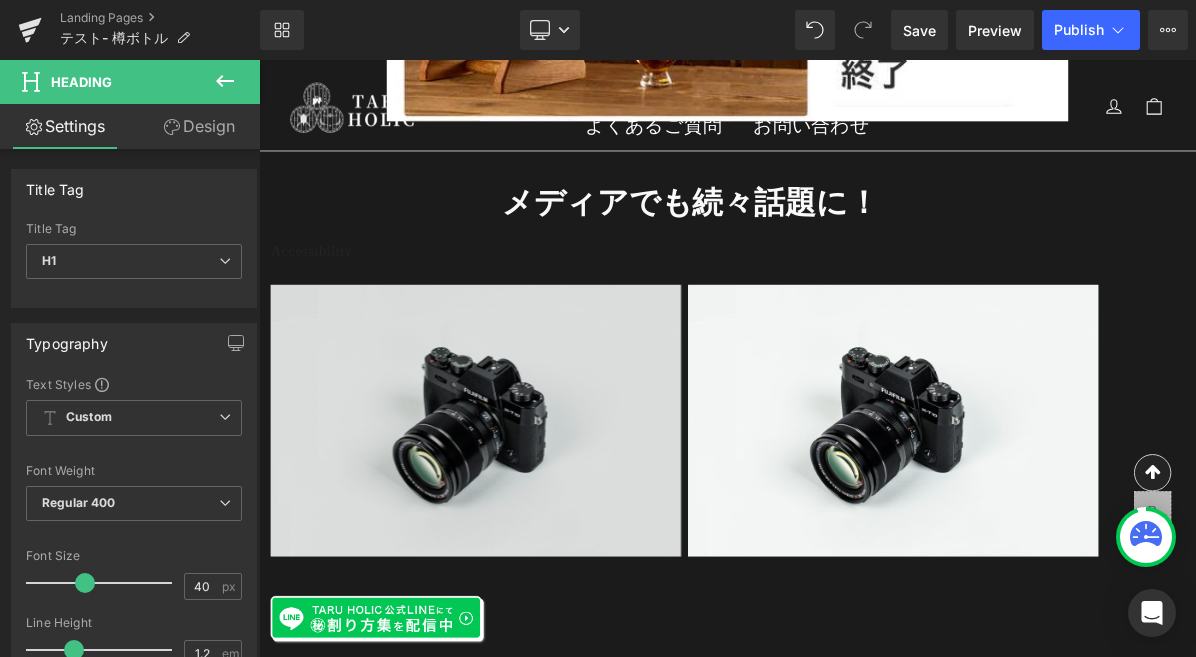 click at bounding box center [539, 525] 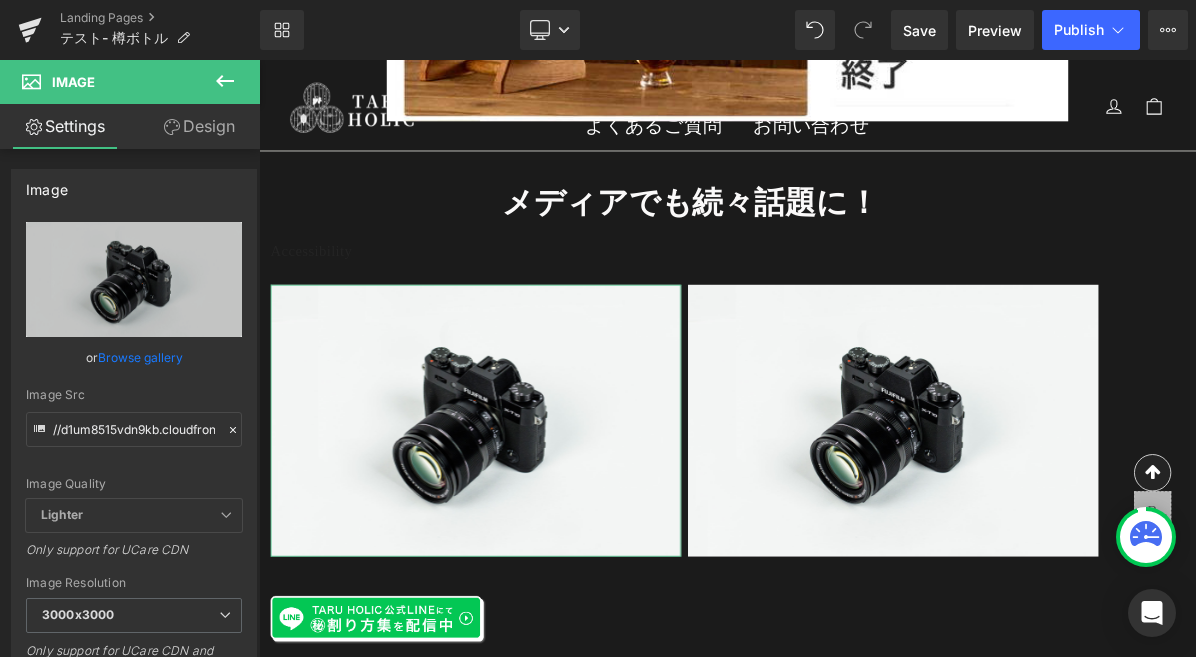 click on "Design" at bounding box center (199, 126) 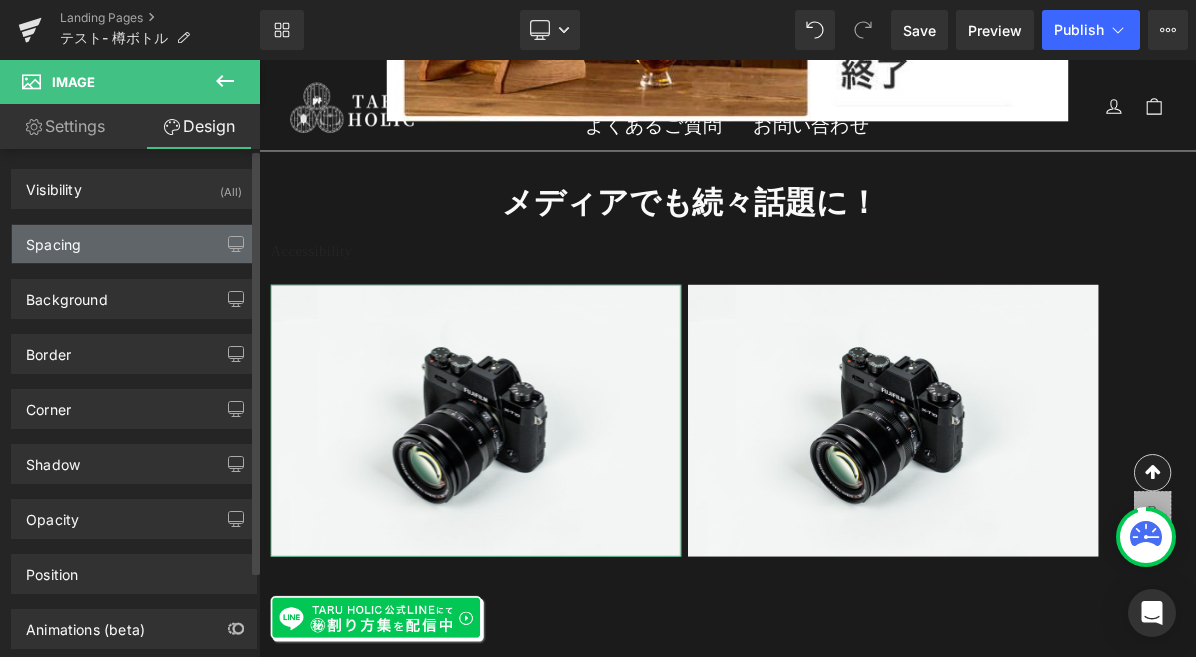 click on "Spacing" at bounding box center [134, 244] 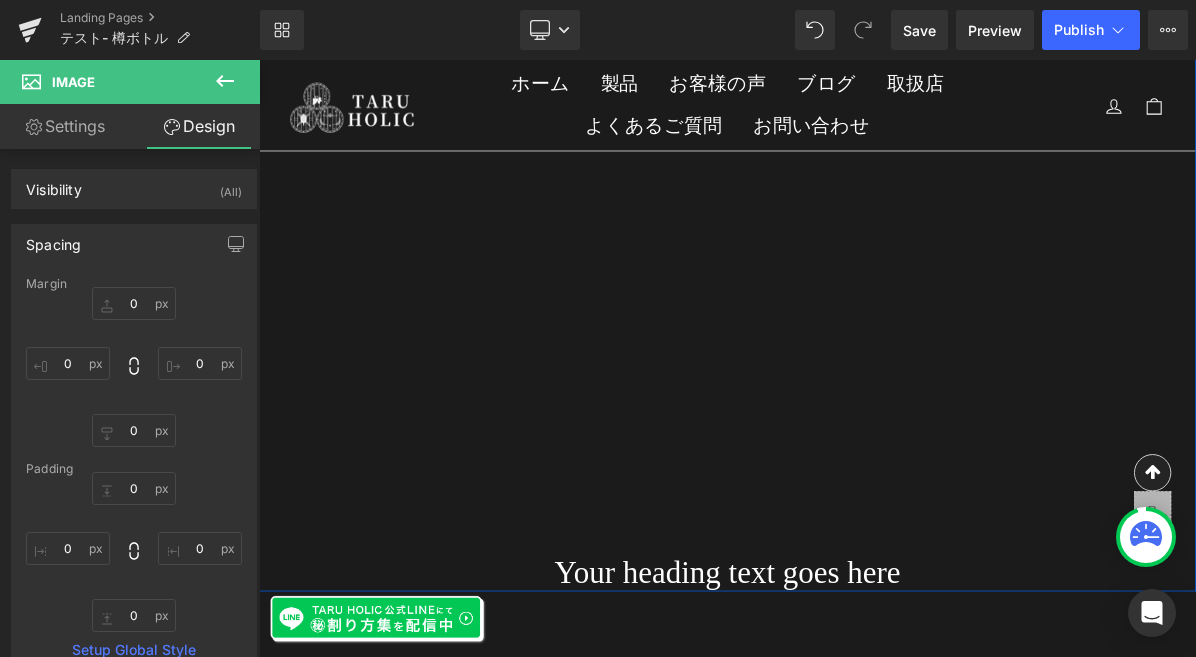 scroll, scrollTop: 3433, scrollLeft: 0, axis: vertical 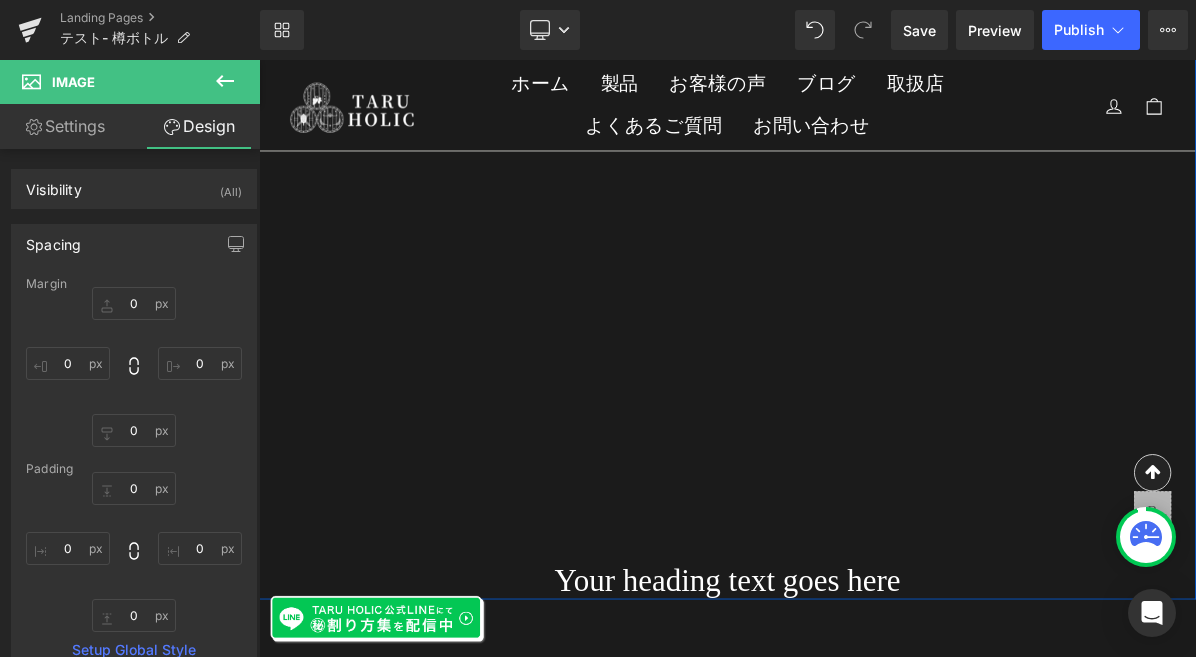 click on "メディアでも続々話題に！ Heading         Accessibility Text Block
Image
Image
‹ ›
Carousel         Row" at bounding box center [864, -50] 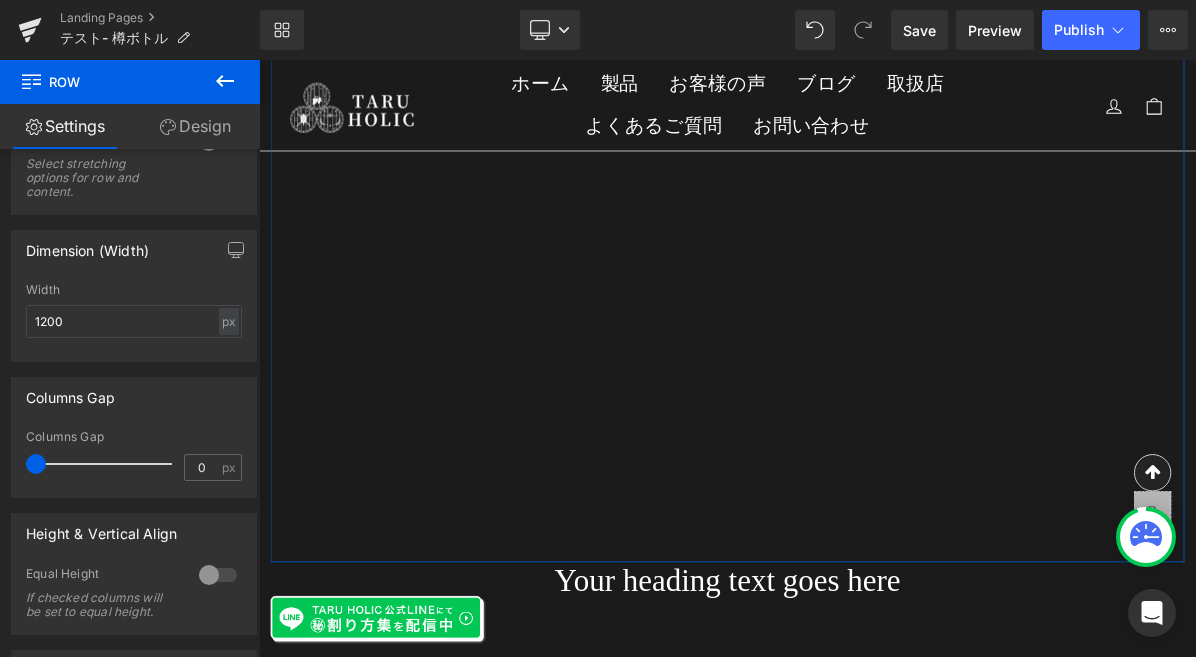 scroll, scrollTop: 384, scrollLeft: 0, axis: vertical 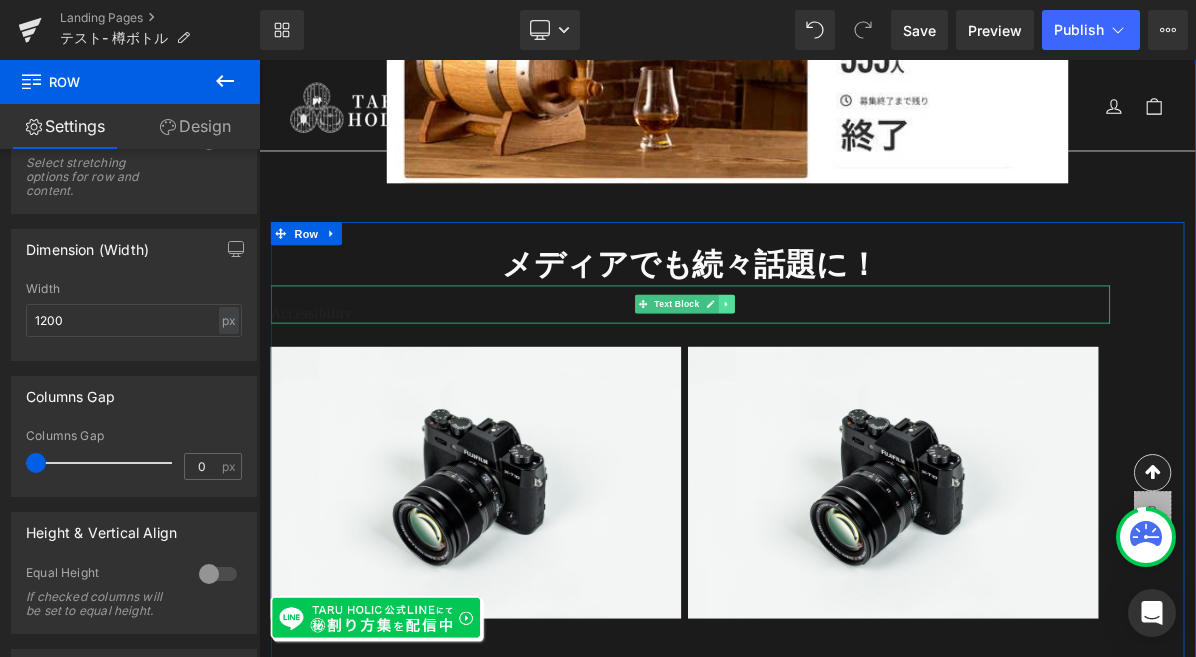 click 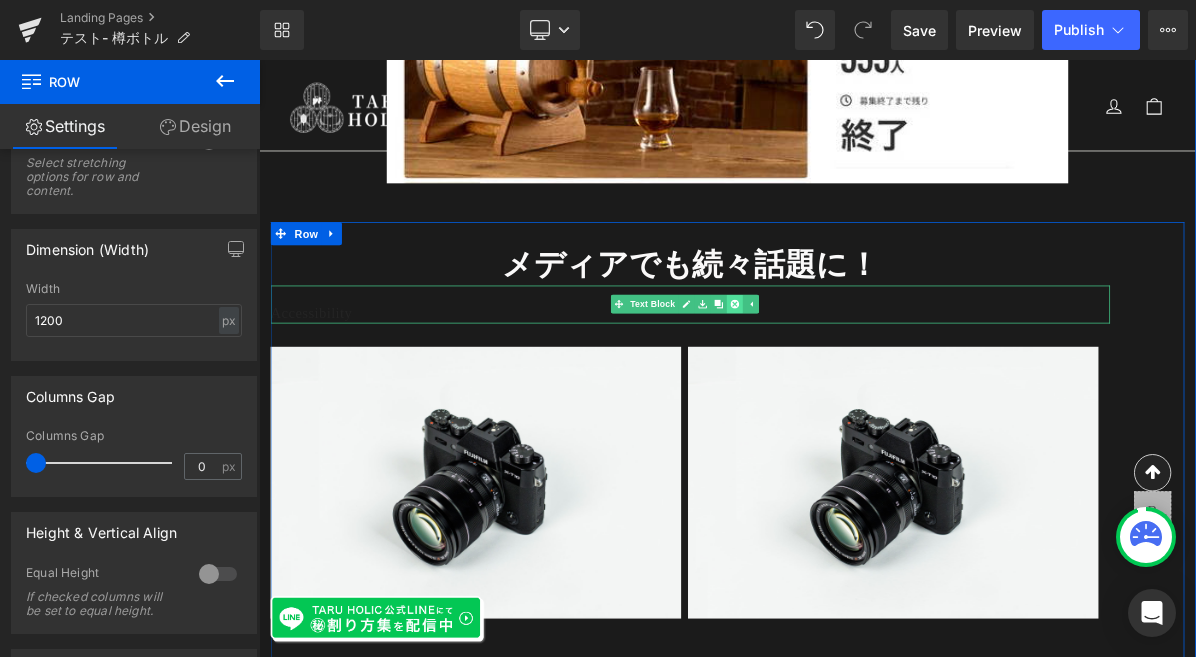 click 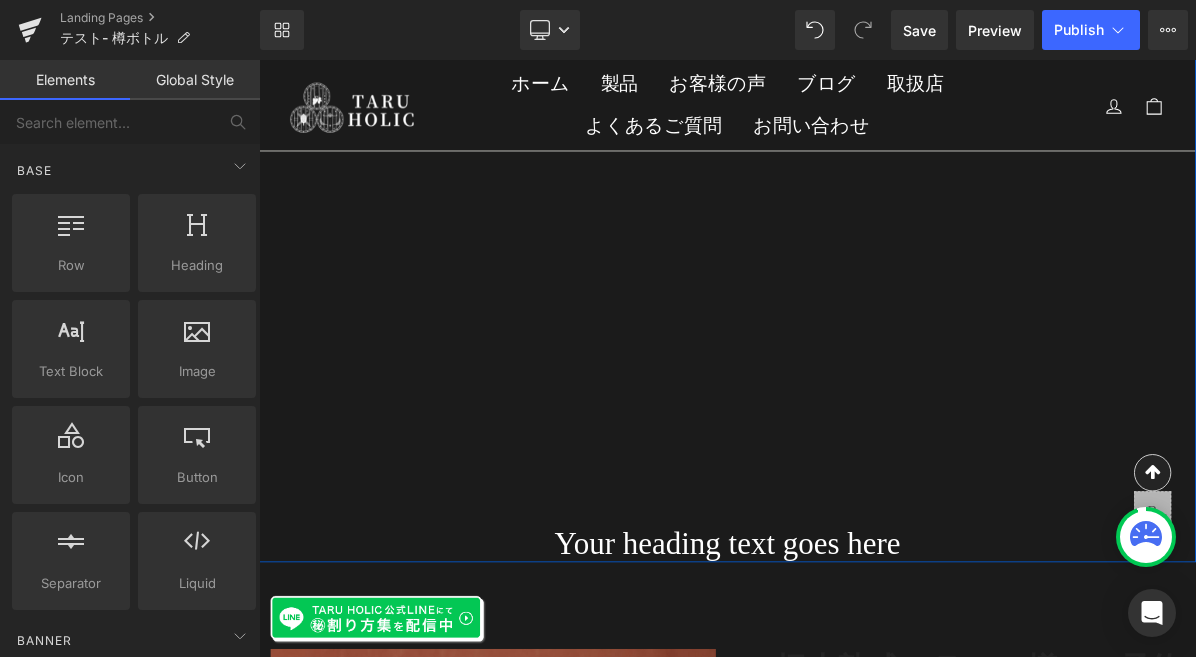 scroll, scrollTop: 3437, scrollLeft: 0, axis: vertical 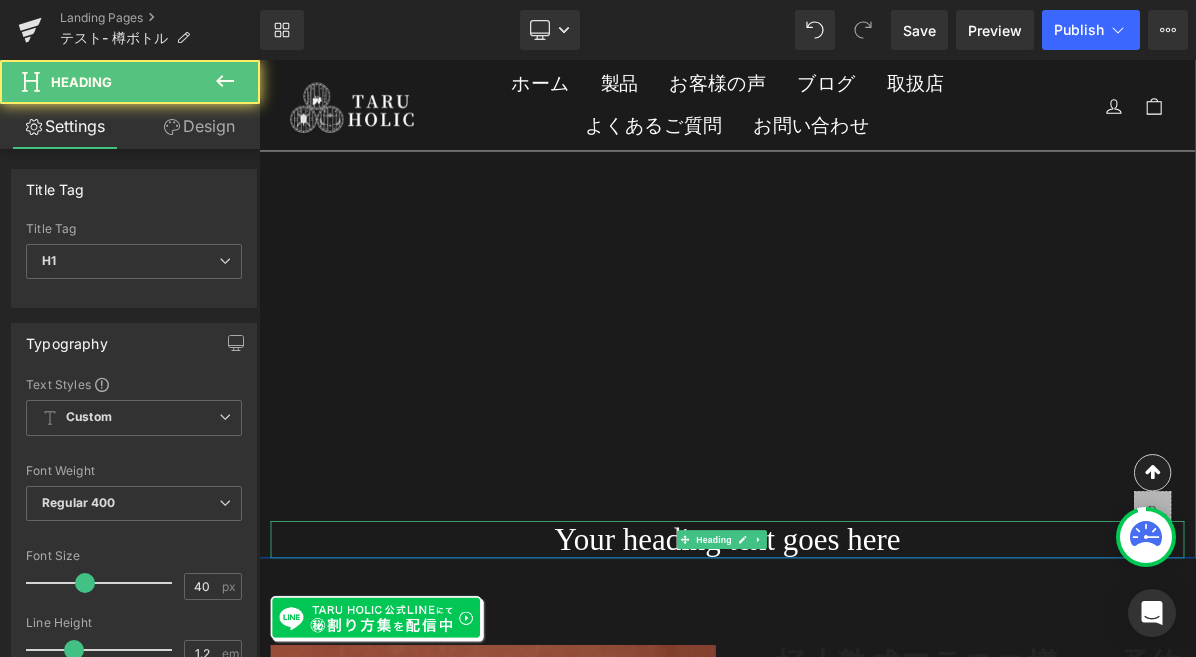 drag, startPoint x: 1113, startPoint y: 678, endPoint x: 651, endPoint y: 669, distance: 462.08765 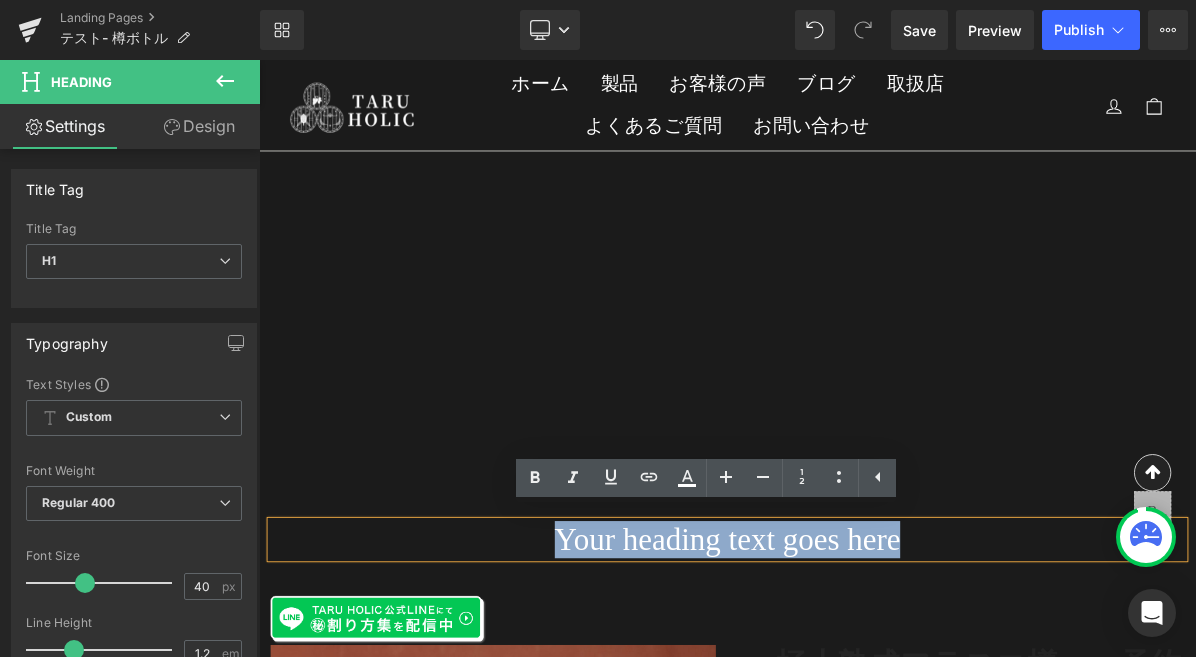 paste 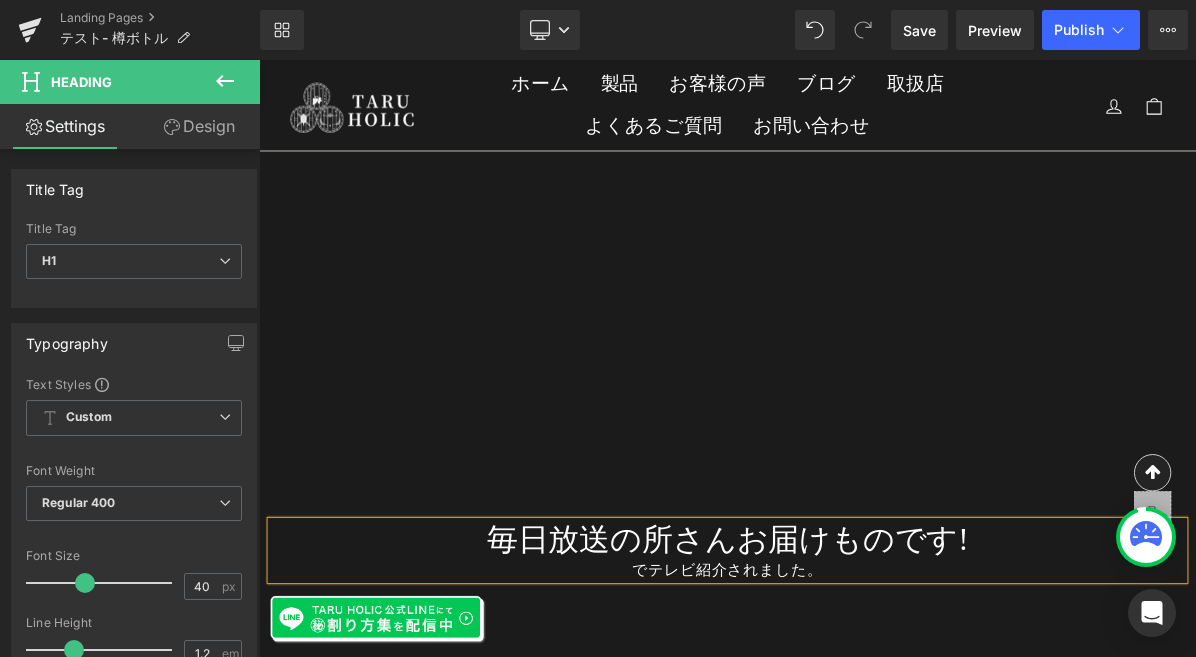 type 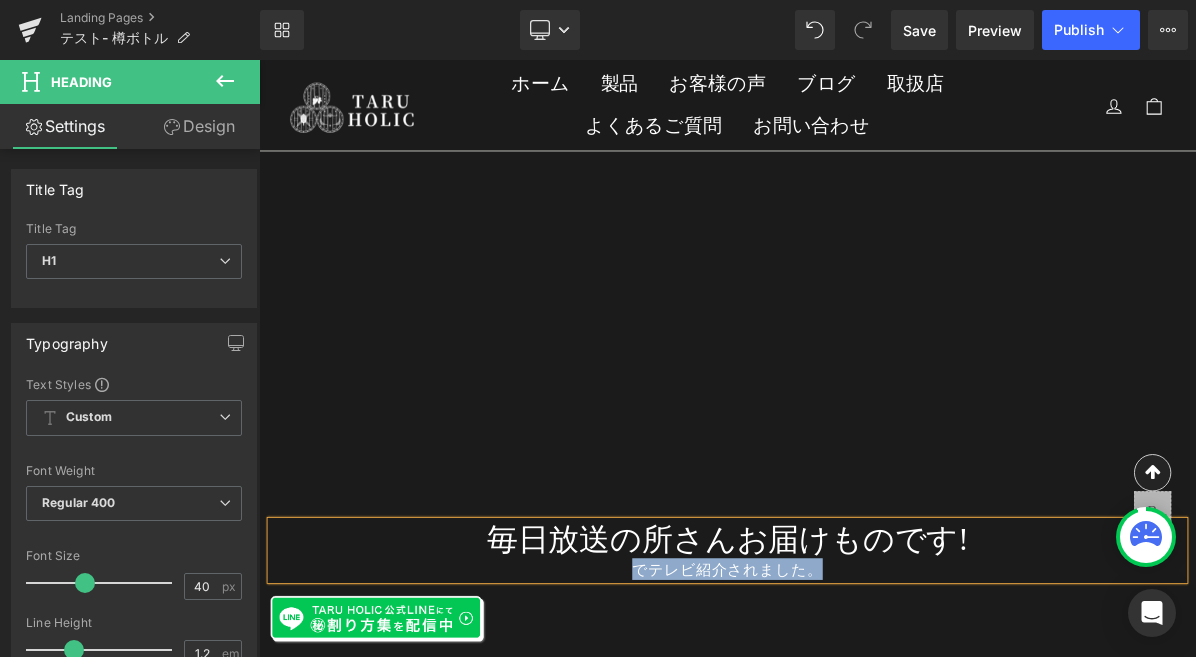 drag, startPoint x: 988, startPoint y: 704, endPoint x: 693, endPoint y: 696, distance: 295.10846 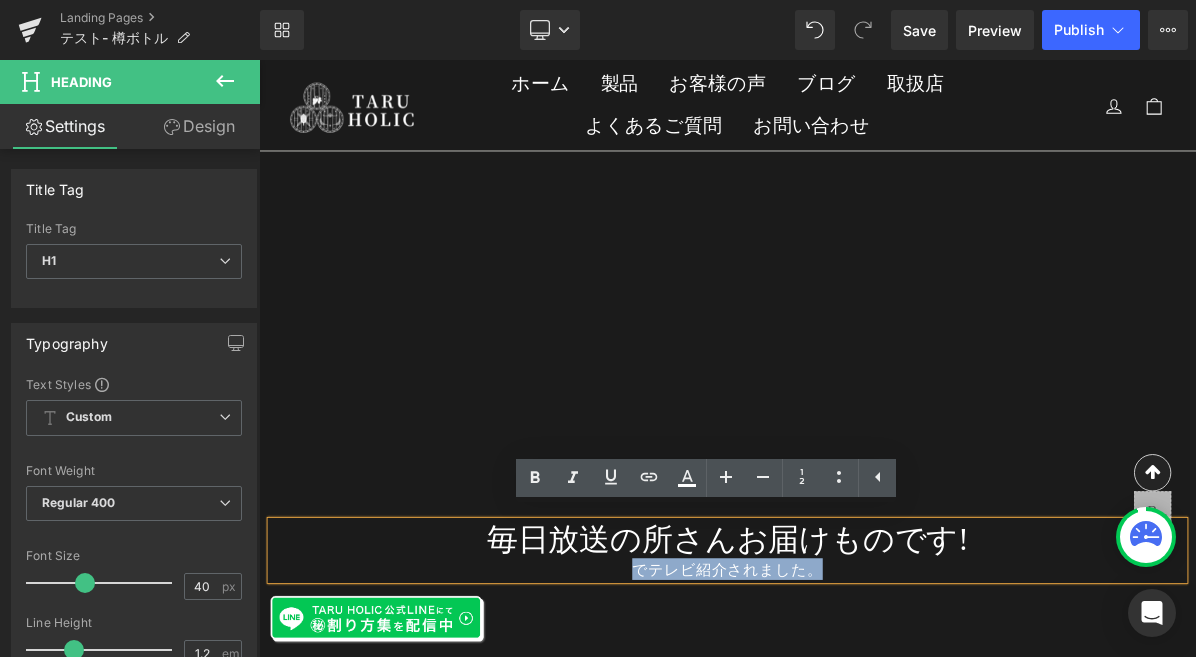 click on "でテレビ紹介されました。" at bounding box center (864, 718) 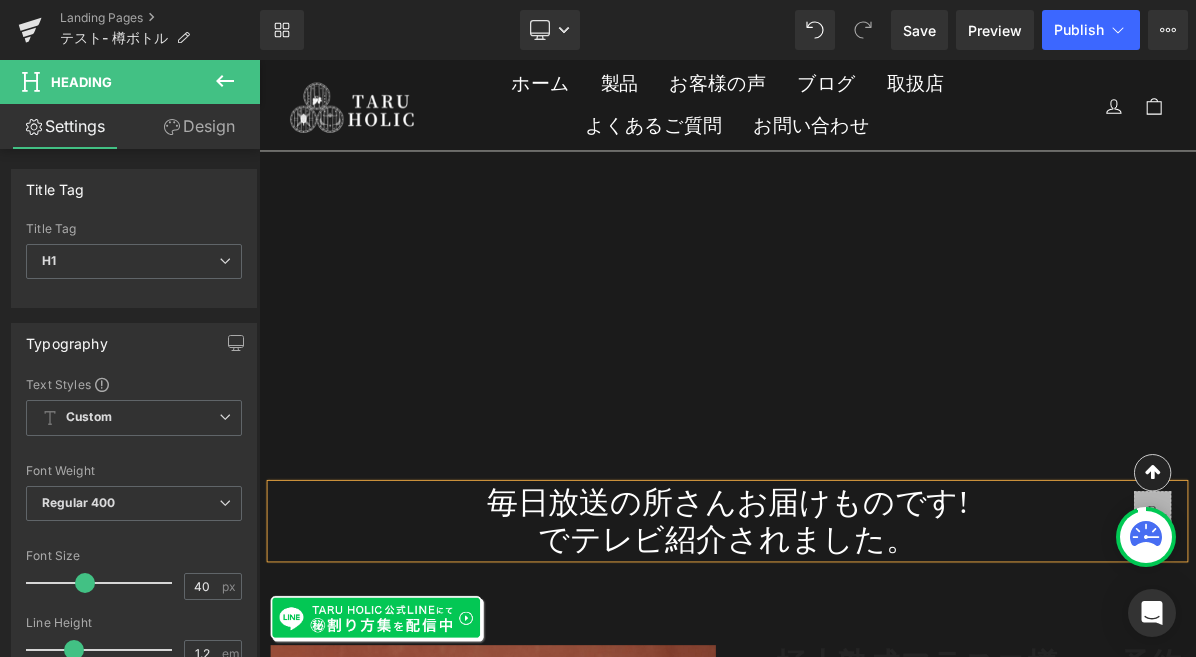 scroll, scrollTop: 3413, scrollLeft: 0, axis: vertical 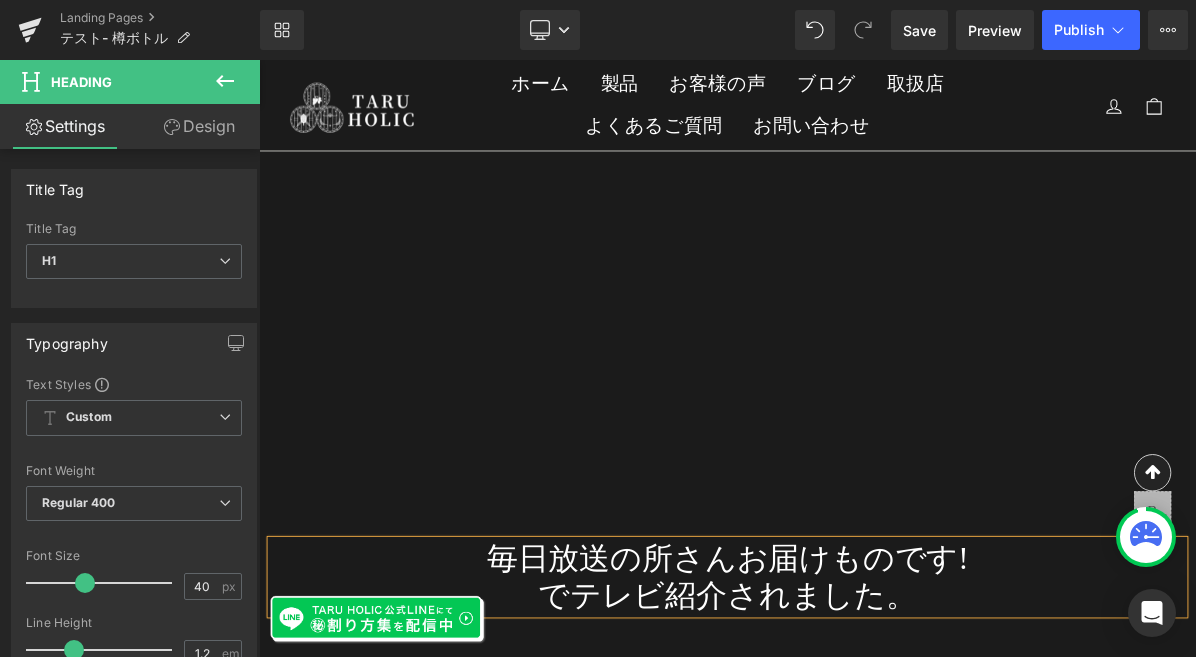 click on "メディアでも続々話題に！ Heading
Image
Image
‹ ›
Carousel         Row" at bounding box center (864, -54) 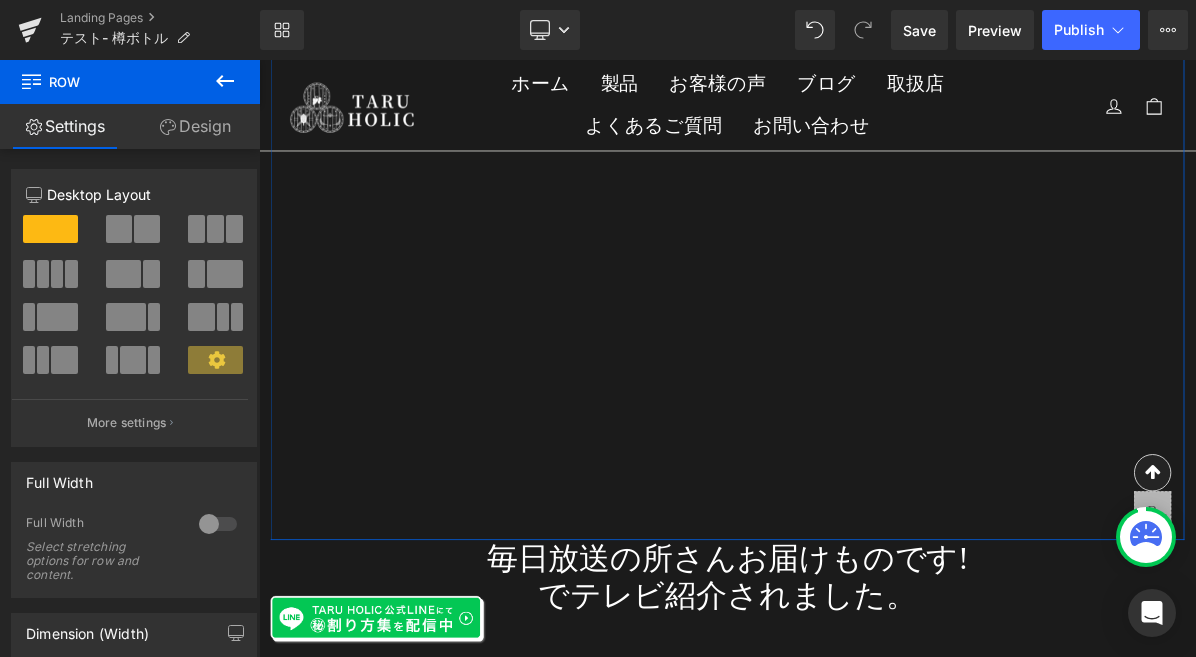 click on "Design" at bounding box center [195, 126] 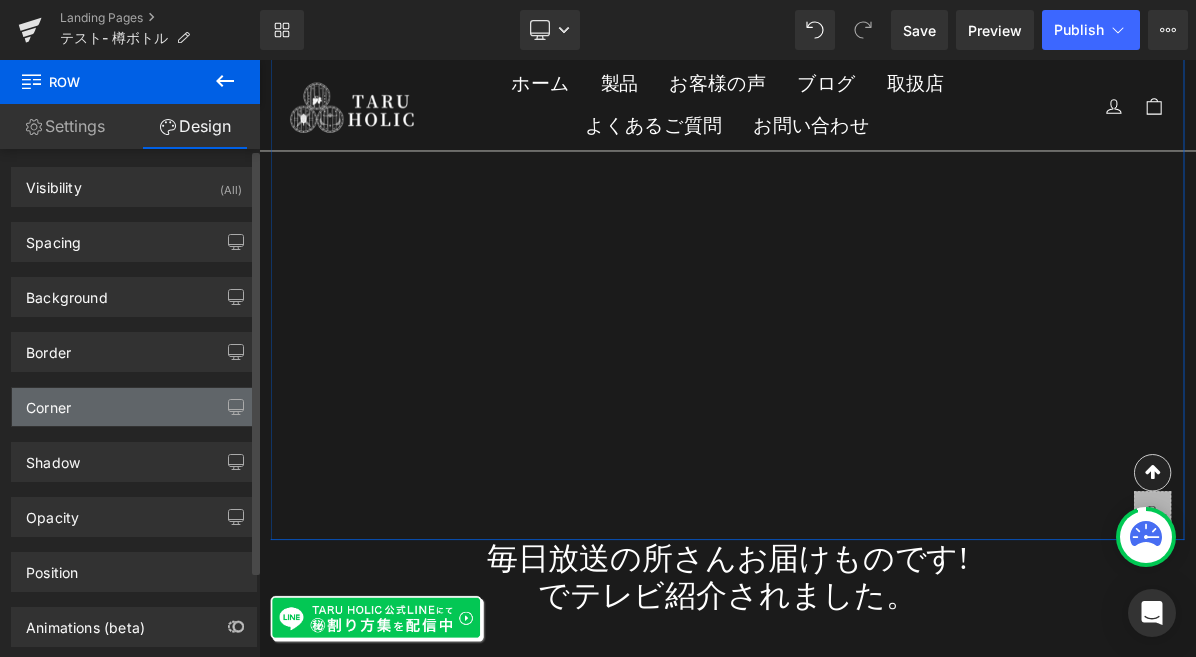 scroll, scrollTop: 0, scrollLeft: 0, axis: both 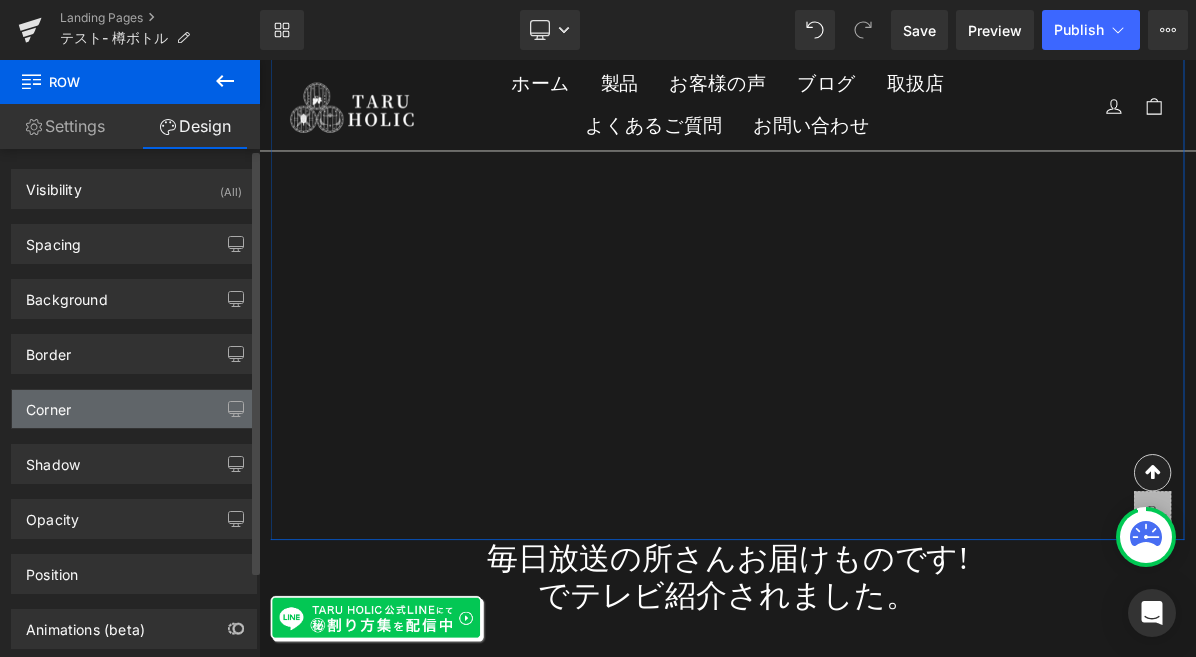 click on "Corner" at bounding box center (134, 409) 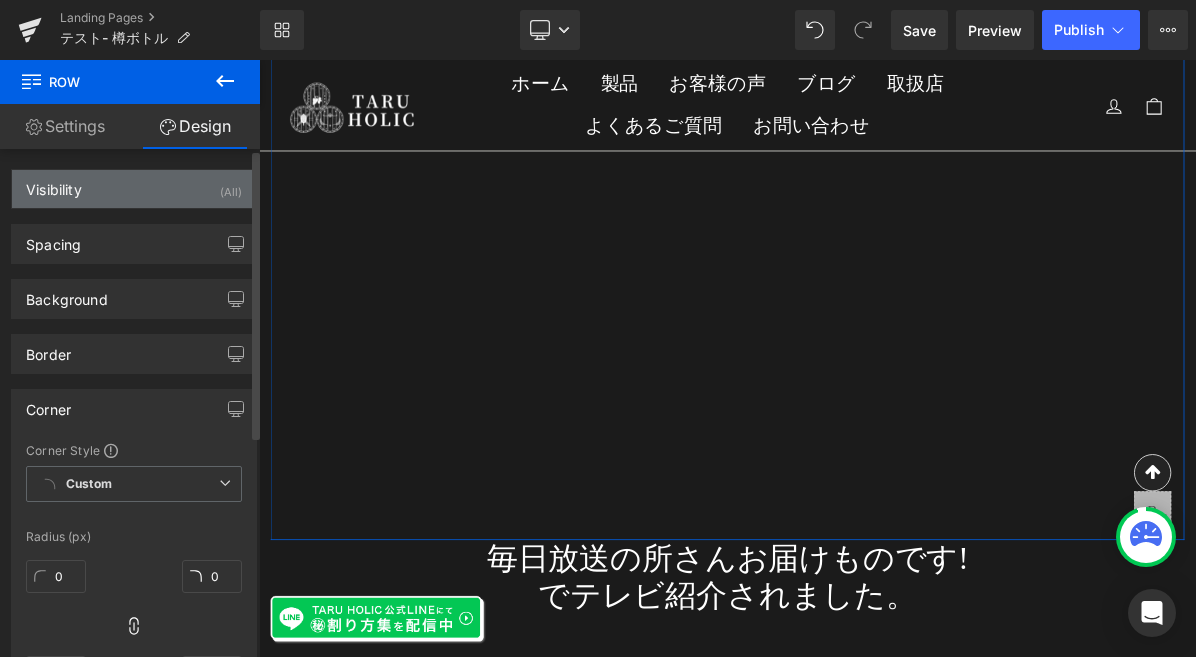 click on "Visibility
(All)" at bounding box center [134, 189] 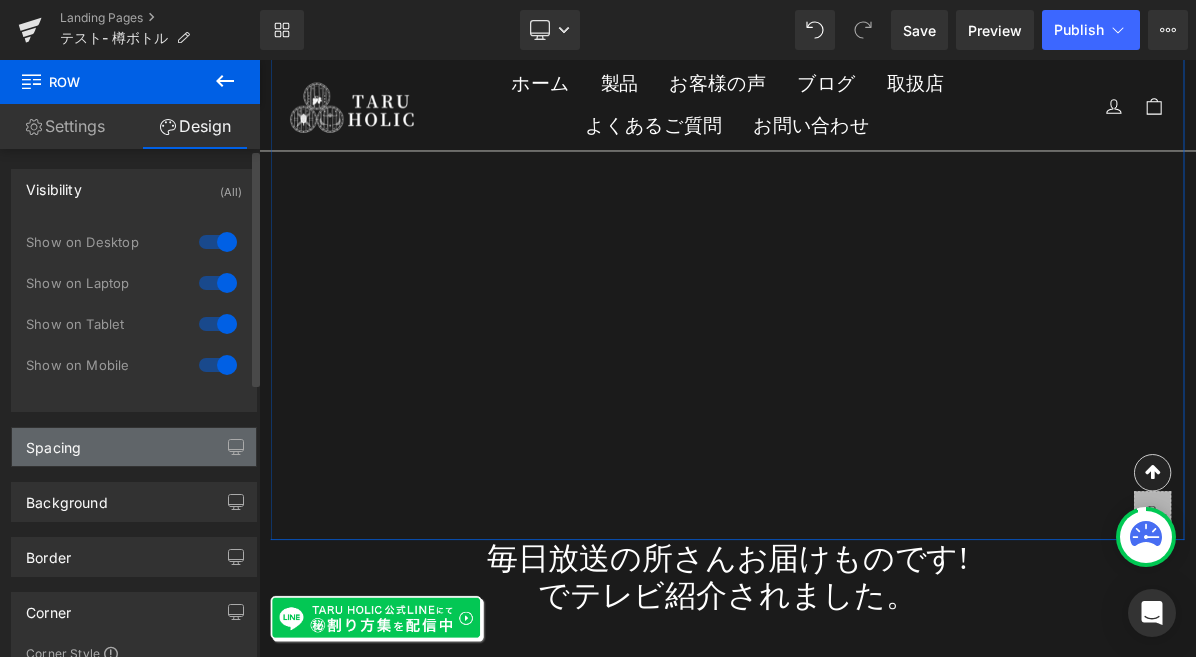 click on "Spacing" at bounding box center [134, 447] 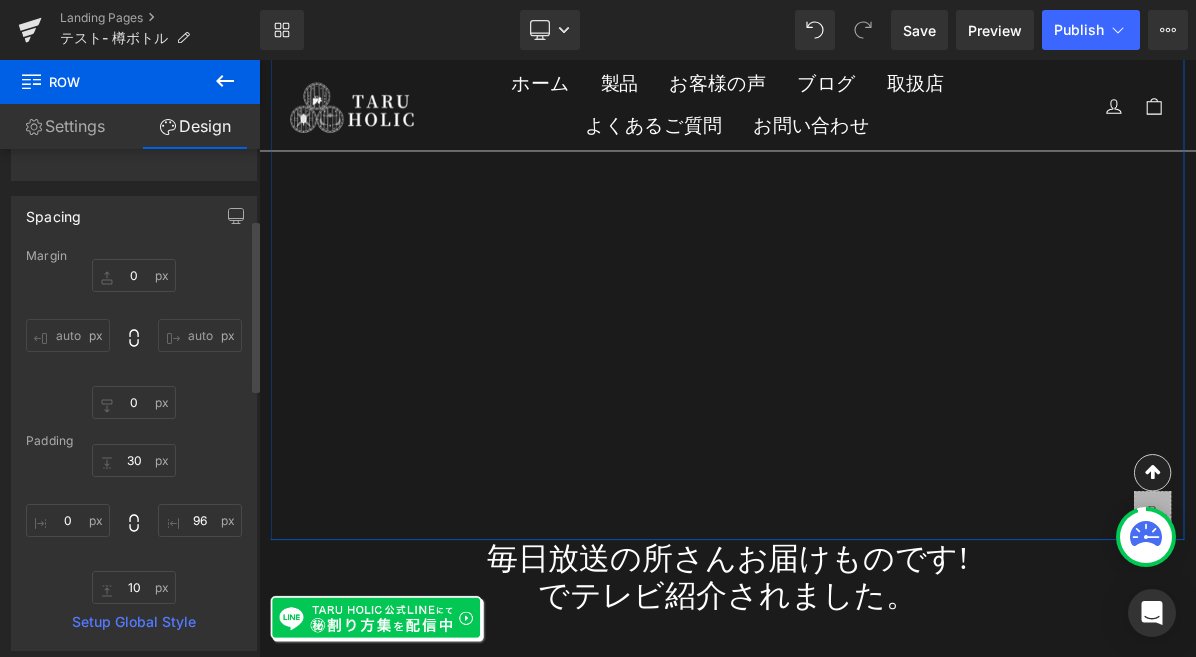 scroll, scrollTop: 232, scrollLeft: 0, axis: vertical 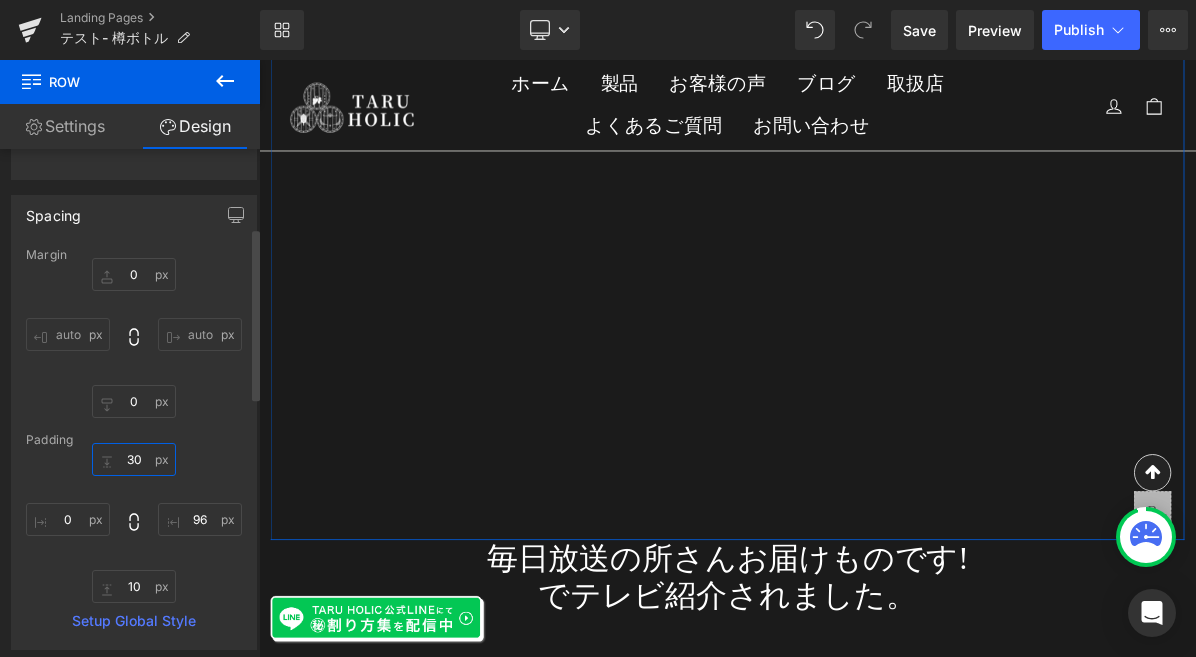 drag, startPoint x: 142, startPoint y: 457, endPoint x: 114, endPoint y: 455, distance: 28.071337 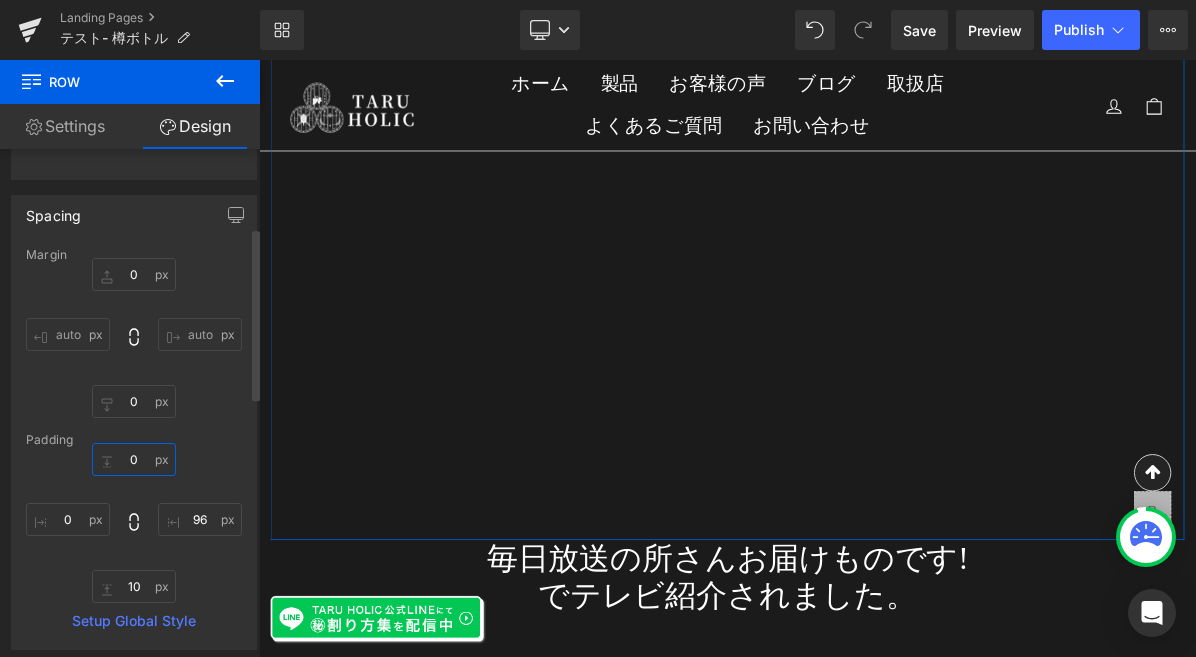 type on "10" 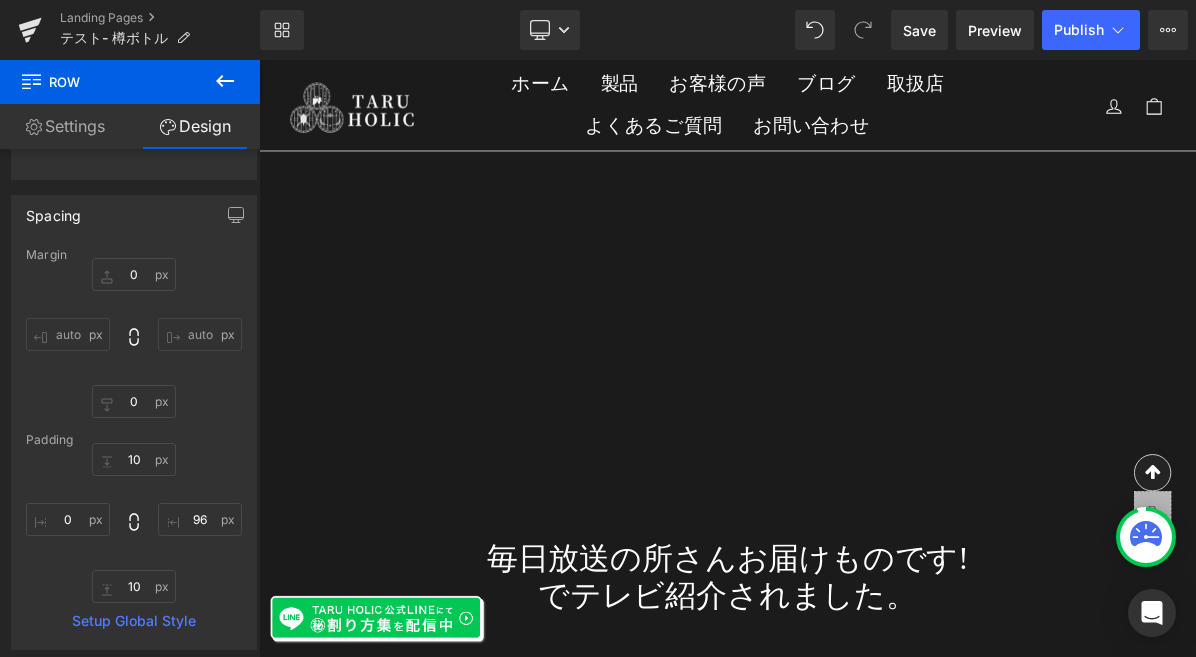 click on "メディアでも続々話題に！ Heading
Image
Image
‹ ›
Carousel         Row" at bounding box center (864, -54) 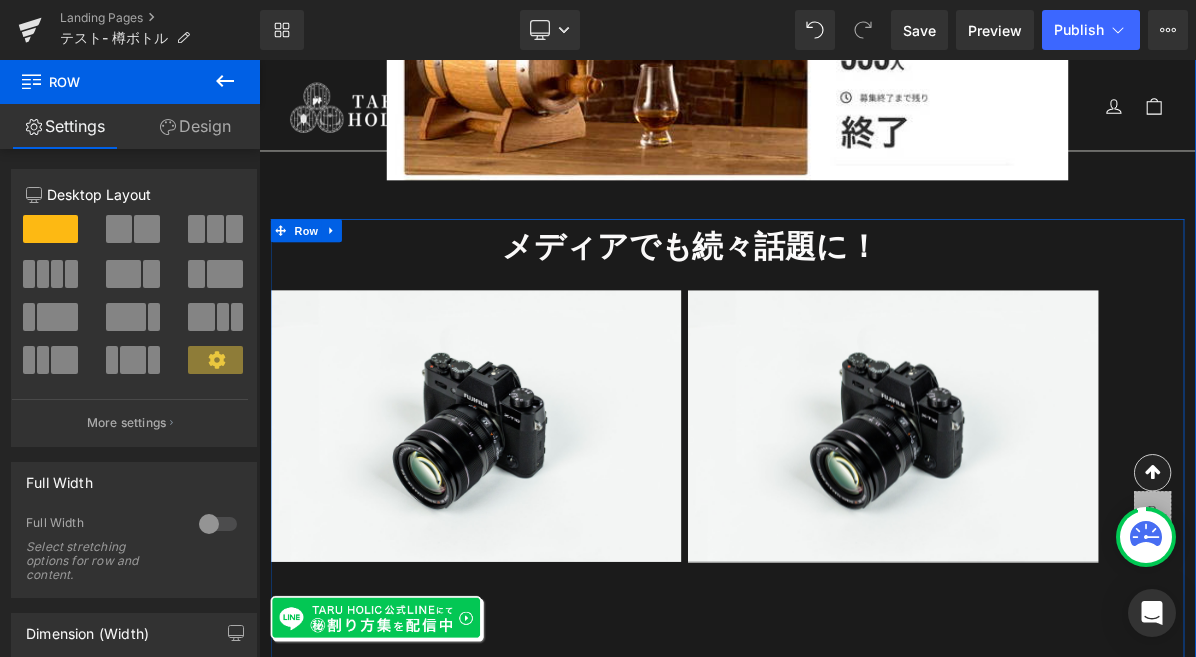 scroll, scrollTop: 2349, scrollLeft: 0, axis: vertical 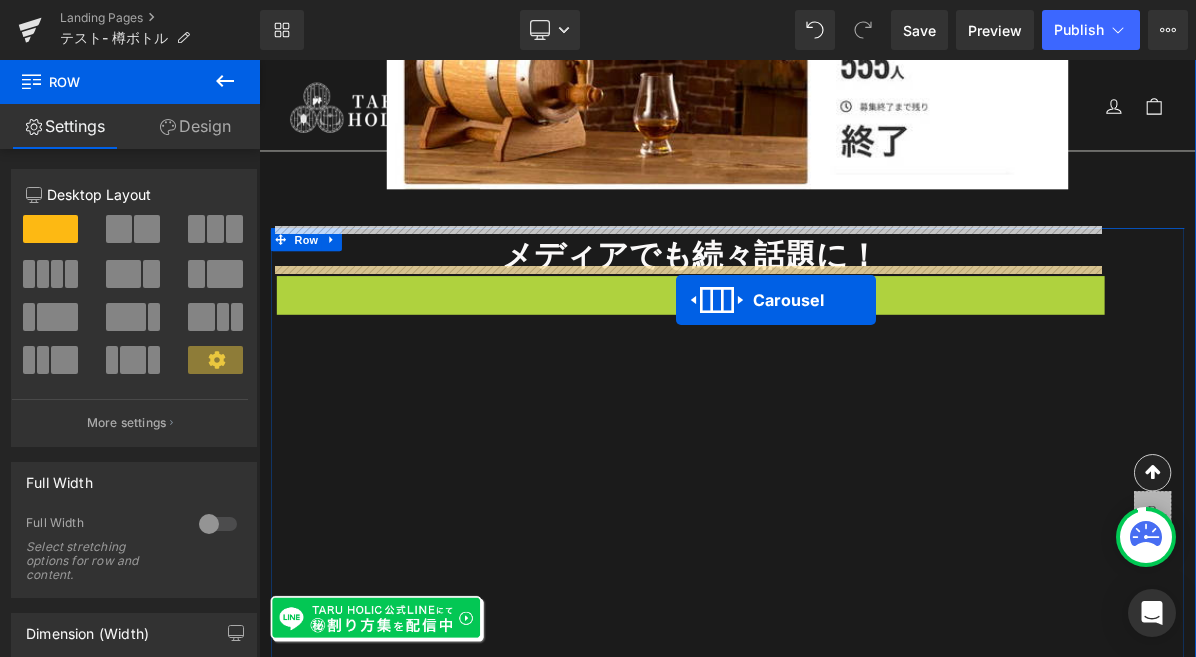 drag, startPoint x: 805, startPoint y: 336, endPoint x: 798, endPoint y: 370, distance: 34.713108 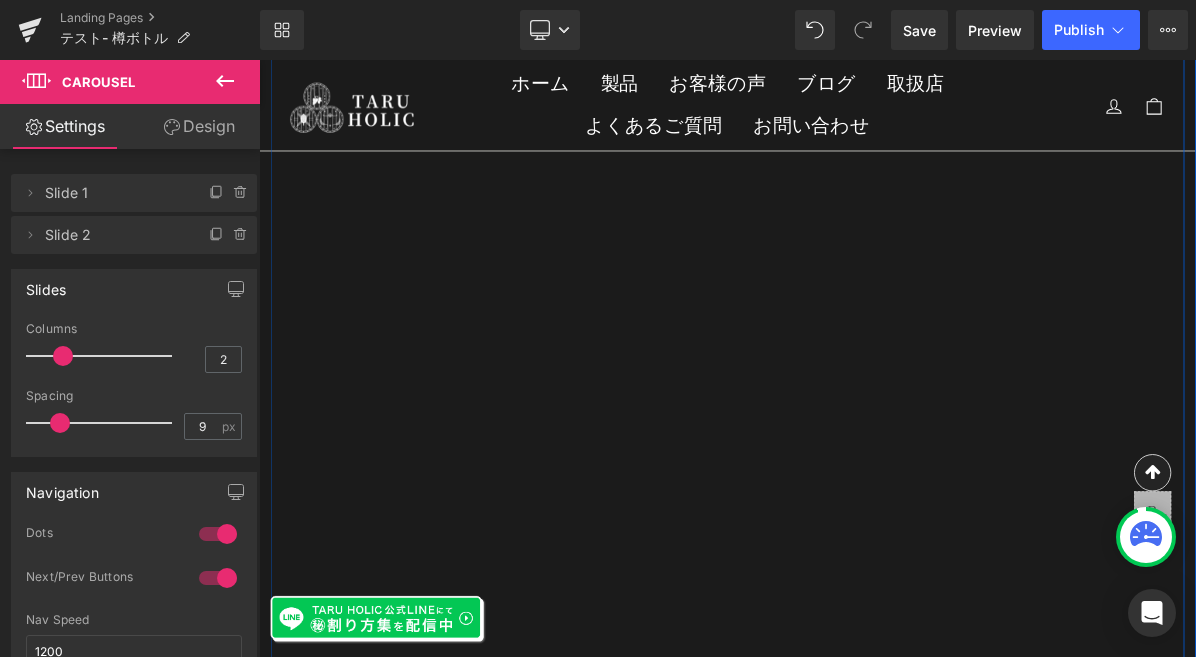scroll, scrollTop: 2717, scrollLeft: 0, axis: vertical 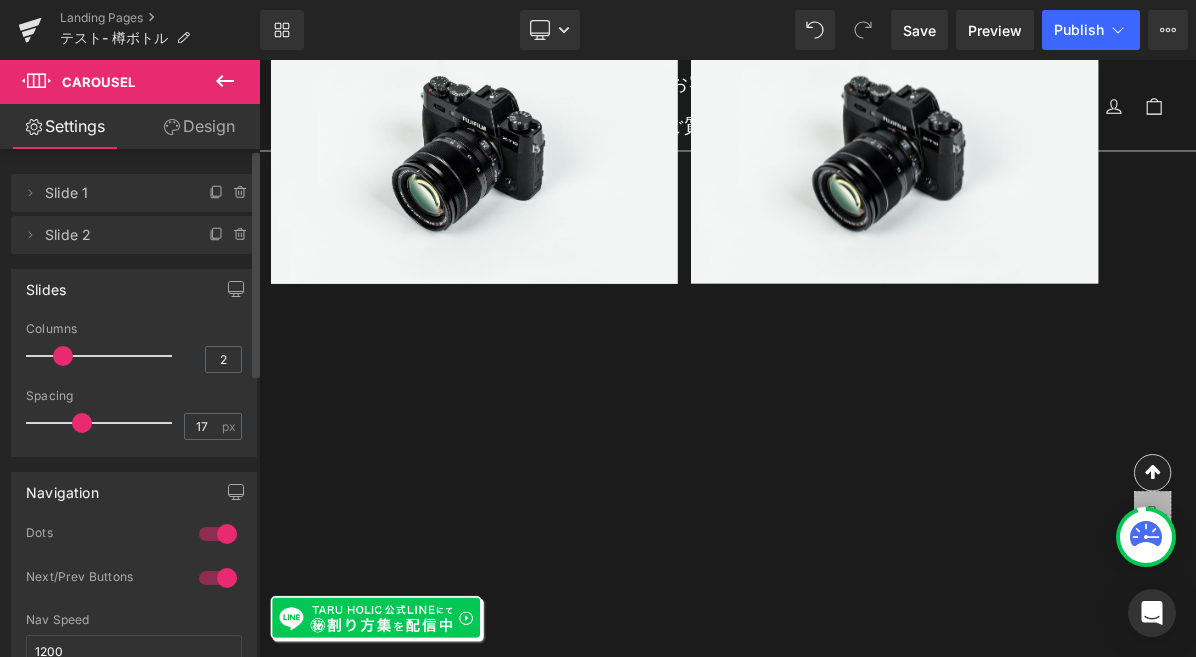 type on "18" 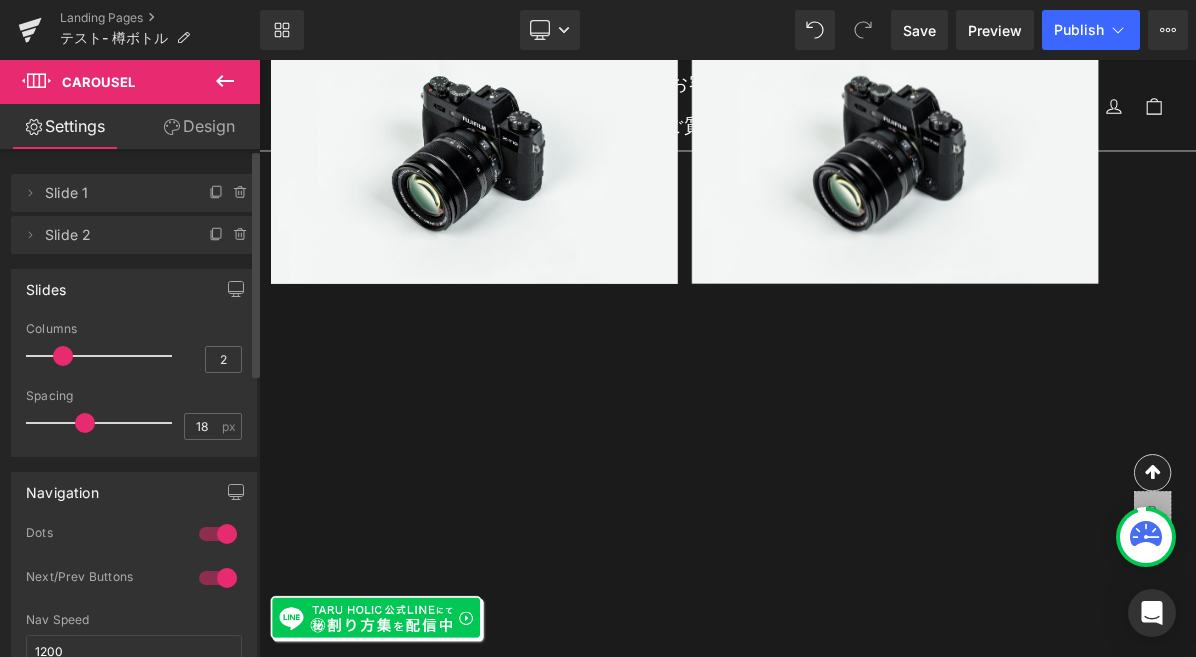 drag, startPoint x: 59, startPoint y: 423, endPoint x: 83, endPoint y: 420, distance: 24.186773 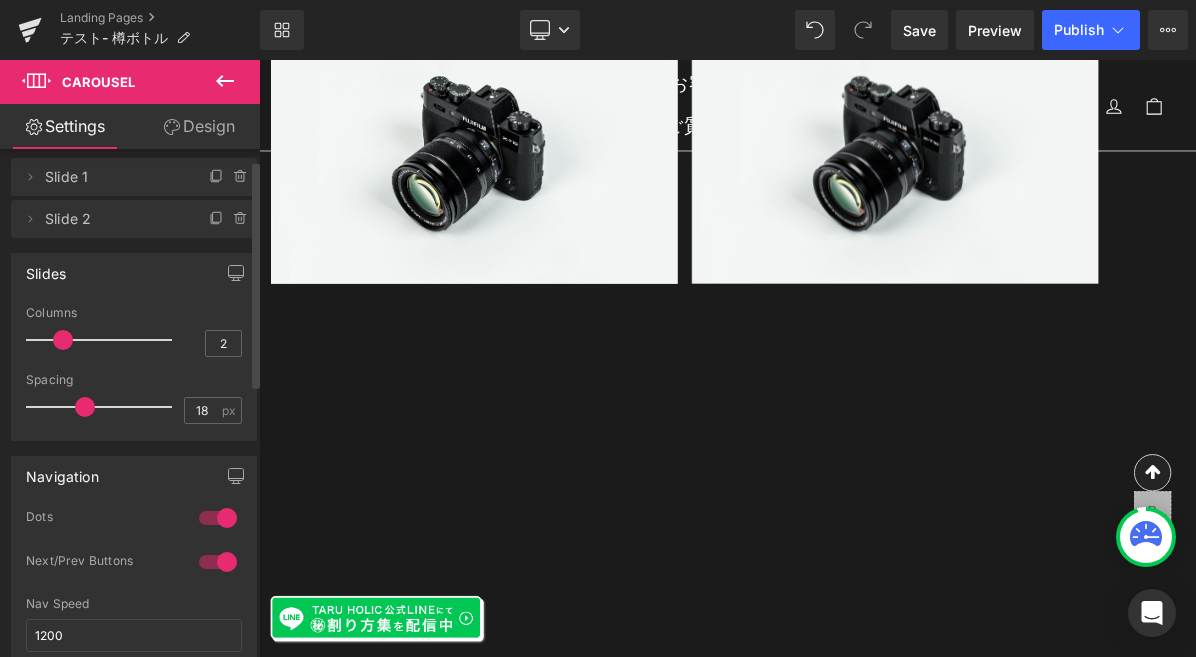 scroll, scrollTop: 0, scrollLeft: 0, axis: both 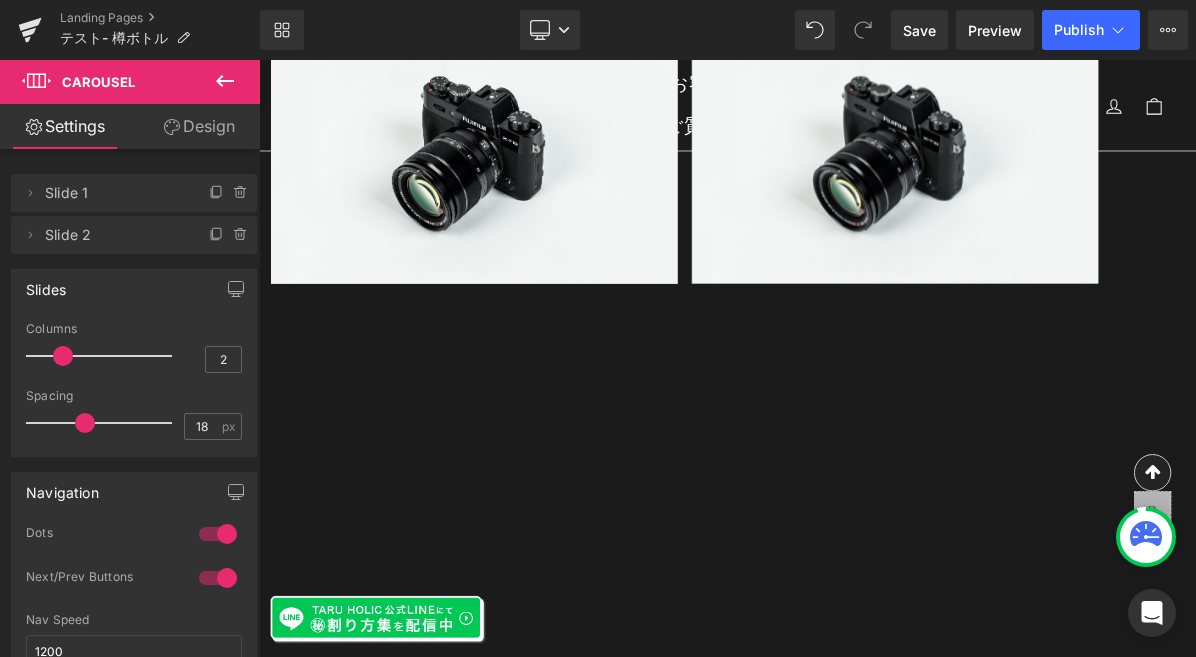 drag, startPoint x: 208, startPoint y: 128, endPoint x: 348, endPoint y: 430, distance: 332.87234 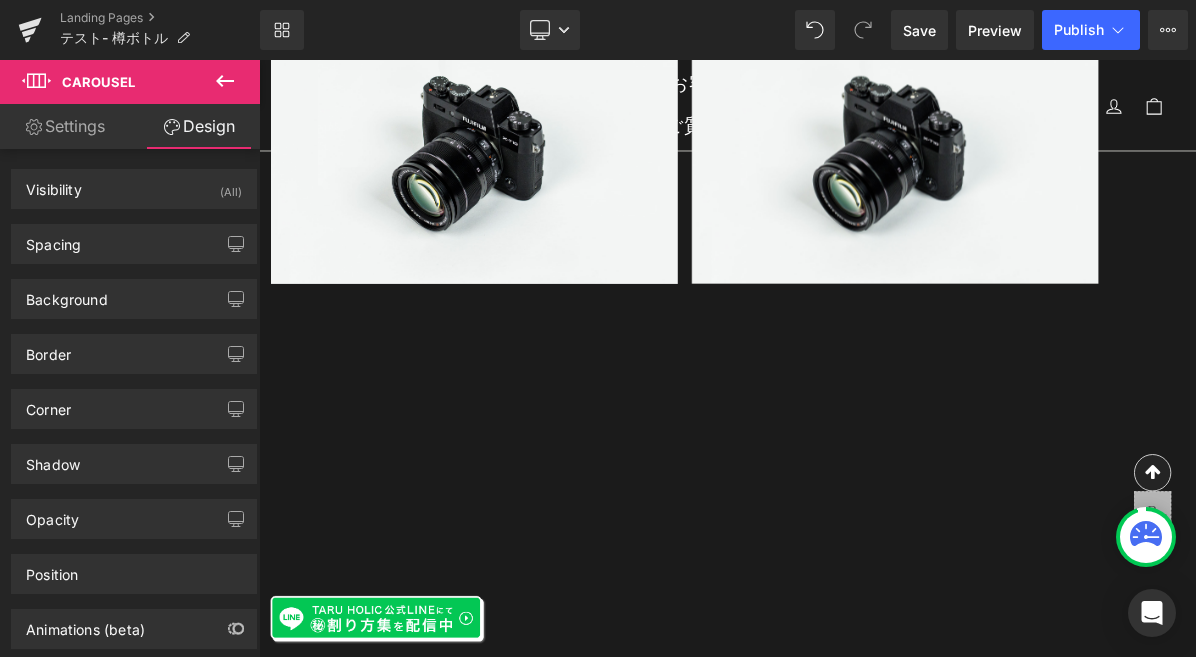 type on "0" 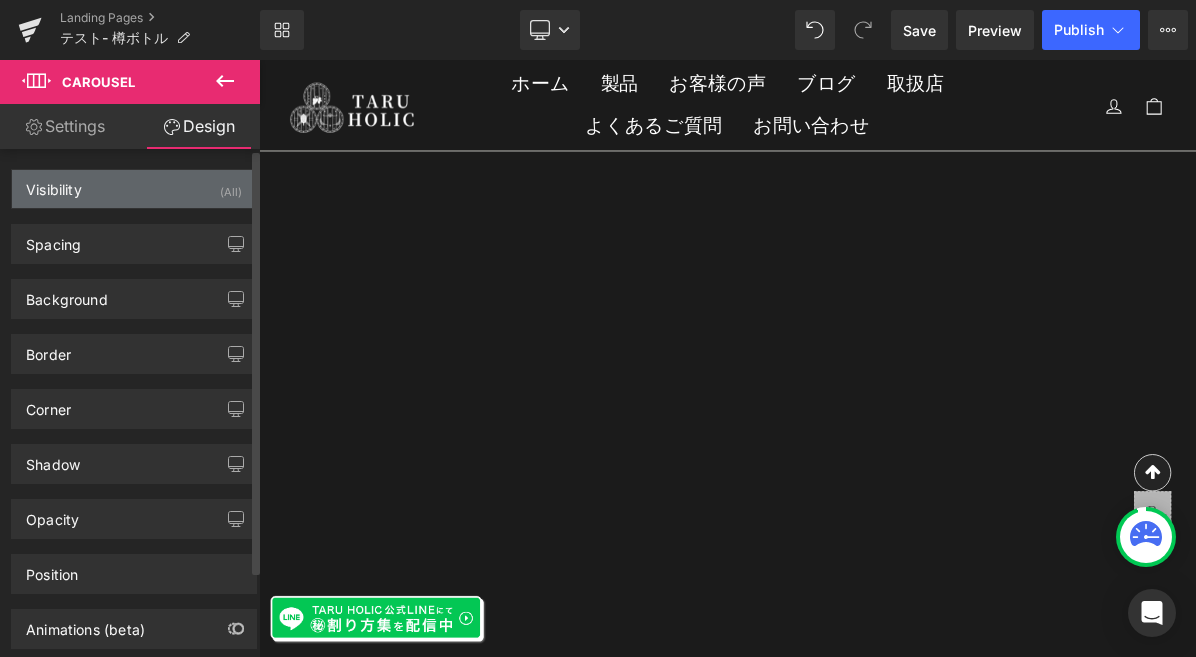 click on "Visibility
(All)" at bounding box center [134, 189] 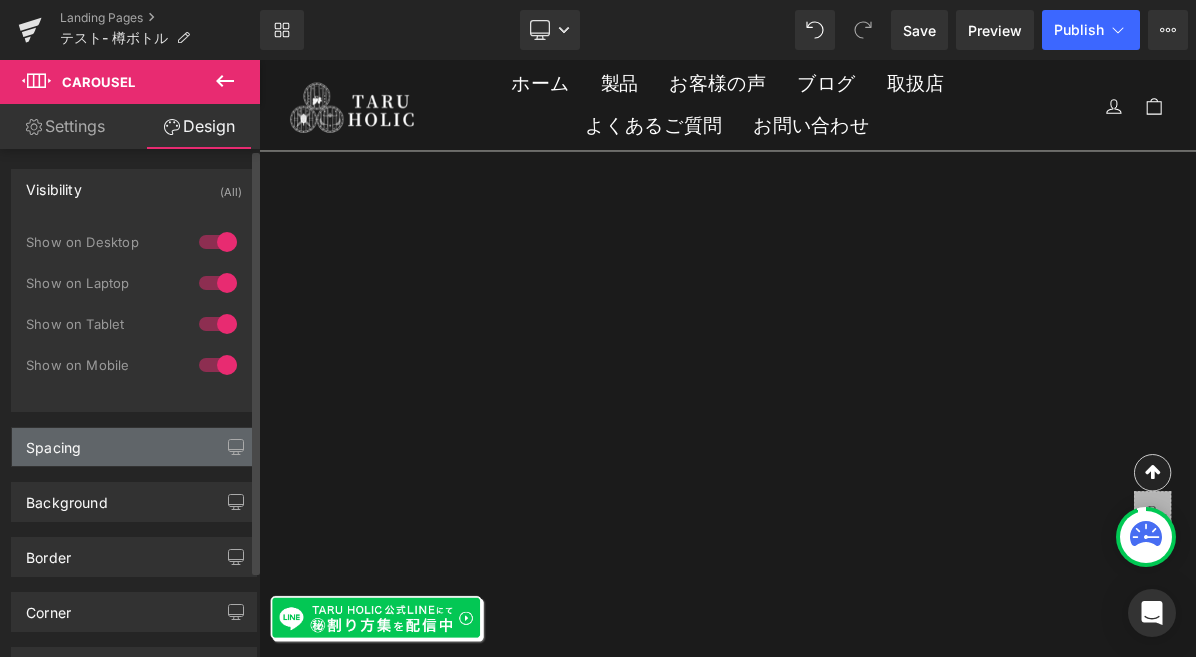 click on "Spacing" at bounding box center [134, 447] 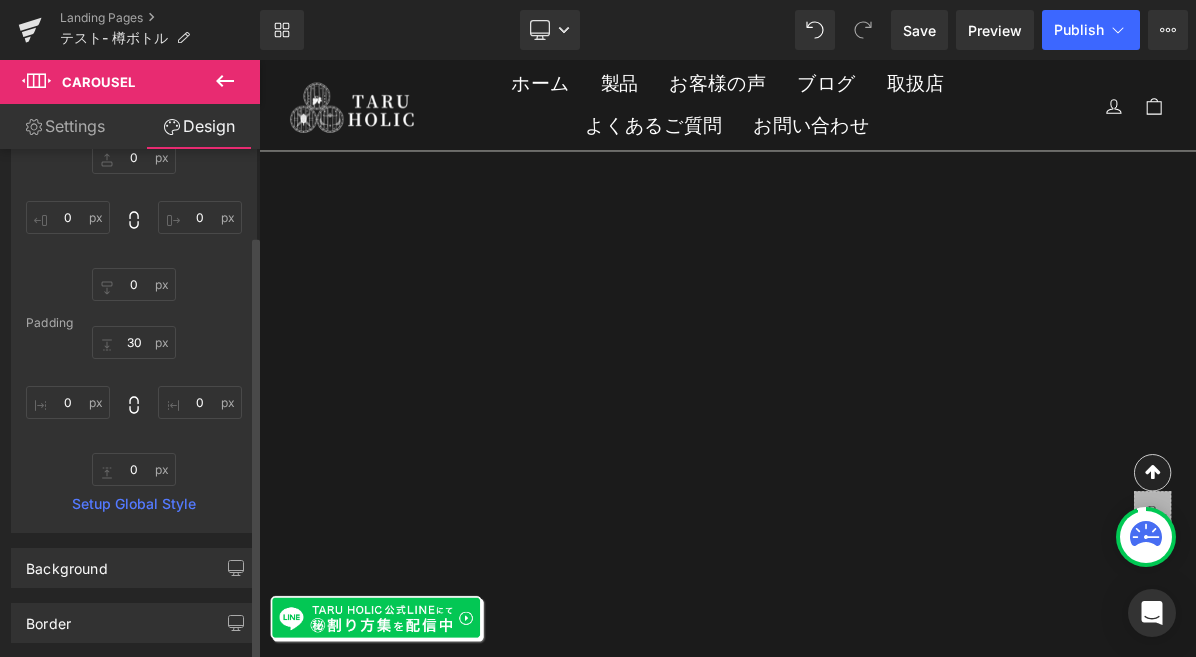 scroll, scrollTop: 356, scrollLeft: 0, axis: vertical 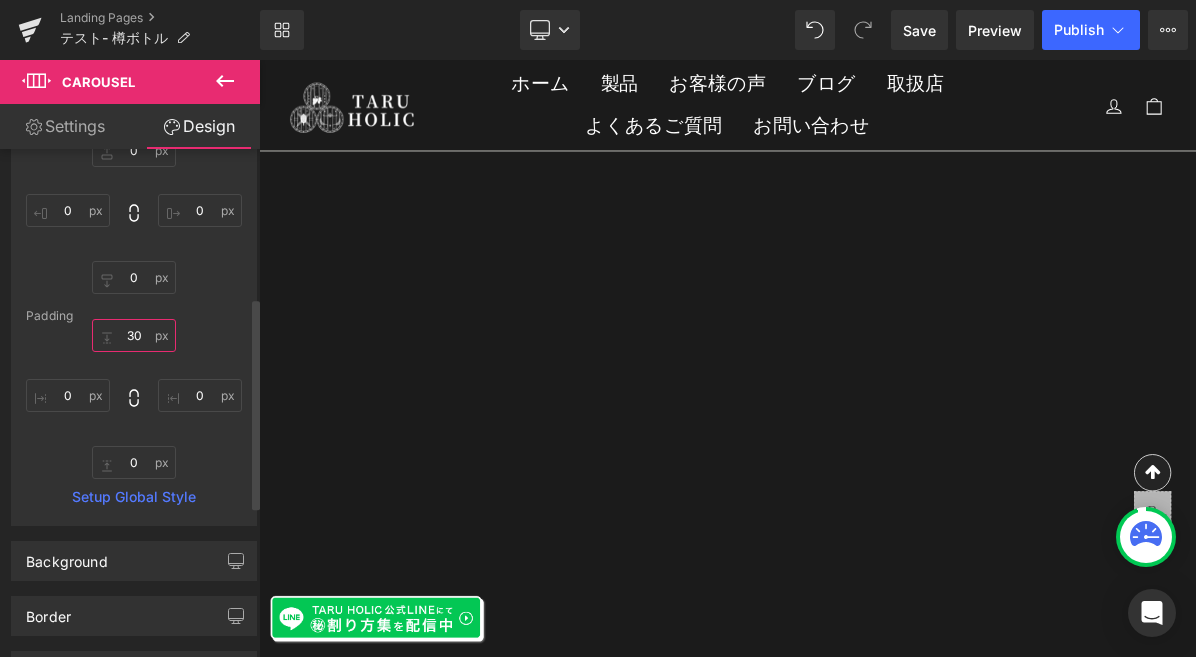 drag, startPoint x: 129, startPoint y: 336, endPoint x: 113, endPoint y: 335, distance: 16.03122 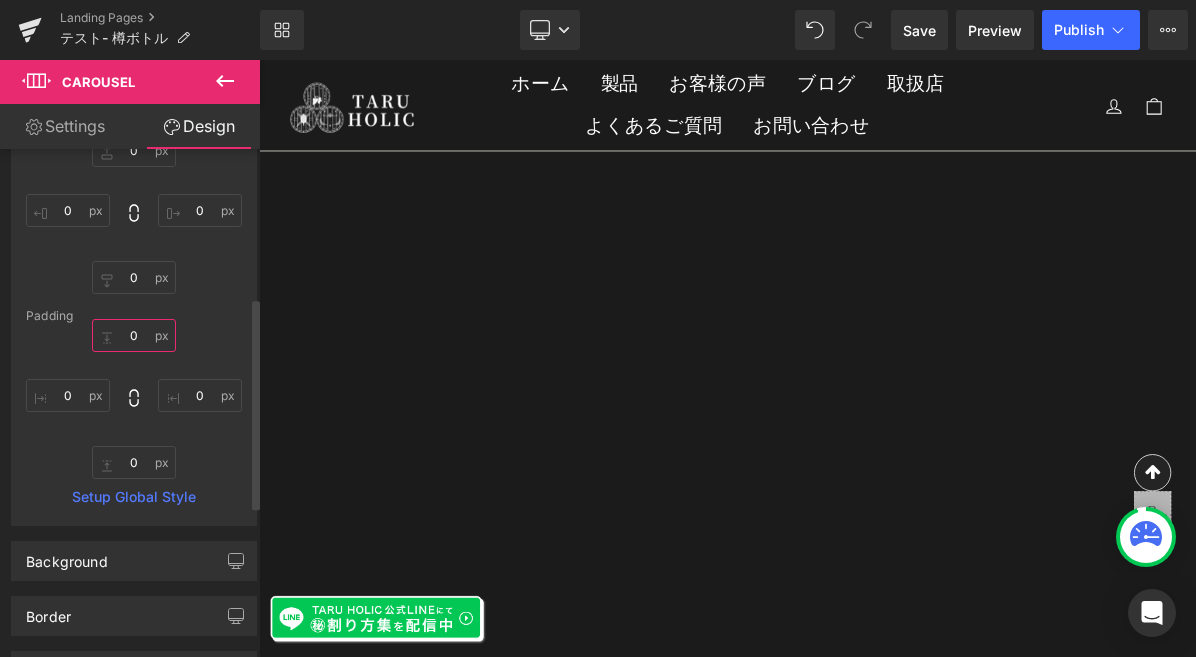type on "20" 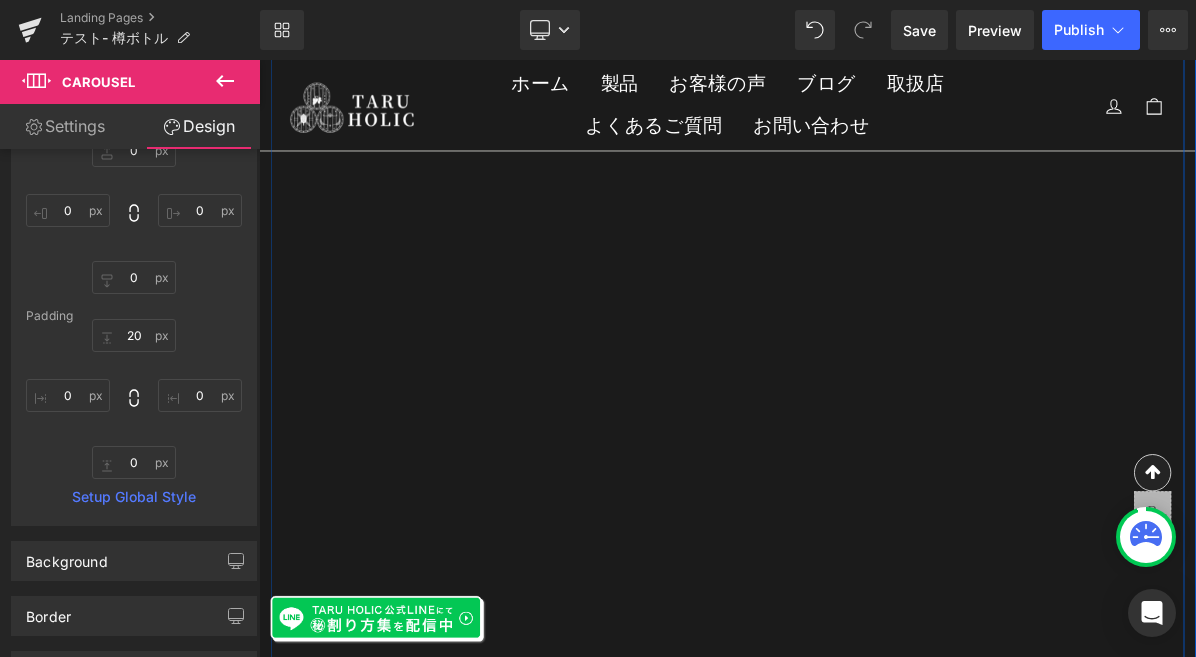 click on "メディアでも続々話題に！ Heading
Image
Image
‹ ›
Carousel         Row" at bounding box center [864, 251] 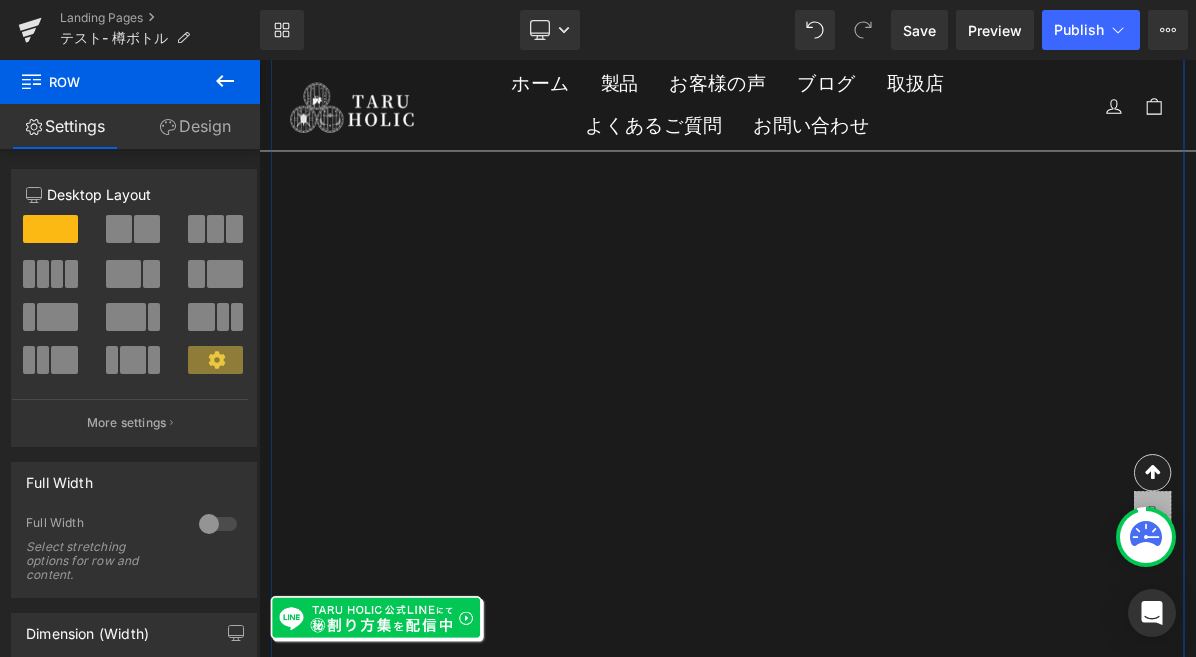 click on "Design" at bounding box center (195, 126) 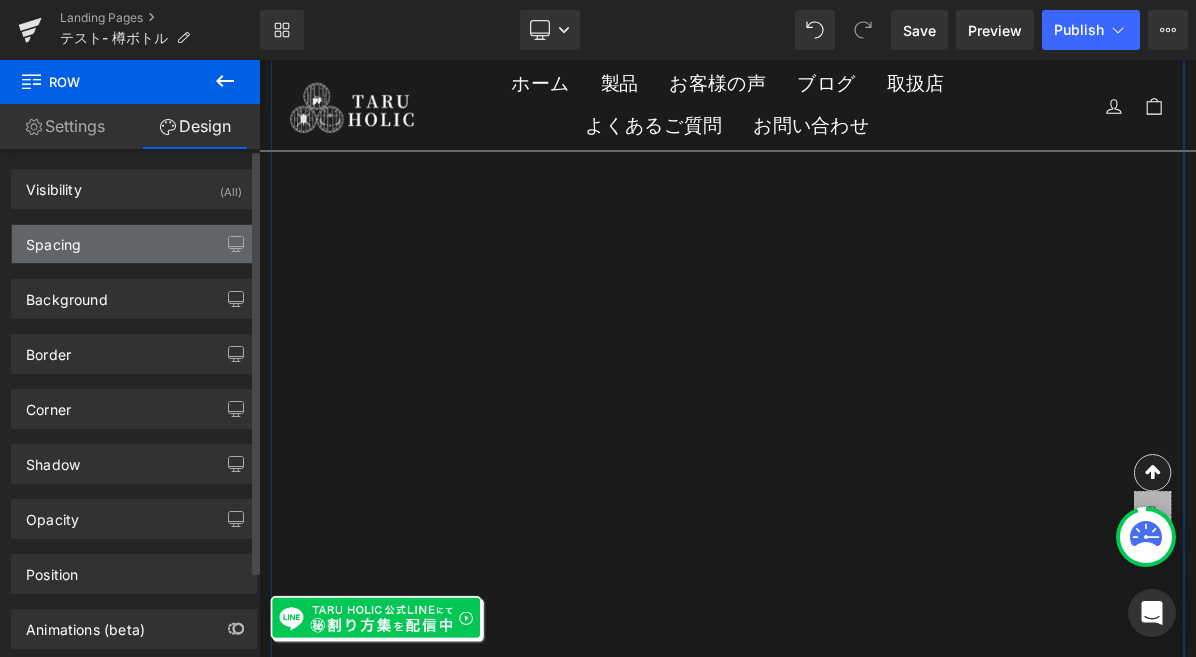 click on "Spacing" at bounding box center (134, 244) 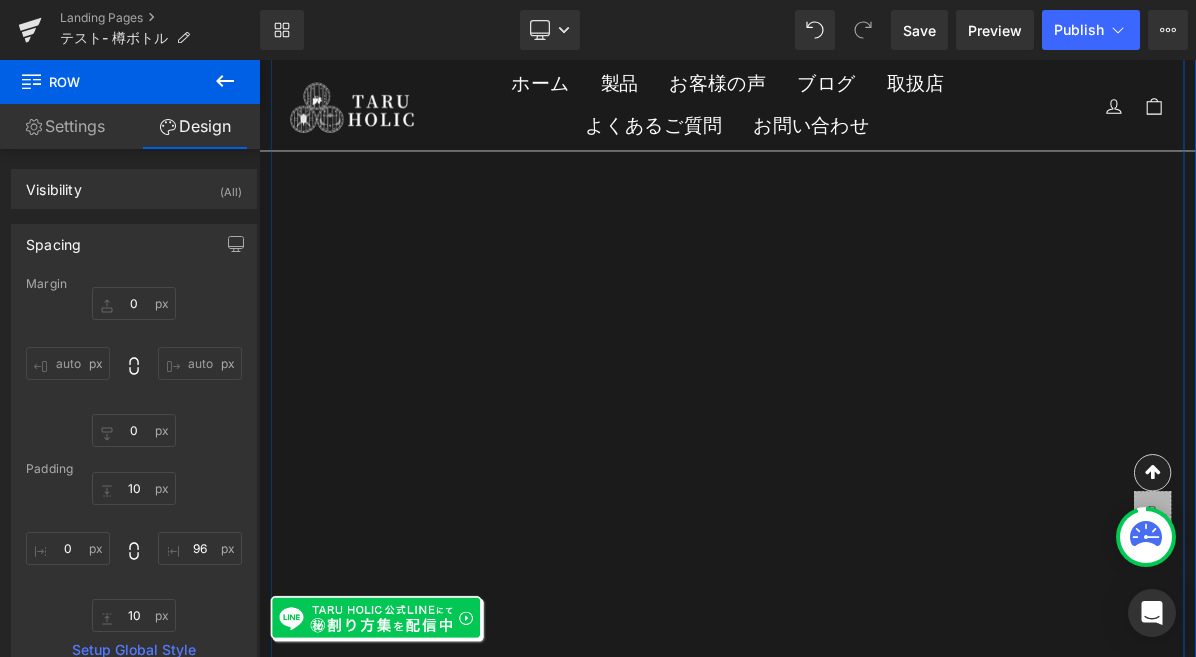 click on "メディアでも続々話題に！ Heading
Image
Image
‹ ›
Carousel         Row" at bounding box center (864, 251) 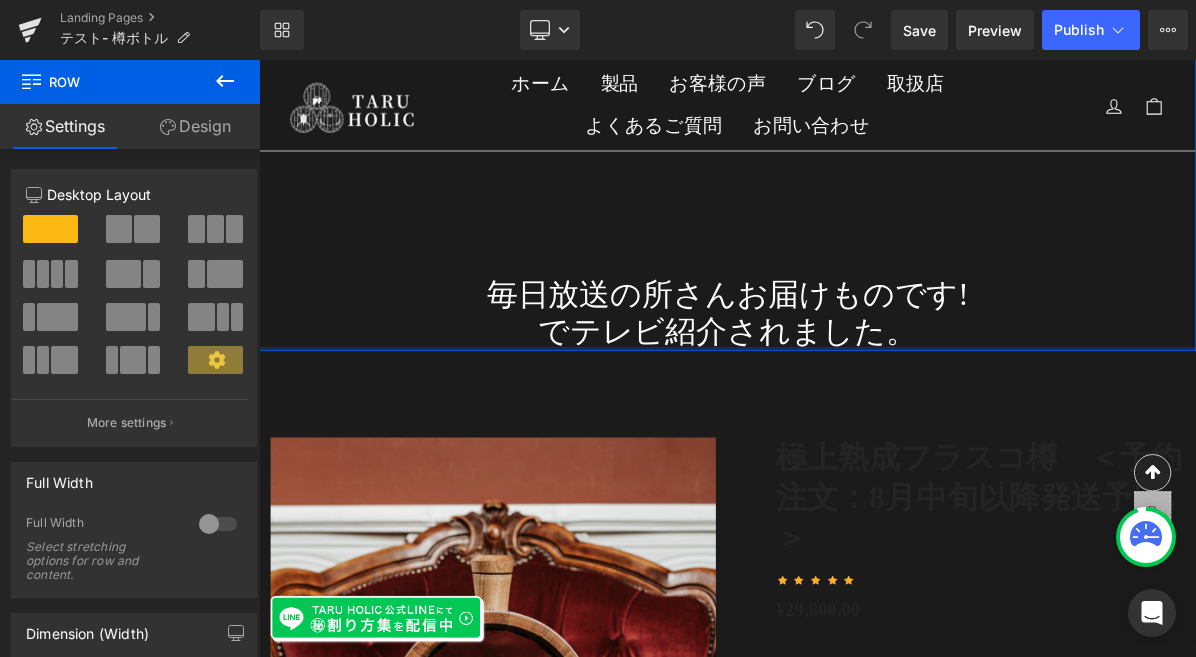 scroll, scrollTop: 3793, scrollLeft: 0, axis: vertical 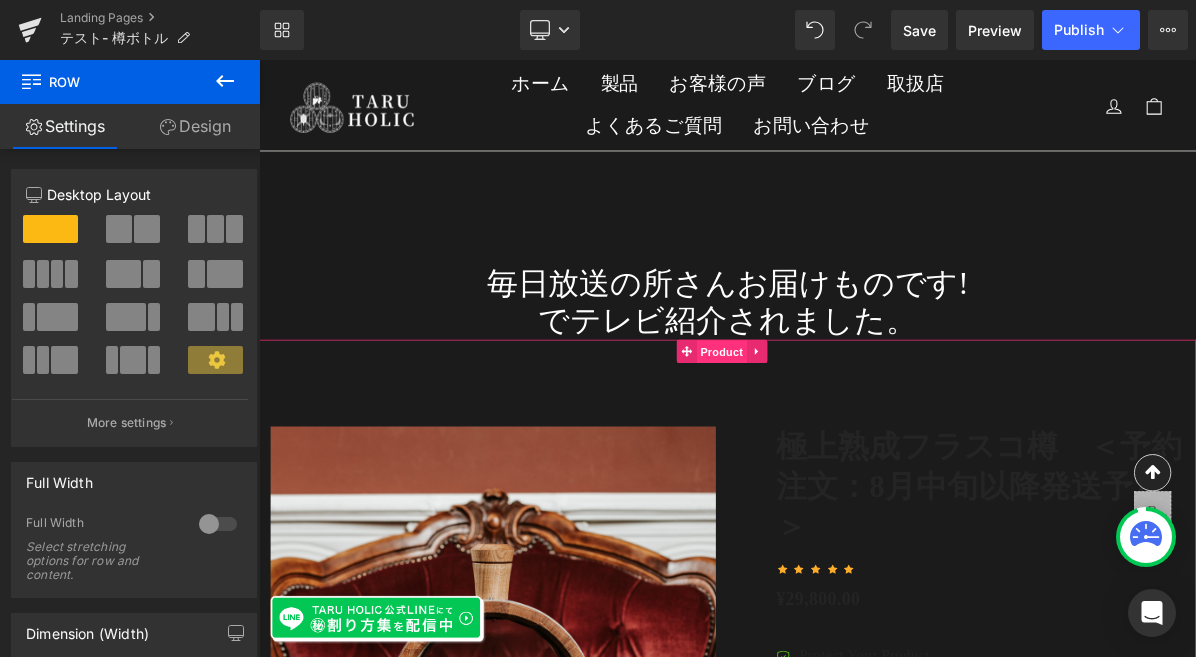 click on "Product" at bounding box center (856, 437) 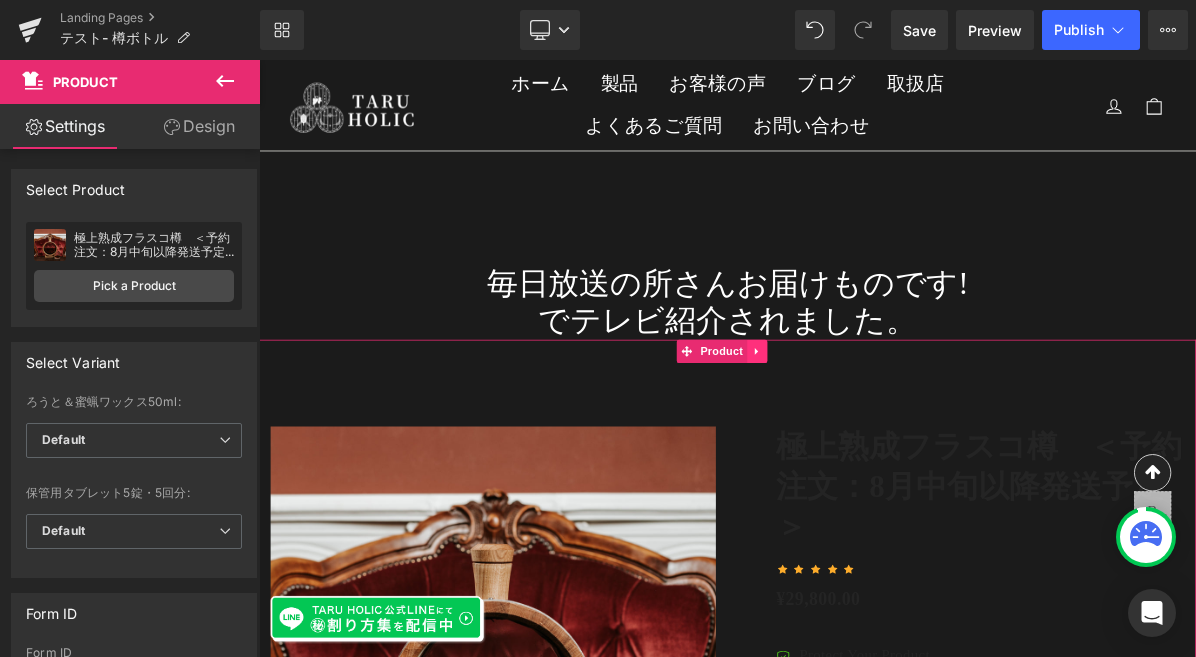 click 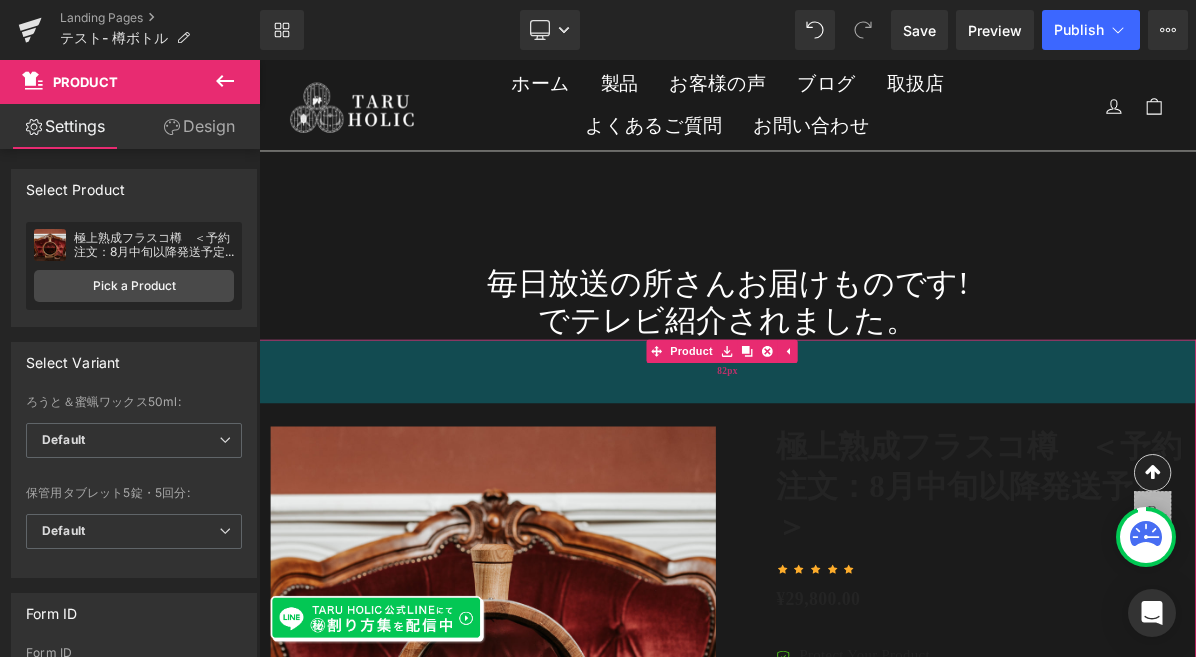 click on "82px" at bounding box center (864, 462) 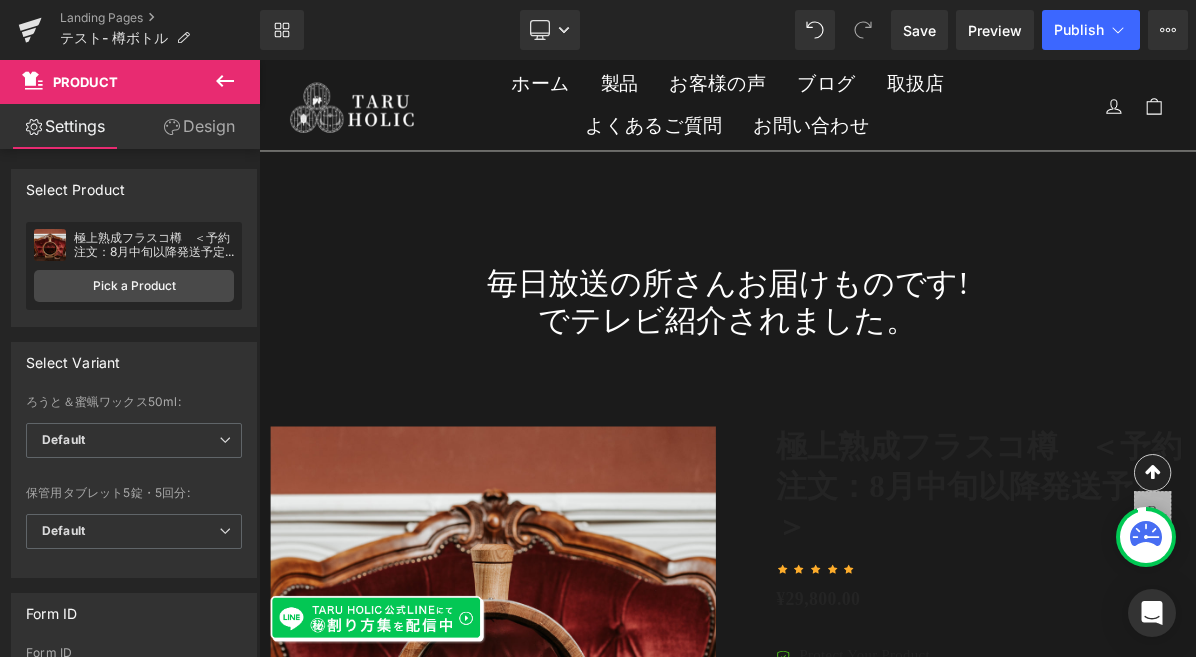 click on "Product" at bounding box center (85, 82) 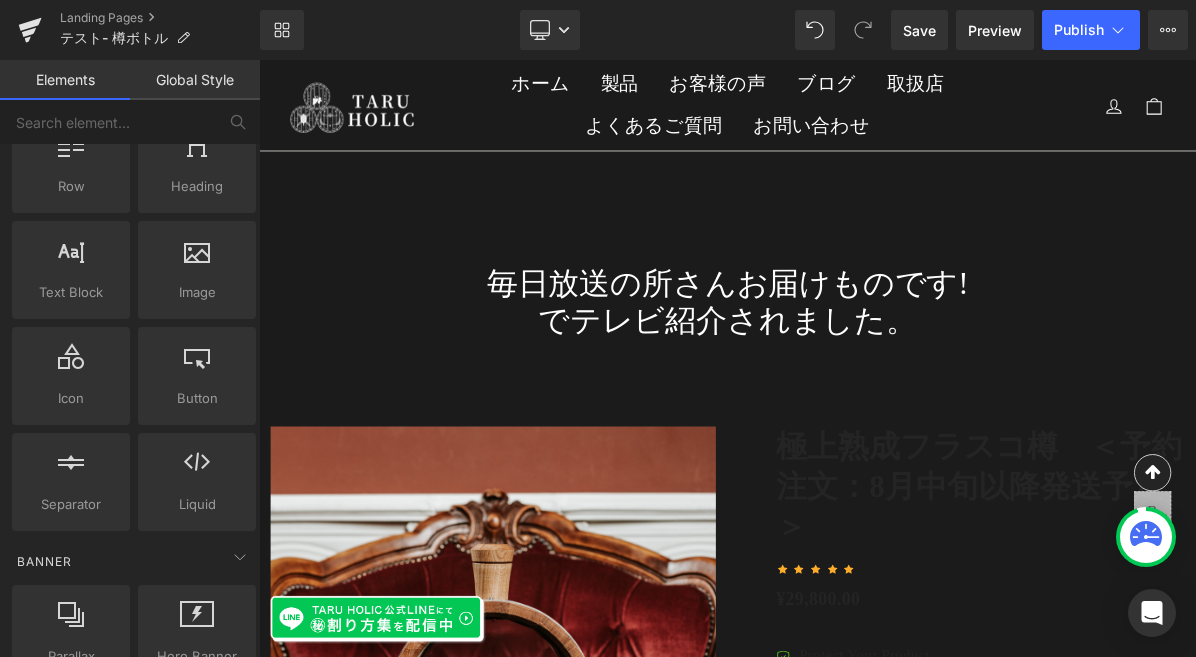 scroll, scrollTop: 84, scrollLeft: 0, axis: vertical 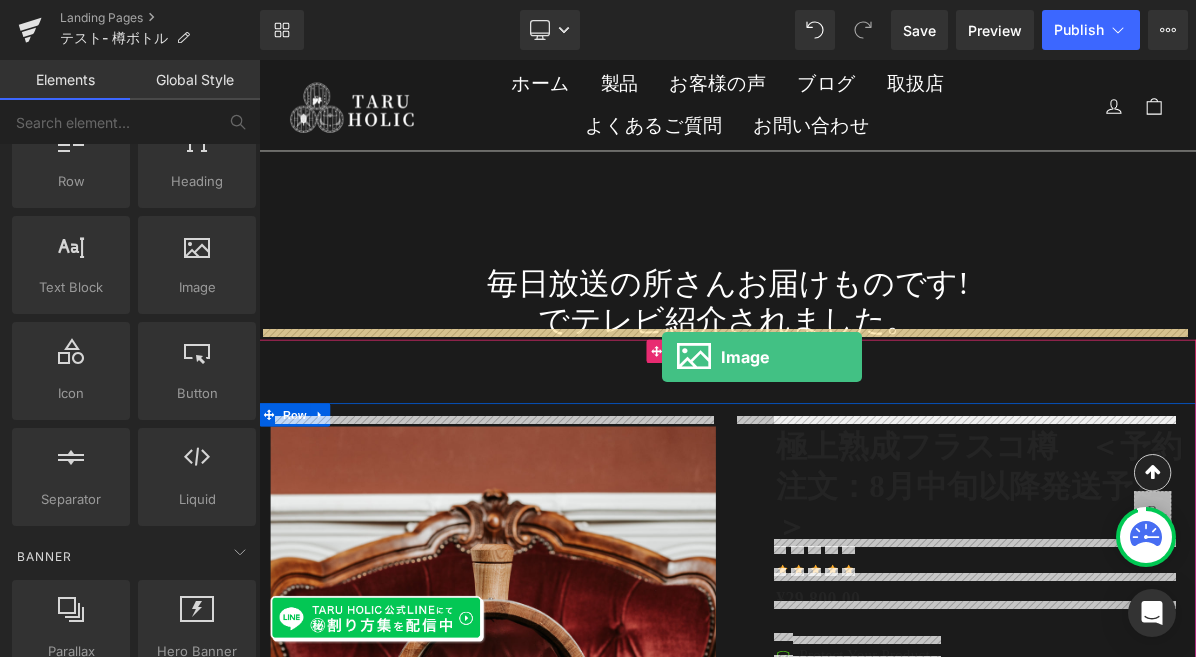 drag, startPoint x: 447, startPoint y: 338, endPoint x: 780, endPoint y: 443, distance: 349.16187 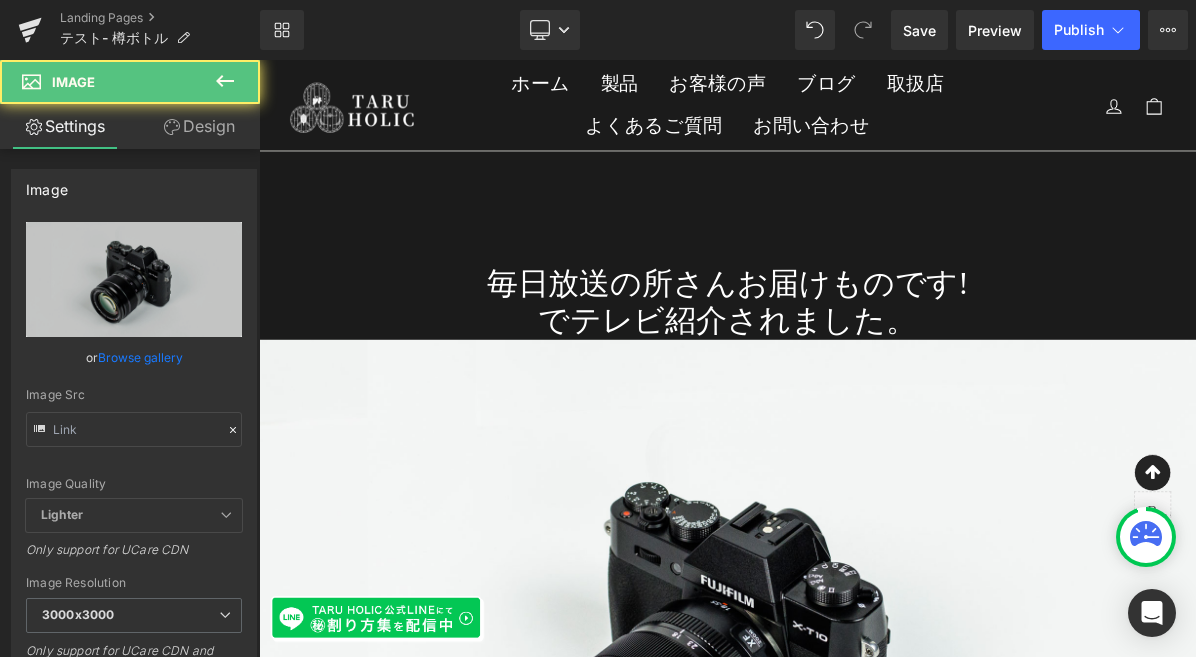 type on "//d1um8515vdn9kb.cloudfront.net/images/parallax.jpg" 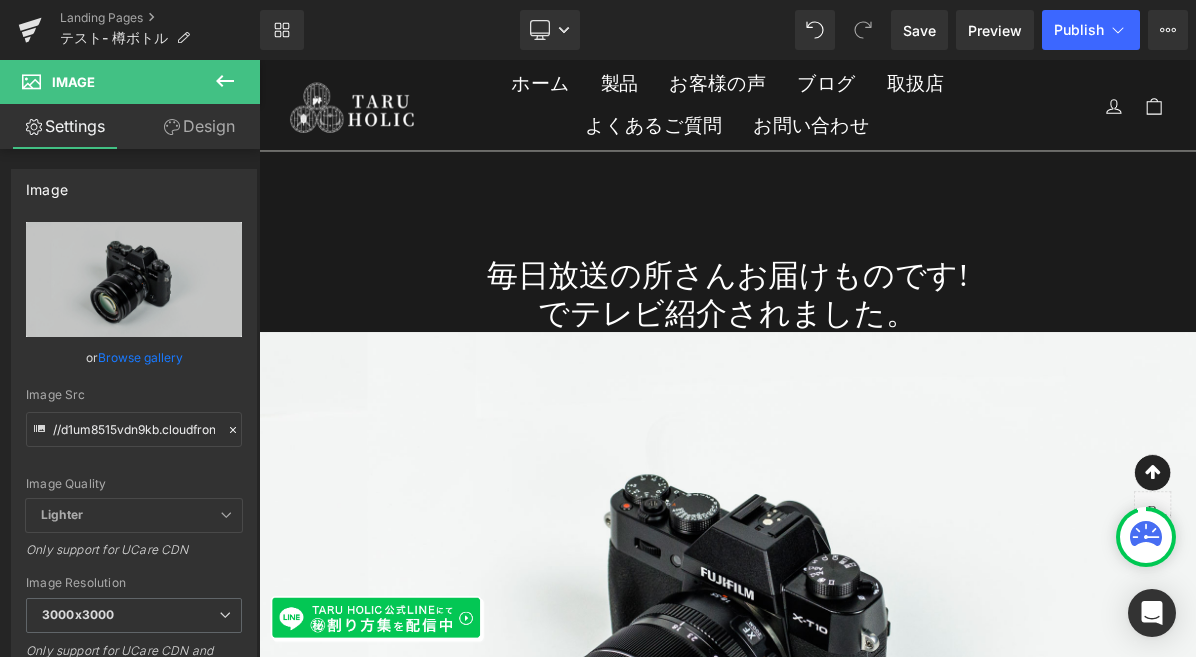 click on "毎日放送の所さんお届けものです!" at bounding box center [864, 339] 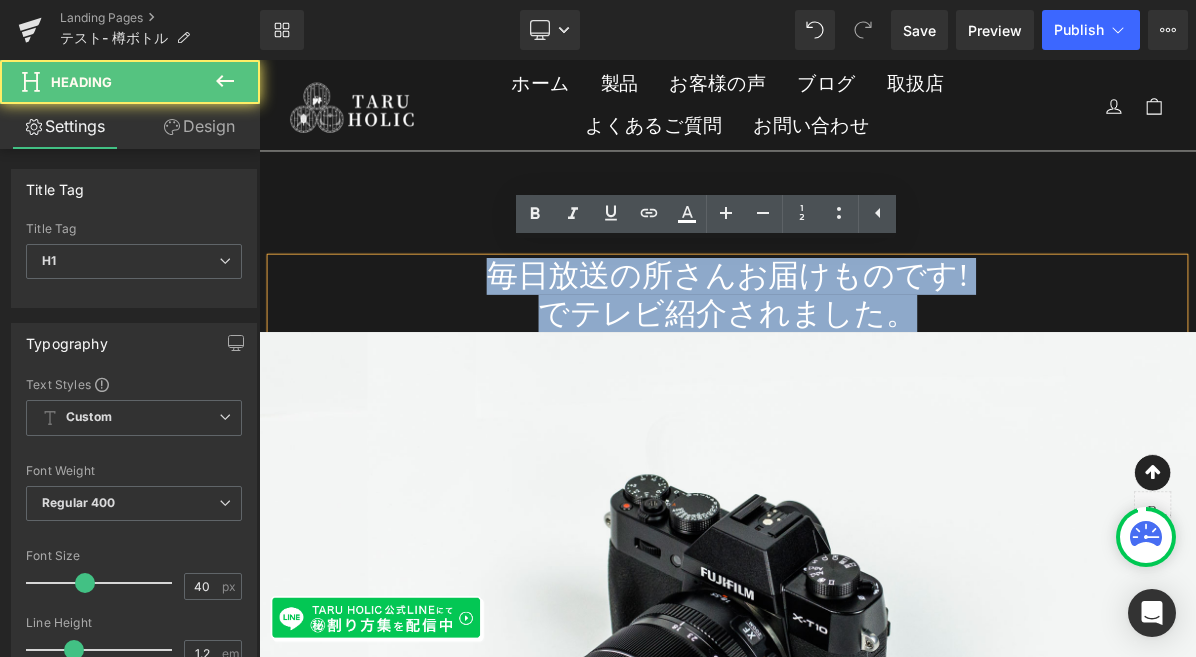 drag, startPoint x: 1090, startPoint y: 377, endPoint x: 501, endPoint y: 322, distance: 591.5623 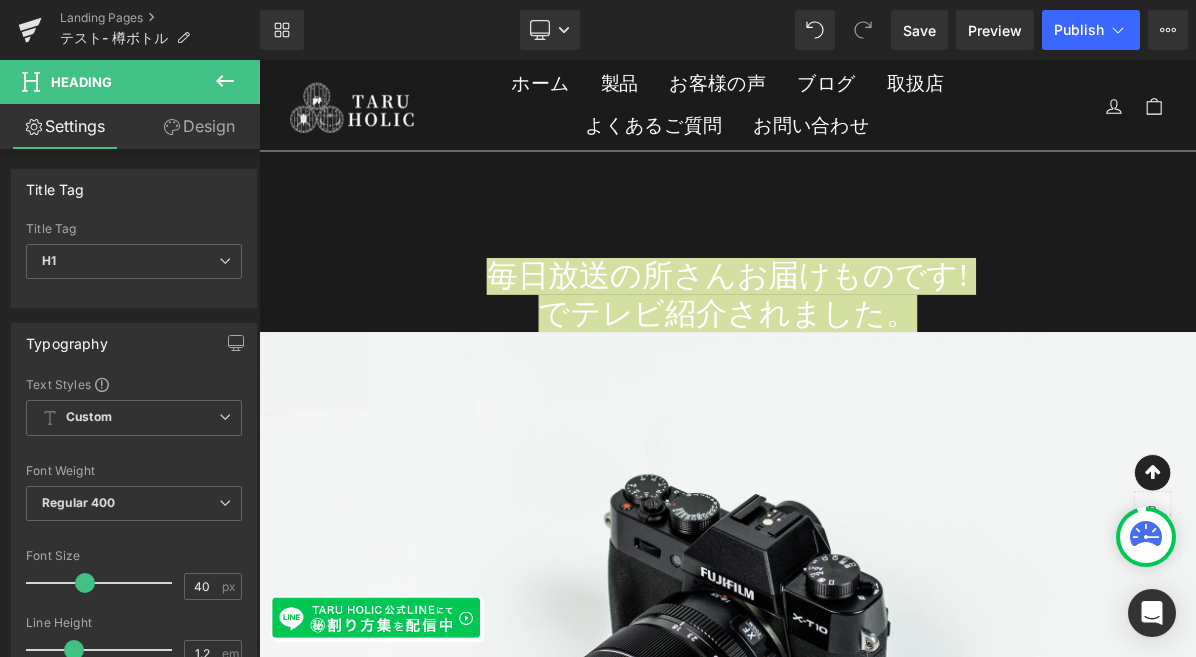click on "Design" at bounding box center (199, 126) 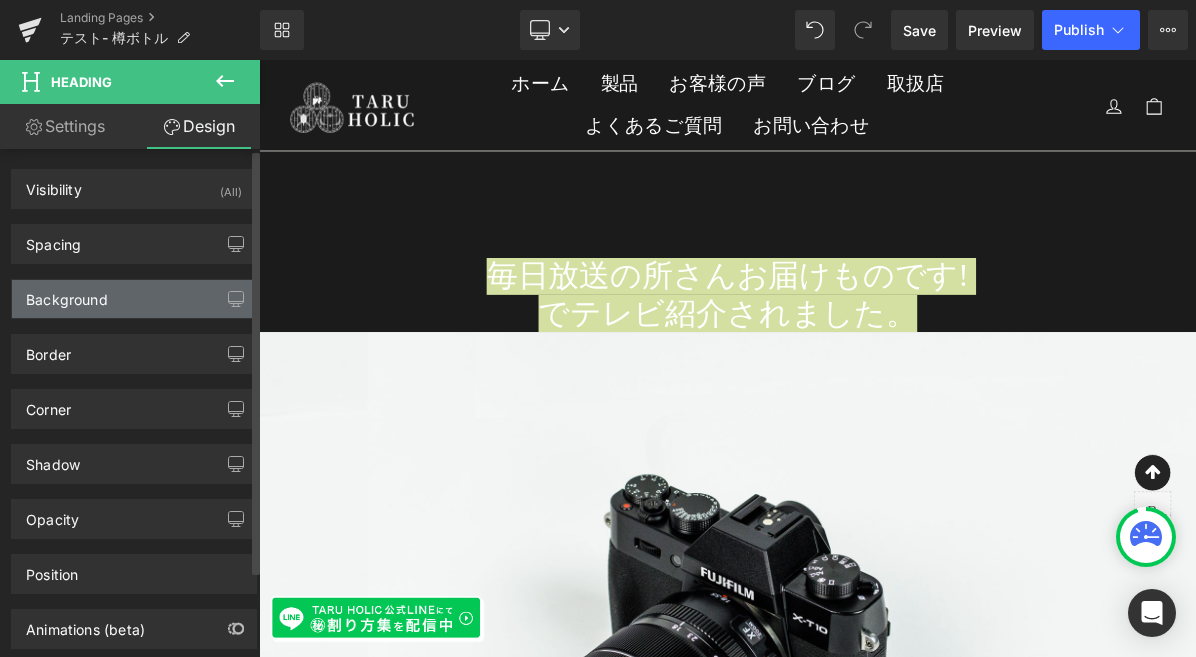 type on "0" 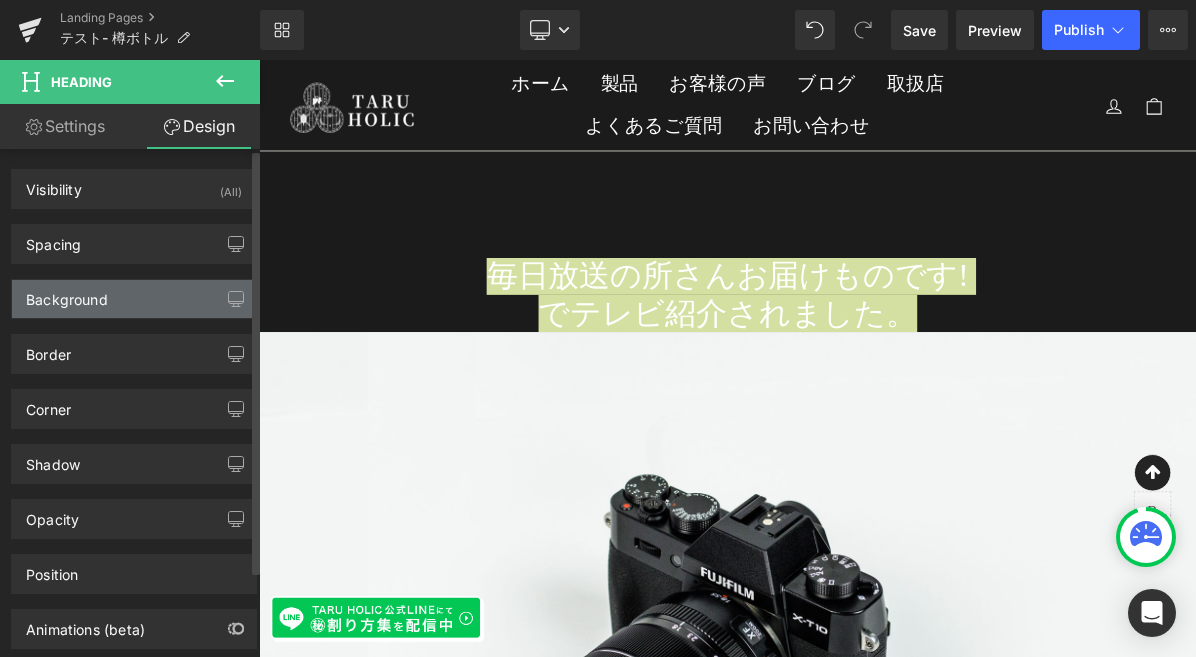 type on "0" 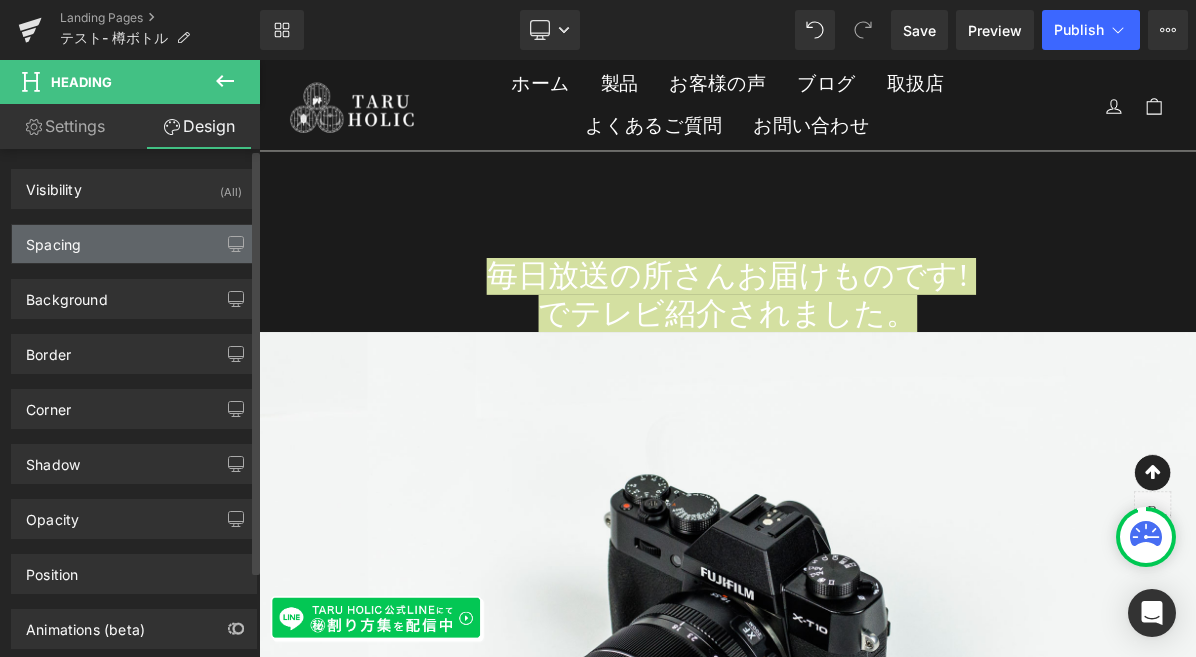 click on "Spacing" at bounding box center [134, 244] 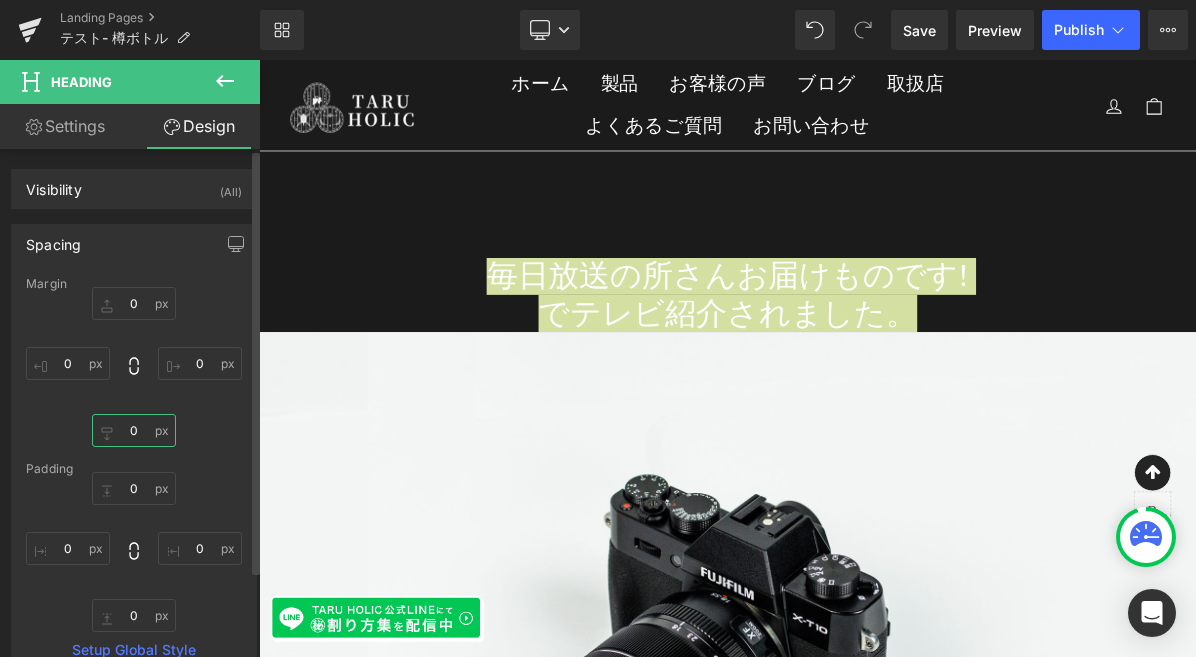 click on "0" at bounding box center [134, 430] 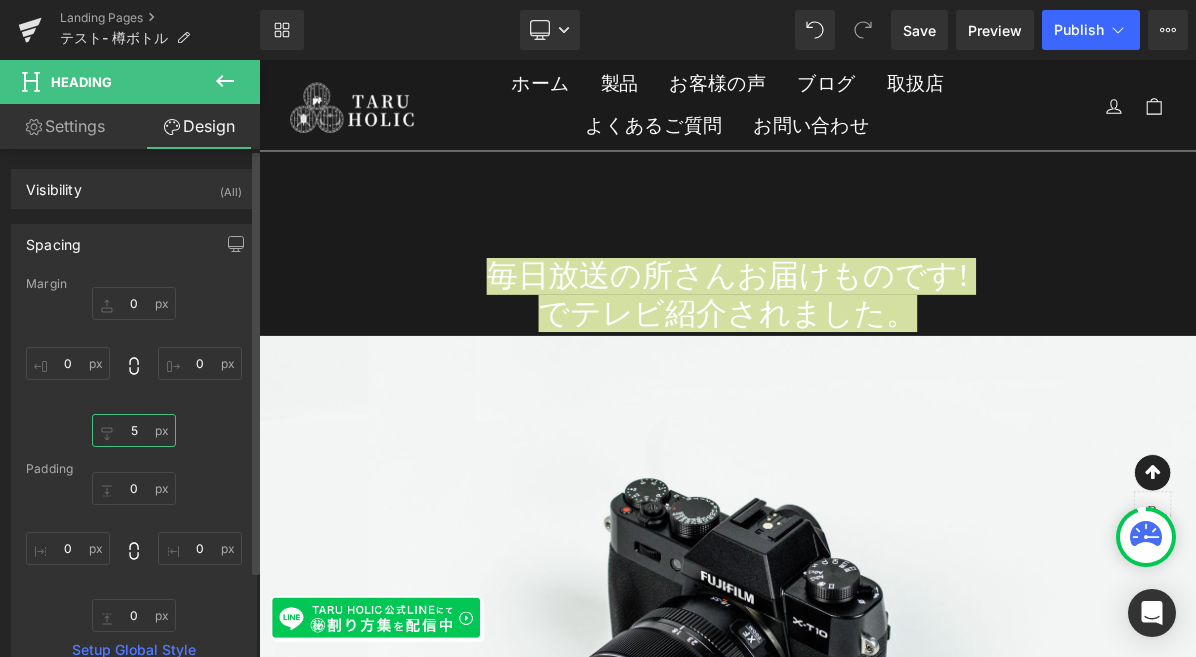 type on "50" 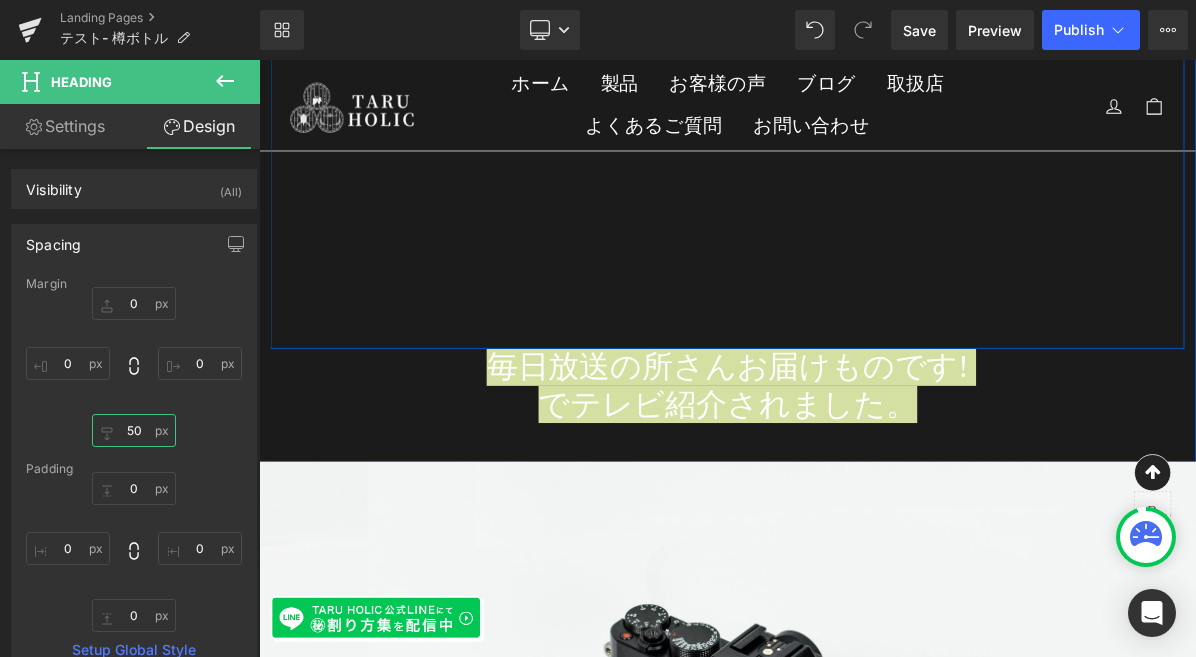 scroll, scrollTop: 3669, scrollLeft: 0, axis: vertical 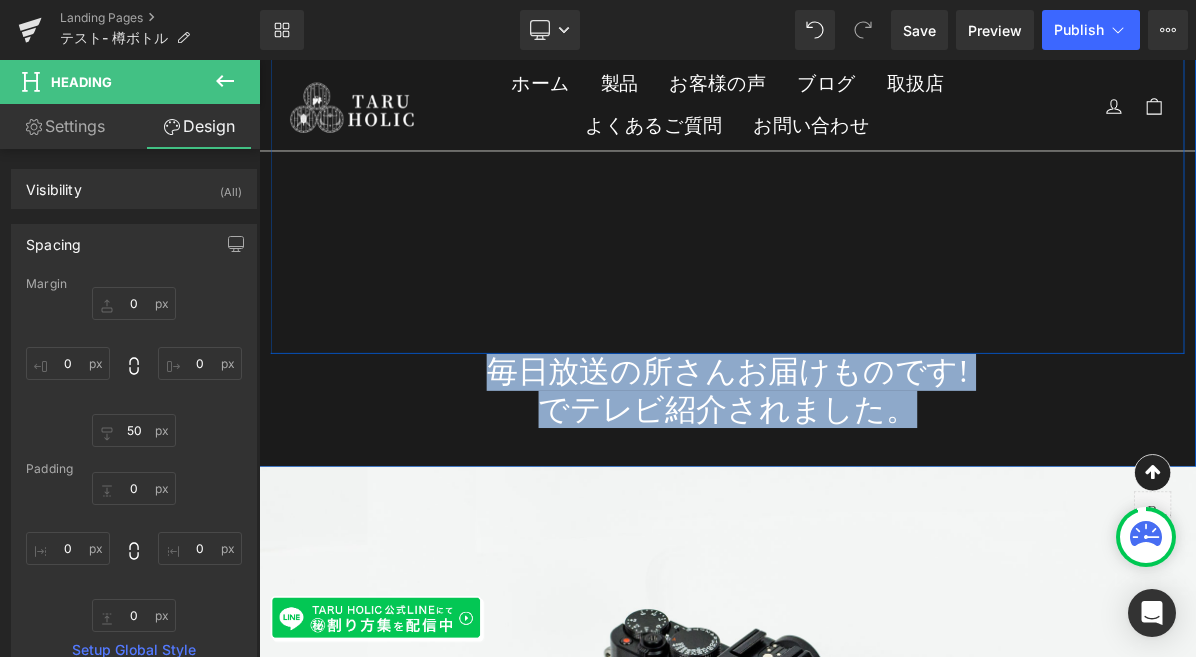 click on "メディアでも続々話題に！ Heading
Image
Image
‹ ›
Carousel         Row" at bounding box center [864, -302] 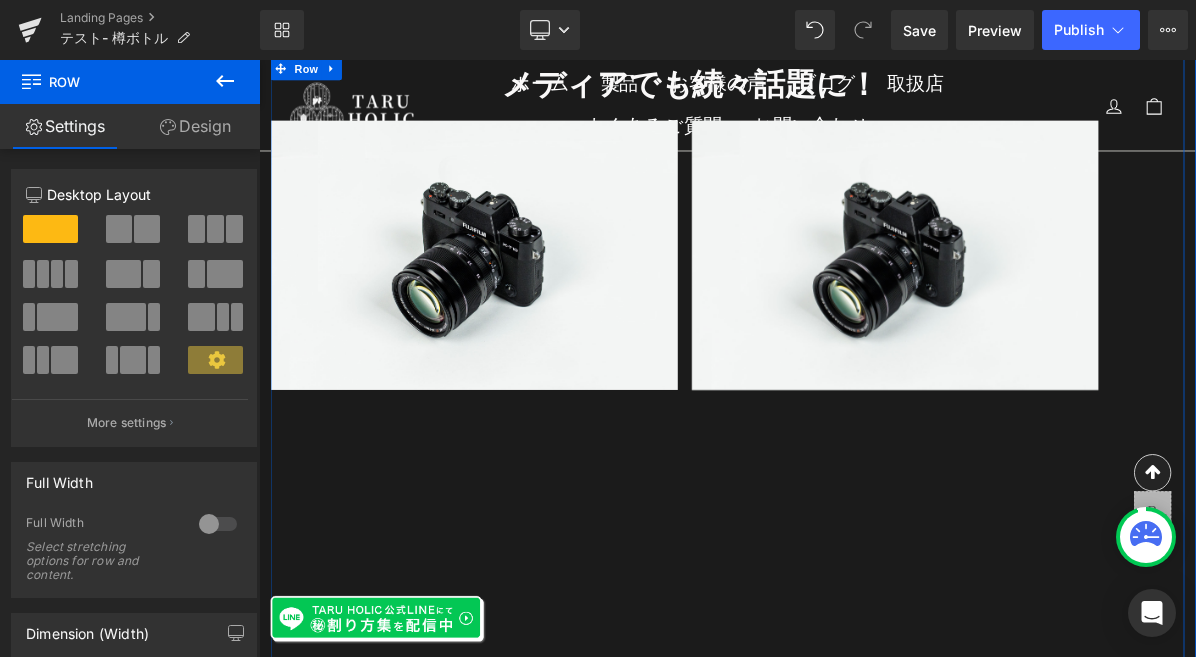 scroll, scrollTop: 2489, scrollLeft: 0, axis: vertical 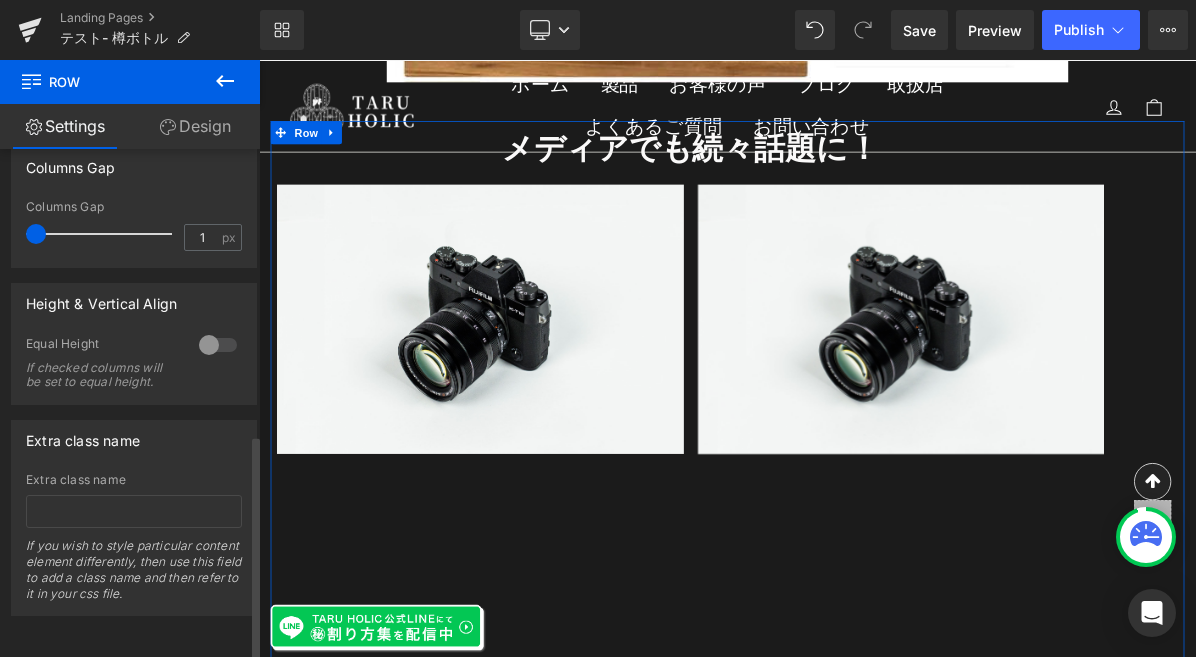 type on "0" 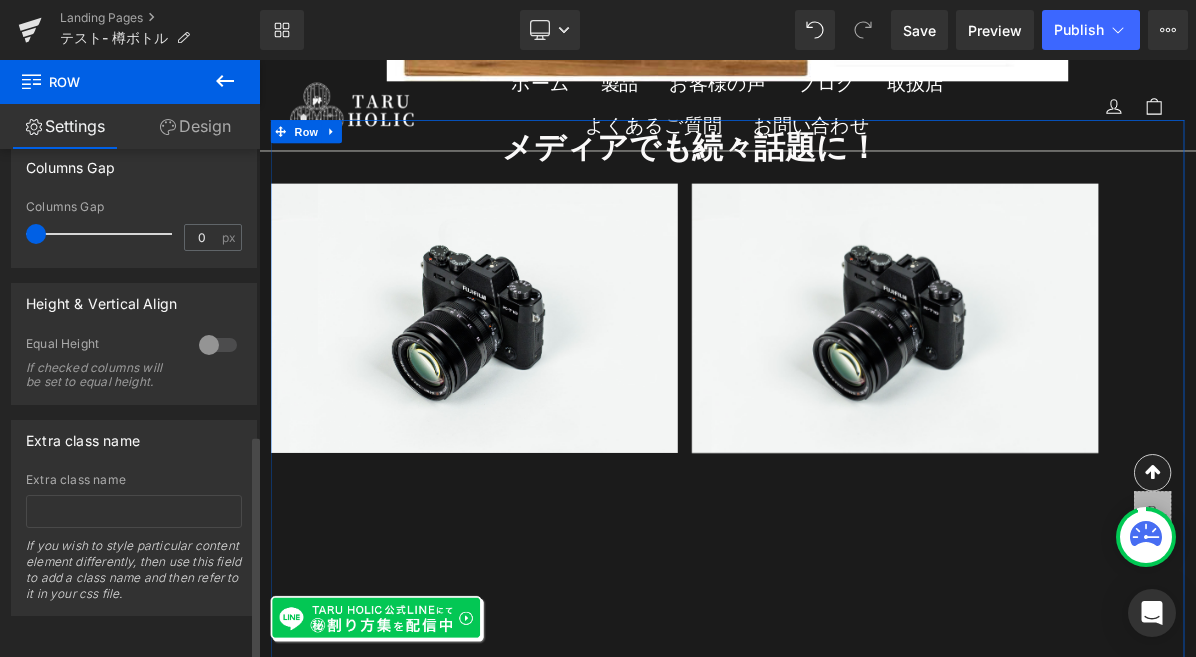 drag, startPoint x: 37, startPoint y: 212, endPoint x: 13, endPoint y: 210, distance: 24.083189 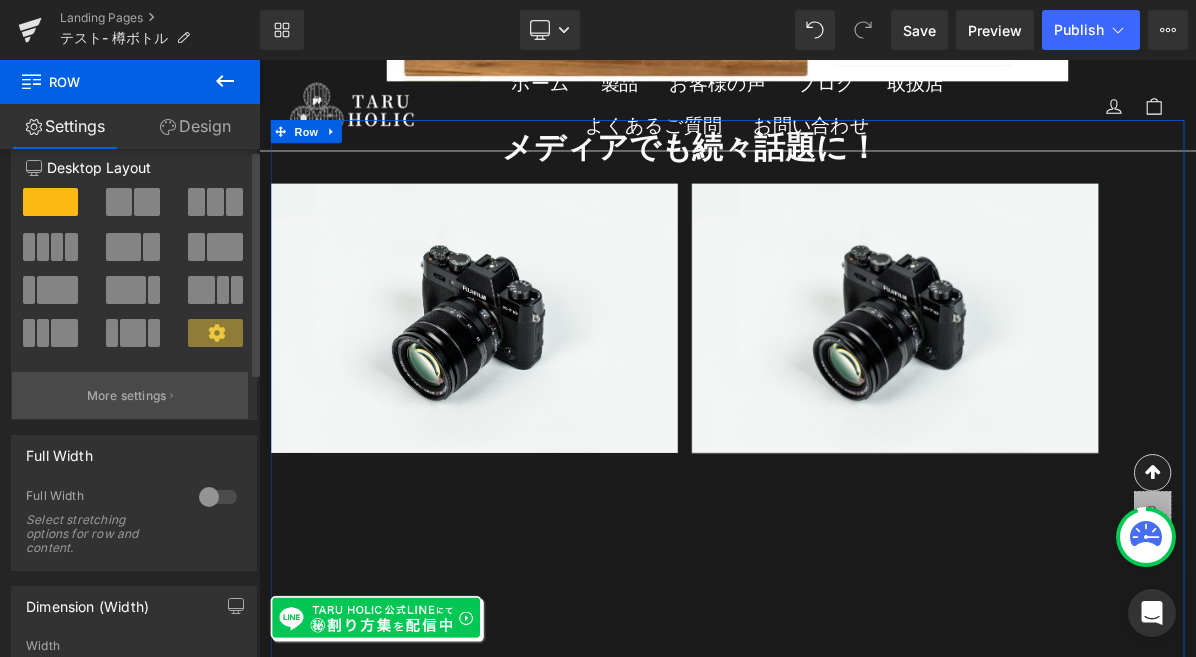 scroll, scrollTop: 0, scrollLeft: 0, axis: both 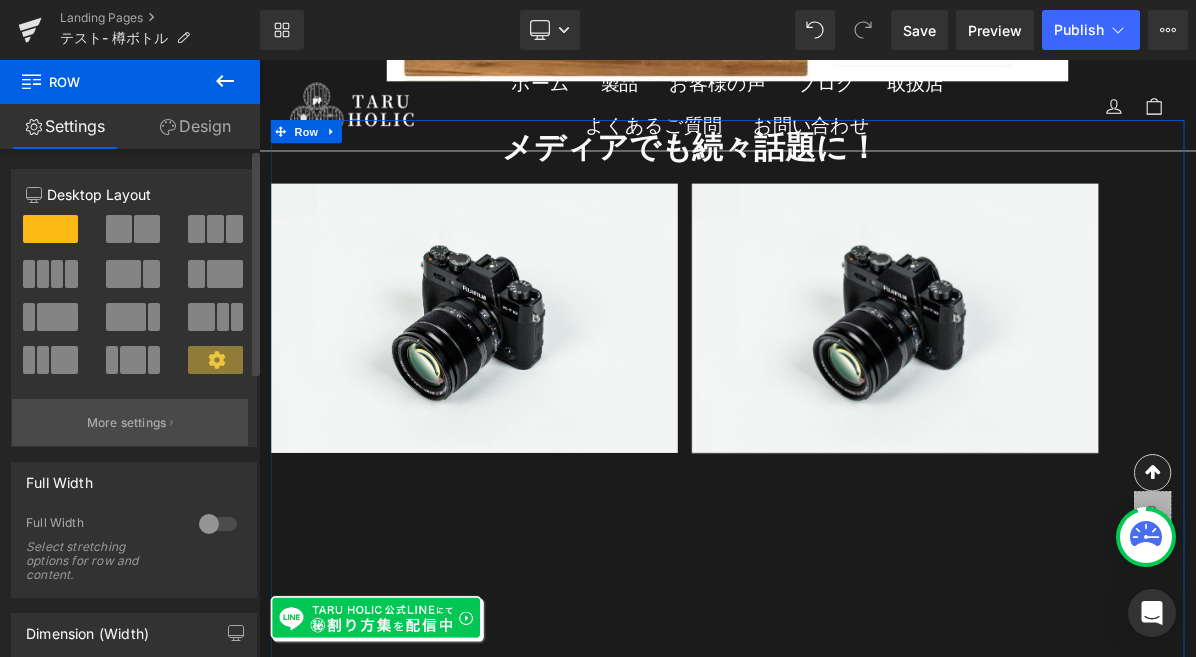 click on "More settings" at bounding box center [127, 423] 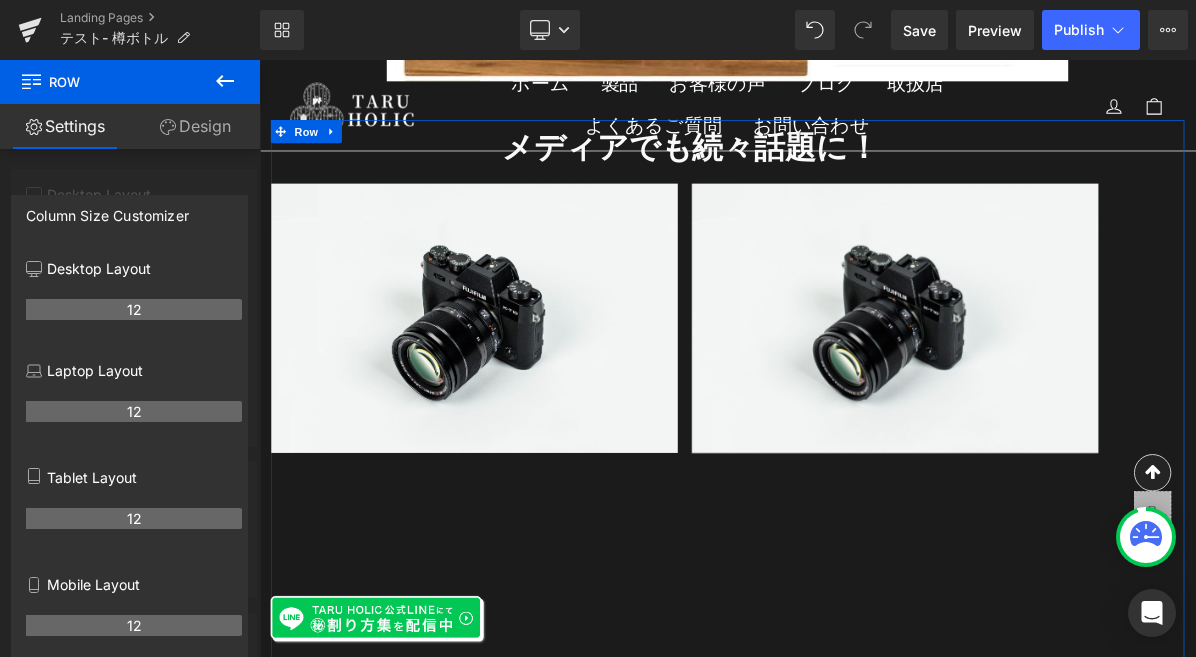 click at bounding box center [130, 363] 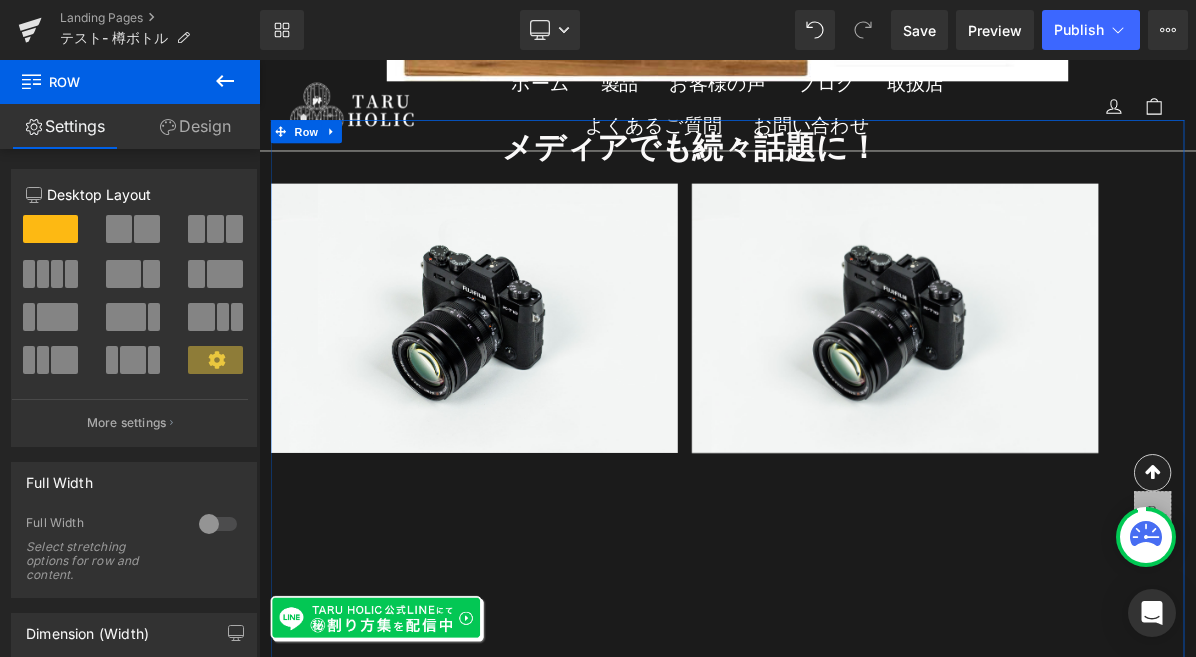 click on "Design" at bounding box center [195, 126] 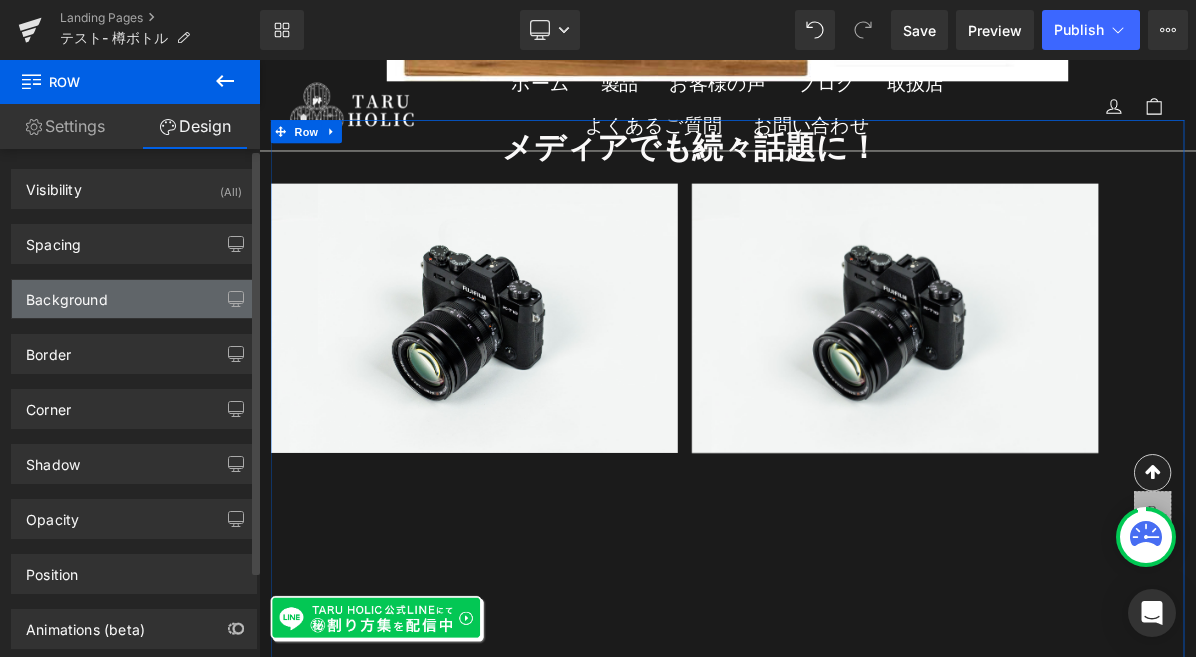 click on "Background" at bounding box center [134, 299] 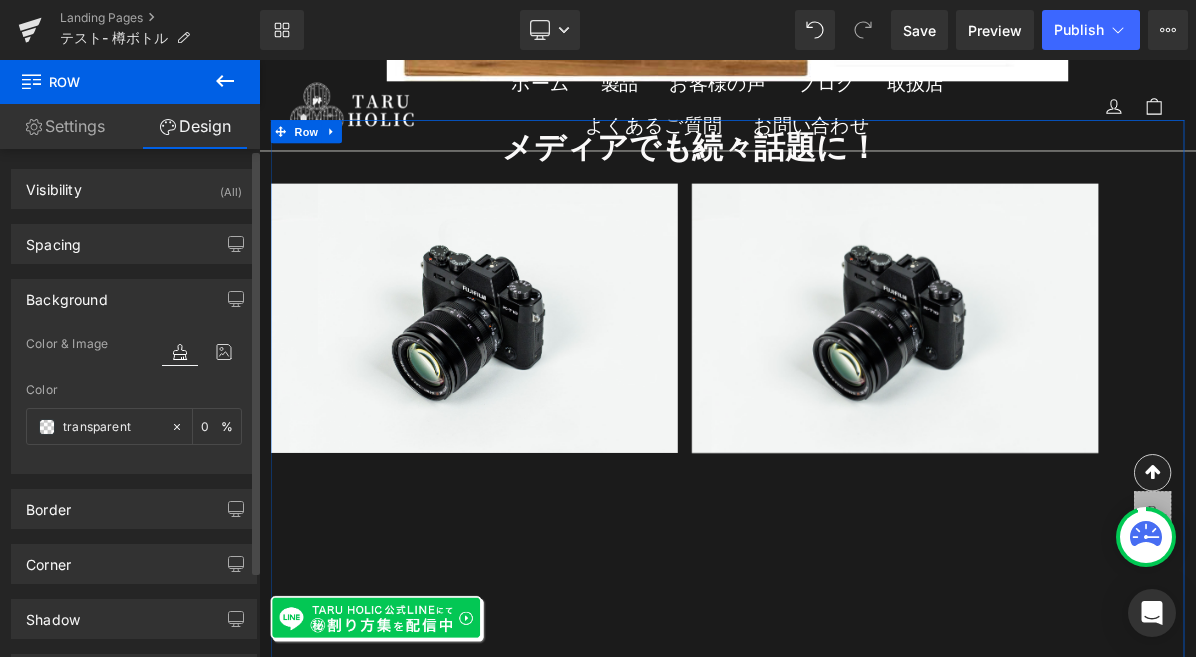 click on "Background" at bounding box center [134, 299] 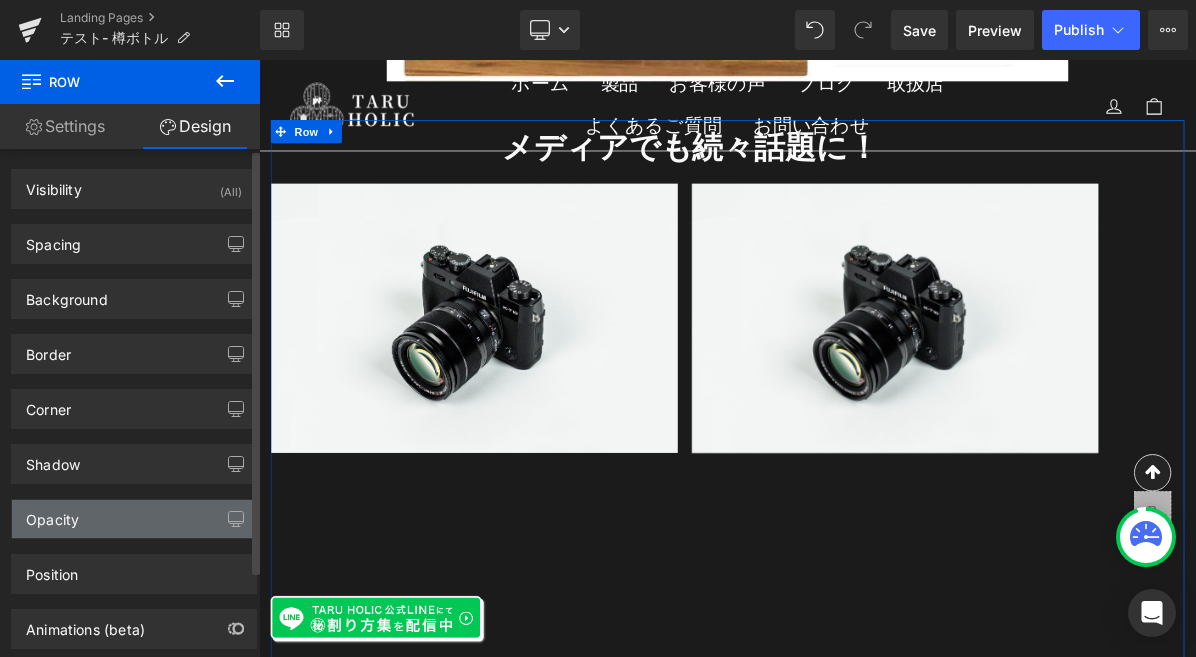 click on "Opacity" at bounding box center [134, 519] 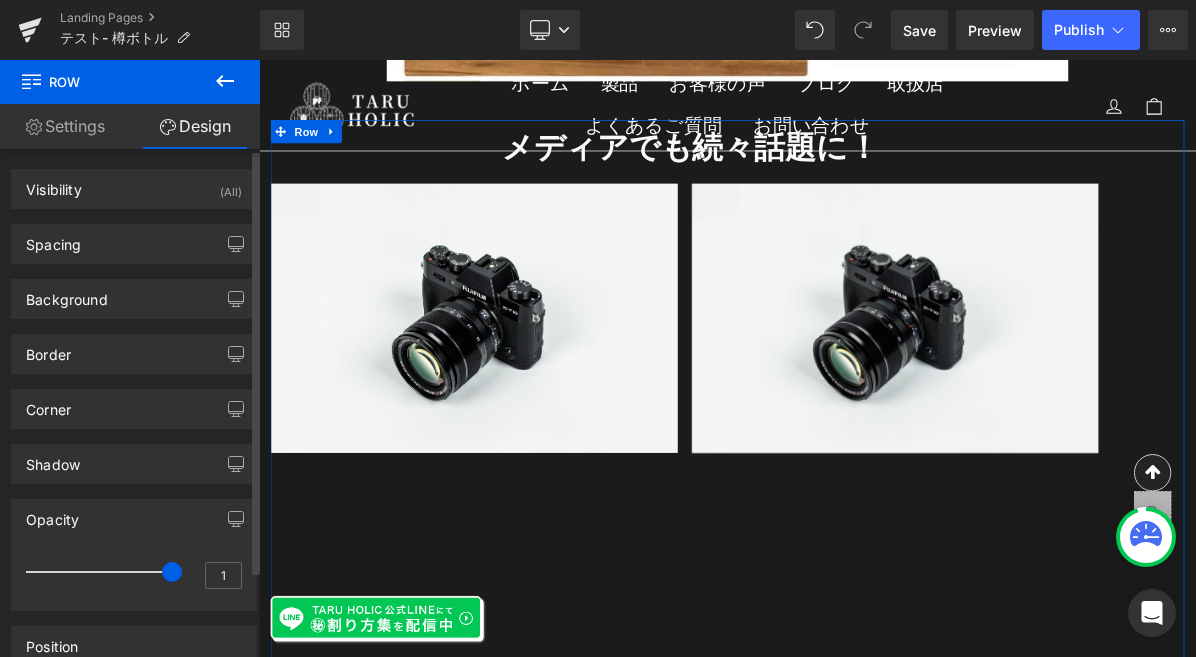 click on "Opacity" at bounding box center [134, 519] 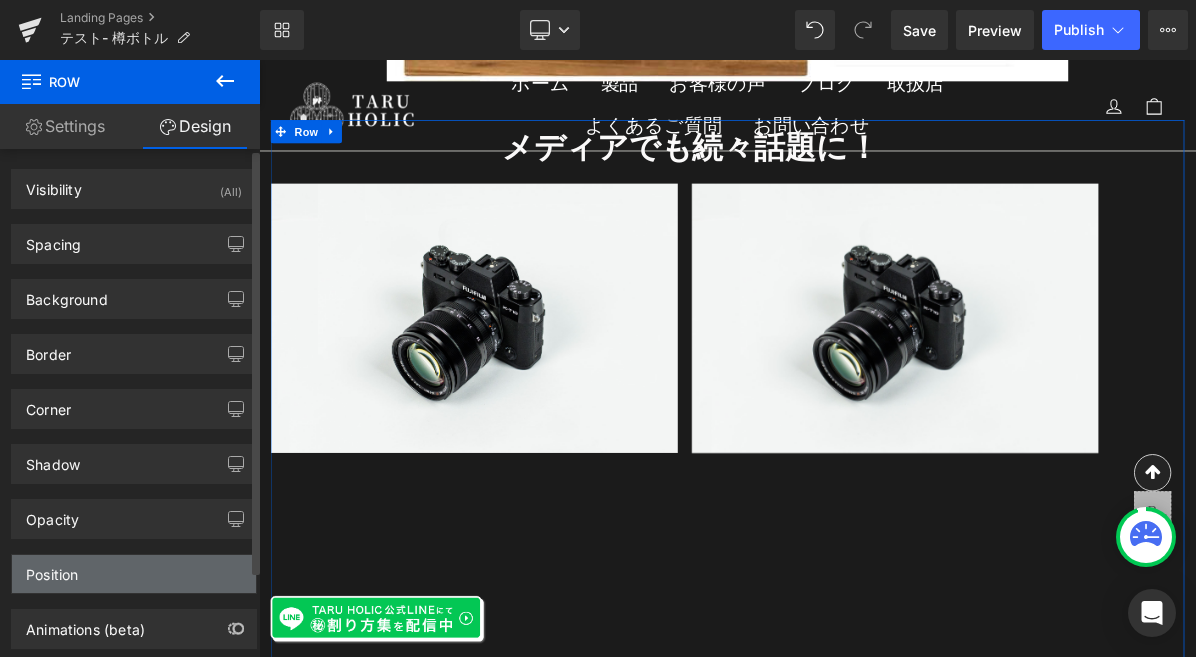 click on "Position" at bounding box center [134, 574] 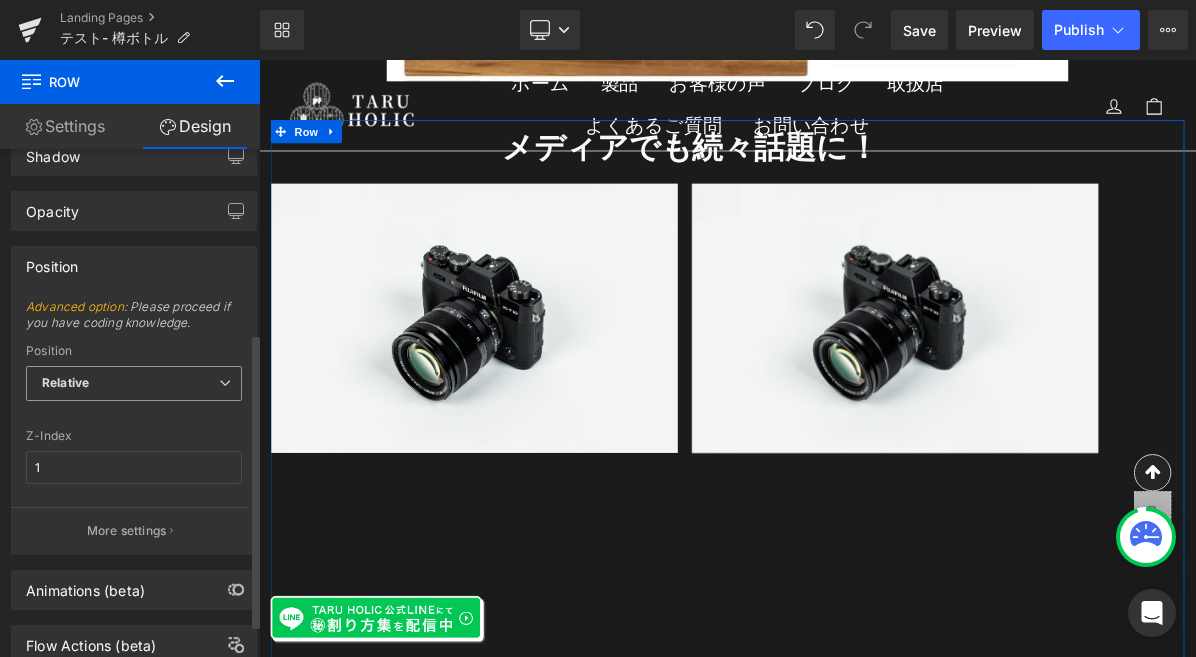 scroll, scrollTop: 291, scrollLeft: 0, axis: vertical 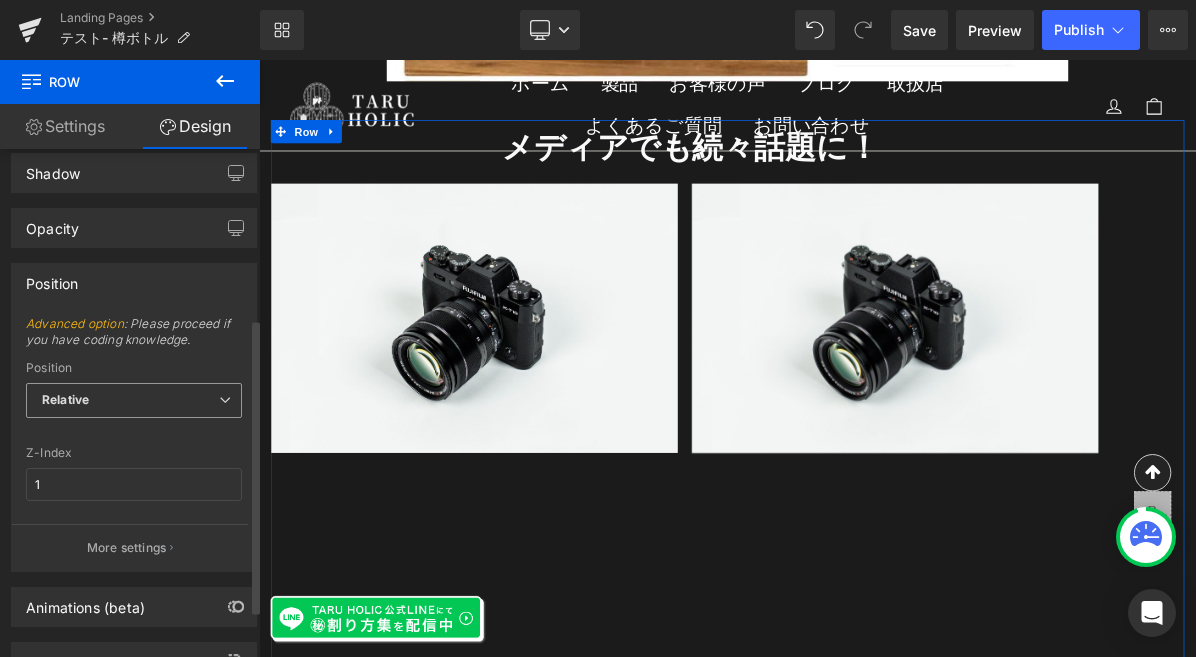 click on "Relative" at bounding box center (134, 400) 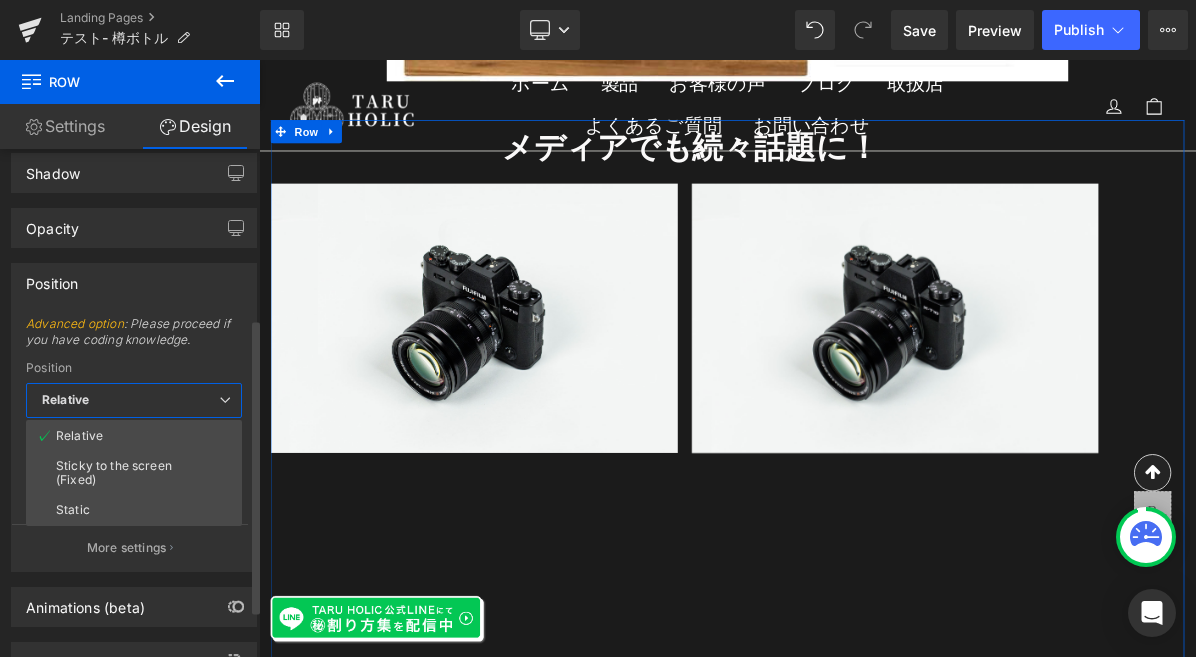 click on "Relative" at bounding box center [134, 400] 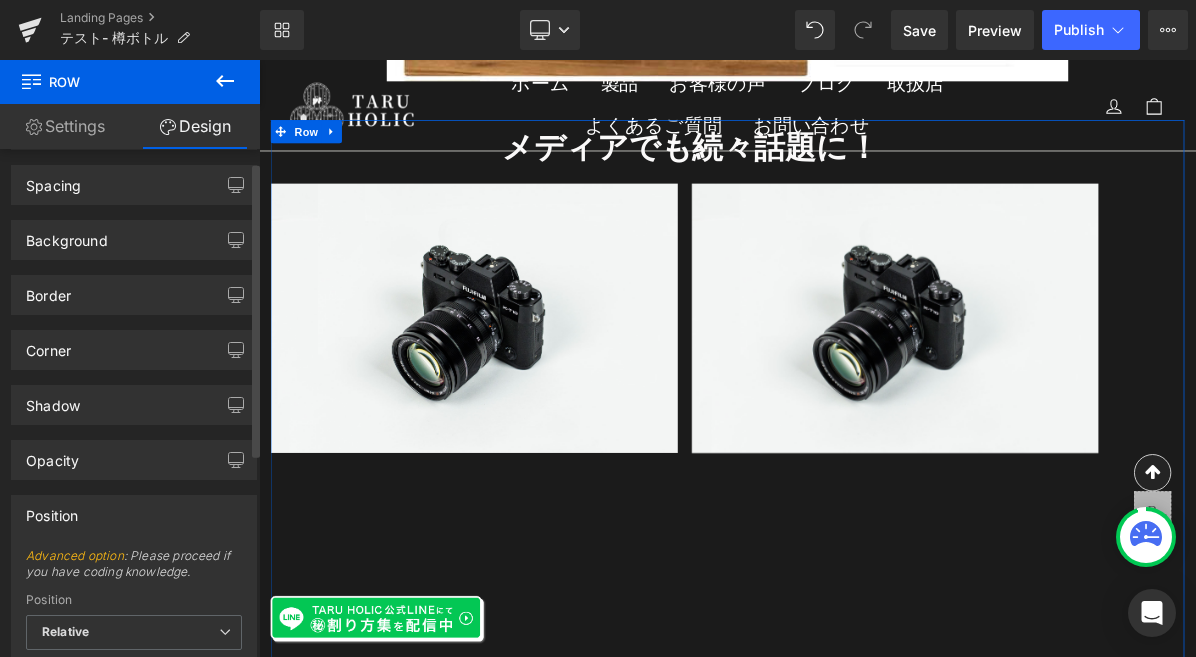 scroll, scrollTop: 0, scrollLeft: 0, axis: both 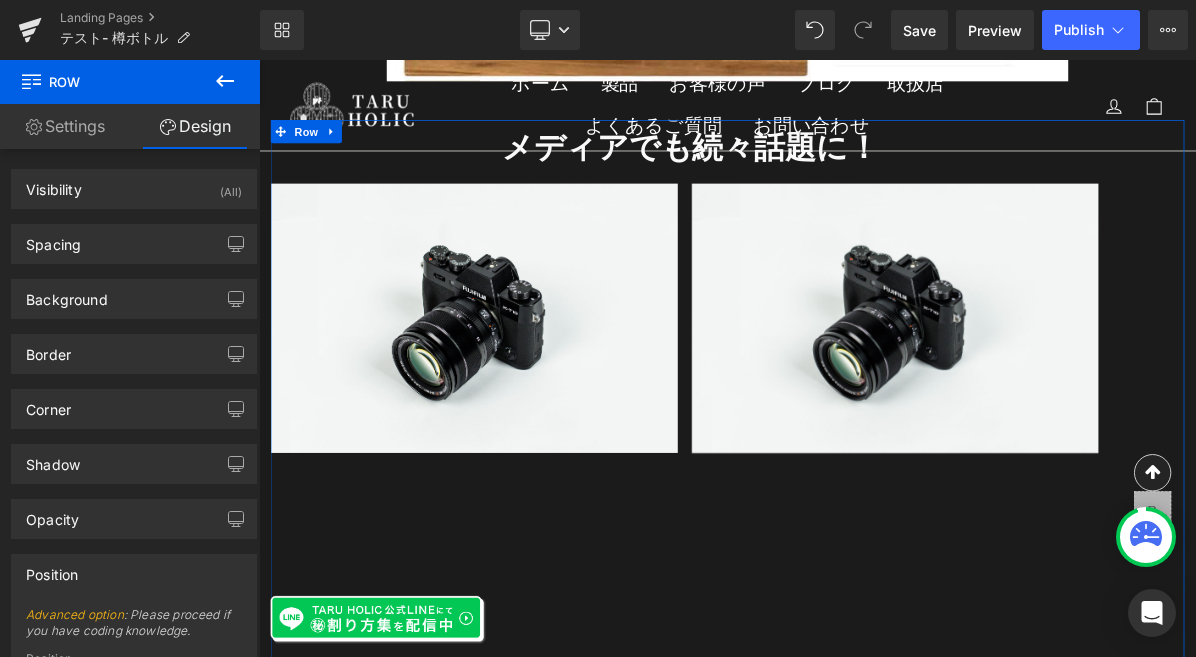 click on "Settings" at bounding box center [65, 126] 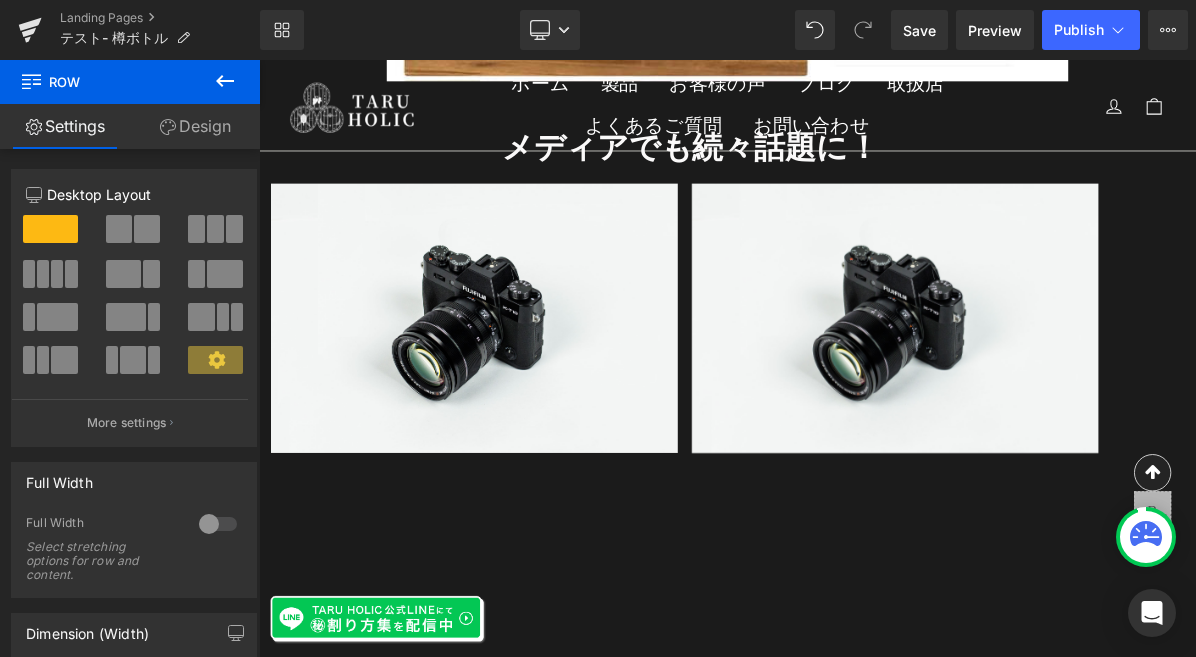 click on "Row" at bounding box center [120, 82] 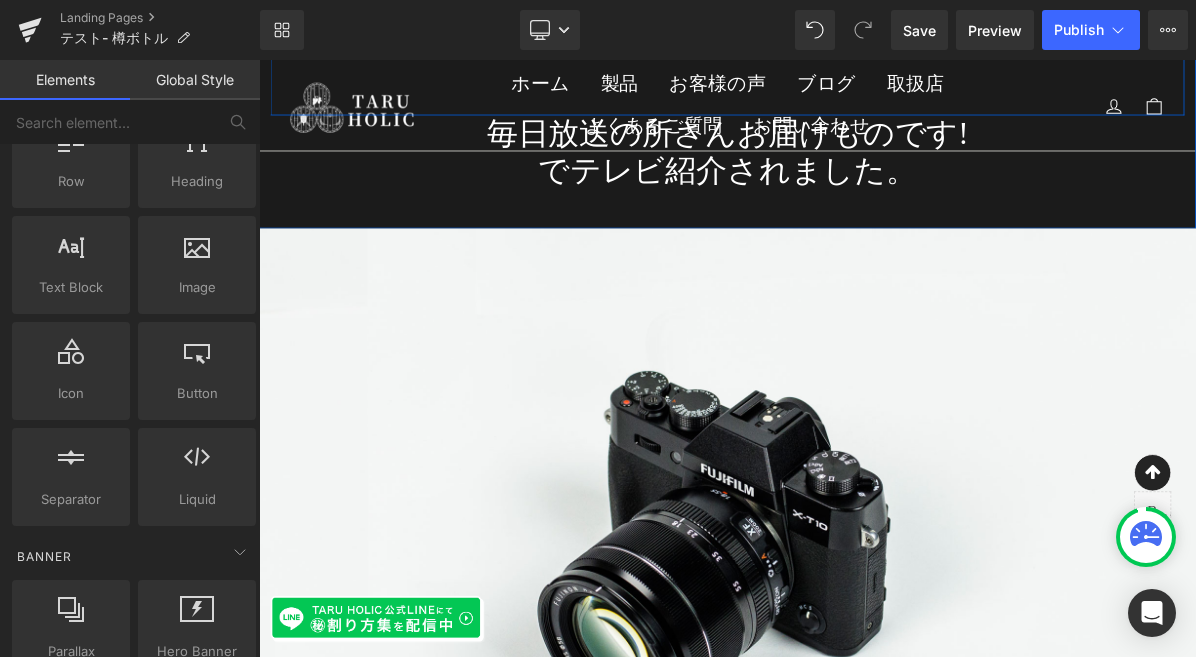 scroll, scrollTop: 4145, scrollLeft: 0, axis: vertical 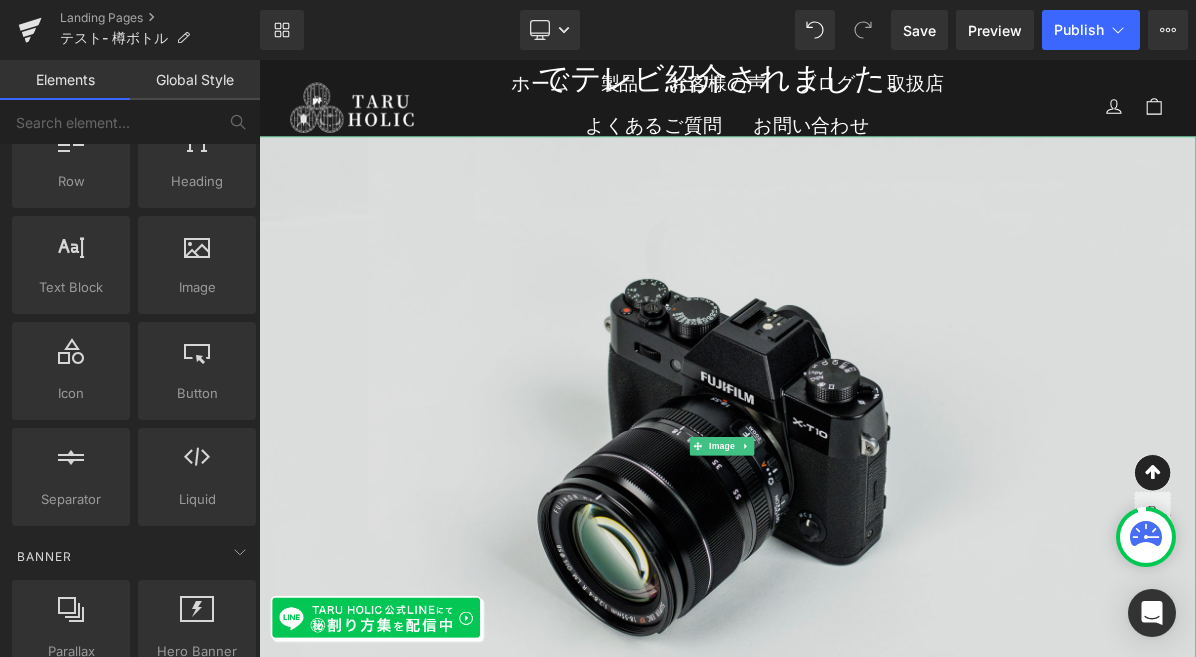 click at bounding box center [864, 560] 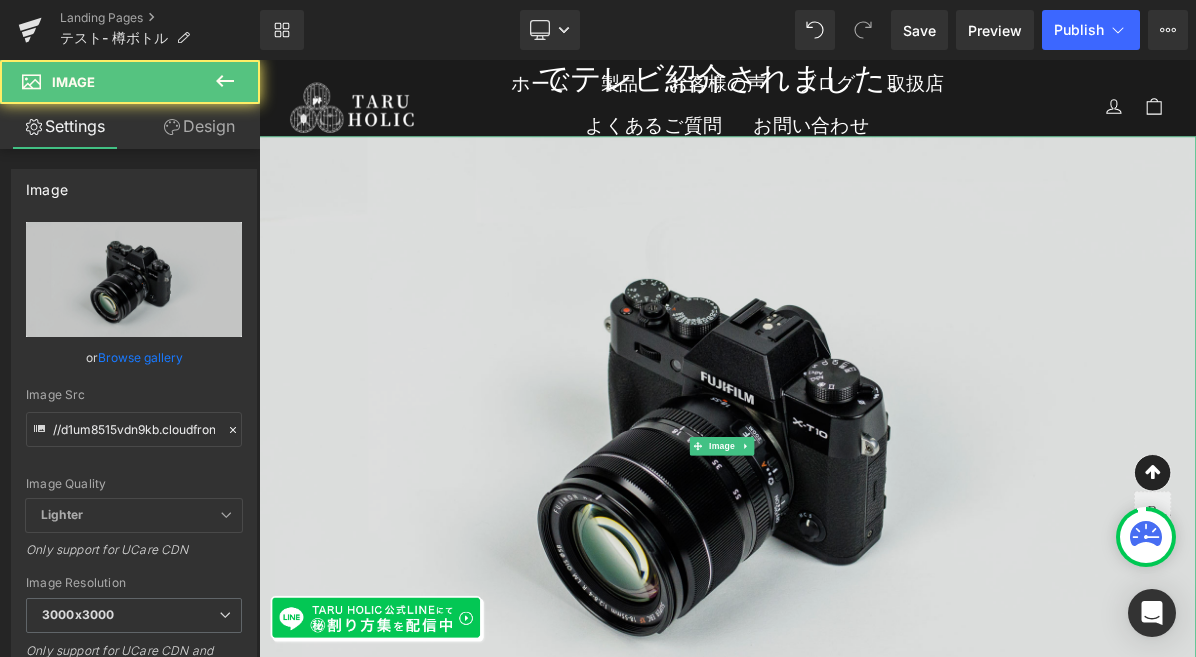 click at bounding box center [864, 560] 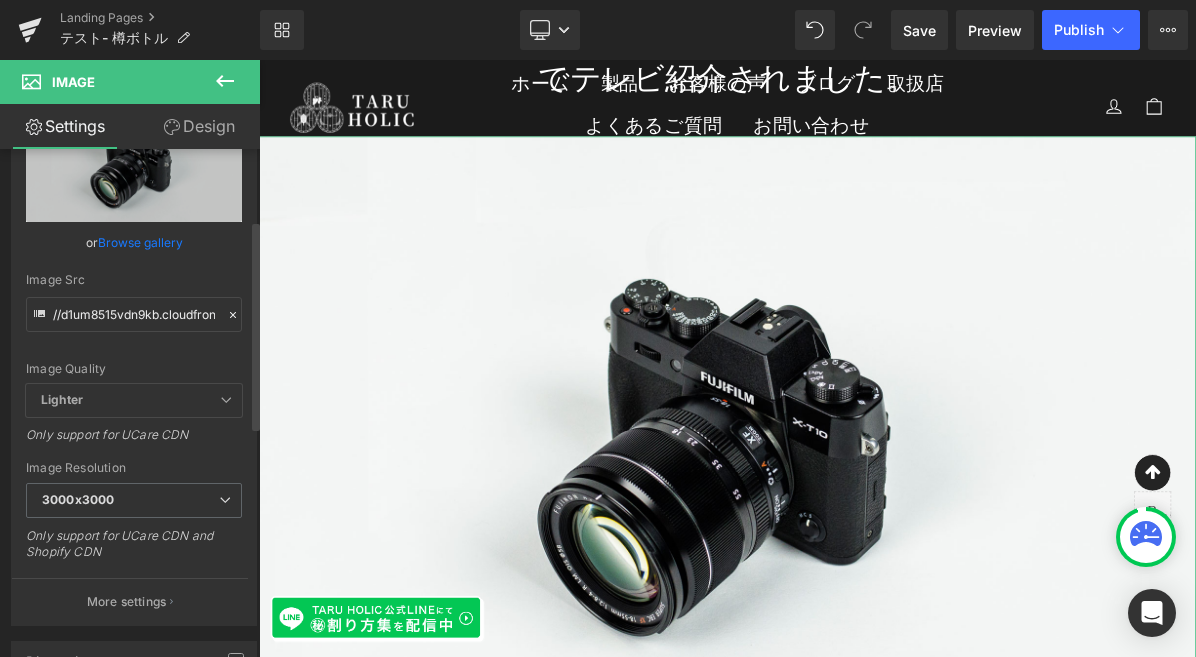 scroll, scrollTop: 172, scrollLeft: 0, axis: vertical 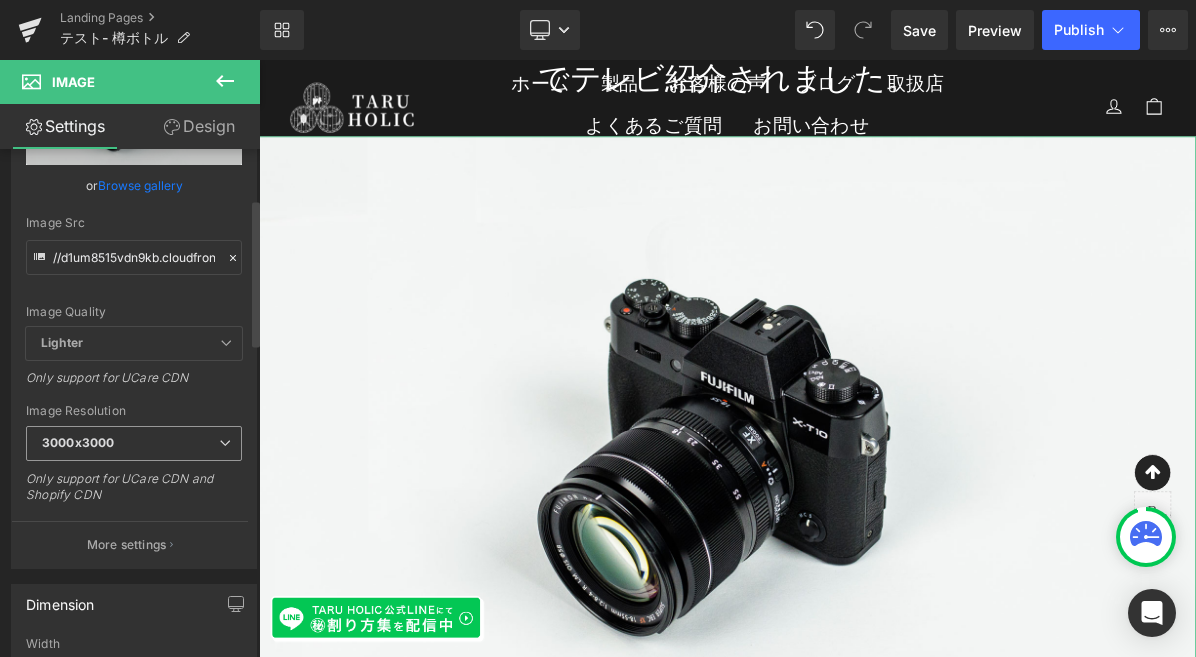 click at bounding box center [225, 443] 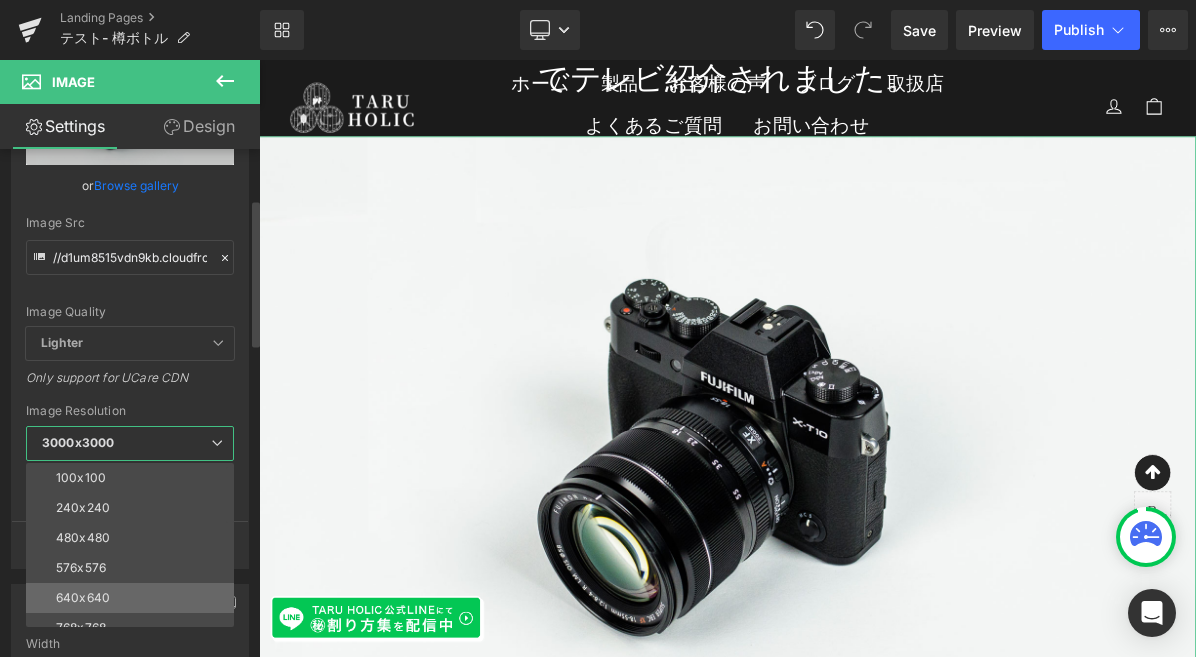 scroll, scrollTop: 286, scrollLeft: 0, axis: vertical 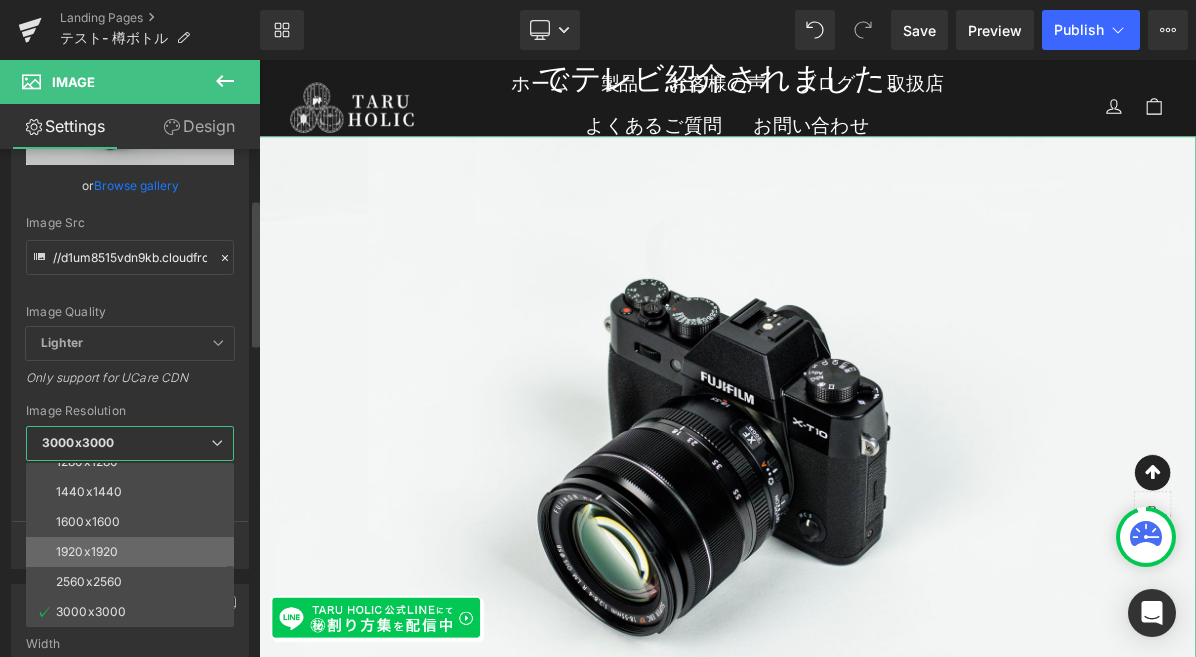 click on "1920x1920" at bounding box center (134, 552) 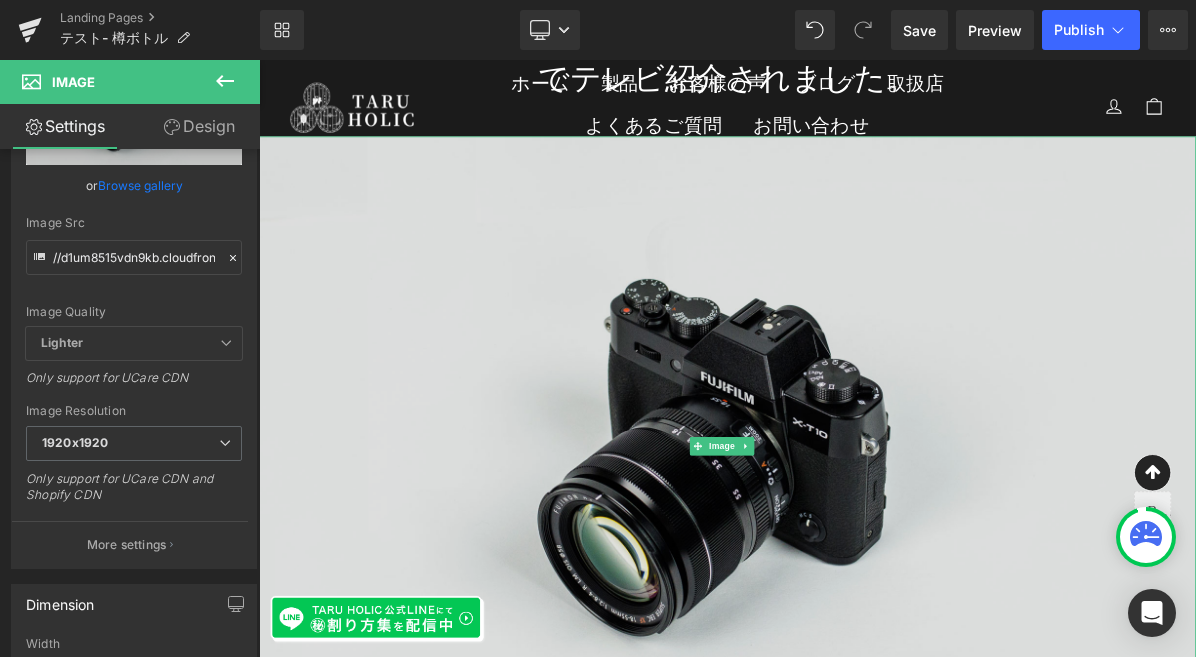 click at bounding box center [864, 560] 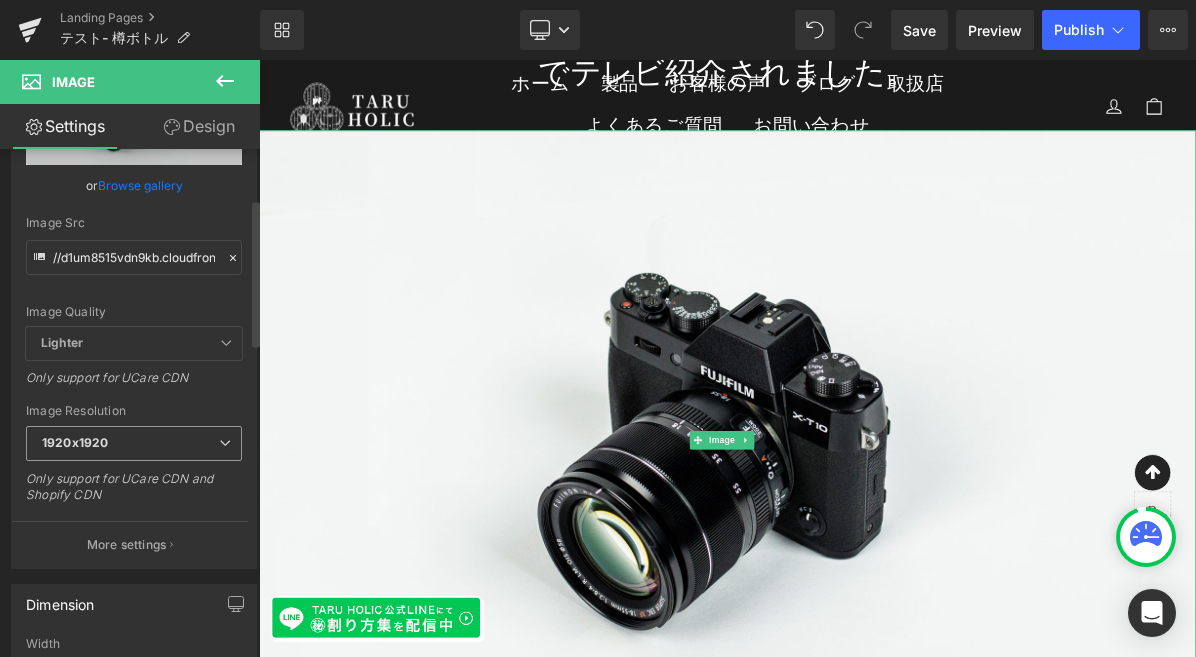 scroll, scrollTop: 4185, scrollLeft: 0, axis: vertical 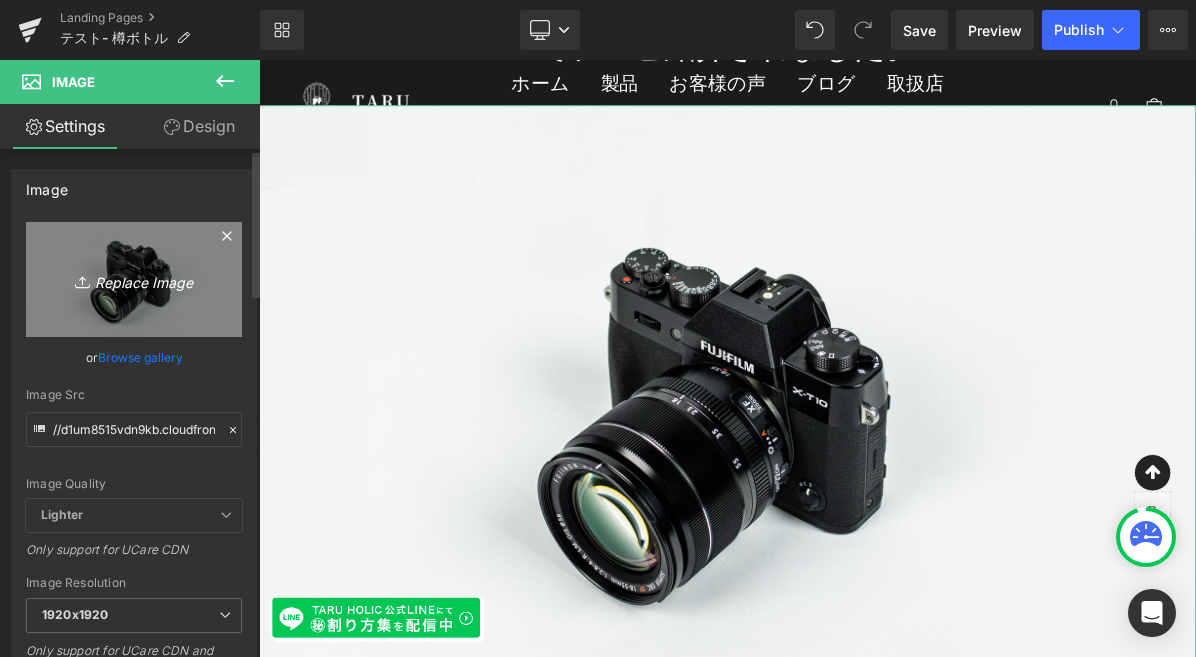 click on "Replace Image" at bounding box center (134, 279) 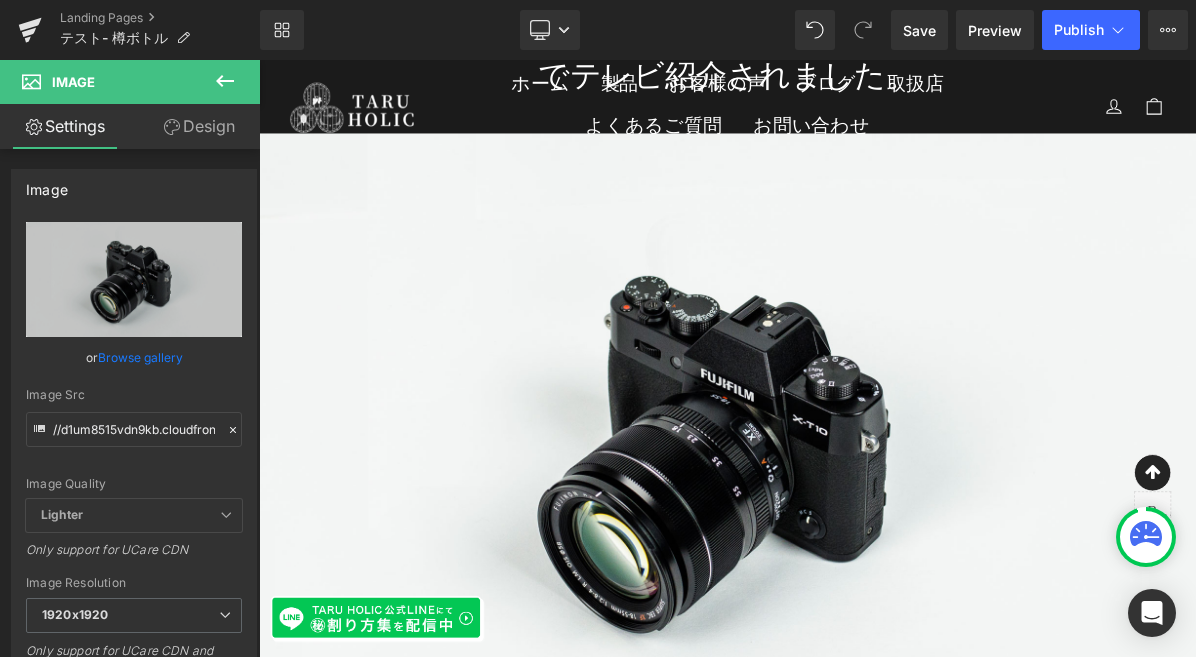scroll, scrollTop: 4093, scrollLeft: 0, axis: vertical 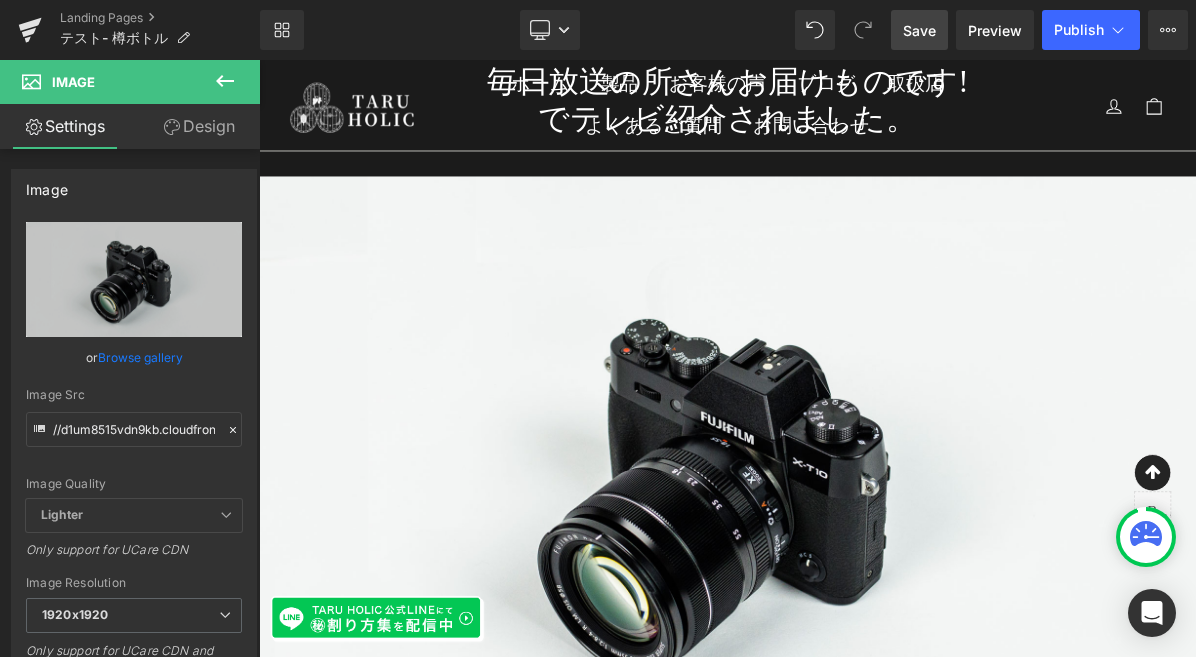 click on "Save" at bounding box center [919, 30] 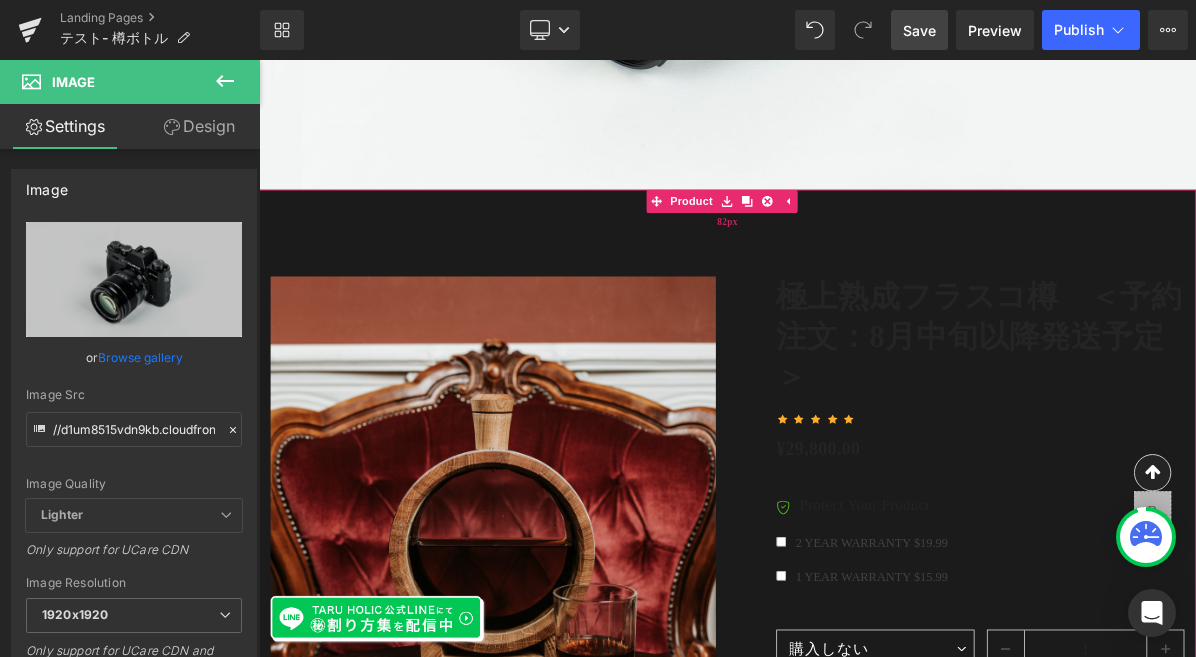 scroll, scrollTop: 4877, scrollLeft: 0, axis: vertical 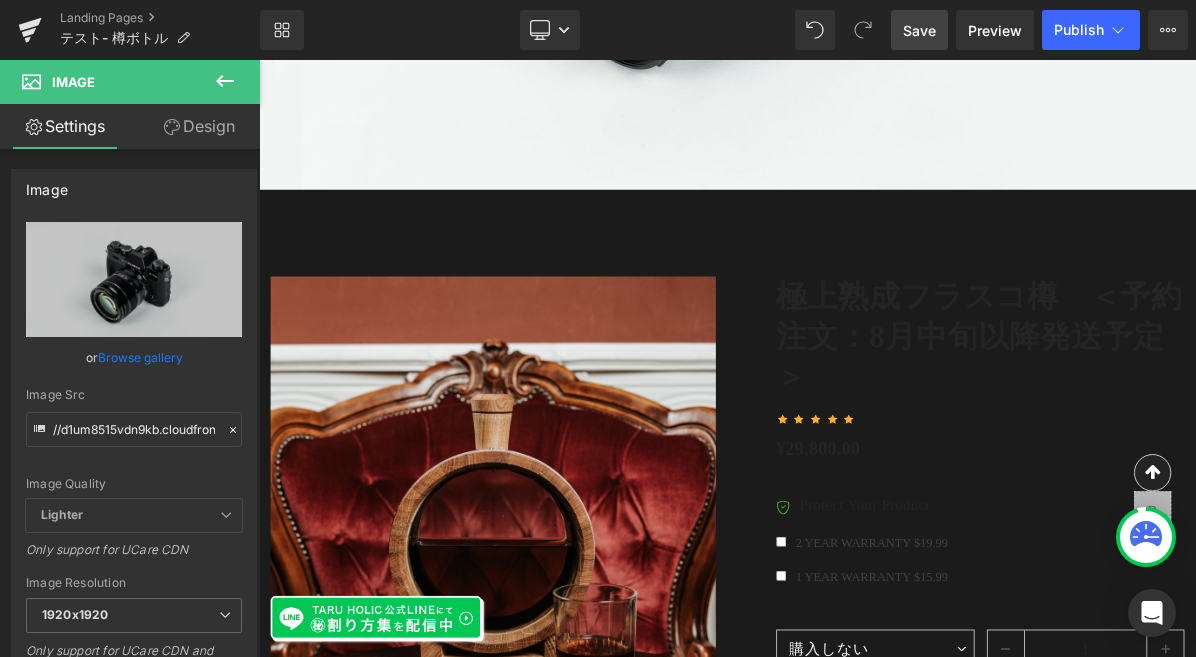 click on "Image" at bounding box center [73, 82] 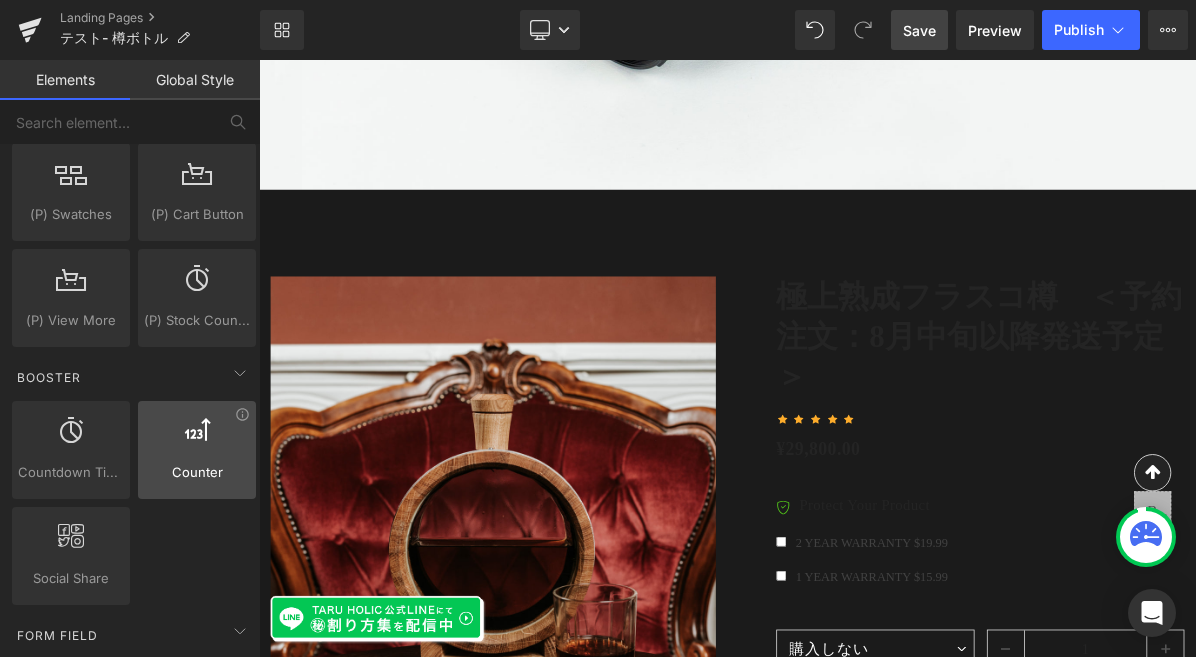 scroll, scrollTop: 2400, scrollLeft: 0, axis: vertical 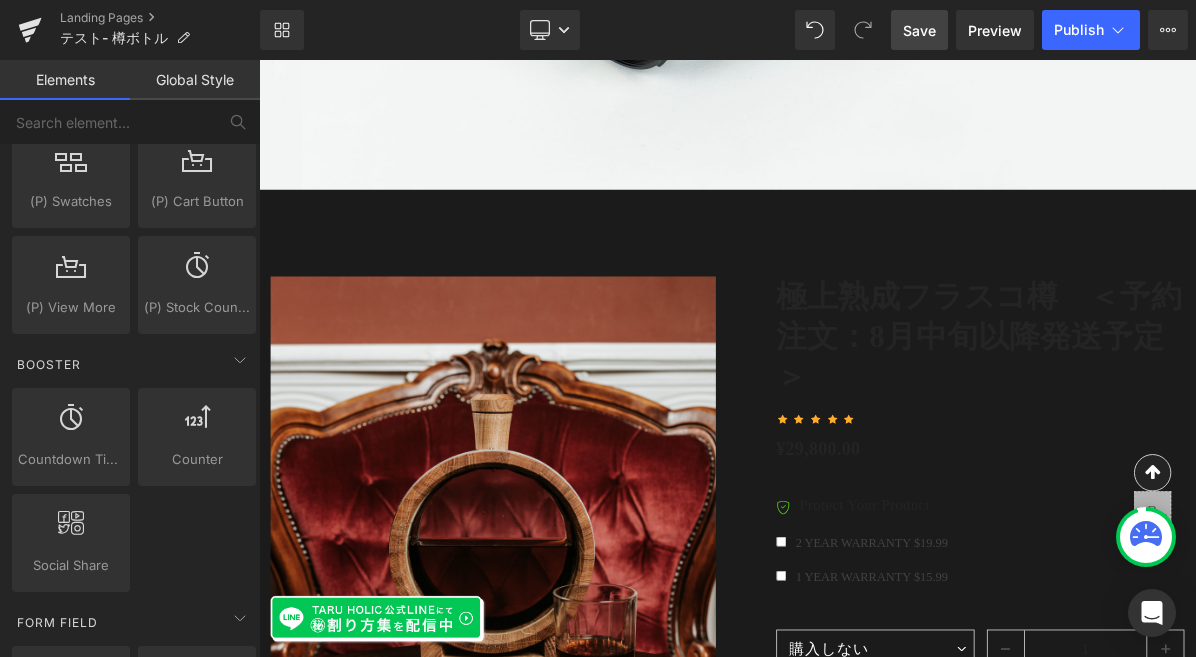 click on "Save" at bounding box center [919, 30] 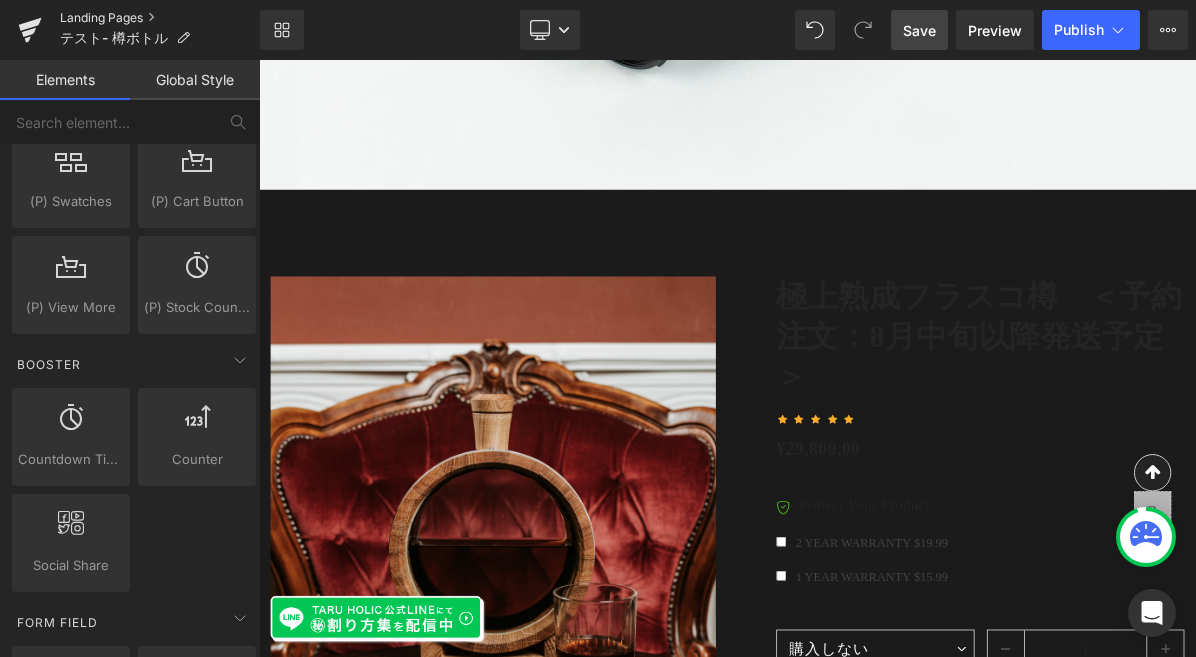 click on "Landing Pages" at bounding box center (160, 18) 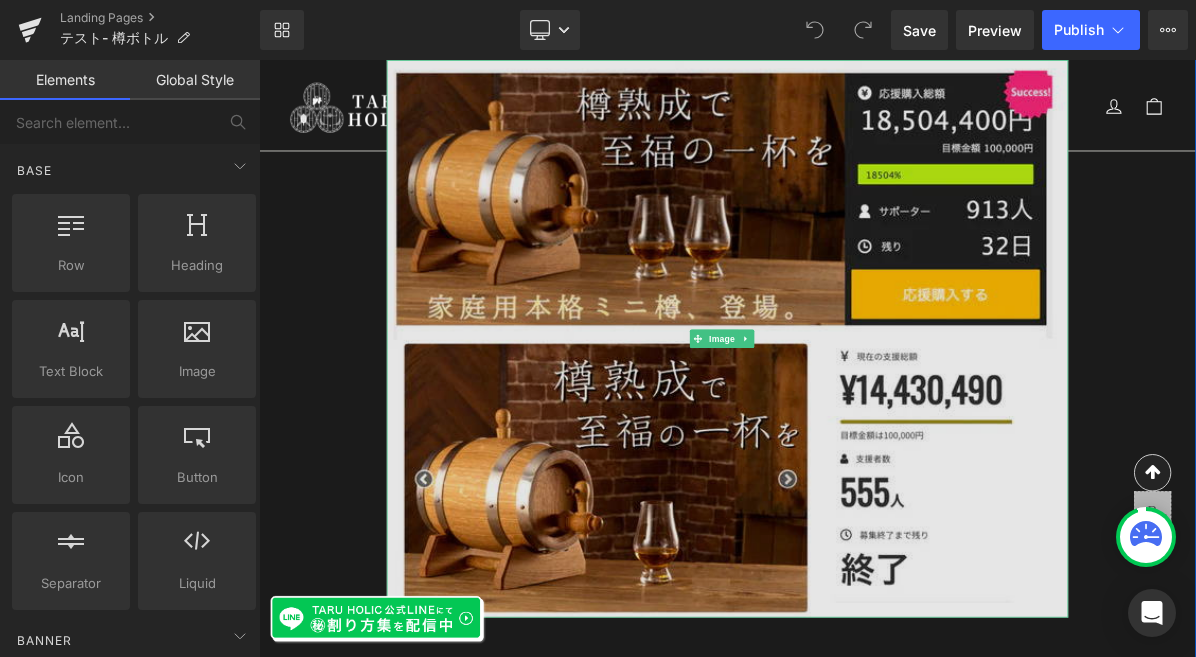 scroll, scrollTop: 1768, scrollLeft: 0, axis: vertical 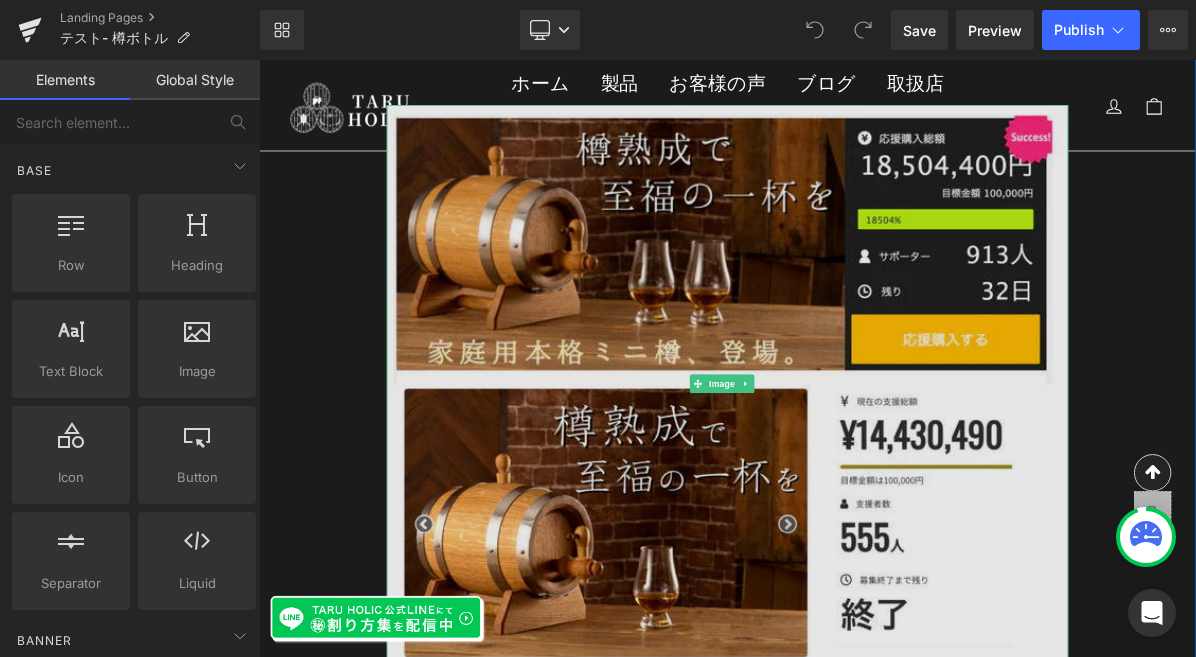 click at bounding box center (864, 478) 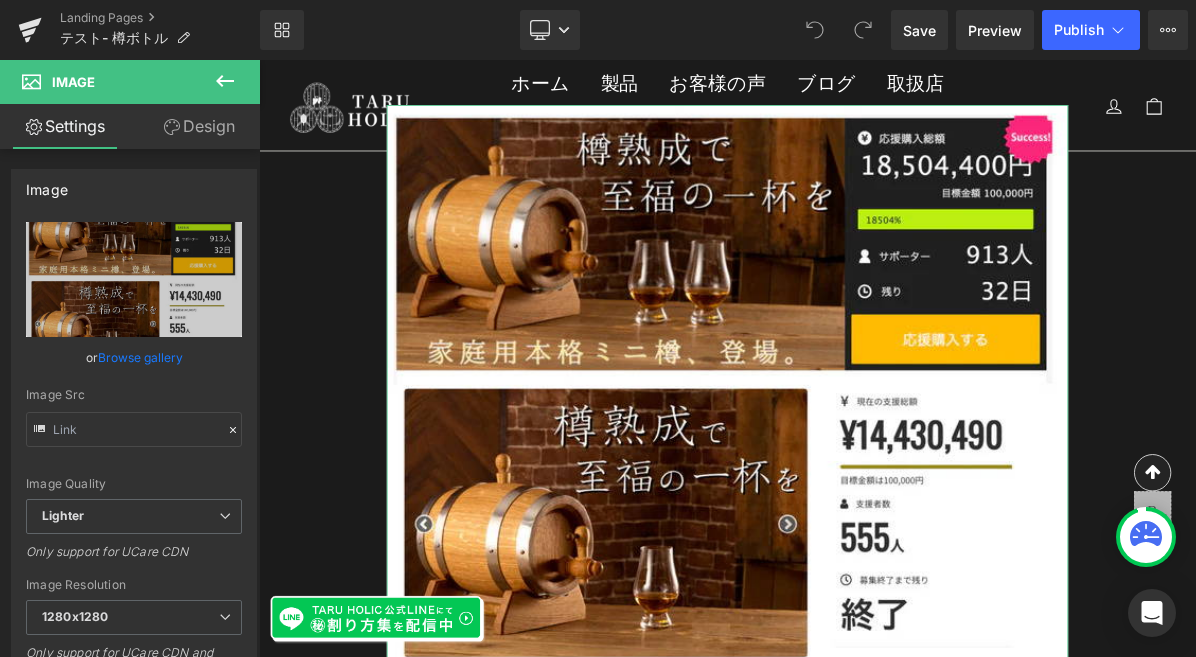 click on "Design" at bounding box center [199, 126] 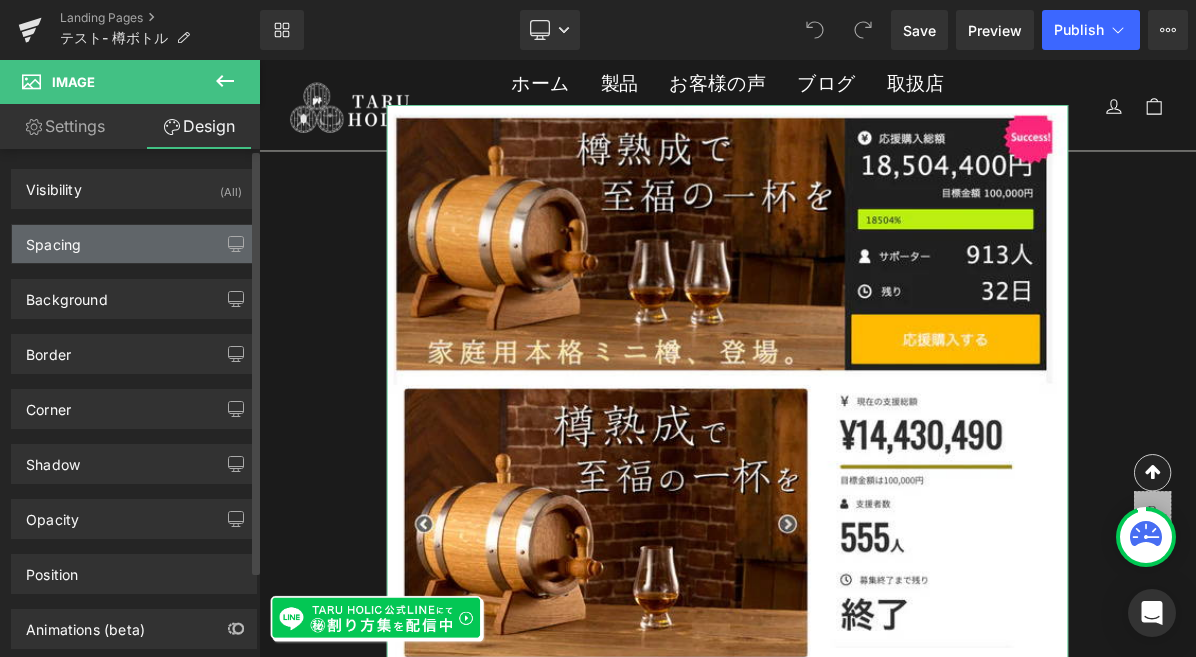 click on "Spacing" at bounding box center (134, 244) 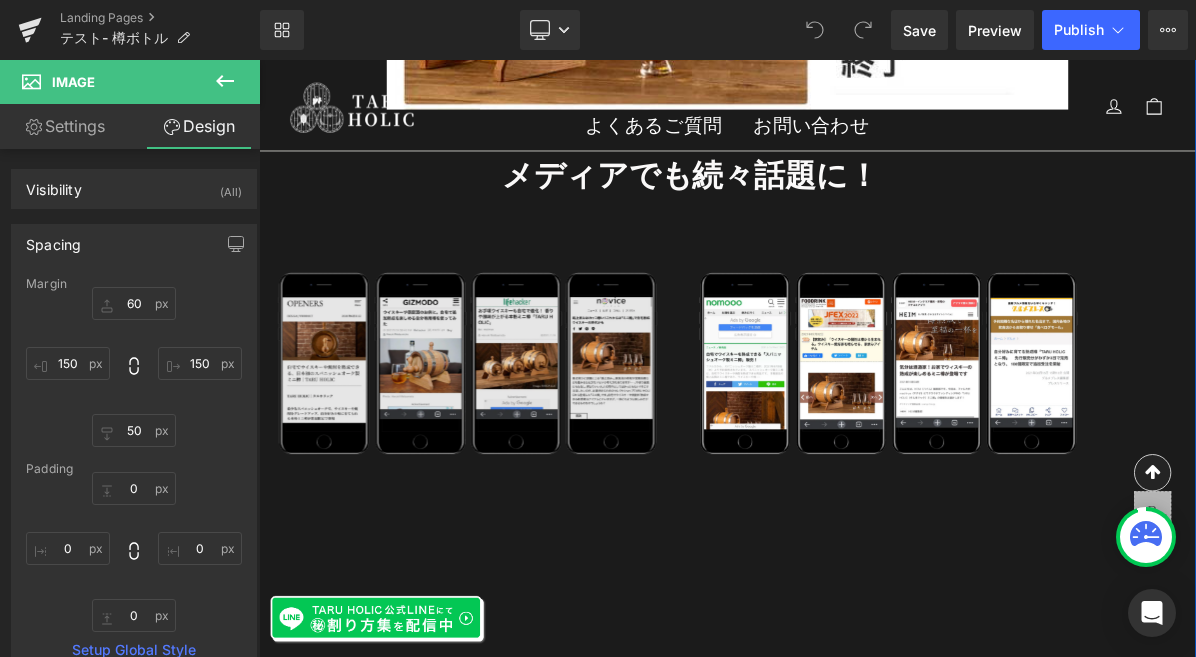 scroll, scrollTop: 2408, scrollLeft: 0, axis: vertical 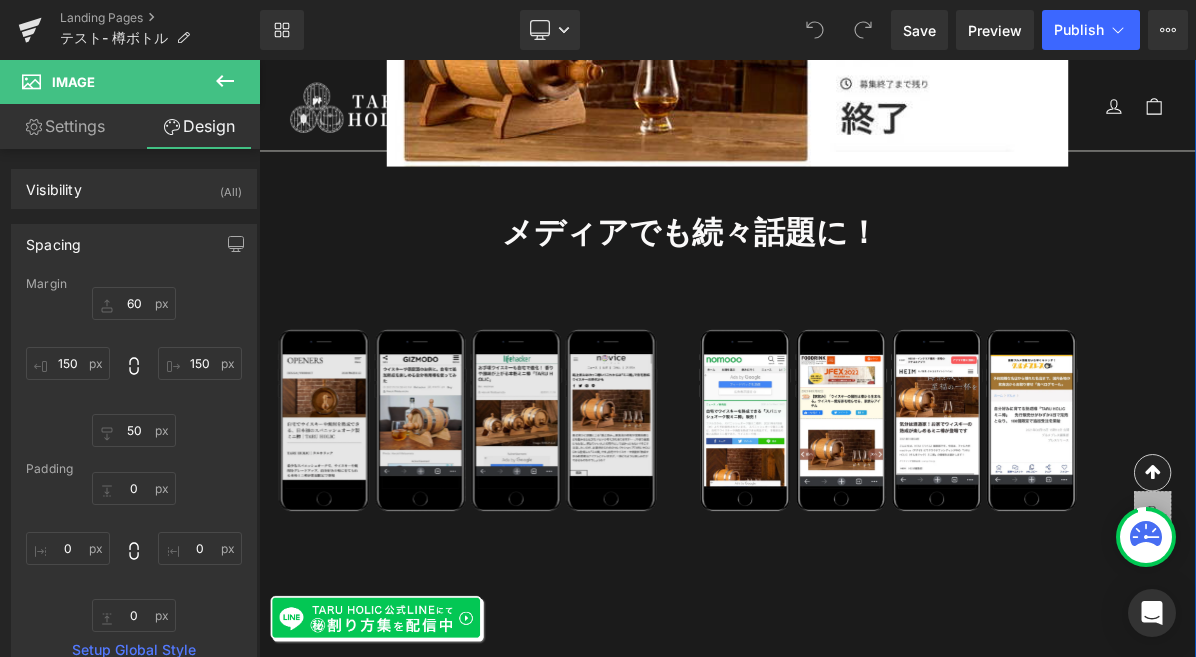 click at bounding box center [537, 494] 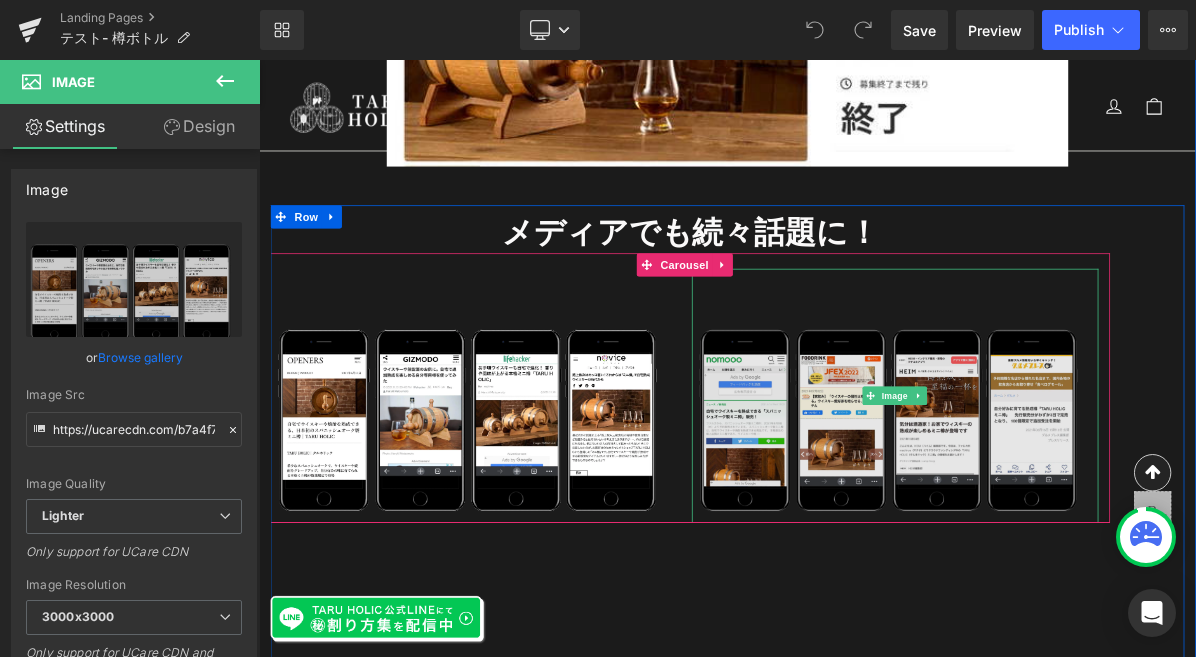 scroll, scrollTop: 2572, scrollLeft: 0, axis: vertical 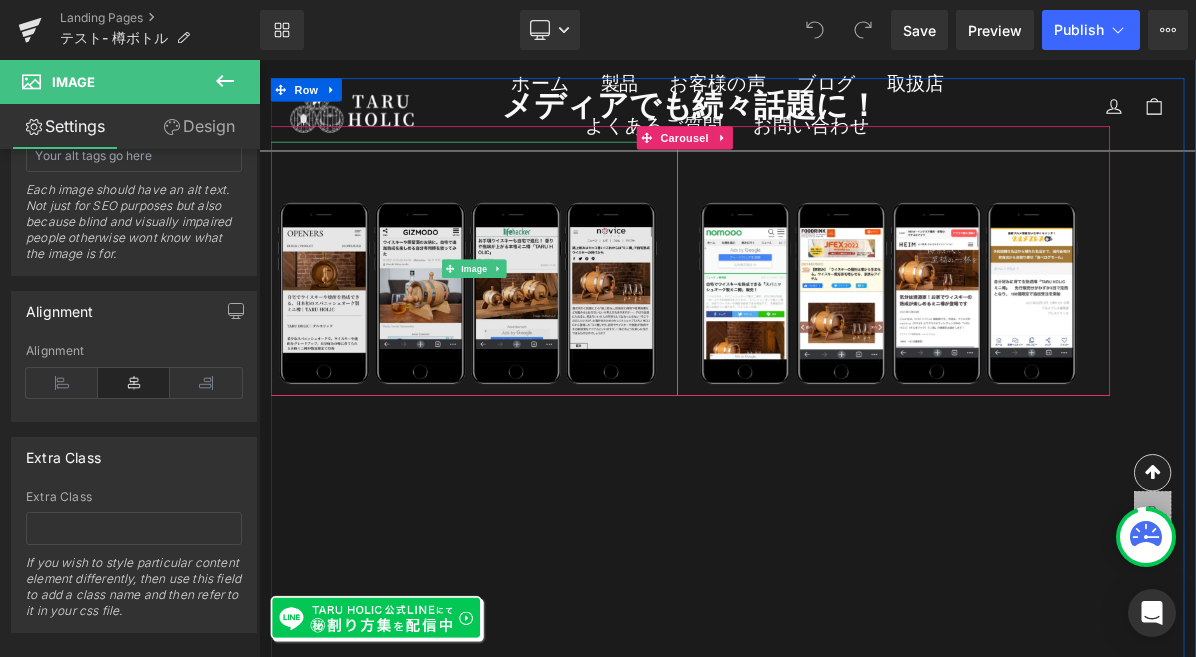 click at bounding box center (537, 330) 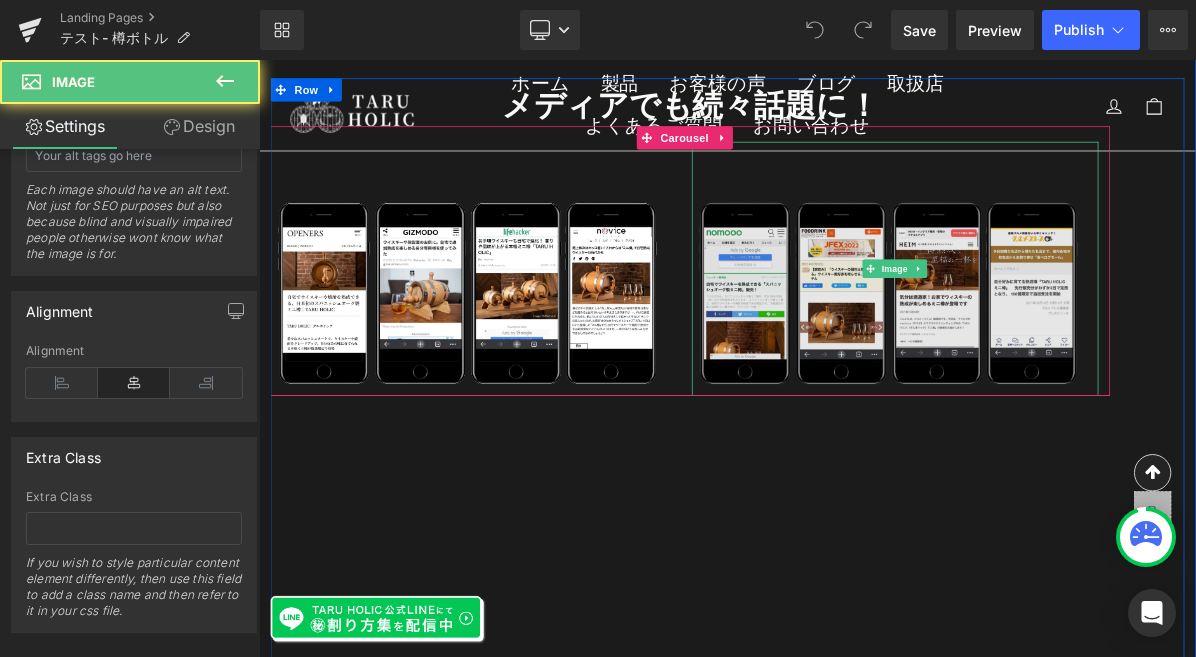 click at bounding box center [1081, 330] 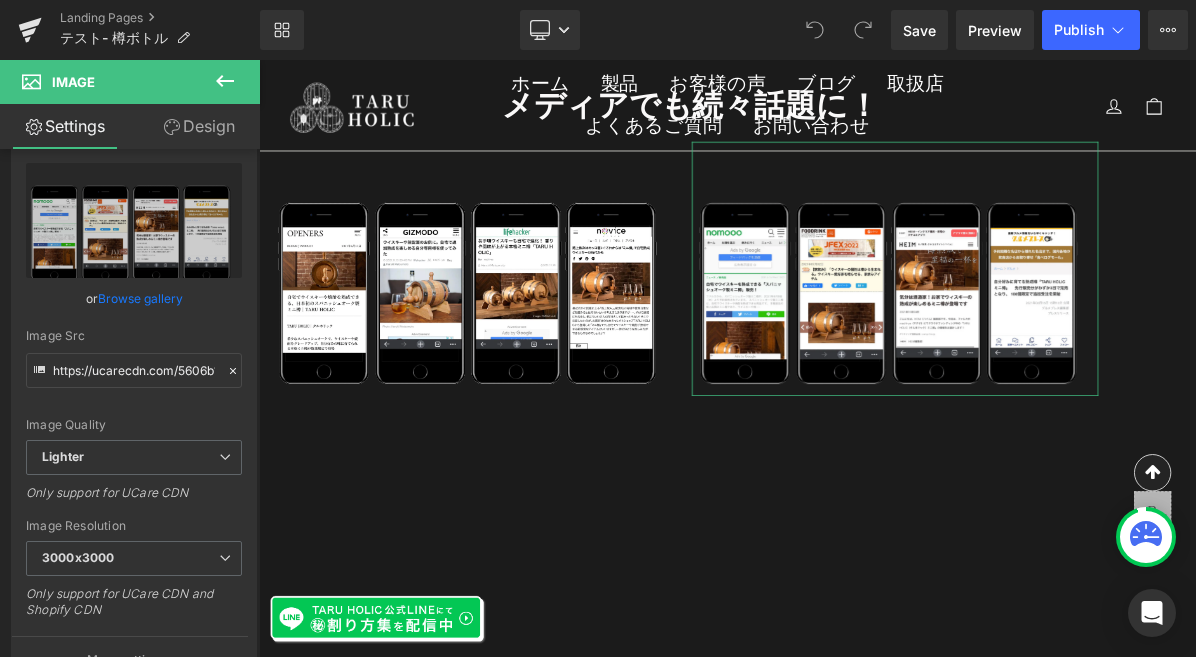 scroll, scrollTop: 0, scrollLeft: 0, axis: both 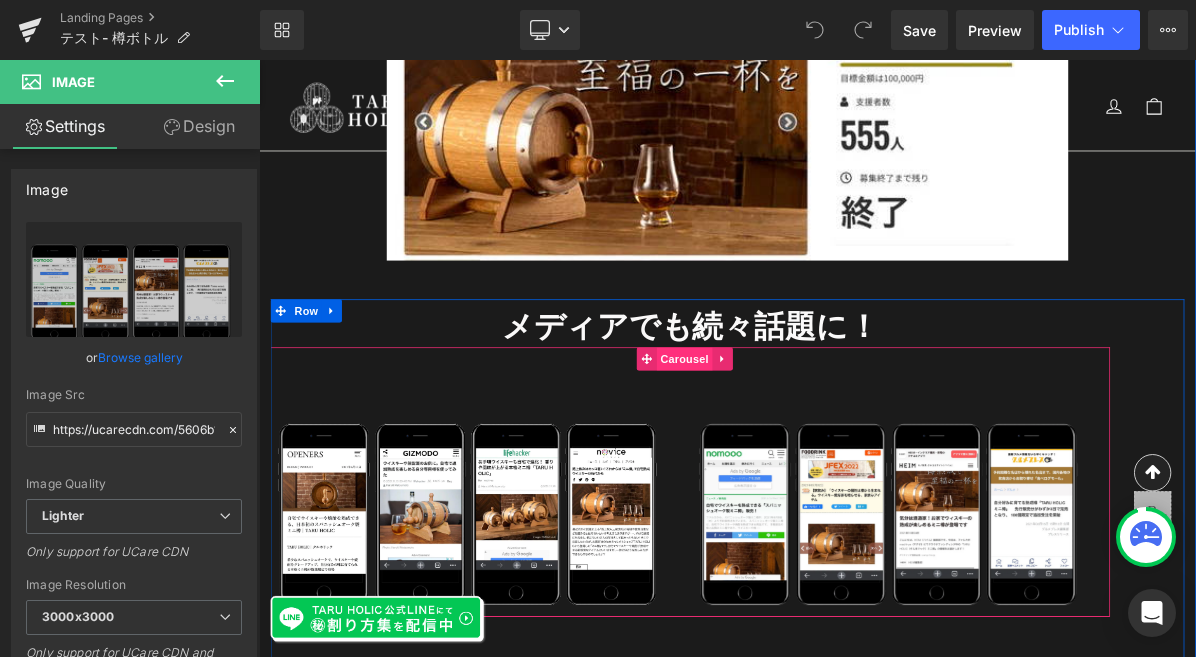 click on "Carousel" at bounding box center (808, 446) 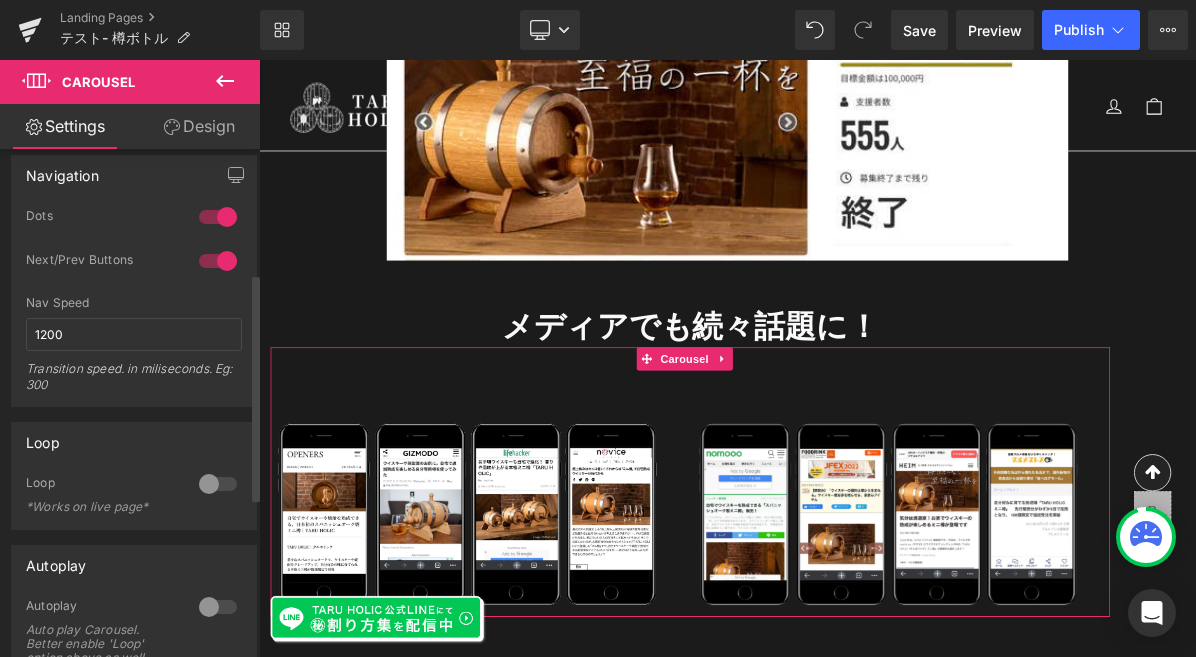 scroll, scrollTop: 532, scrollLeft: 0, axis: vertical 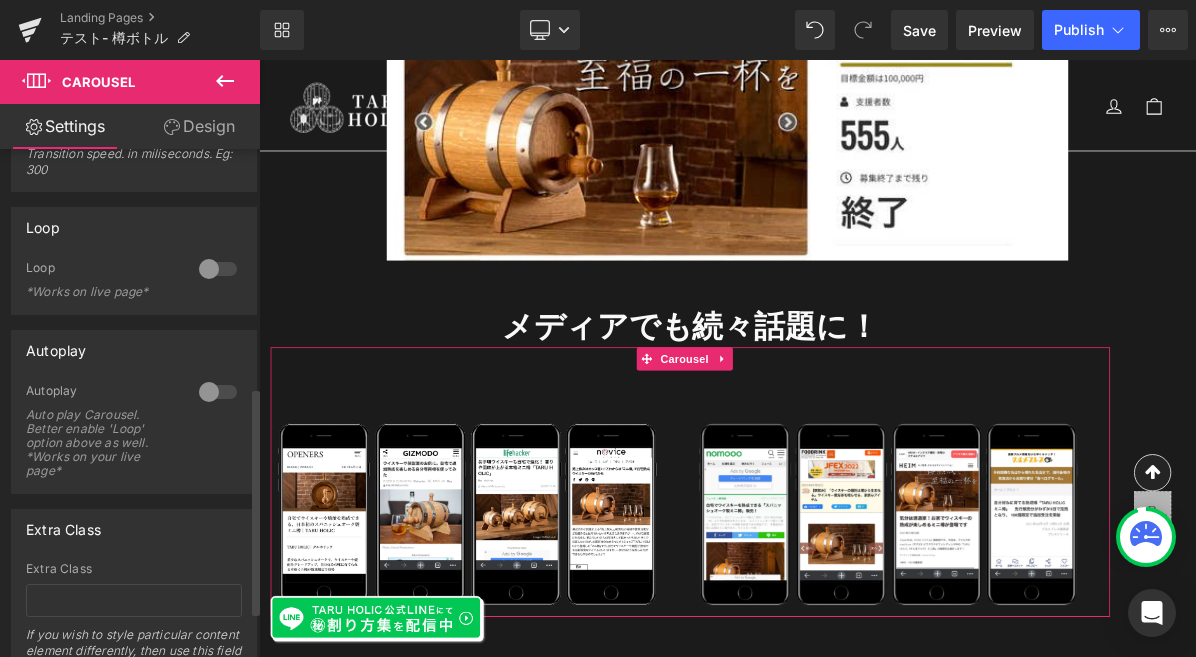 click at bounding box center (218, 269) 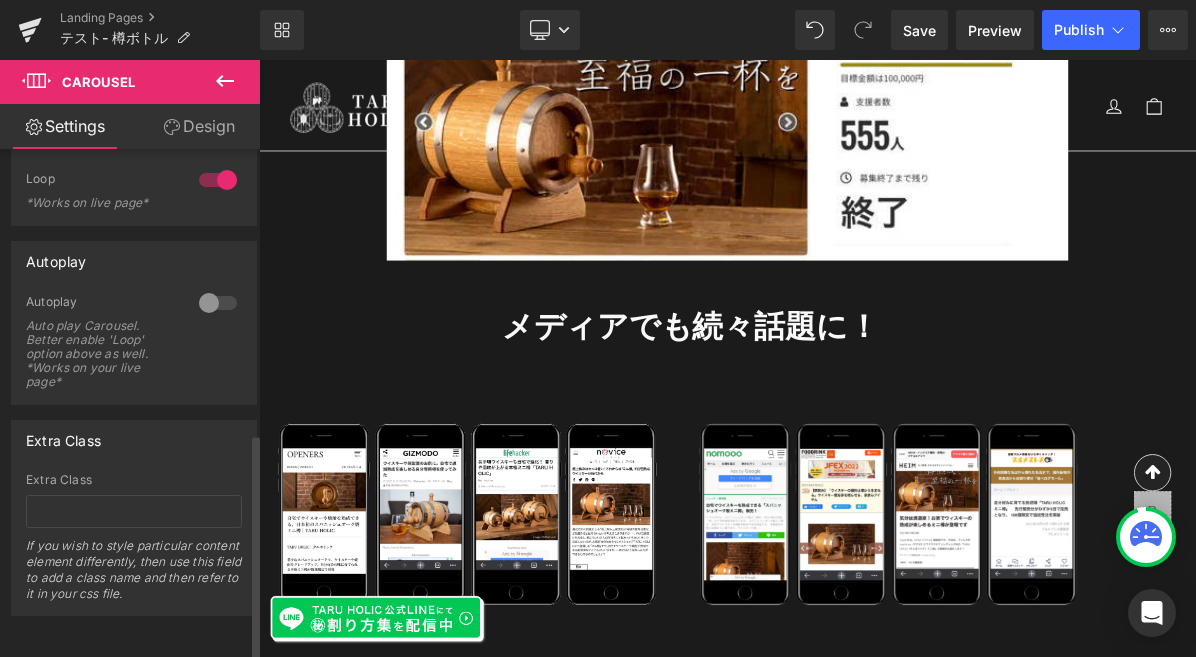 scroll, scrollTop: 636, scrollLeft: 0, axis: vertical 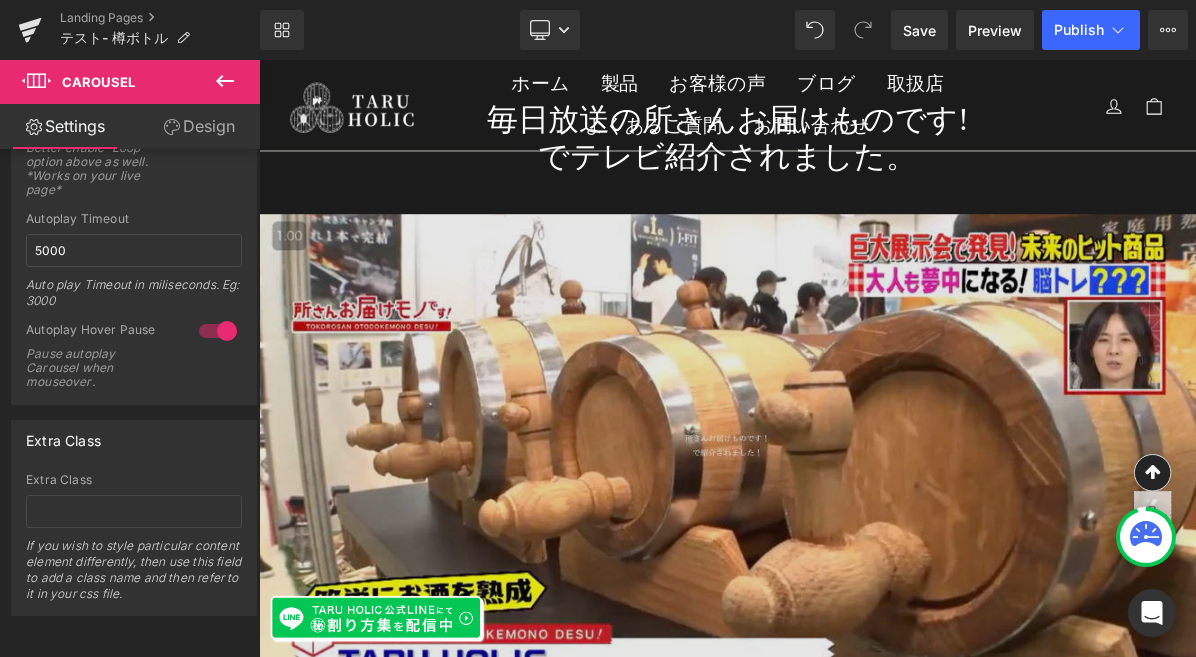 click at bounding box center [864, 590] 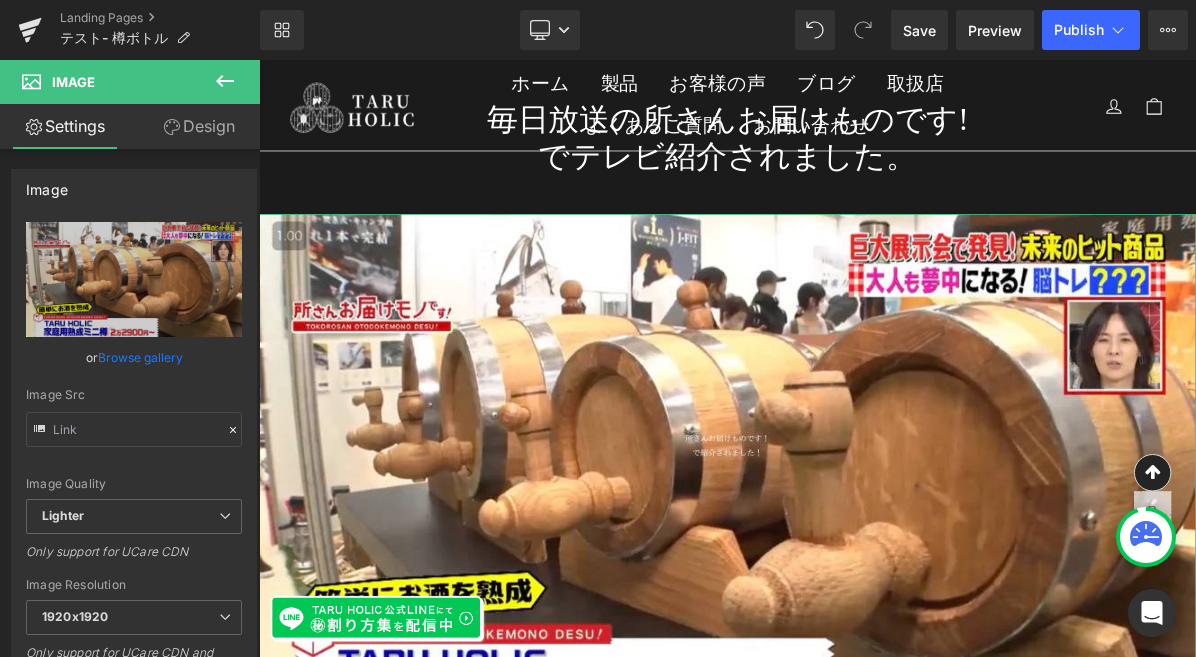 click on "Design" at bounding box center (199, 126) 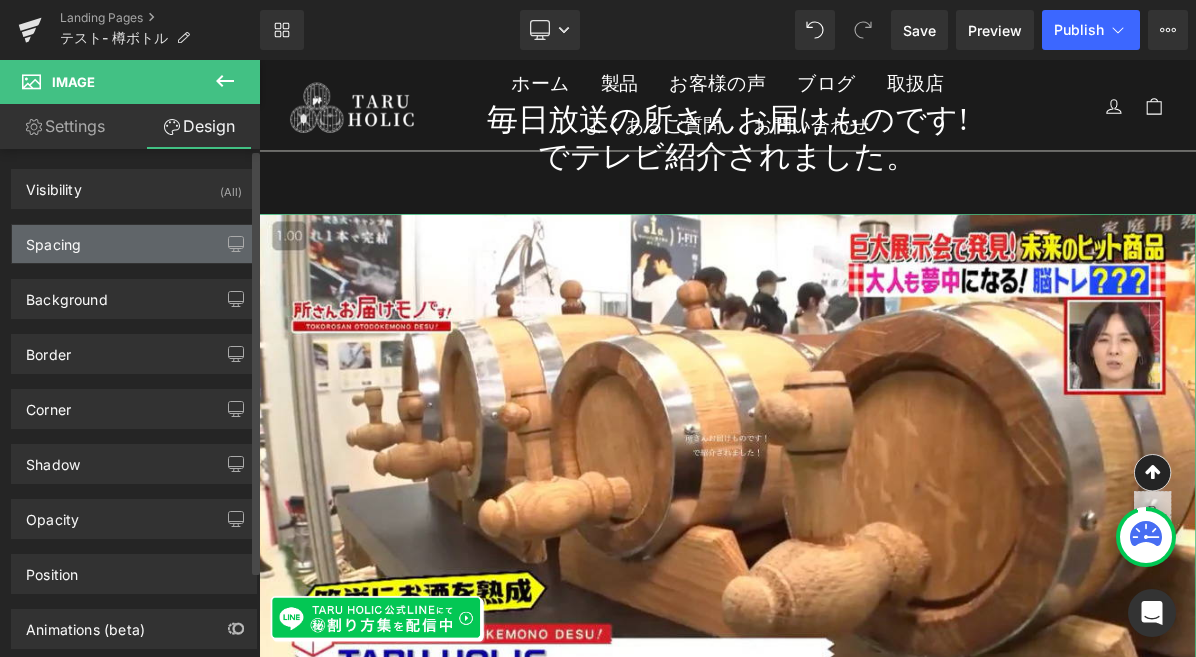 click on "Spacing" at bounding box center [134, 244] 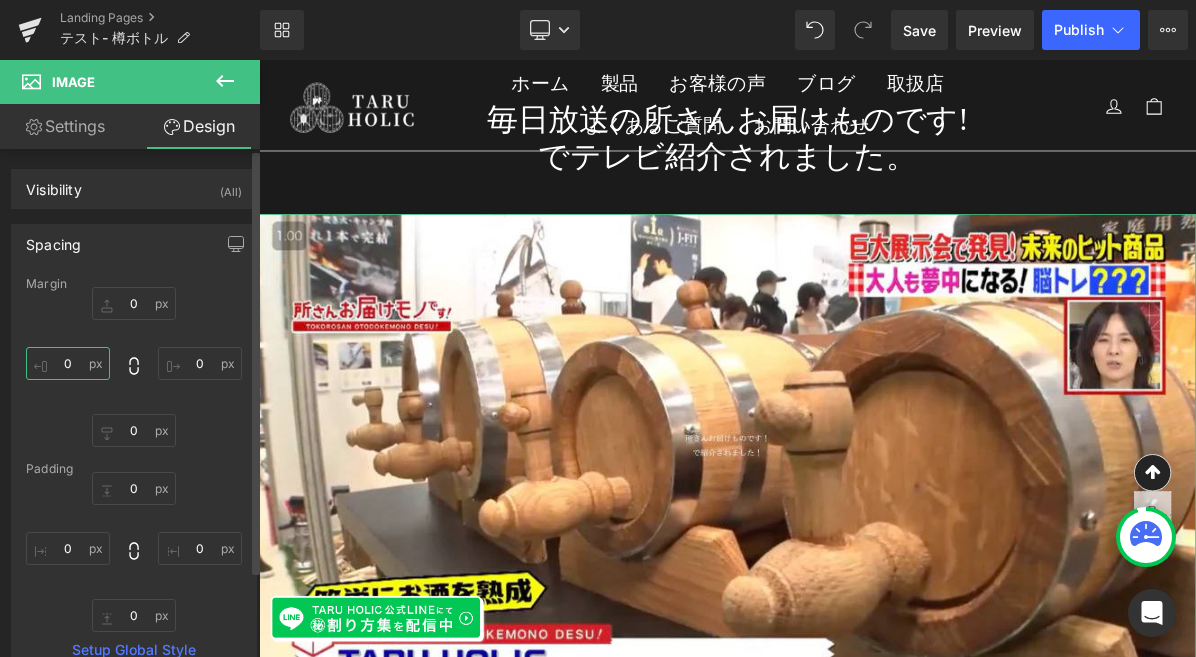 click at bounding box center (68, 363) 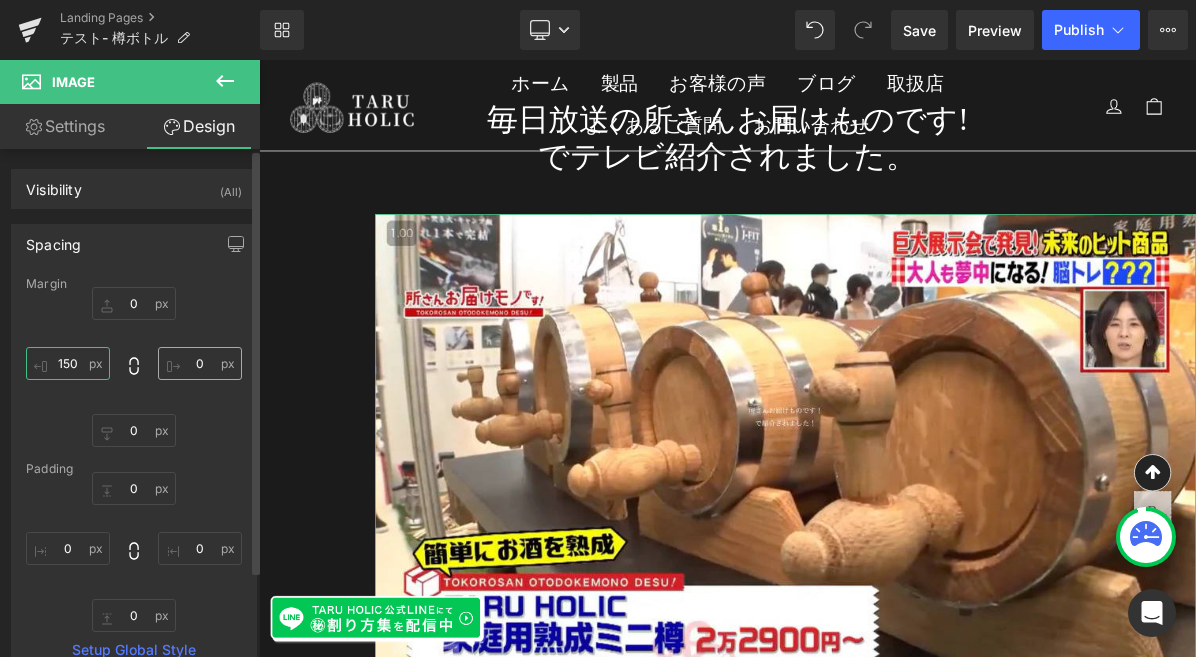 type on "150" 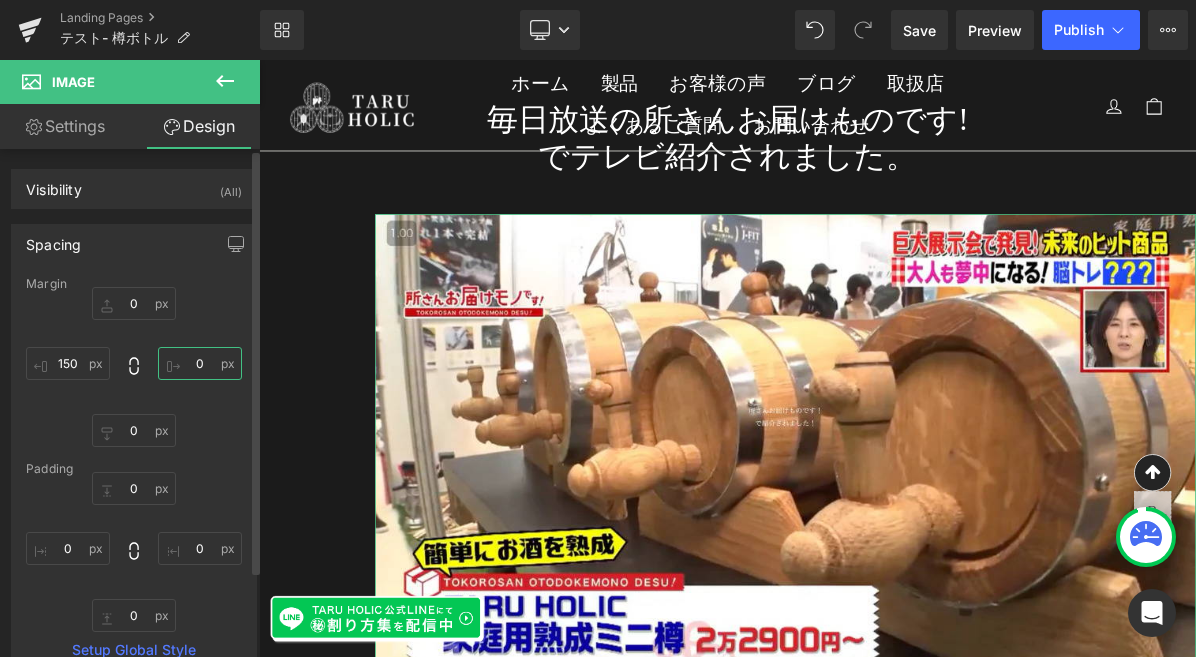 click at bounding box center [200, 363] 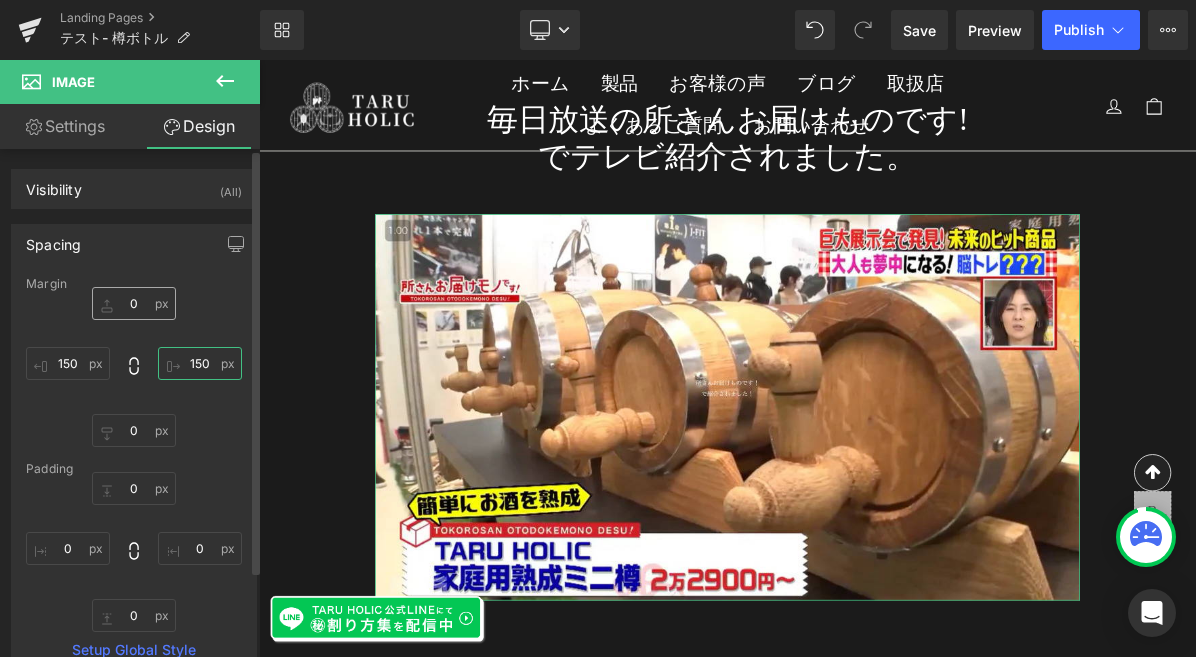 type on "150" 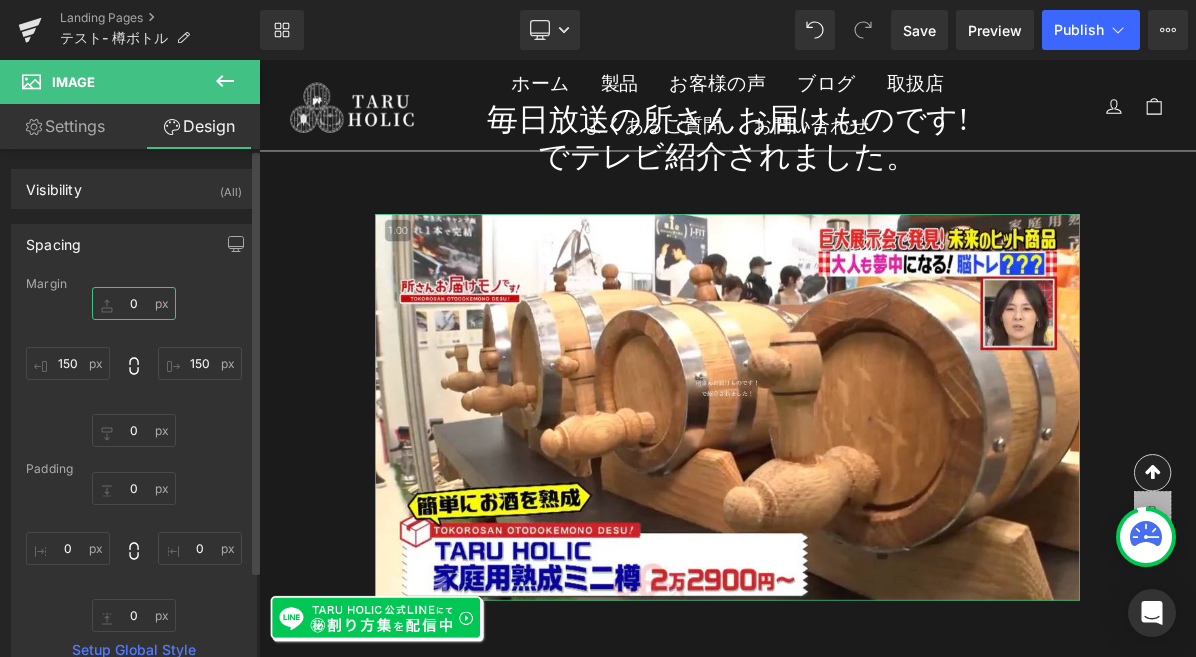 click at bounding box center (134, 303) 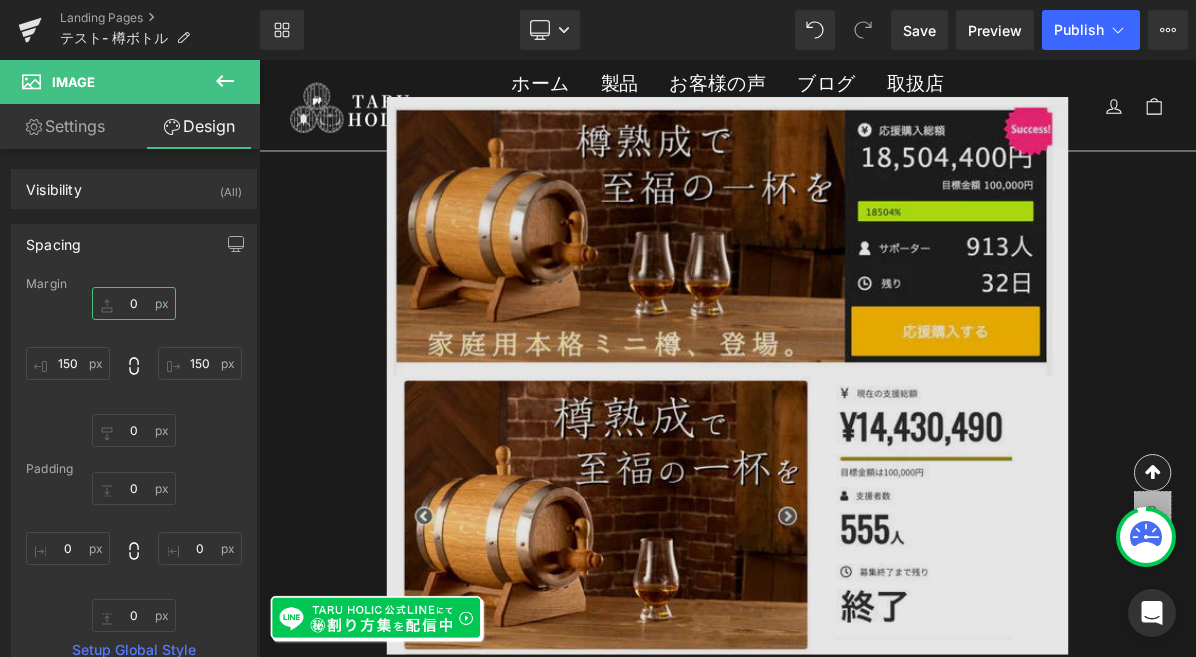 scroll, scrollTop: 1723, scrollLeft: 0, axis: vertical 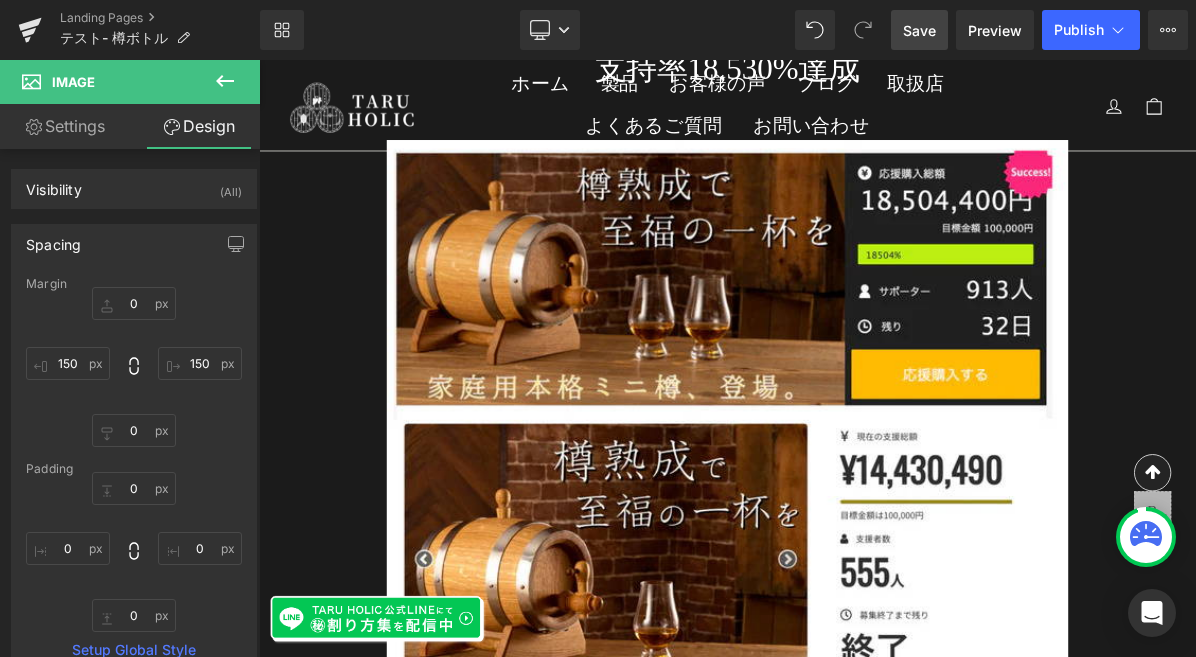 click on "Save" at bounding box center (919, 30) 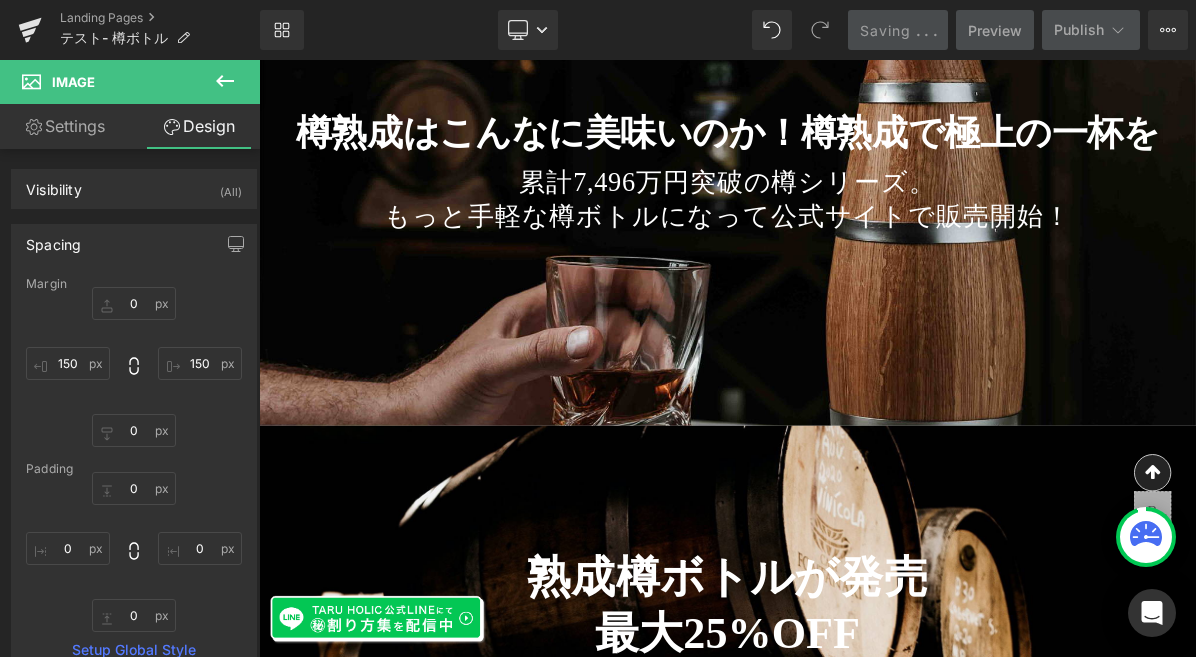 scroll, scrollTop: 0, scrollLeft: 0, axis: both 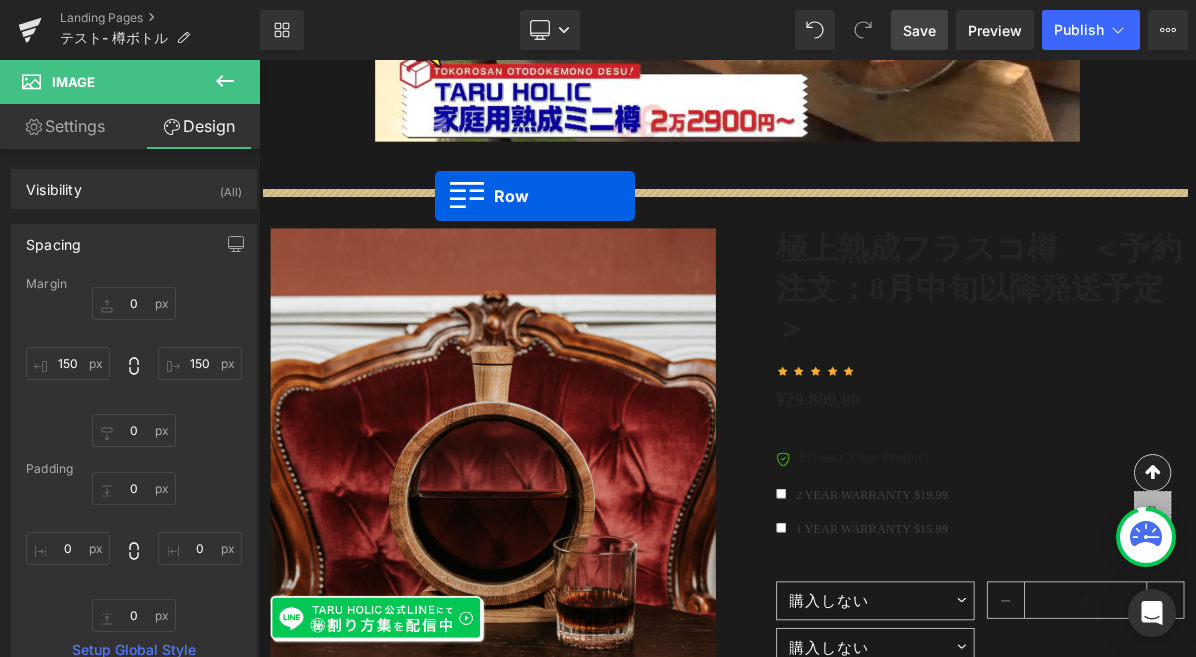 drag, startPoint x: 269, startPoint y: 224, endPoint x: 486, endPoint y: 236, distance: 217.33154 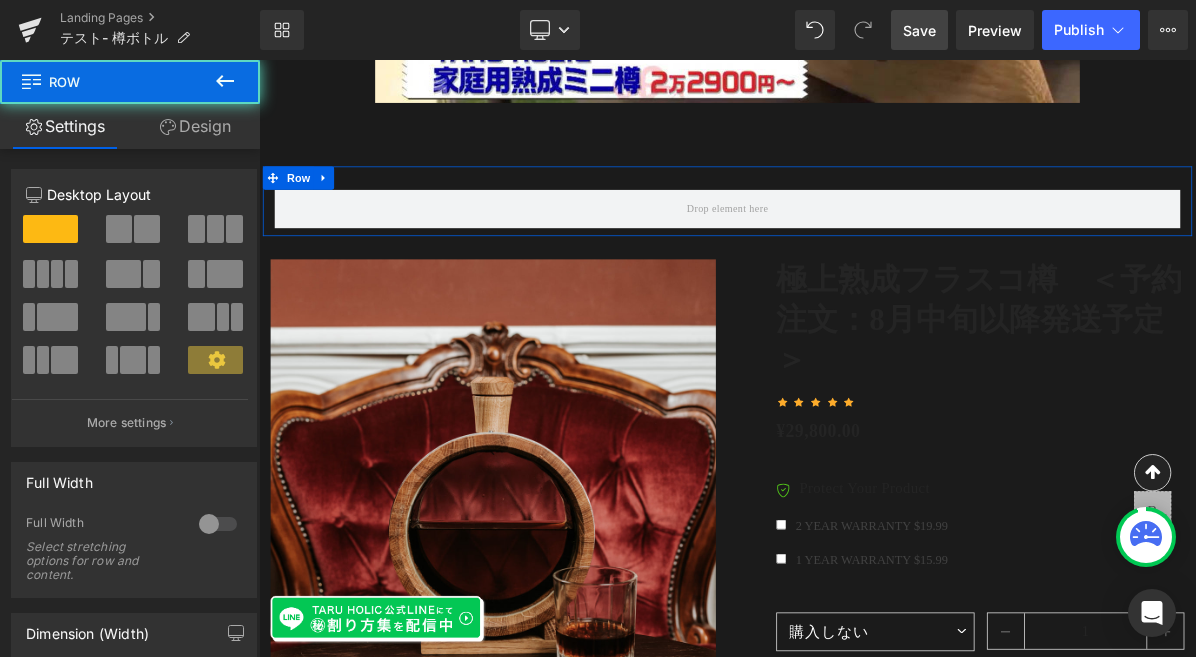 scroll, scrollTop: 4558, scrollLeft: 0, axis: vertical 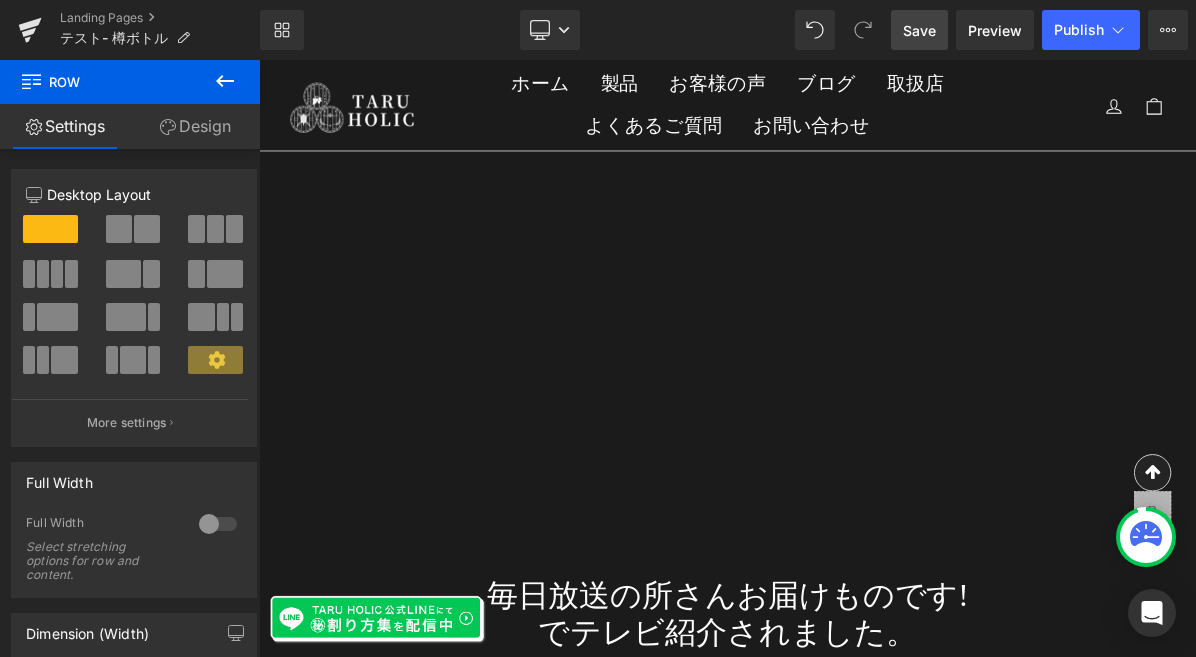 click on "メディアでも続々話題に！ Heading
Image
Image
‹ ›
Carousel         Row" at bounding box center [864, -28] 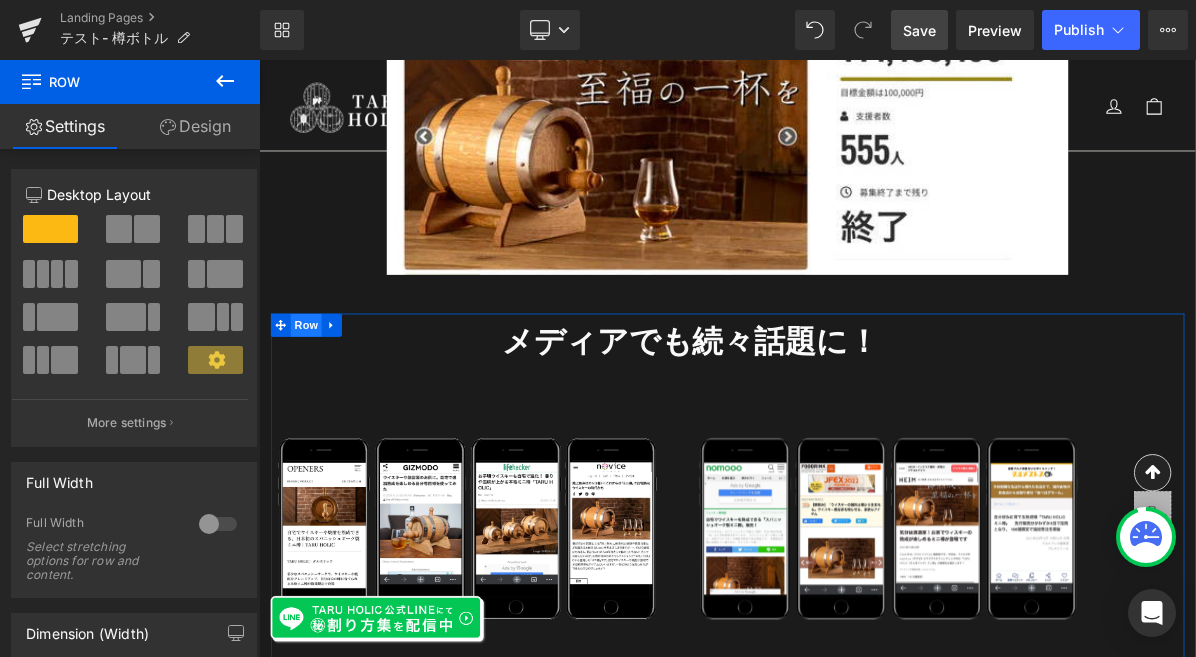 scroll, scrollTop: 2218, scrollLeft: 0, axis: vertical 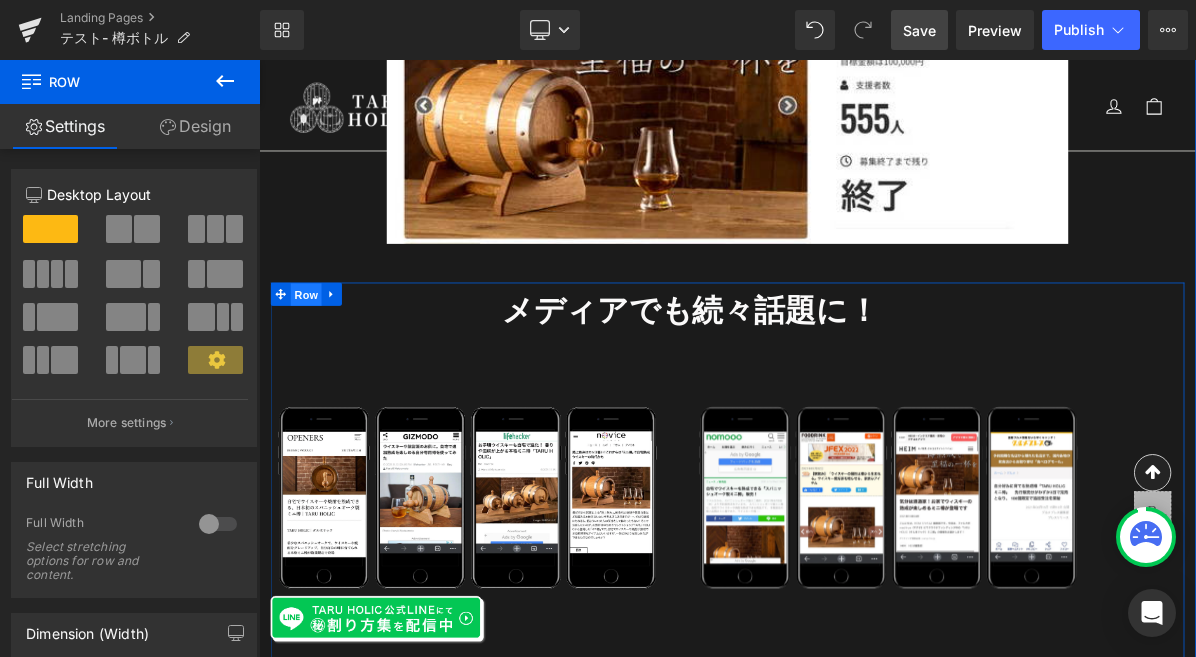 click on "Row" at bounding box center (320, 364) 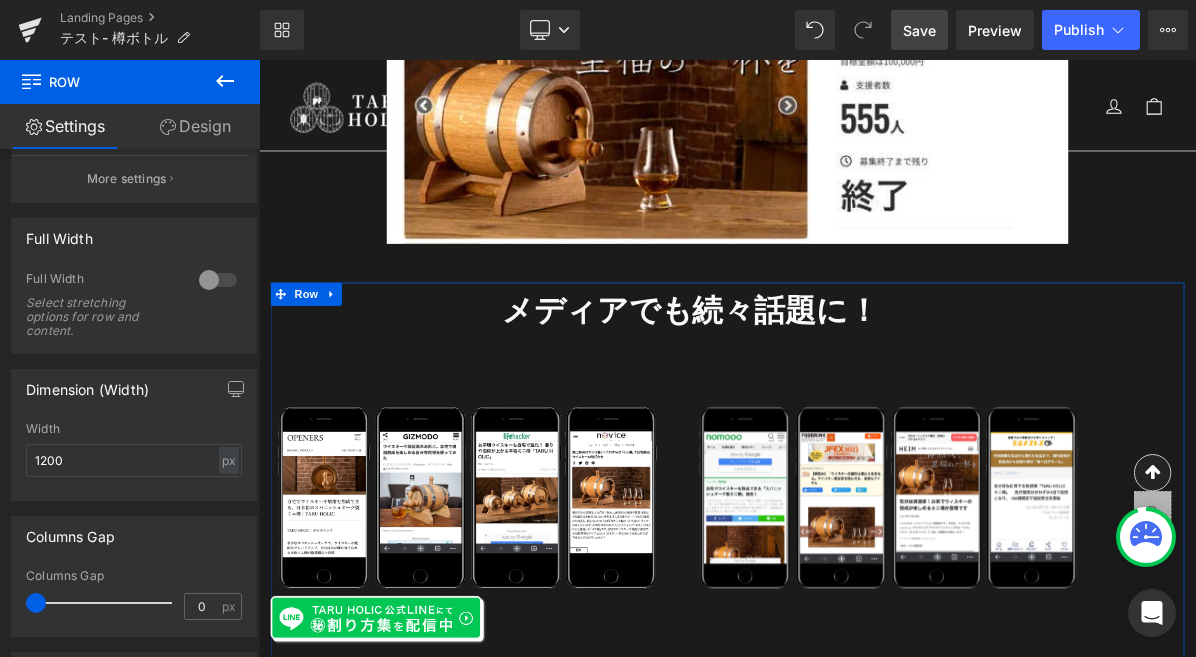 scroll, scrollTop: 572, scrollLeft: 0, axis: vertical 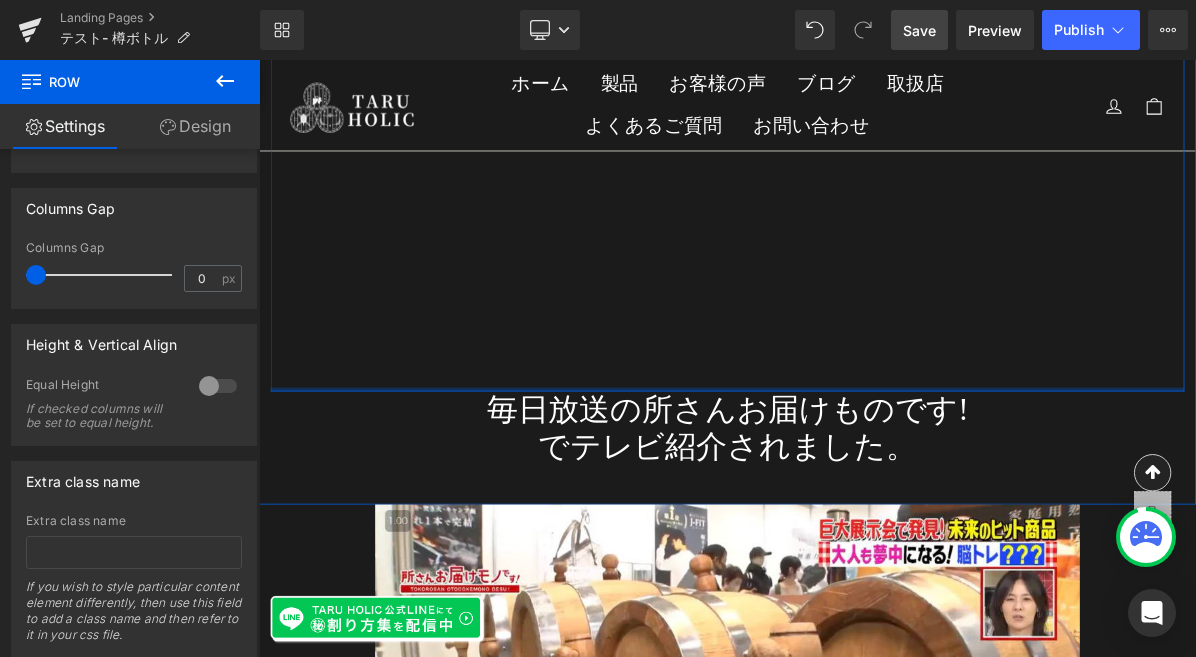 drag, startPoint x: 758, startPoint y: 470, endPoint x: 743, endPoint y: 233, distance: 237.47421 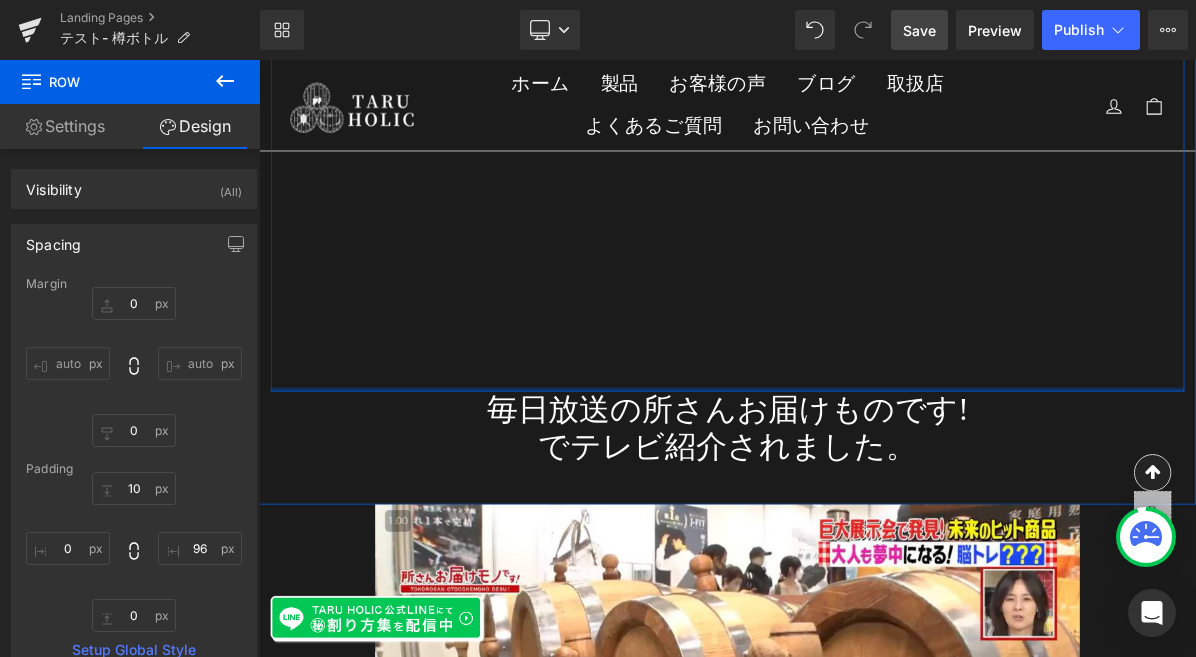 drag, startPoint x: 766, startPoint y: 470, endPoint x: 748, endPoint y: 233, distance: 237.68256 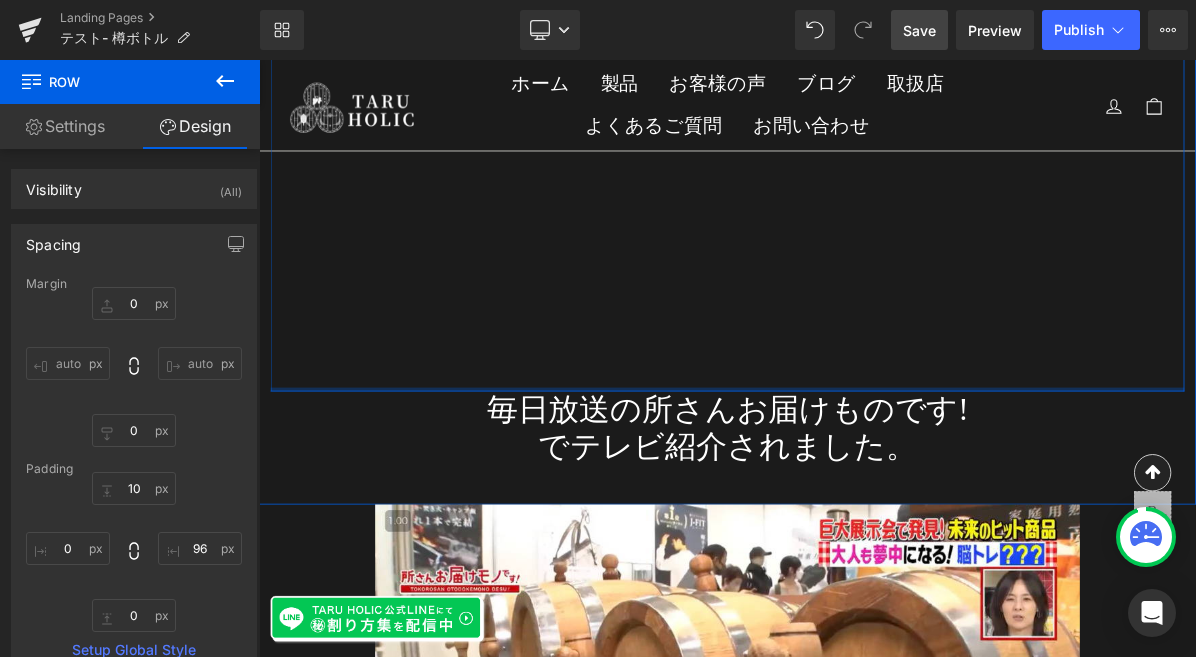click on "メディアでも続々話題に！ Heading
Image
Image
‹ ›
Carousel         Row" at bounding box center [864, -268] 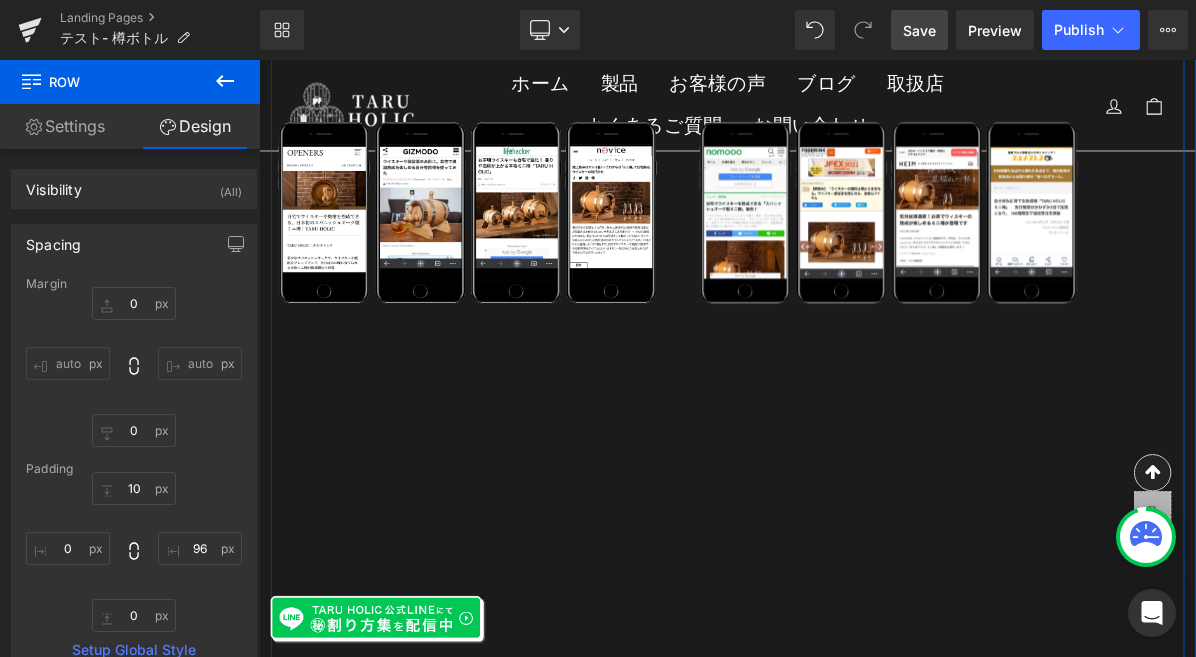 scroll, scrollTop: 2406, scrollLeft: 0, axis: vertical 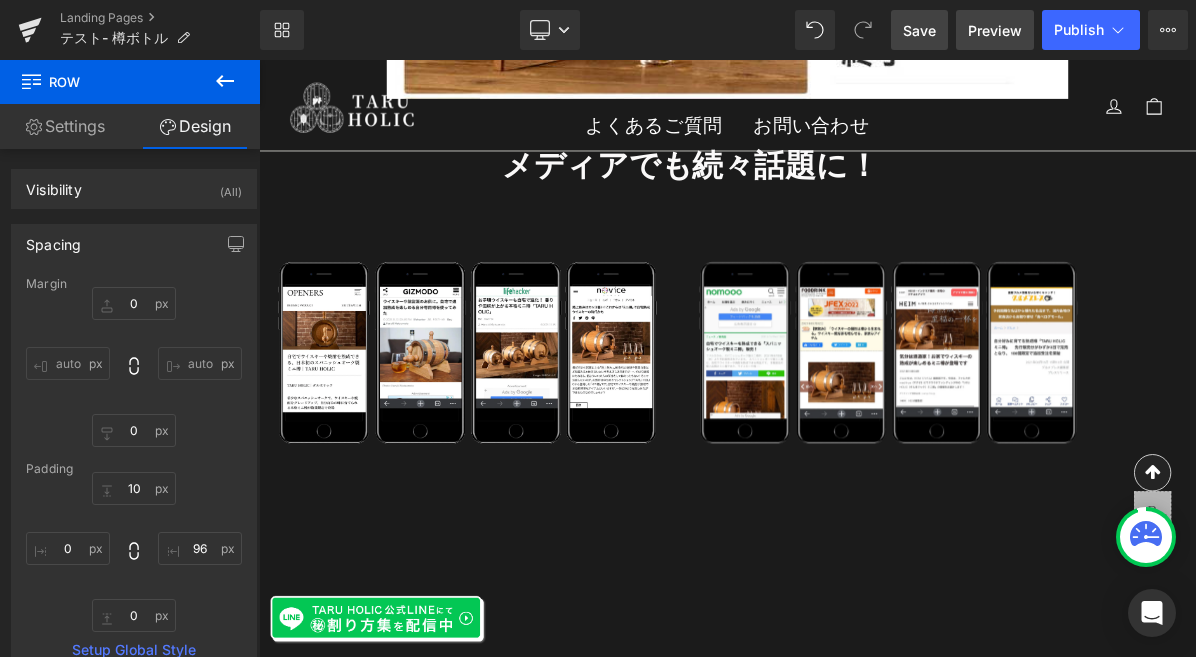 click on "Preview" at bounding box center (995, 30) 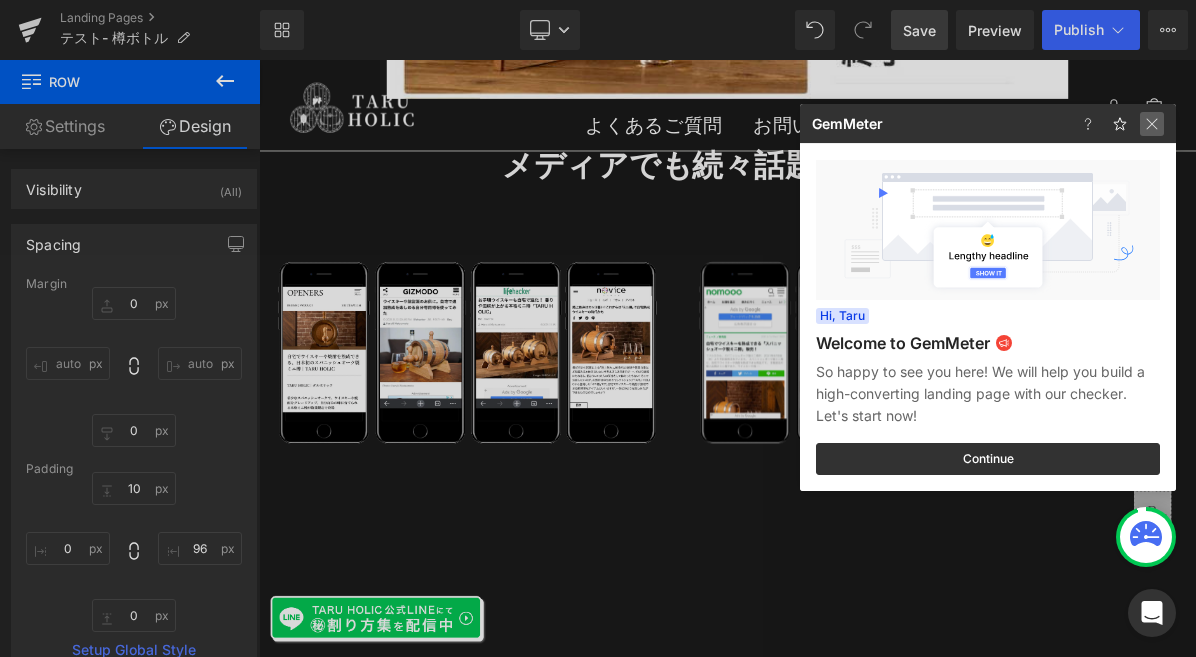 drag, startPoint x: 1147, startPoint y: 128, endPoint x: 682, endPoint y: 255, distance: 482.03113 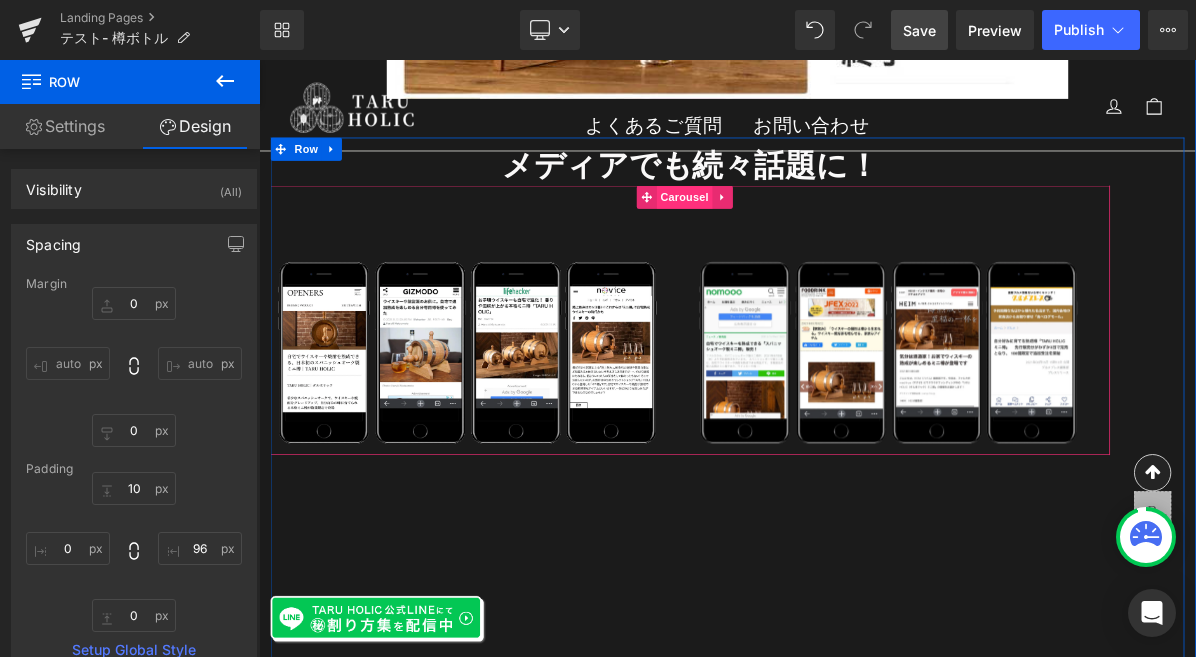 click on "Carousel" at bounding box center [808, 237] 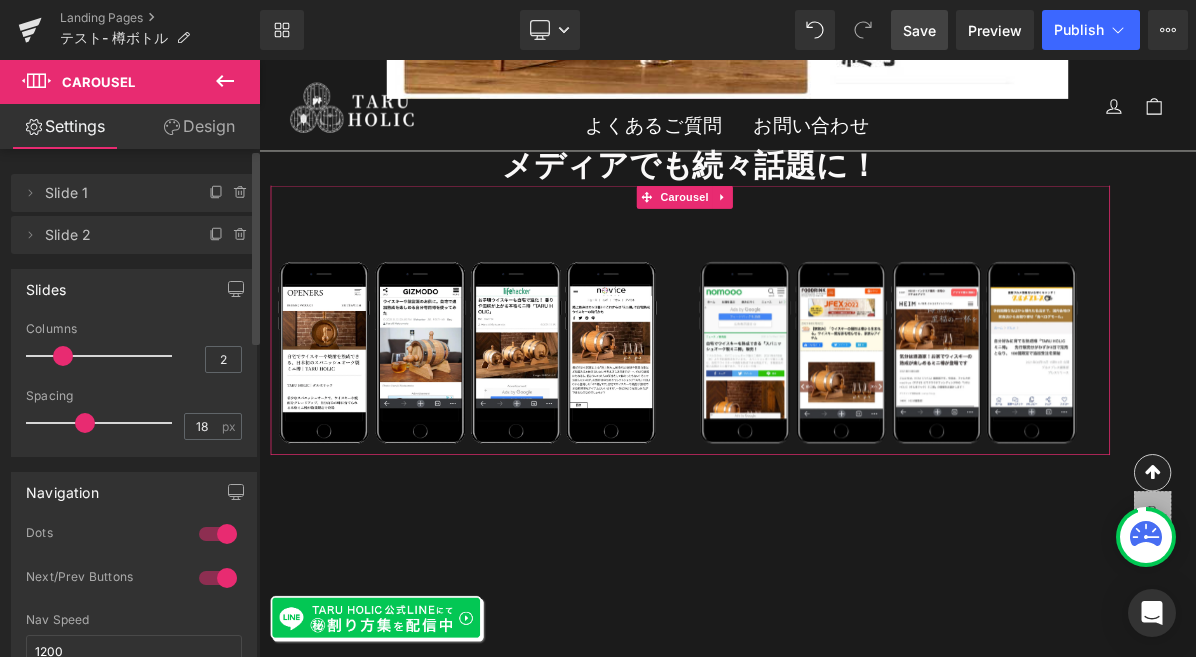 drag, startPoint x: 63, startPoint y: 361, endPoint x: 40, endPoint y: 358, distance: 23.194826 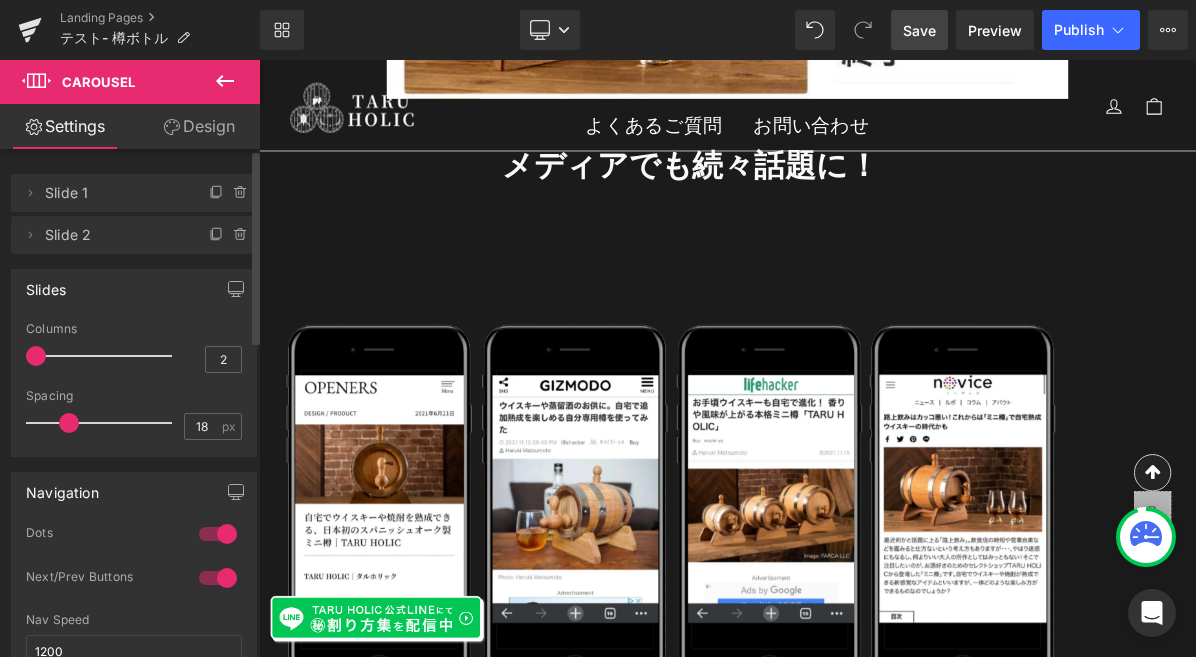 drag, startPoint x: 82, startPoint y: 425, endPoint x: 214, endPoint y: 457, distance: 135.82341 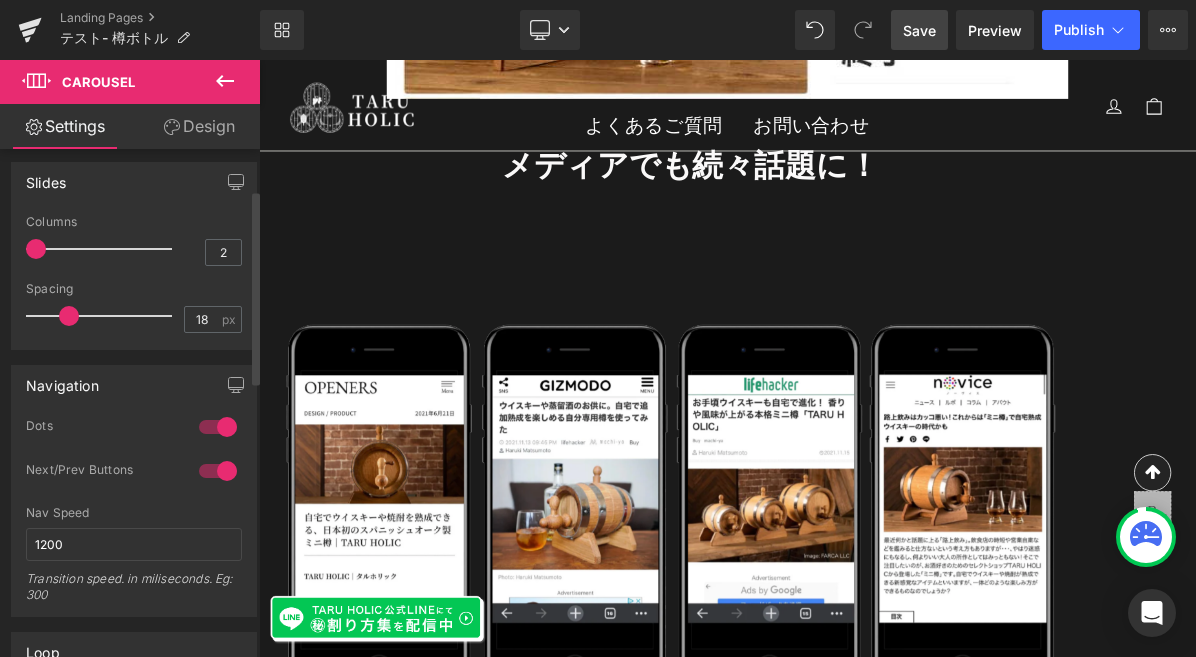 scroll, scrollTop: 0, scrollLeft: 0, axis: both 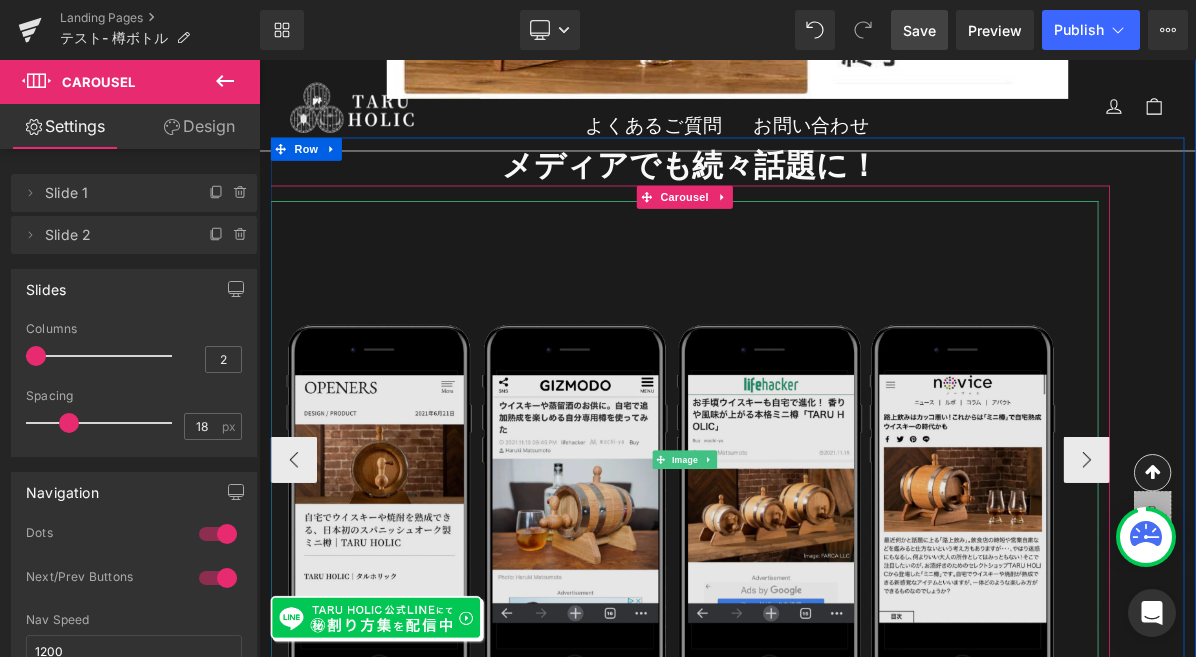 click at bounding box center [808, 576] 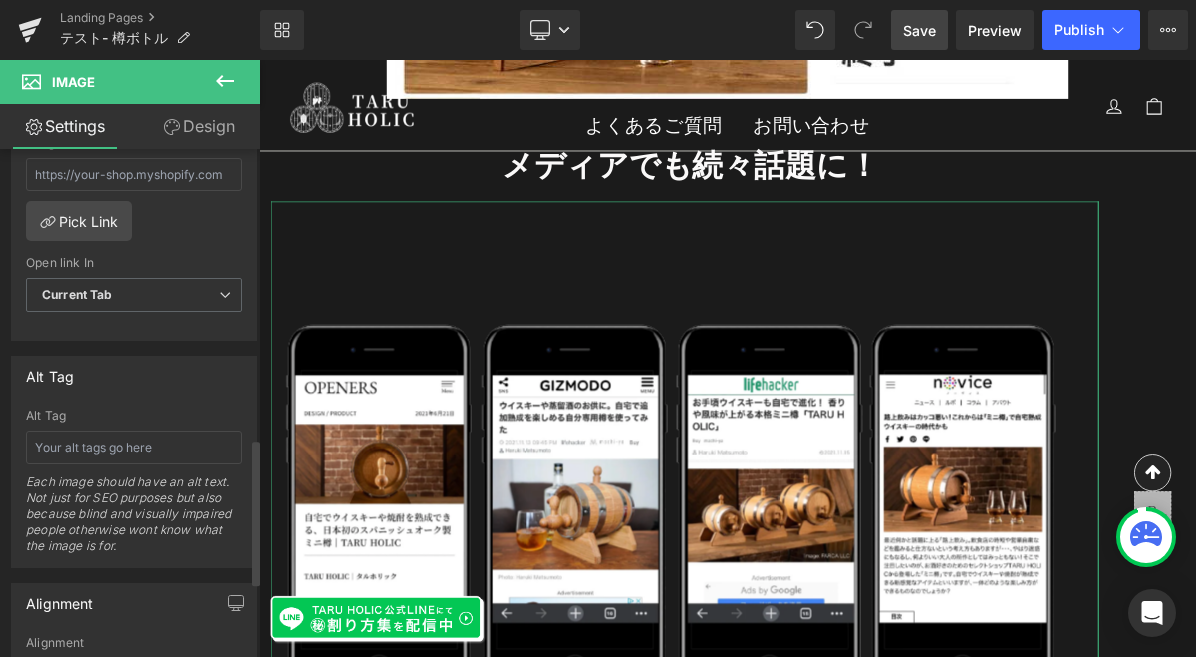 scroll, scrollTop: 1268, scrollLeft: 0, axis: vertical 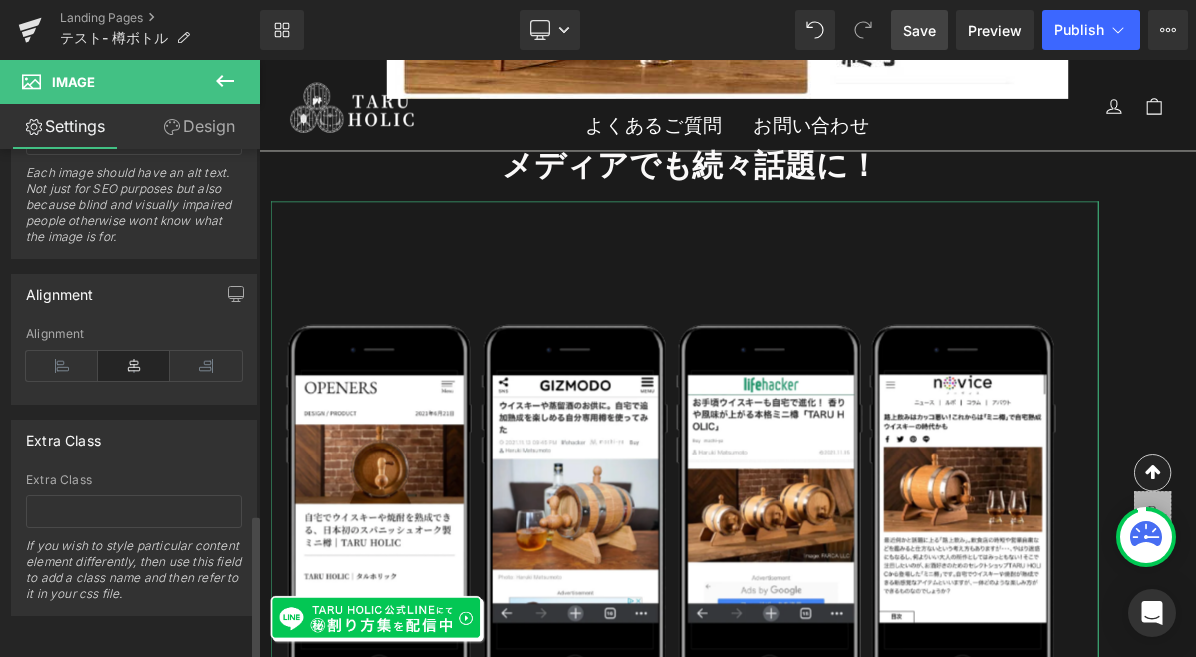 click at bounding box center (134, 366) 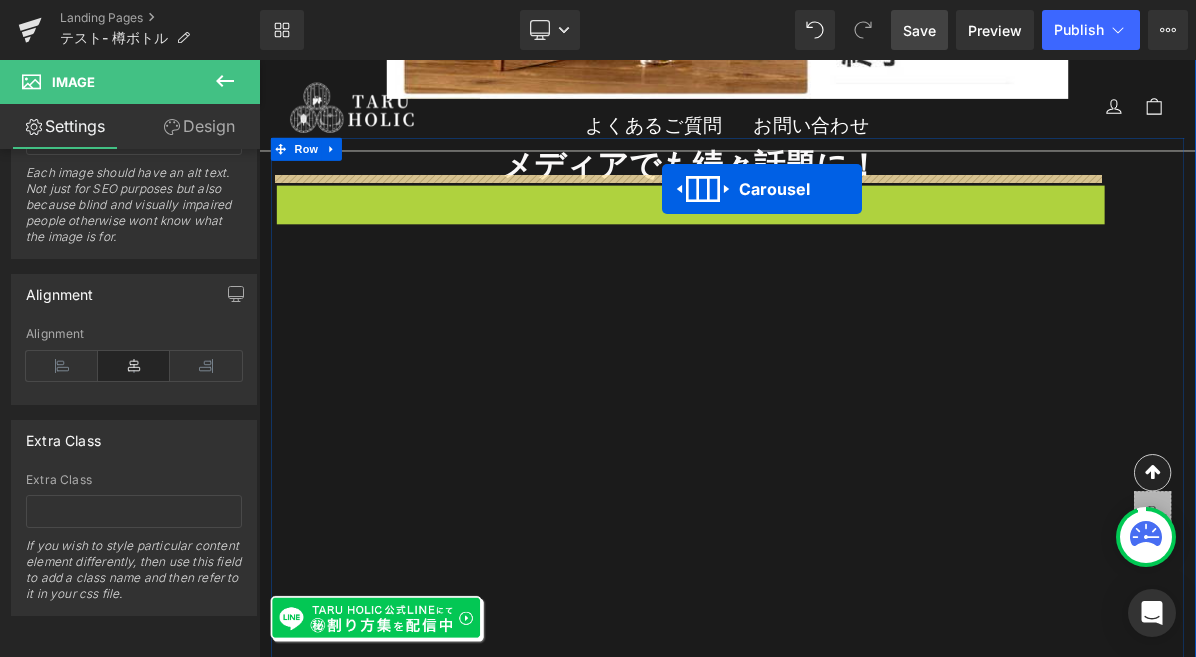 drag, startPoint x: 756, startPoint y: 225, endPoint x: 779, endPoint y: 227, distance: 23.086792 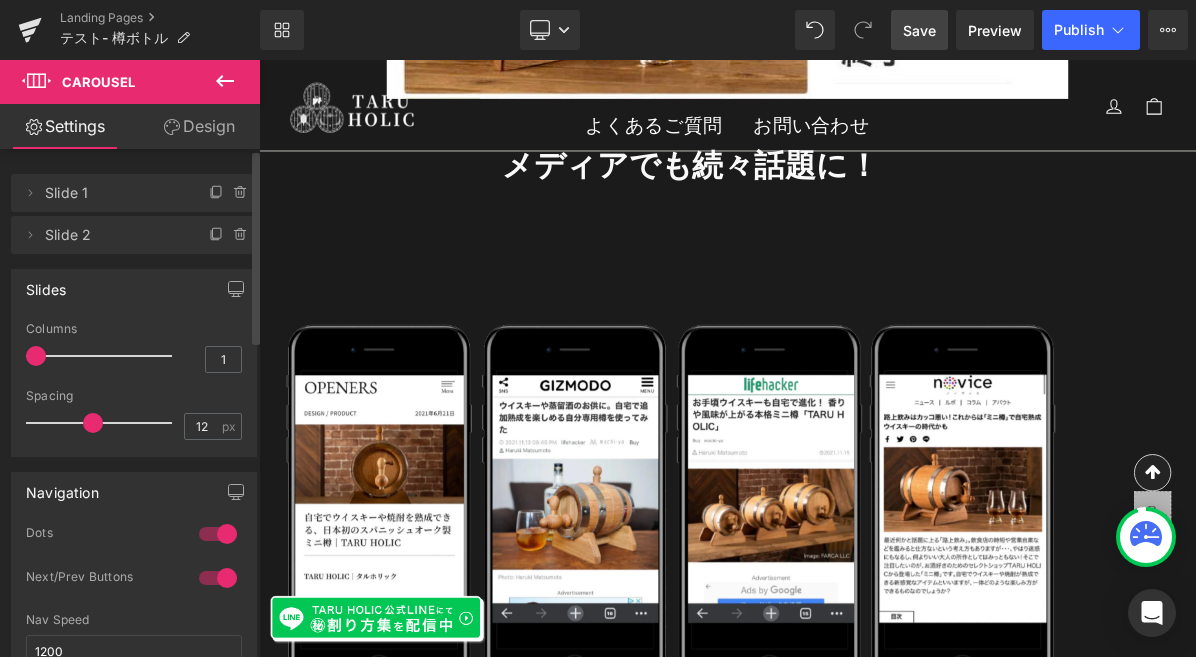 drag, startPoint x: 68, startPoint y: 419, endPoint x: 88, endPoint y: 417, distance: 20.09975 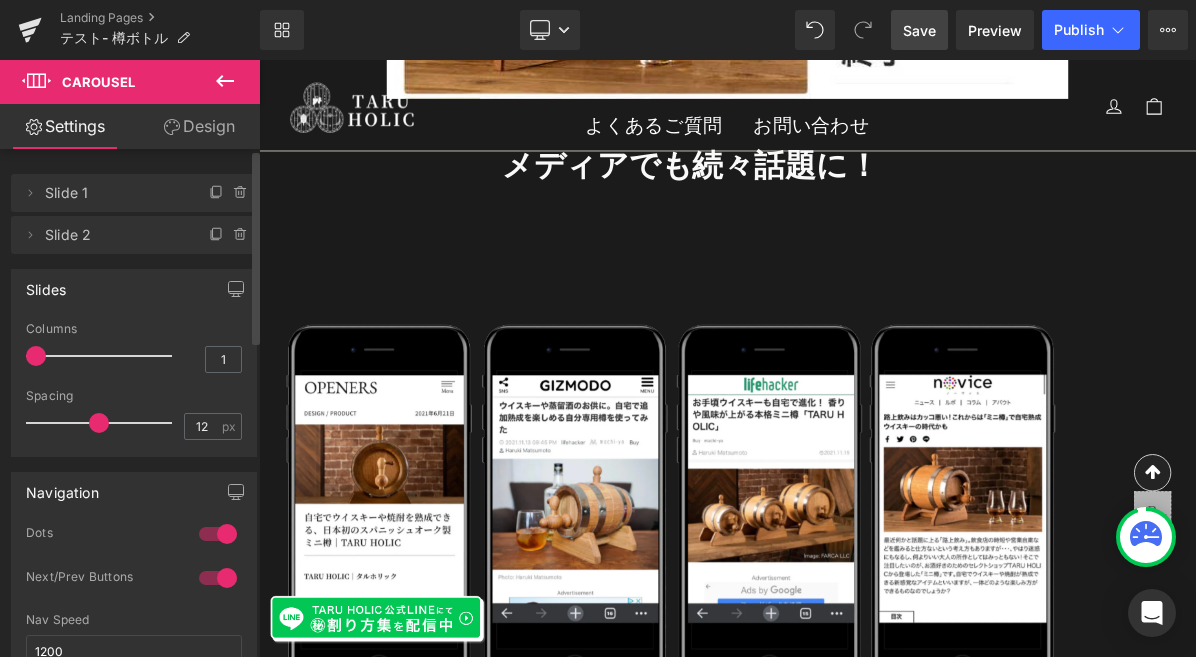 click at bounding box center (104, 423) 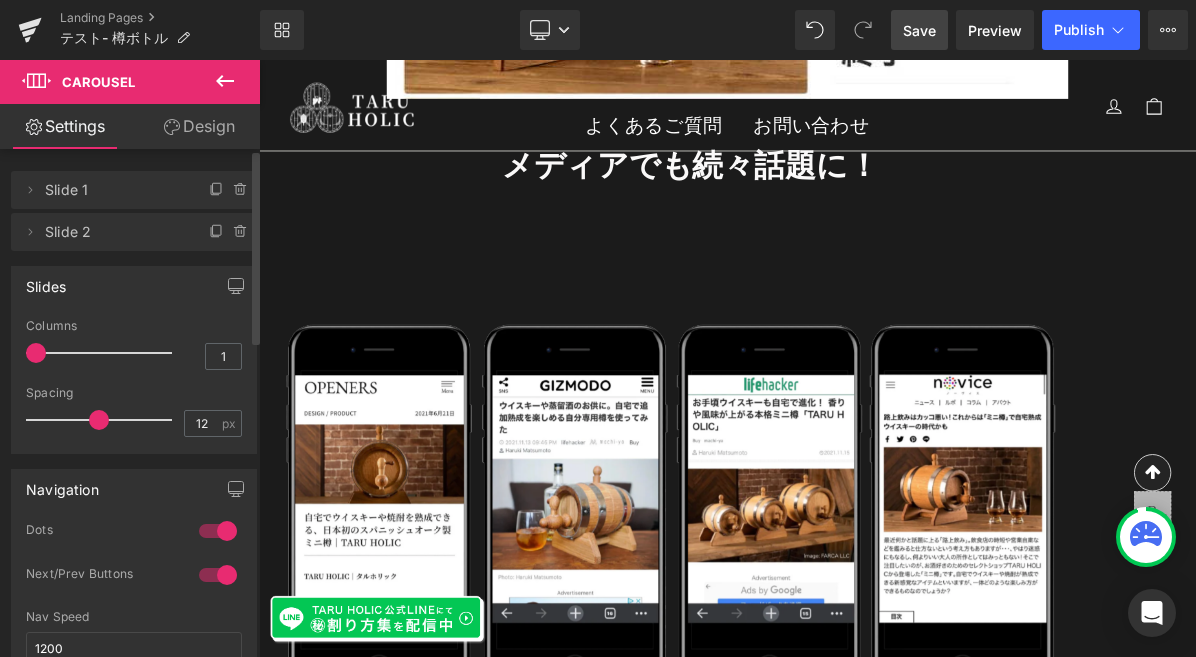 scroll, scrollTop: 0, scrollLeft: 0, axis: both 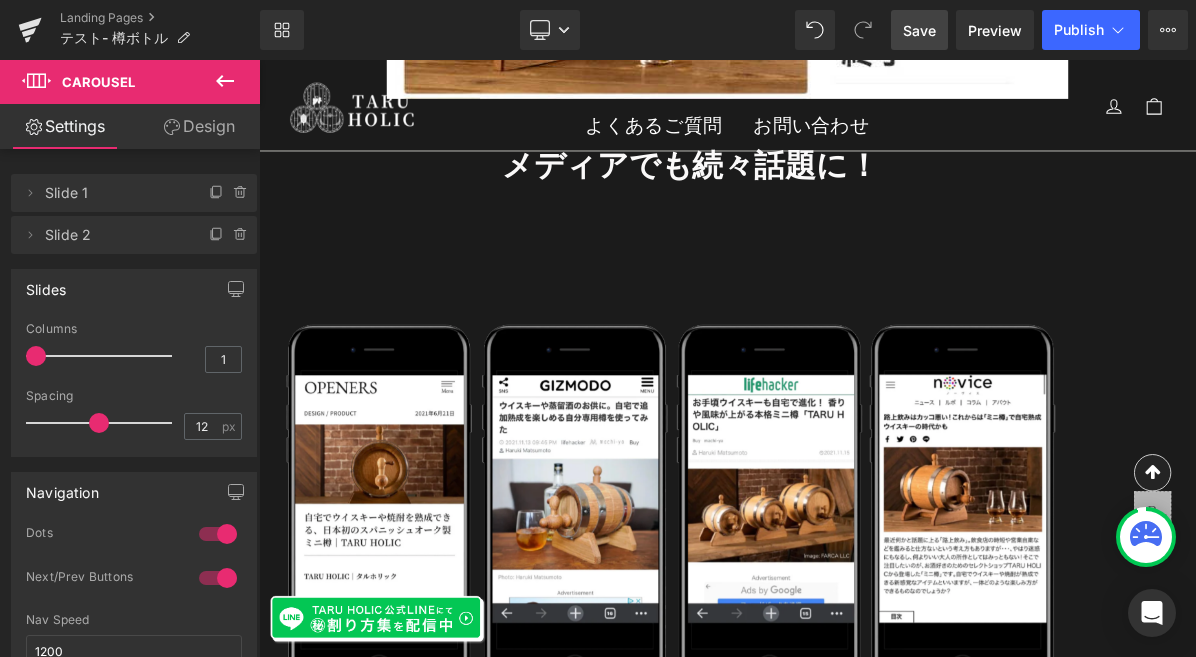 click on "Design" at bounding box center [199, 126] 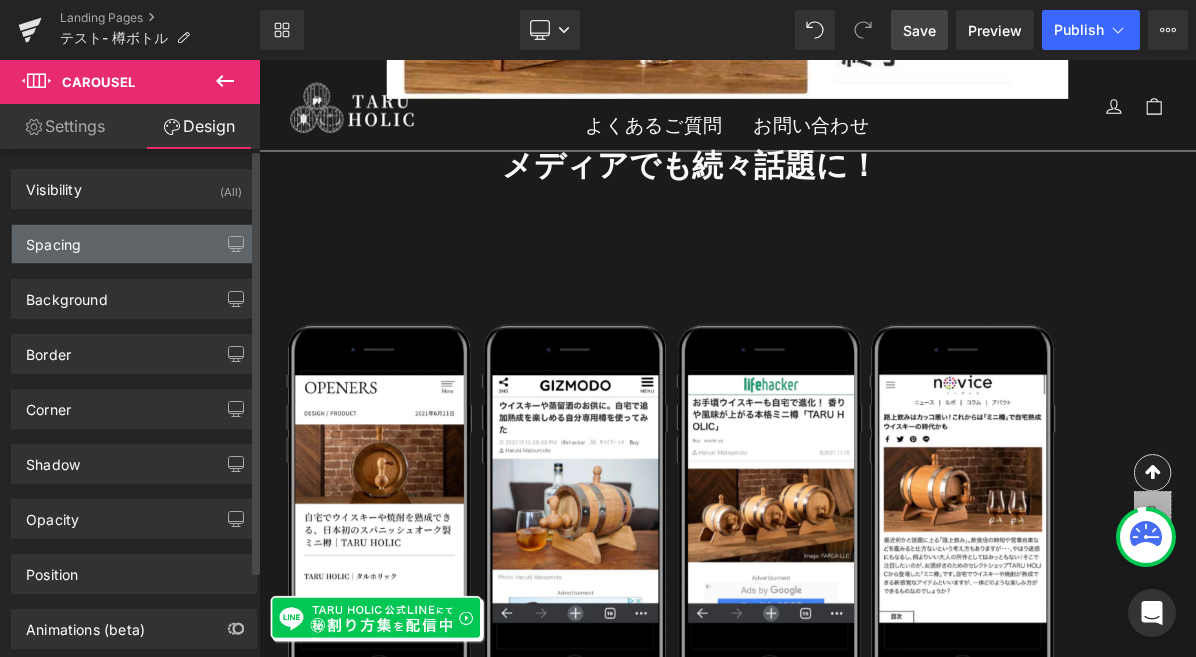 click on "Spacing" at bounding box center [134, 244] 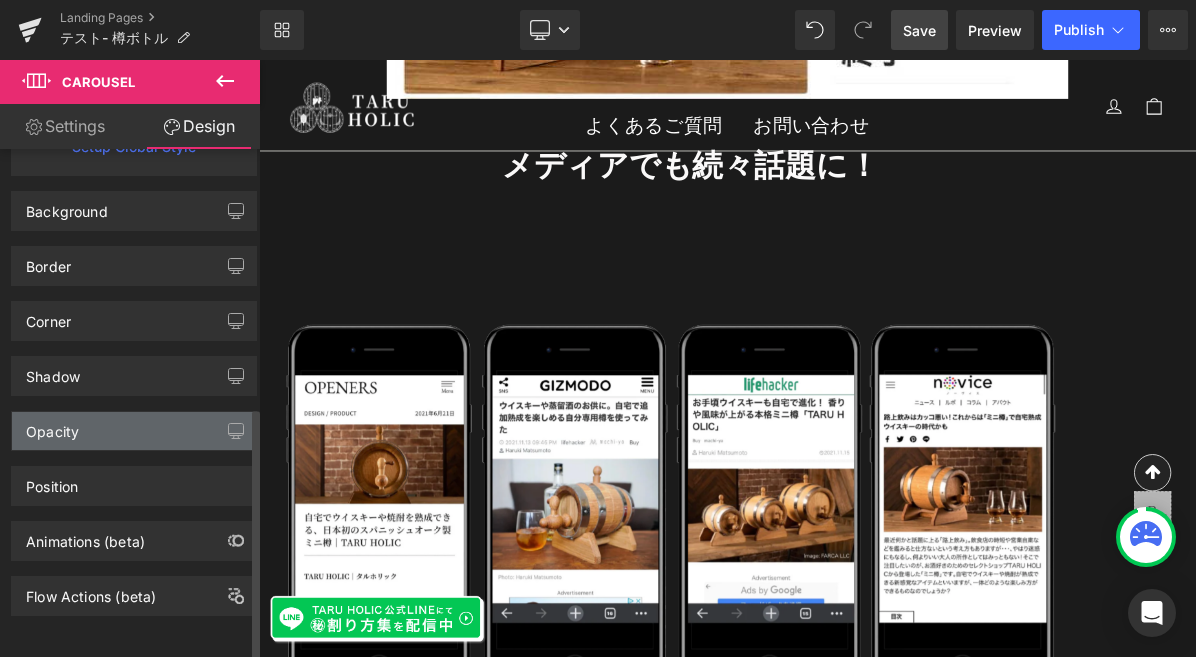 scroll, scrollTop: 518, scrollLeft: 0, axis: vertical 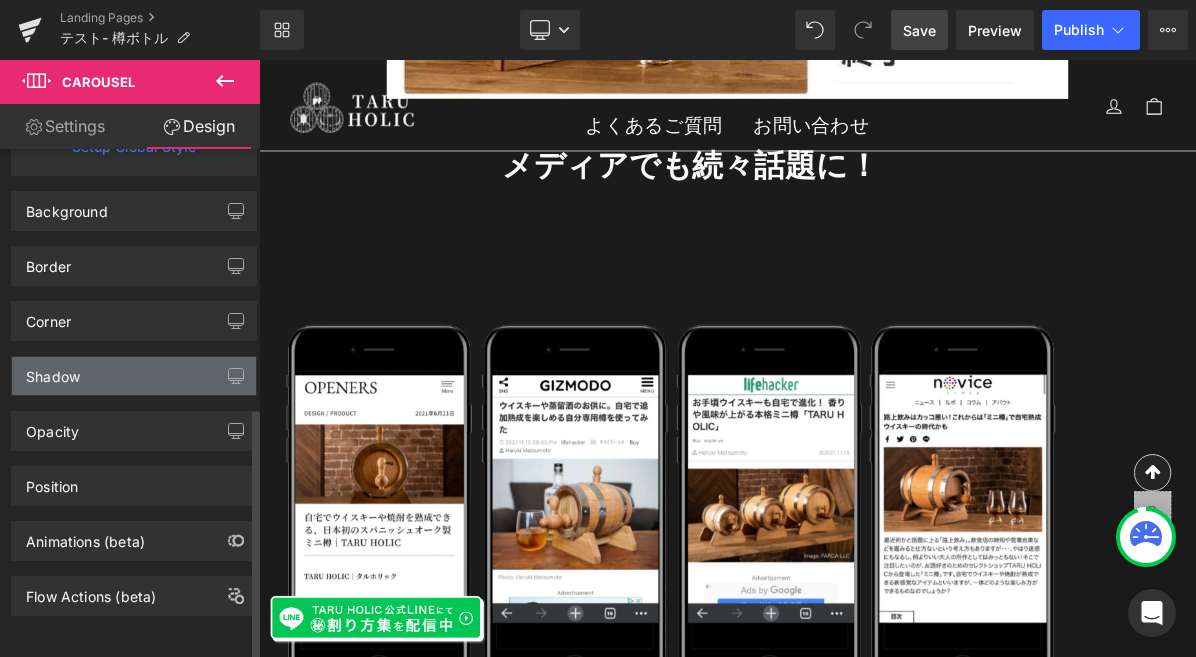 click on "Shadow" at bounding box center (134, 376) 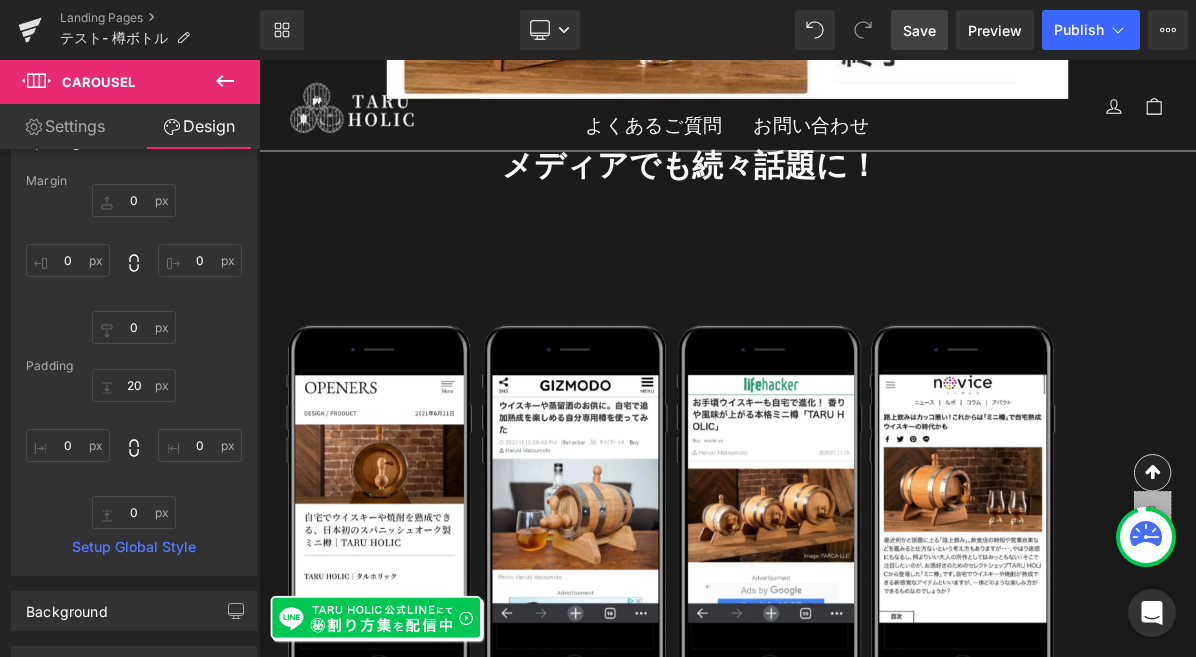 scroll, scrollTop: 0, scrollLeft: 0, axis: both 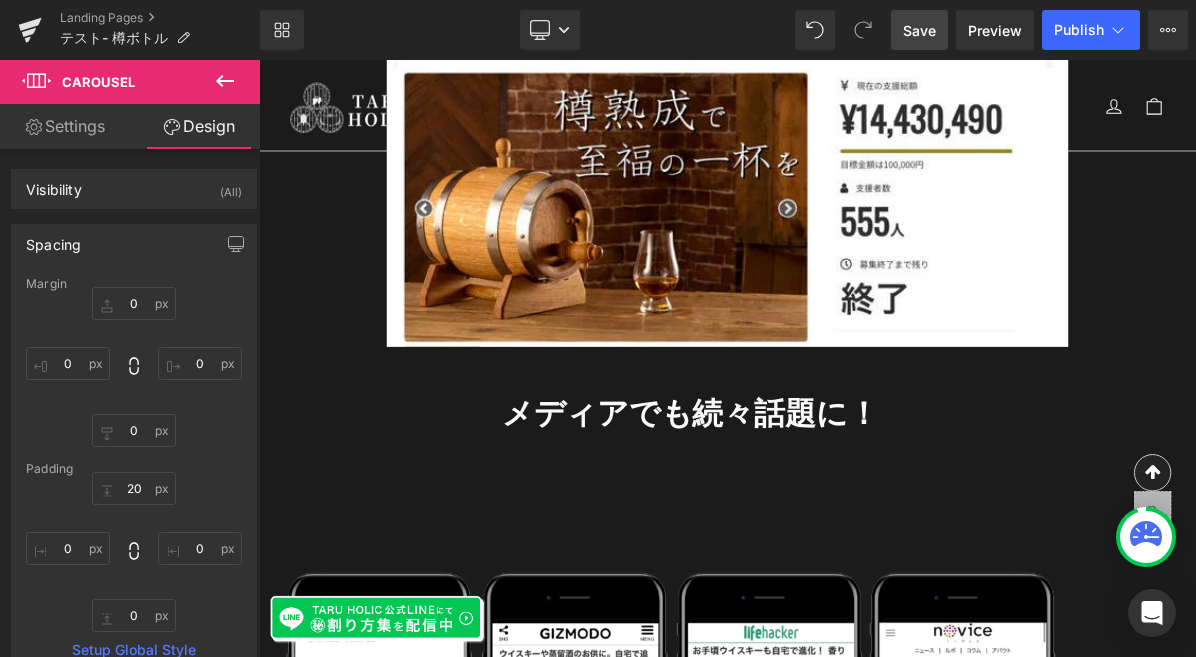 click on "メディアでも続々話題に！ Heading" at bounding box center [816, 517] 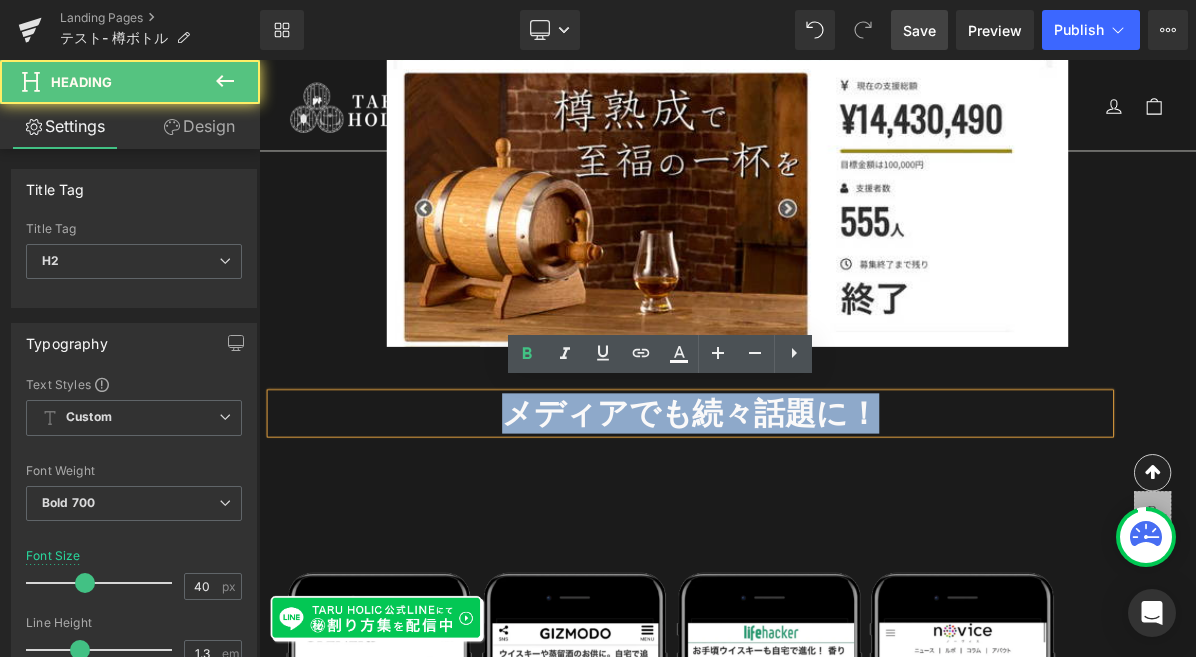 drag, startPoint x: 1042, startPoint y: 502, endPoint x: 520, endPoint y: 498, distance: 522.0153 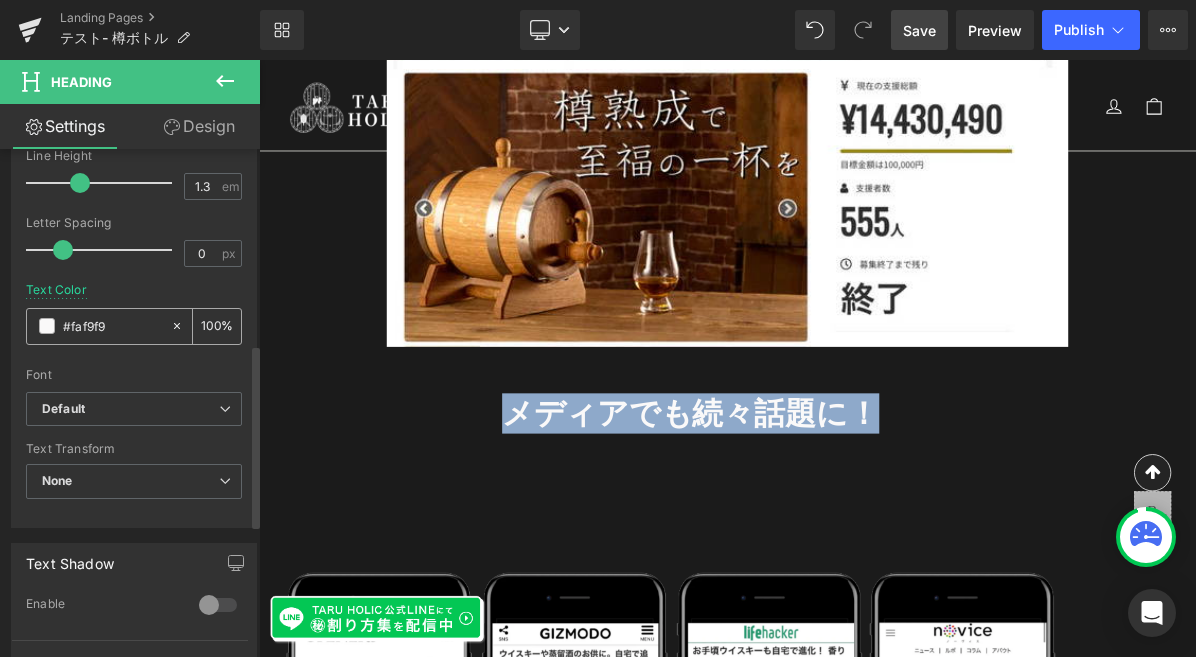 scroll, scrollTop: 456, scrollLeft: 0, axis: vertical 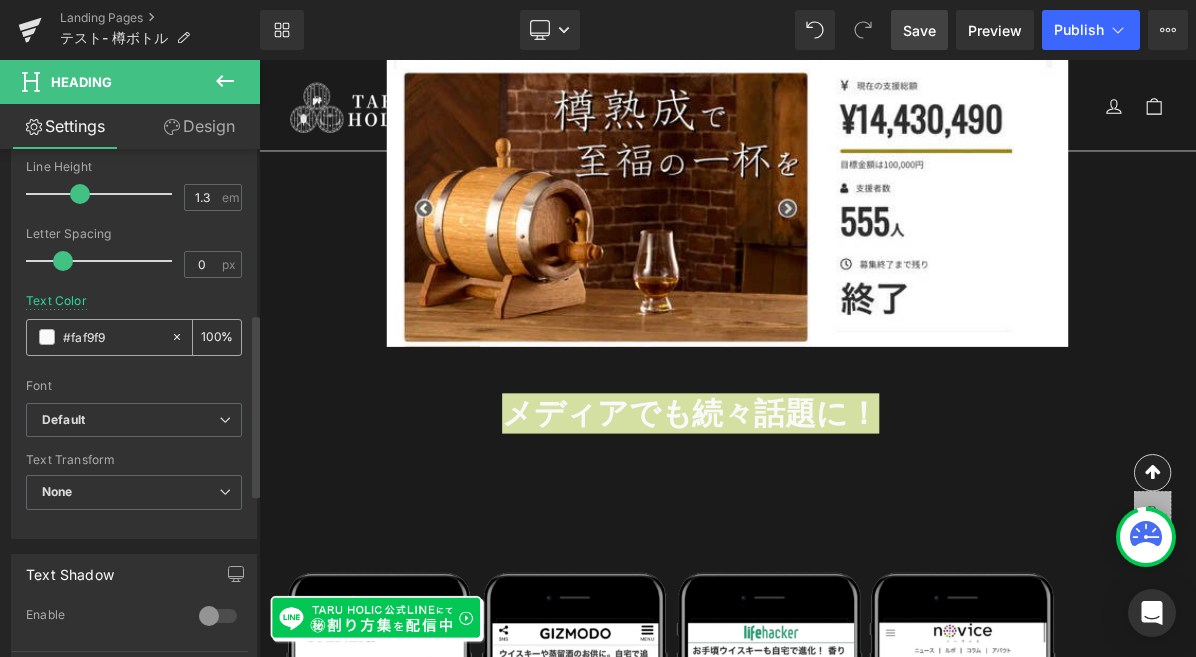 click at bounding box center (47, 337) 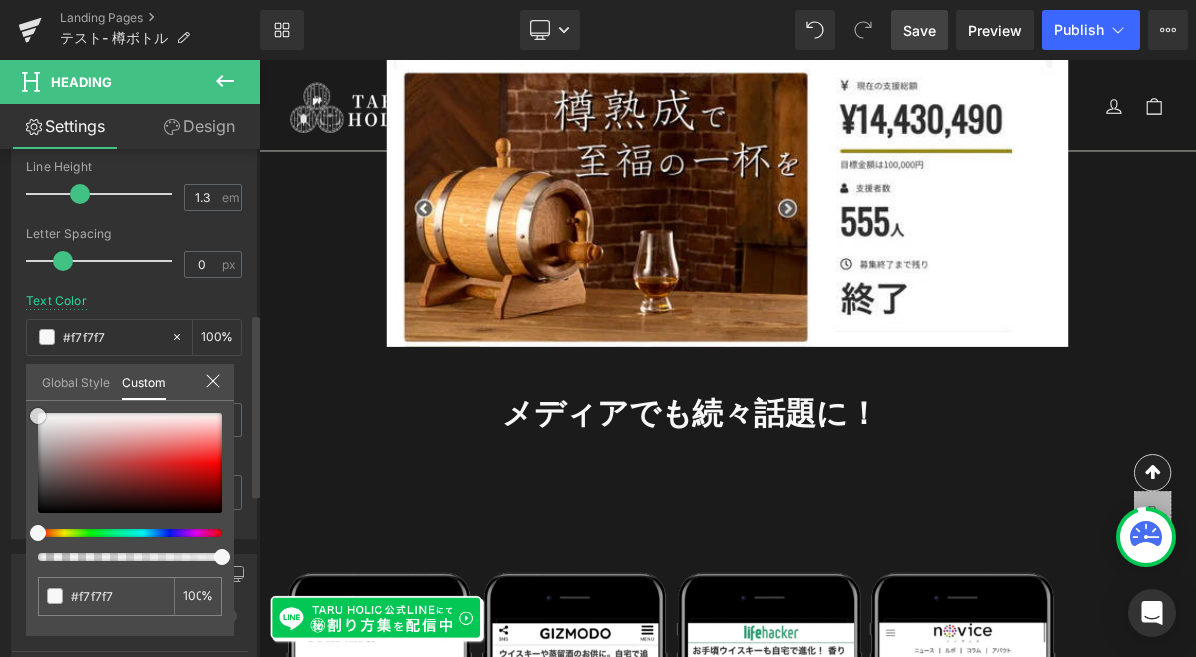 drag, startPoint x: 48, startPoint y: 409, endPoint x: 29, endPoint y: 415, distance: 19.924858 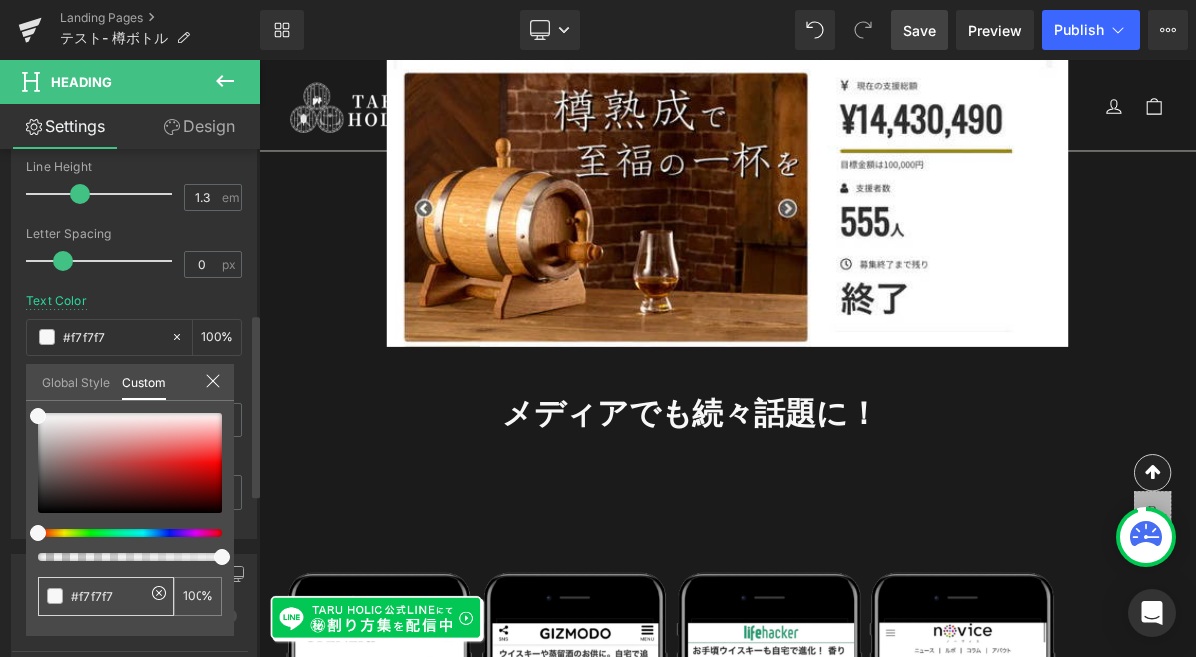 click at bounding box center [55, 596] 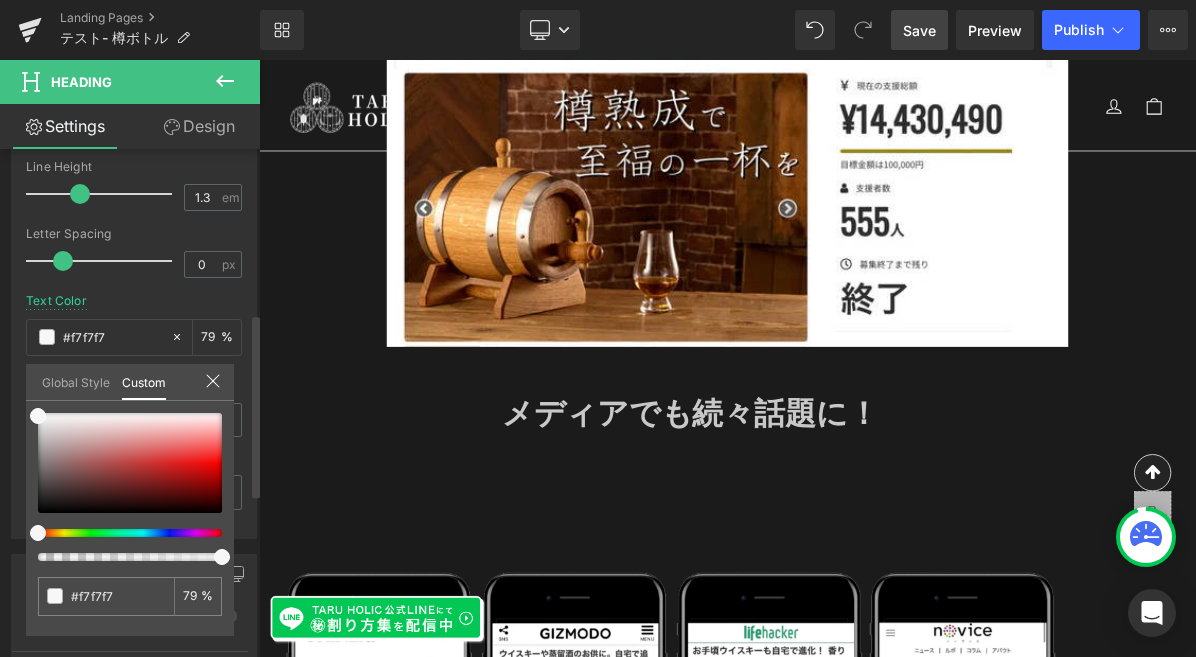 drag, startPoint x: 223, startPoint y: 556, endPoint x: 286, endPoint y: 559, distance: 63.07139 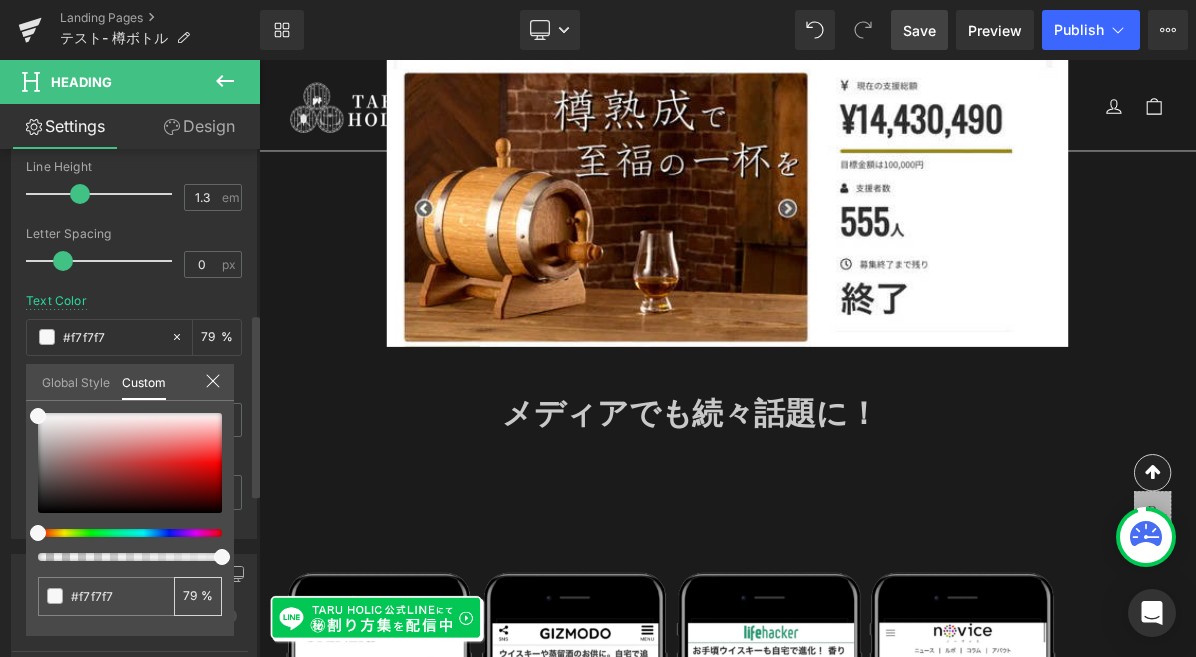 click on "100" at bounding box center [192, 596] 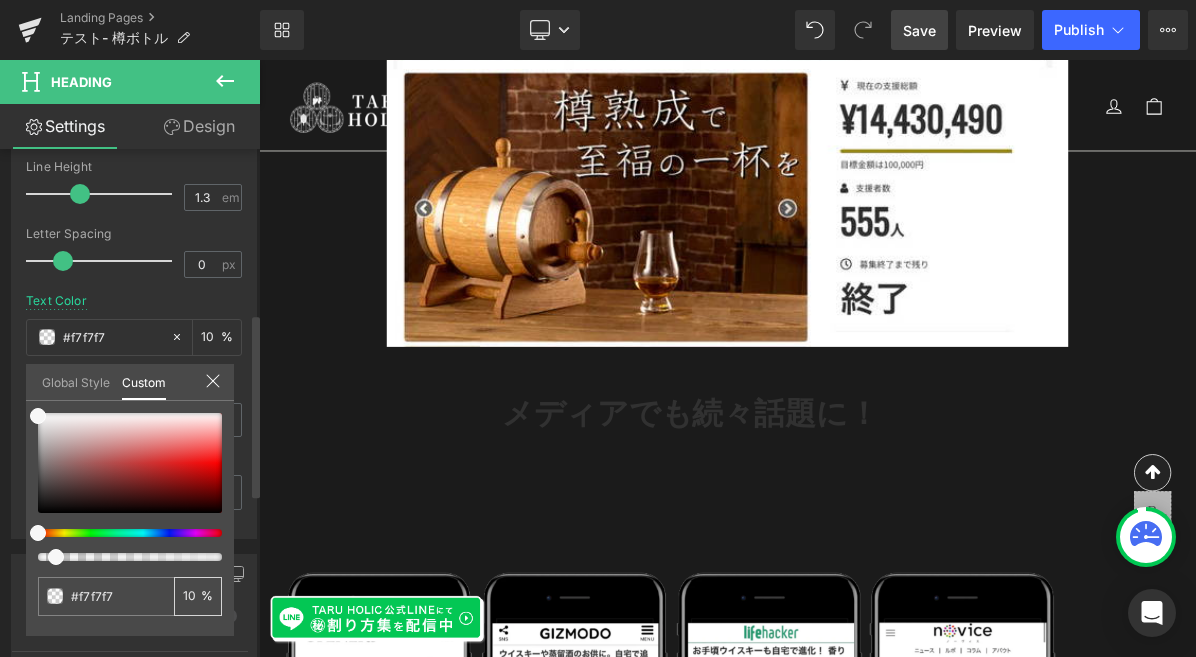 type on "100" 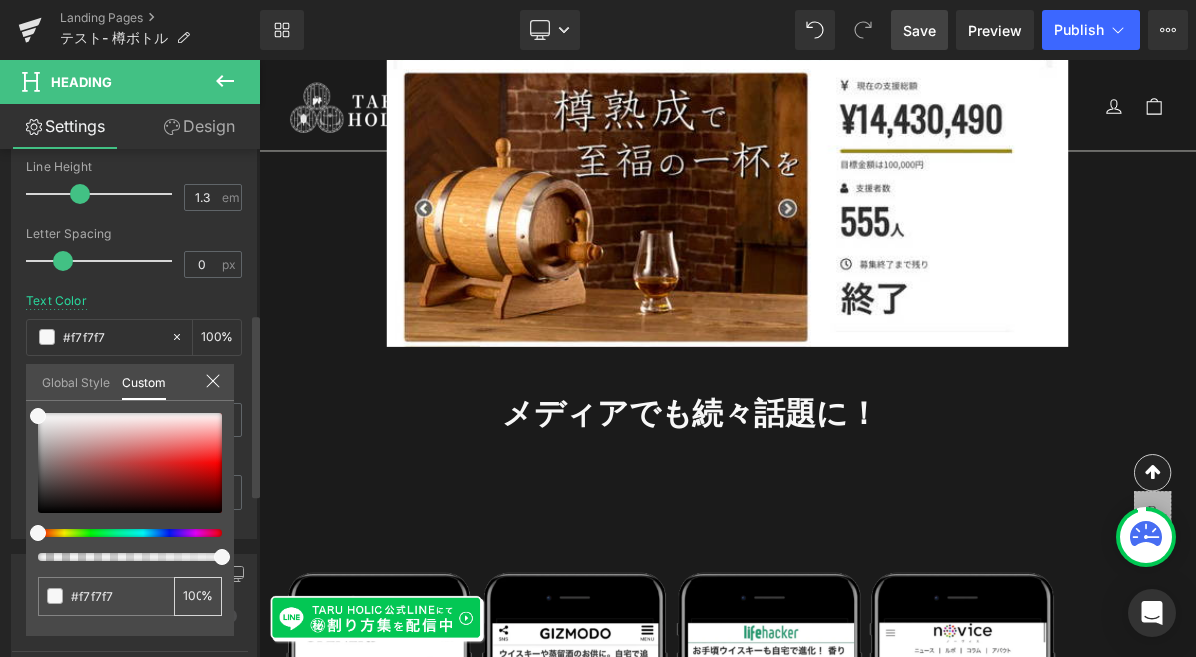 scroll, scrollTop: 0, scrollLeft: 2, axis: horizontal 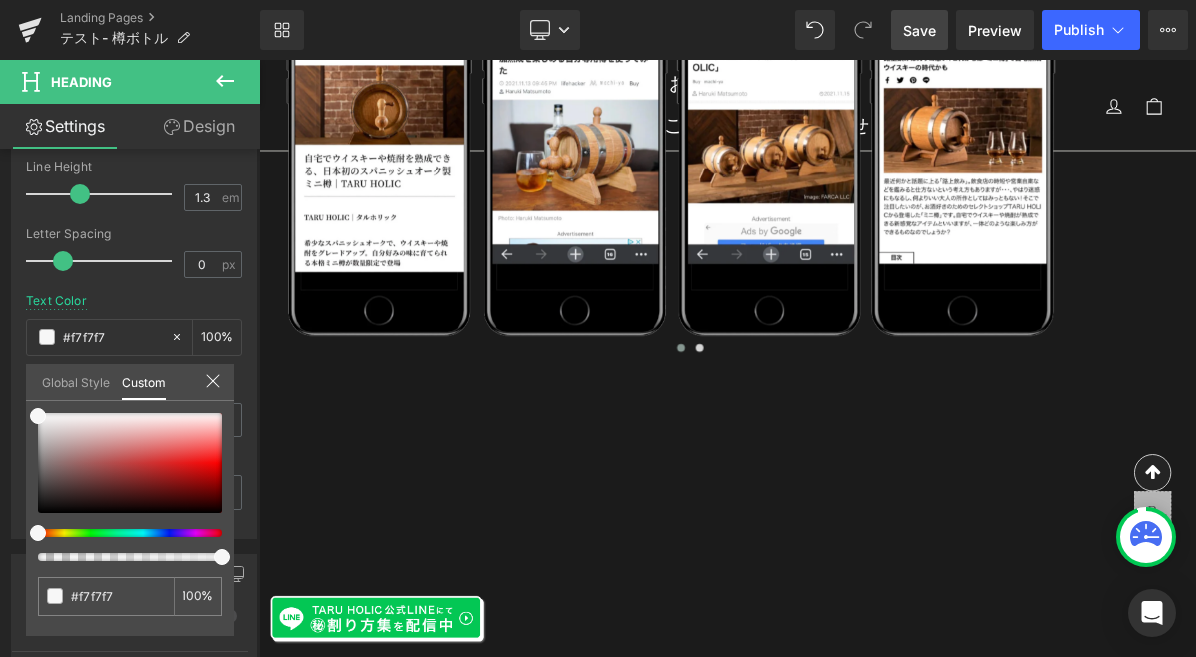 click at bounding box center (864, 445) 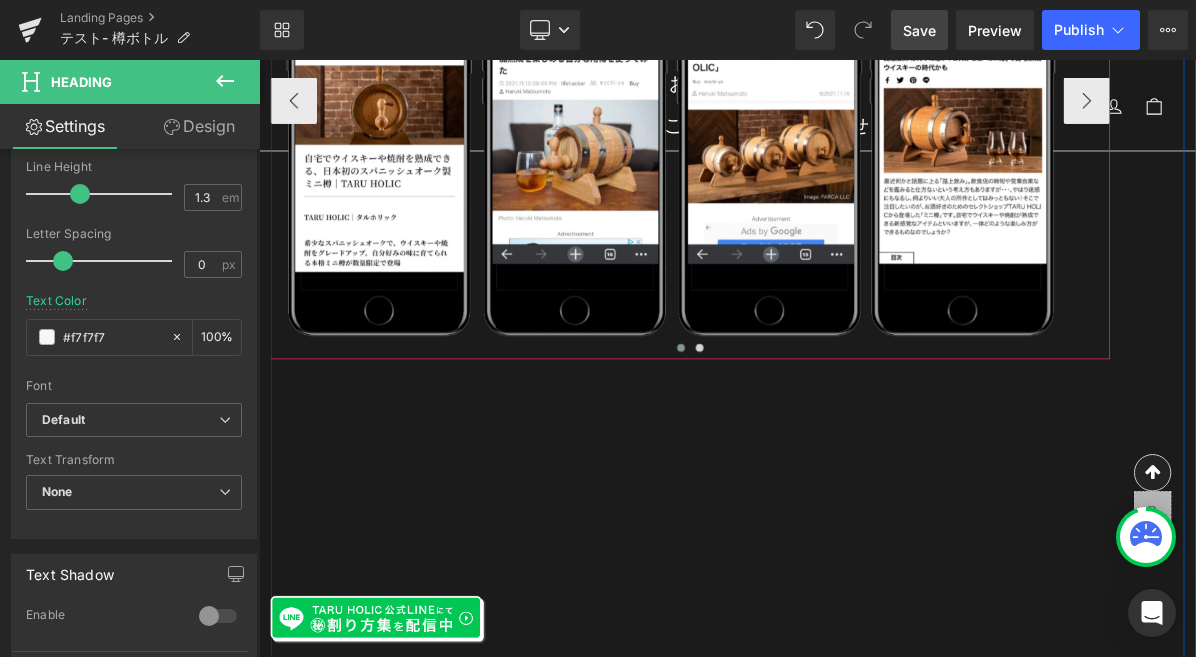 click at bounding box center (804, 432) 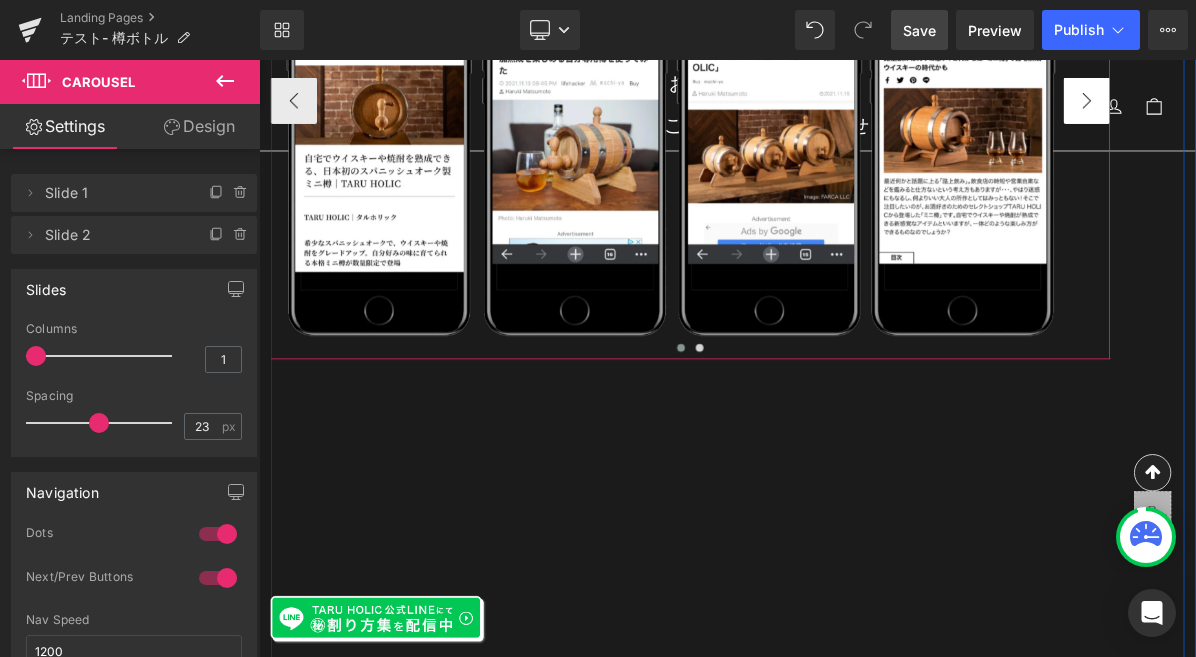 click on "›" at bounding box center (1328, 113) 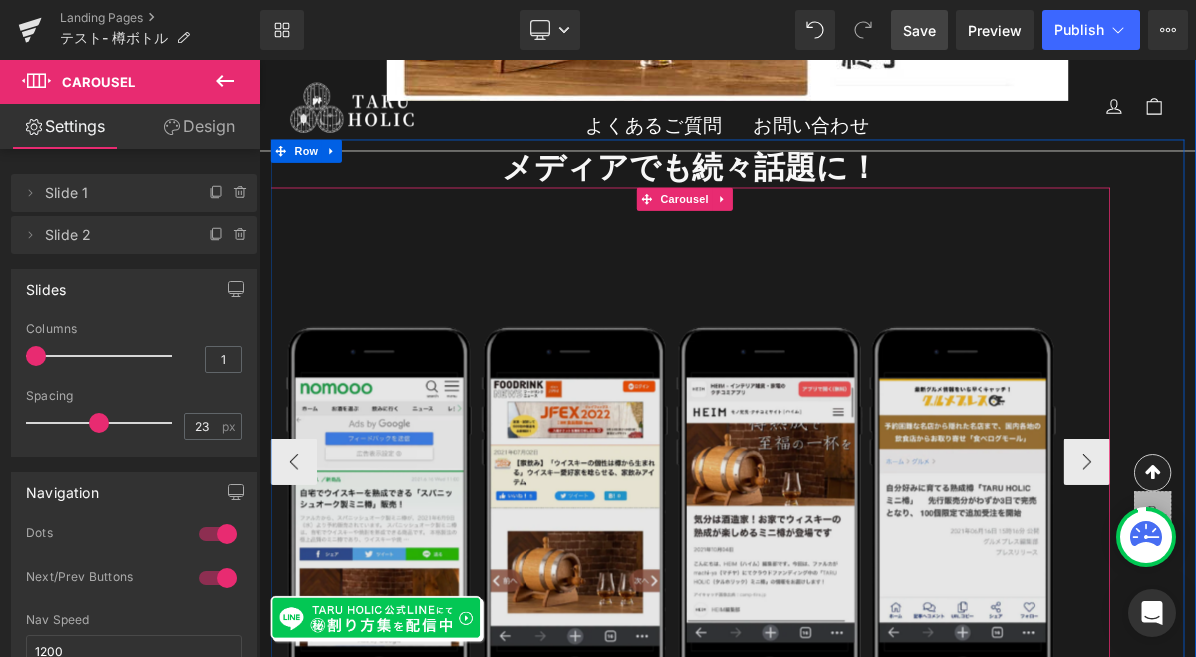 scroll, scrollTop: 2401, scrollLeft: 0, axis: vertical 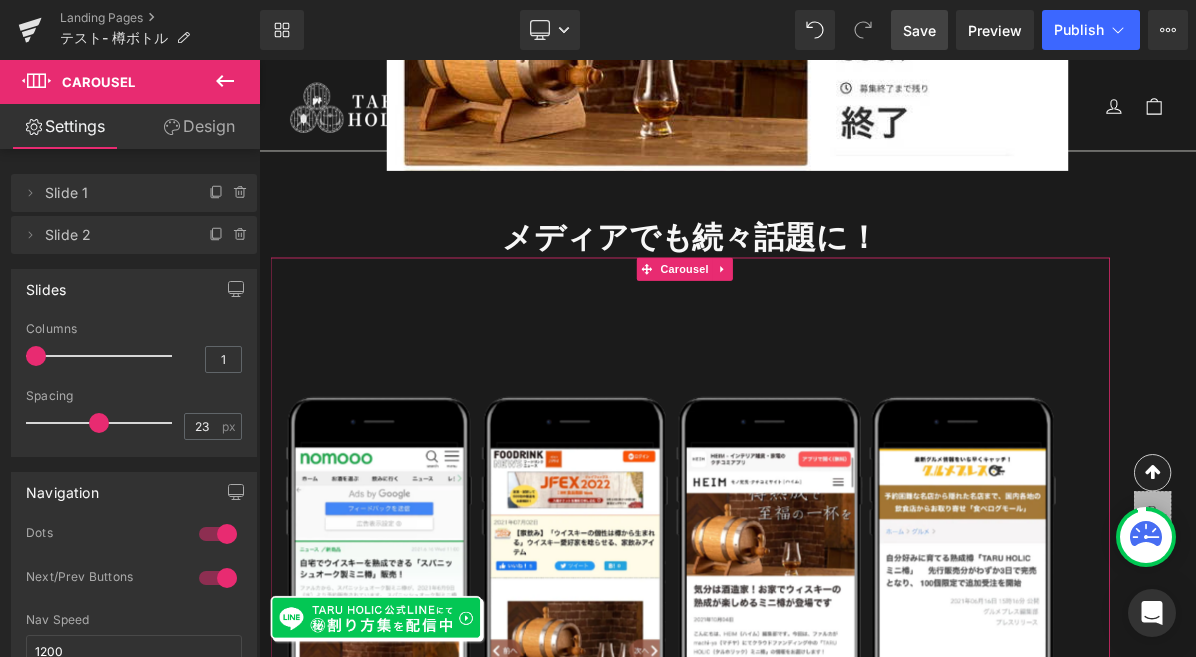click on "Design" at bounding box center [199, 126] 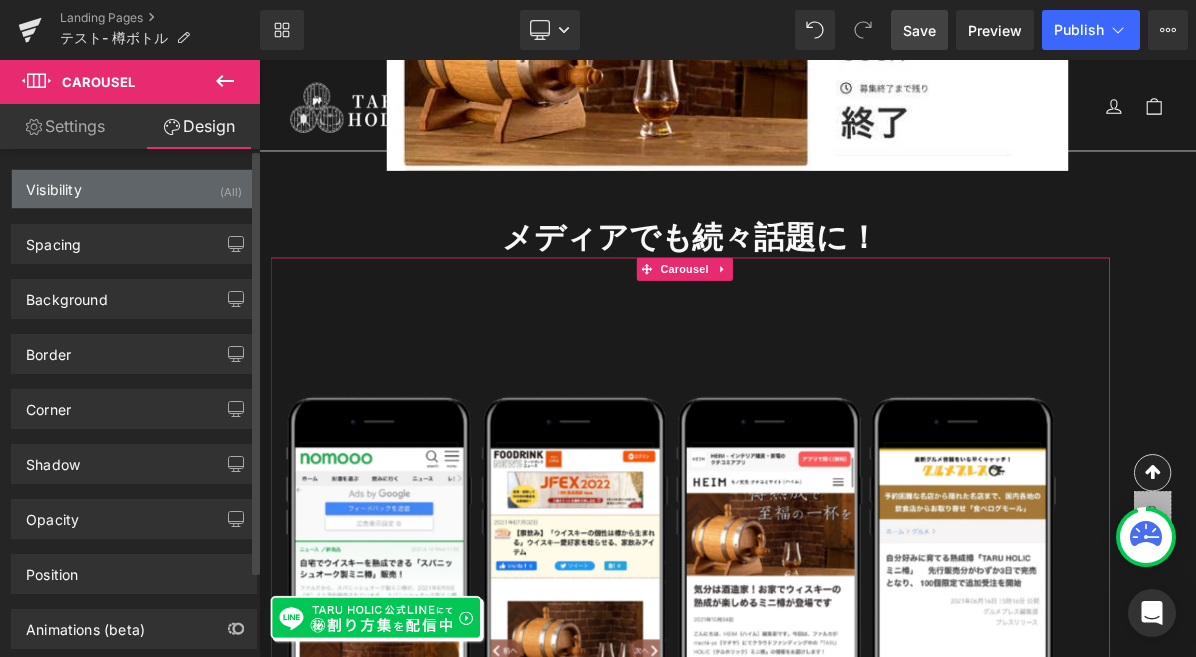 click on "Visibility
(All)" at bounding box center [134, 189] 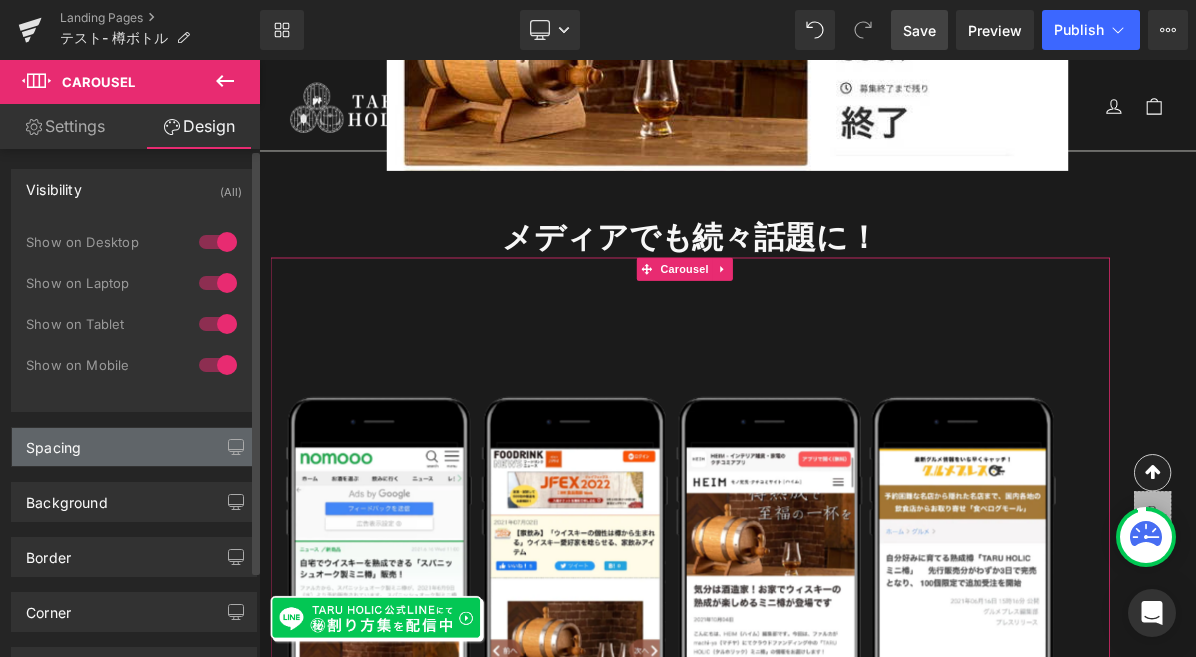 click on "Spacing" at bounding box center (134, 447) 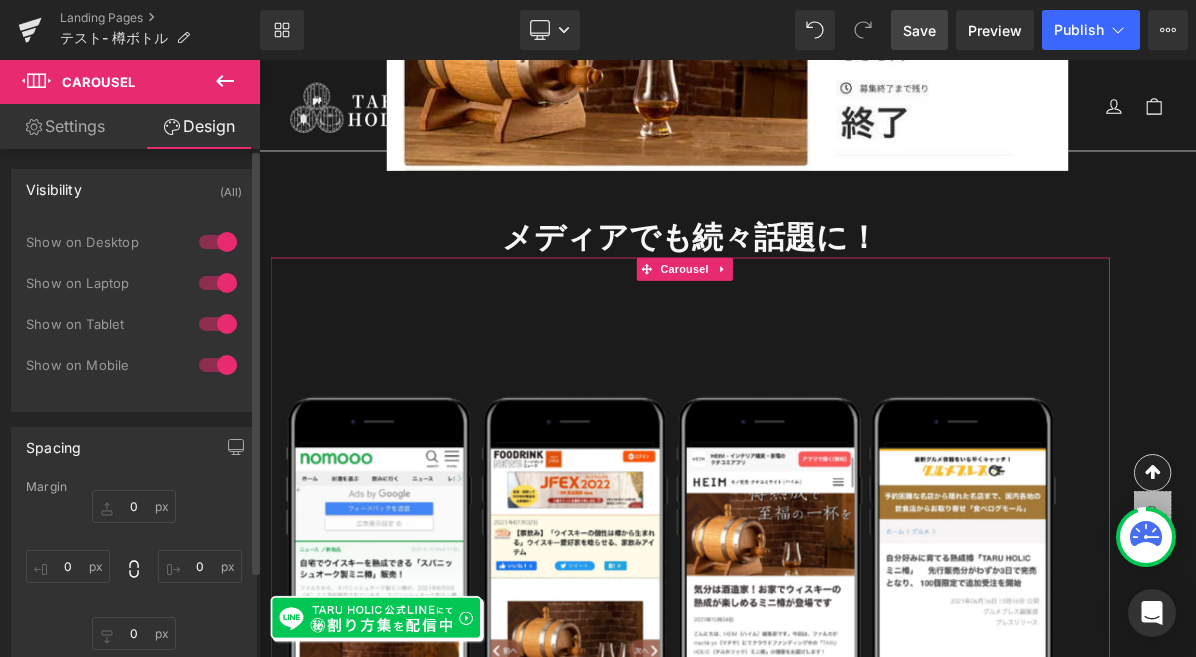 scroll, scrollTop: 144, scrollLeft: 0, axis: vertical 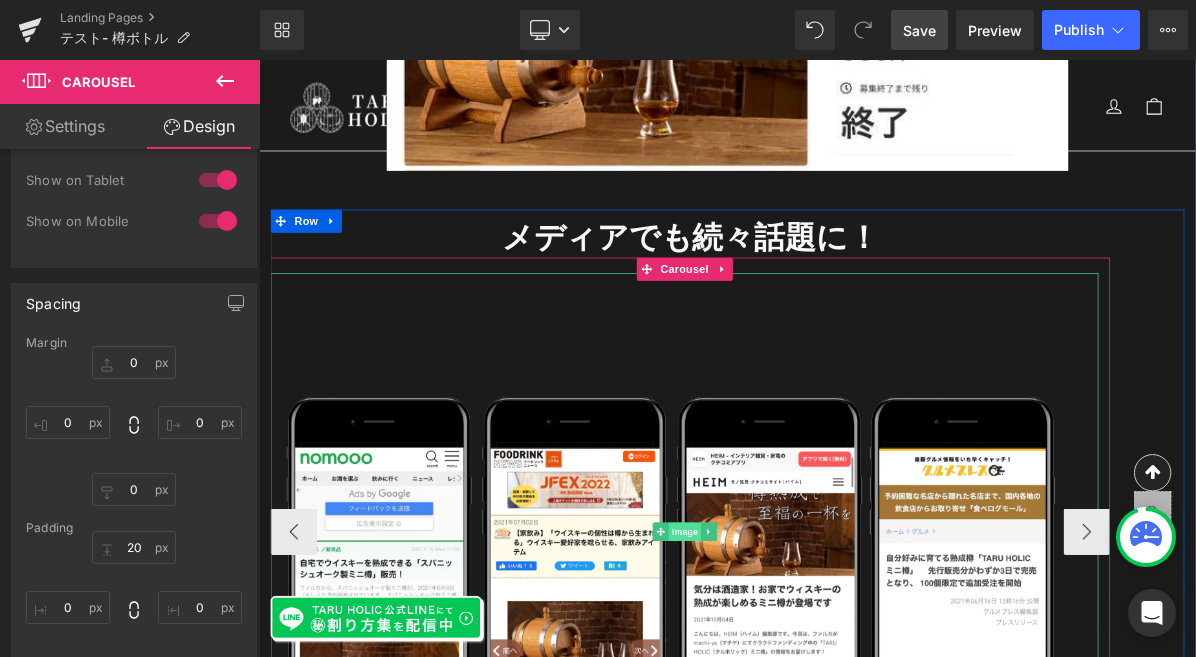 click on "Image" at bounding box center [809, 669] 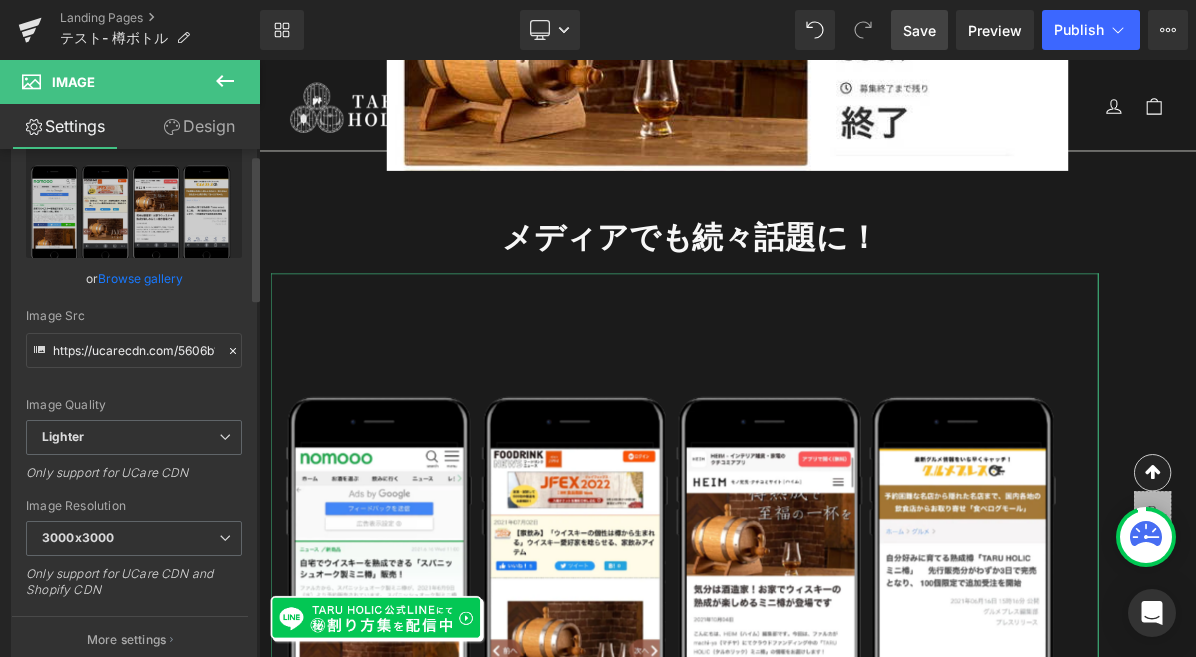 scroll, scrollTop: 84, scrollLeft: 0, axis: vertical 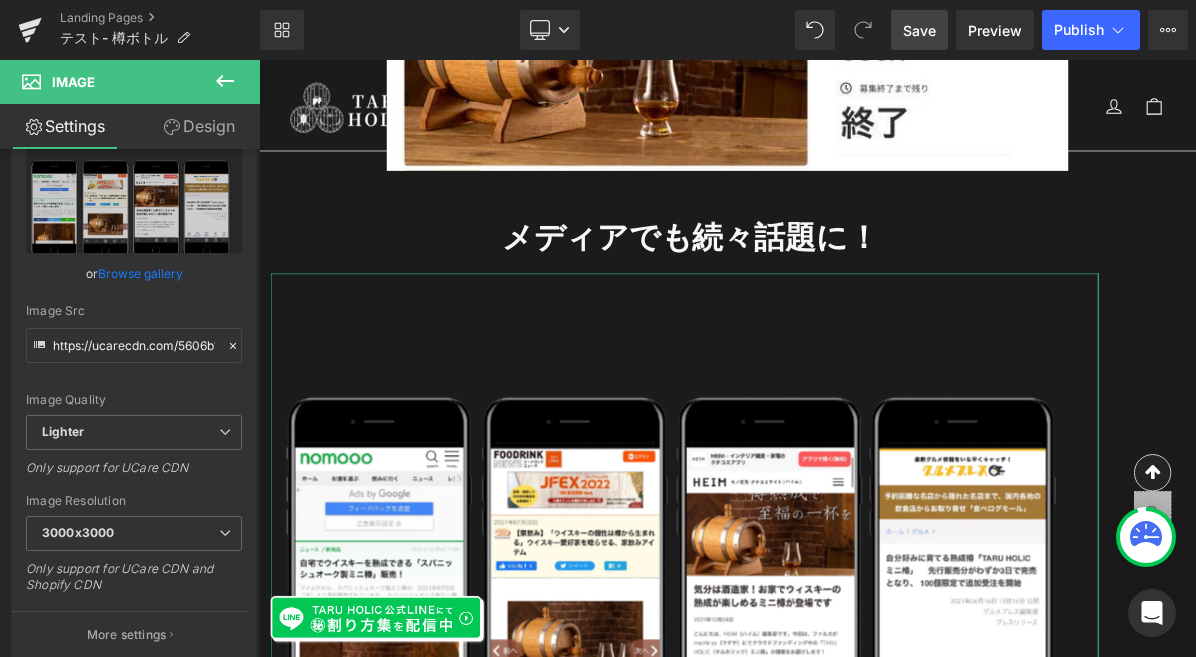 click on "Design" at bounding box center [199, 126] 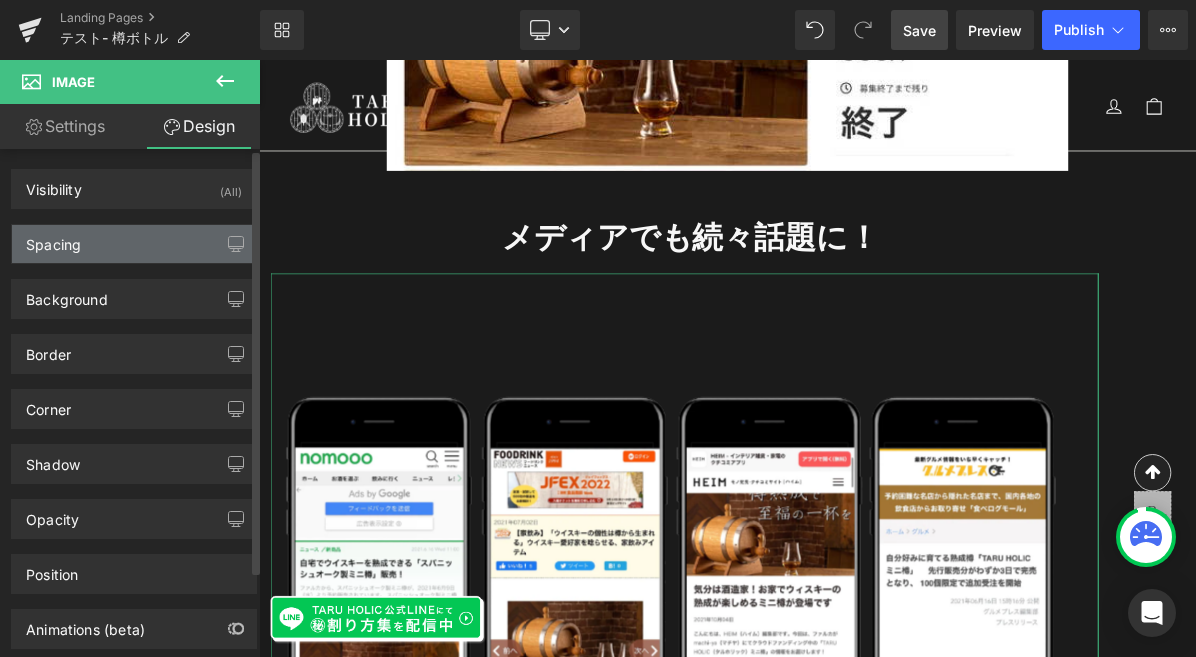 click on "Spacing" at bounding box center [134, 244] 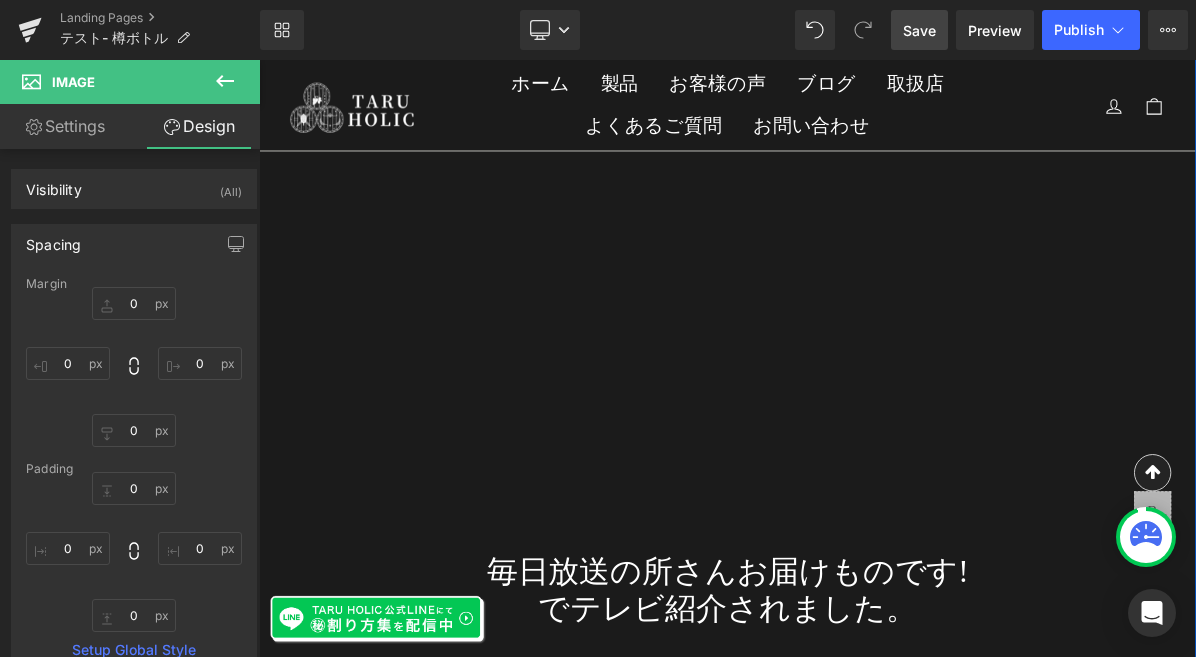 scroll, scrollTop: 3637, scrollLeft: 0, axis: vertical 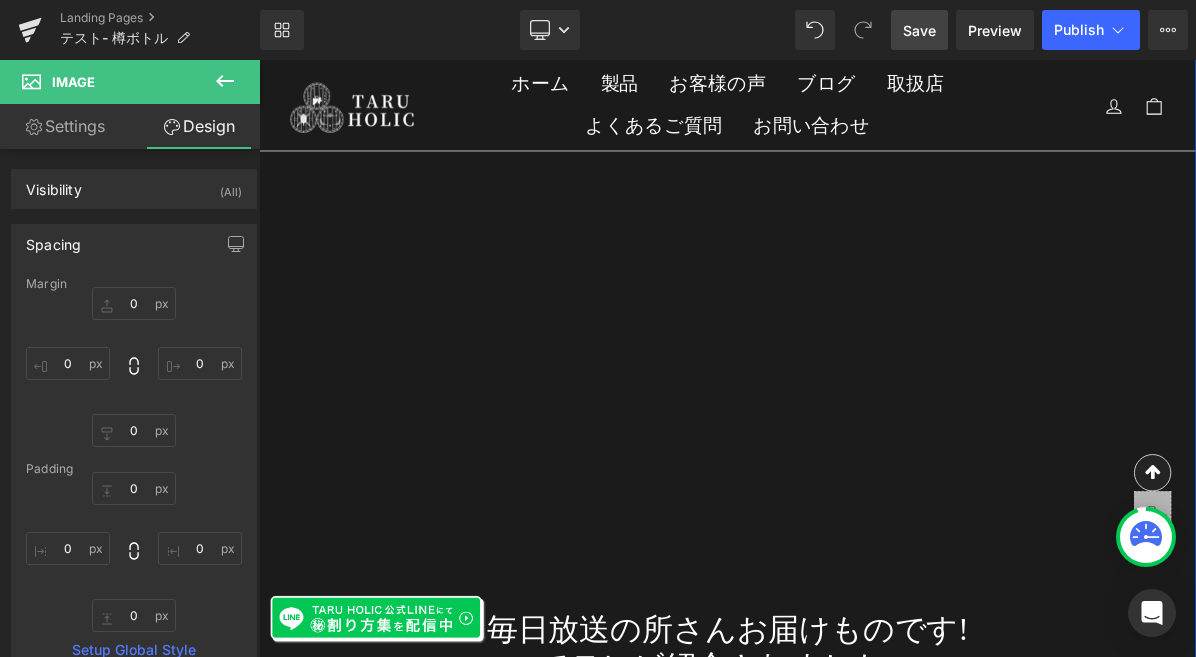 click on "メディアでも続々話題に！ Heading
Image
Image
‹ ›
Carousel         Row" at bounding box center (864, -150) 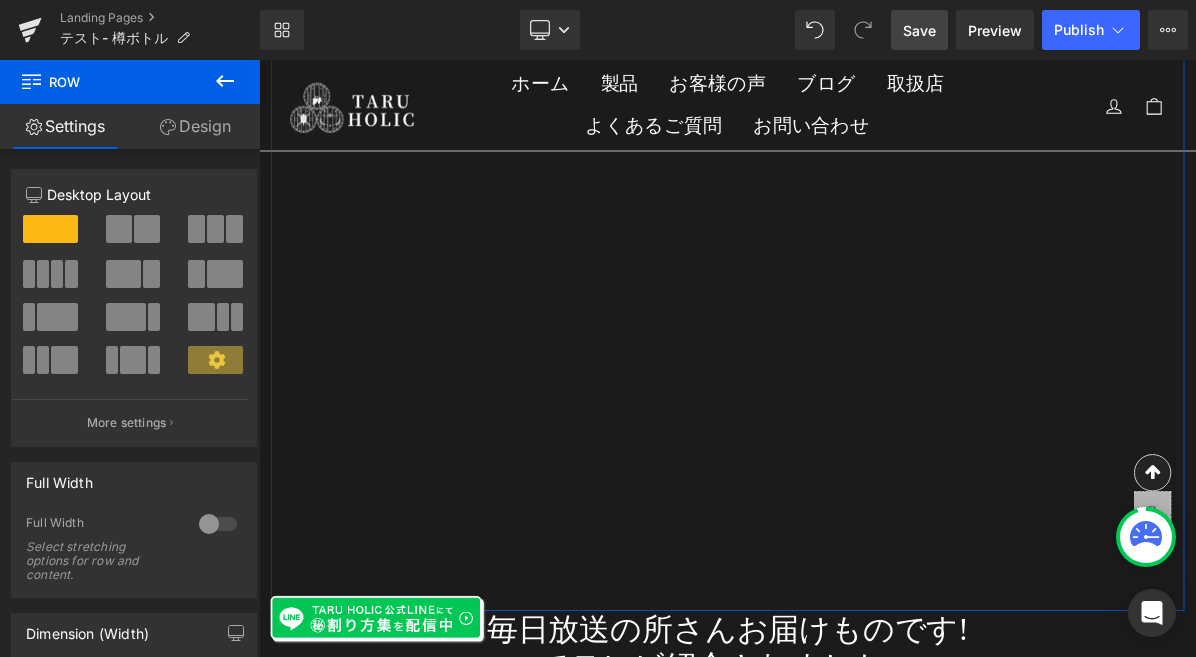 click 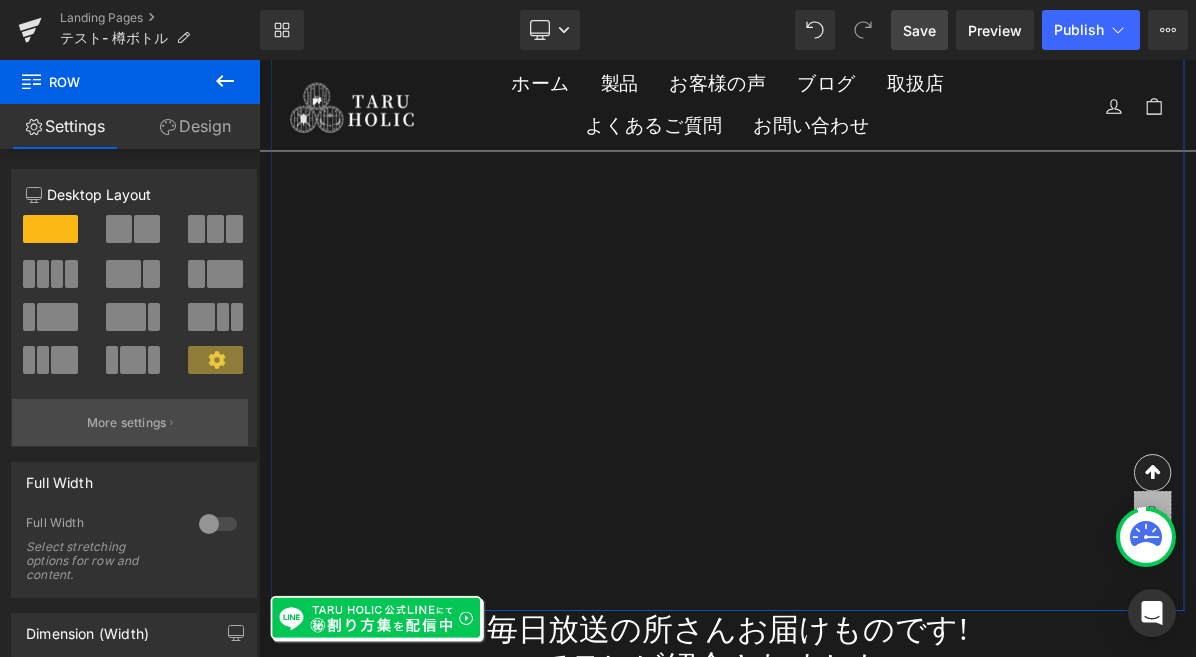 click on "More settings" at bounding box center [127, 423] 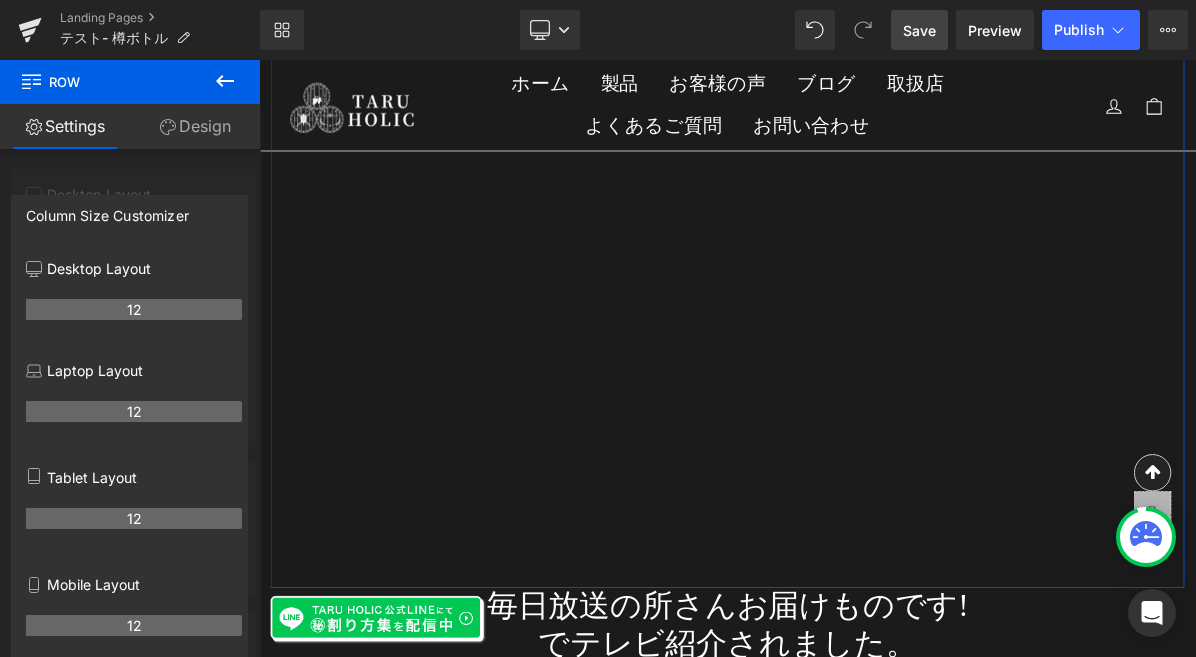 scroll, scrollTop: 3607, scrollLeft: 0, axis: vertical 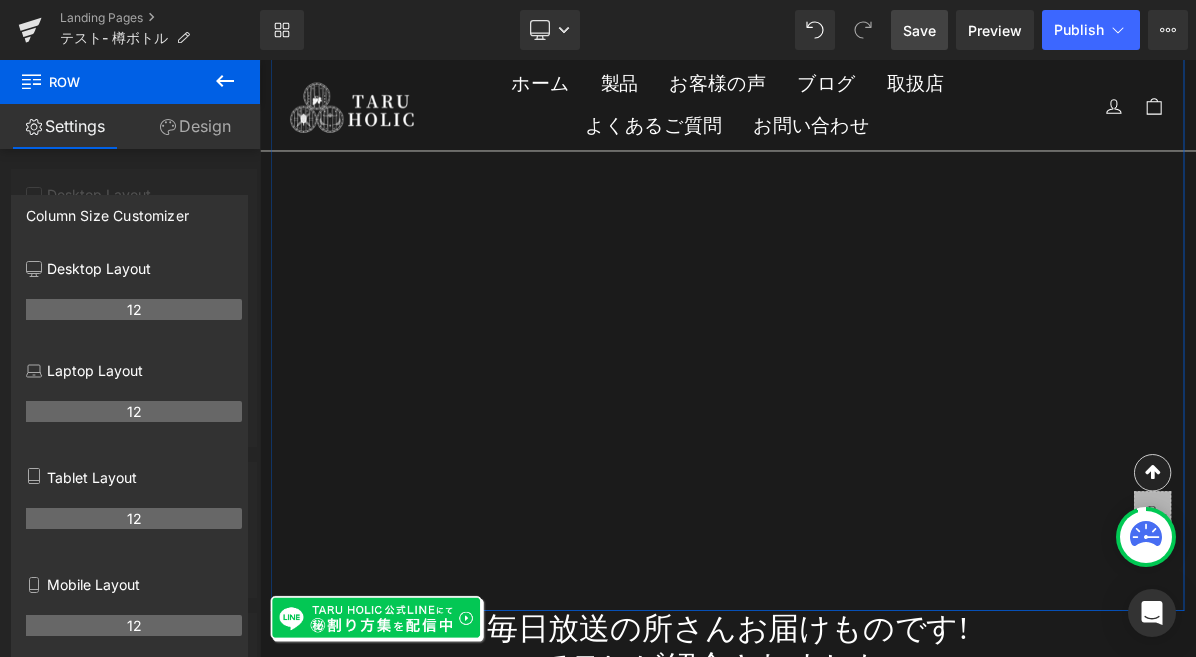 click at bounding box center [130, 363] 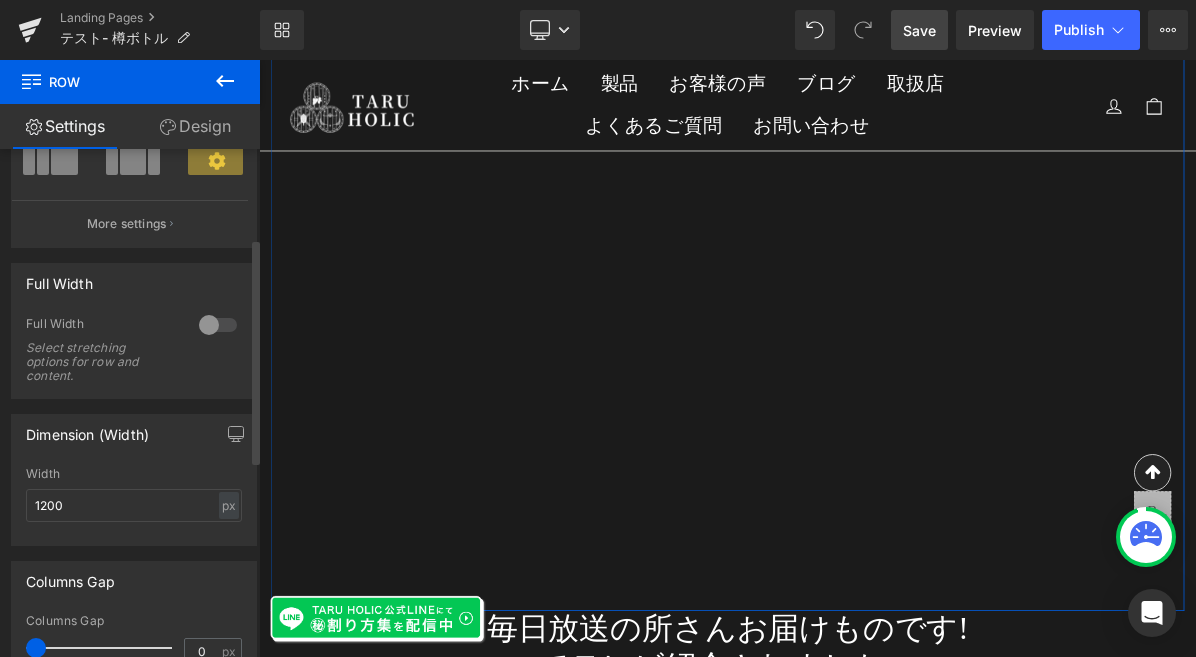 scroll, scrollTop: 200, scrollLeft: 0, axis: vertical 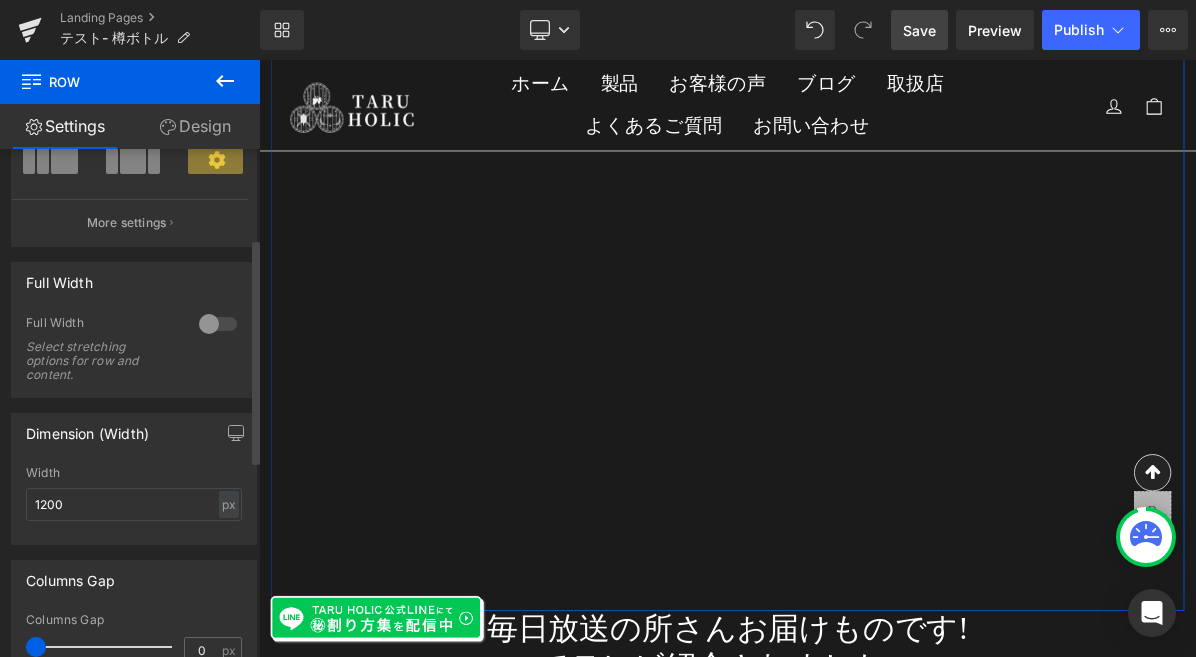 click at bounding box center (218, 324) 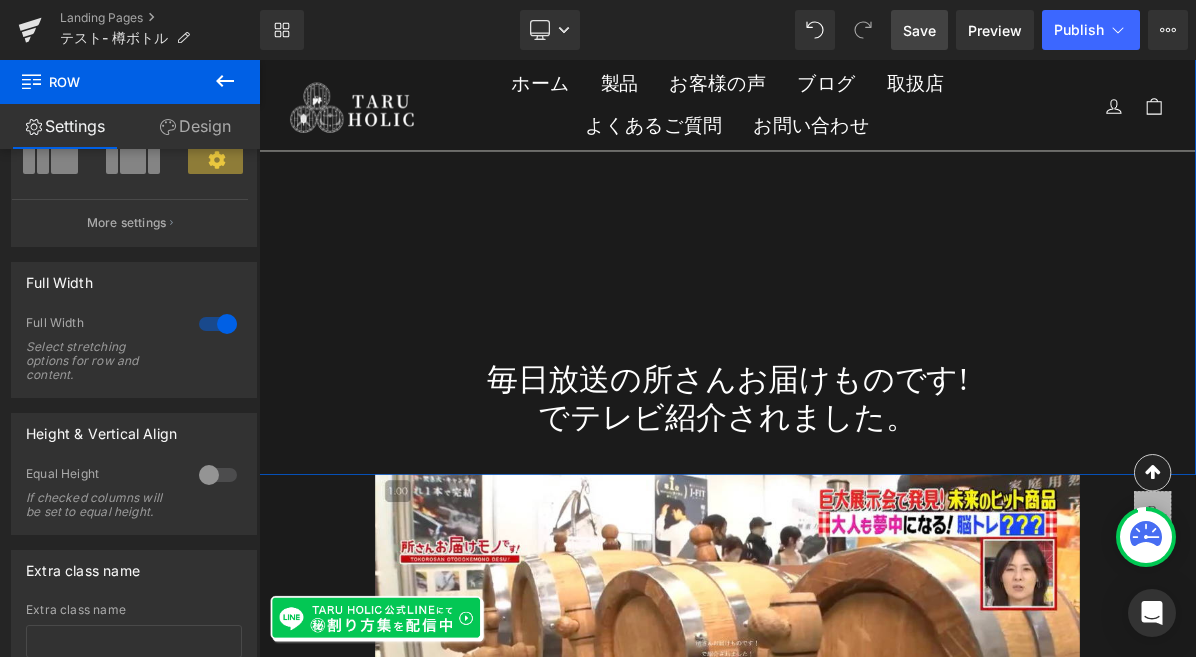 scroll, scrollTop: 3871, scrollLeft: 0, axis: vertical 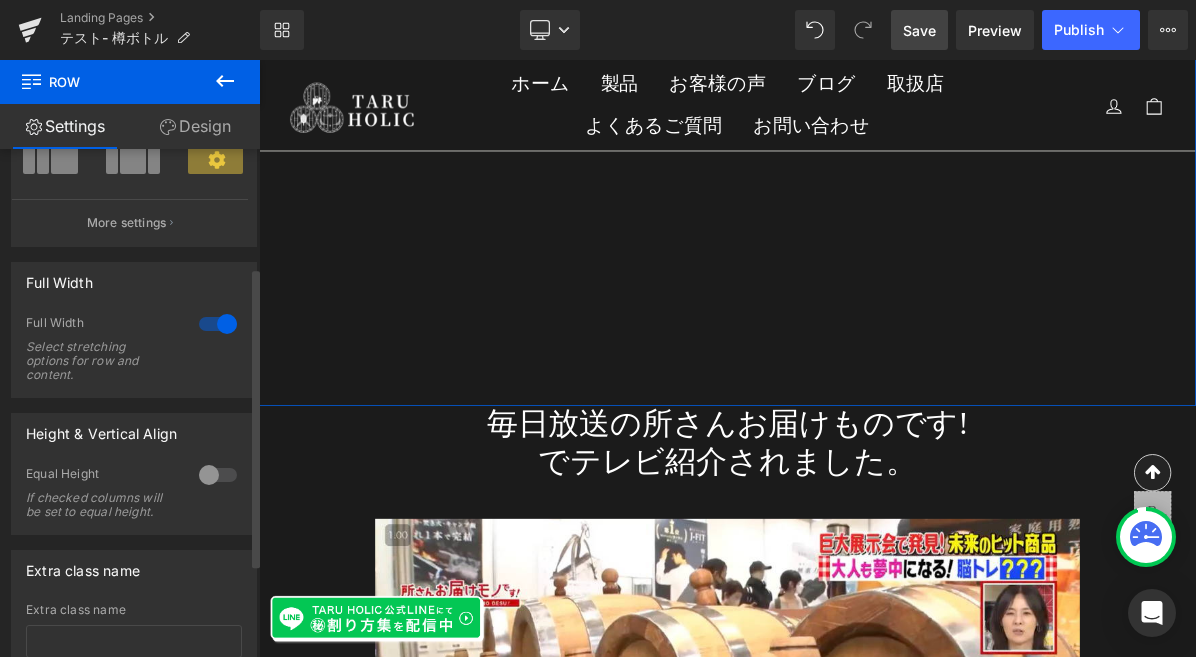 click at bounding box center [218, 324] 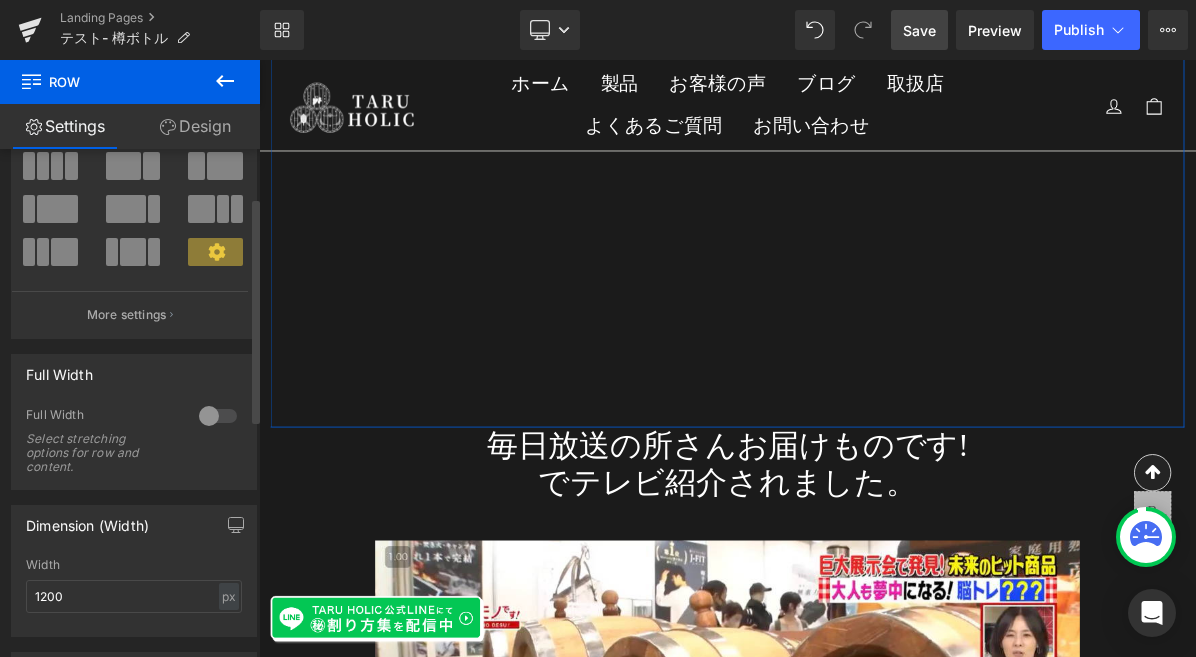 scroll, scrollTop: 0, scrollLeft: 0, axis: both 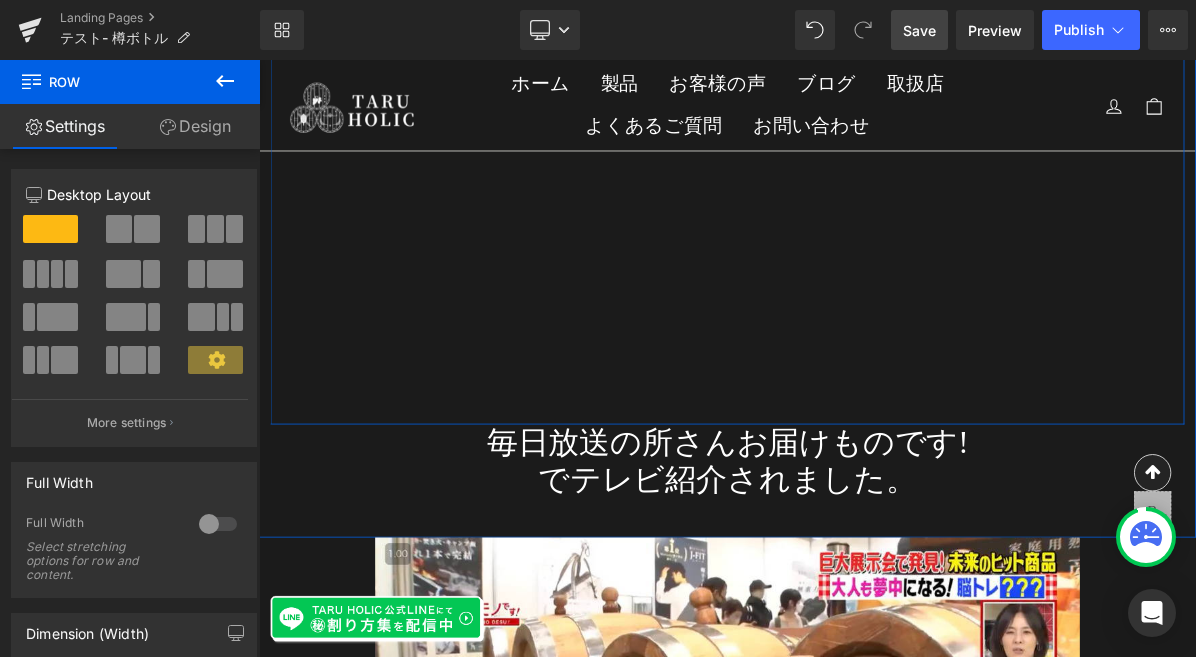 click on "メディアでも続々話題に！ Heading
Image
Image
‹ ›
Carousel         Row" at bounding box center [864, -404] 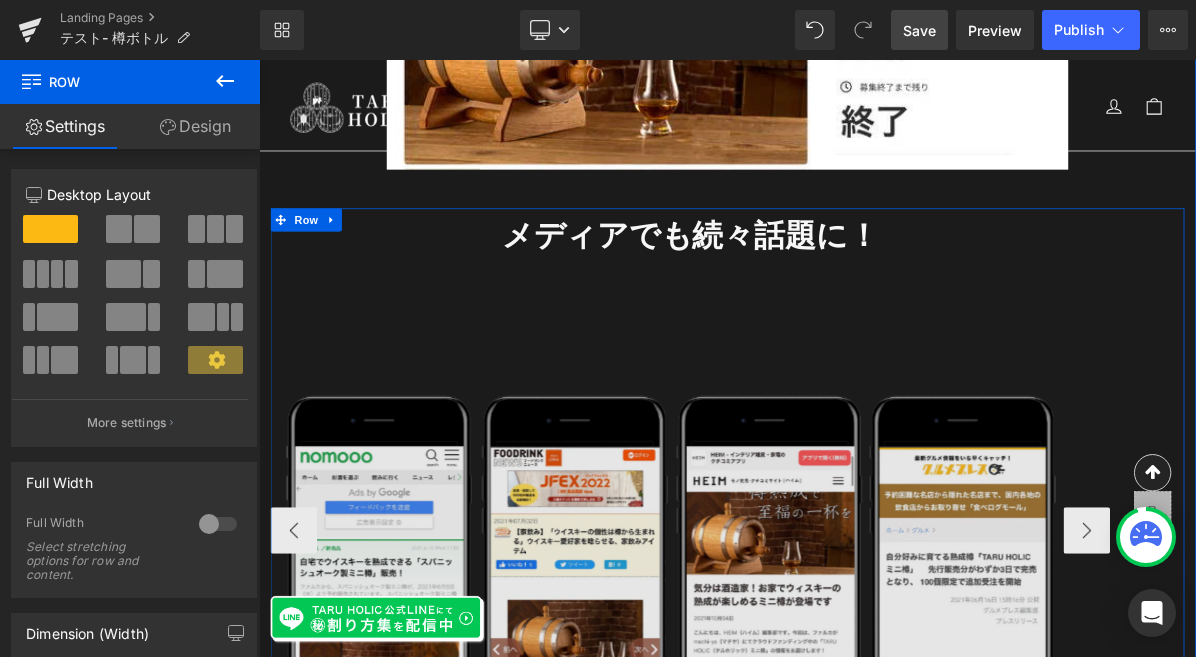 scroll, scrollTop: 2235, scrollLeft: 0, axis: vertical 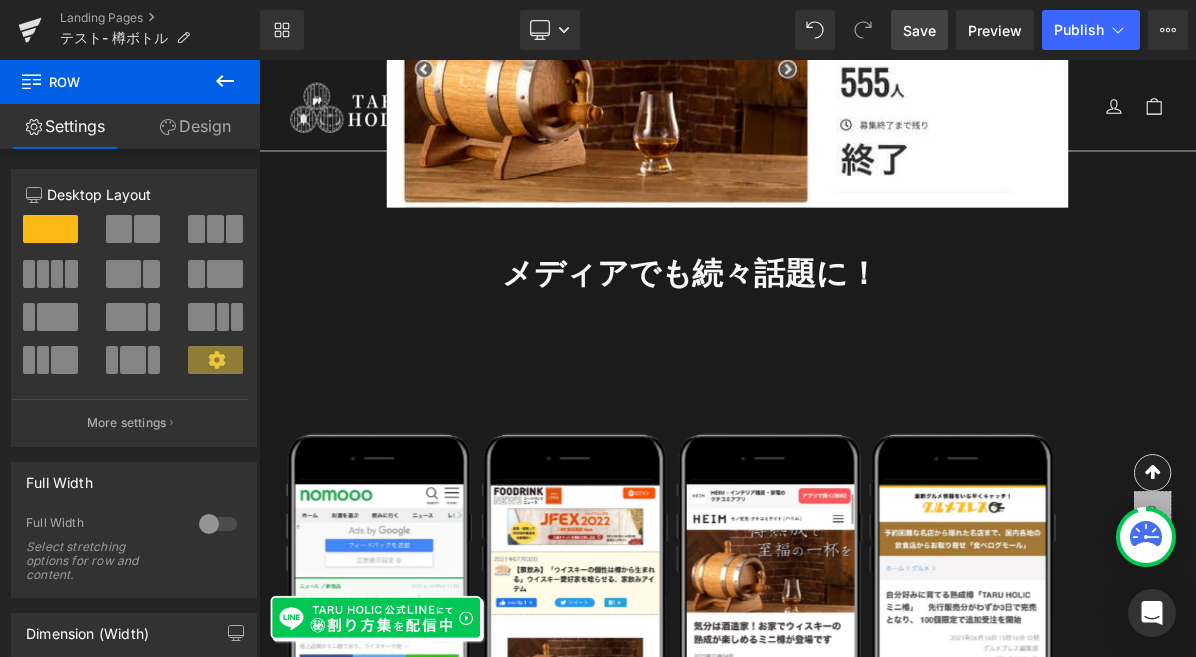 click on "Save" at bounding box center [919, 30] 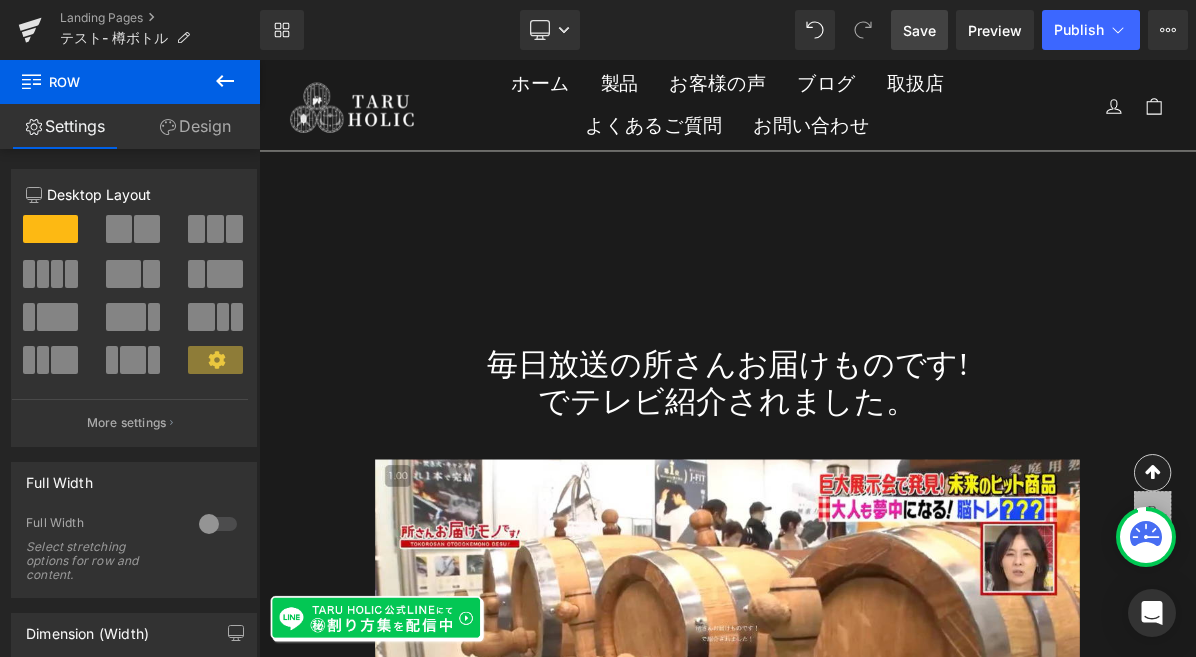 scroll, scrollTop: 4195, scrollLeft: 0, axis: vertical 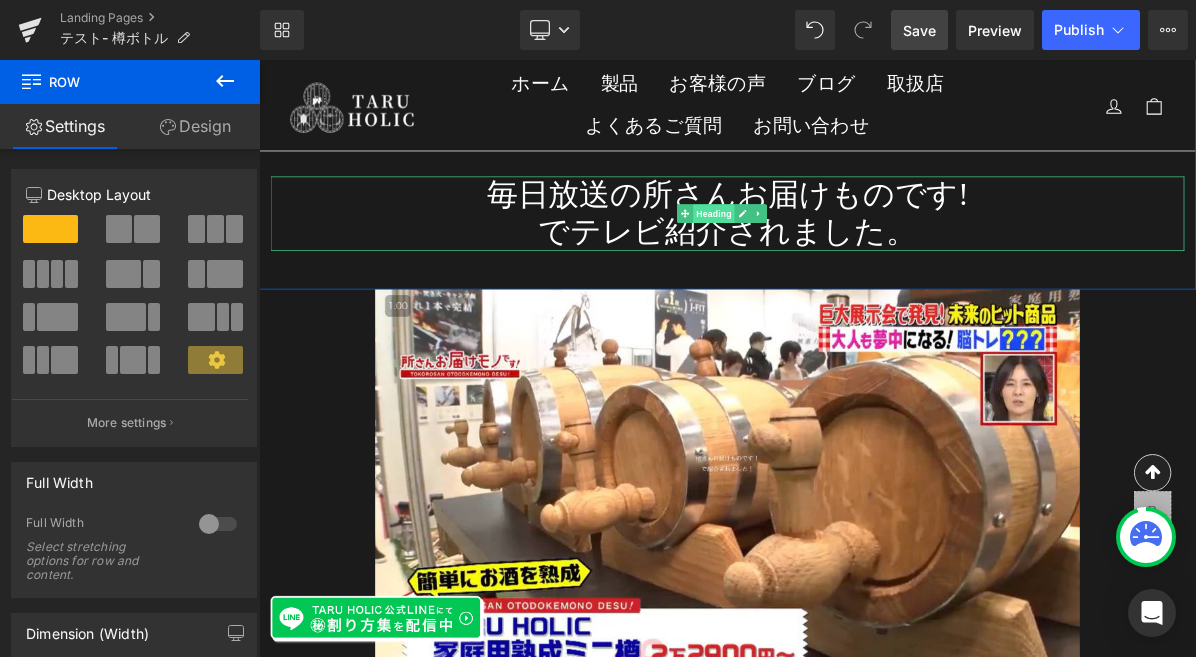 click on "Heading" at bounding box center (846, 259) 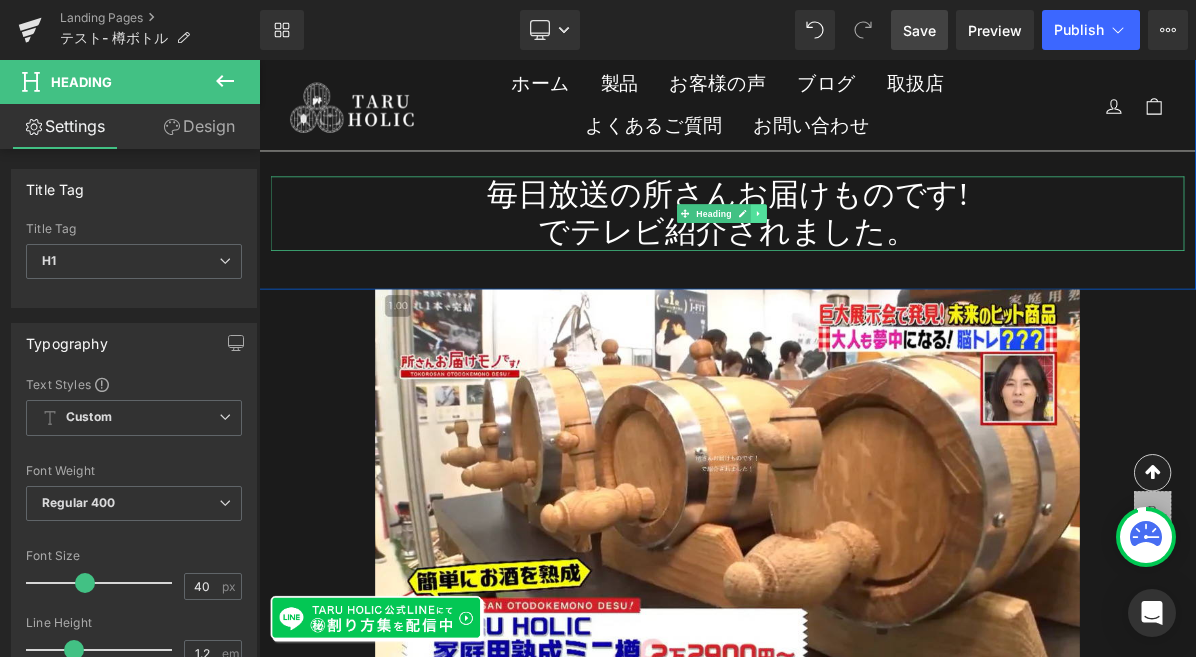 click 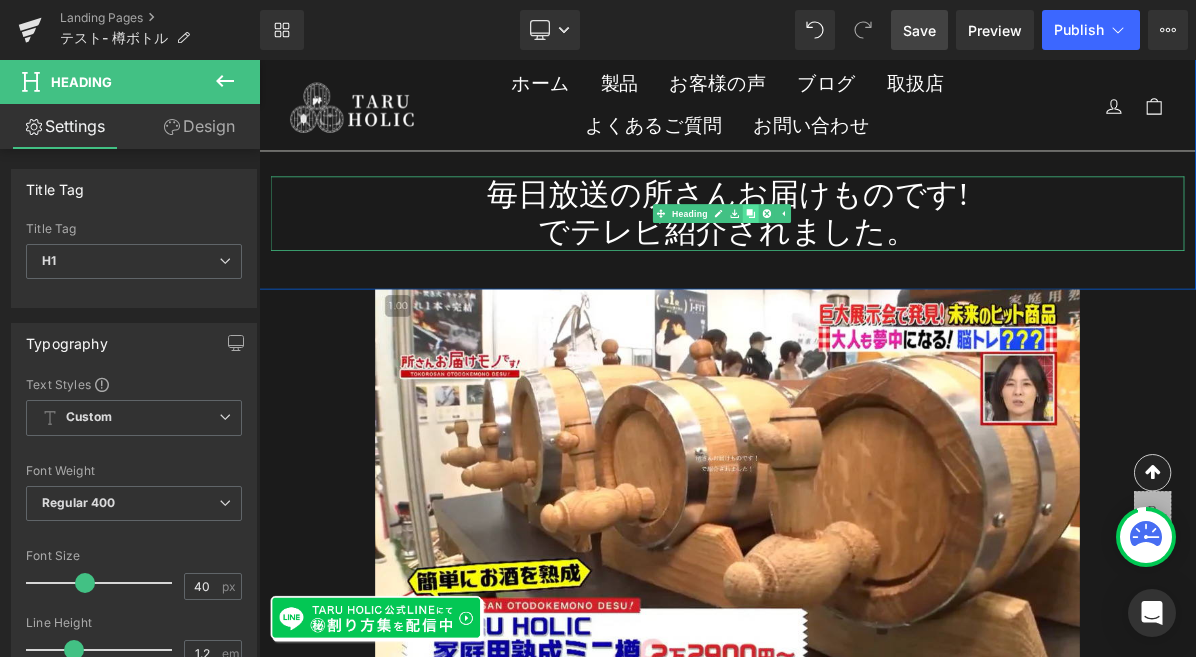 click 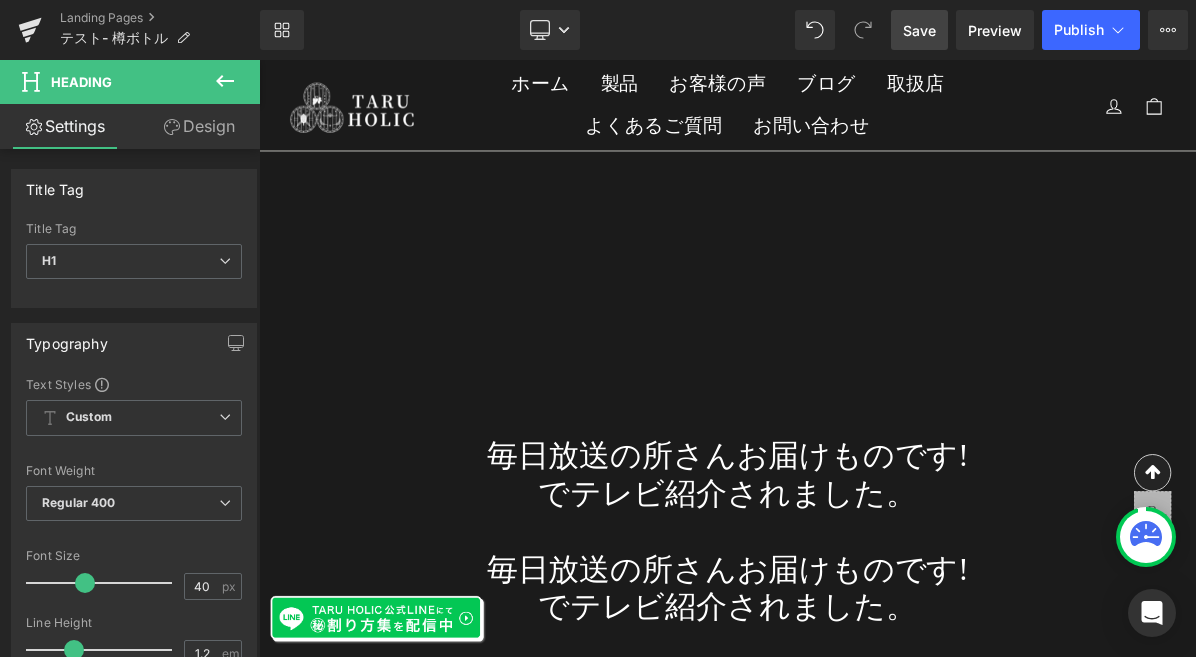 scroll, scrollTop: 4159, scrollLeft: 0, axis: vertical 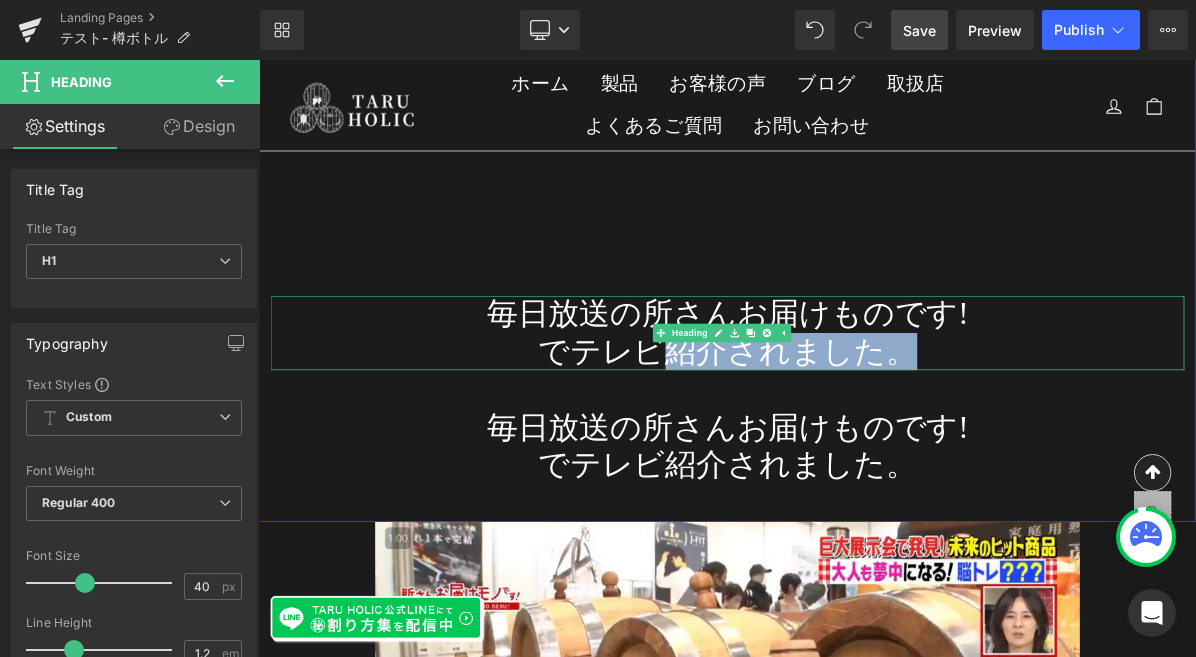 drag, startPoint x: 815, startPoint y: 405, endPoint x: 756, endPoint y: 385, distance: 62.297672 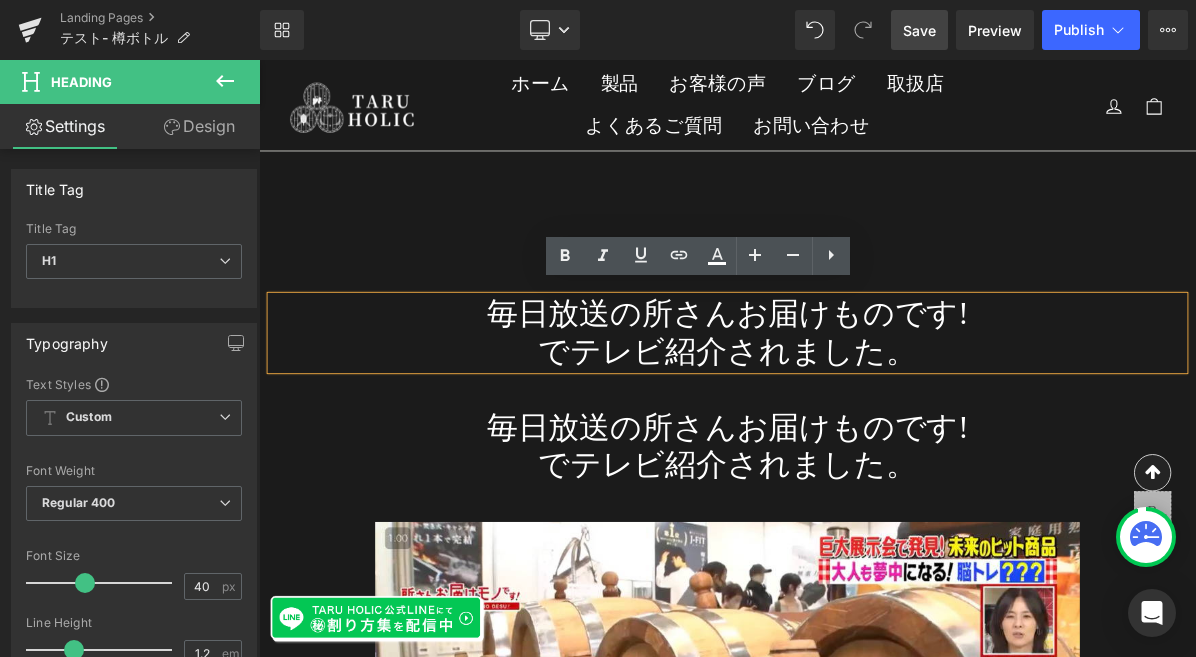 click on "メディアでも続々話題に！ Heading
Image
Image
‹ ›
Carousel         Row" at bounding box center [864, -629] 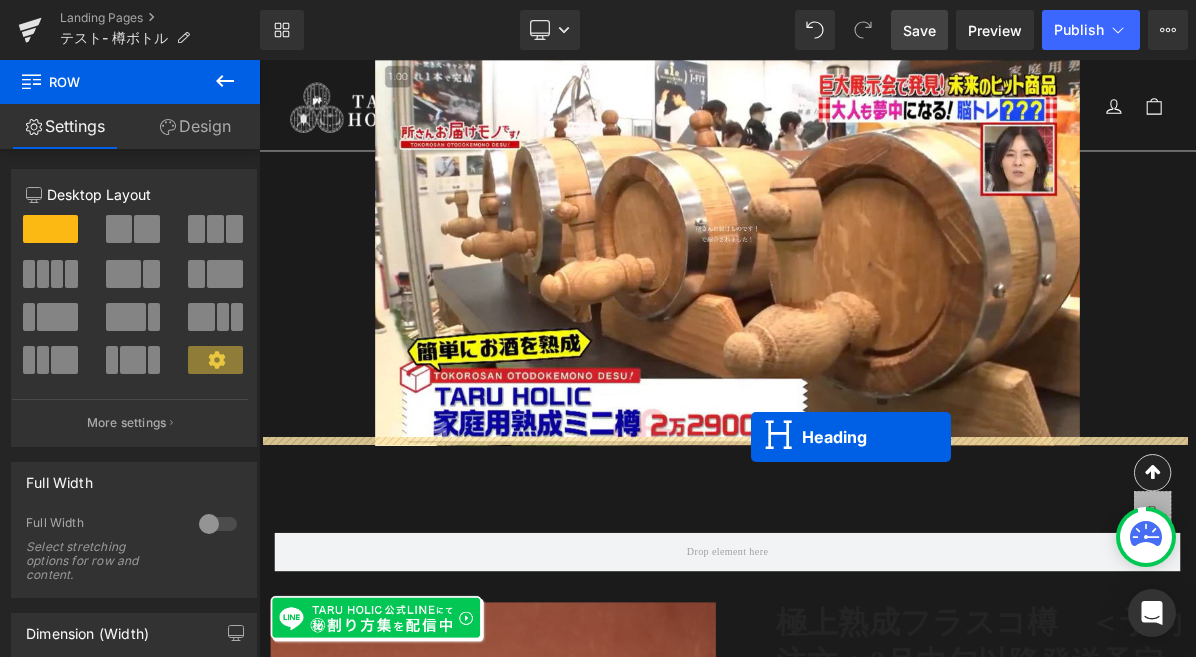 scroll, scrollTop: 4711, scrollLeft: 0, axis: vertical 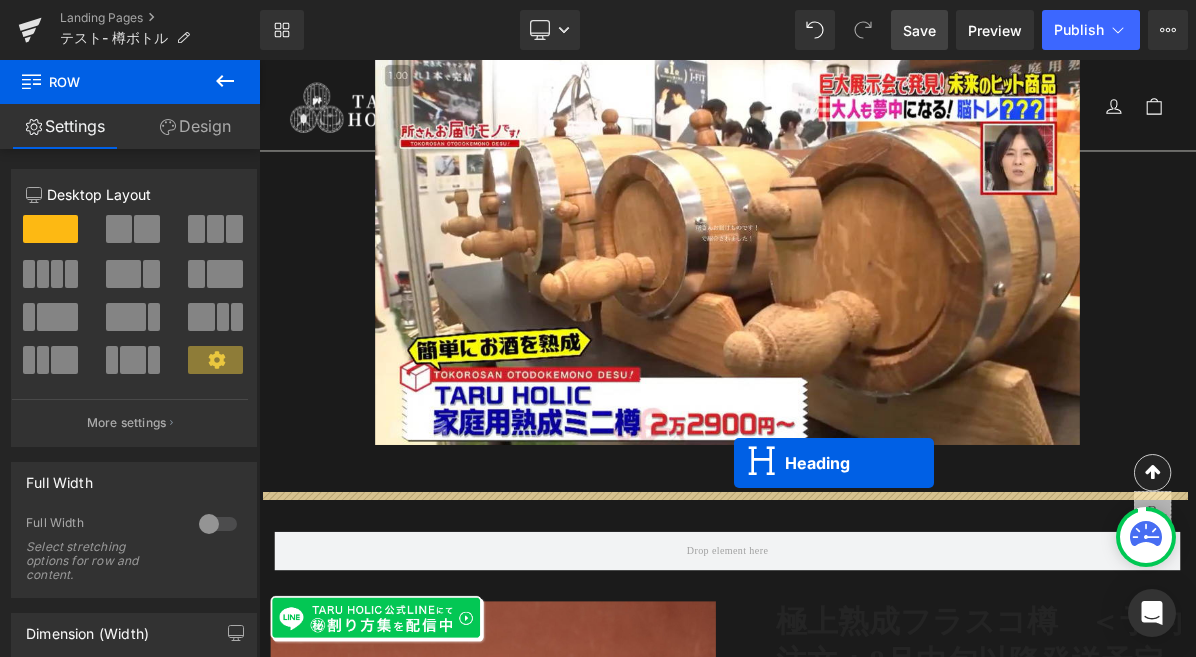 drag, startPoint x: 783, startPoint y: 398, endPoint x: 872, endPoint y: 581, distance: 203.49448 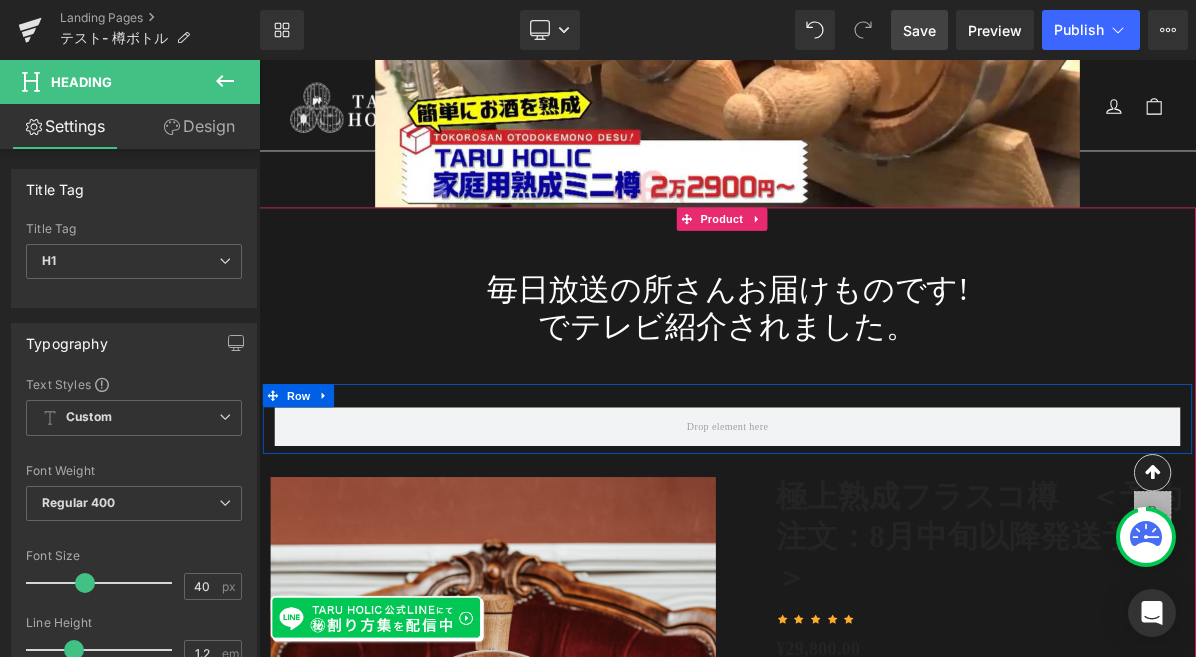 scroll, scrollTop: 4987, scrollLeft: 0, axis: vertical 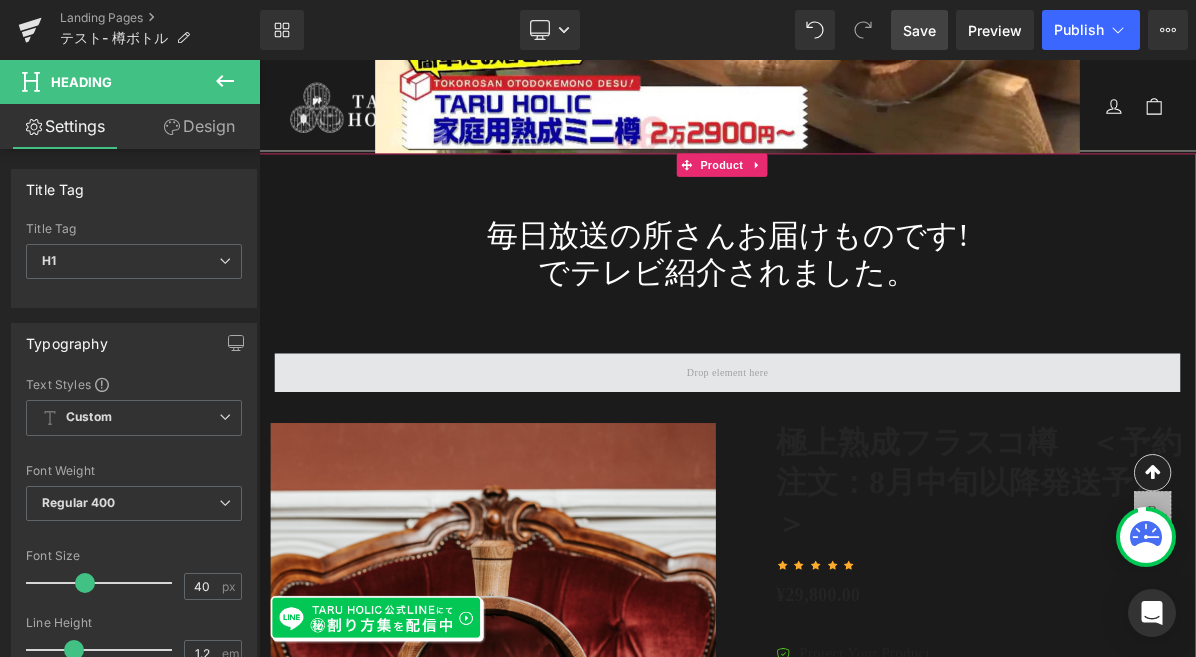 click at bounding box center (864, 464) 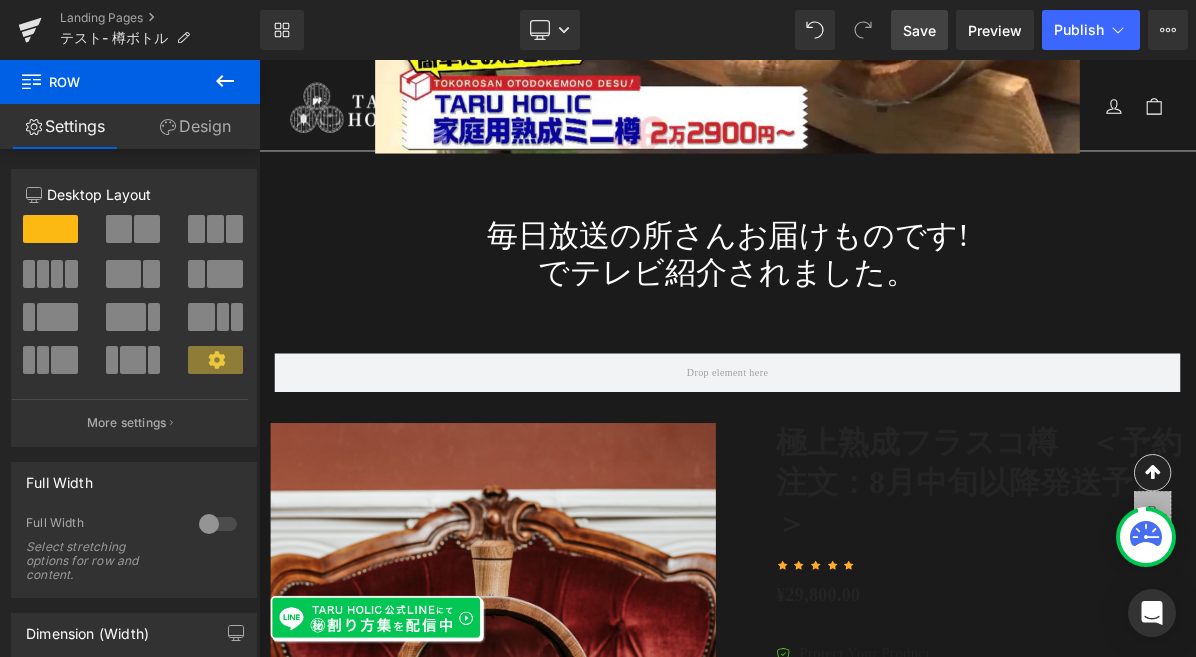 click 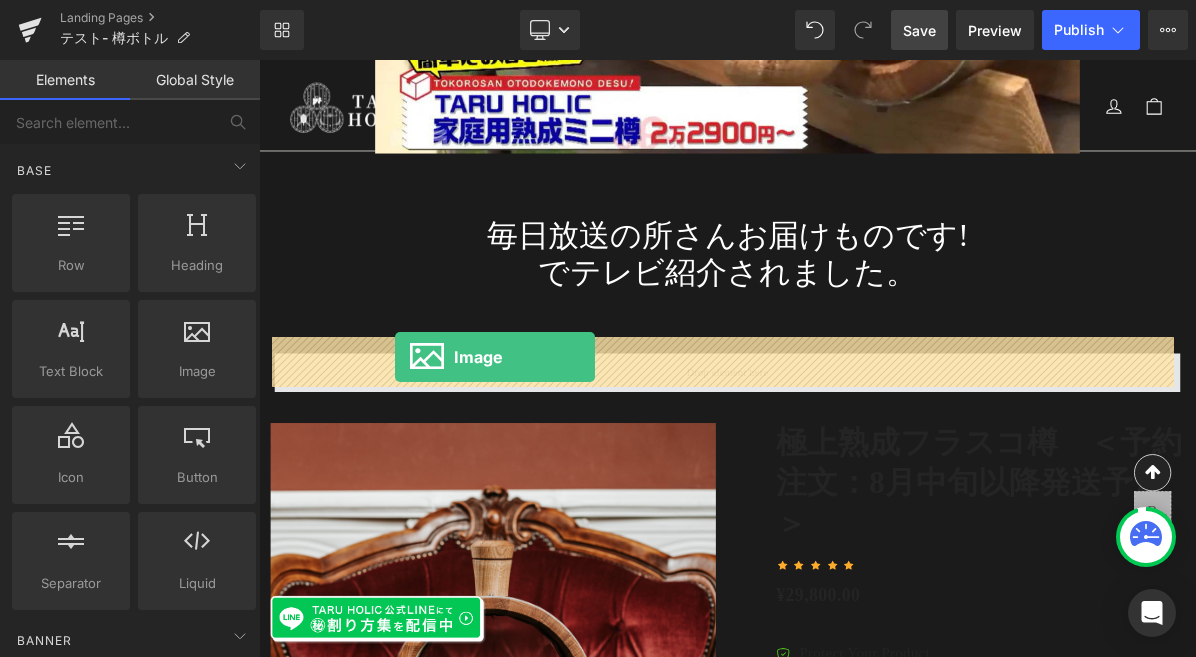 drag, startPoint x: 462, startPoint y: 425, endPoint x: 435, endPoint y: 443, distance: 32.449963 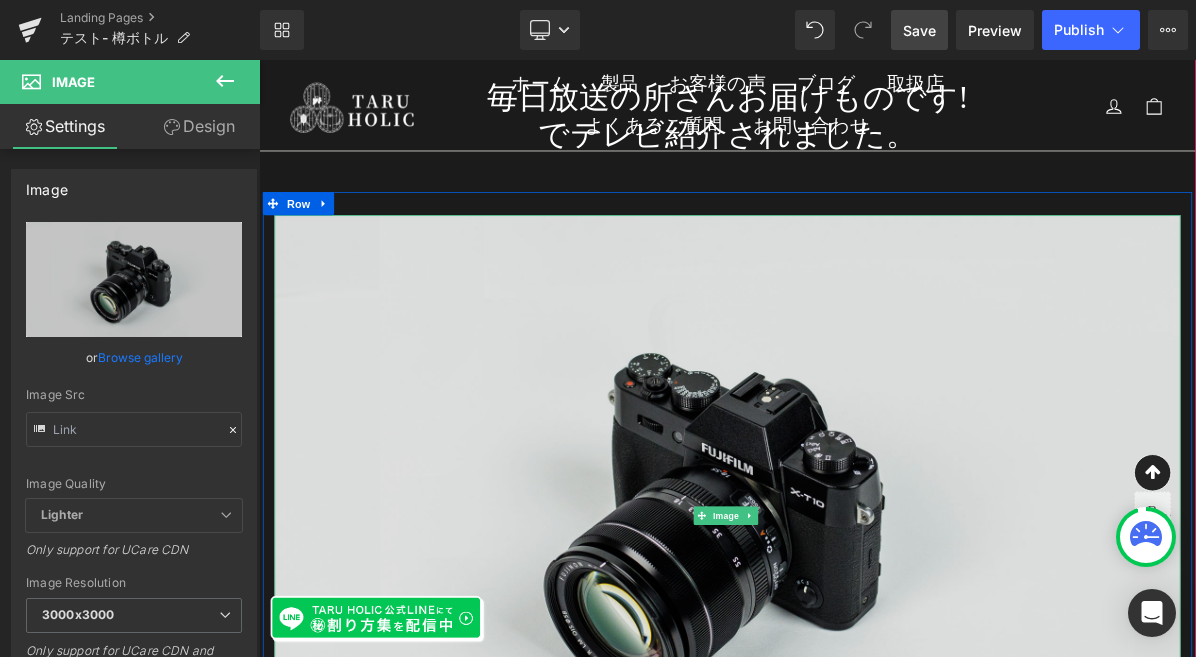 scroll, scrollTop: 5061, scrollLeft: 0, axis: vertical 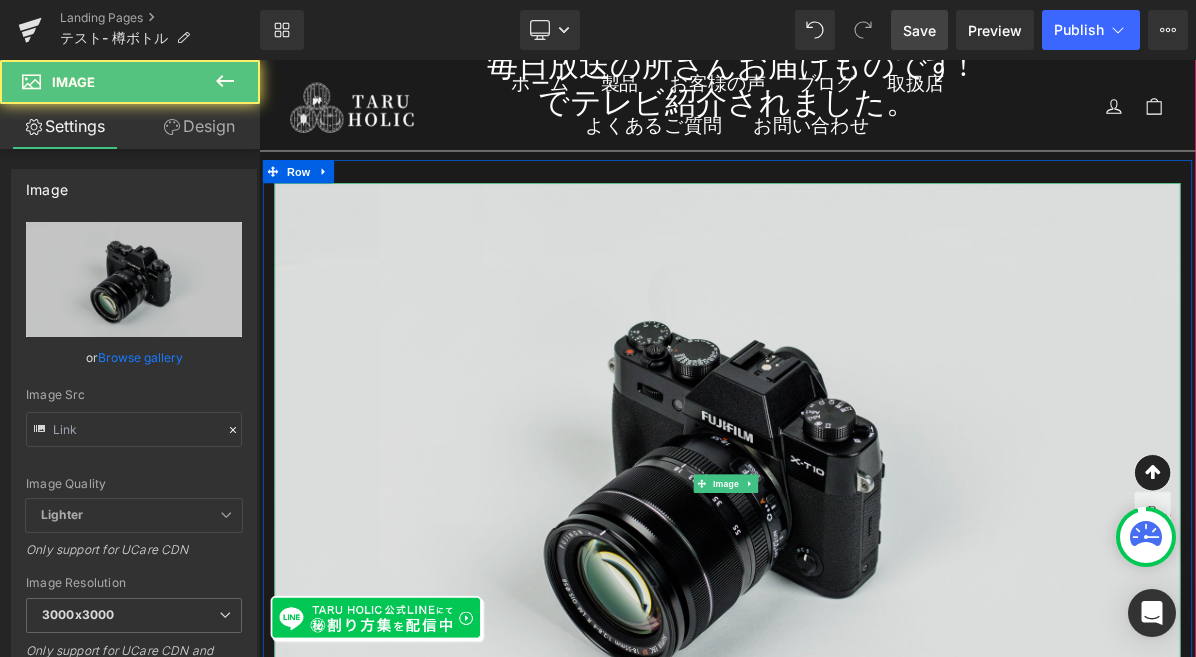 click at bounding box center (864, 606) 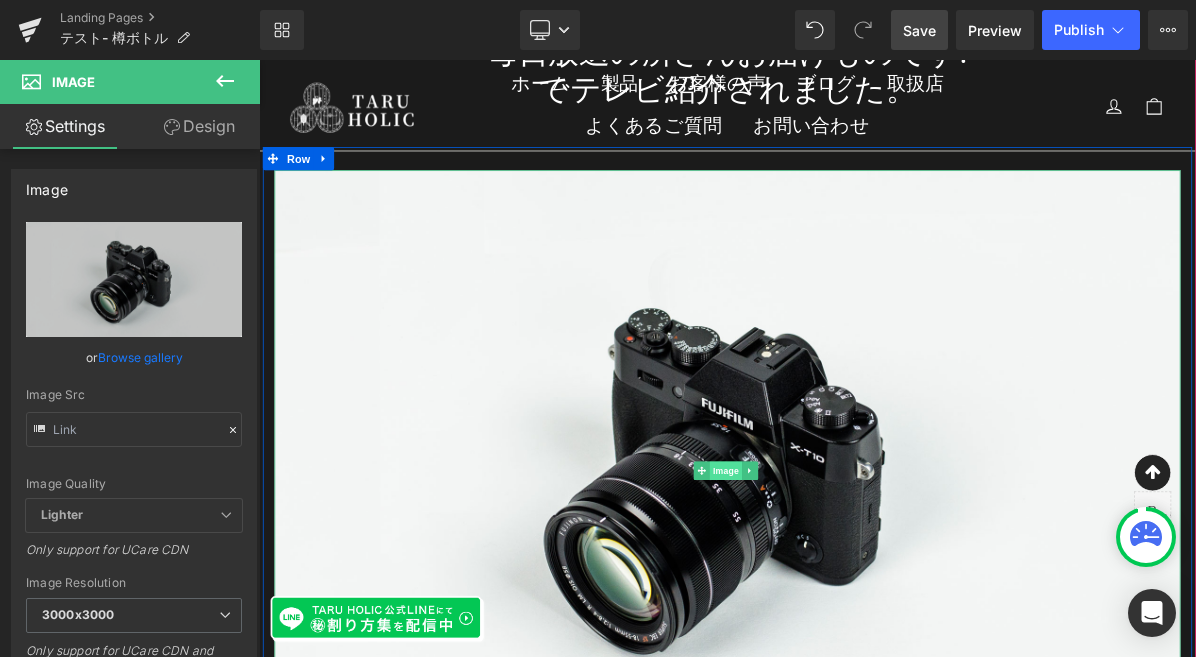 scroll, scrollTop: 5081, scrollLeft: 0, axis: vertical 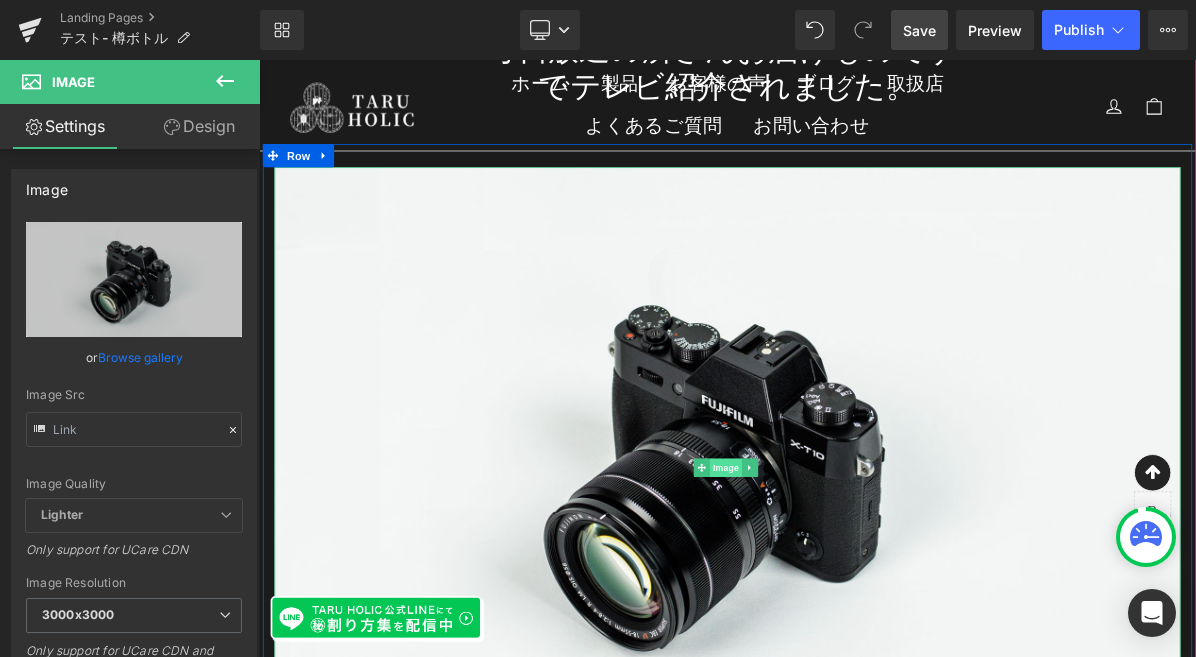 click on "Image" at bounding box center [862, 588] 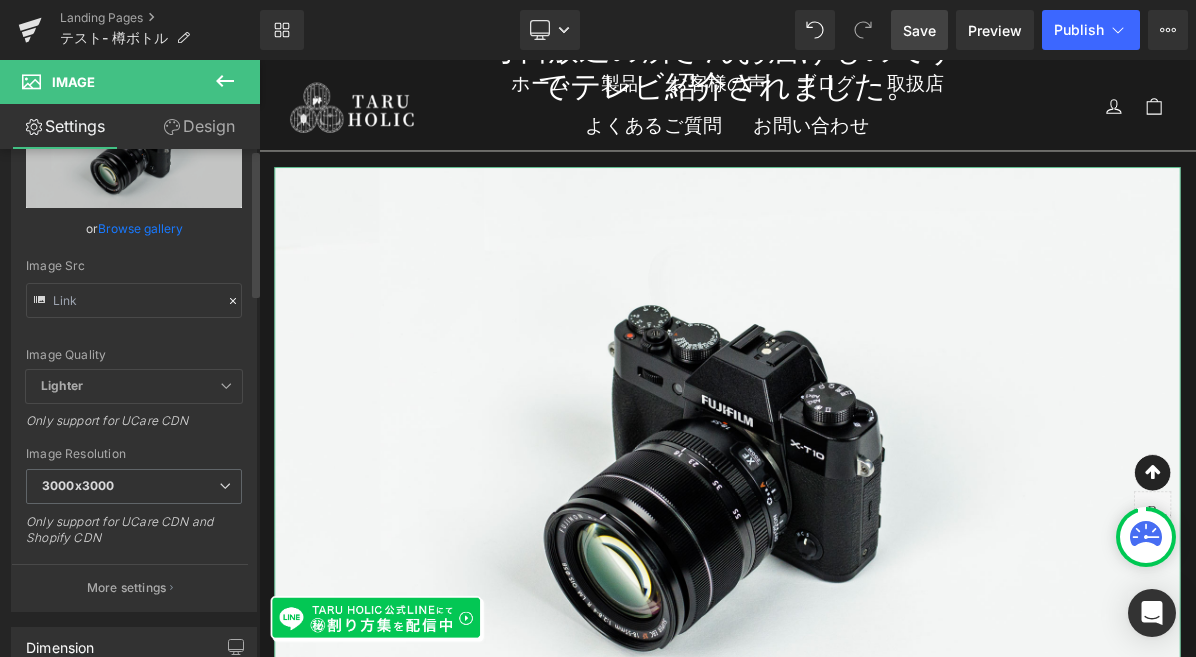 scroll, scrollTop: 0, scrollLeft: 0, axis: both 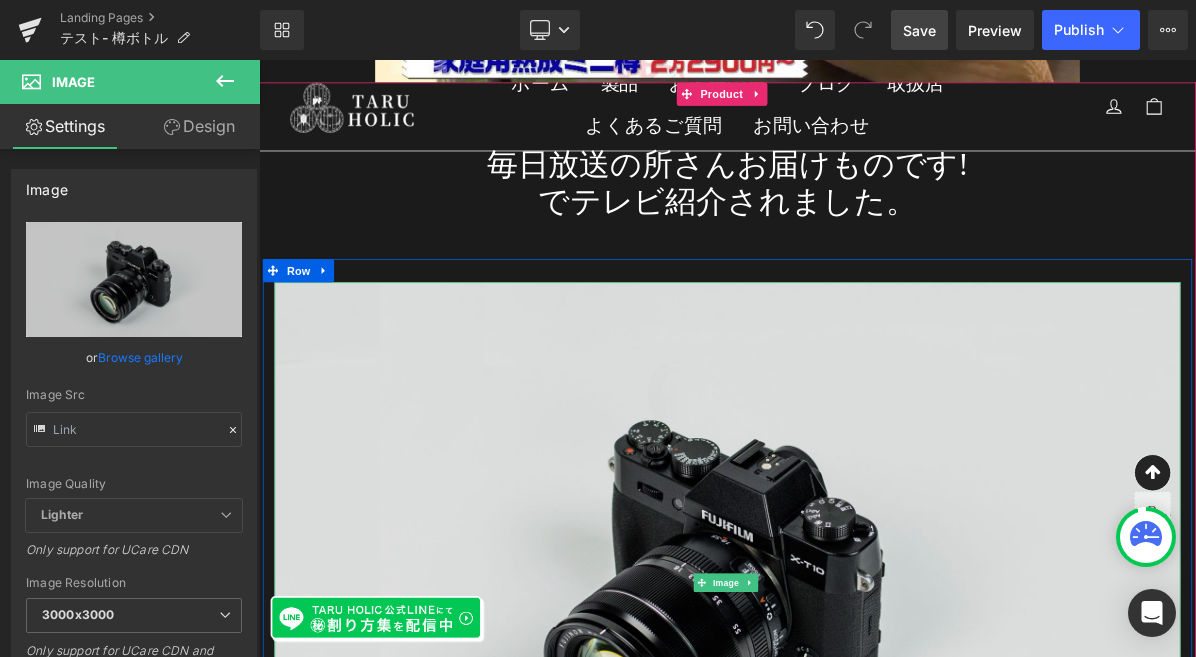 click at bounding box center [864, 734] 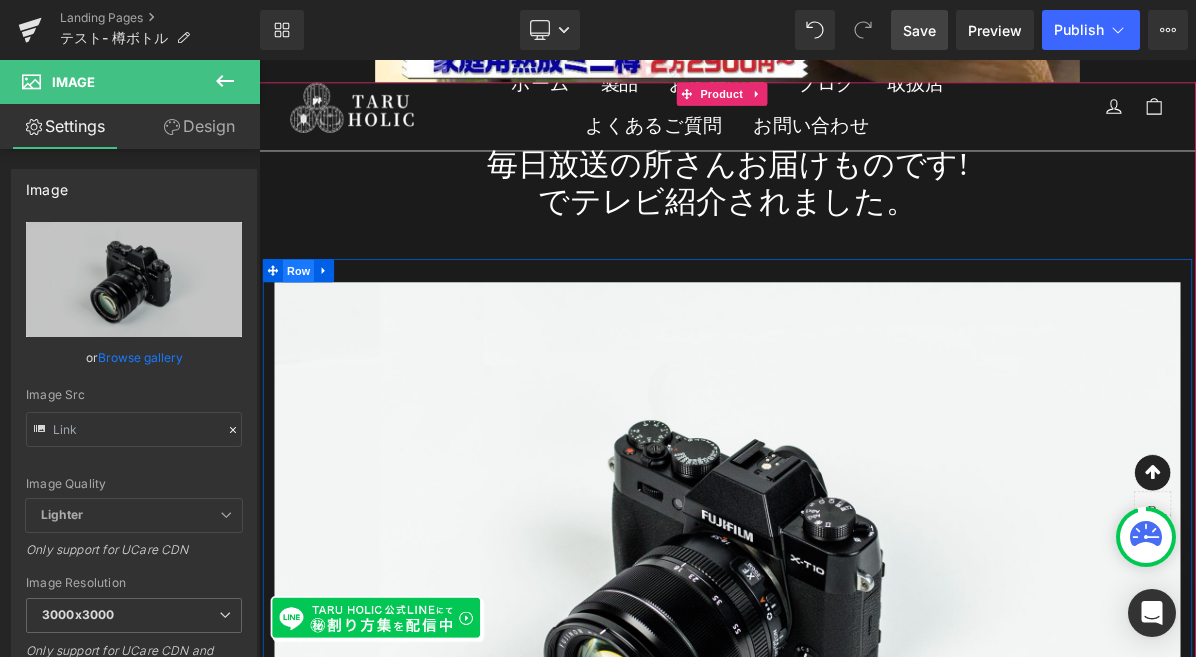 click on "Row" at bounding box center [310, 333] 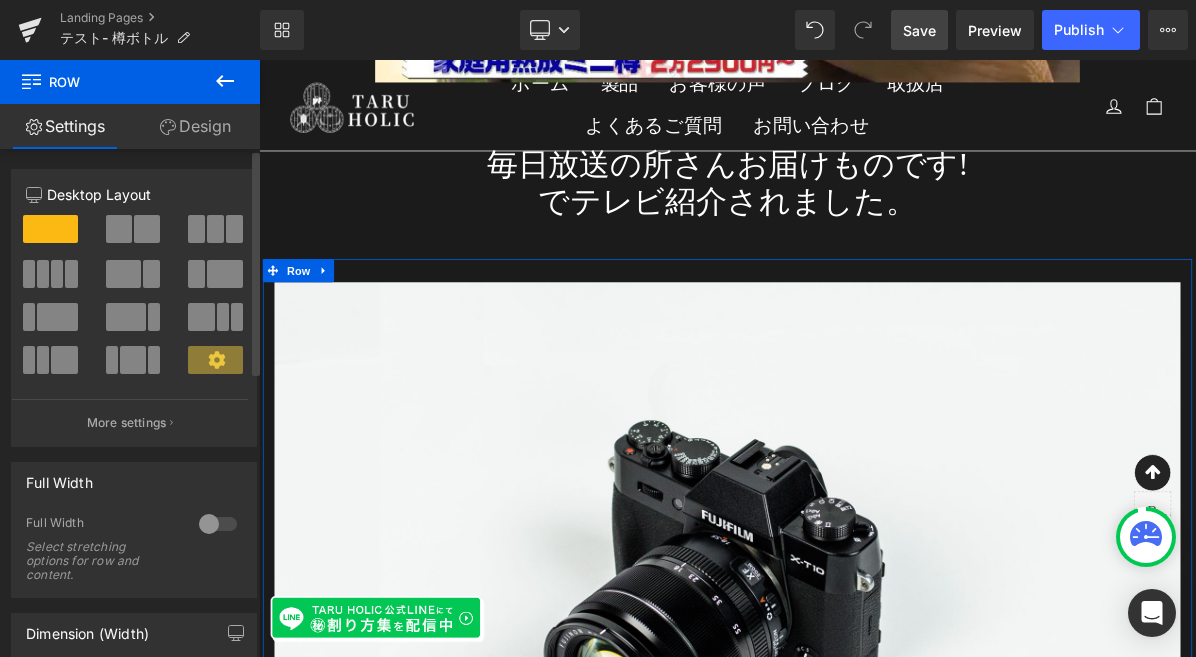 click at bounding box center [119, 229] 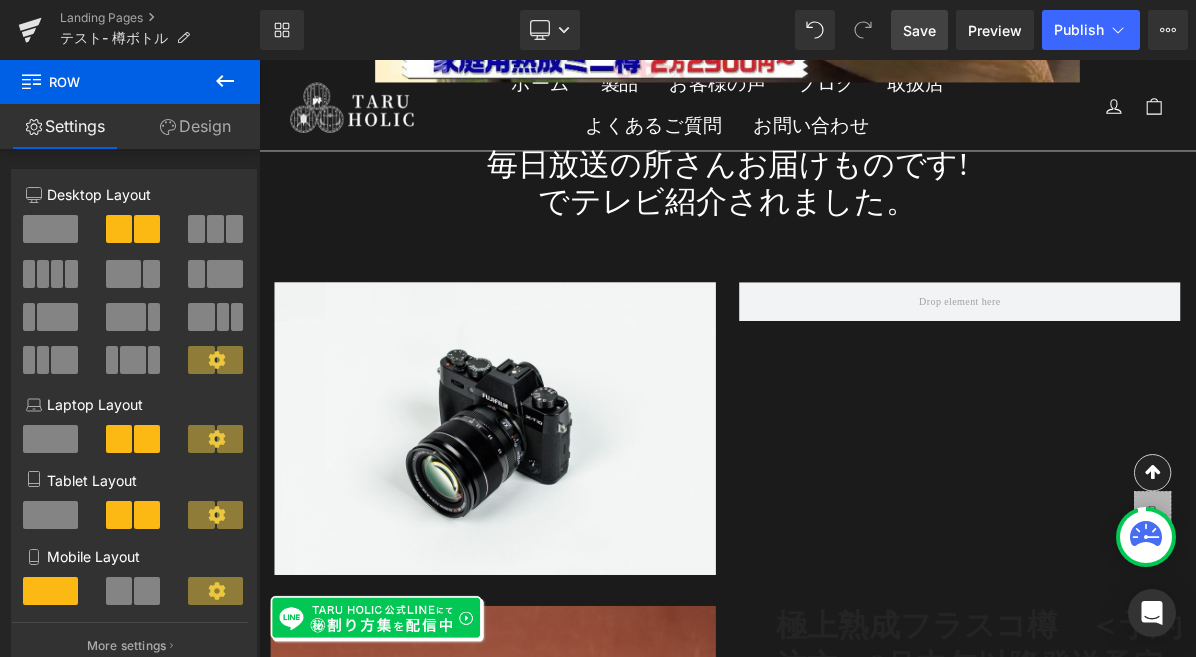click 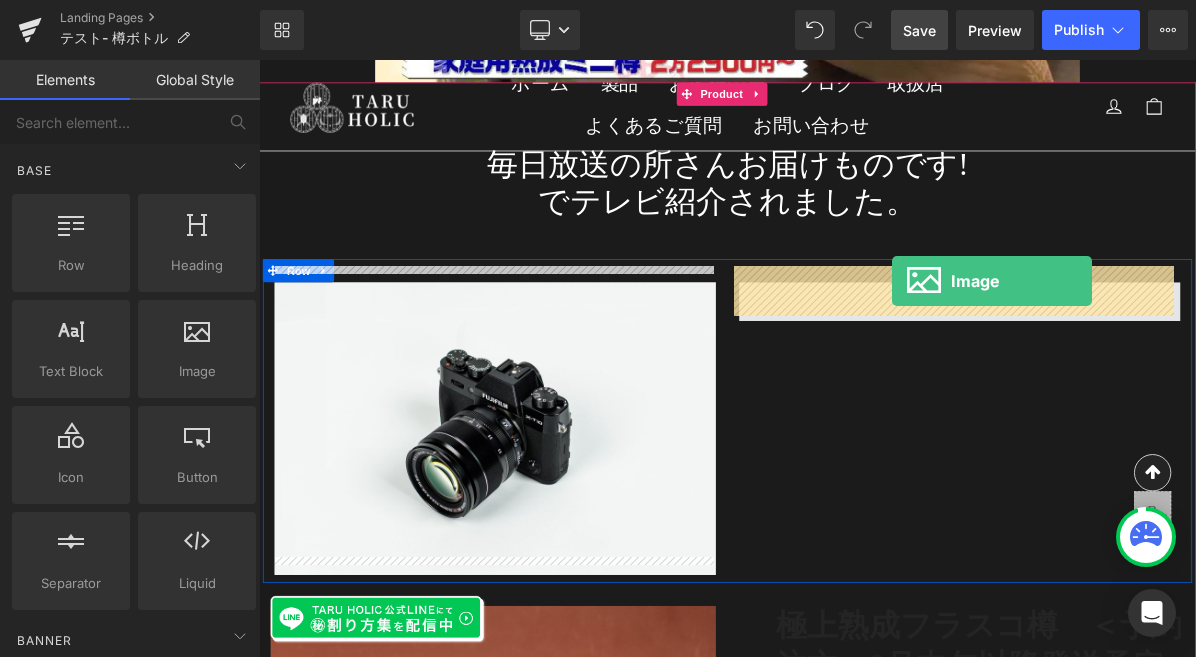 drag, startPoint x: 772, startPoint y: 514, endPoint x: 1076, endPoint y: 346, distance: 347.3327 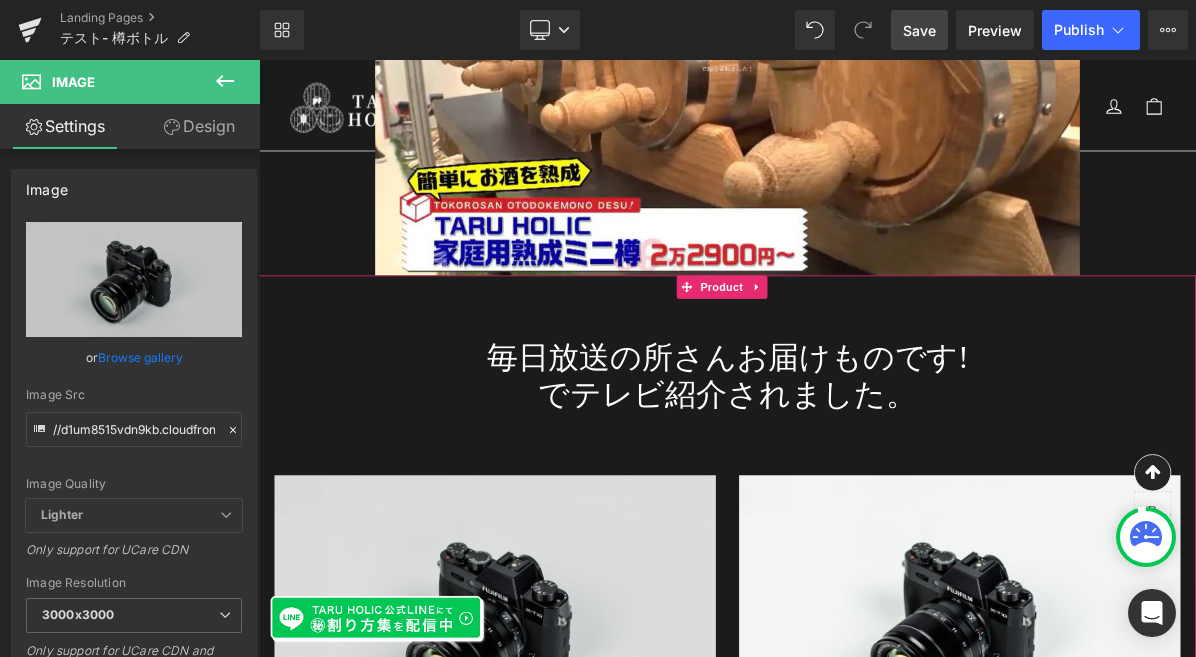 scroll, scrollTop: 4673, scrollLeft: 0, axis: vertical 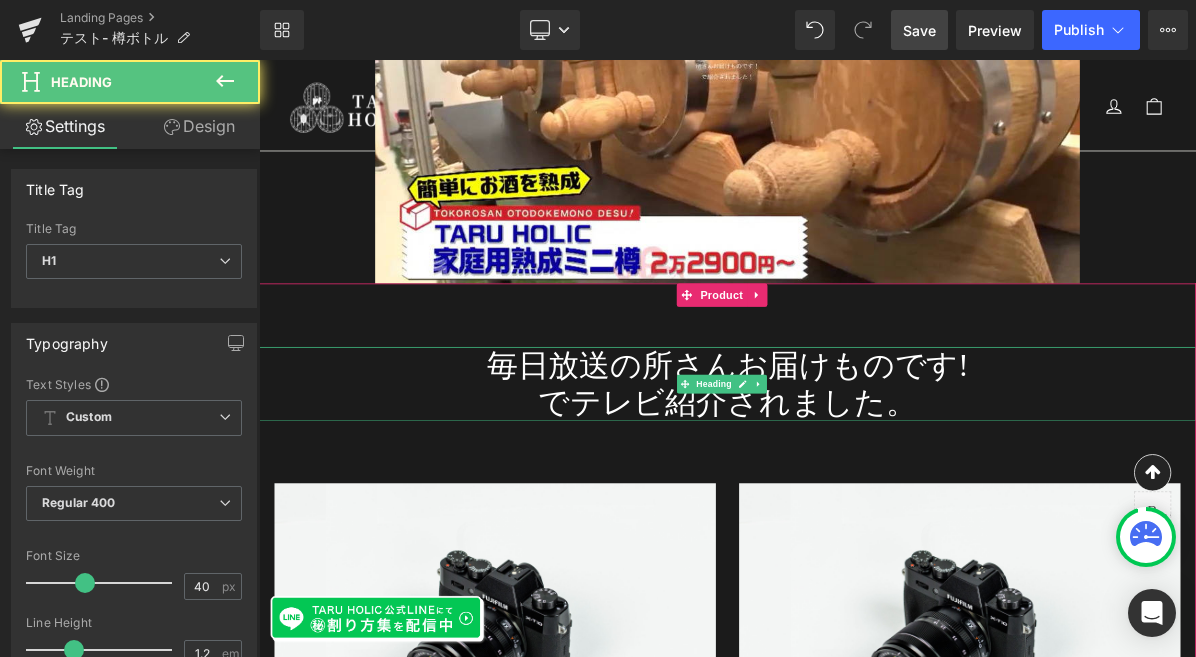 drag, startPoint x: 560, startPoint y: 433, endPoint x: 1094, endPoint y: 484, distance: 536.4299 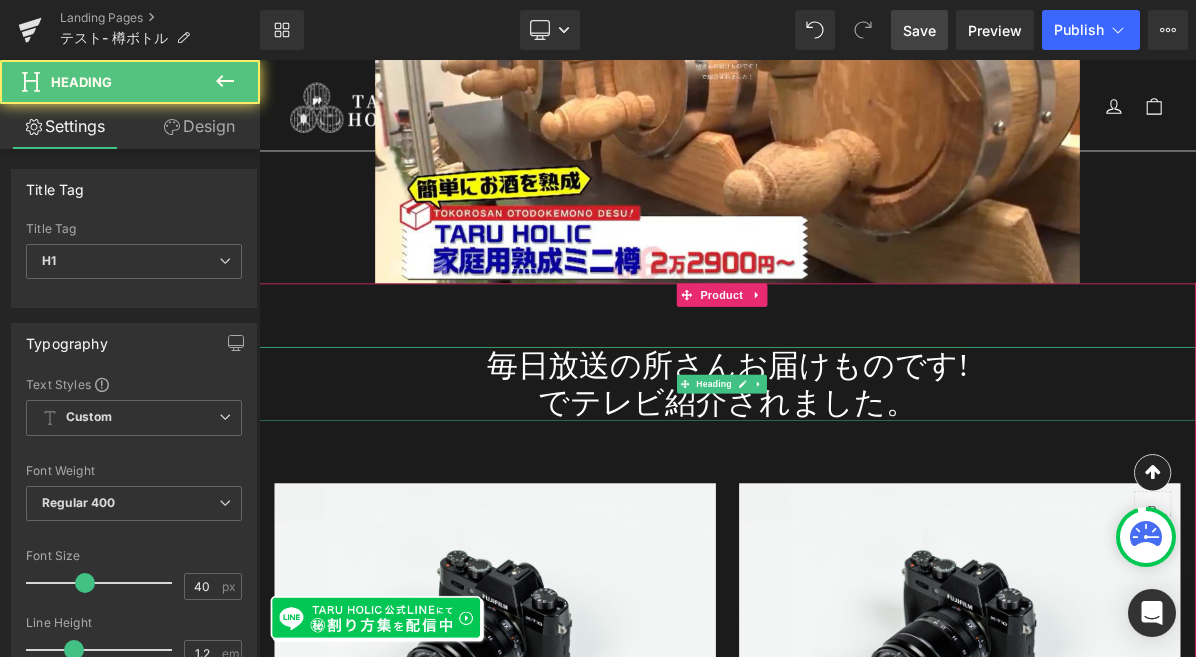 click on "毎日放送の所さんお届けものです! でテレビ紹介されました。" at bounding box center (864, 479) 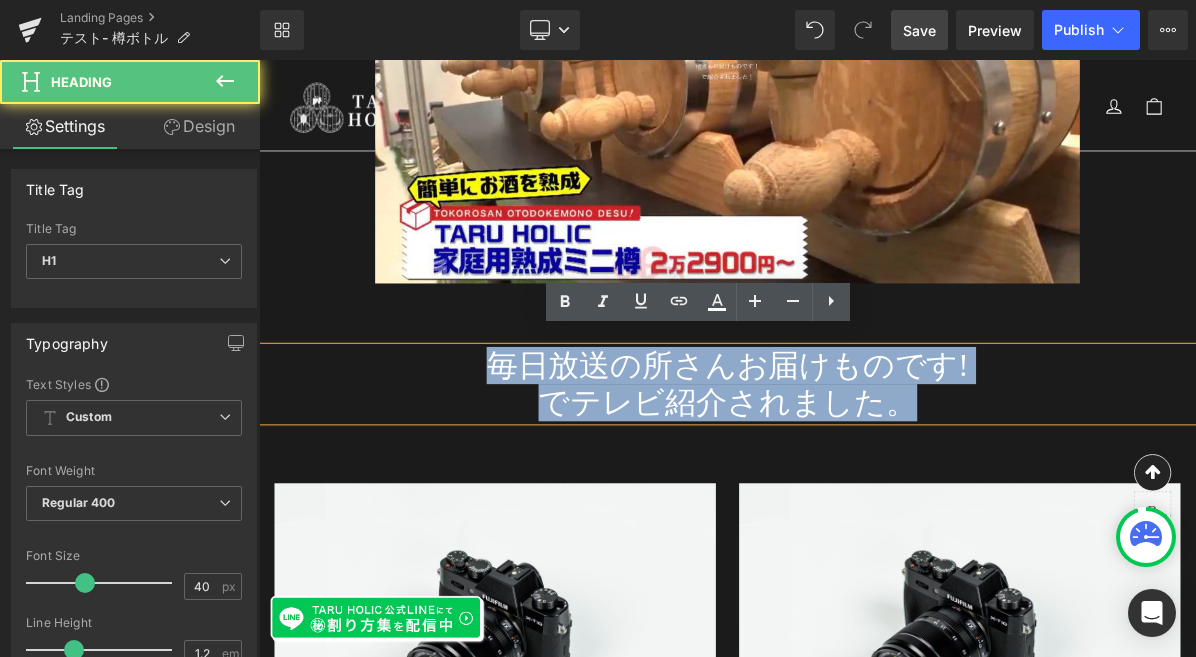 drag, startPoint x: 1102, startPoint y: 488, endPoint x: 530, endPoint y: 430, distance: 574.93304 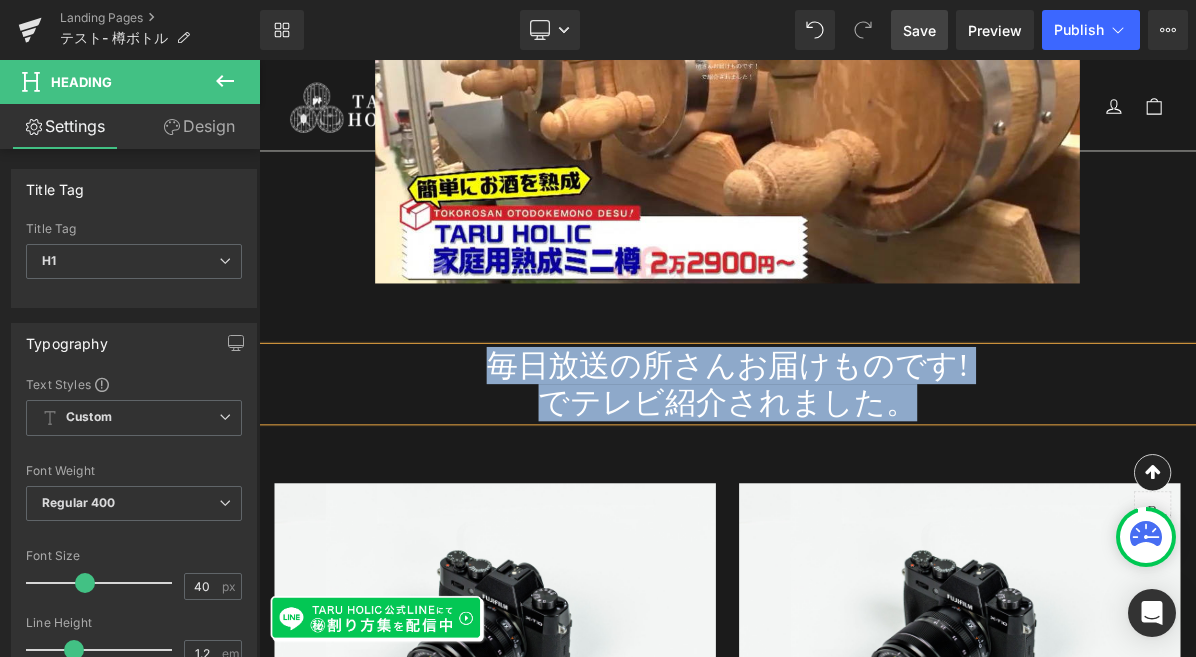 type 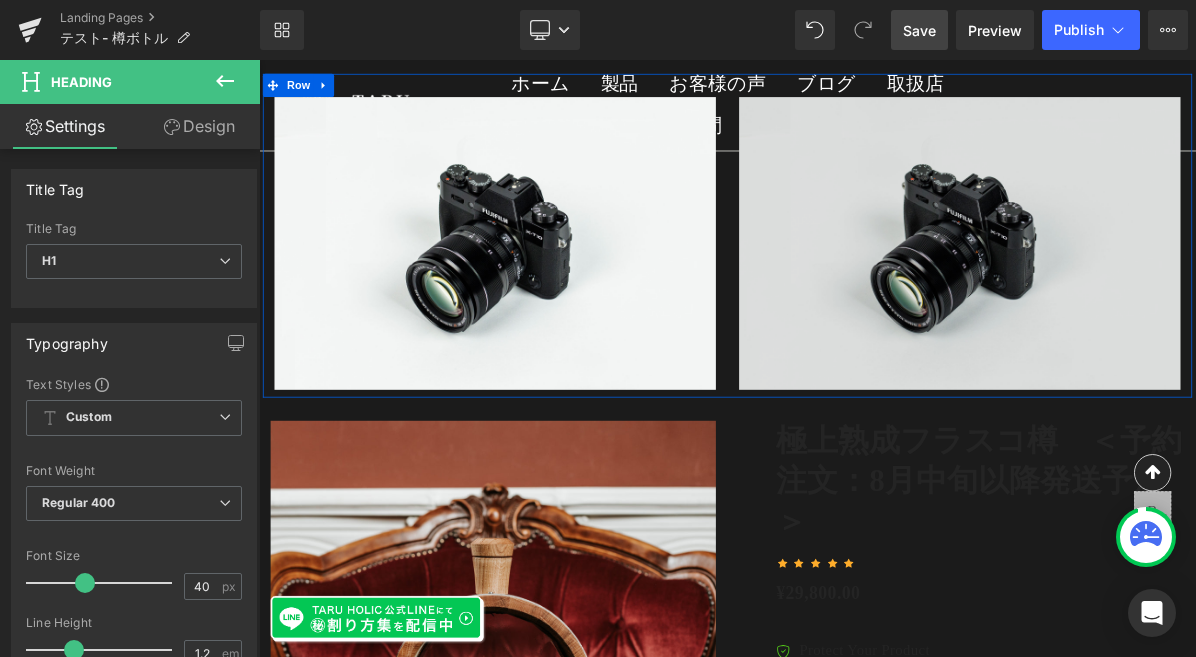 scroll, scrollTop: 5137, scrollLeft: 0, axis: vertical 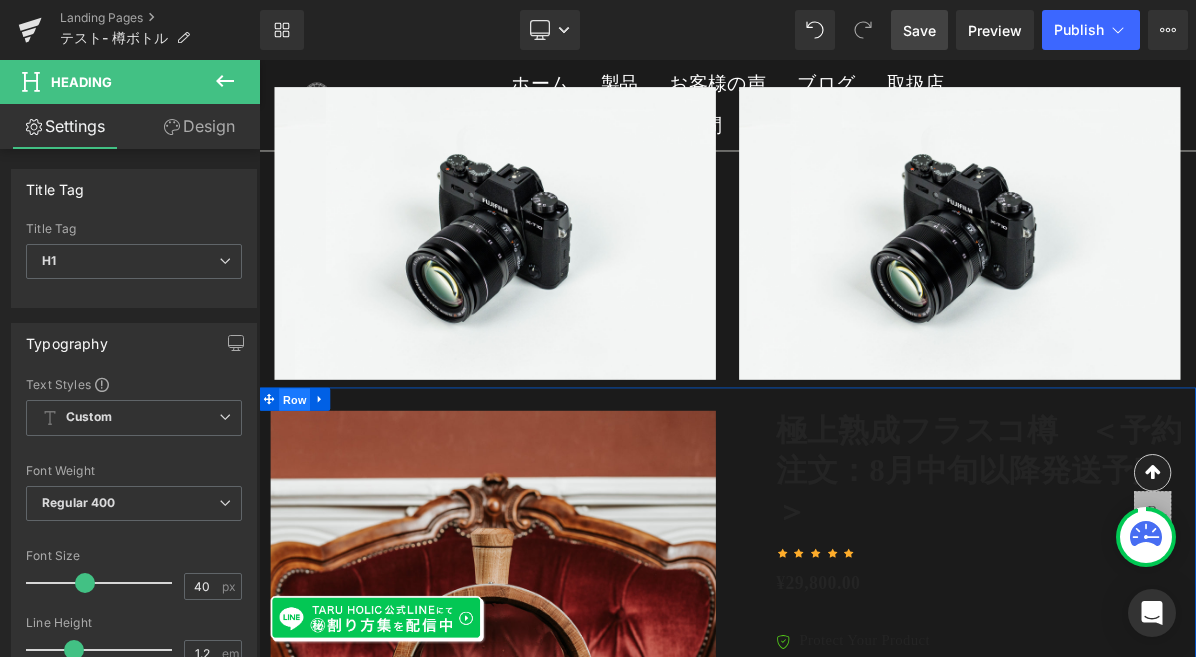 click on "Row" at bounding box center (305, 499) 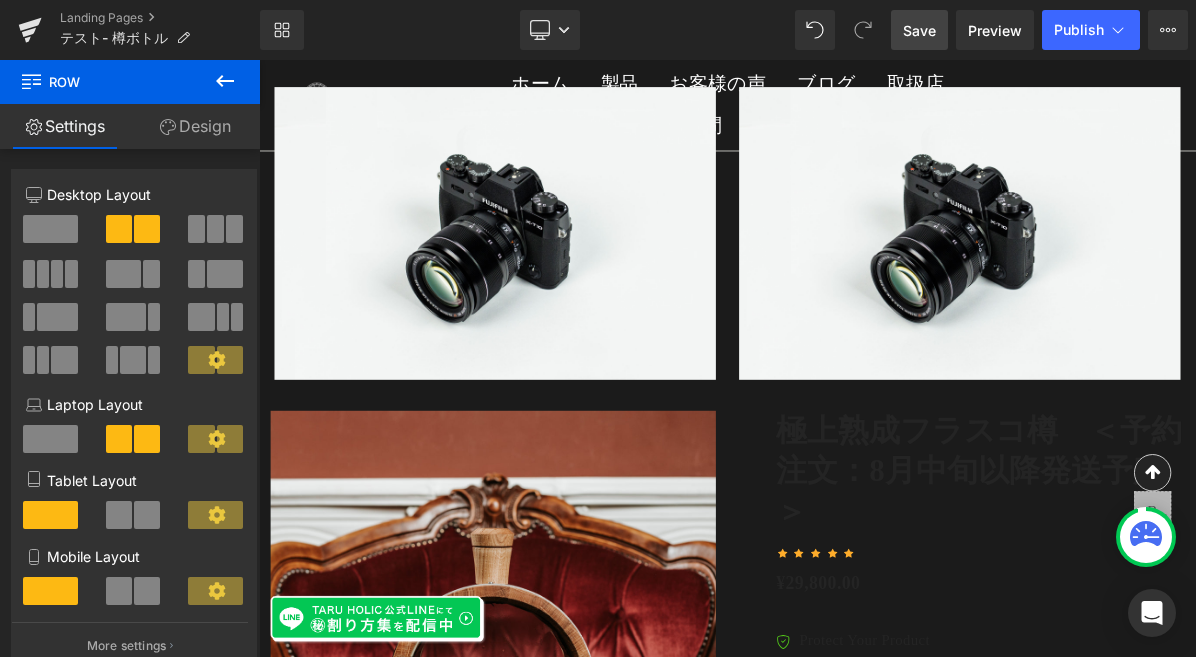 click 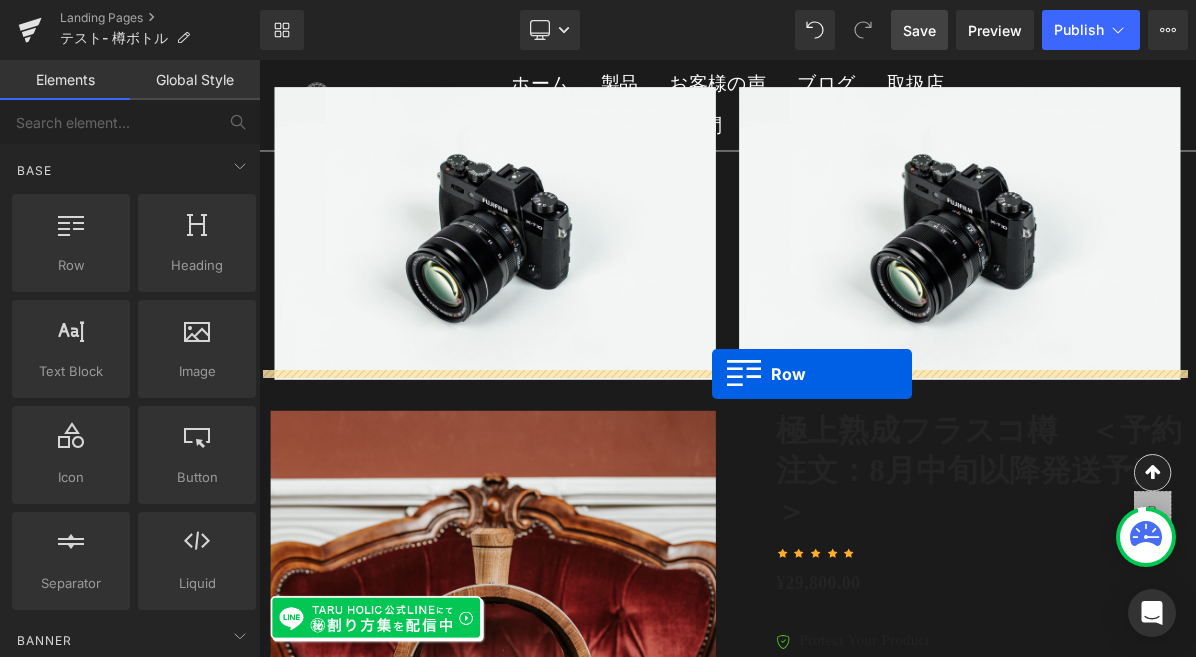 drag, startPoint x: 582, startPoint y: 473, endPoint x: 844, endPoint y: 465, distance: 262.1221 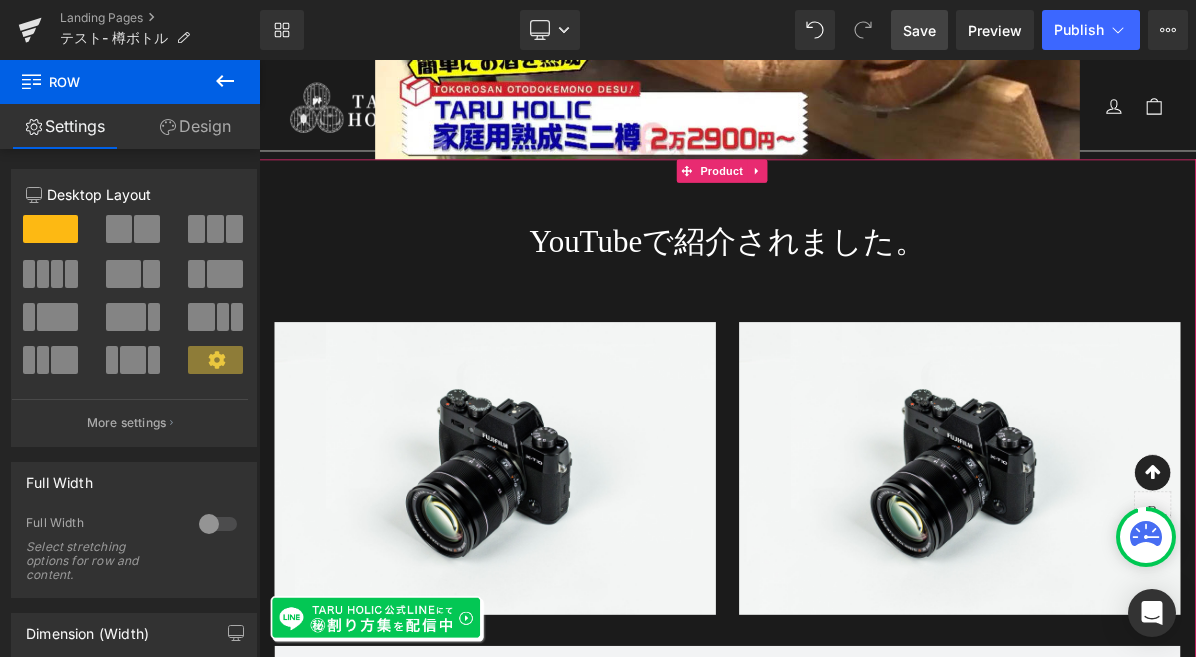 scroll, scrollTop: 4829, scrollLeft: 0, axis: vertical 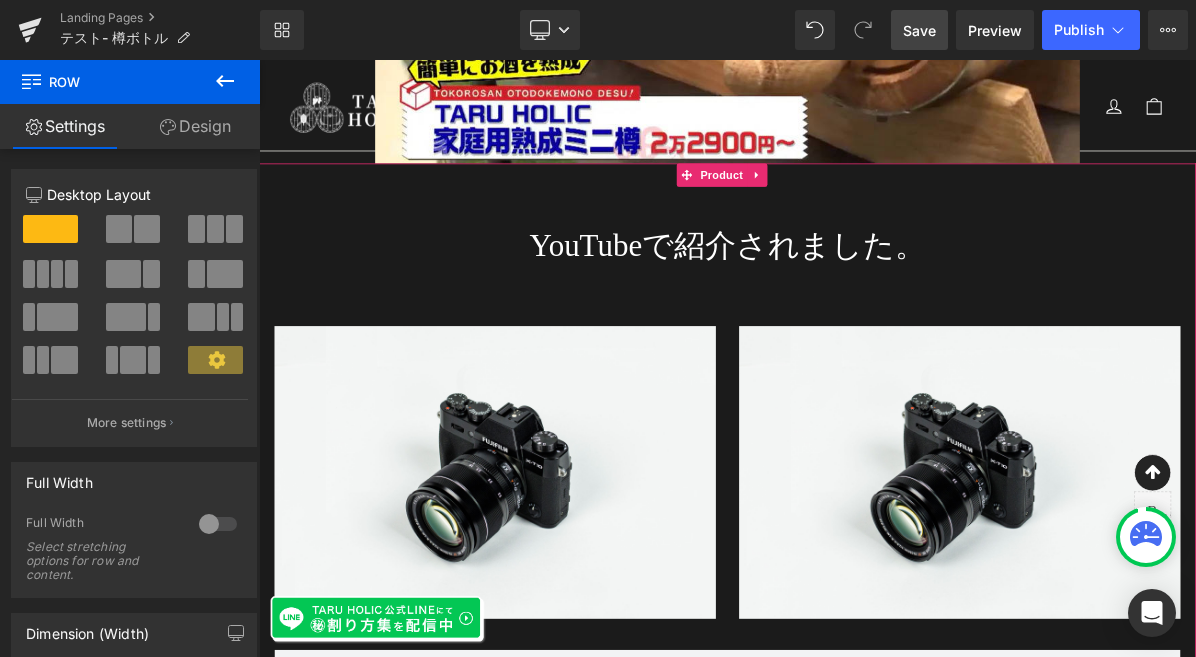 click on "YouTubeで紹介されました。" at bounding box center (864, 299) 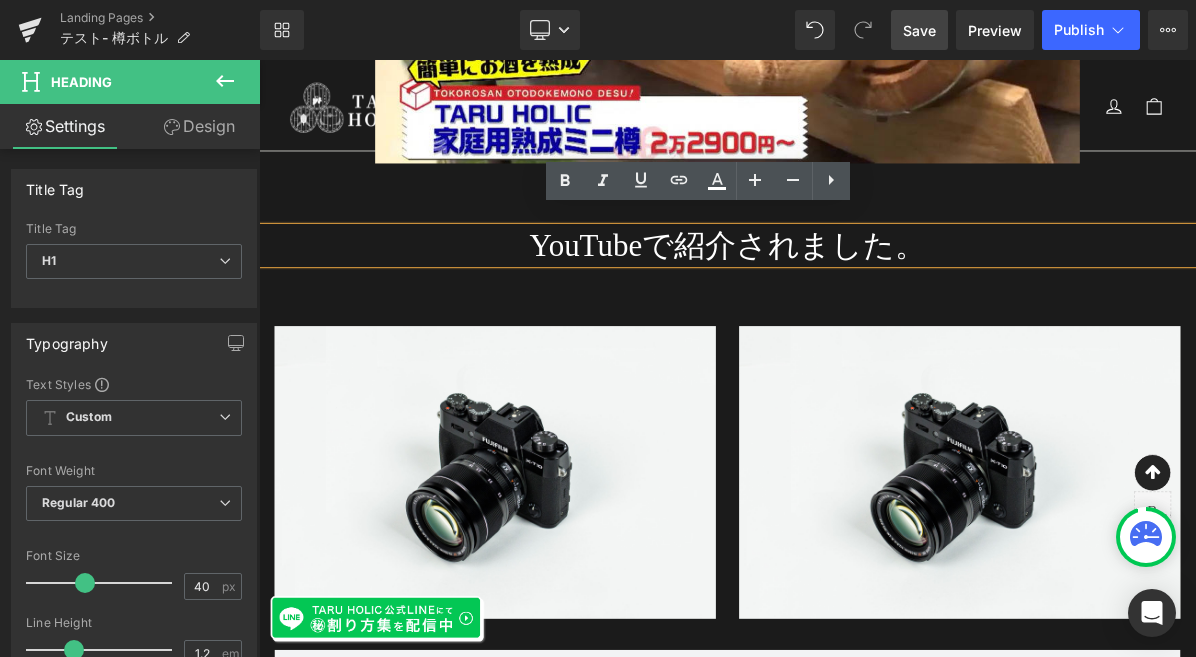 click on "YouTubeで紹介されました。 Heading
Image
Image         Row
Row
Sale Off
(P) Image" at bounding box center (864, 1052) 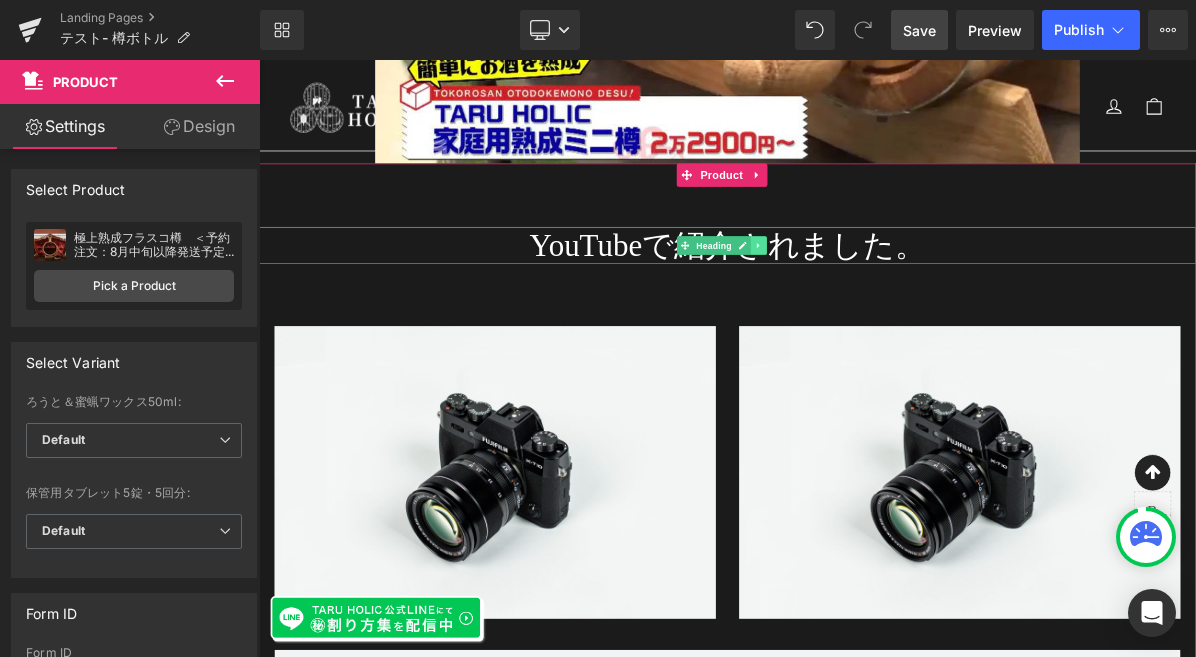 click 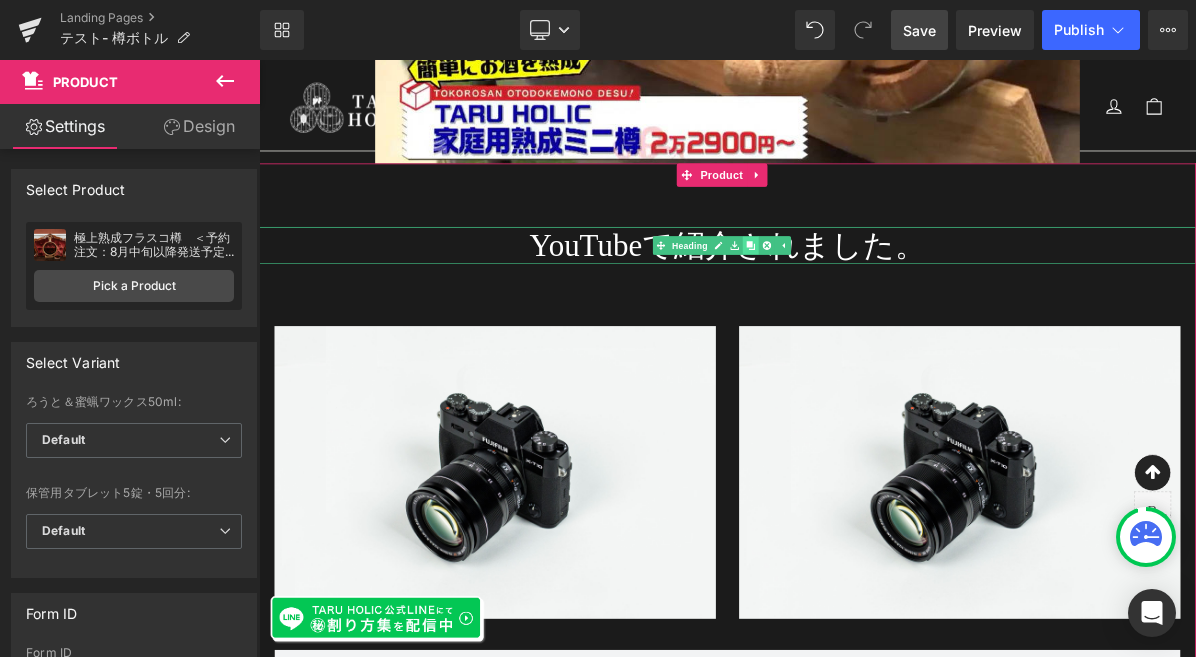 click 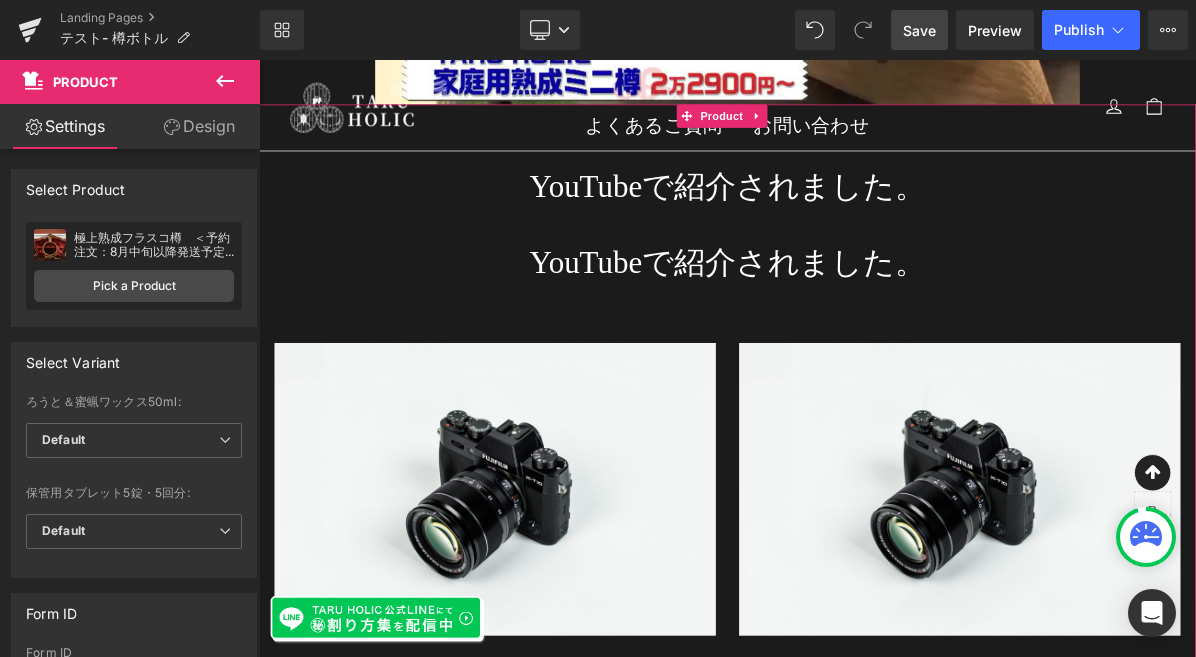 scroll, scrollTop: 4981, scrollLeft: 0, axis: vertical 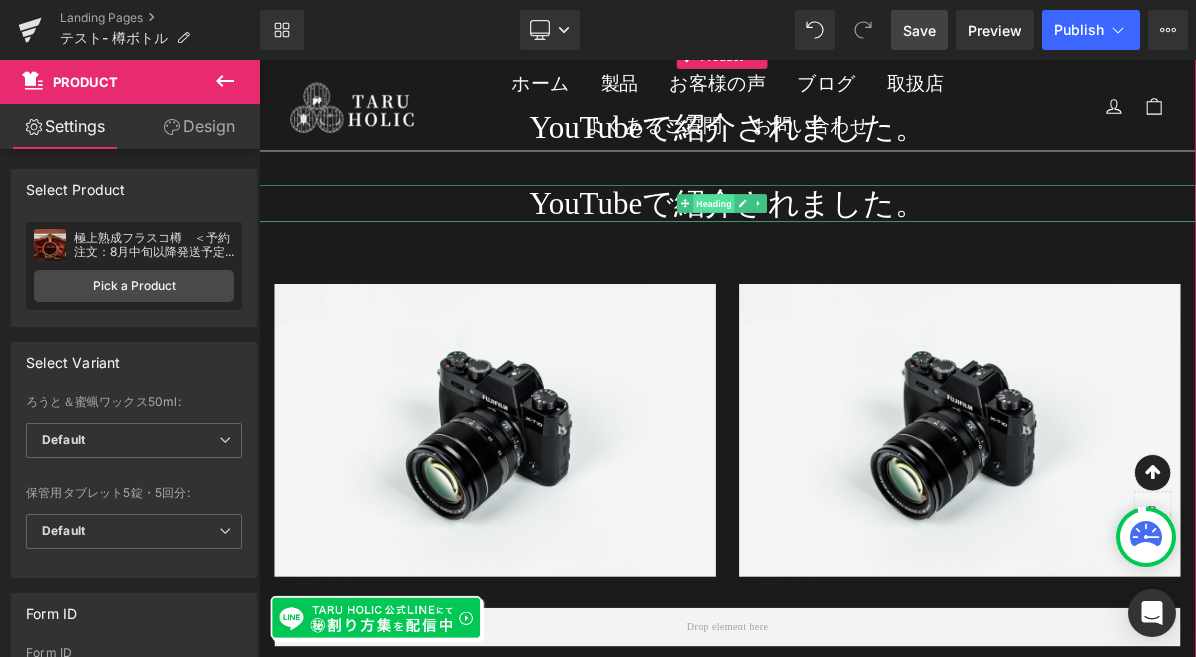 click on "Heading" at bounding box center [846, 245] 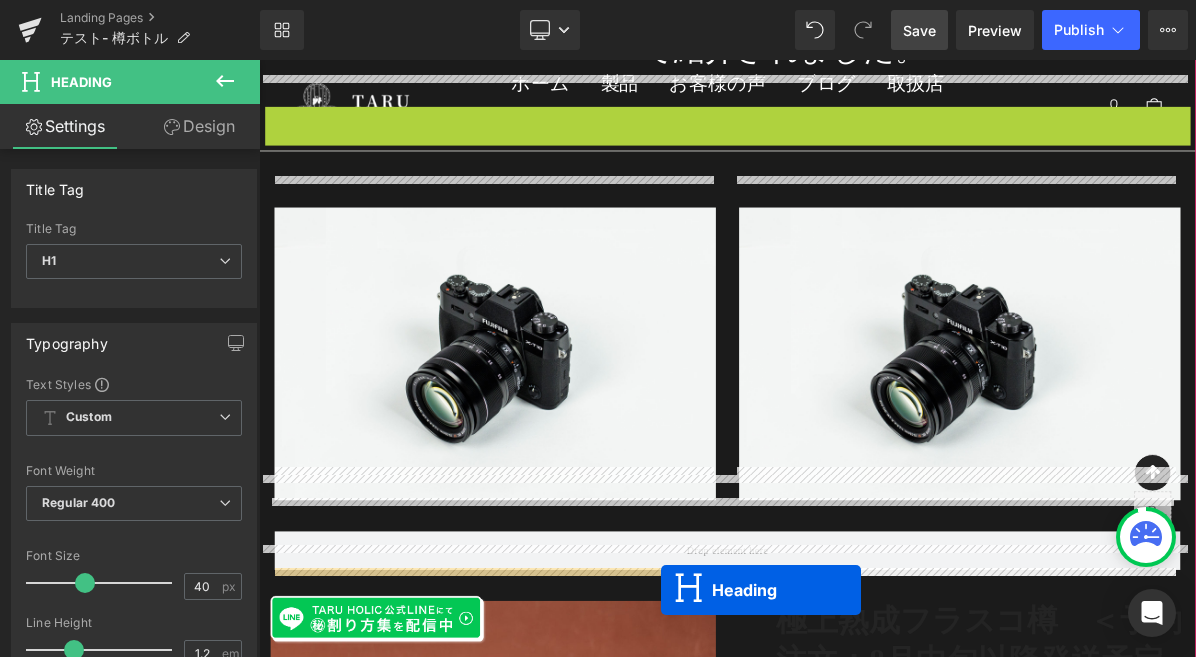 scroll, scrollTop: 5141, scrollLeft: 0, axis: vertical 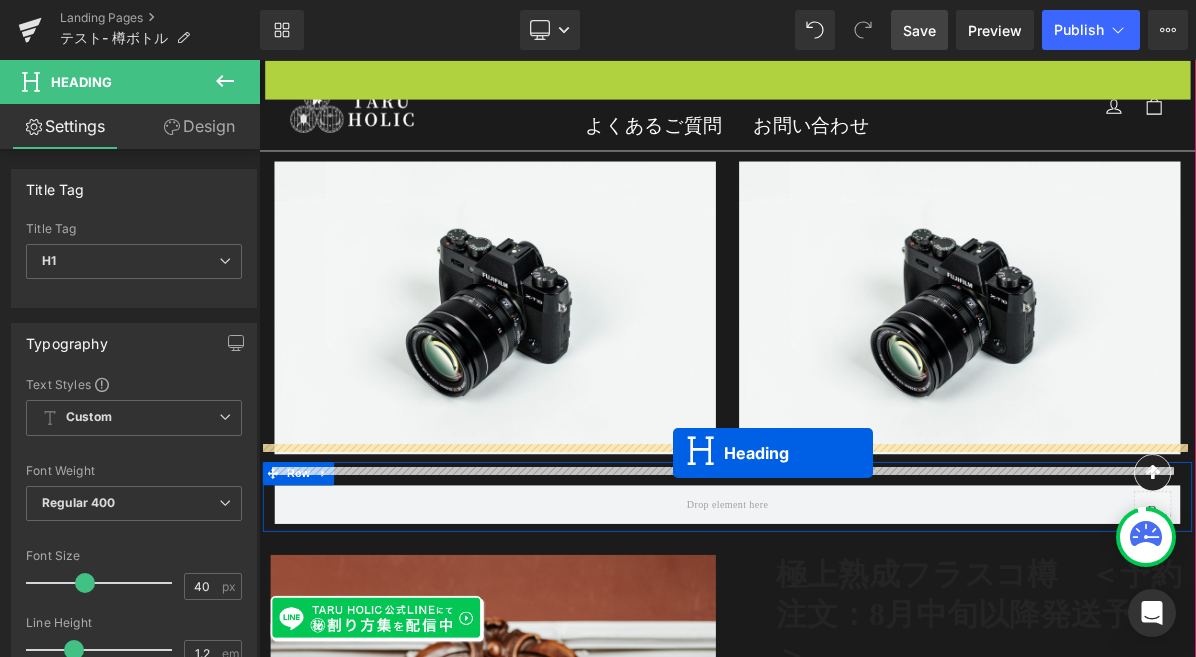 drag, startPoint x: 804, startPoint y: 223, endPoint x: 794, endPoint y: 567, distance: 344.14532 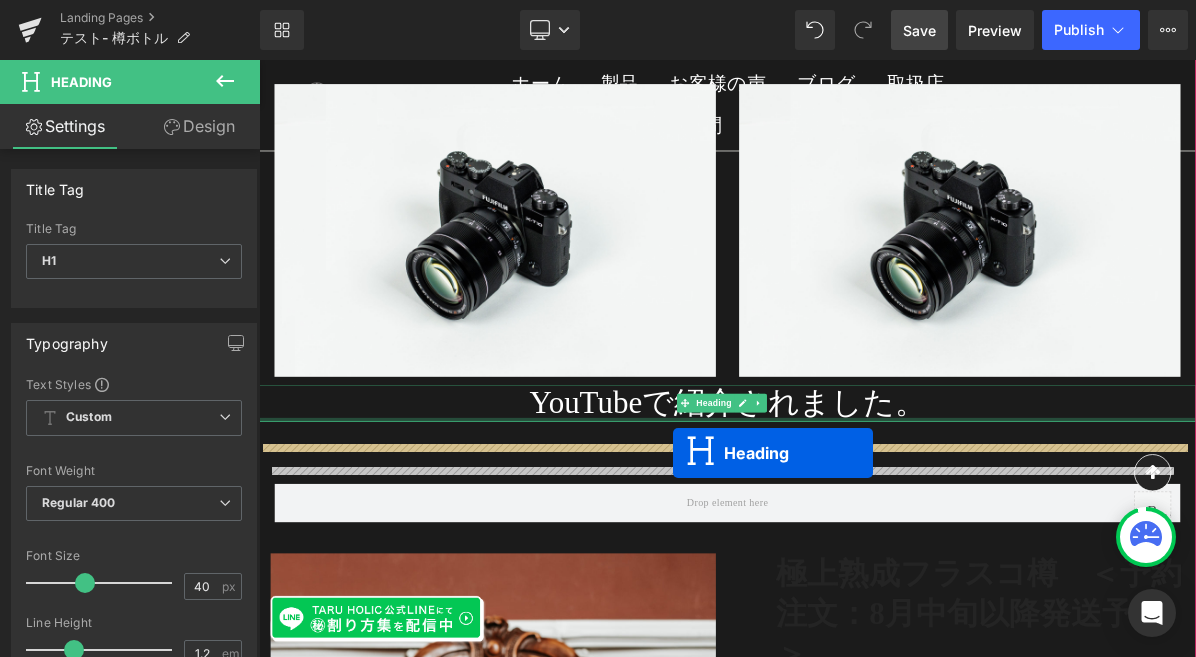 scroll, scrollTop: 5041, scrollLeft: 0, axis: vertical 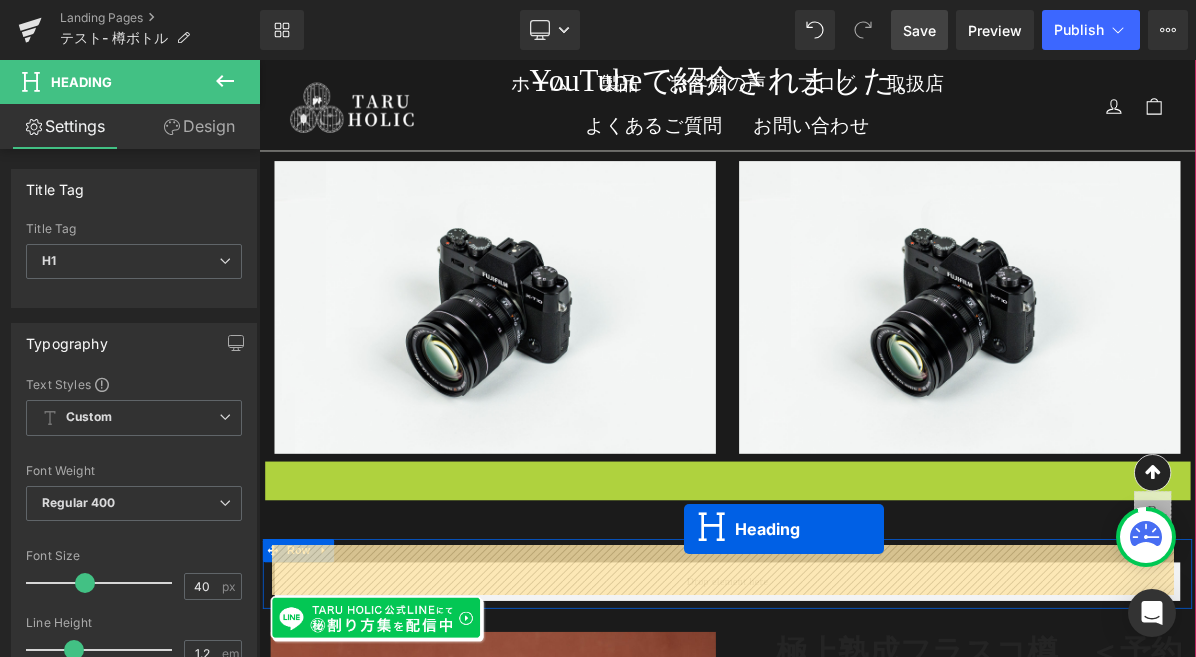 drag, startPoint x: 804, startPoint y: 579, endPoint x: 808, endPoint y: 666, distance: 87.0919 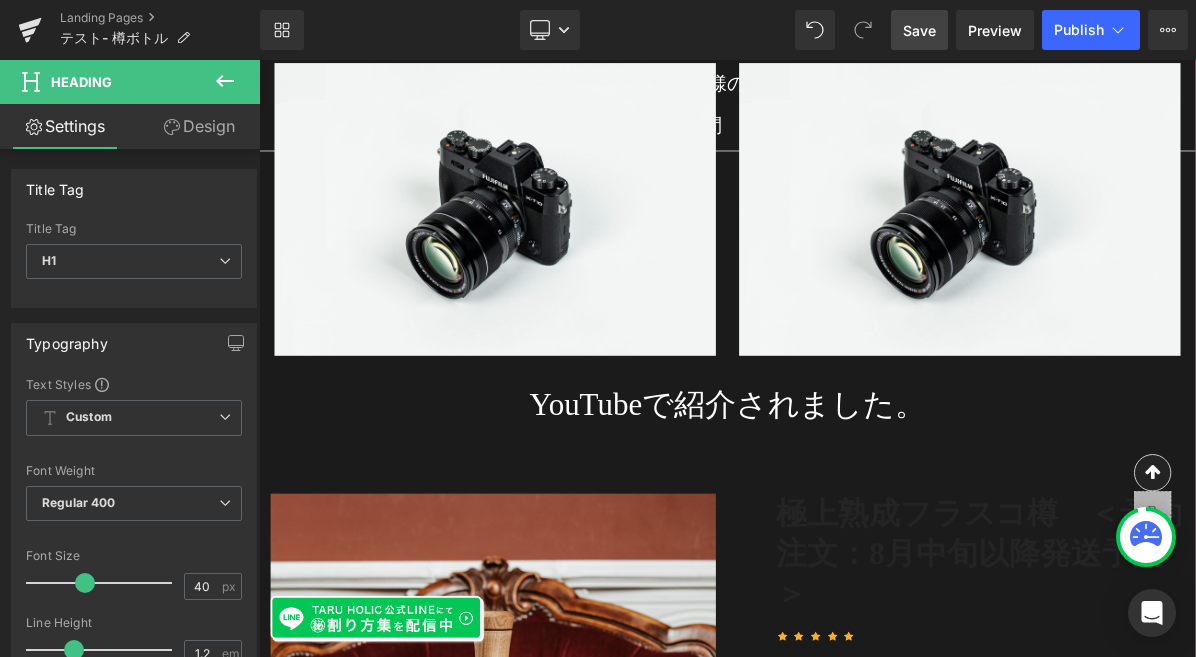 scroll, scrollTop: 5173, scrollLeft: 0, axis: vertical 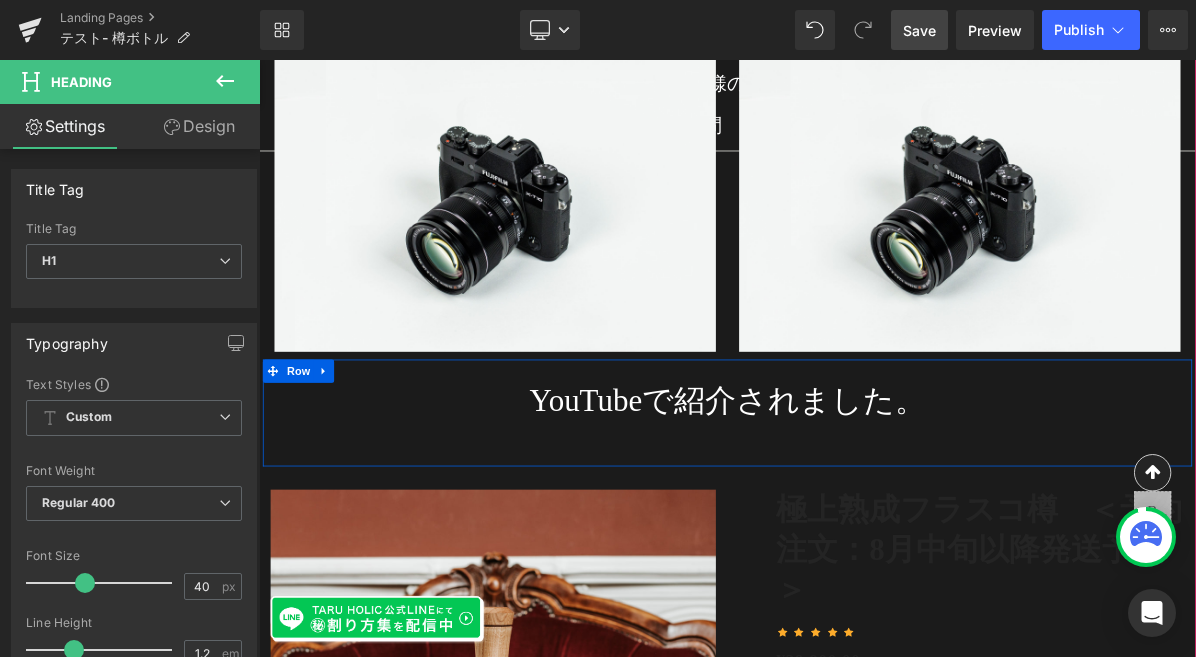 click on "YouTubeで紹介されました。 Heading" at bounding box center [864, 526] 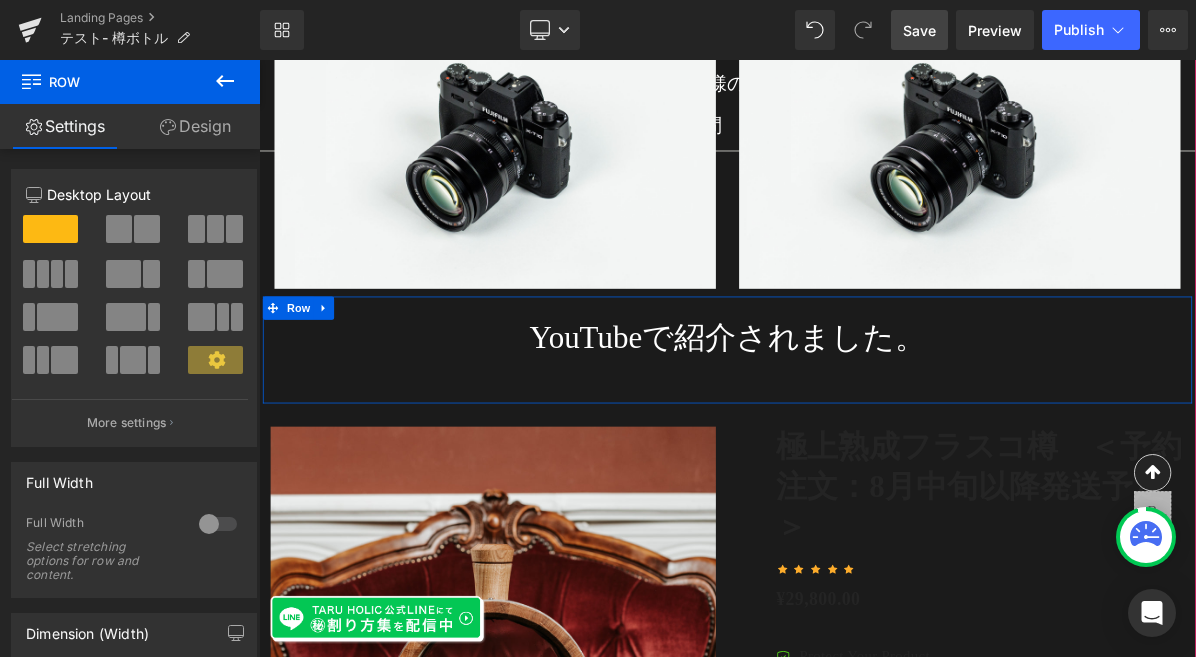 scroll, scrollTop: 5237, scrollLeft: 0, axis: vertical 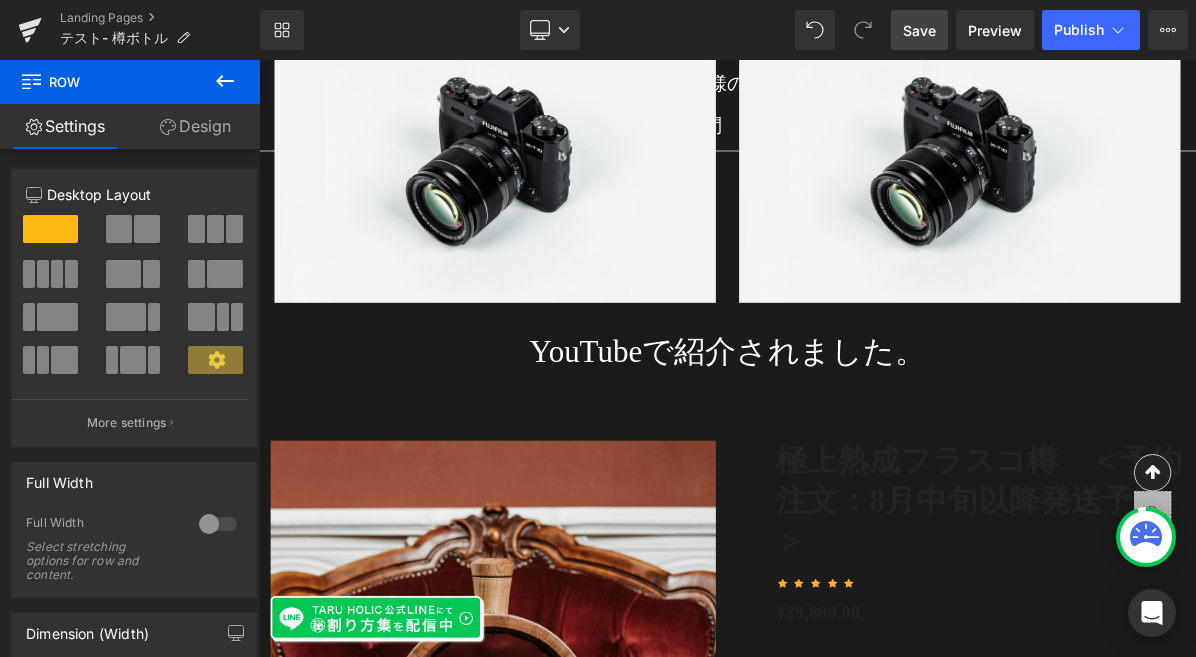 click 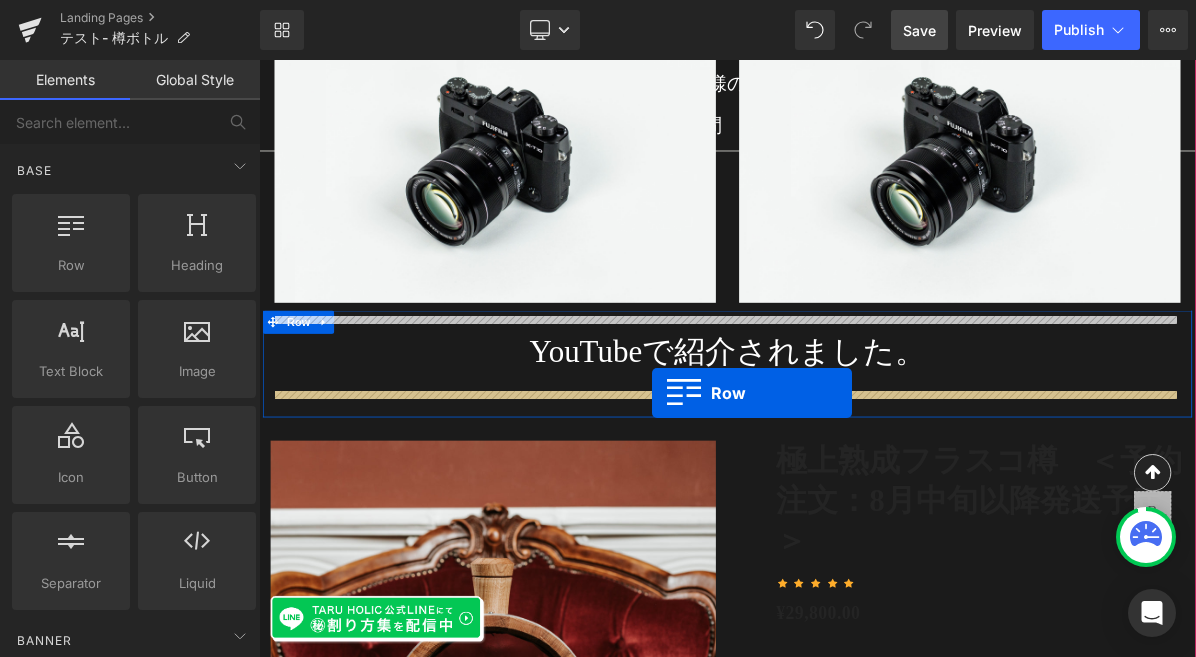drag, startPoint x: 338, startPoint y: 317, endPoint x: 767, endPoint y: 490, distance: 462.5689 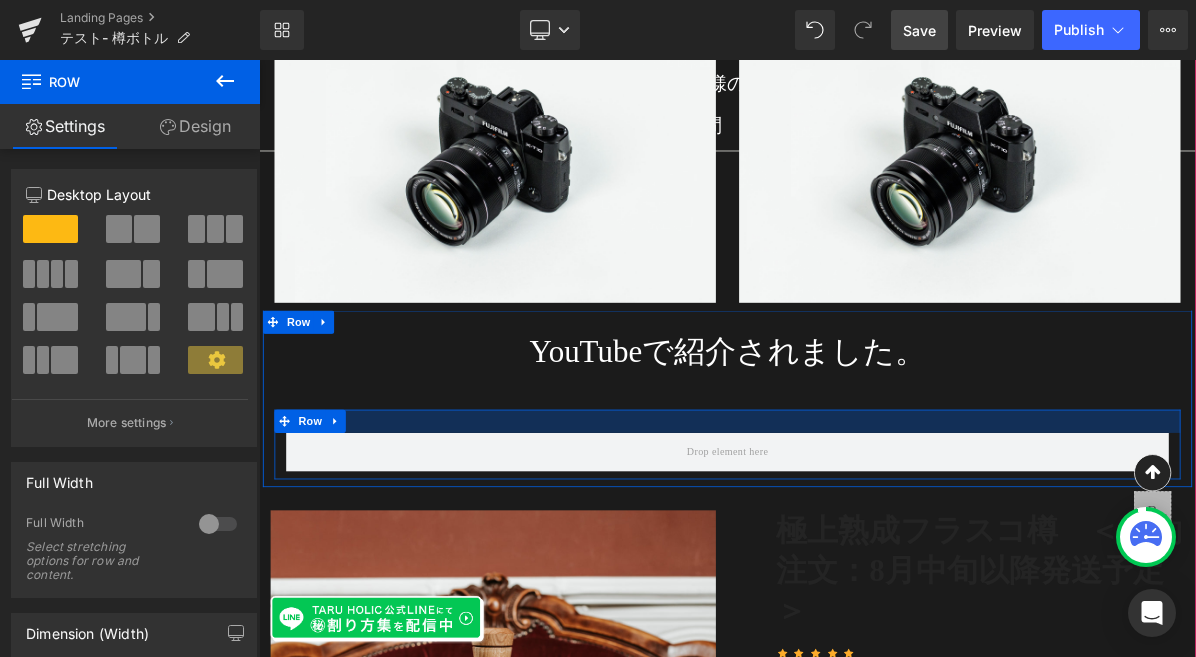 click at bounding box center (864, 526) 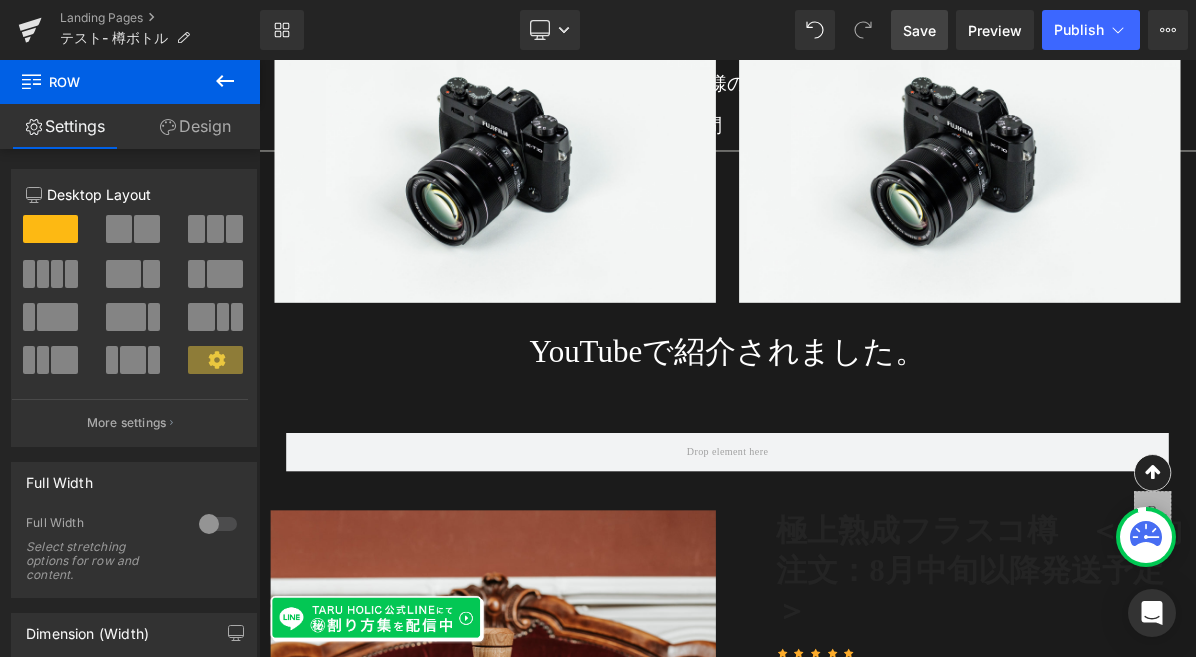 click 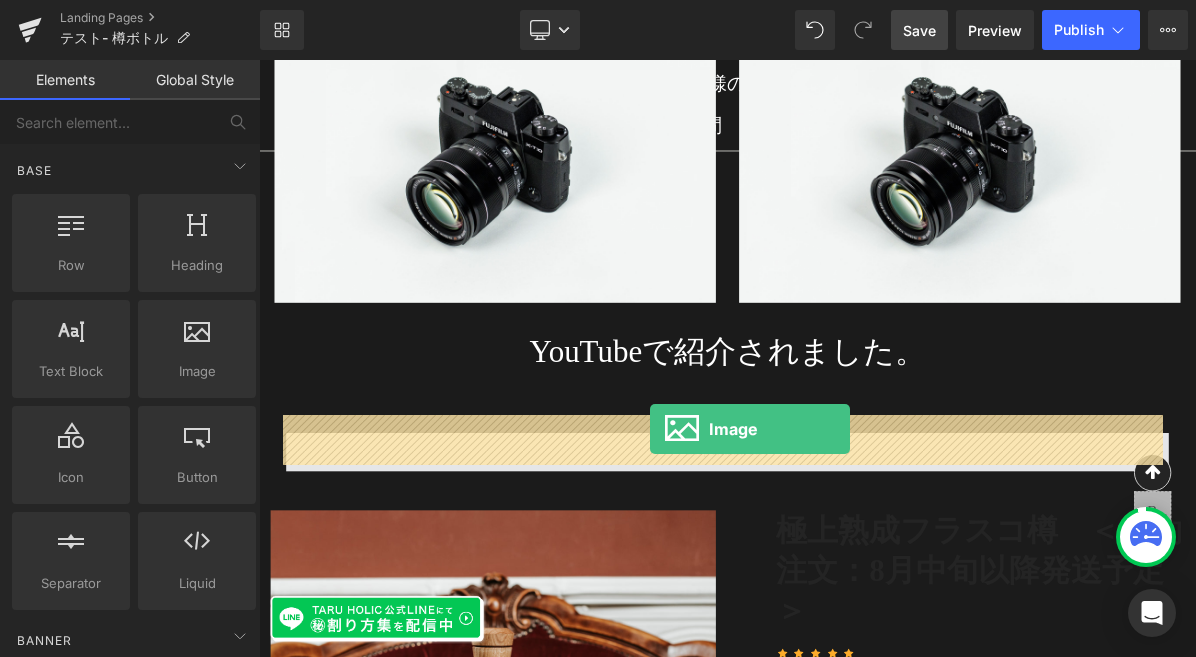 drag, startPoint x: 446, startPoint y: 425, endPoint x: 764, endPoint y: 536, distance: 336.81598 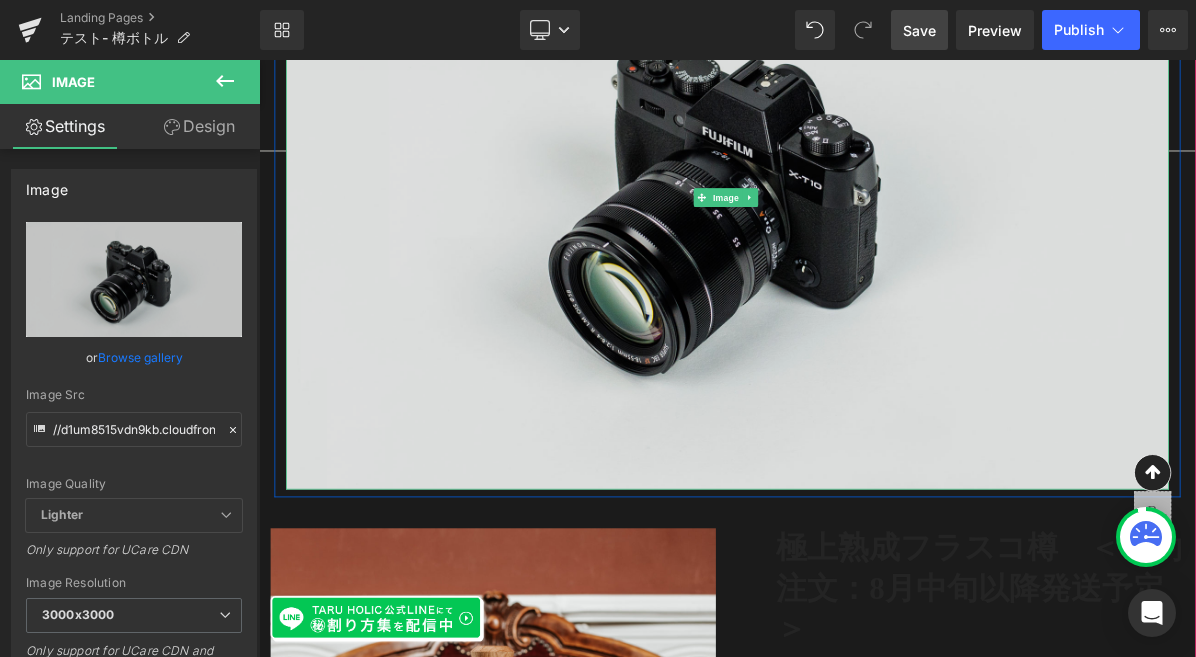 scroll, scrollTop: 5937, scrollLeft: 0, axis: vertical 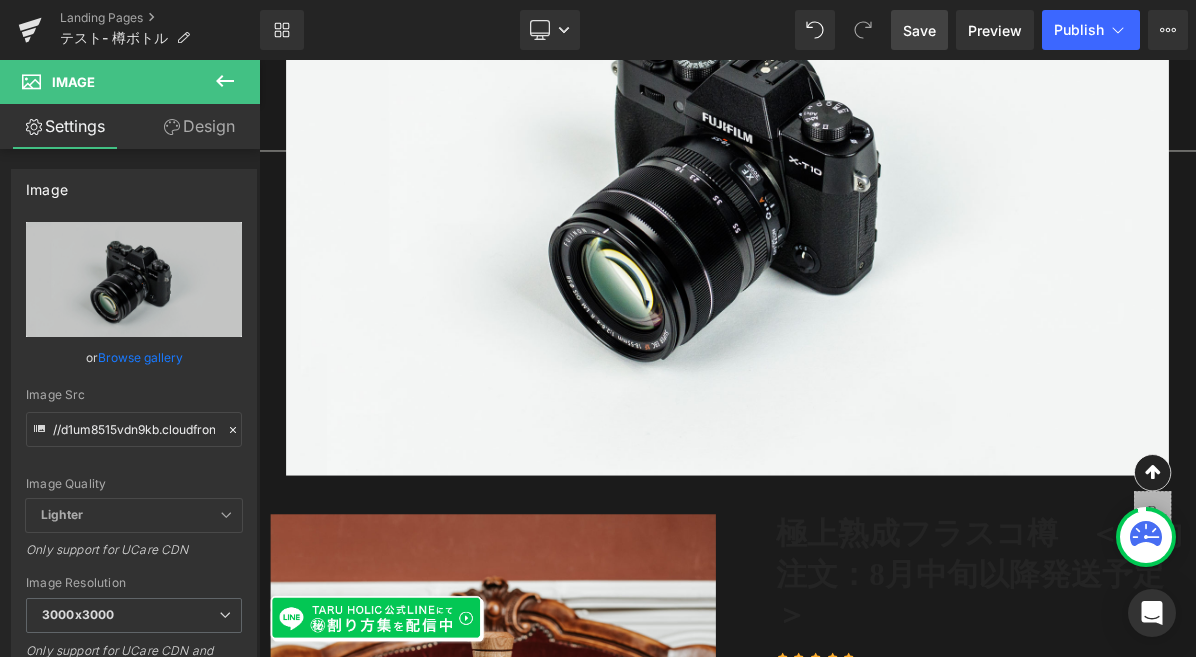 click 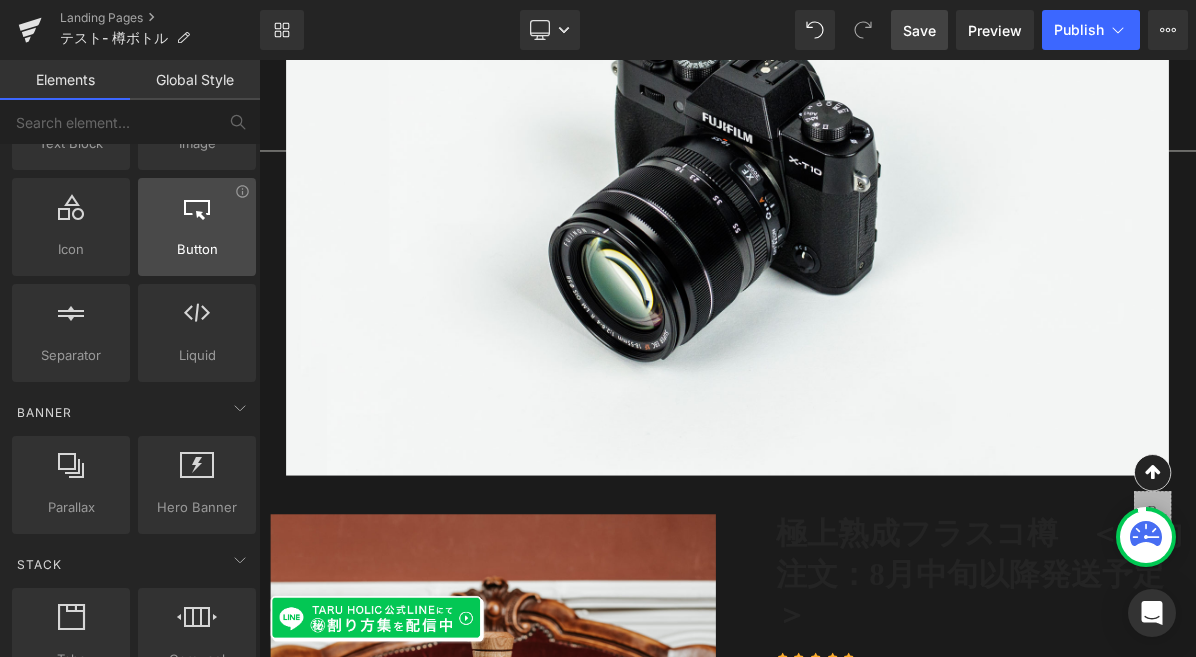 scroll, scrollTop: 304, scrollLeft: 0, axis: vertical 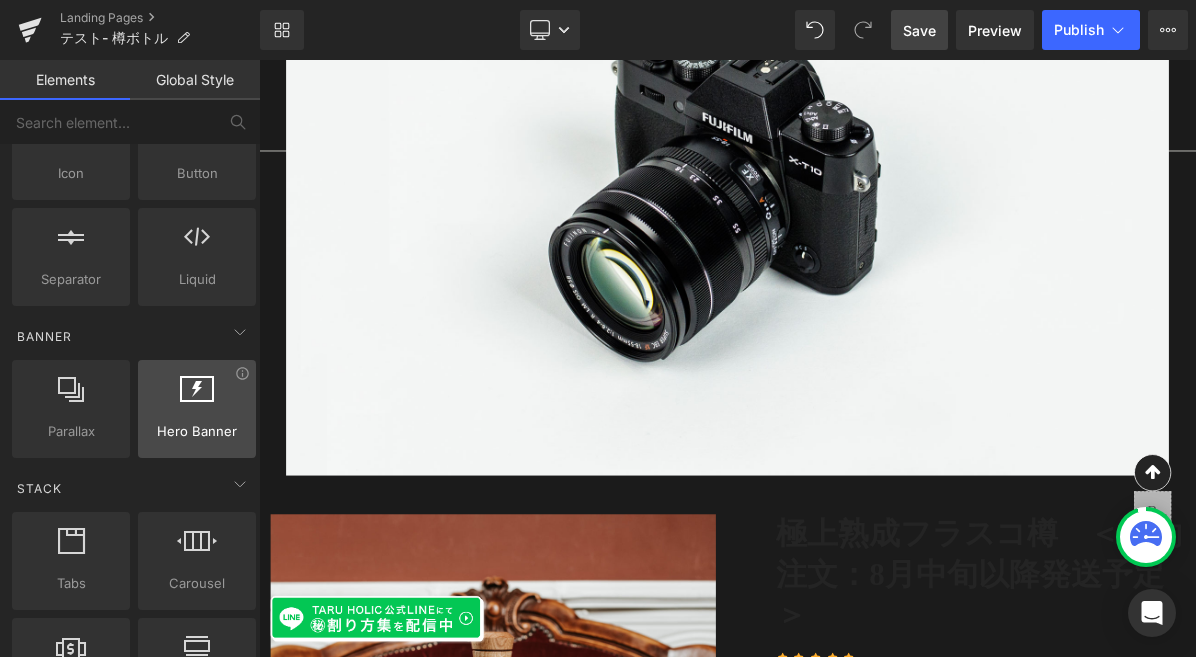 click at bounding box center [197, 398] 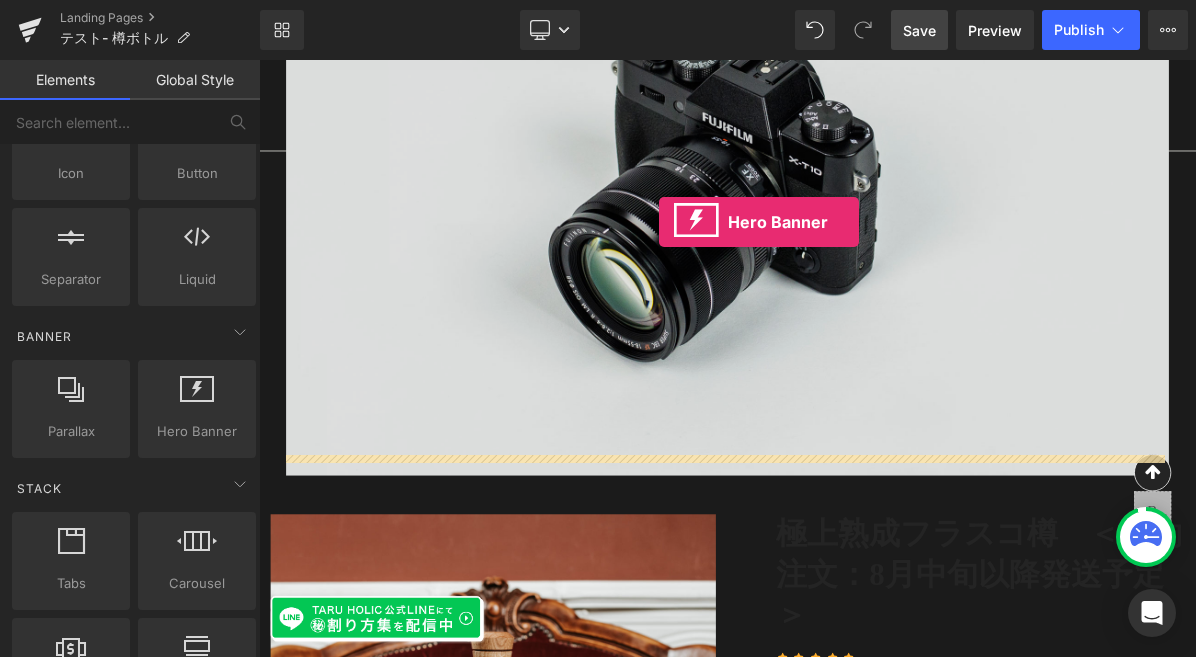 drag, startPoint x: 444, startPoint y: 455, endPoint x: 776, endPoint y: 269, distance: 380.55222 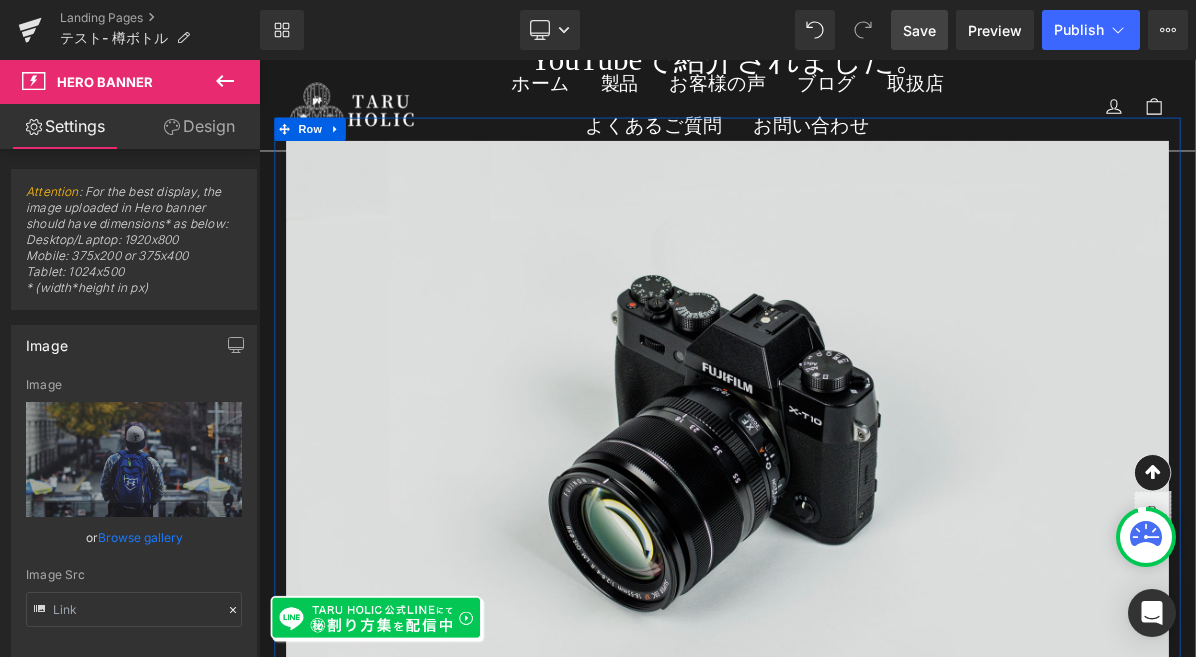 scroll, scrollTop: 5421, scrollLeft: 0, axis: vertical 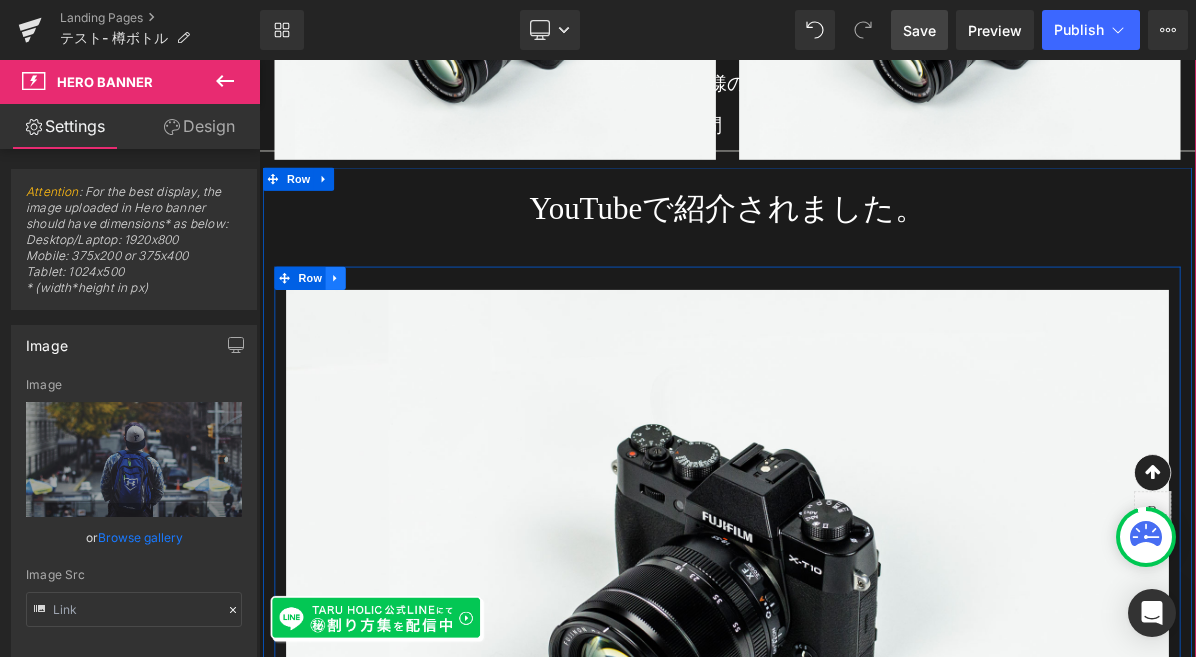 click 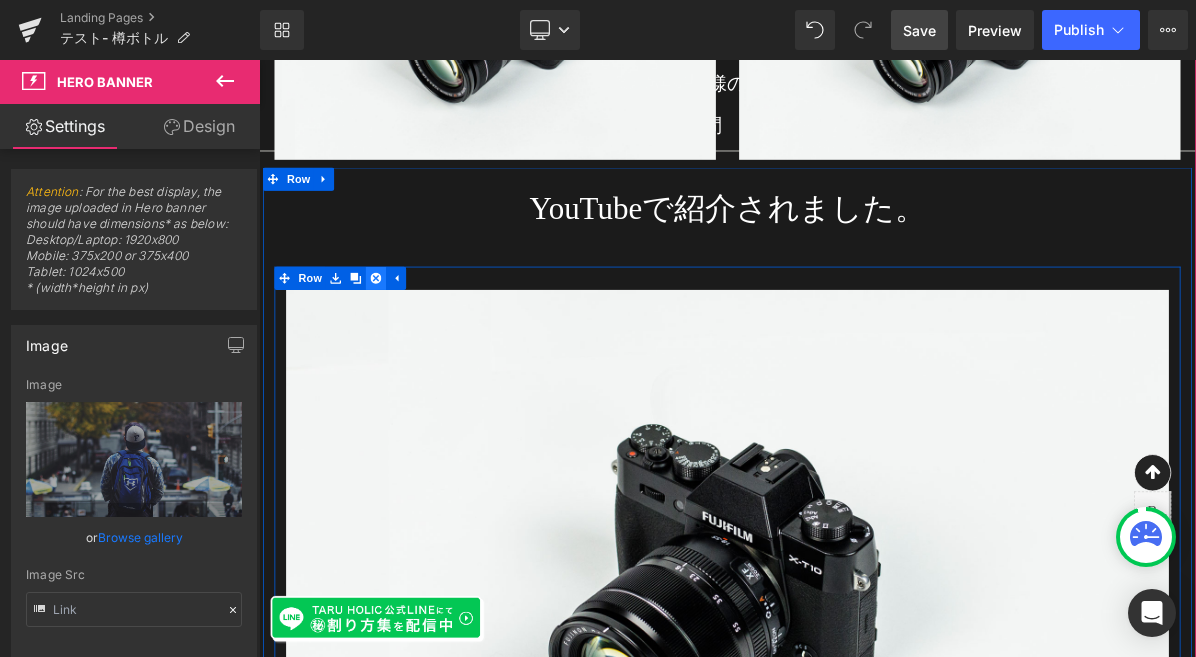 click 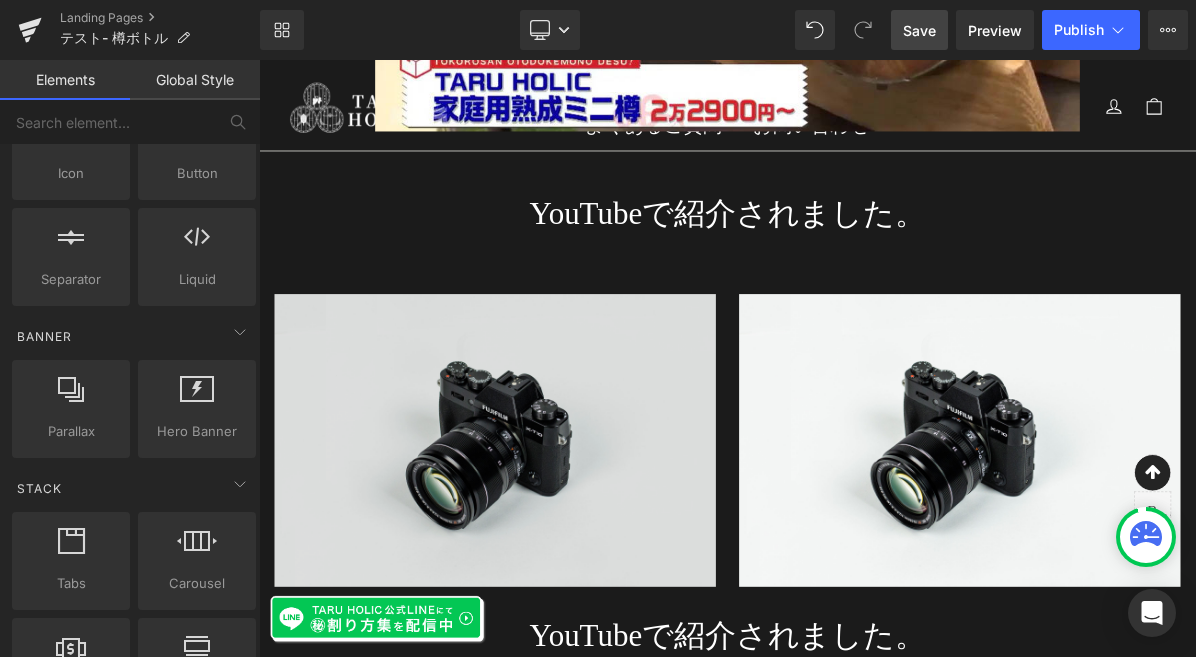 scroll, scrollTop: 4941, scrollLeft: 0, axis: vertical 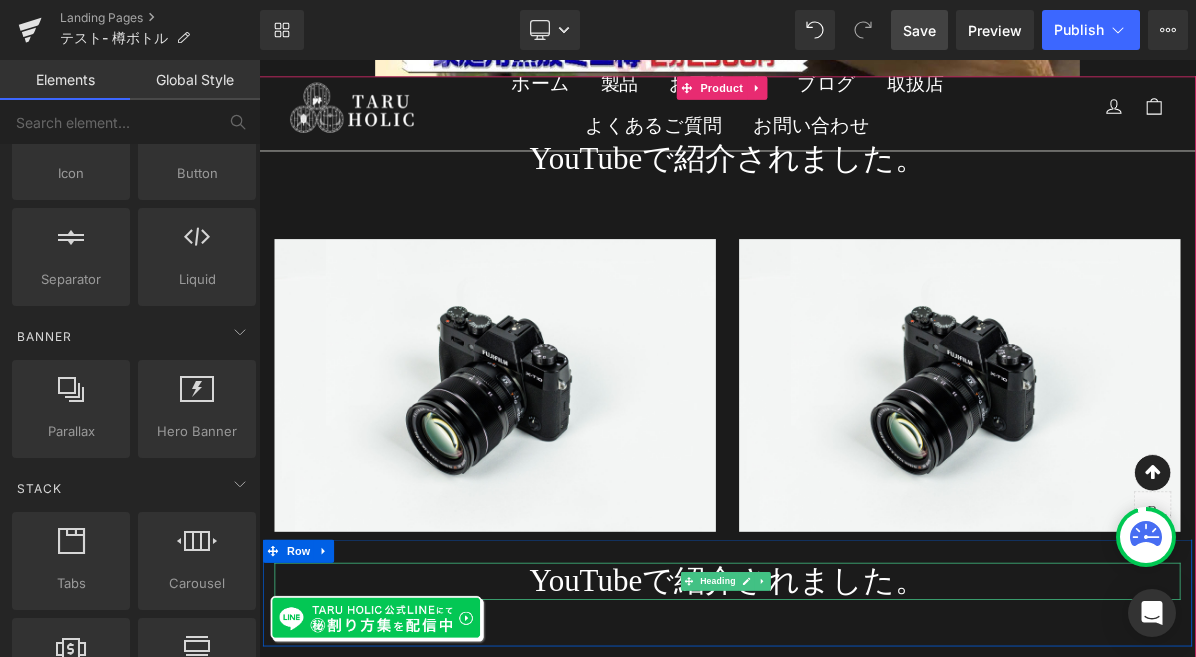 click on "YouTubeで紹介されました。" at bounding box center (864, 733) 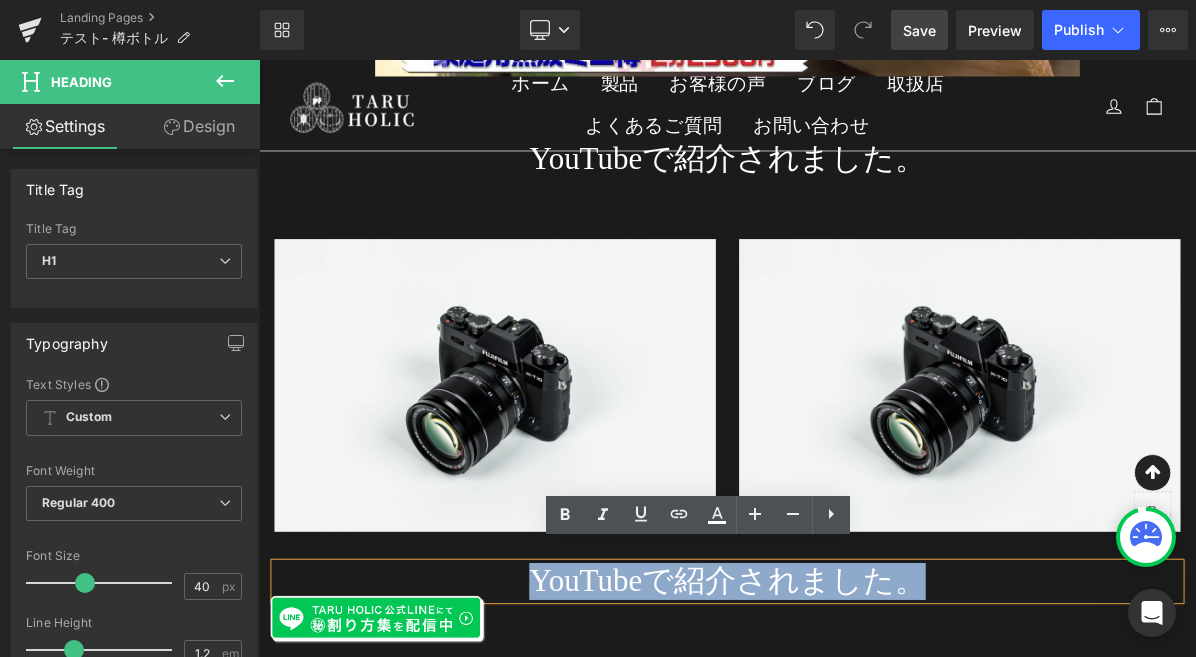 paste 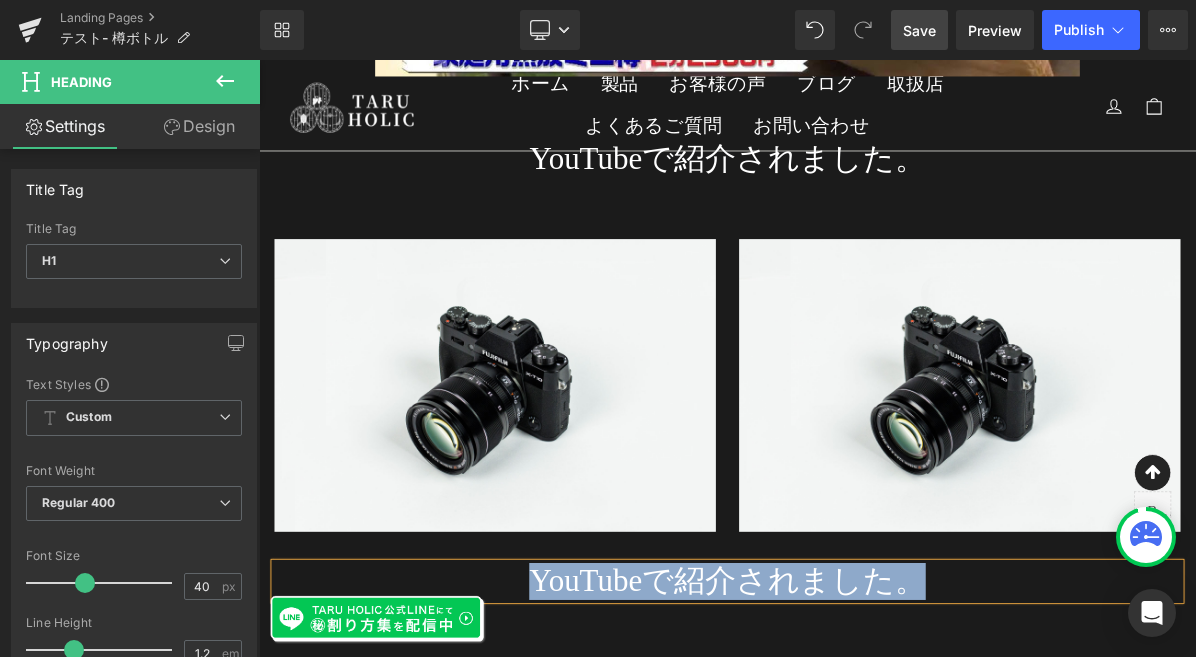 type 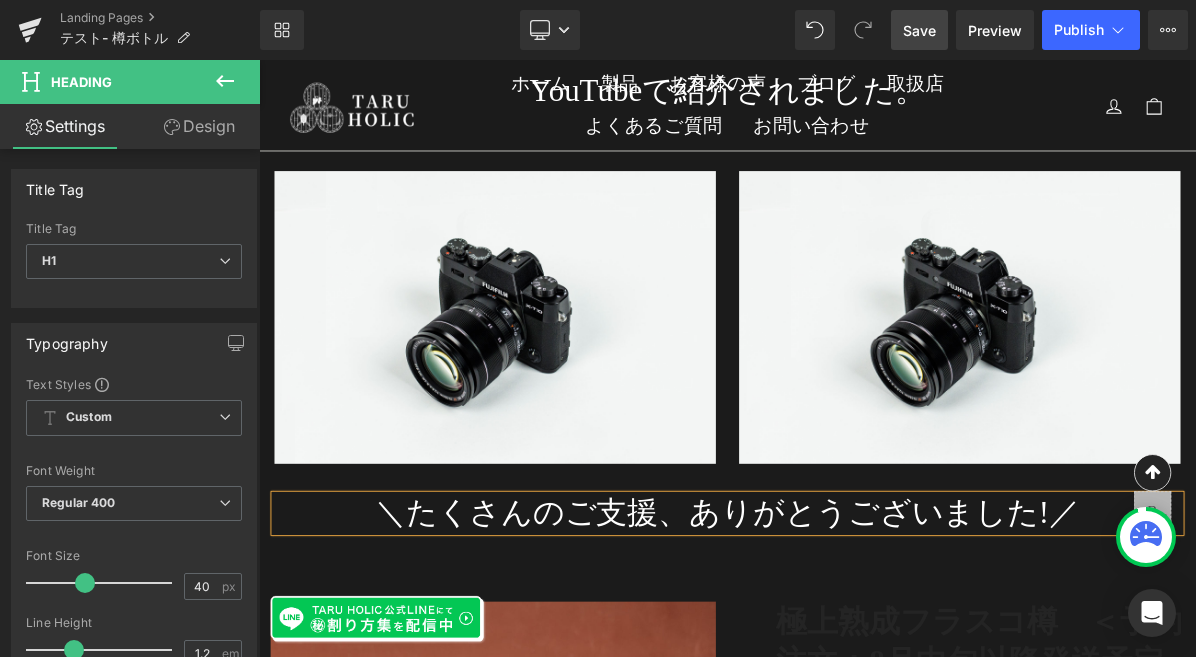 scroll, scrollTop: 5265, scrollLeft: 0, axis: vertical 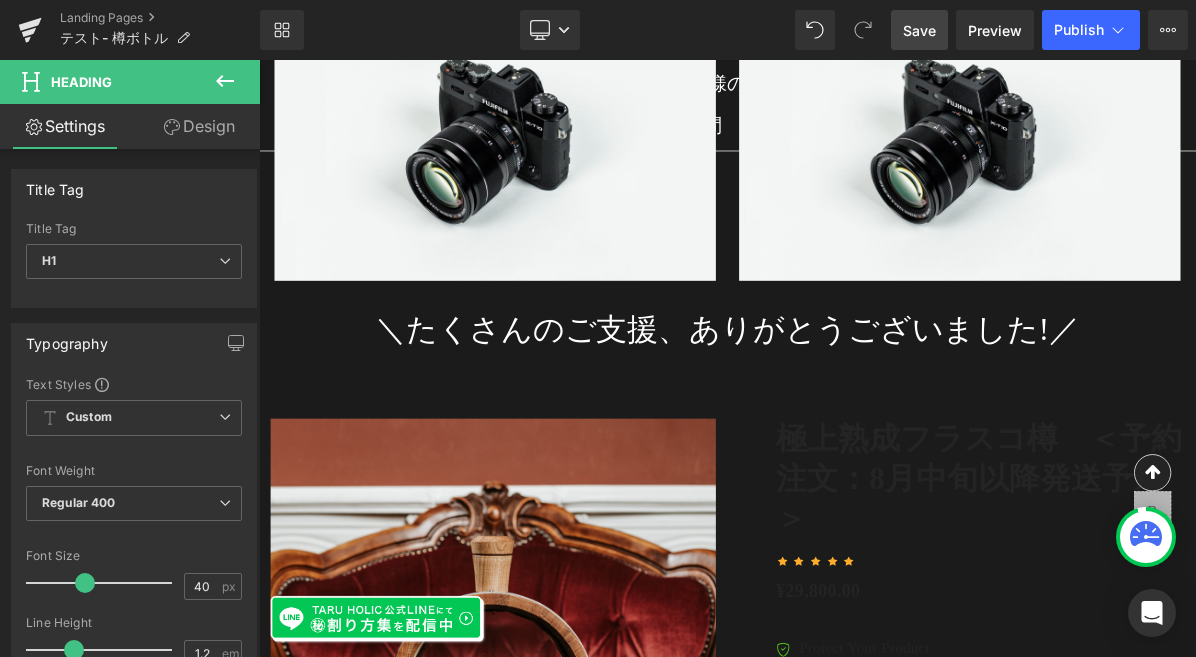 click 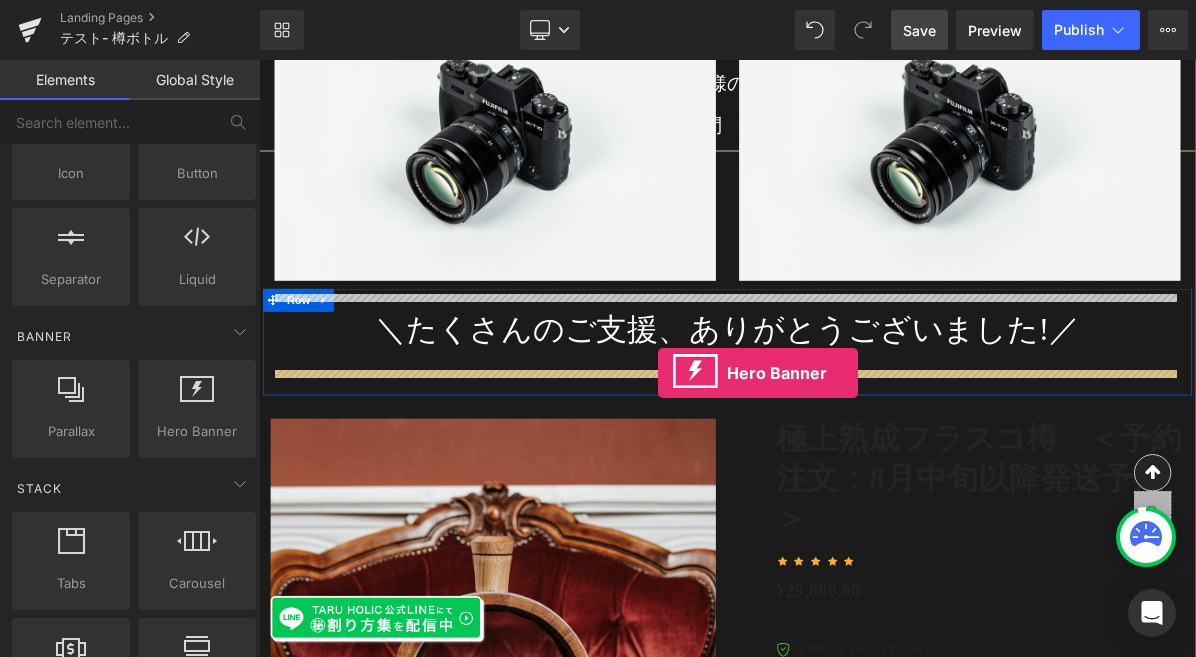 drag, startPoint x: 452, startPoint y: 456, endPoint x: 774, endPoint y: 464, distance: 322.09937 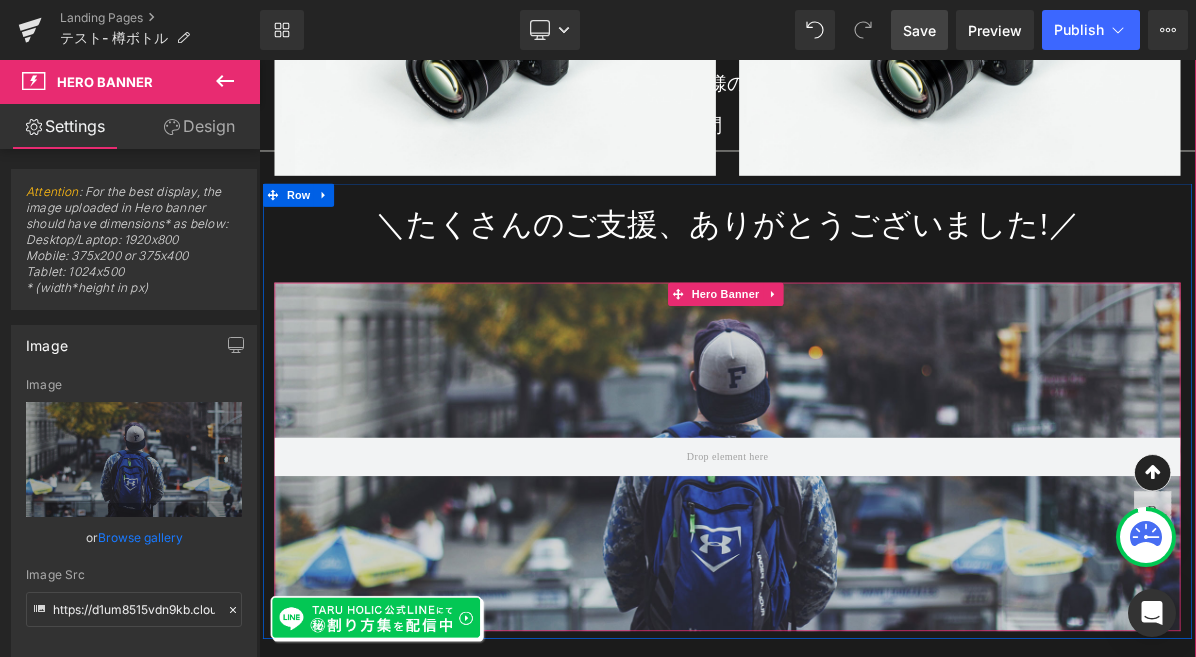 scroll, scrollTop: 5441, scrollLeft: 0, axis: vertical 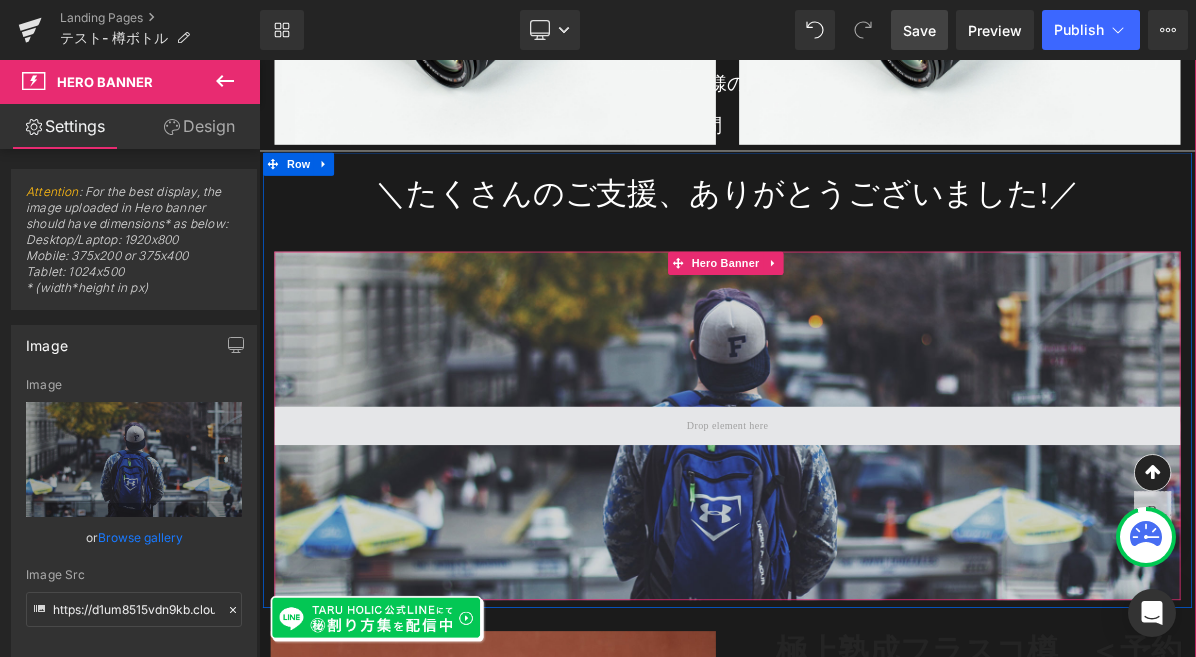 click at bounding box center [863, 532] 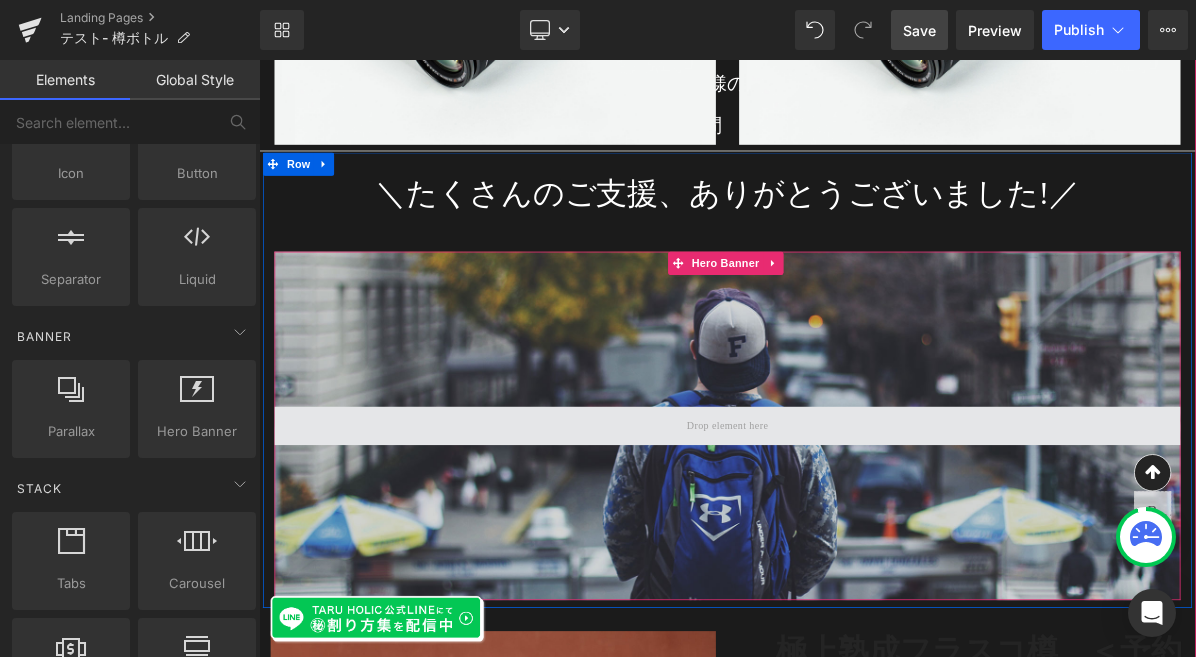 click at bounding box center (863, 532) 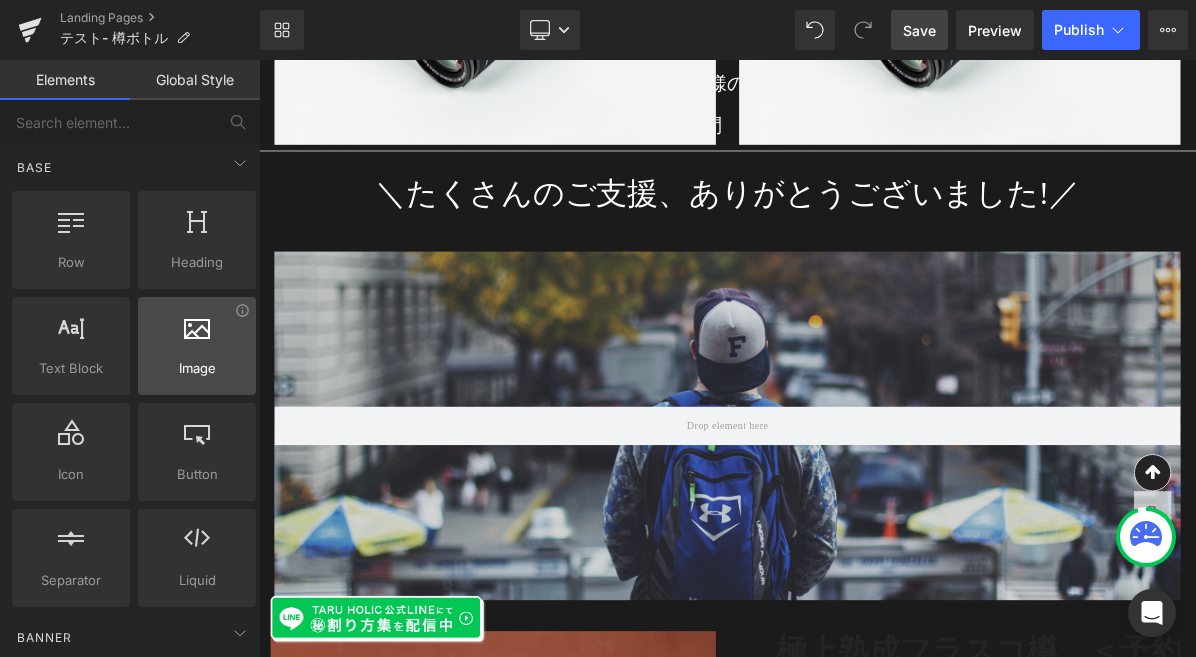 scroll, scrollTop: 0, scrollLeft: 0, axis: both 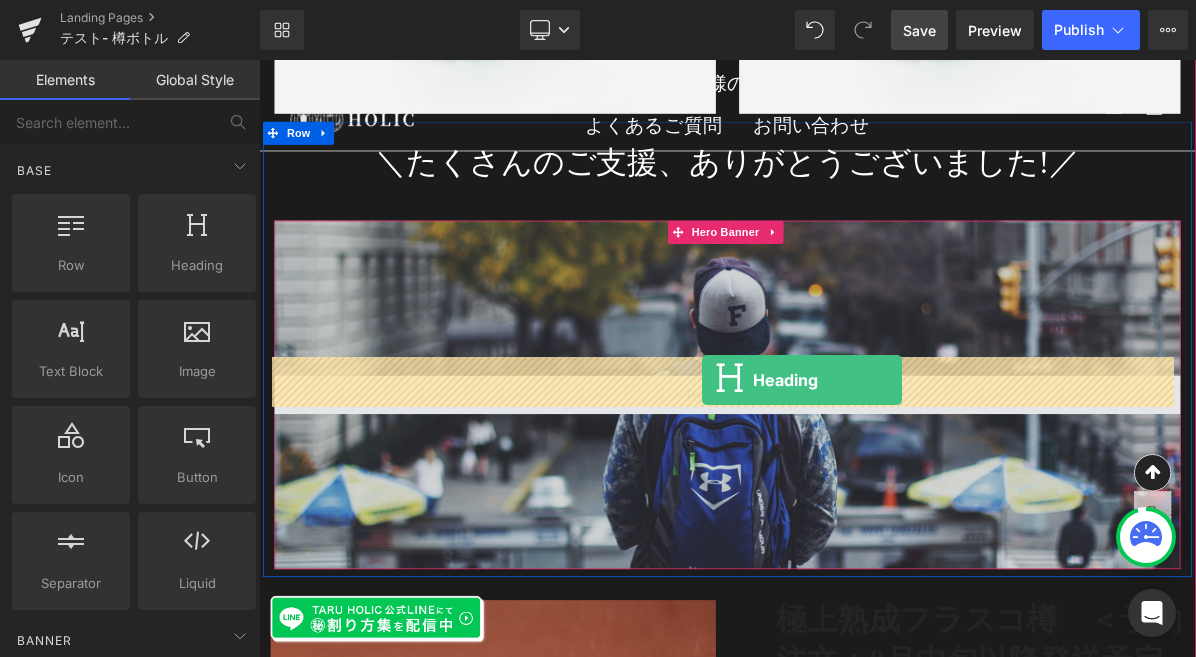 drag, startPoint x: 439, startPoint y: 316, endPoint x: 831, endPoint y: 473, distance: 422.27124 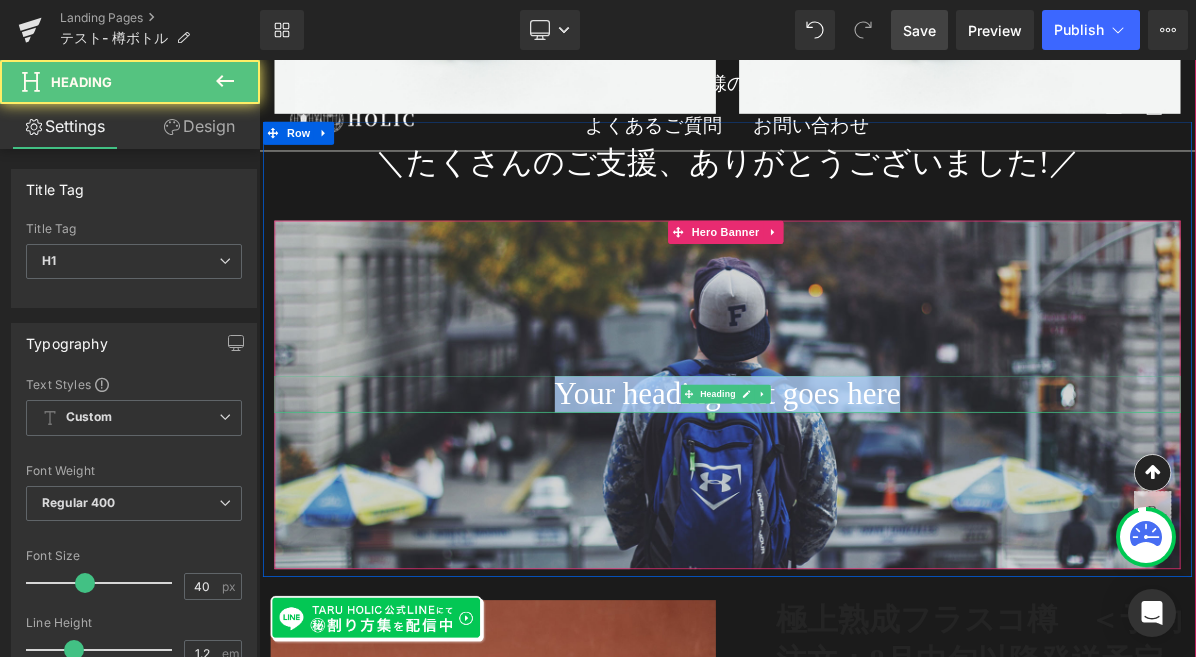 drag, startPoint x: 613, startPoint y: 479, endPoint x: 1188, endPoint y: 472, distance: 575.0426 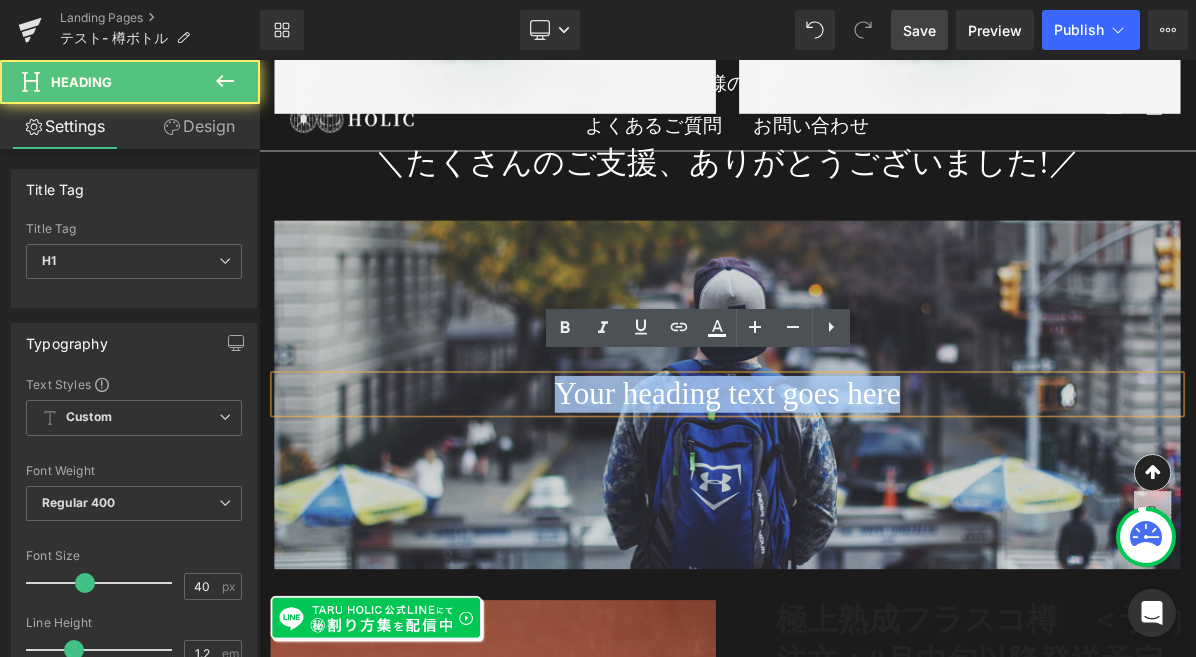 paste 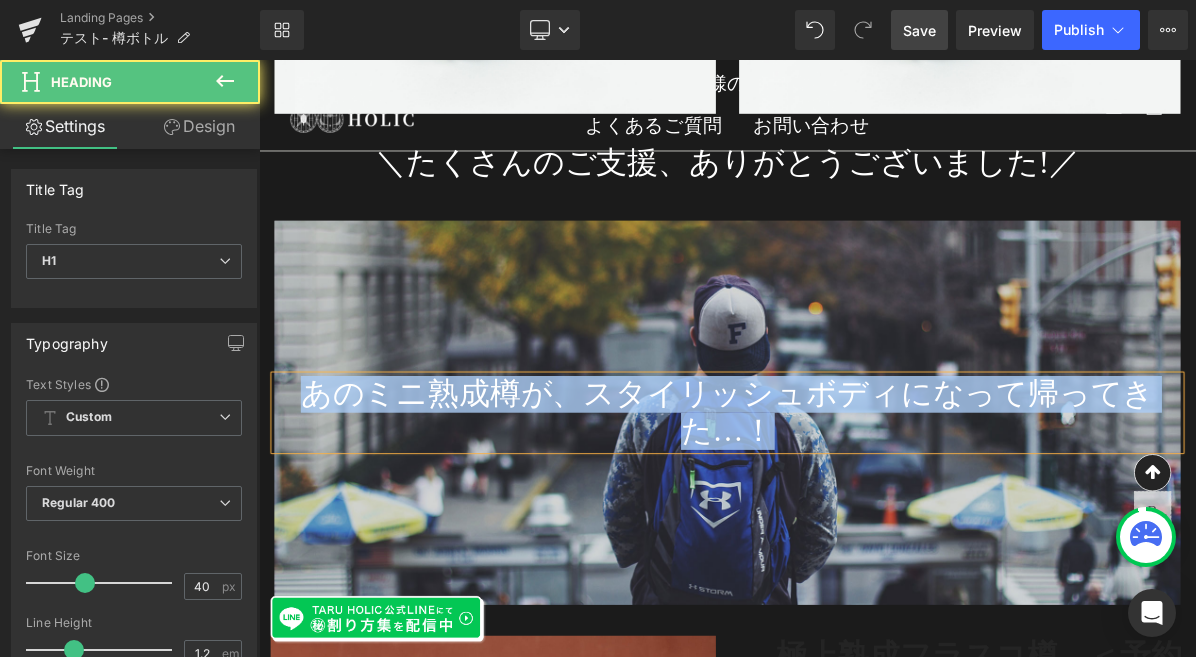 drag, startPoint x: 962, startPoint y: 511, endPoint x: 254, endPoint y: 463, distance: 709.62524 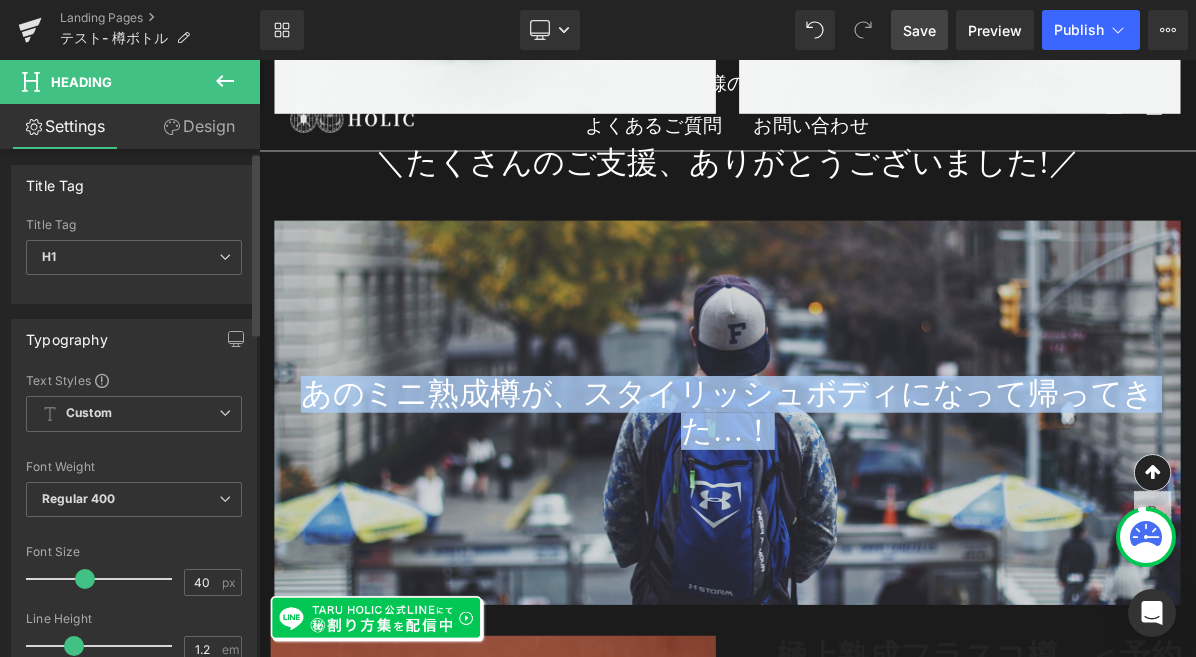 scroll, scrollTop: 8, scrollLeft: 0, axis: vertical 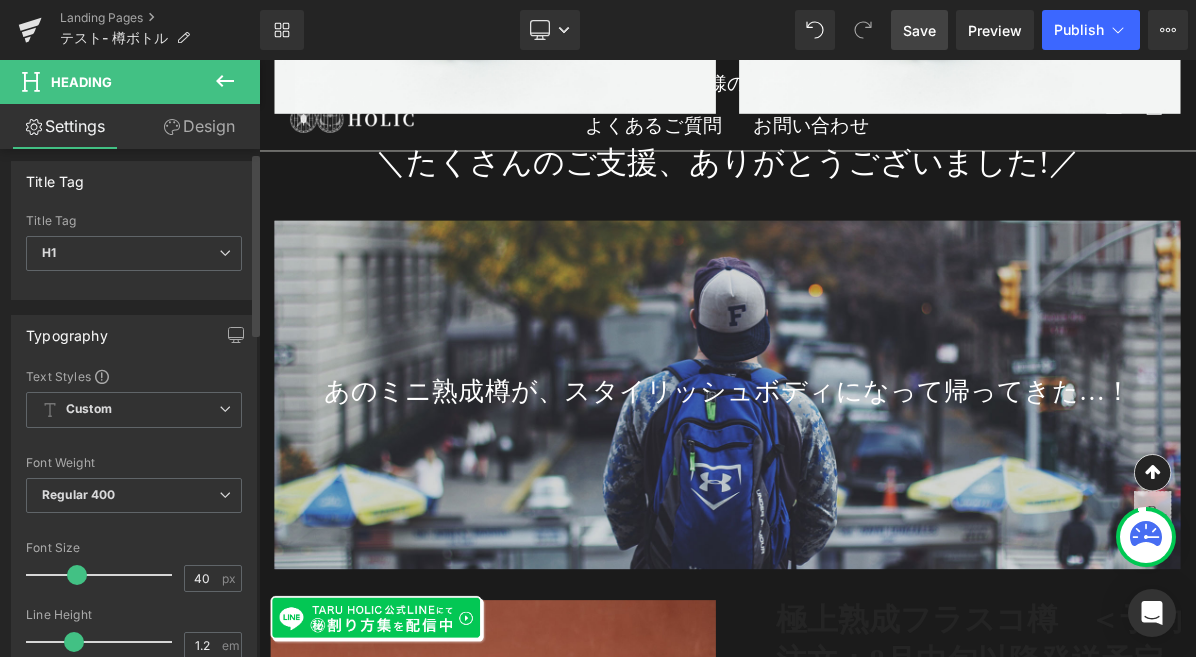 click at bounding box center [77, 575] 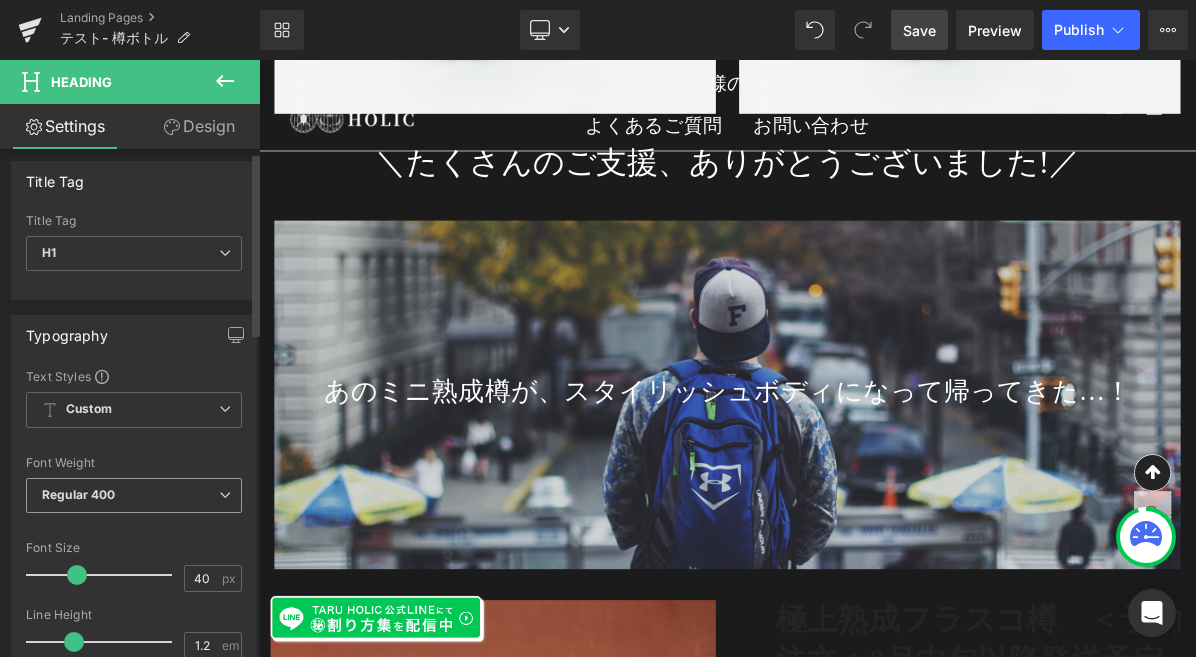 click on "Regular 400" at bounding box center (134, 495) 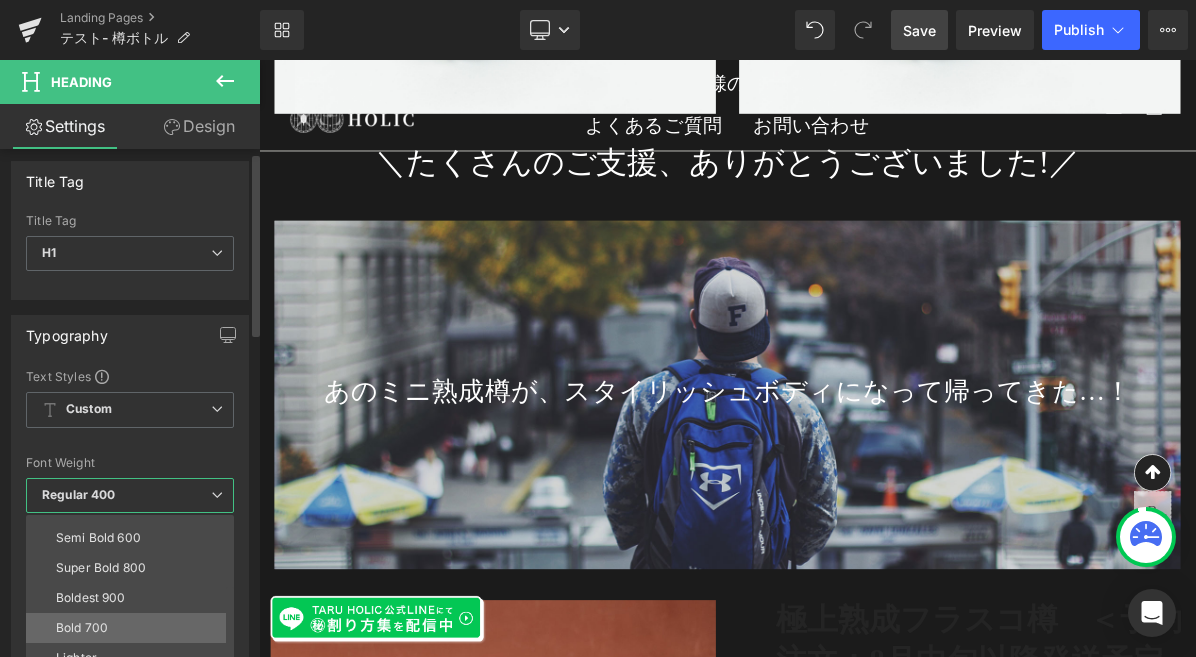 scroll, scrollTop: 144, scrollLeft: 0, axis: vertical 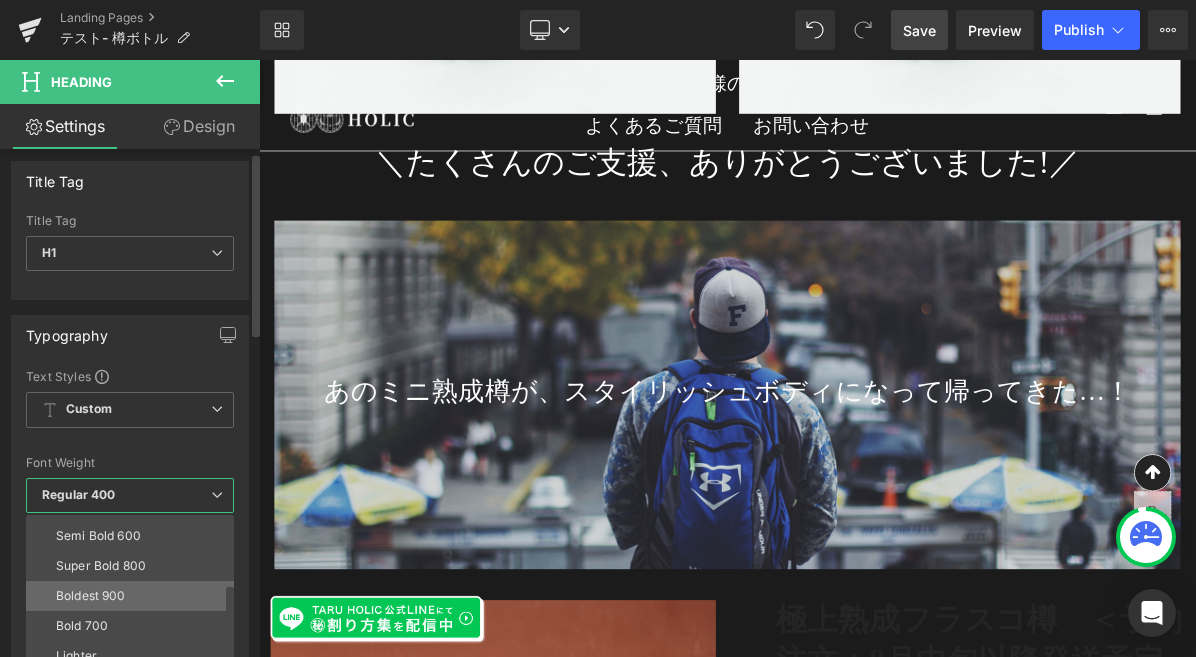 click on "Boldest 900" at bounding box center [134, 596] 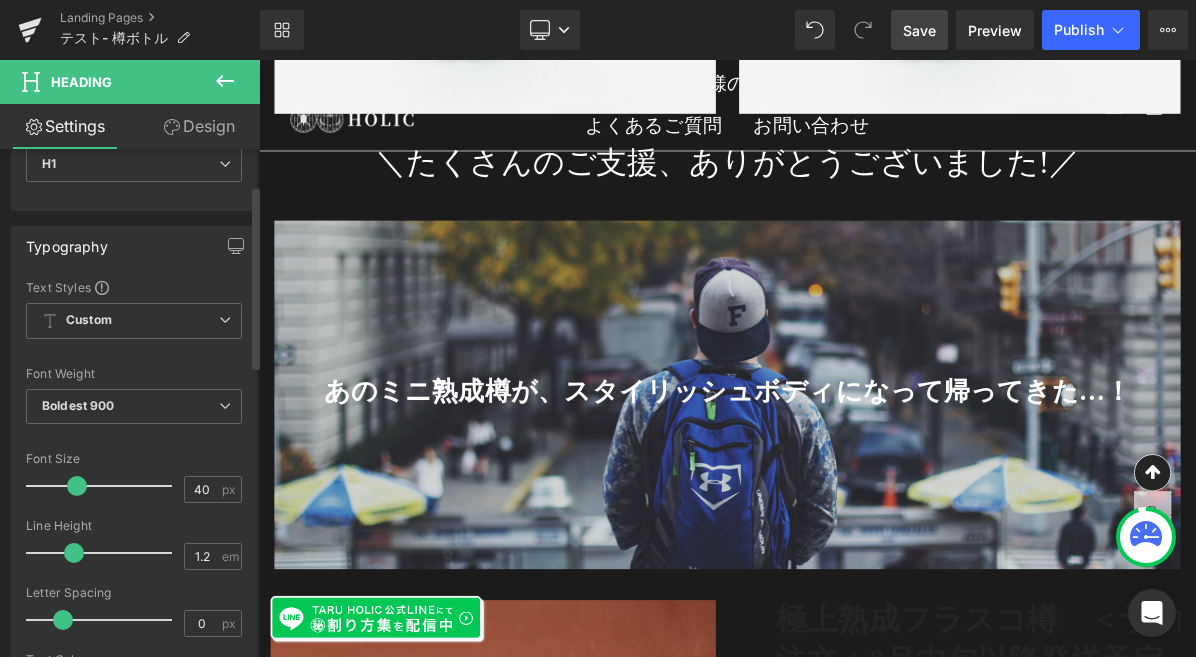 scroll, scrollTop: 100, scrollLeft: 0, axis: vertical 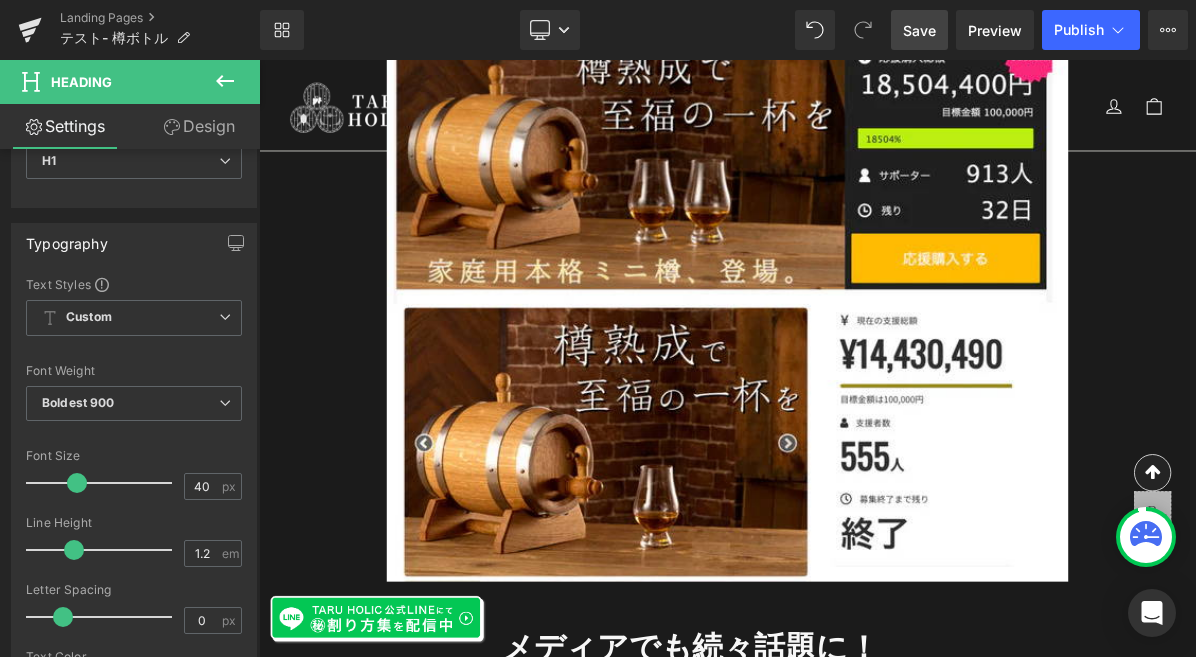 click on "Save" at bounding box center [919, 30] 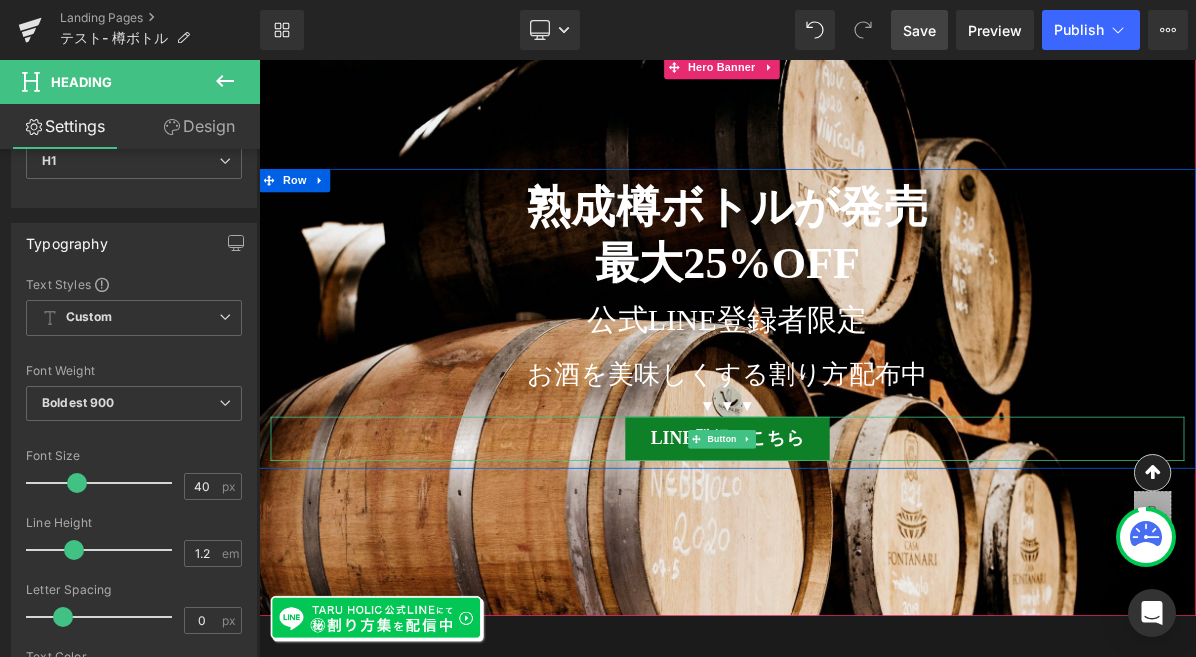 scroll, scrollTop: 692, scrollLeft: 0, axis: vertical 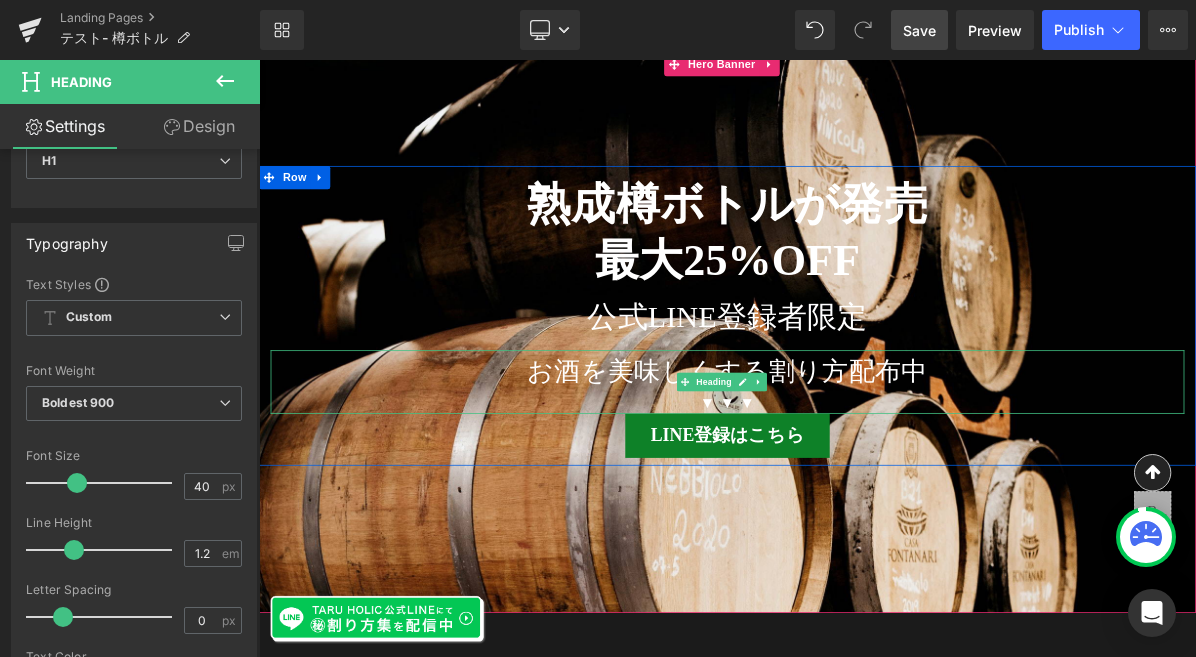 click on "お酒を美味しくする割り方配布中" at bounding box center [864, 462] 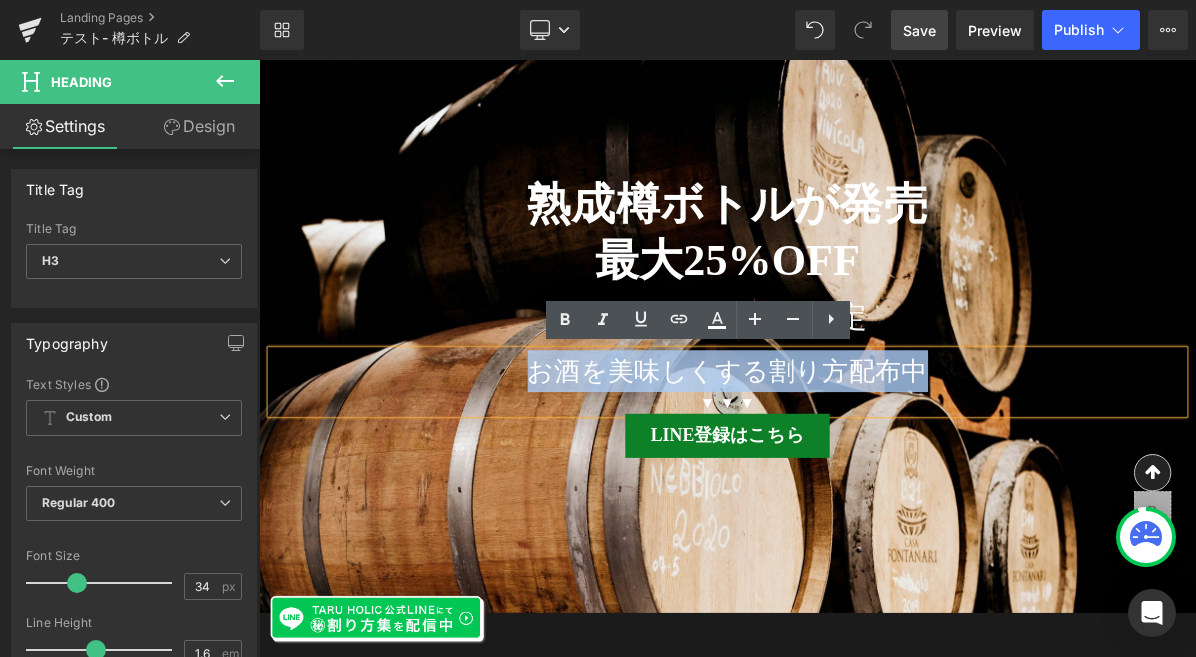 drag, startPoint x: 1103, startPoint y: 463, endPoint x: 608, endPoint y: 465, distance: 495.00403 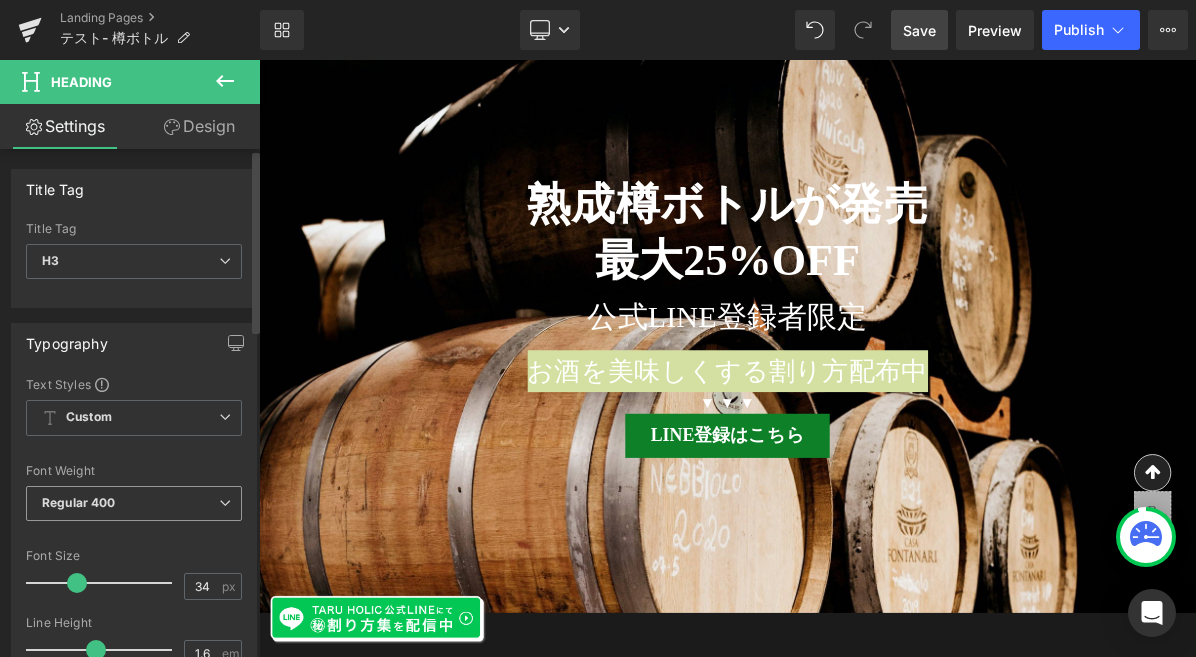 click at bounding box center [225, 503] 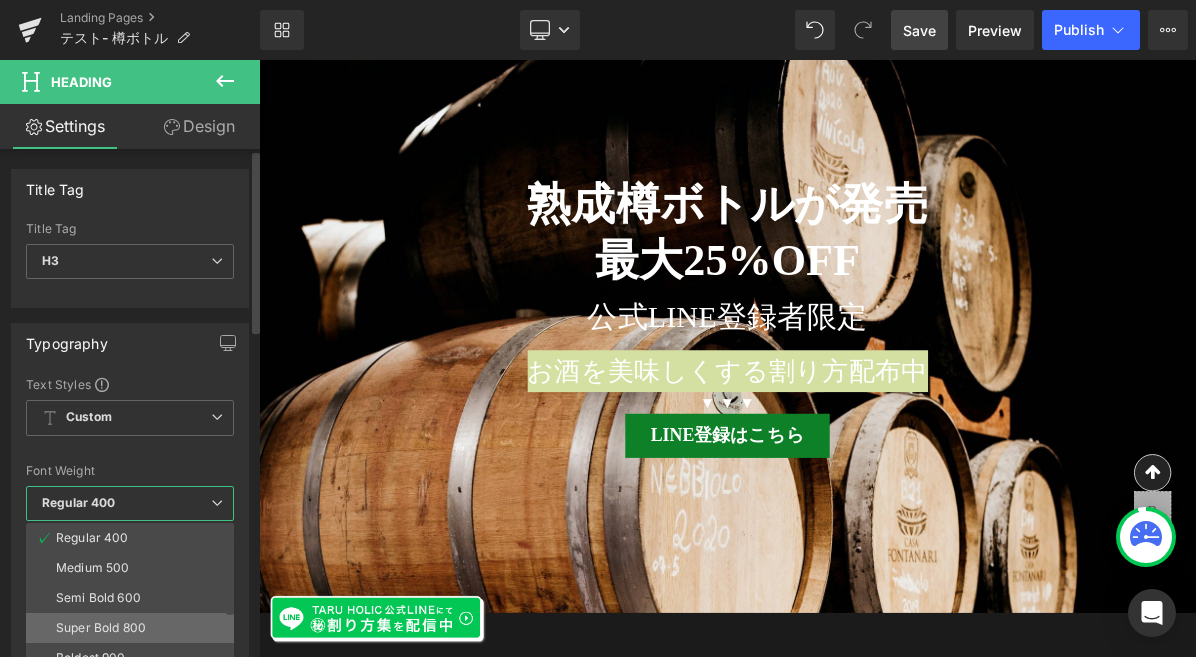 scroll, scrollTop: 96, scrollLeft: 0, axis: vertical 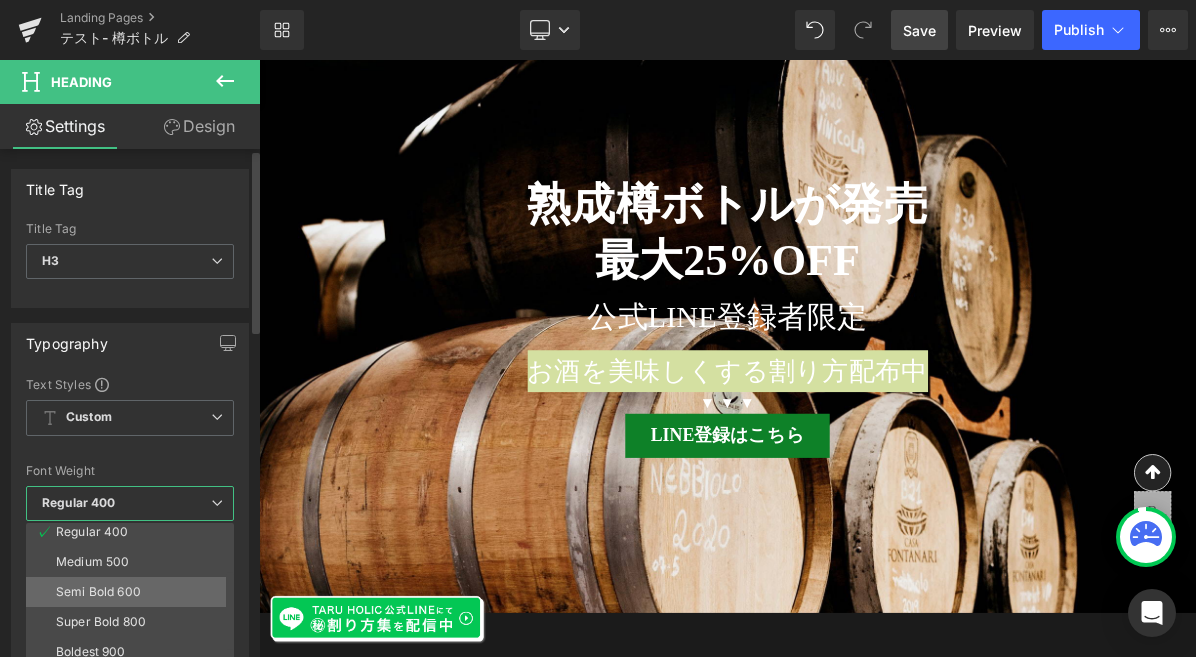 click on "Semi Bold 600" at bounding box center (134, 592) 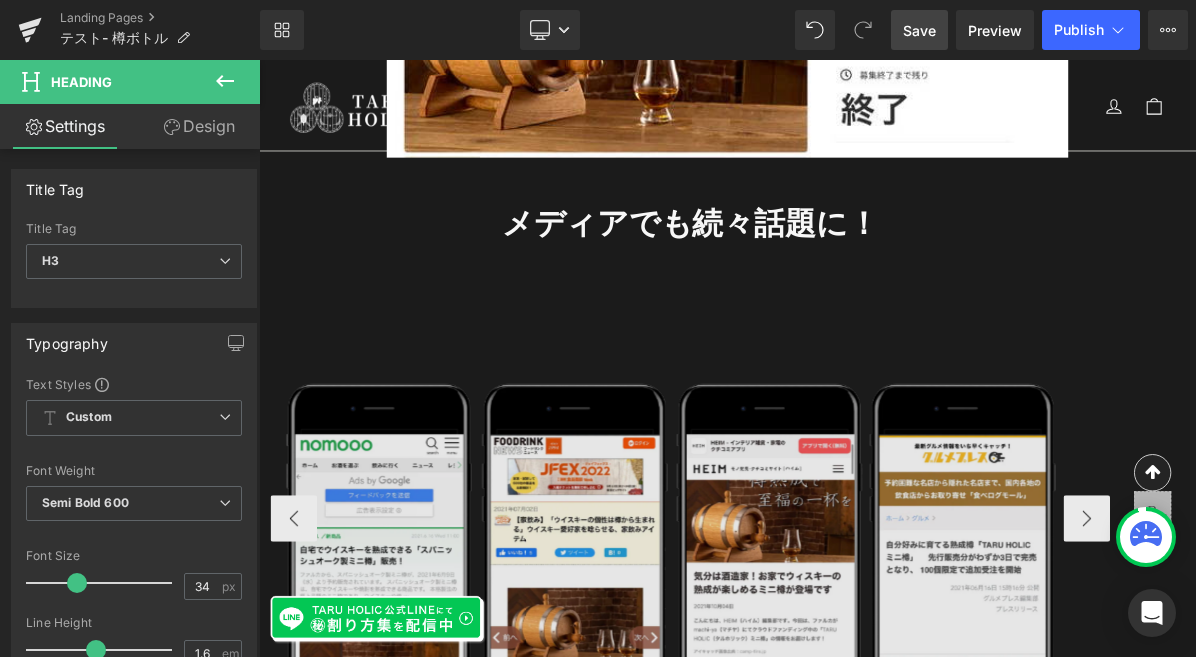 scroll, scrollTop: 2340, scrollLeft: 0, axis: vertical 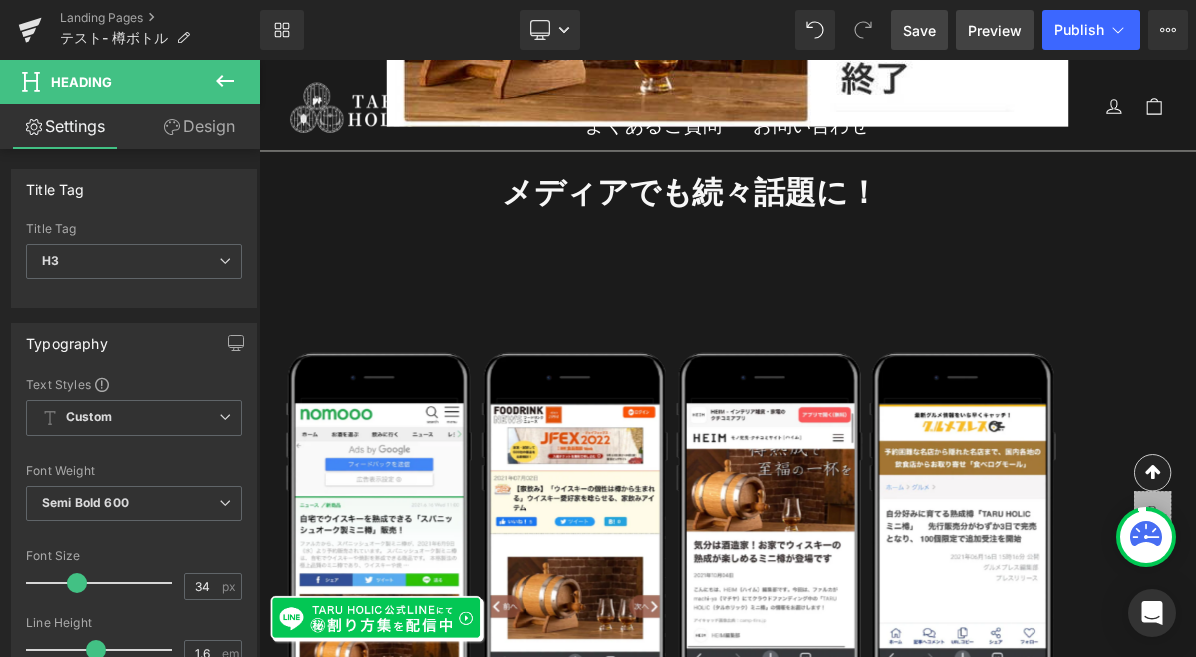click on "Preview" at bounding box center (995, 30) 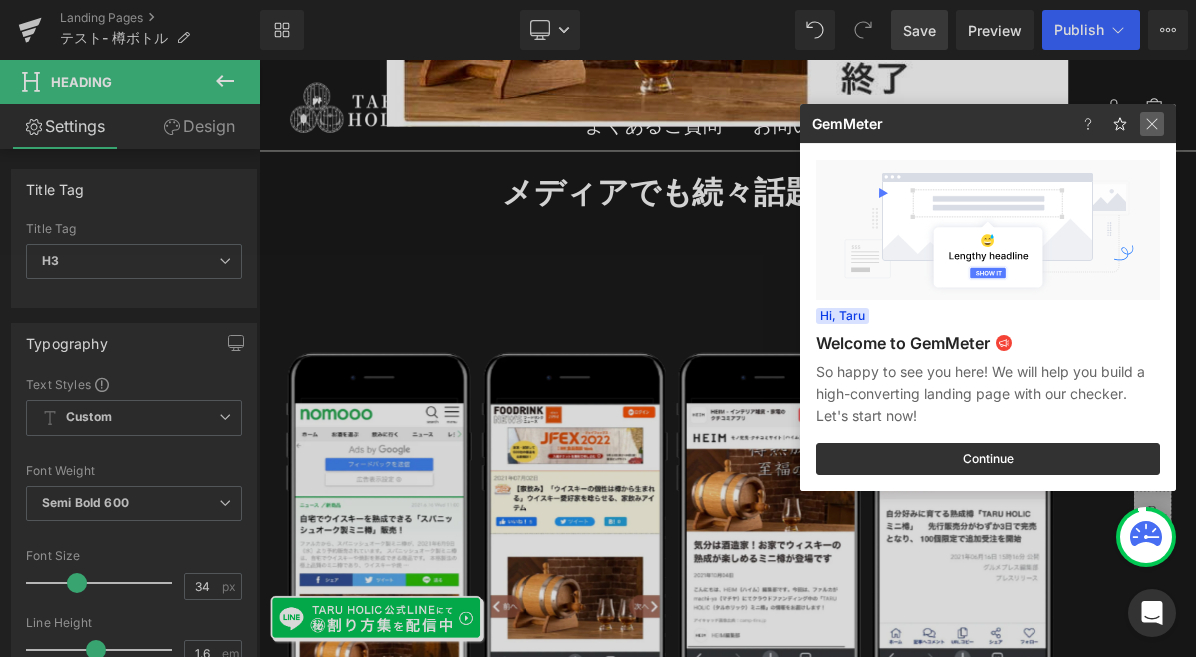click 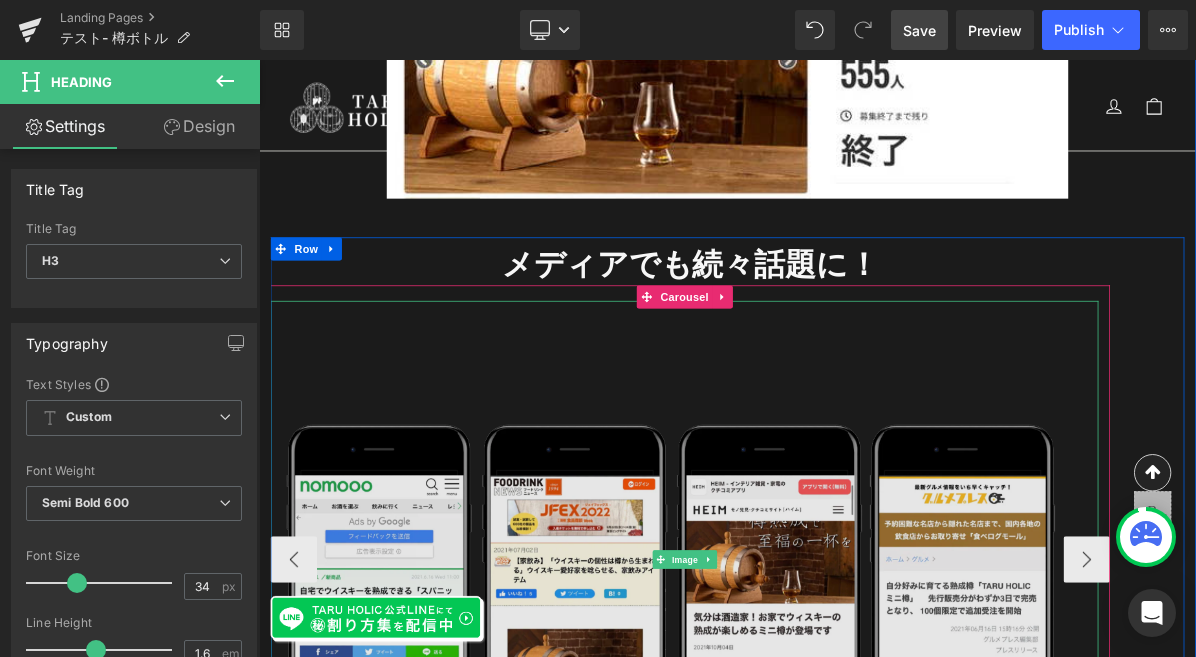 scroll, scrollTop: 2260, scrollLeft: 0, axis: vertical 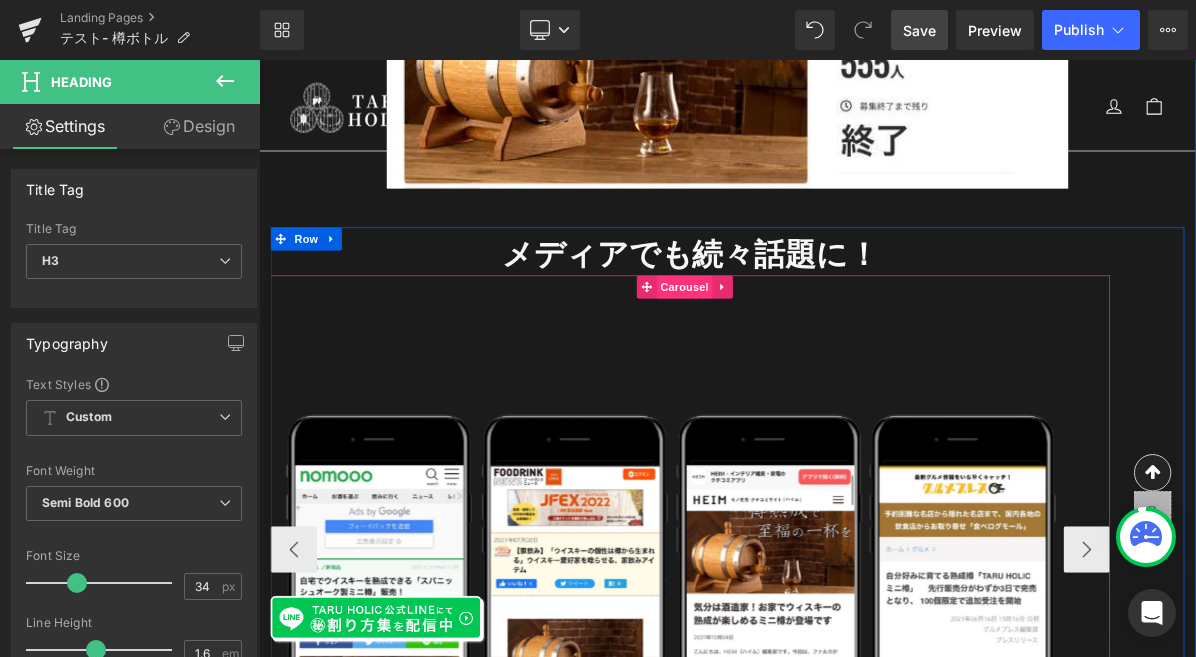 click on "Carousel" at bounding box center [808, 353] 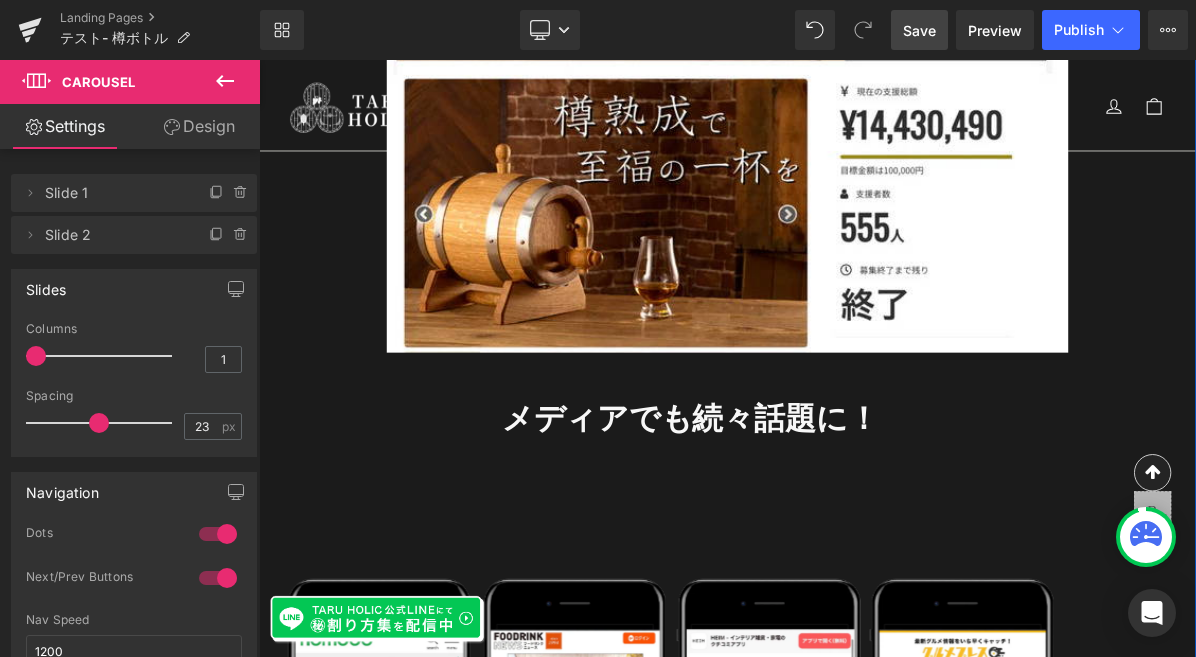 scroll, scrollTop: 2052, scrollLeft: 0, axis: vertical 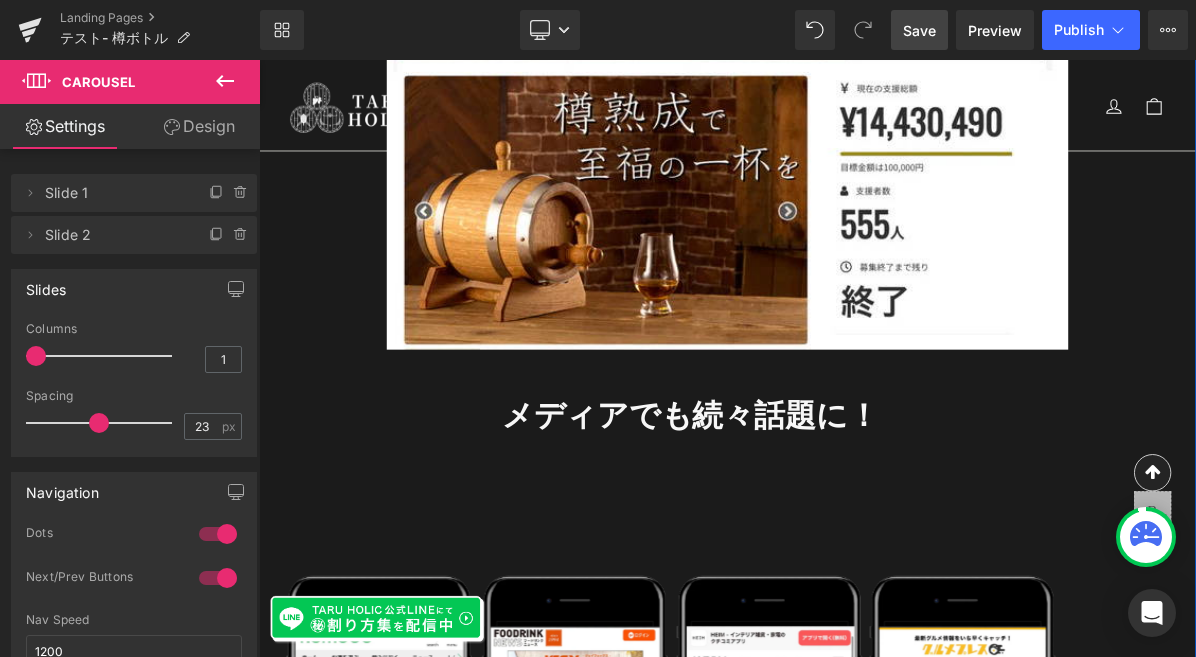 click on "メディアでも続々話題に！" at bounding box center [816, 520] 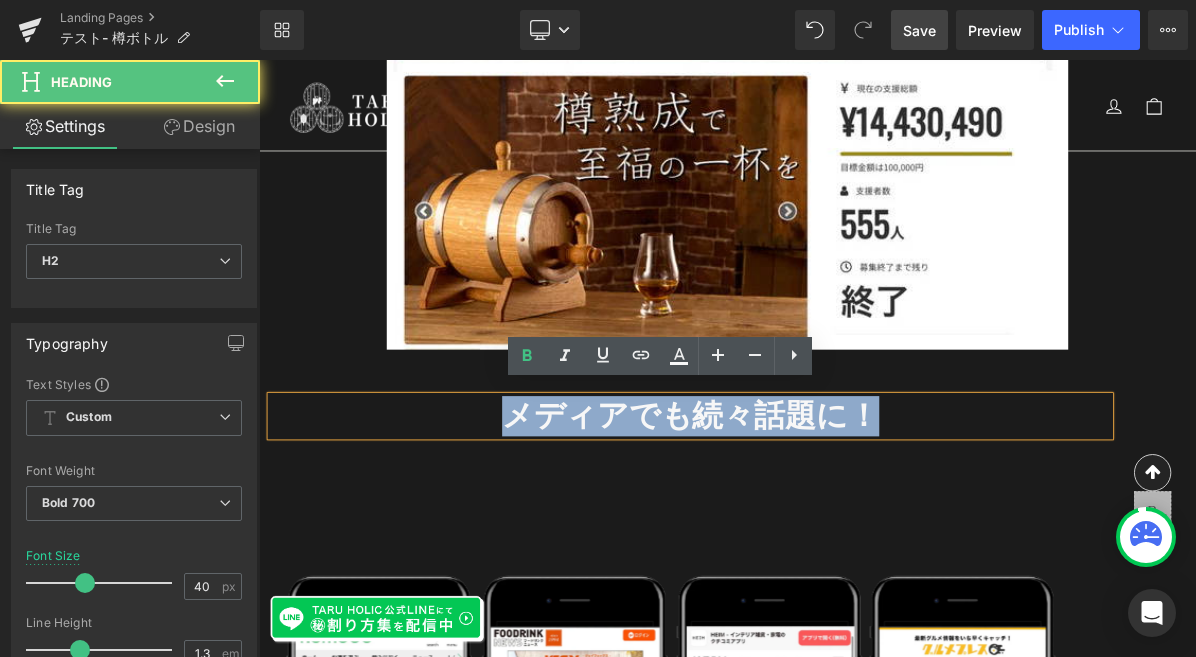 drag, startPoint x: 1079, startPoint y: 508, endPoint x: 482, endPoint y: 500, distance: 597.0536 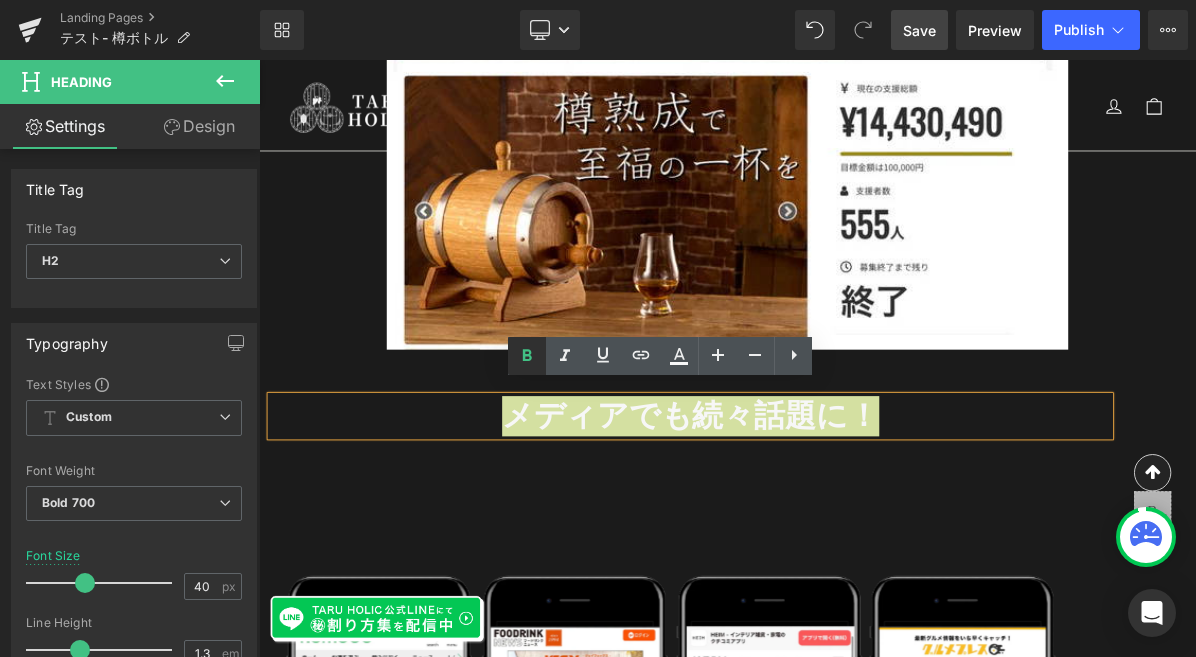 click 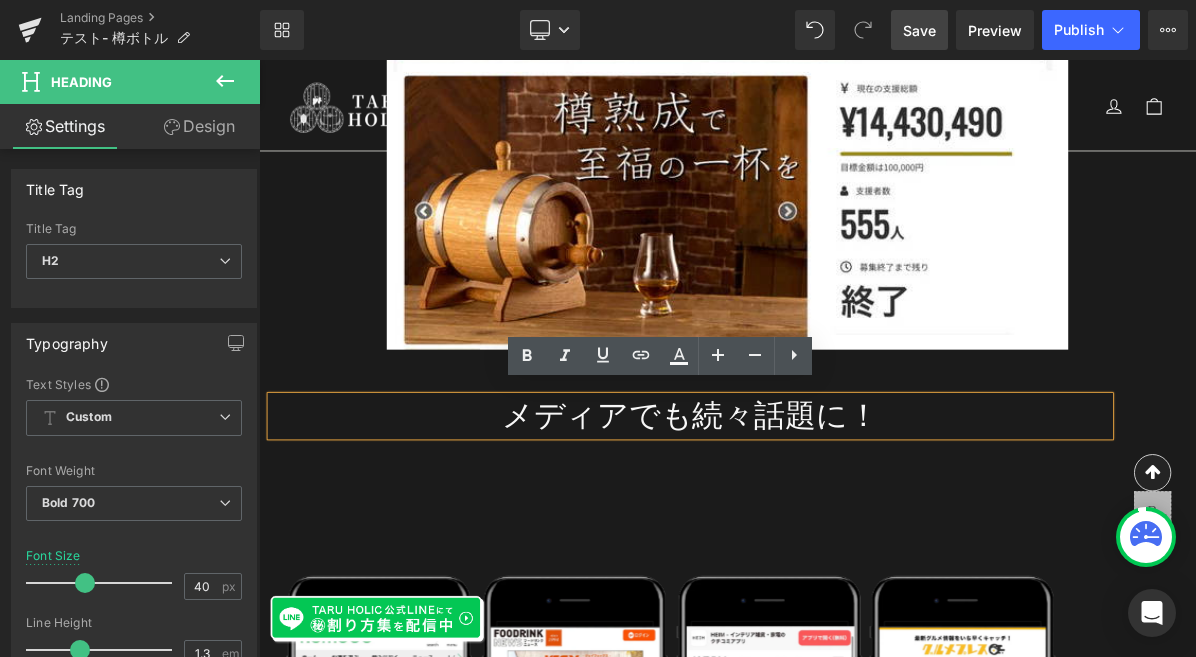 click on "前回の予約販売にて 　支持率18,530%達成  Heading         Image         メディアでも続々話題に！ Heading
Image
Image
‹ ›
Carousel         Row         毎日放送の所さんお届けものです! でテレビ紹介されました。 Heading" at bounding box center (864, 999) 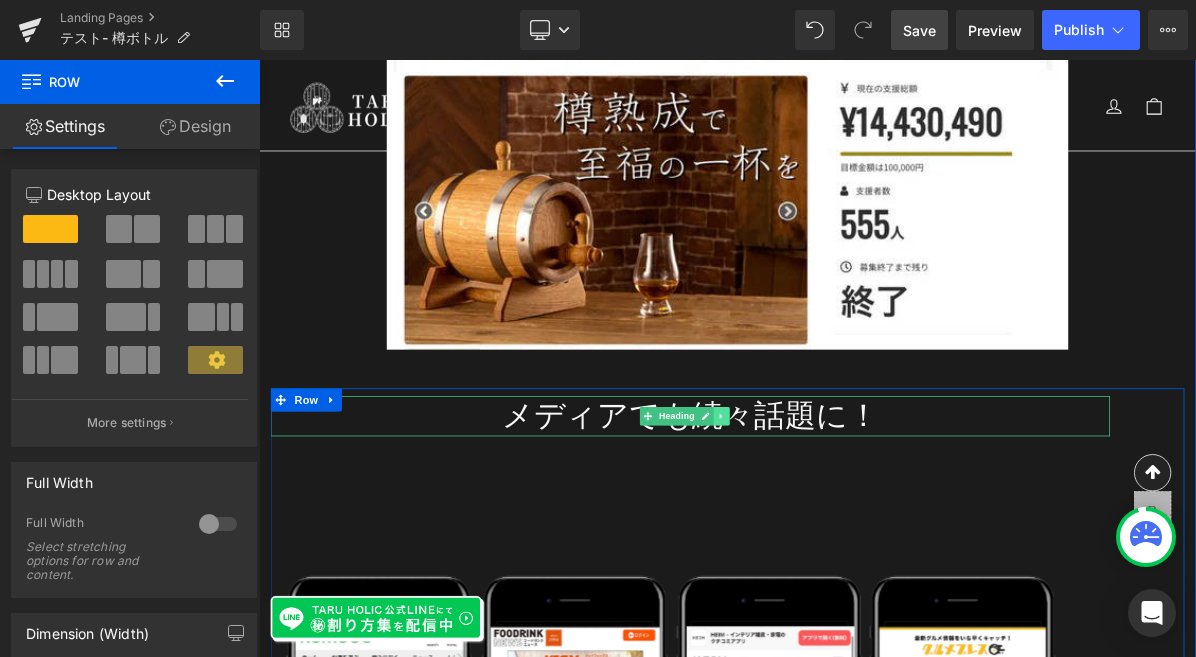 click 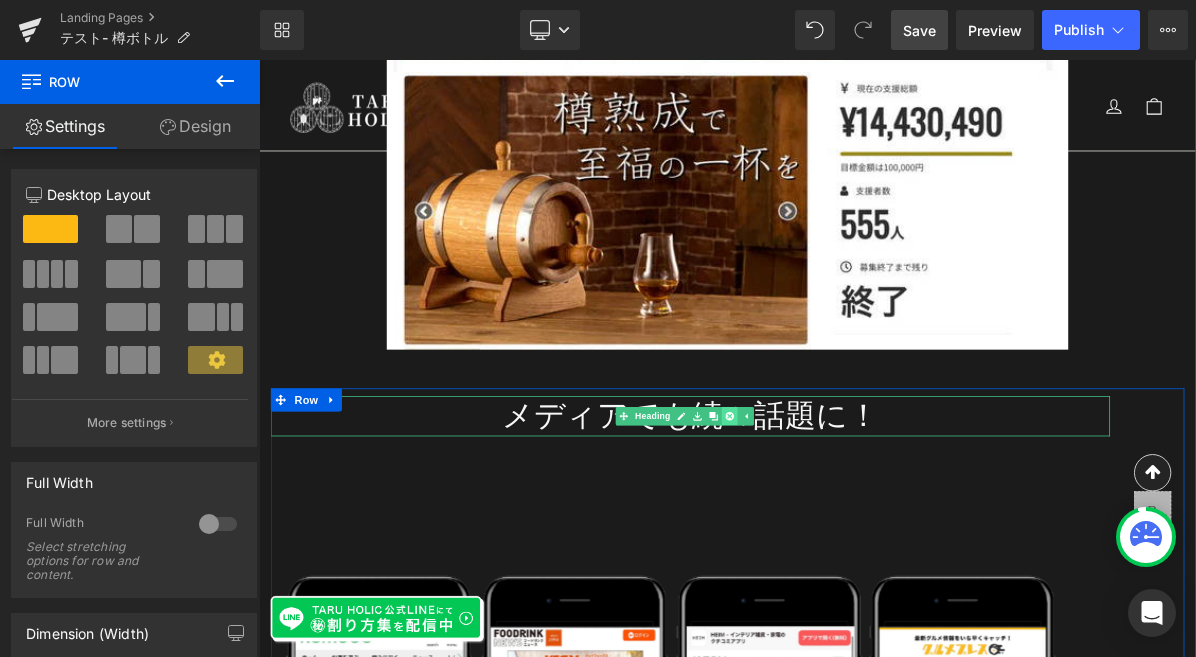 click 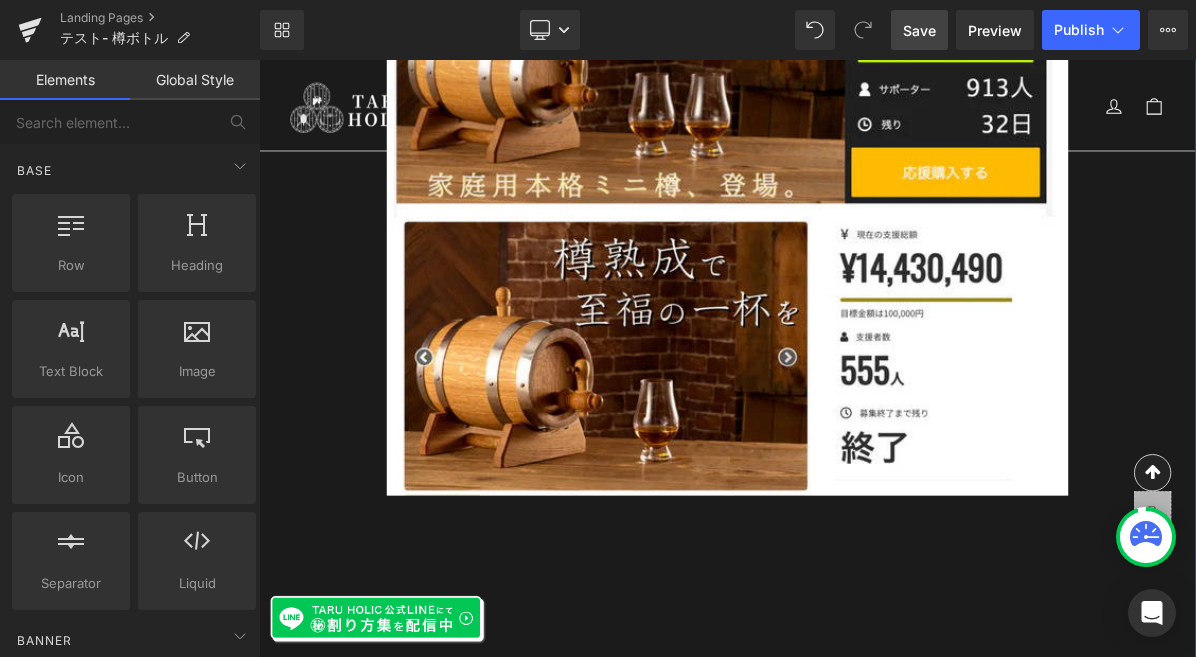 scroll, scrollTop: 2276, scrollLeft: 0, axis: vertical 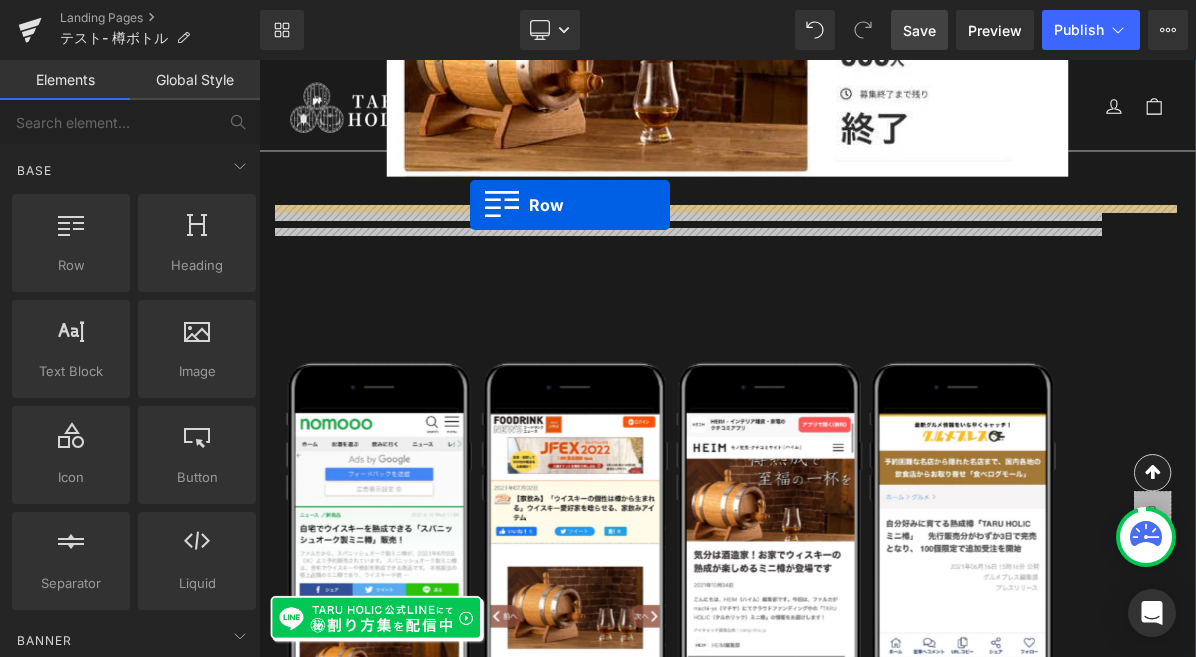 drag, startPoint x: 339, startPoint y: 297, endPoint x: 531, endPoint y: 247, distance: 198.40363 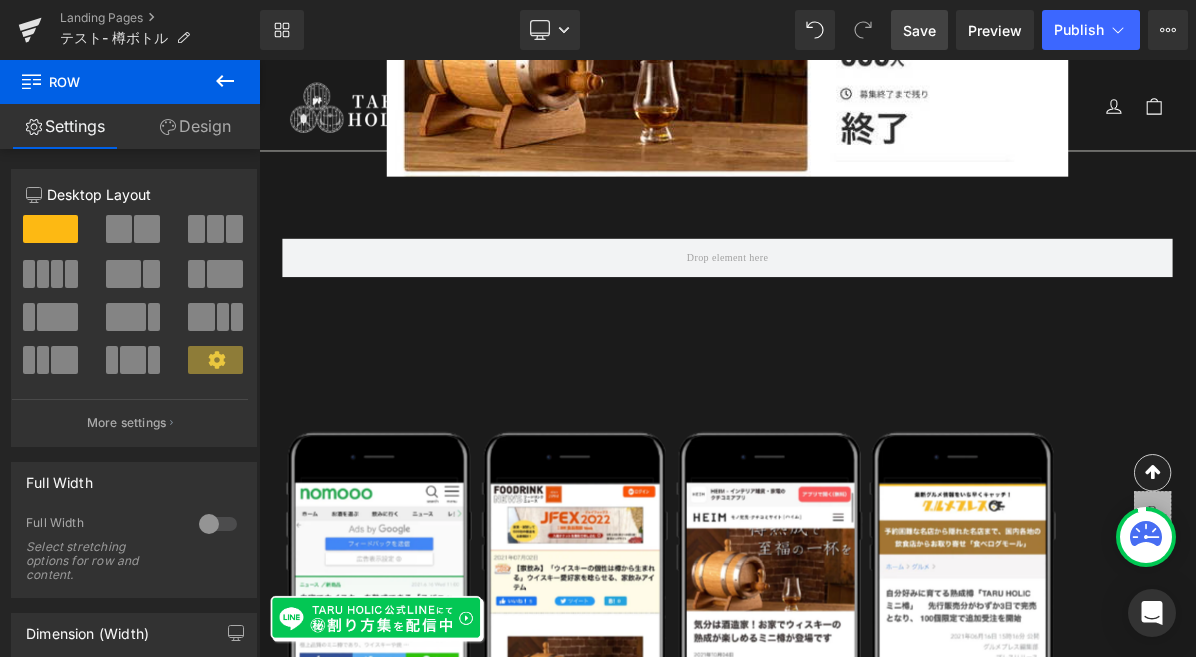 click 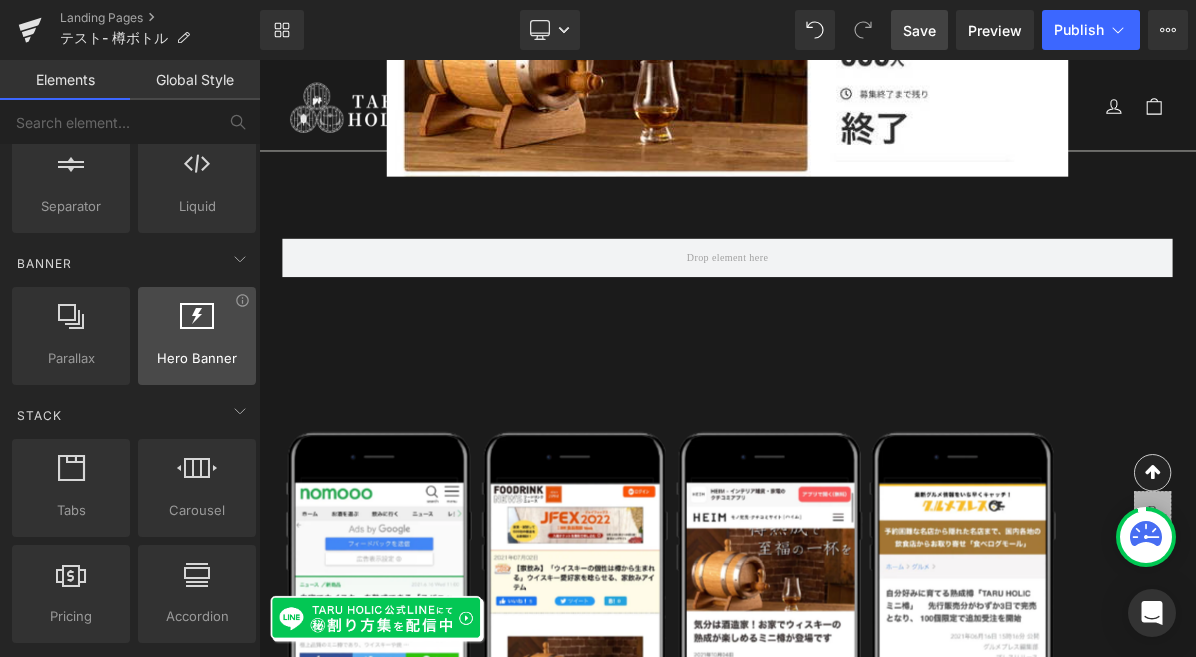 scroll, scrollTop: 388, scrollLeft: 0, axis: vertical 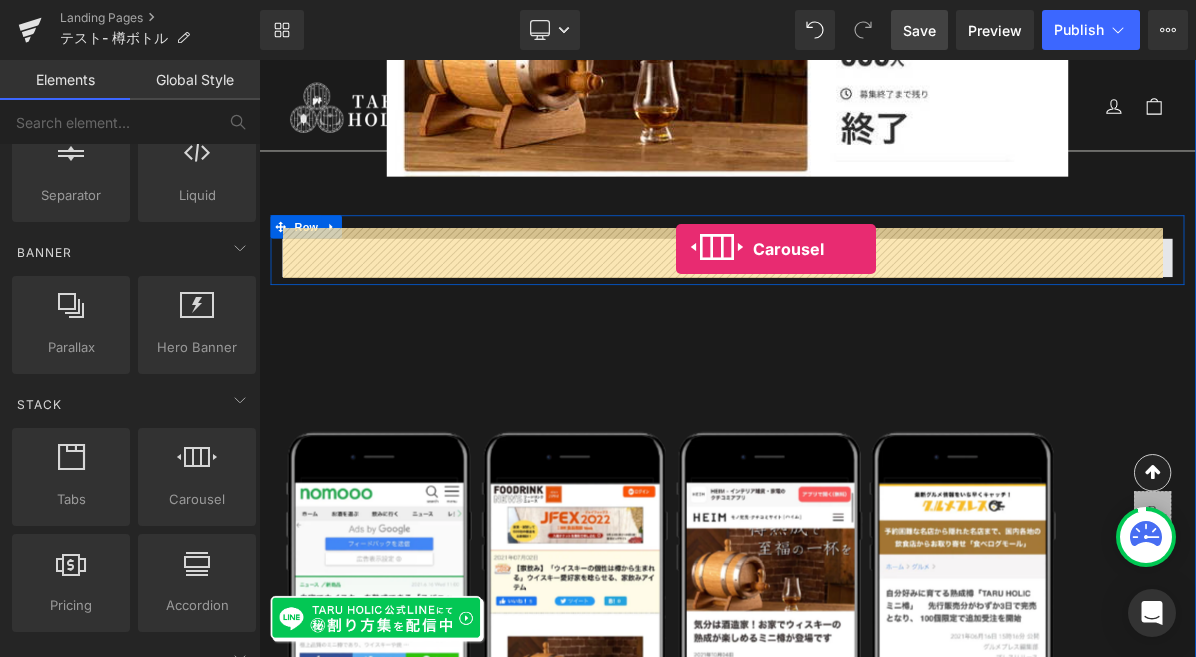 drag, startPoint x: 454, startPoint y: 523, endPoint x: 798, endPoint y: 304, distance: 407.7953 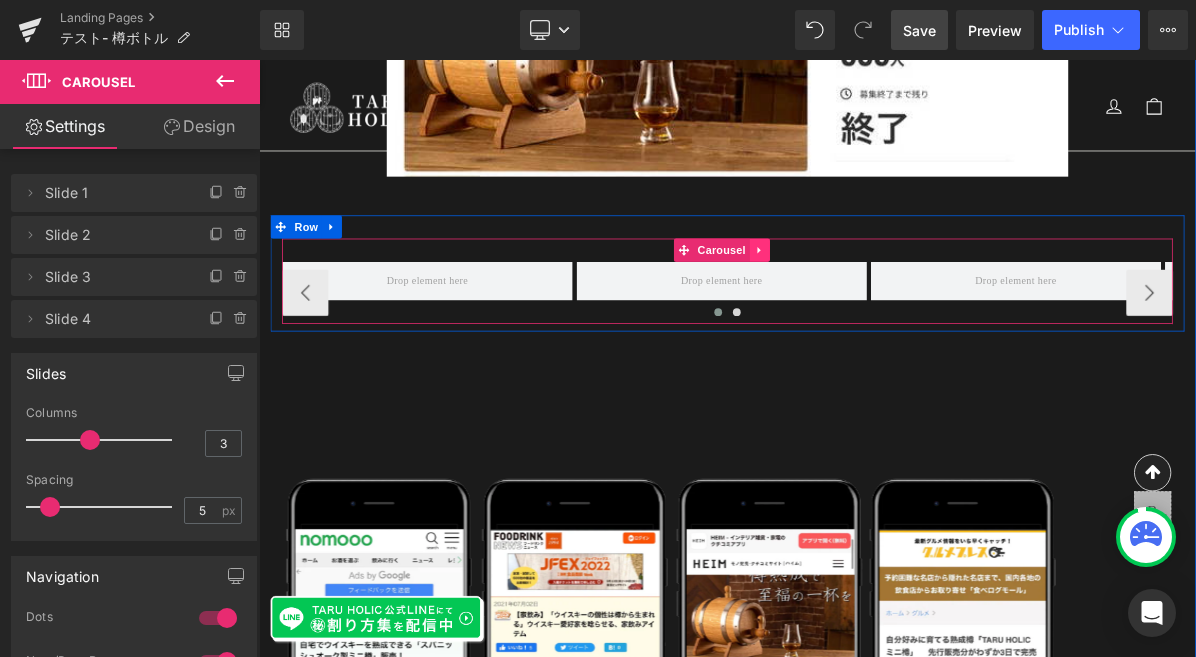 click 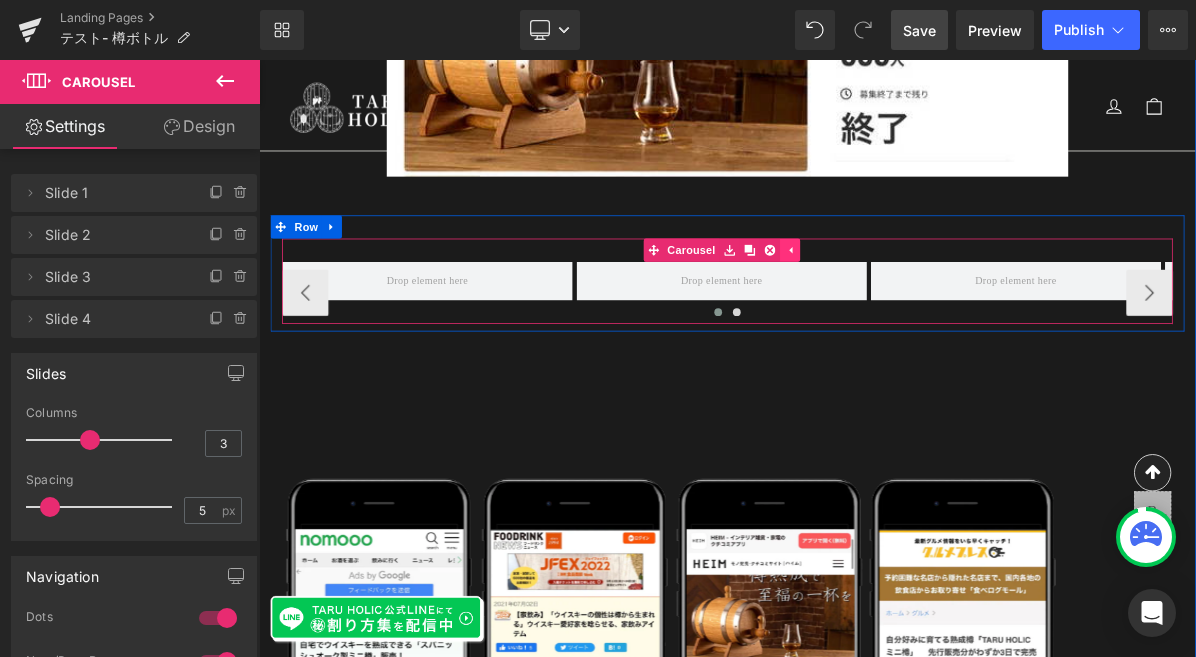 click 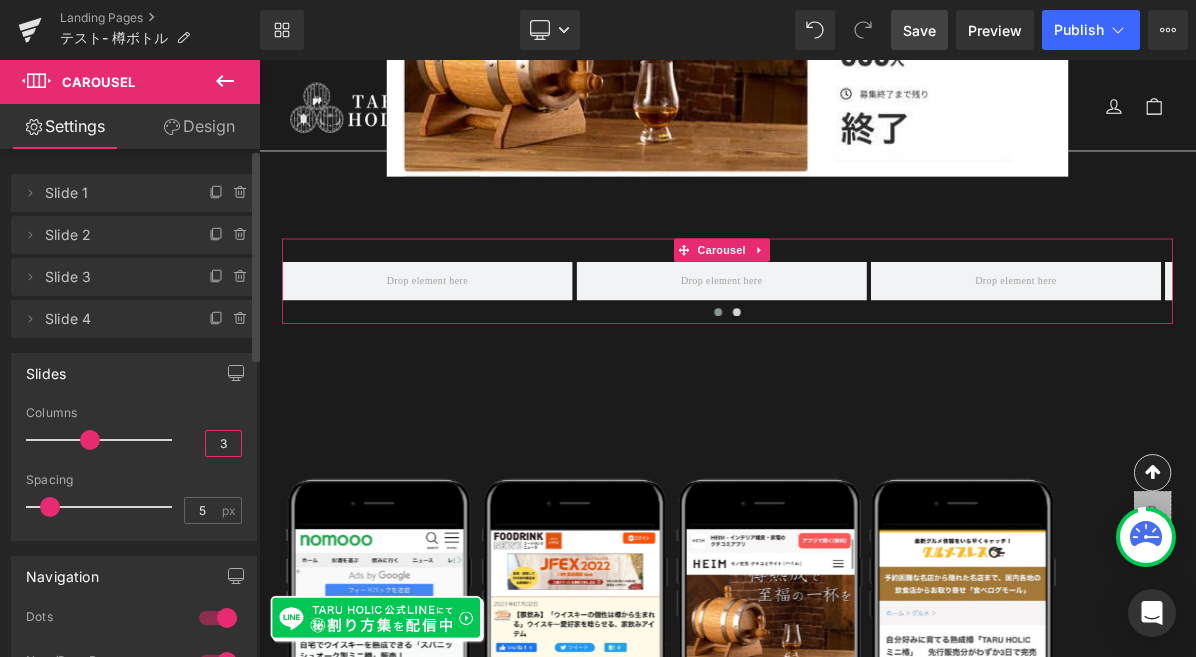 drag, startPoint x: 231, startPoint y: 444, endPoint x: 198, endPoint y: 441, distance: 33.13608 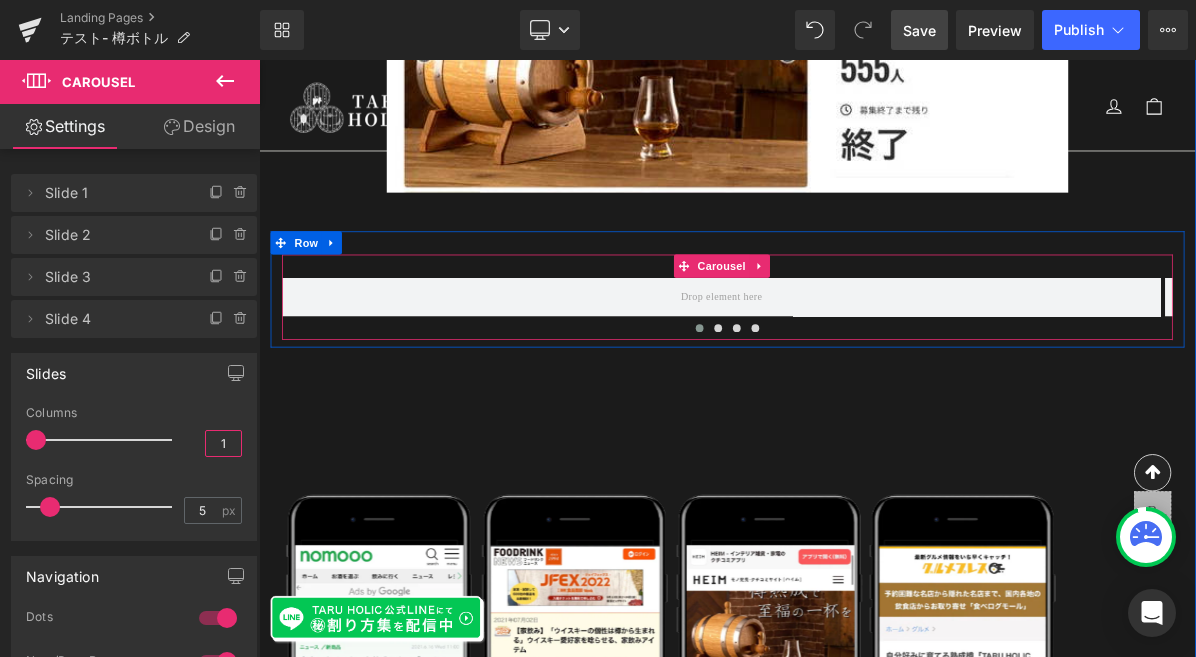 scroll, scrollTop: 2204, scrollLeft: 0, axis: vertical 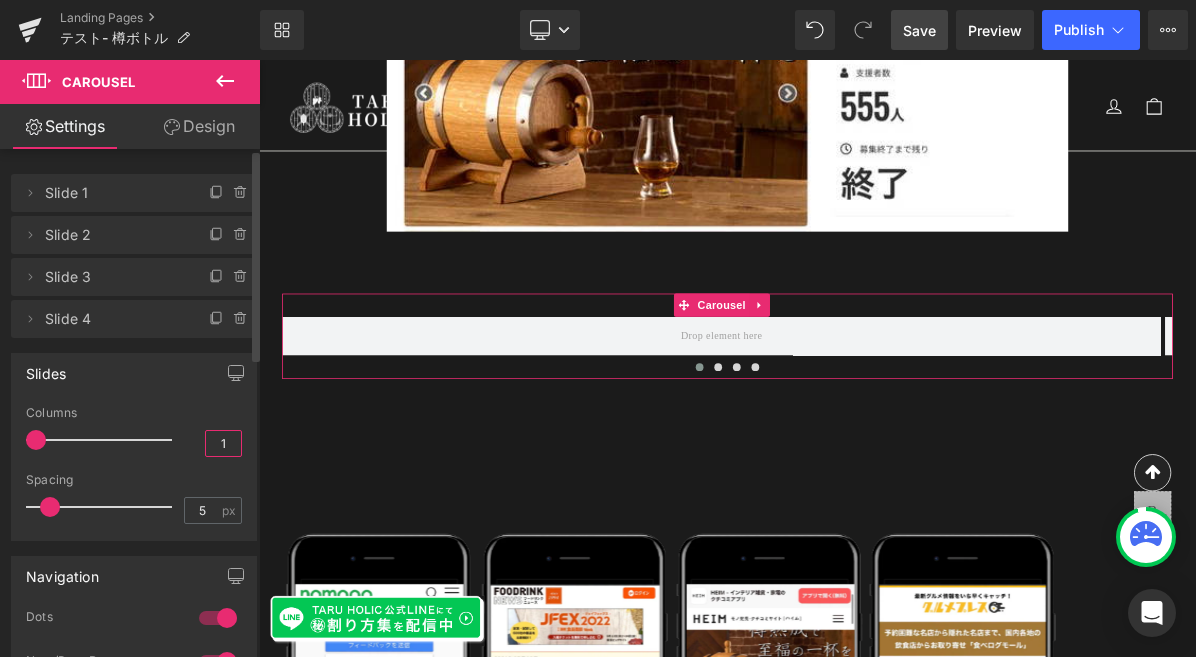 type on "1" 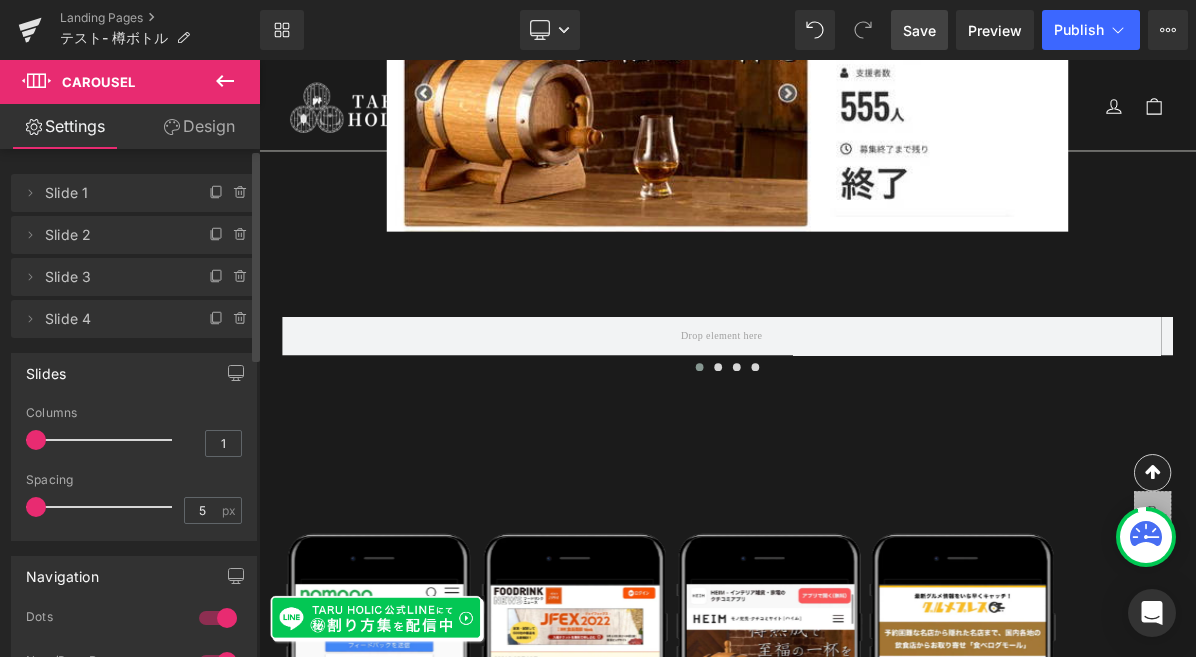drag, startPoint x: 49, startPoint y: 508, endPoint x: 25, endPoint y: 510, distance: 24.083189 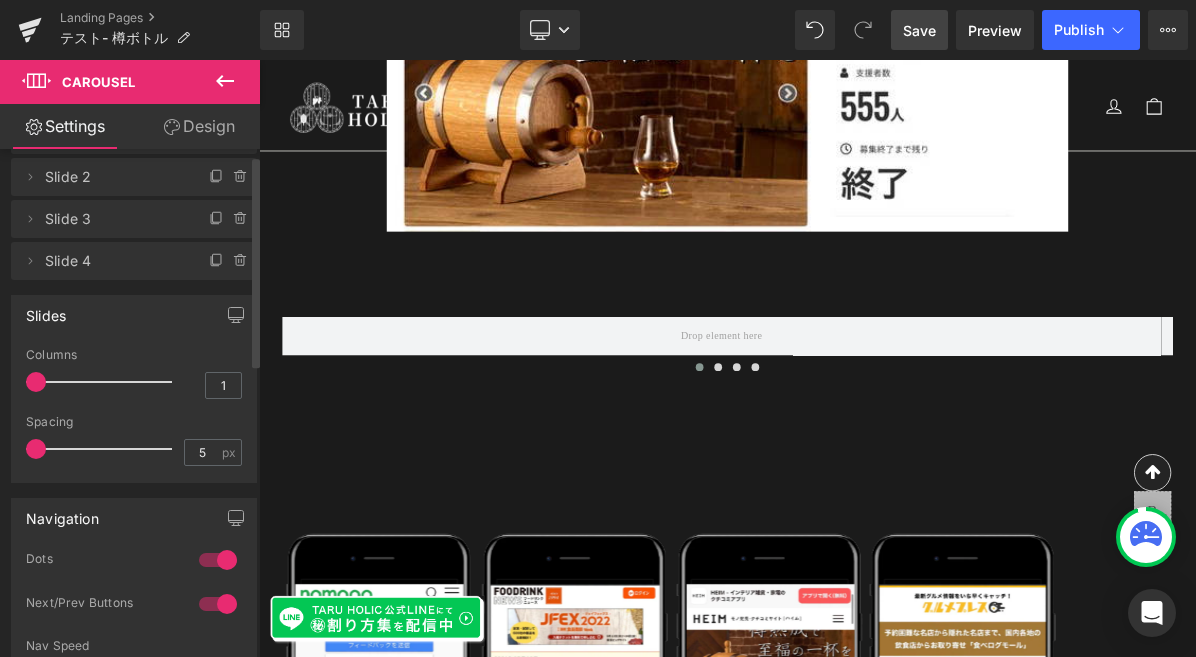 scroll, scrollTop: 136, scrollLeft: 0, axis: vertical 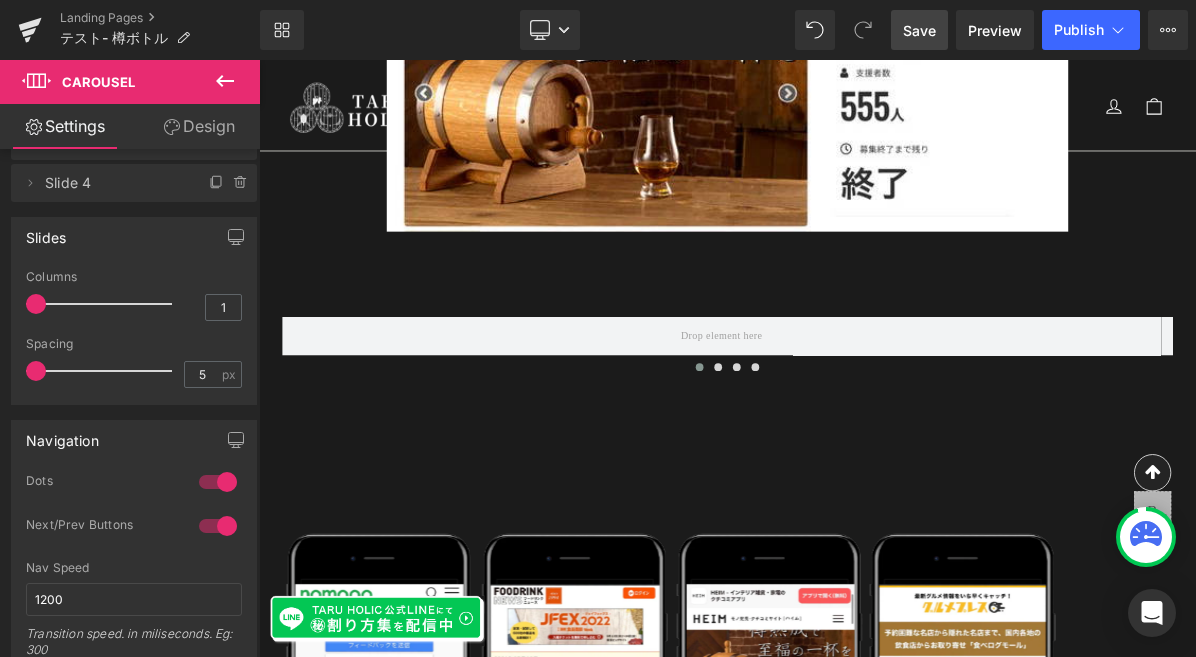 click 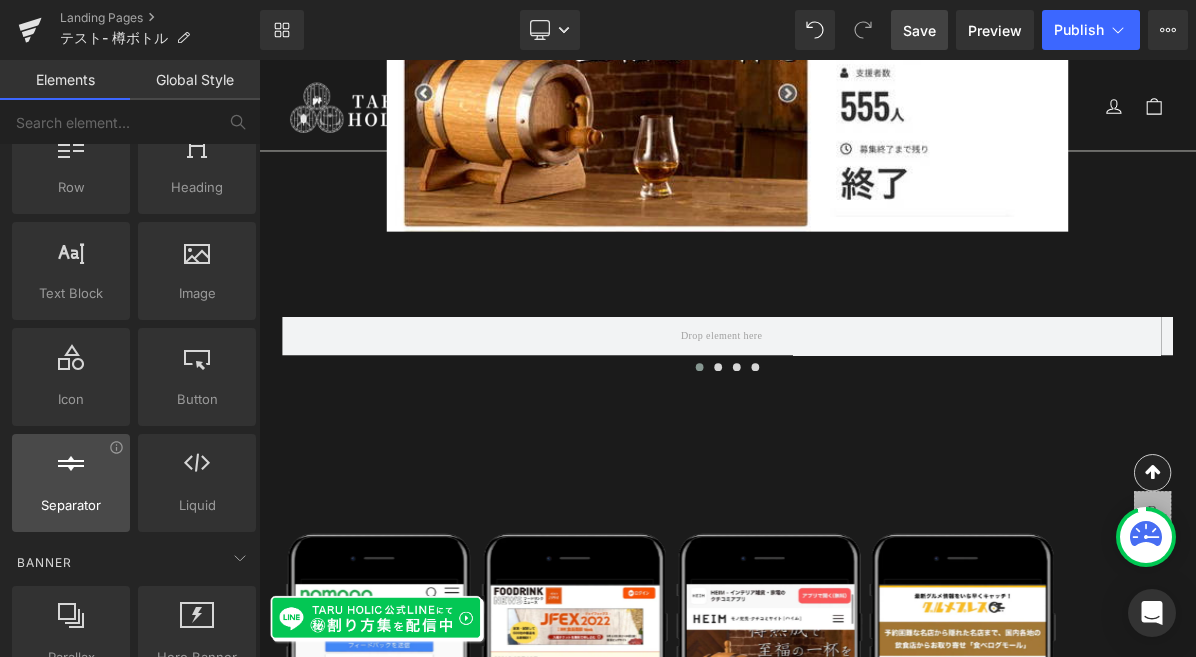 scroll, scrollTop: 0, scrollLeft: 0, axis: both 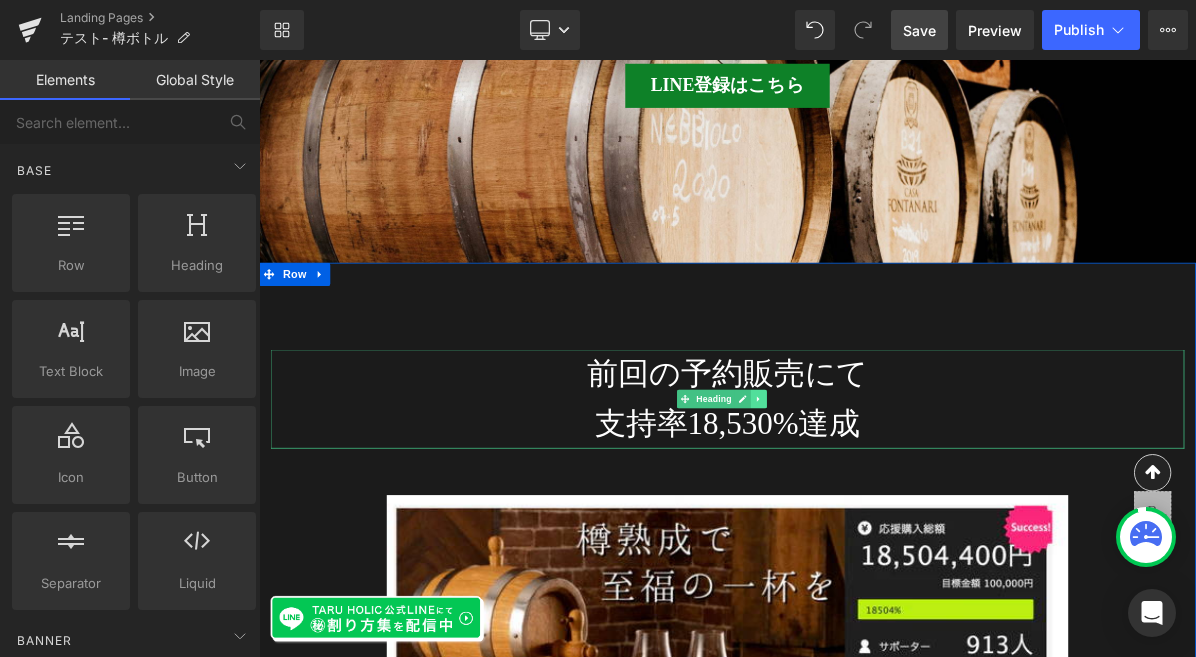 click at bounding box center [904, 498] 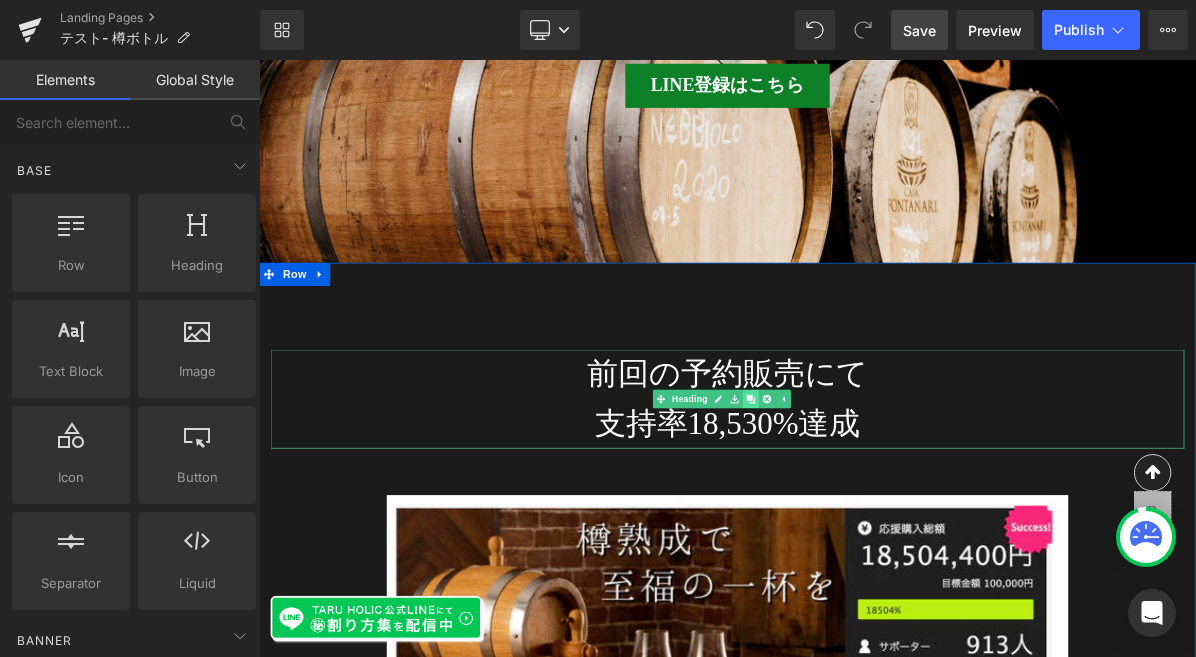 click 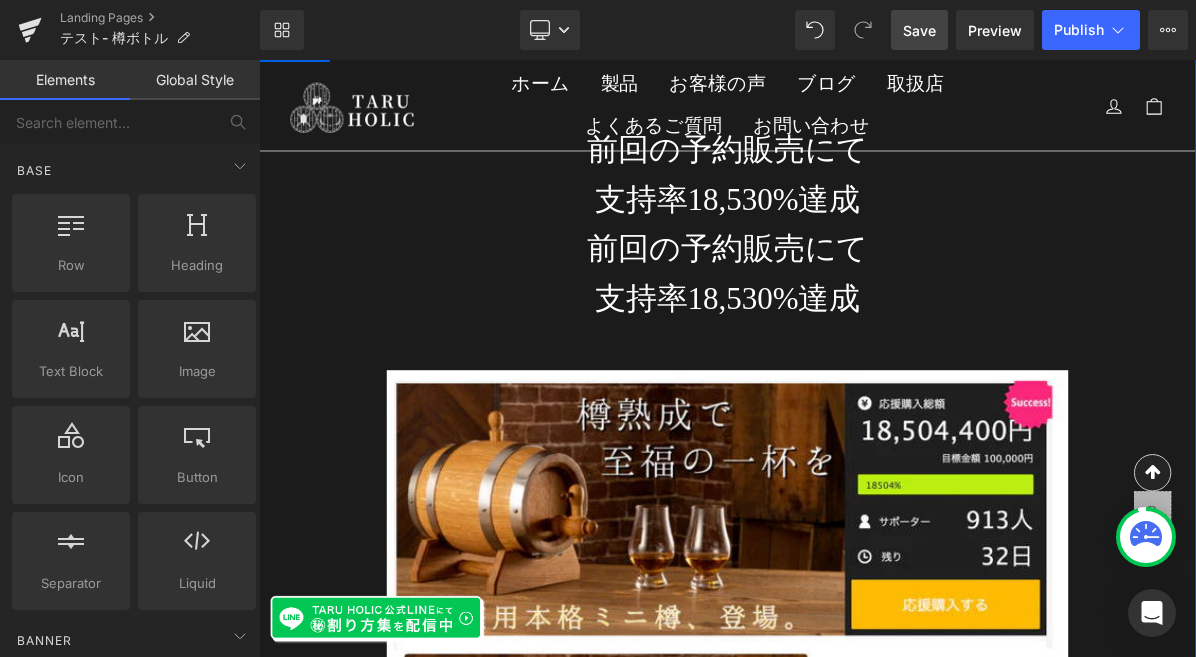 scroll, scrollTop: 1430, scrollLeft: 0, axis: vertical 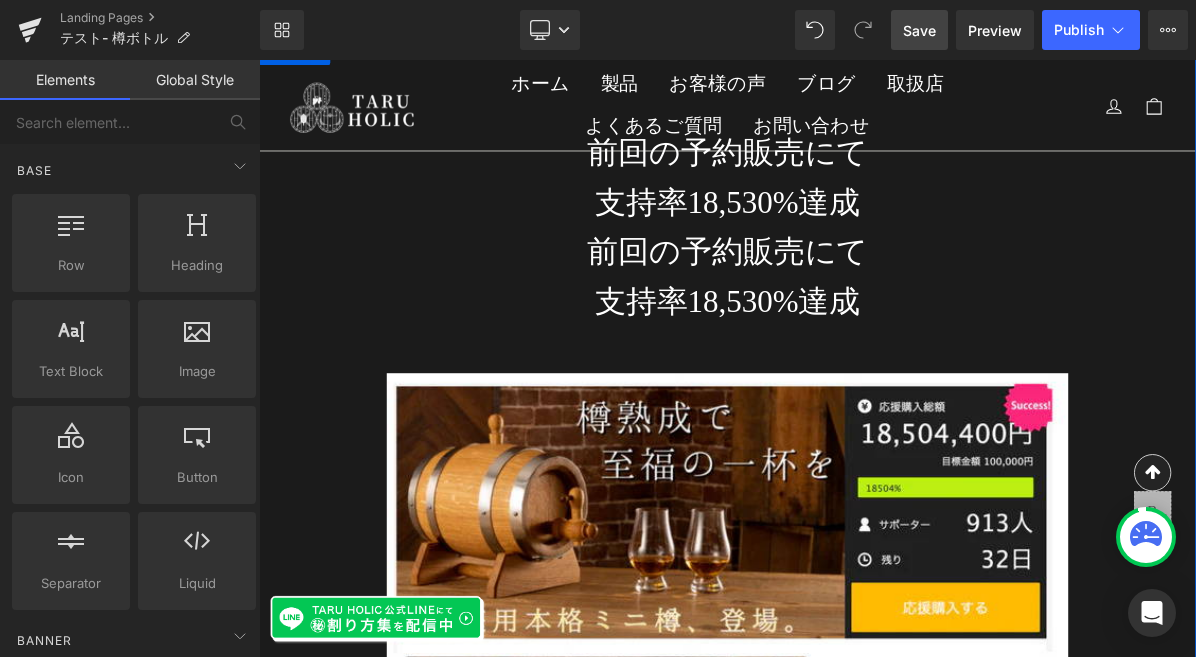 click on "前回の予約販売にて" at bounding box center (864, 308) 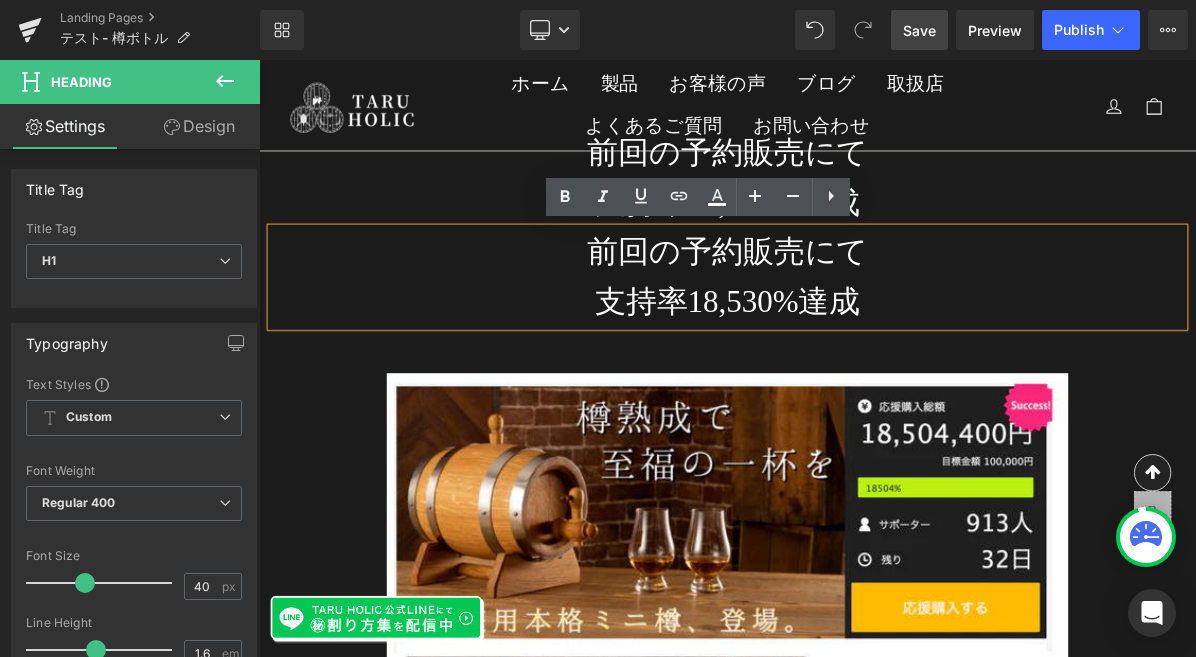 click on "前回の予約販売にて 　支持率18,530%達成  Heading         前回の予約販売にて 　支持率18,530%達成  Heading         Image
‹ ›
Carousel
Row
Image
Image
‹ ›
Carousel         Row         毎日放送の所さんお届けものです! でテレビ紹介されました。 Heading" at bounding box center [864, 1734] 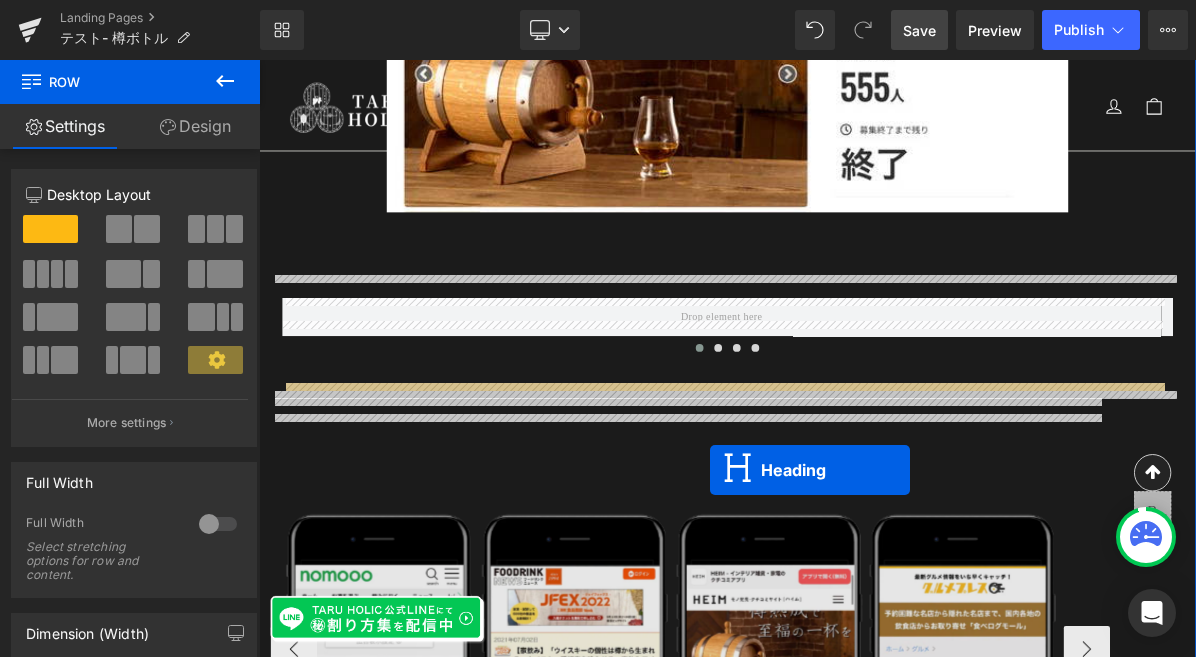 scroll, scrollTop: 2362, scrollLeft: 0, axis: vertical 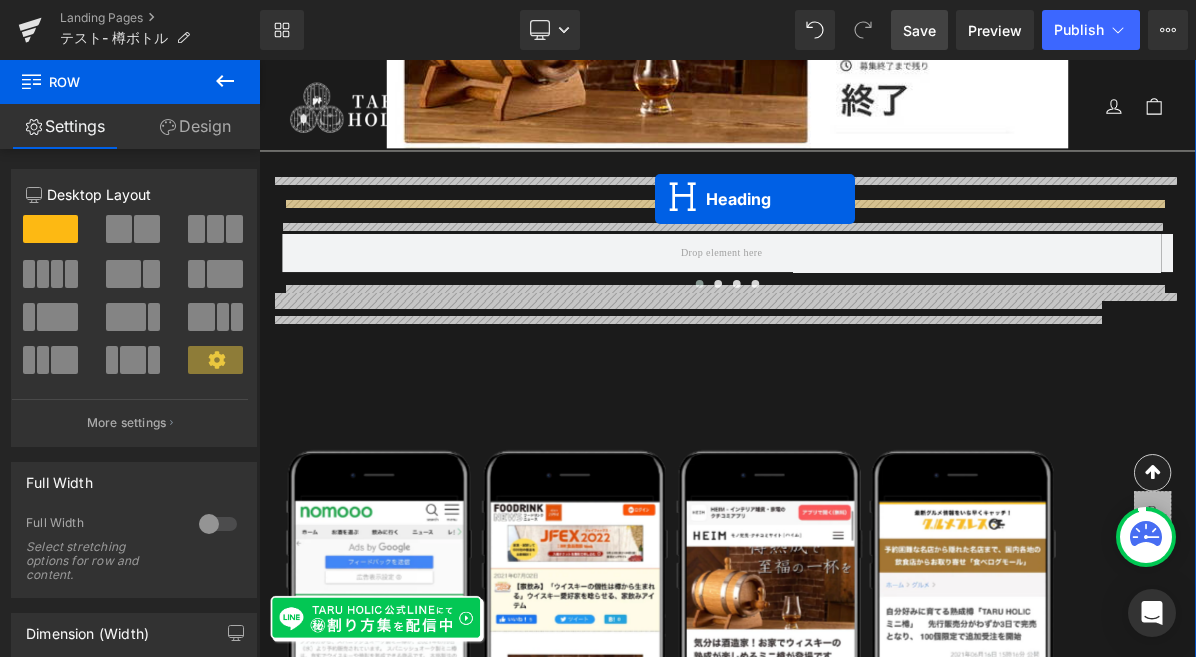drag, startPoint x: 806, startPoint y: 337, endPoint x: 771, endPoint y: 239, distance: 104.062485 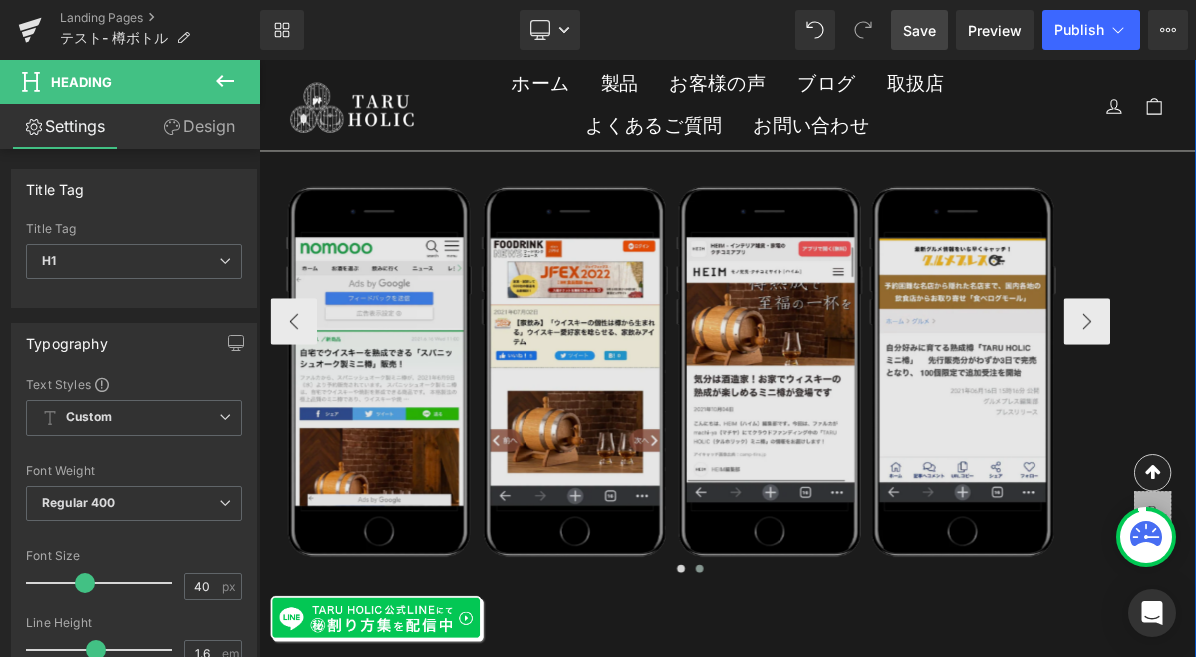 scroll, scrollTop: 2636, scrollLeft: 0, axis: vertical 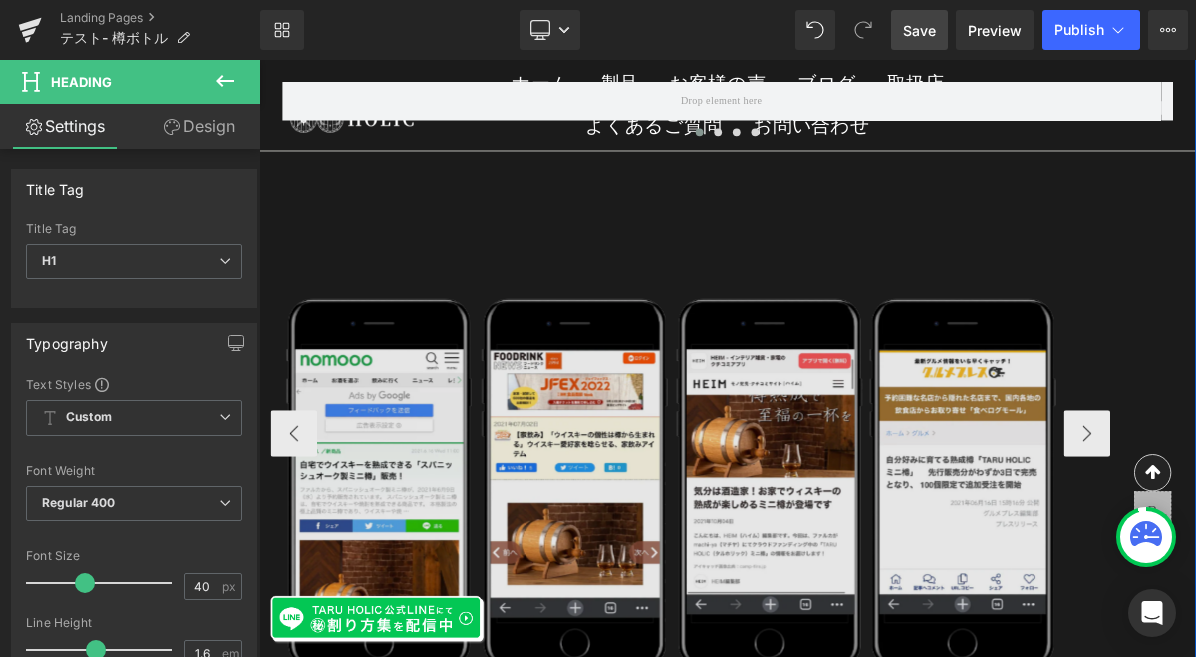 click at bounding box center [808, 542] 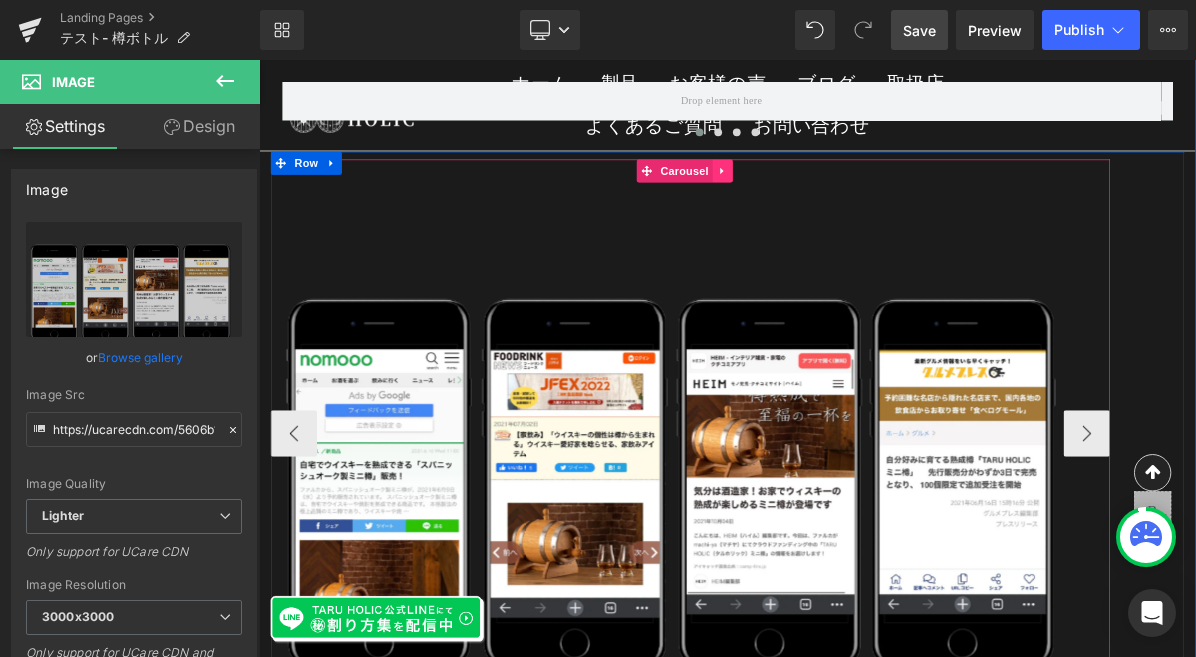 click 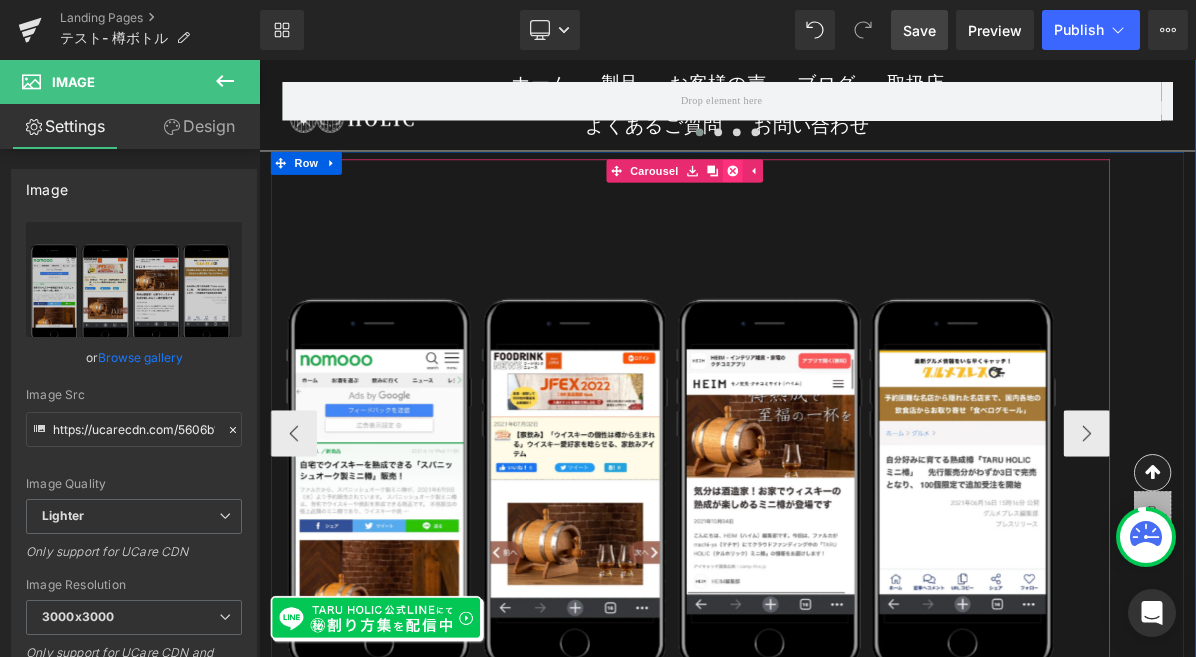 click 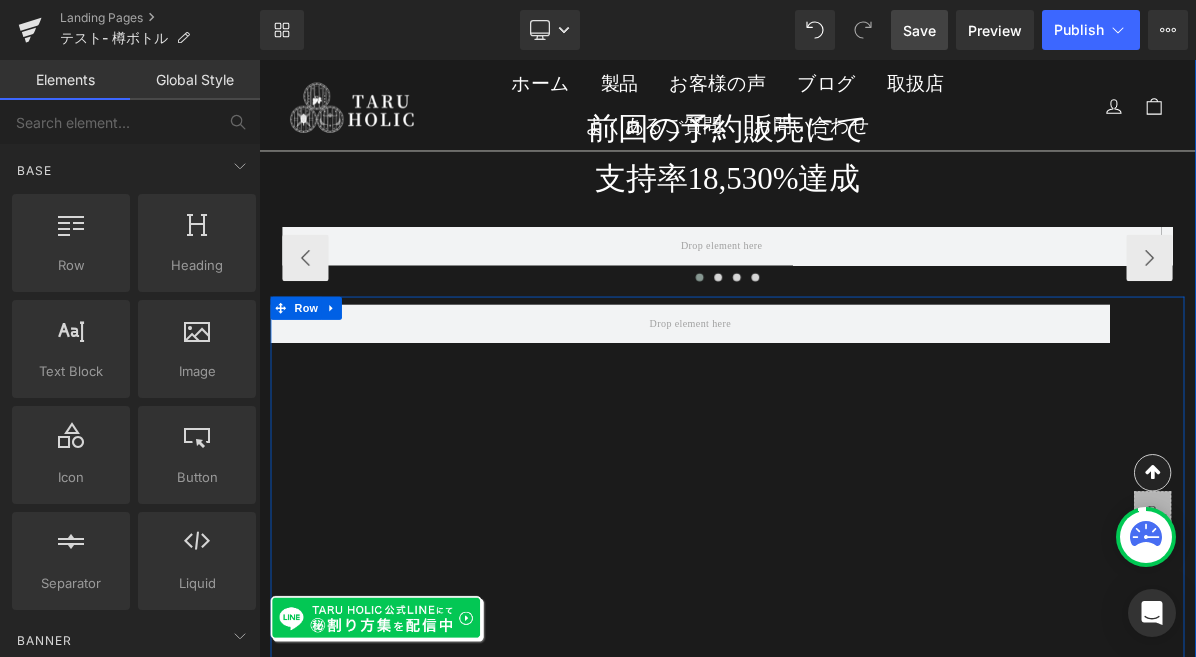 scroll, scrollTop: 2436, scrollLeft: 0, axis: vertical 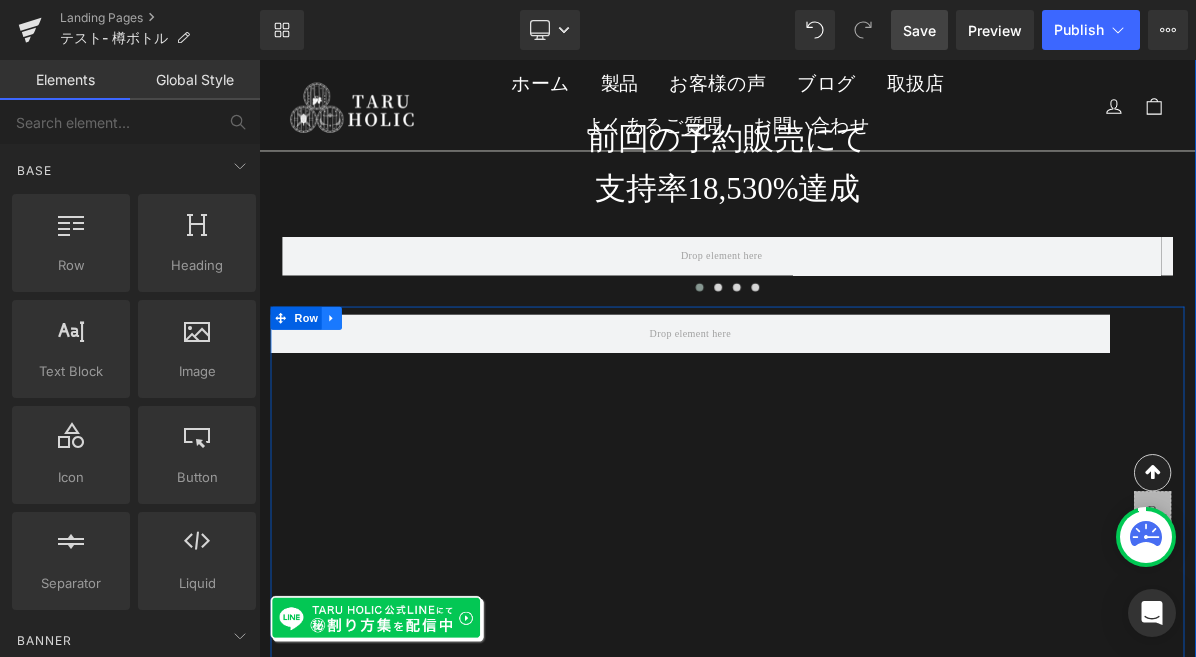 click 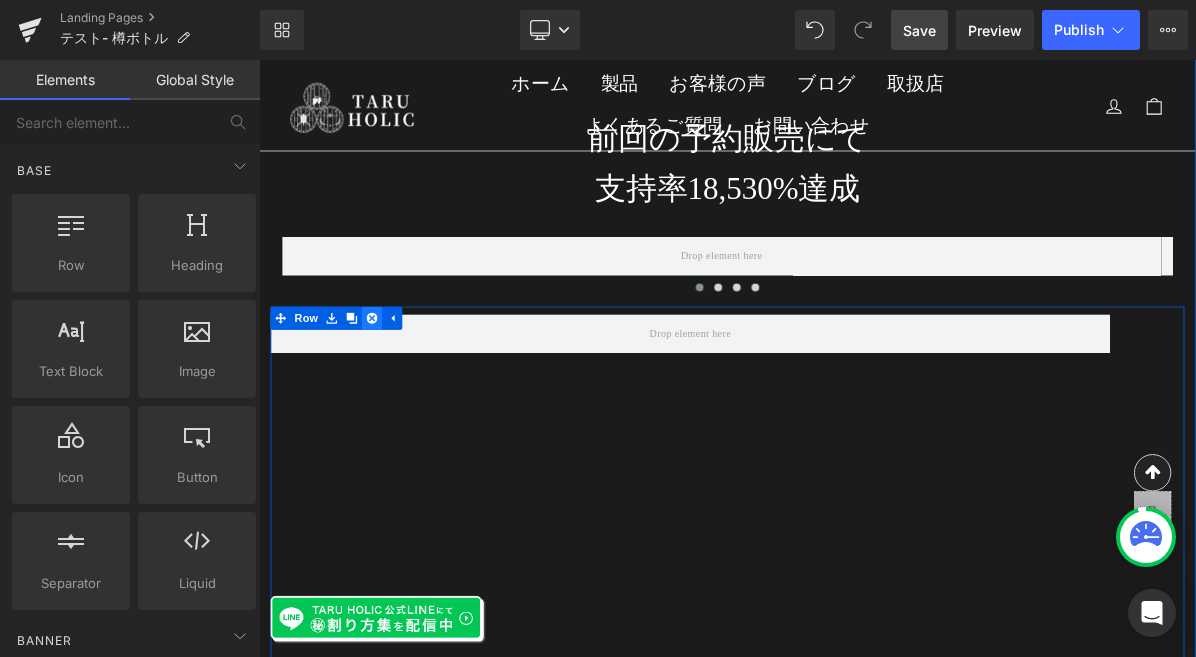 click 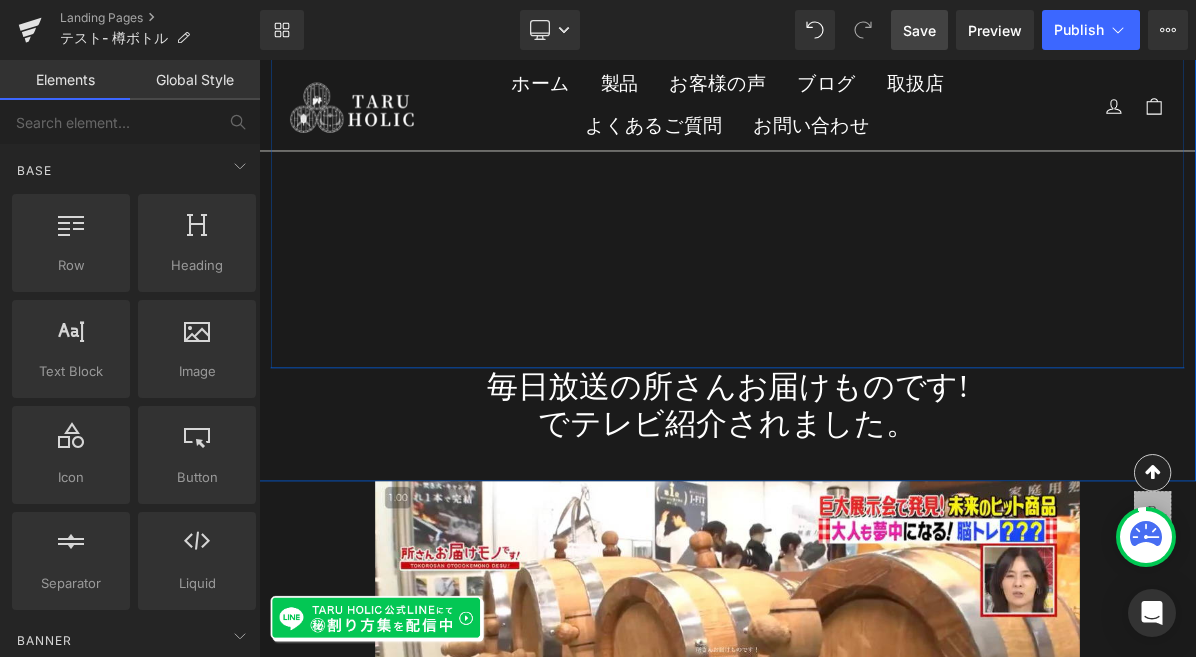 scroll, scrollTop: 3452, scrollLeft: 0, axis: vertical 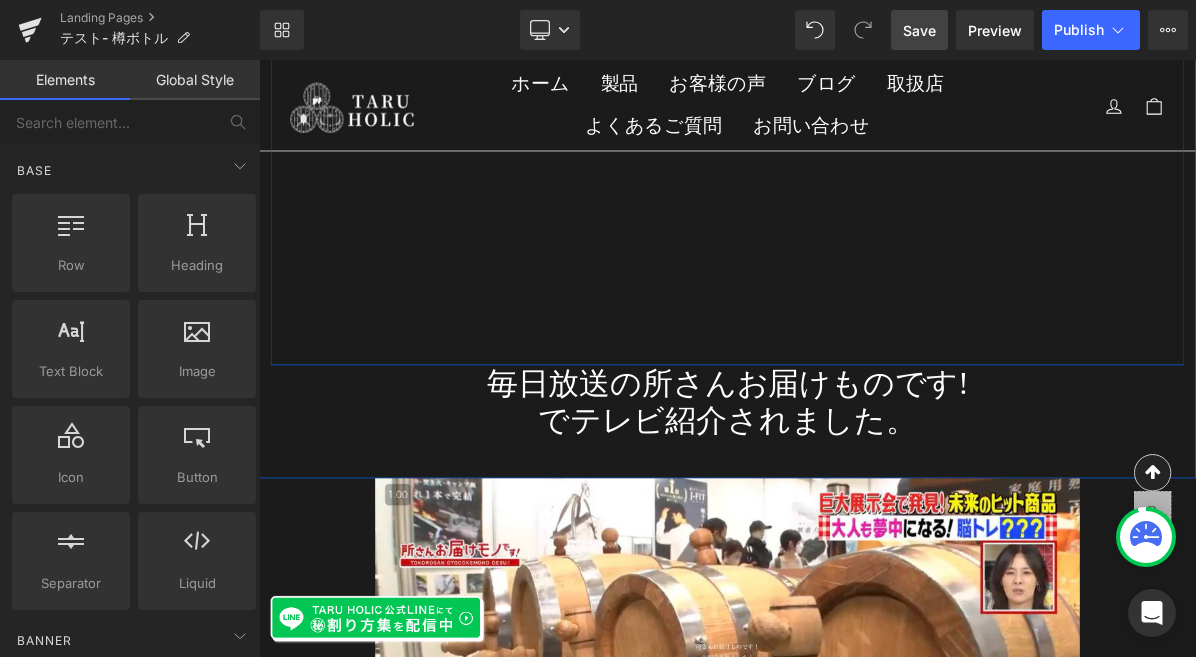 click on "前回の予約販売にて 　支持率18,530%達成  Heading
‹ ›
Carousel
Row" at bounding box center (864, -231) 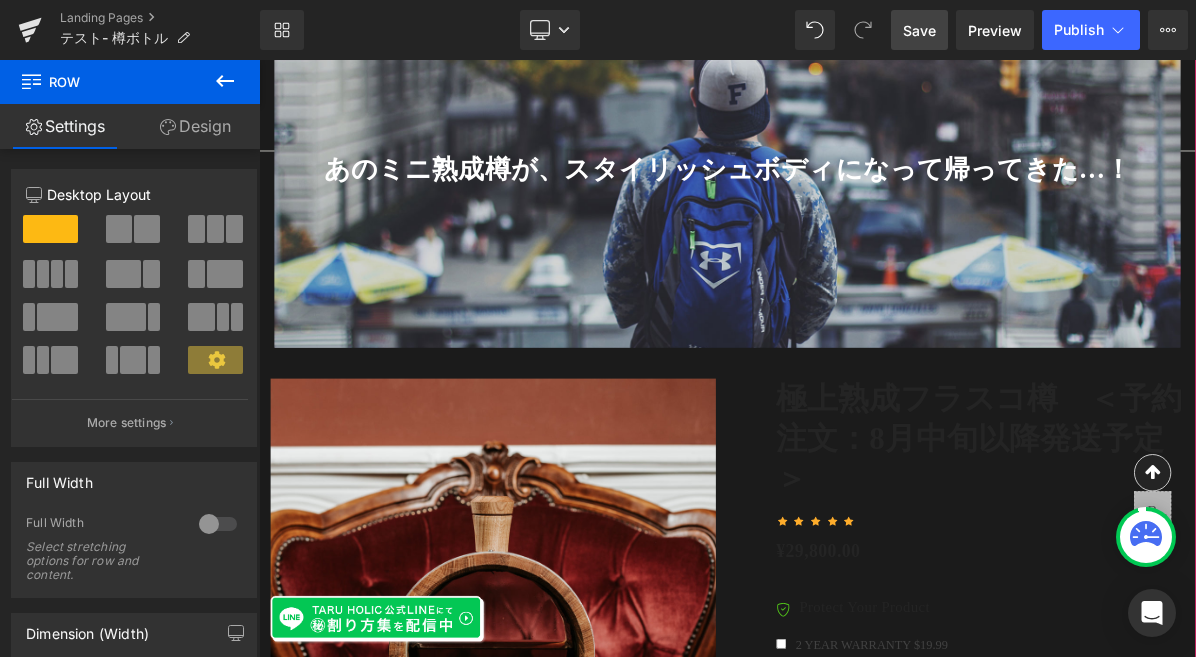 scroll, scrollTop: 5292, scrollLeft: 0, axis: vertical 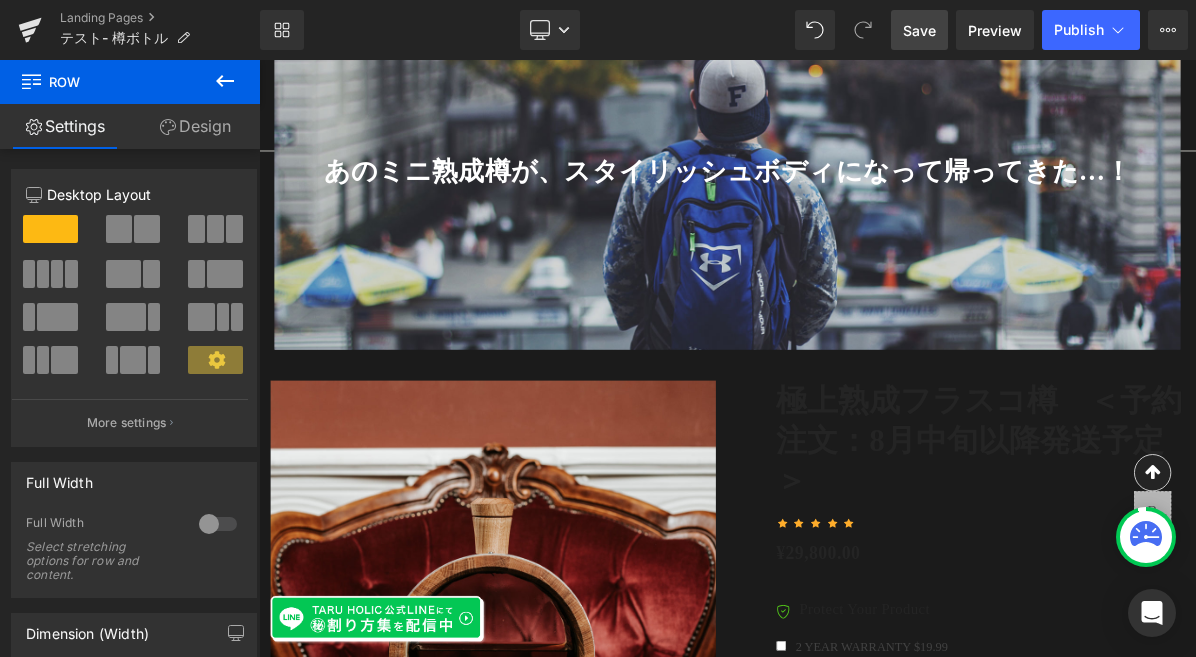 click 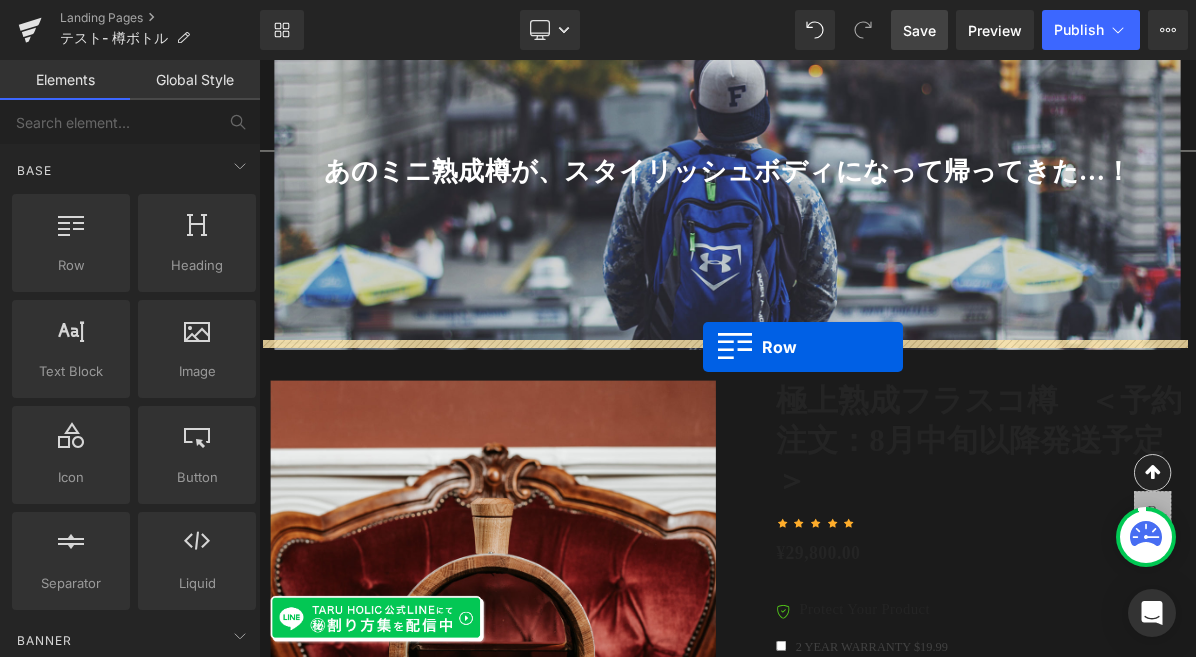 drag, startPoint x: 340, startPoint y: 300, endPoint x: 832, endPoint y: 431, distance: 509.14145 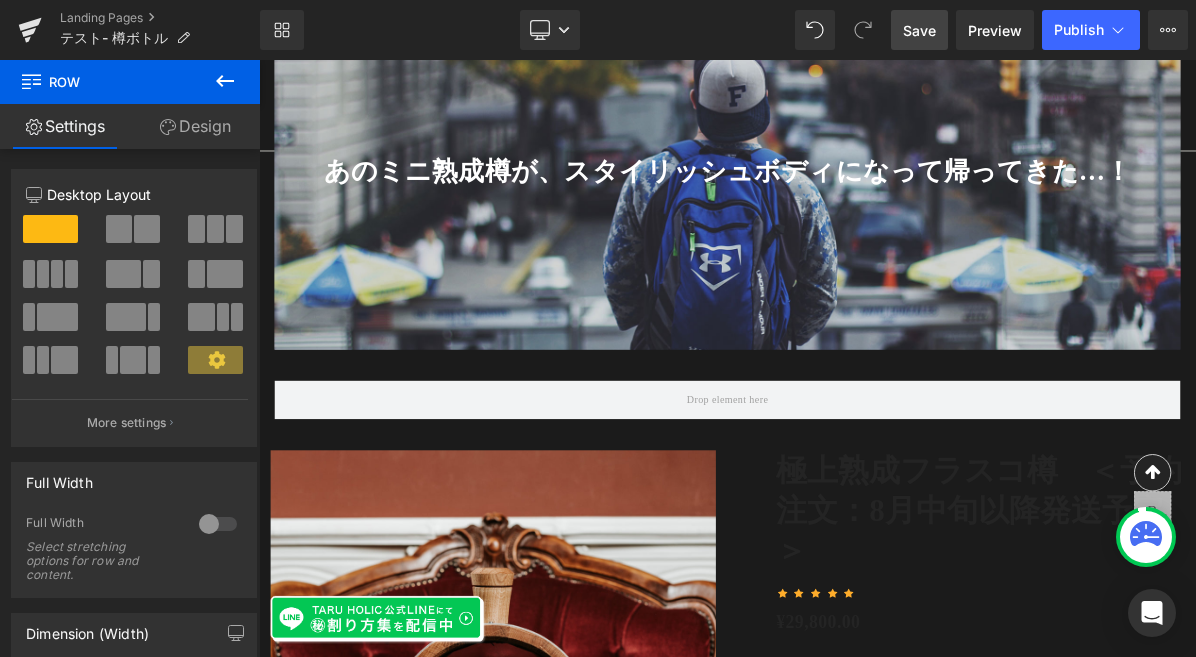 click 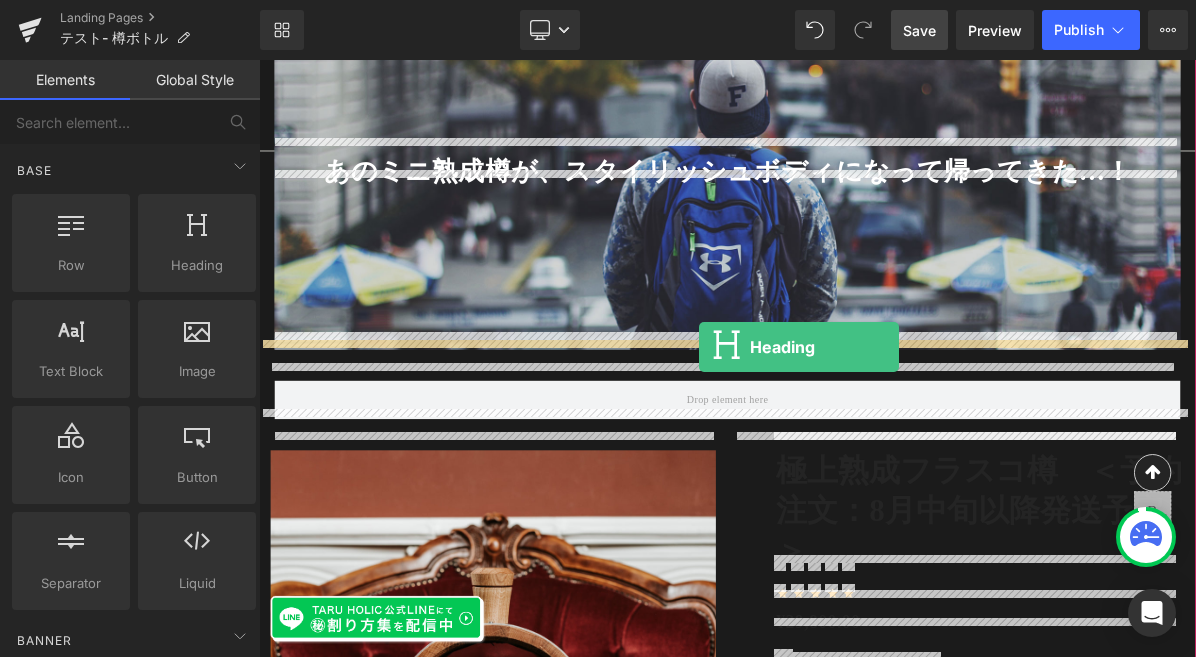 drag, startPoint x: 446, startPoint y: 312, endPoint x: 827, endPoint y: 430, distance: 398.8546 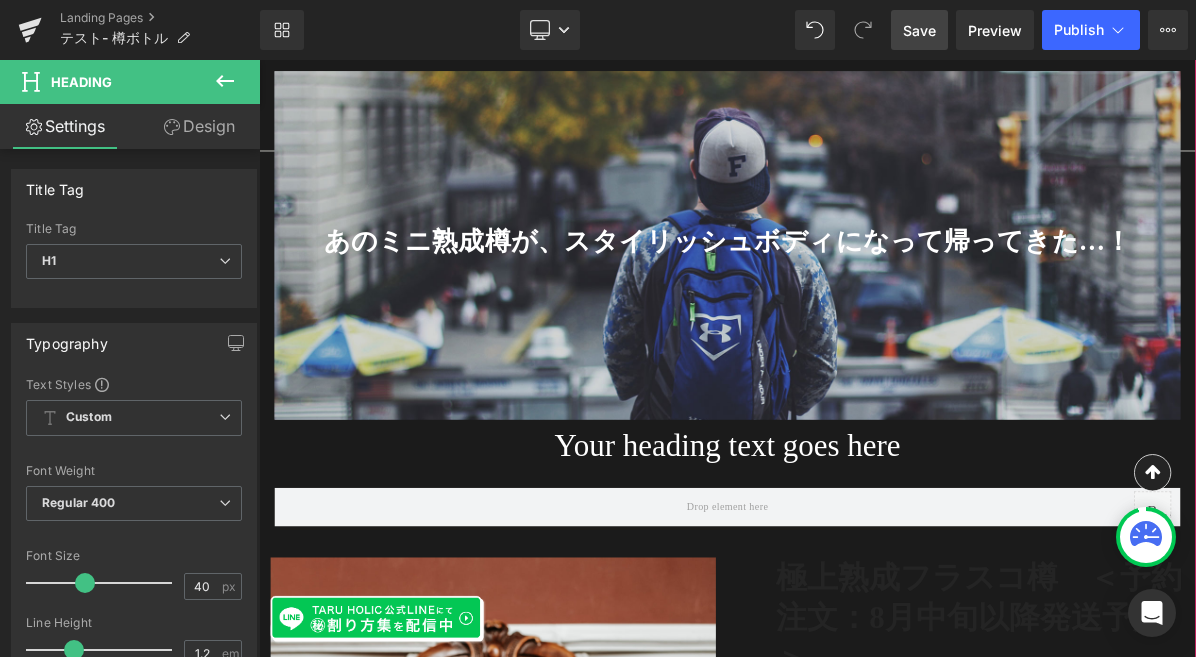 scroll, scrollTop: 5196, scrollLeft: 0, axis: vertical 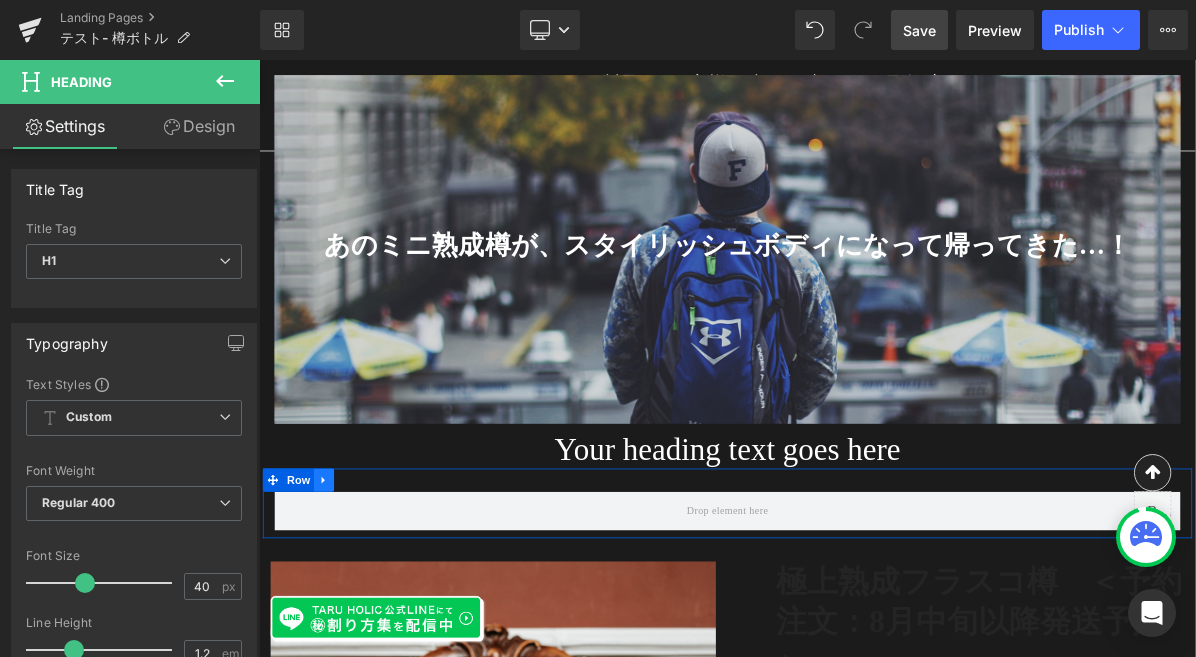 click 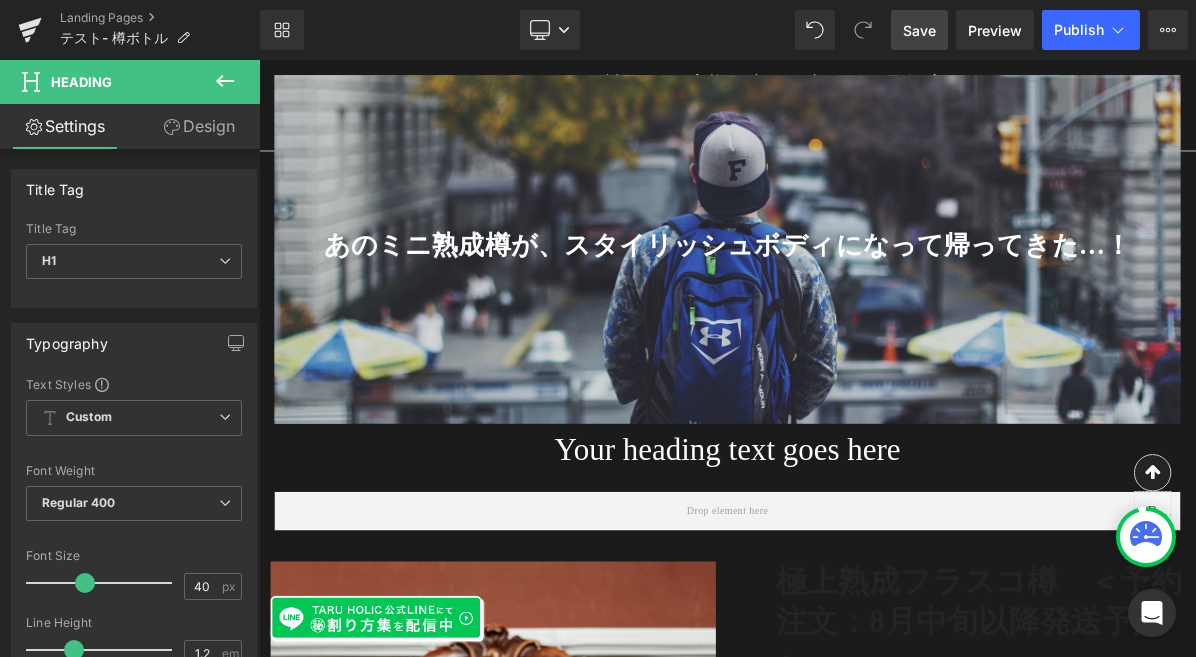click 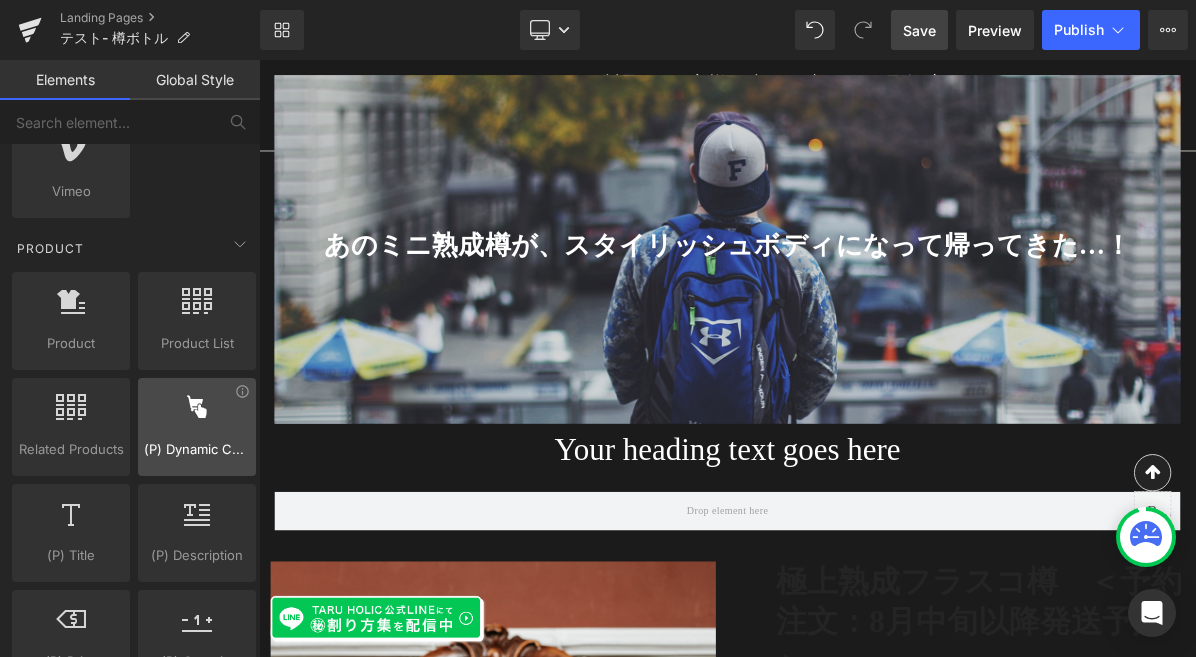 scroll, scrollTop: 1644, scrollLeft: 0, axis: vertical 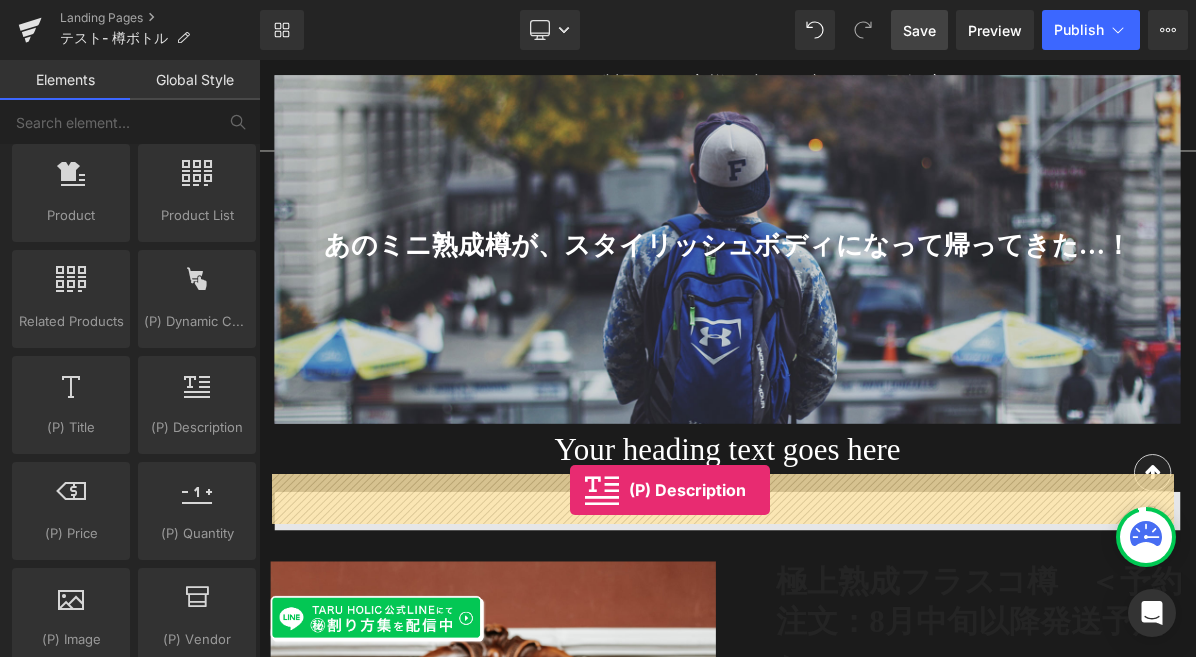drag, startPoint x: 448, startPoint y: 457, endPoint x: 660, endPoint y: 615, distance: 264.4012 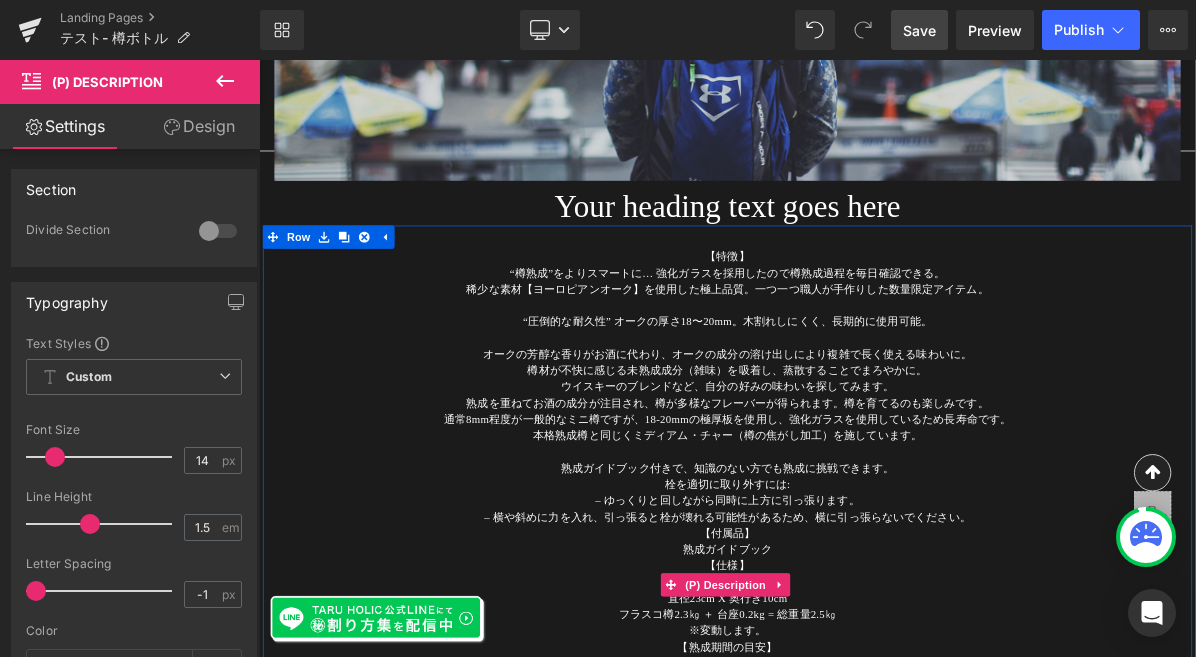 scroll, scrollTop: 5436, scrollLeft: 0, axis: vertical 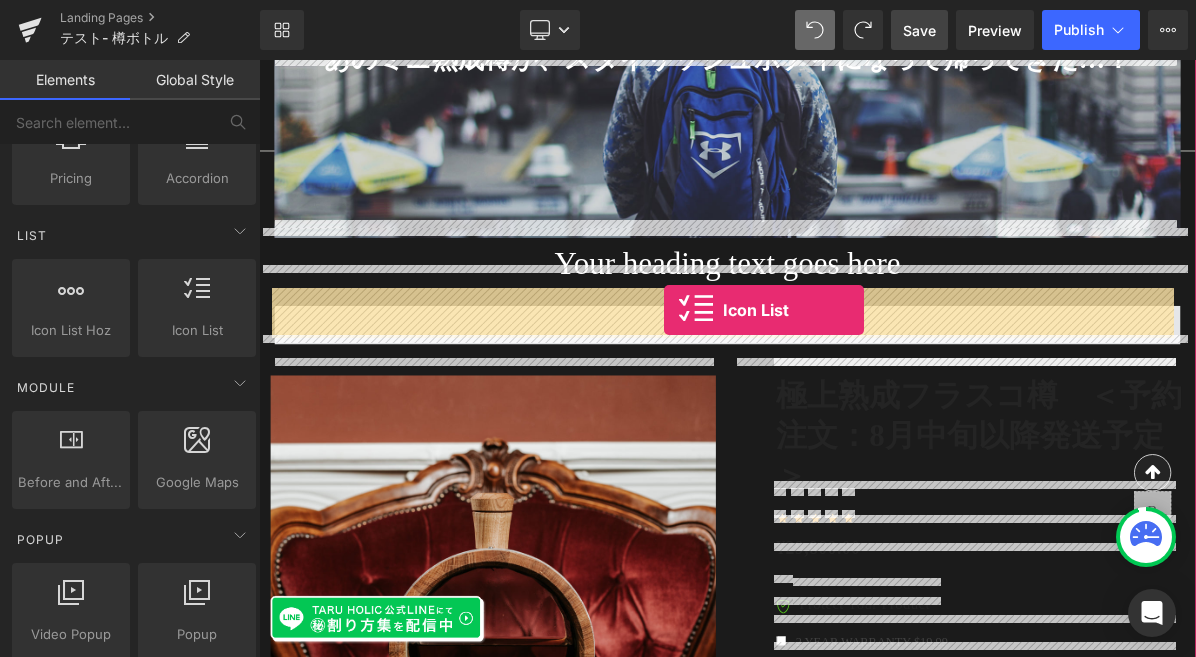drag, startPoint x: 444, startPoint y: 356, endPoint x: 782, endPoint y: 383, distance: 339.0767 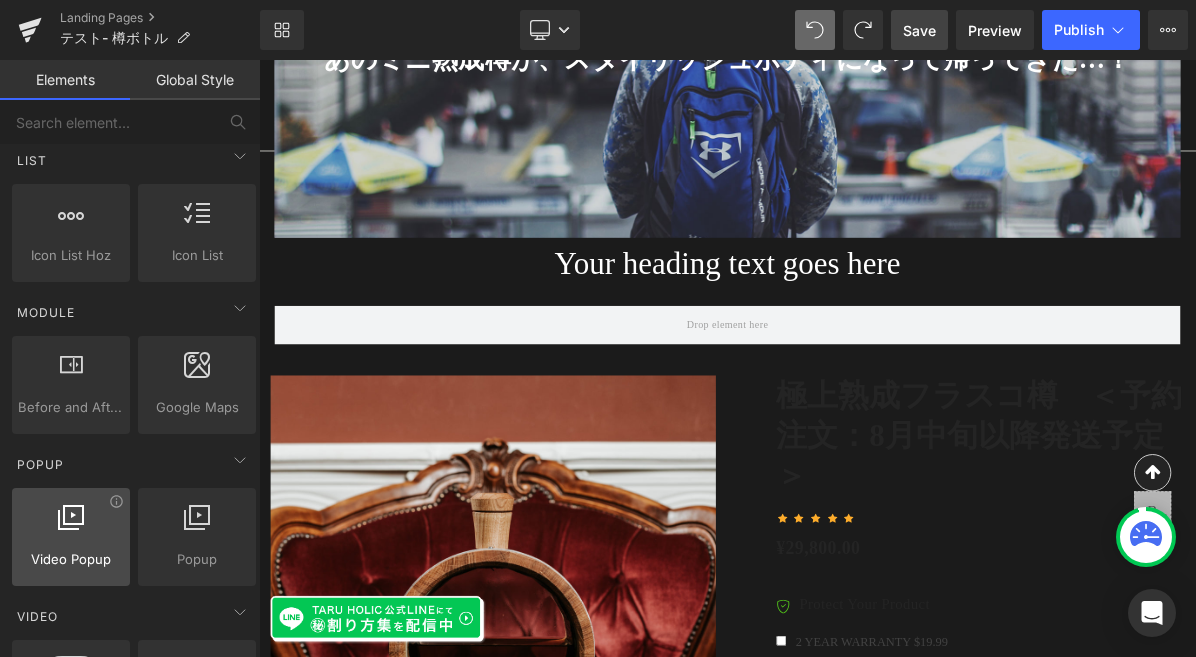 scroll, scrollTop: 875, scrollLeft: 0, axis: vertical 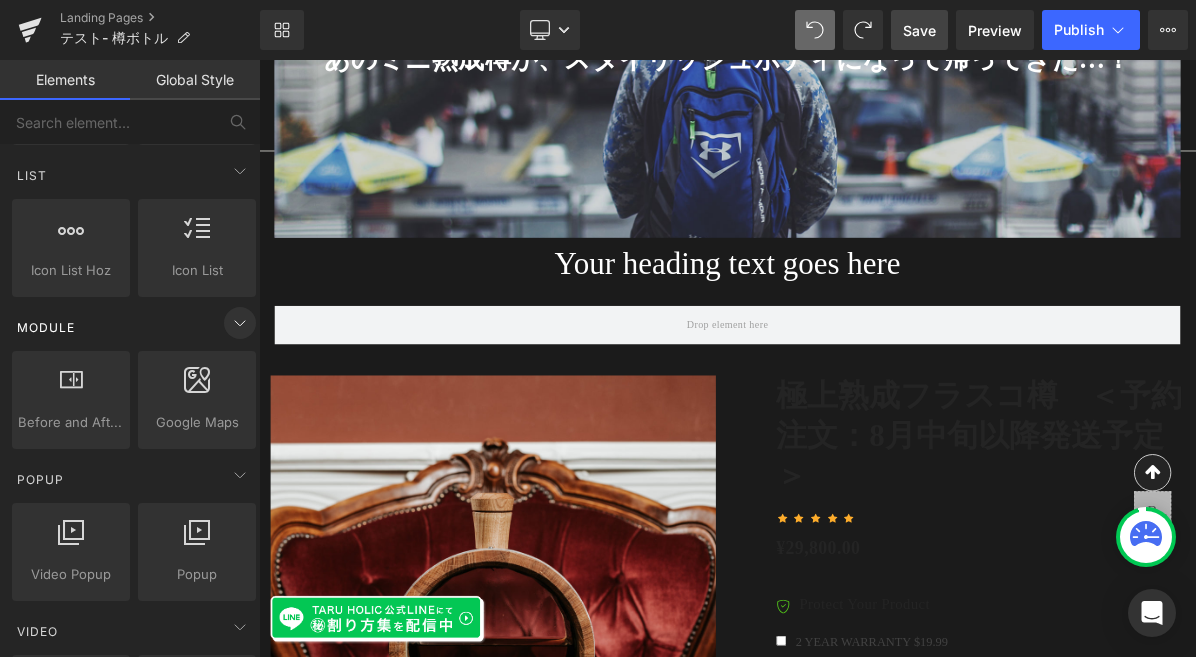 click 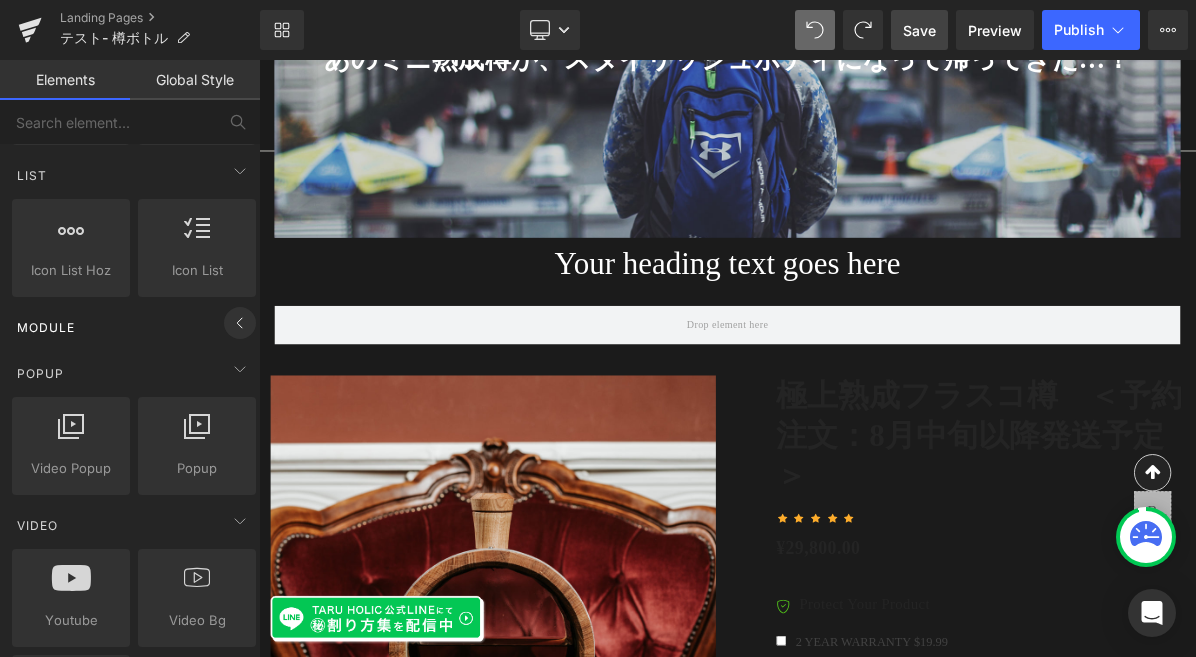 click 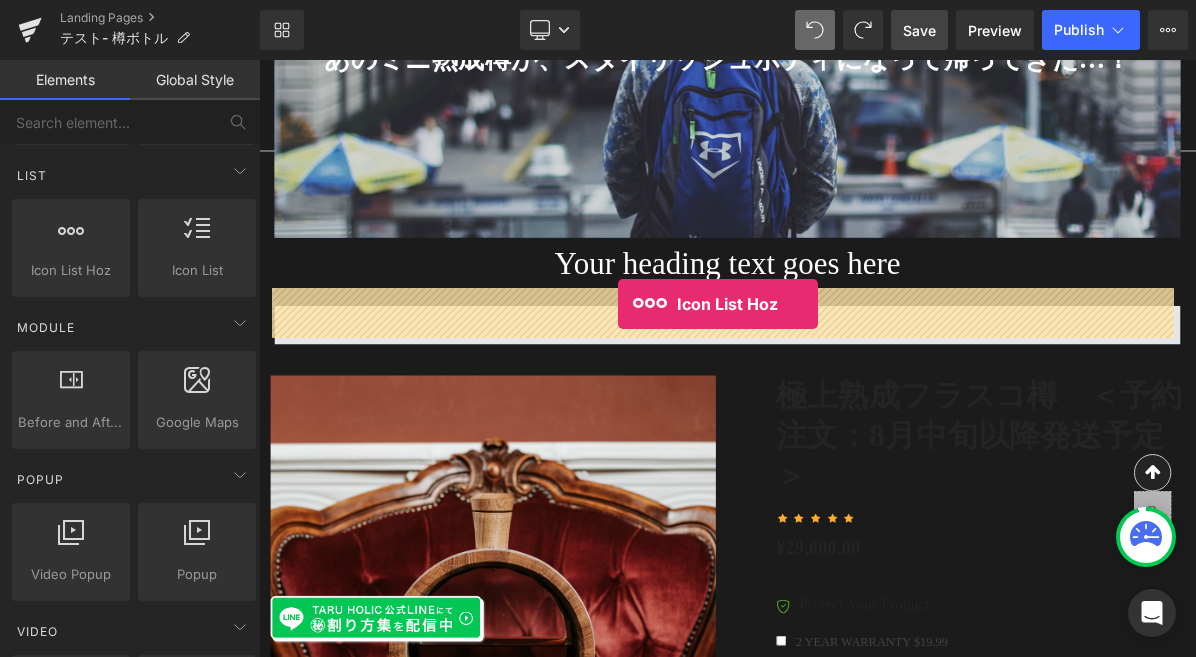 drag, startPoint x: 326, startPoint y: 307, endPoint x: 723, endPoint y: 375, distance: 402.7816 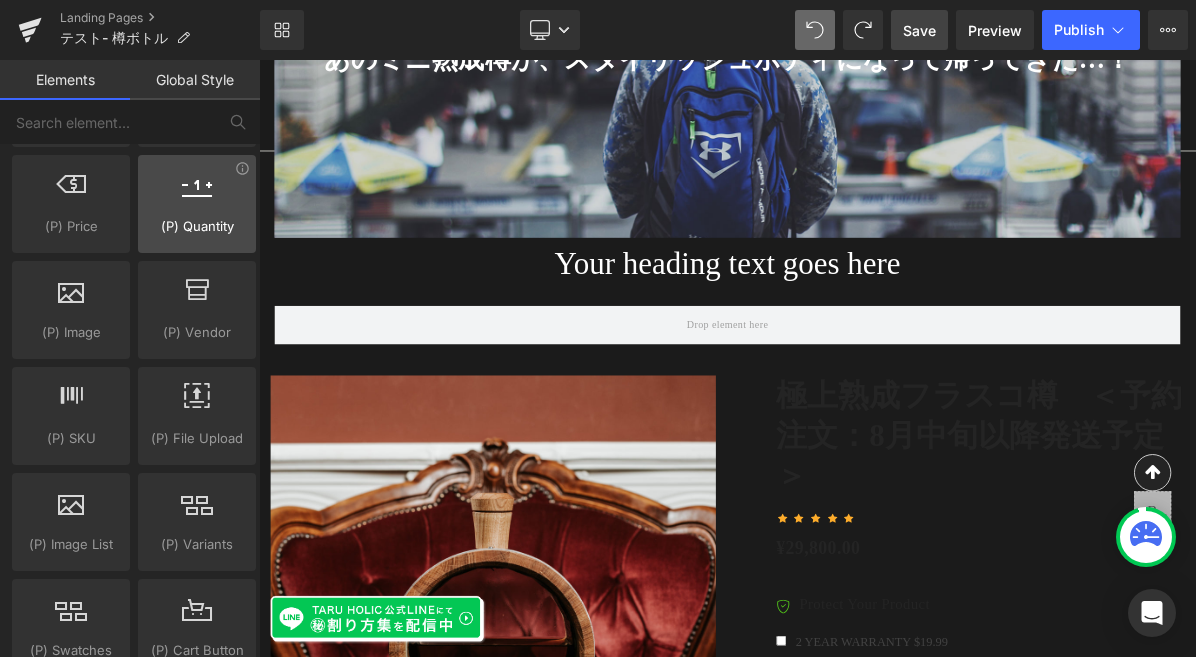 scroll, scrollTop: 1987, scrollLeft: 0, axis: vertical 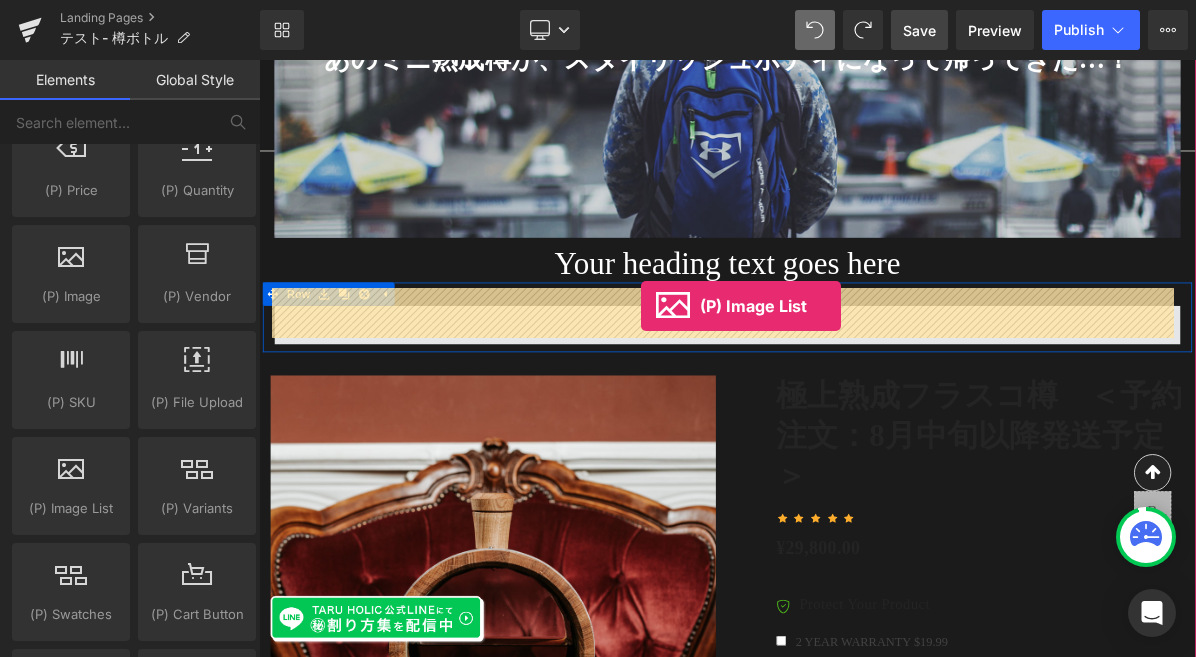 drag, startPoint x: 311, startPoint y: 560, endPoint x: 752, endPoint y: 378, distance: 477.07965 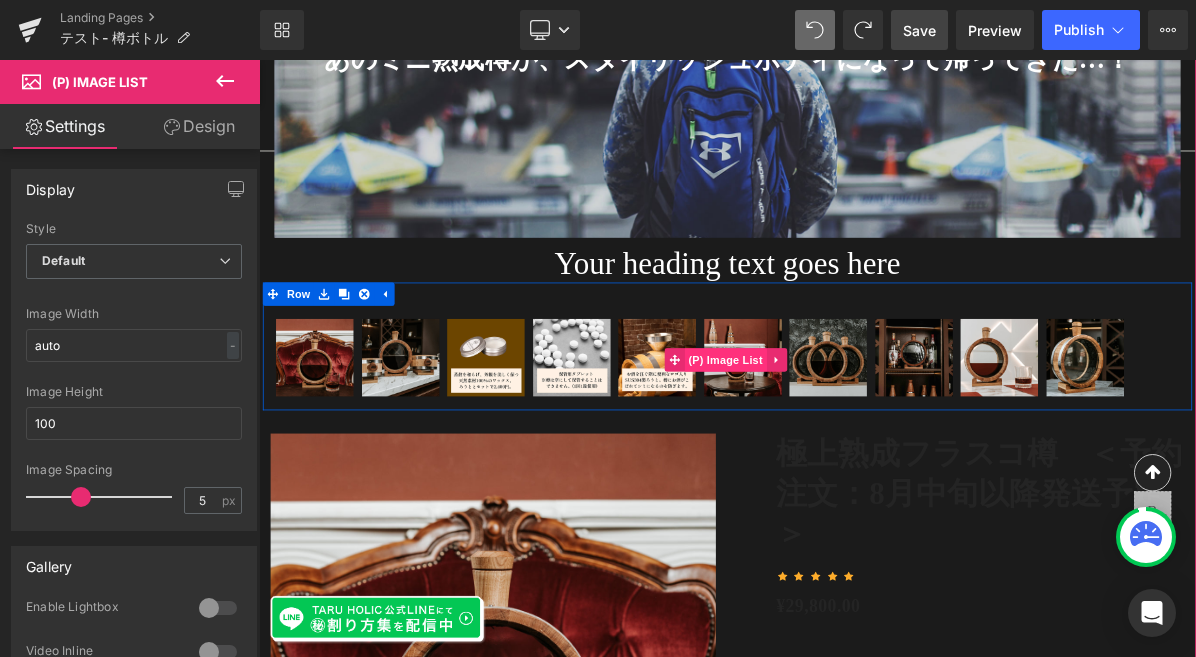click on "(P) Image List" at bounding box center [862, 448] 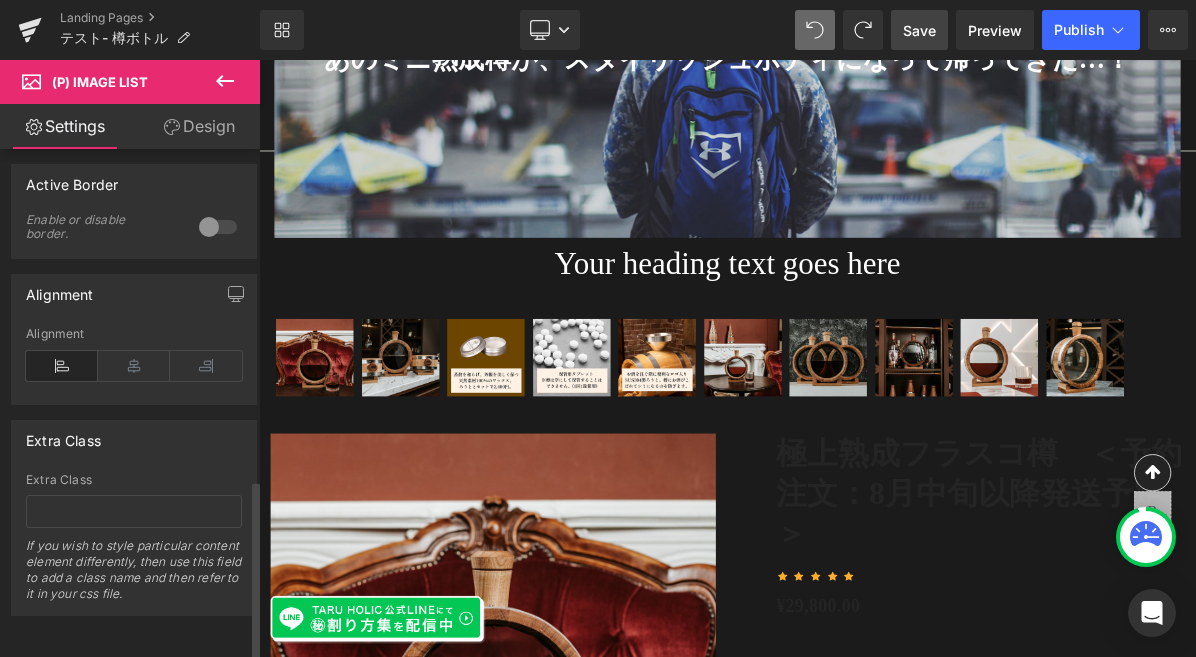 scroll, scrollTop: 932, scrollLeft: 0, axis: vertical 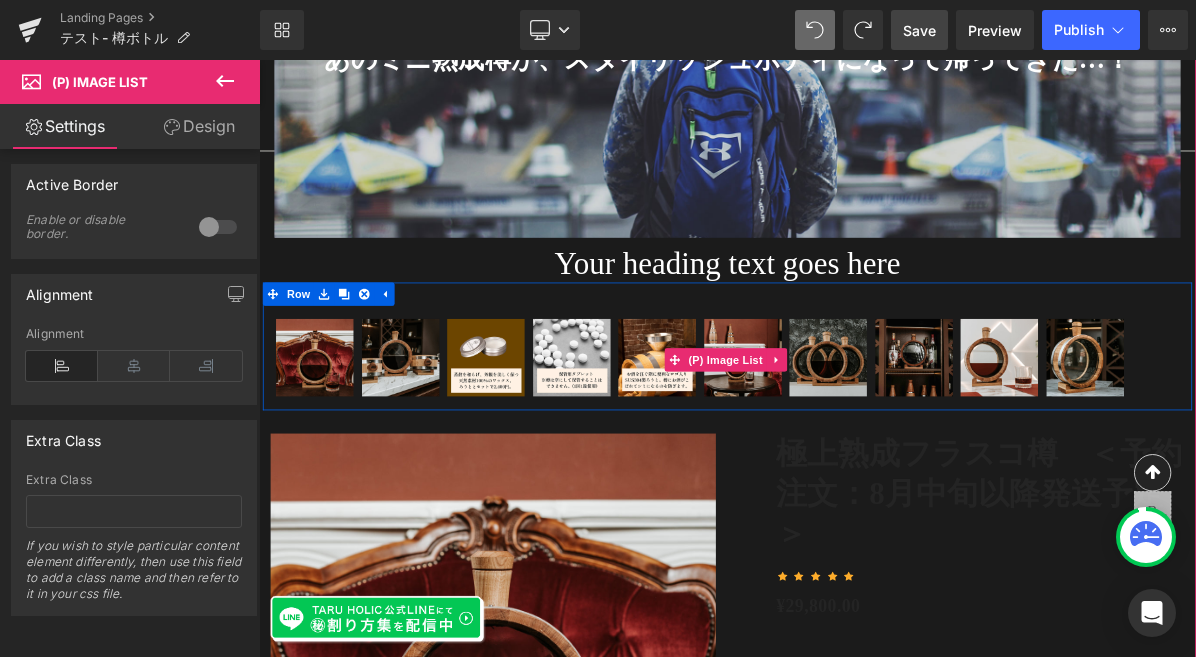 click at bounding box center (552, 445) 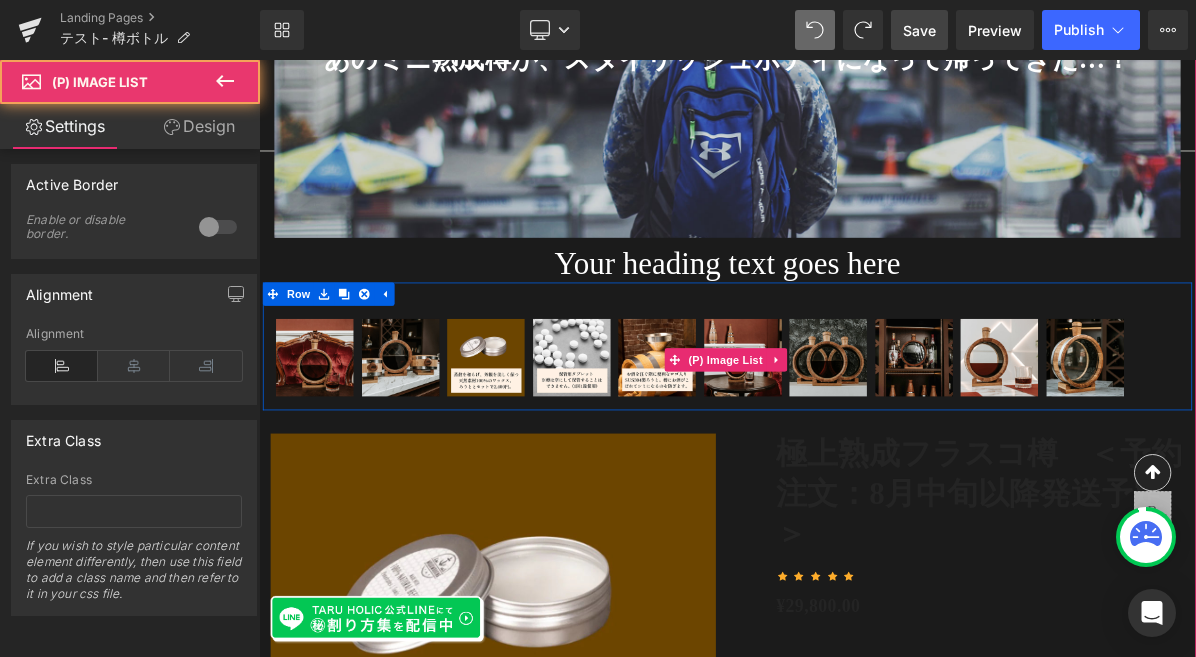 click at bounding box center [442, 445] 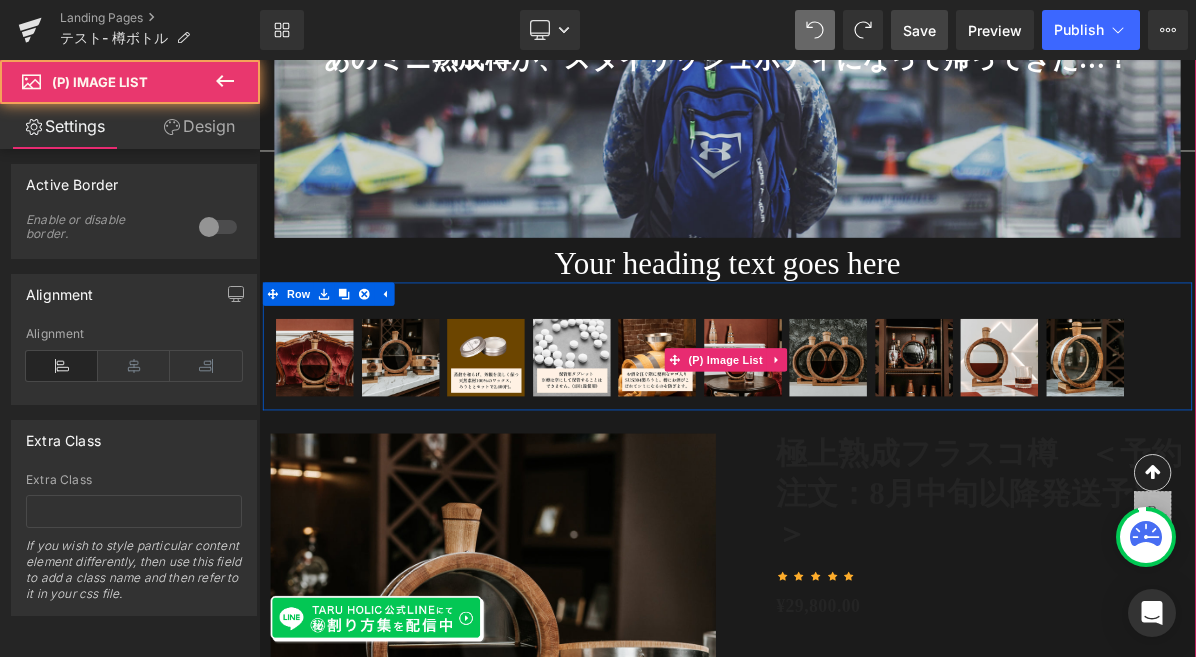 click at bounding box center (331, 445) 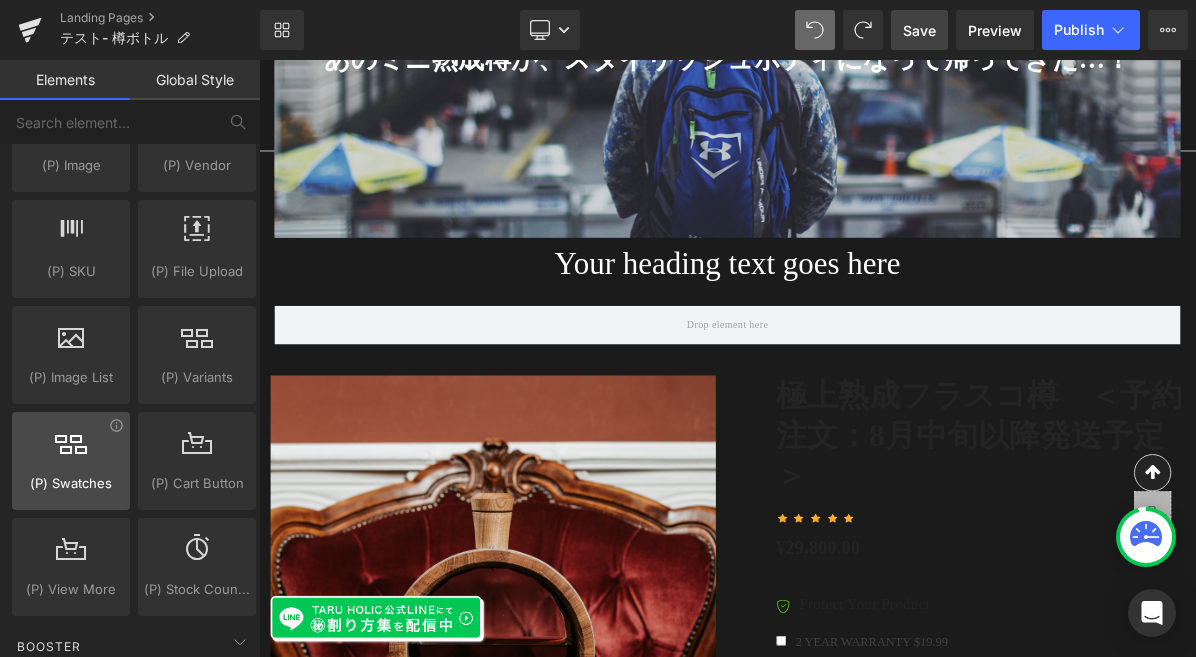 scroll, scrollTop: 2119, scrollLeft: 0, axis: vertical 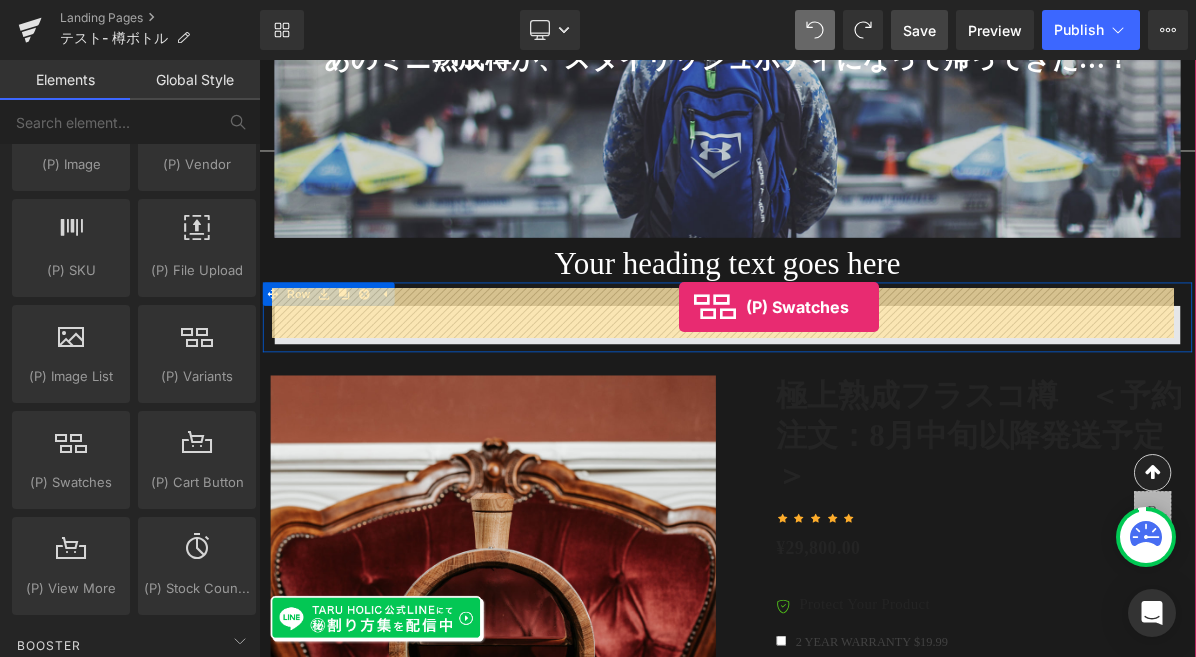 drag, startPoint x: 355, startPoint y: 499, endPoint x: 801, endPoint y: 379, distance: 461.86145 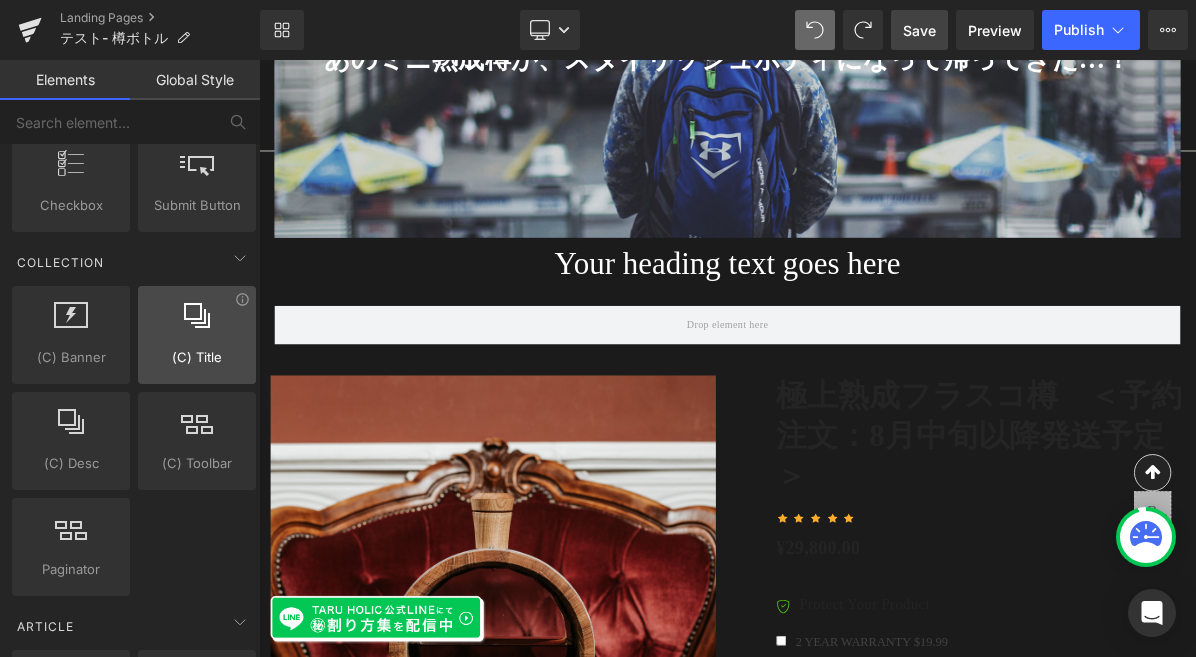 scroll, scrollTop: 3235, scrollLeft: 0, axis: vertical 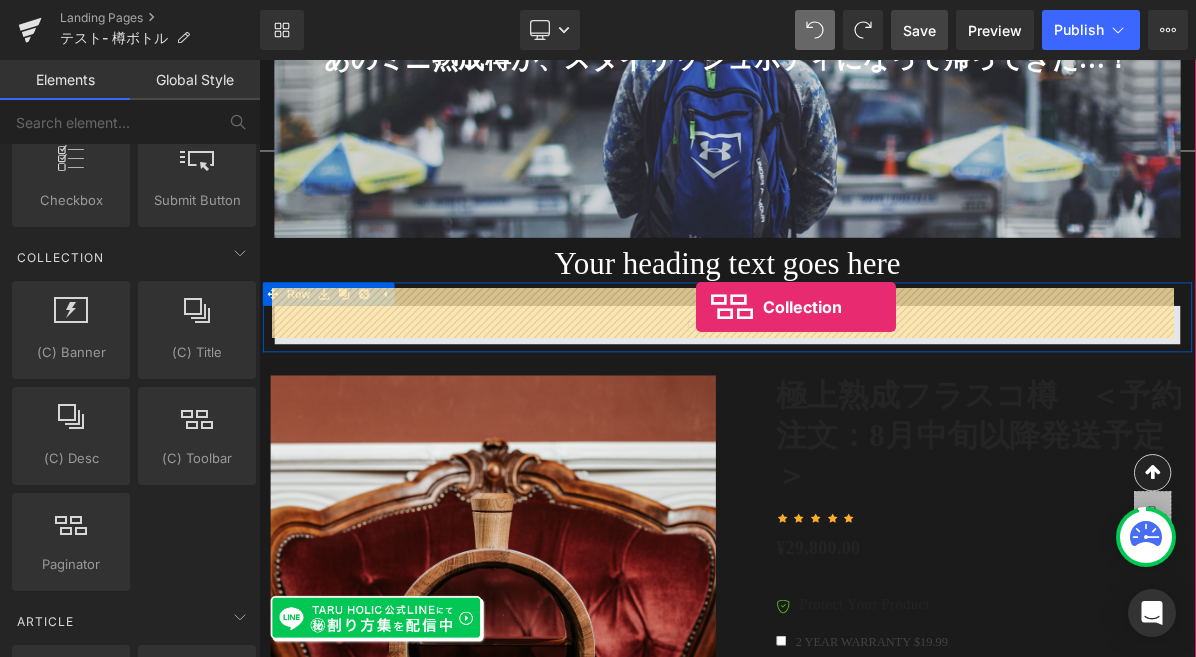 drag, startPoint x: 448, startPoint y: 492, endPoint x: 823, endPoint y: 379, distance: 391.65546 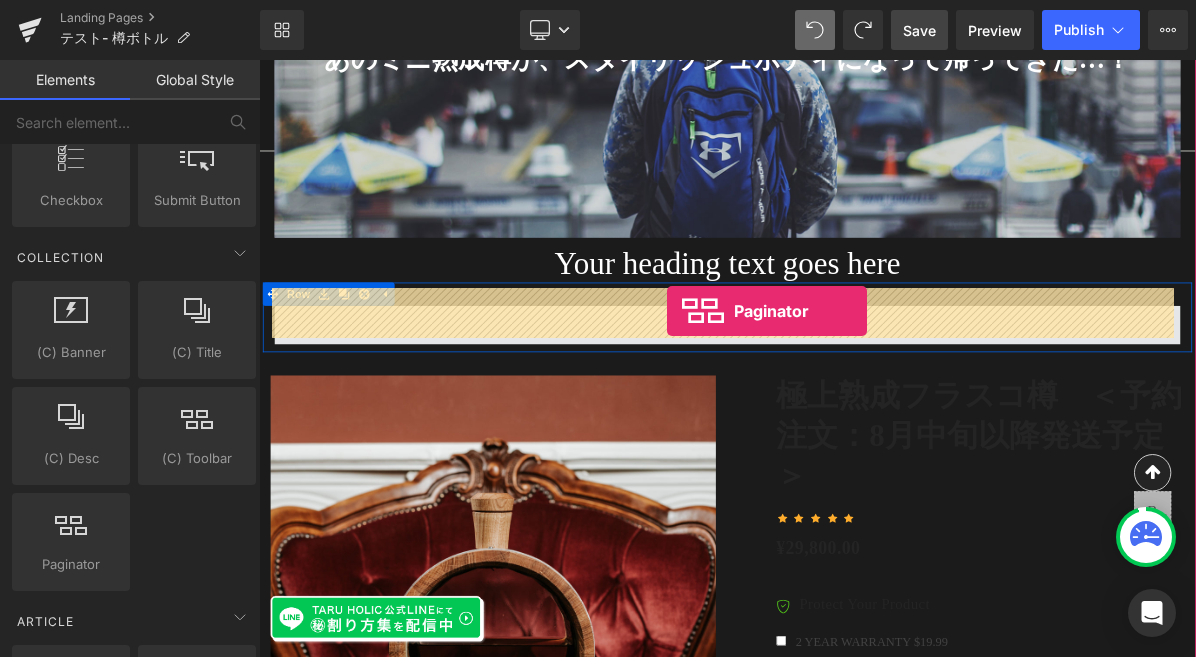 drag, startPoint x: 334, startPoint y: 623, endPoint x: 786, endPoint y: 384, distance: 511.29736 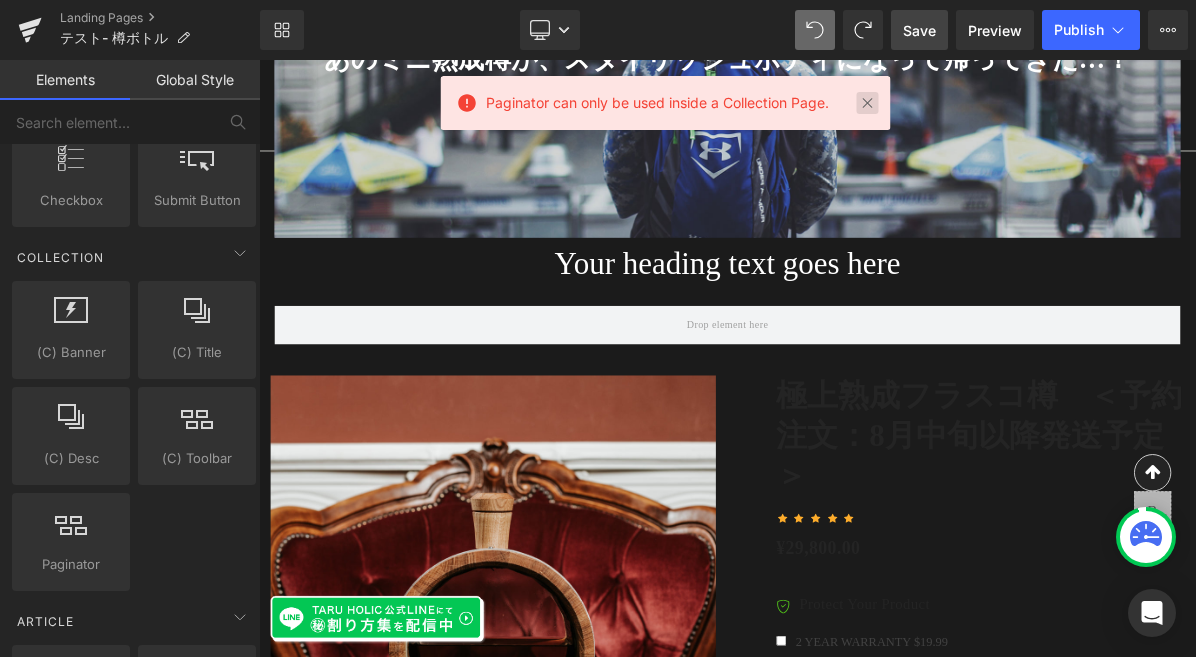 drag, startPoint x: 866, startPoint y: 108, endPoint x: 24, endPoint y: 595, distance: 972.69366 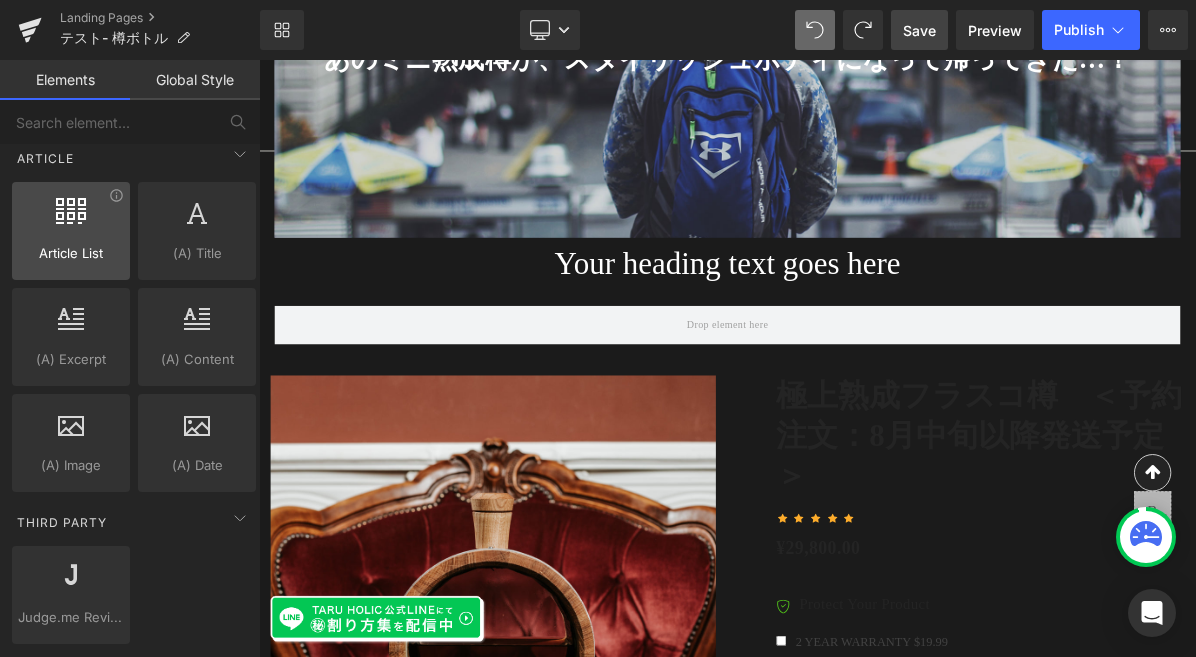 scroll, scrollTop: 3683, scrollLeft: 0, axis: vertical 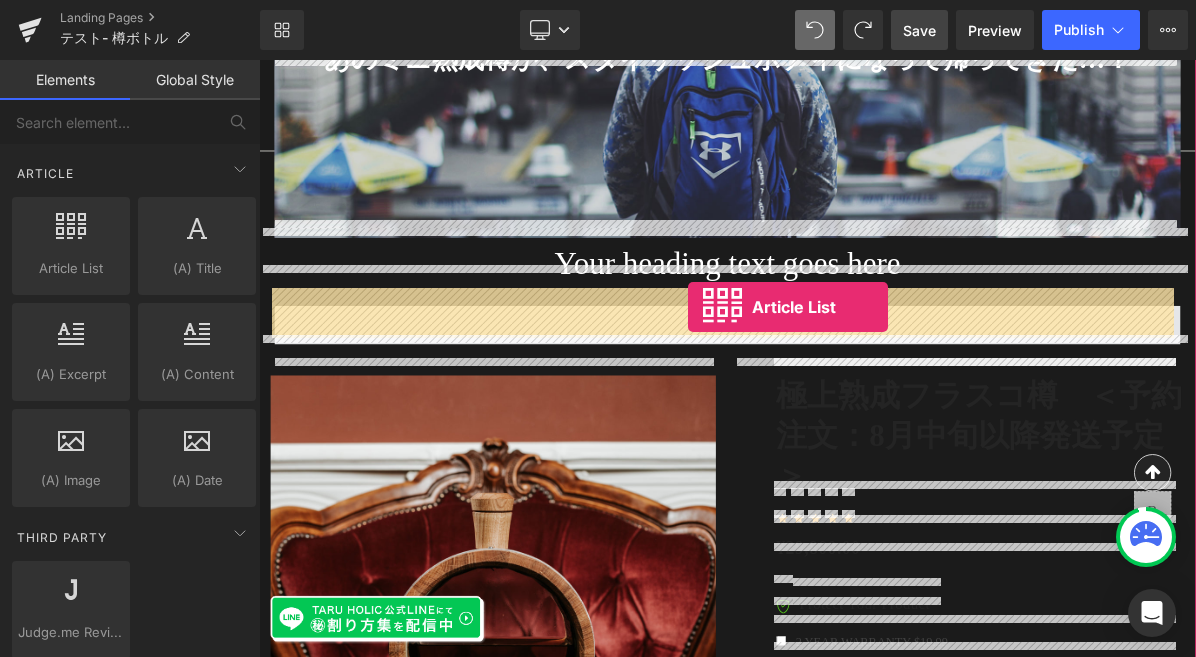 drag, startPoint x: 327, startPoint y: 298, endPoint x: 813, endPoint y: 380, distance: 492.86914 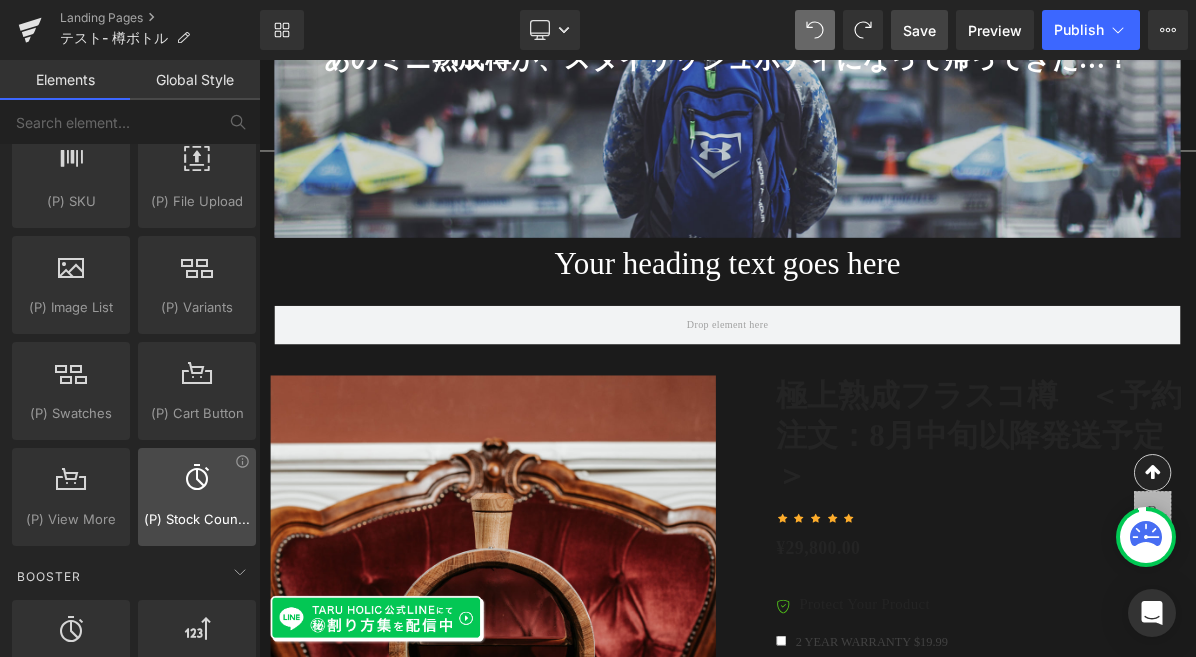 scroll, scrollTop: 2125, scrollLeft: 0, axis: vertical 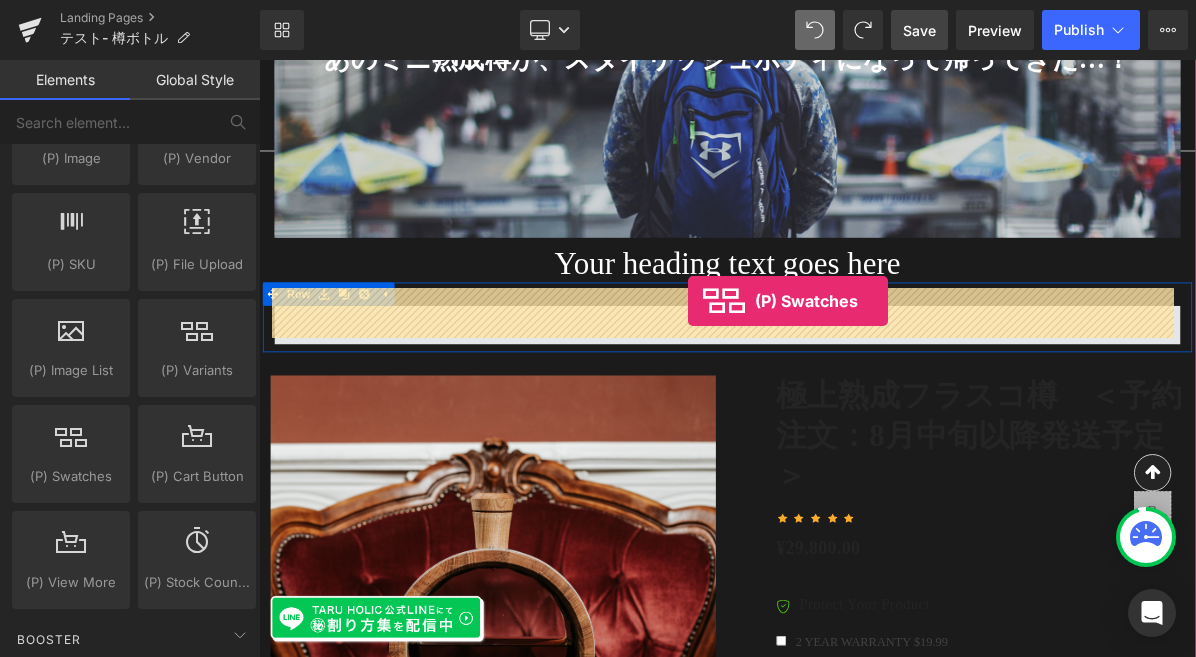 drag, startPoint x: 339, startPoint y: 502, endPoint x: 813, endPoint y: 371, distance: 491.76926 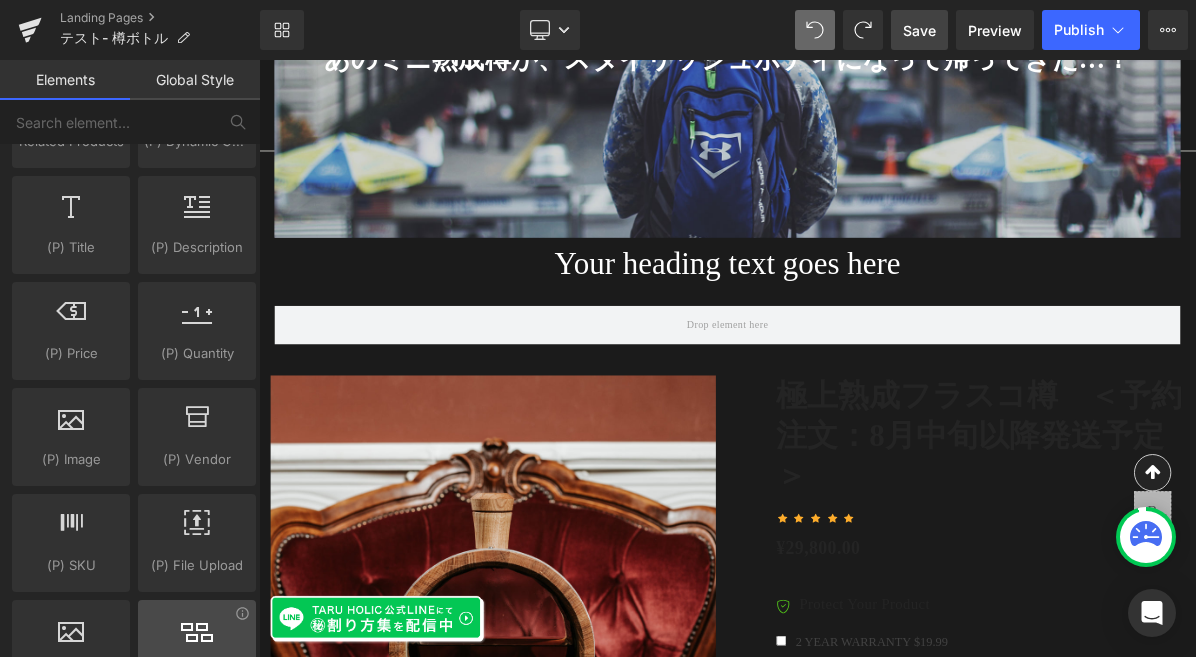 scroll, scrollTop: 1808, scrollLeft: 0, axis: vertical 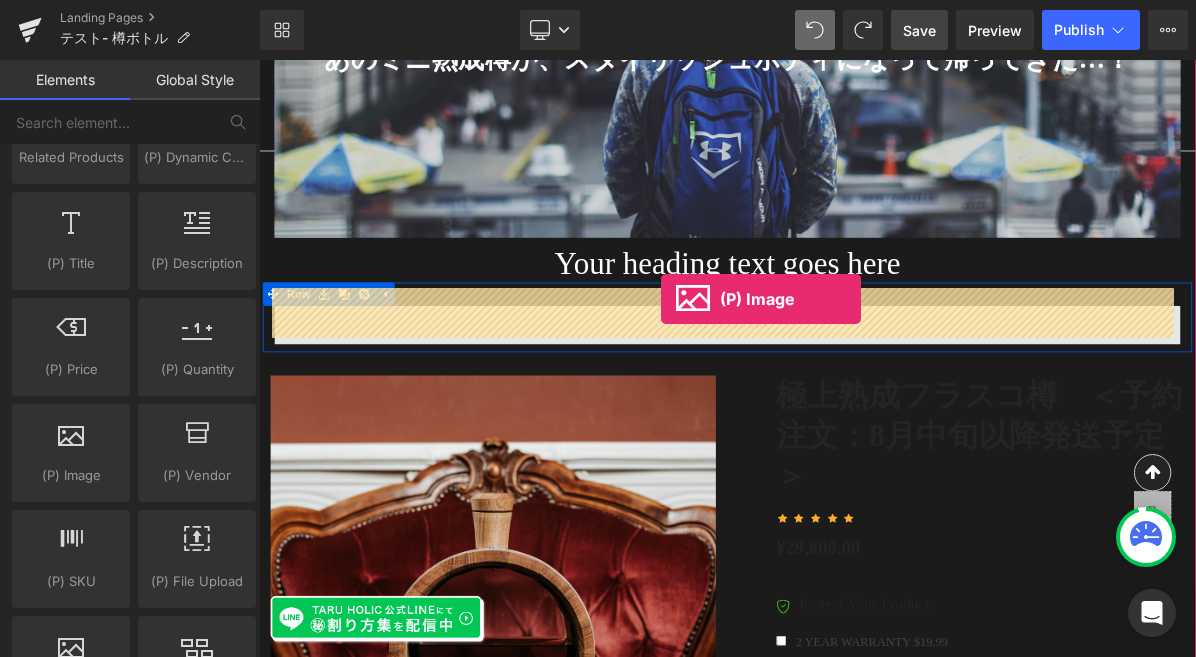 drag, startPoint x: 331, startPoint y: 513, endPoint x: 778, endPoint y: 369, distance: 469.6222 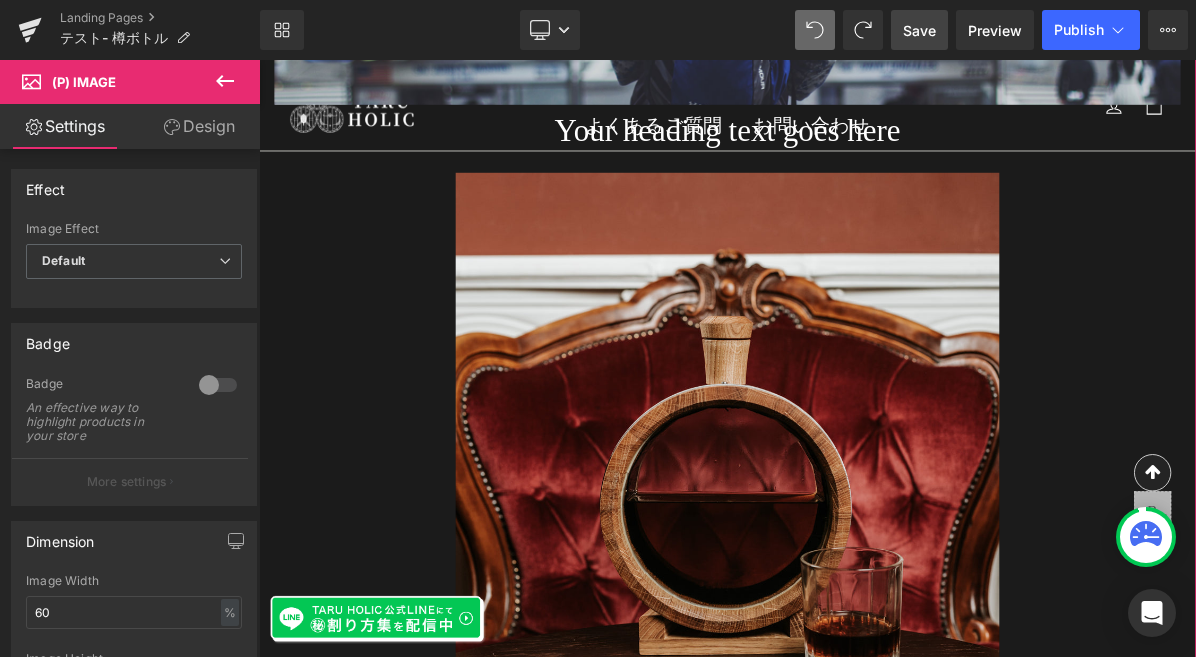 scroll, scrollTop: 5464, scrollLeft: 0, axis: vertical 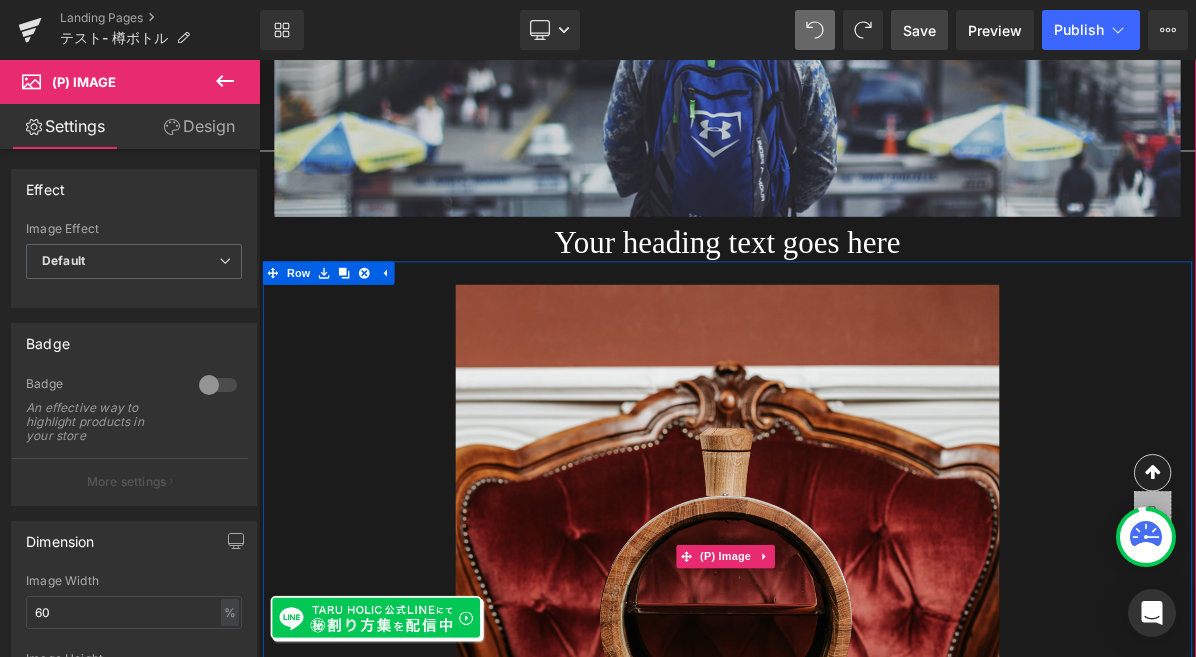click at bounding box center (864, 701) 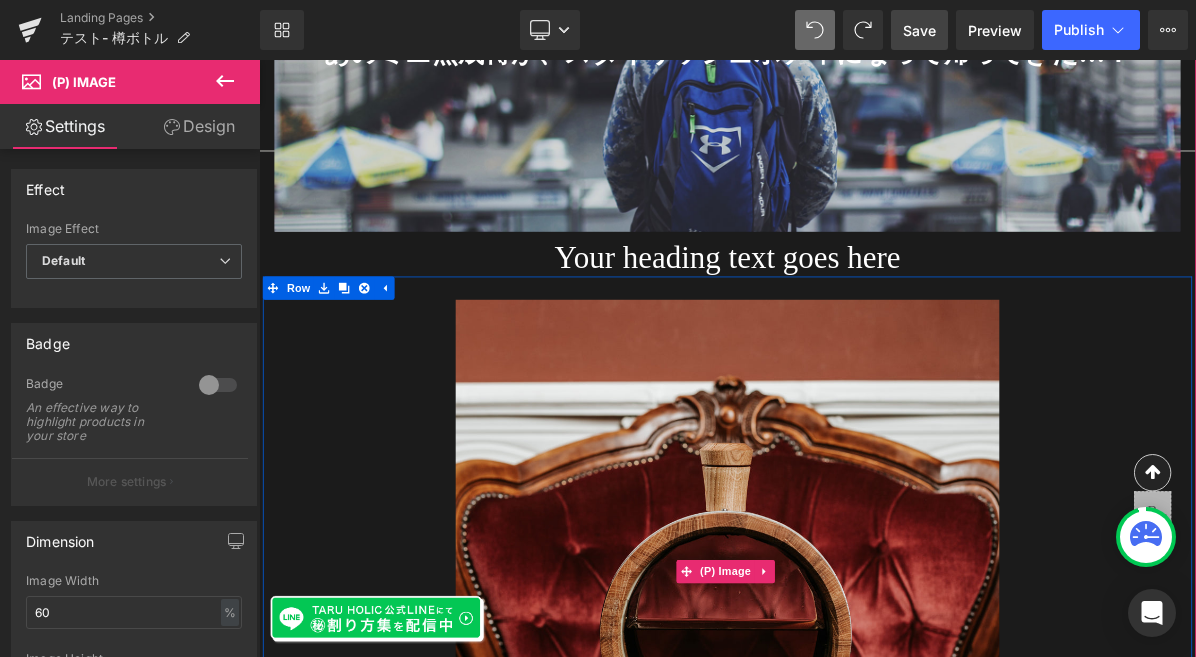 scroll, scrollTop: 5448, scrollLeft: 0, axis: vertical 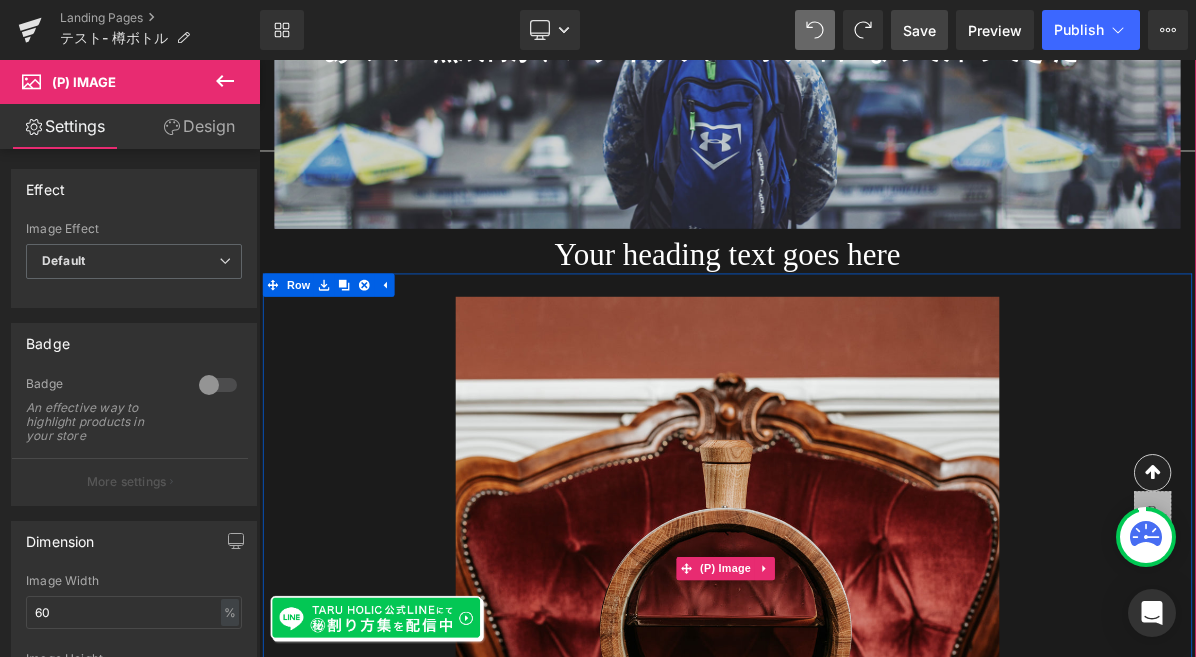 click at bounding box center (864, 717) 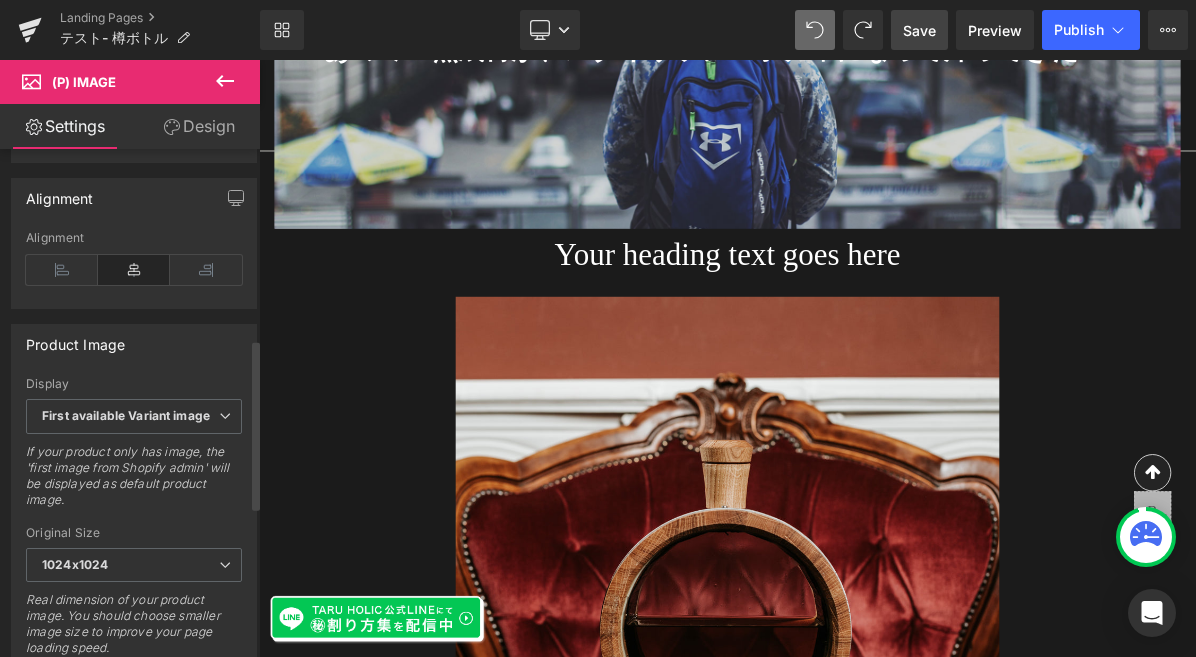scroll, scrollTop: 804, scrollLeft: 0, axis: vertical 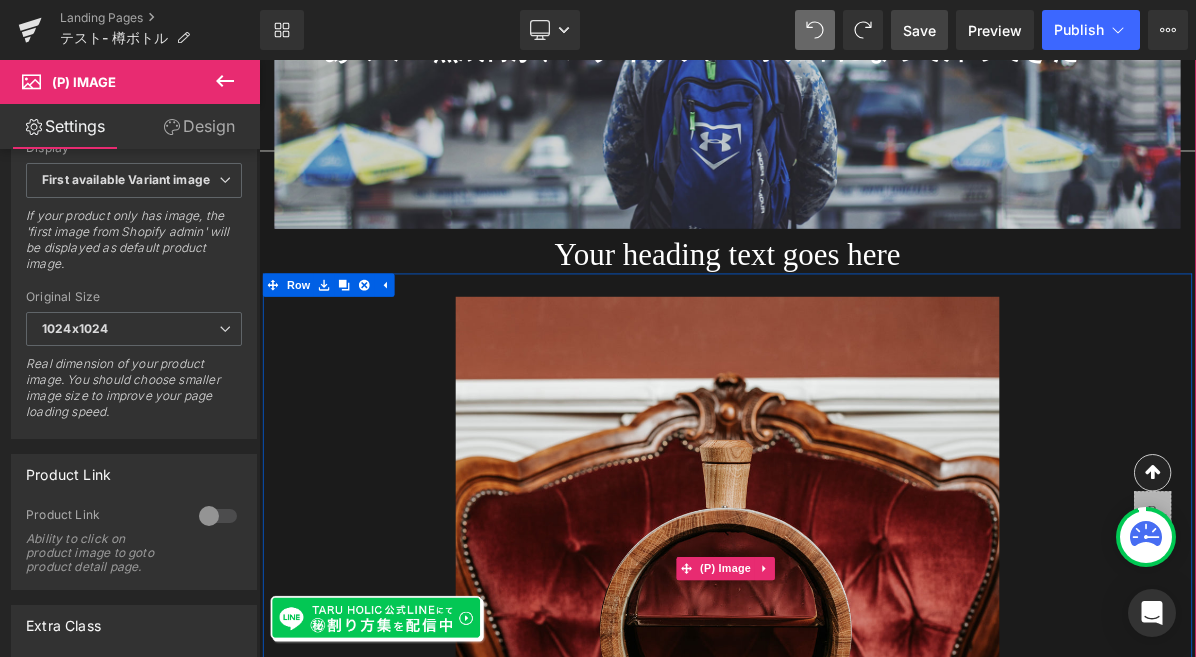 click at bounding box center [864, 717] 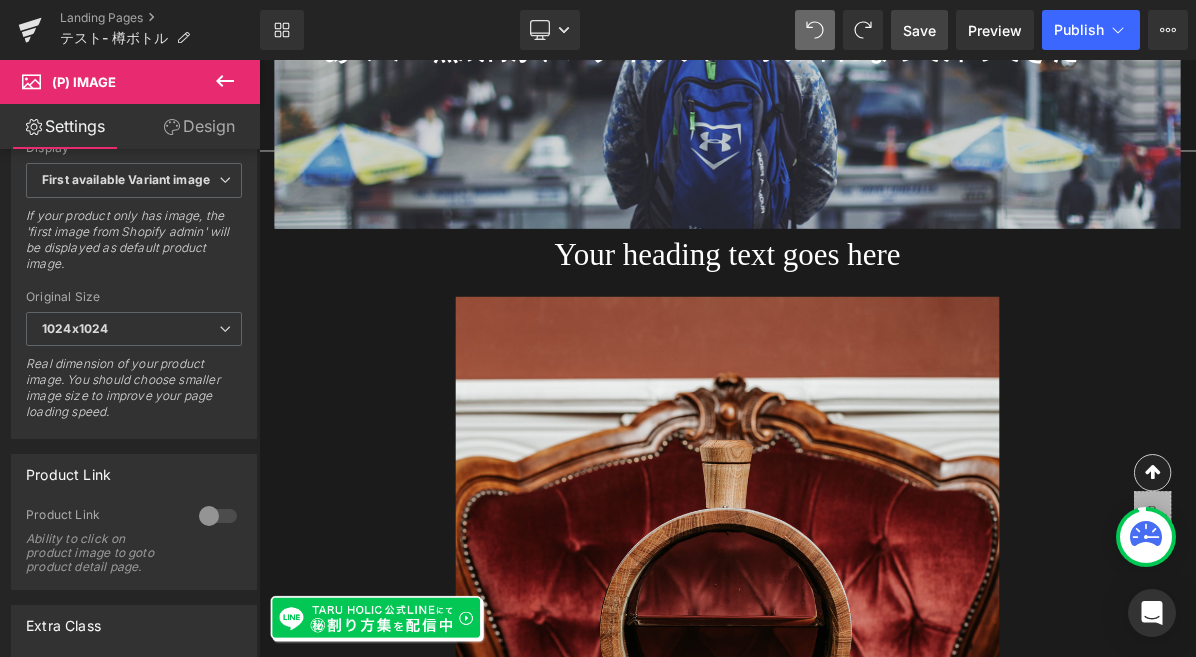 click 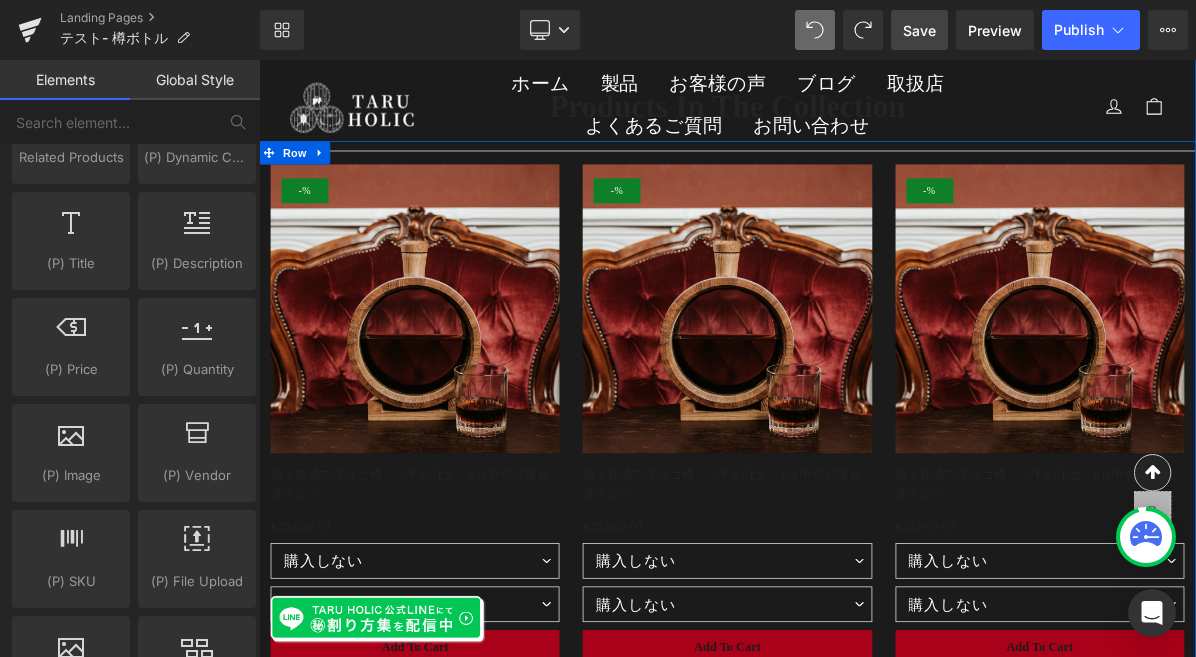 scroll, scrollTop: 8228, scrollLeft: 0, axis: vertical 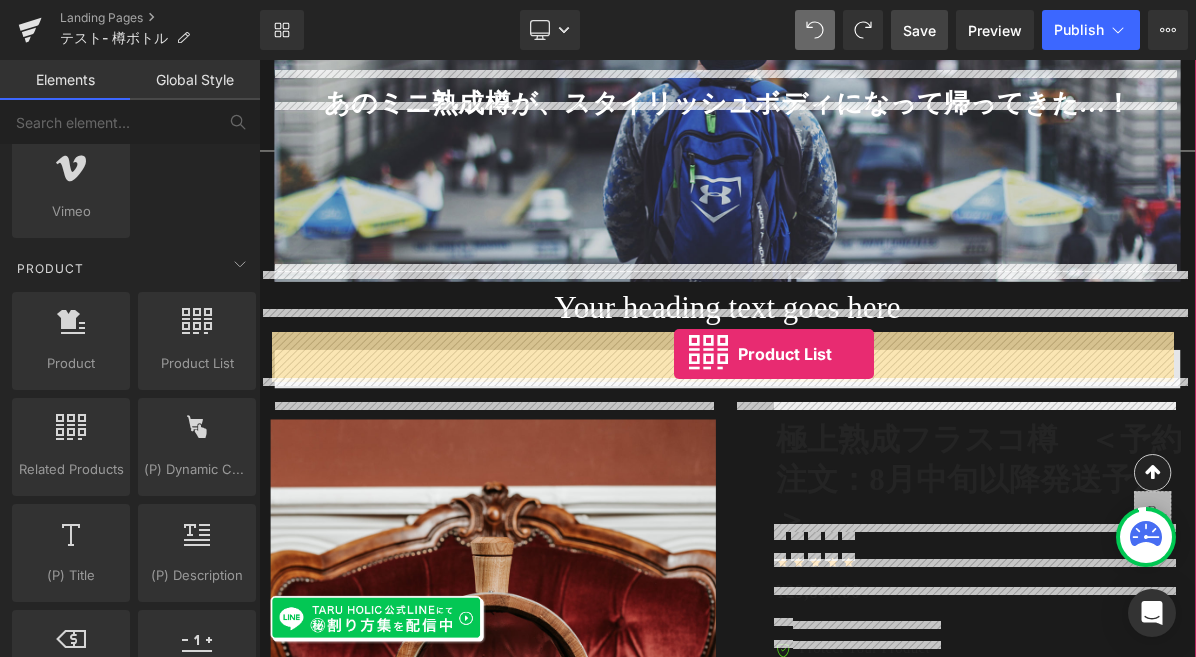drag, startPoint x: 863, startPoint y: 447, endPoint x: 795, endPoint y: 440, distance: 68.359344 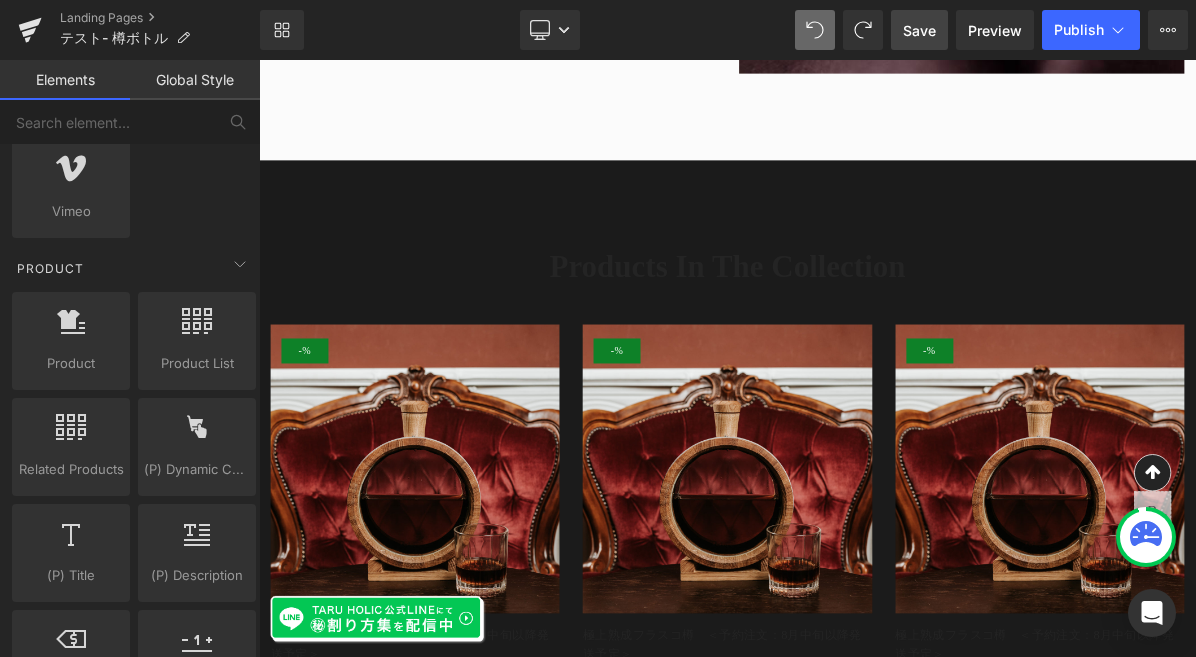 scroll, scrollTop: 7504, scrollLeft: 0, axis: vertical 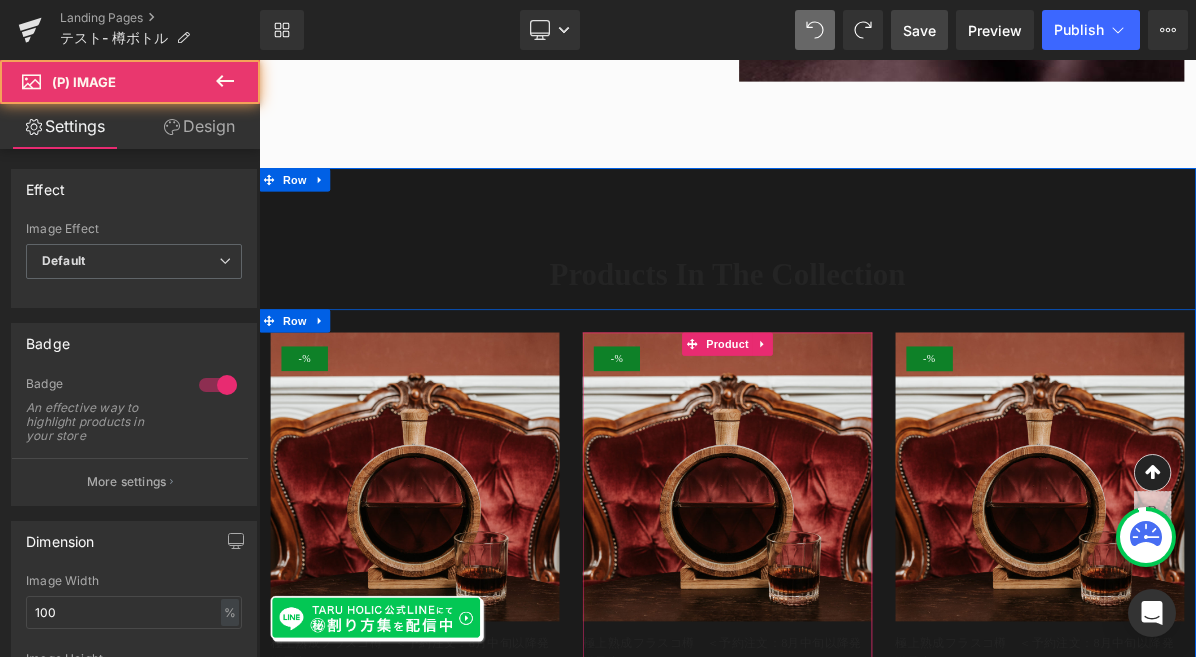 click on "-
2980000
%
(P) Image
極上熟成フラスコ樽　＜予約注文：8月中旬以降発送予定＞
(P) Title
¥29,800.00
¥0
(P) Price
購入しない
購入しない" at bounding box center [863, 735] 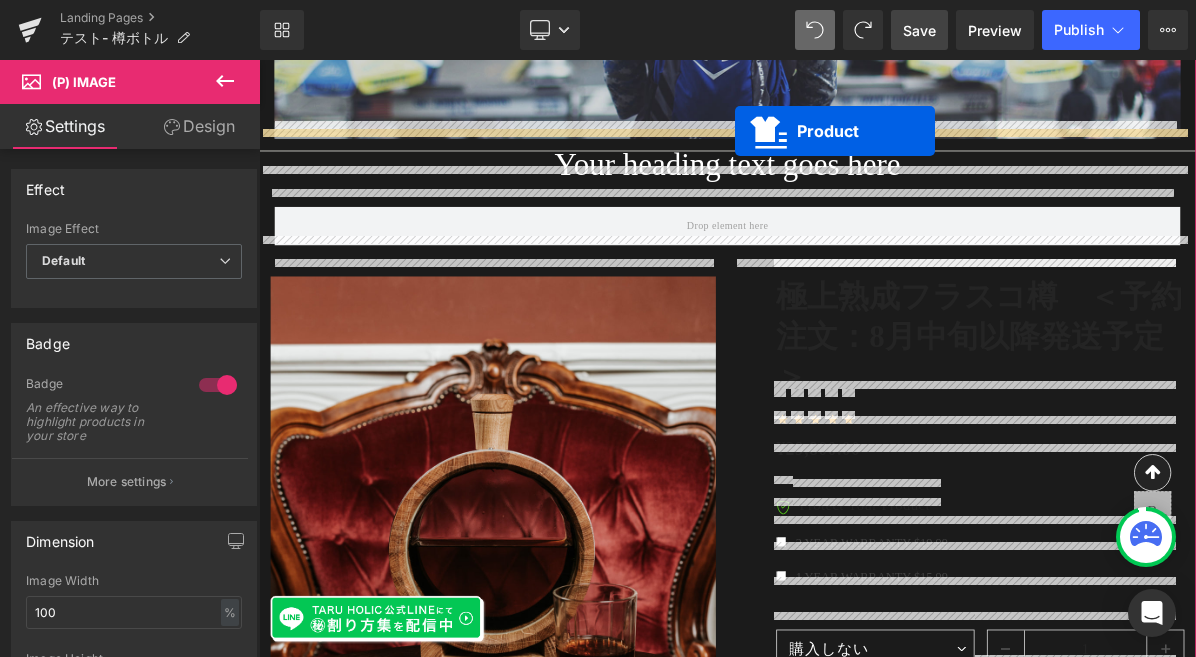 scroll, scrollTop: 5524, scrollLeft: 0, axis: vertical 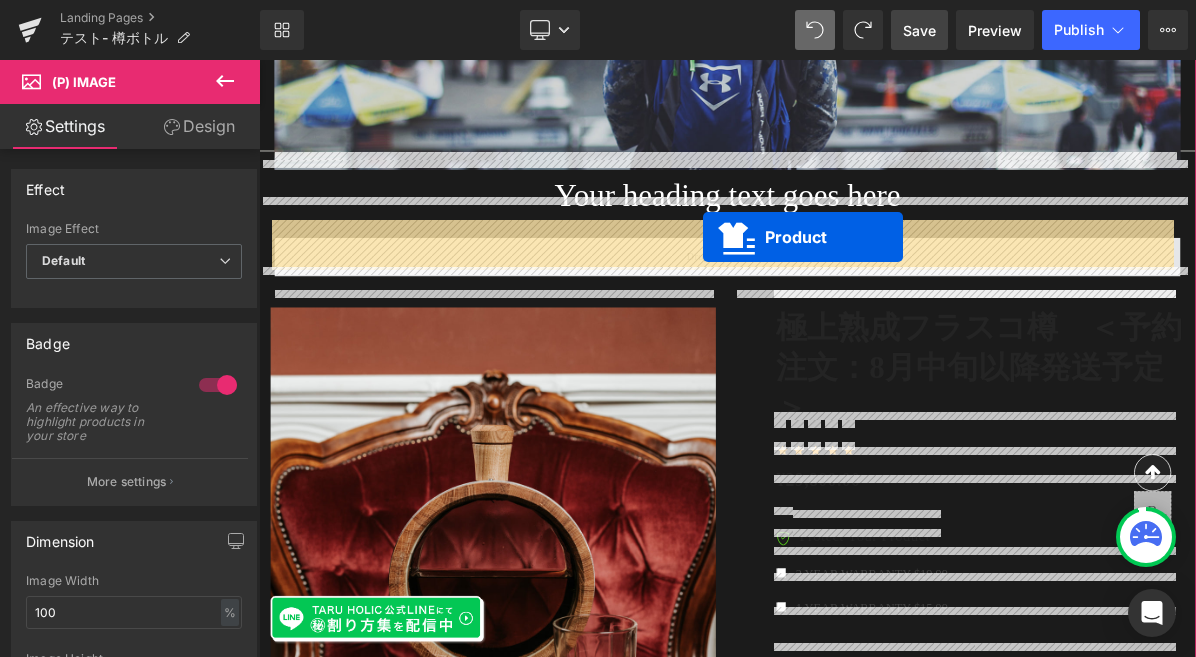 drag, startPoint x: 811, startPoint y: 399, endPoint x: 832, endPoint y: 288, distance: 112.969025 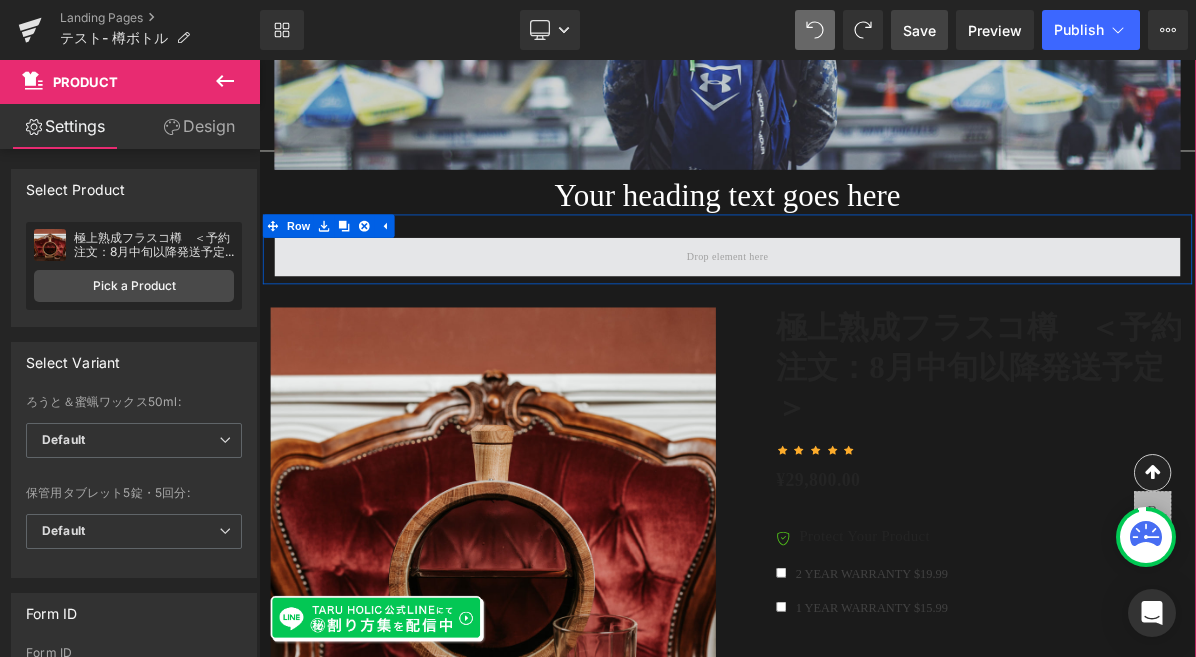 click at bounding box center [864, 315] 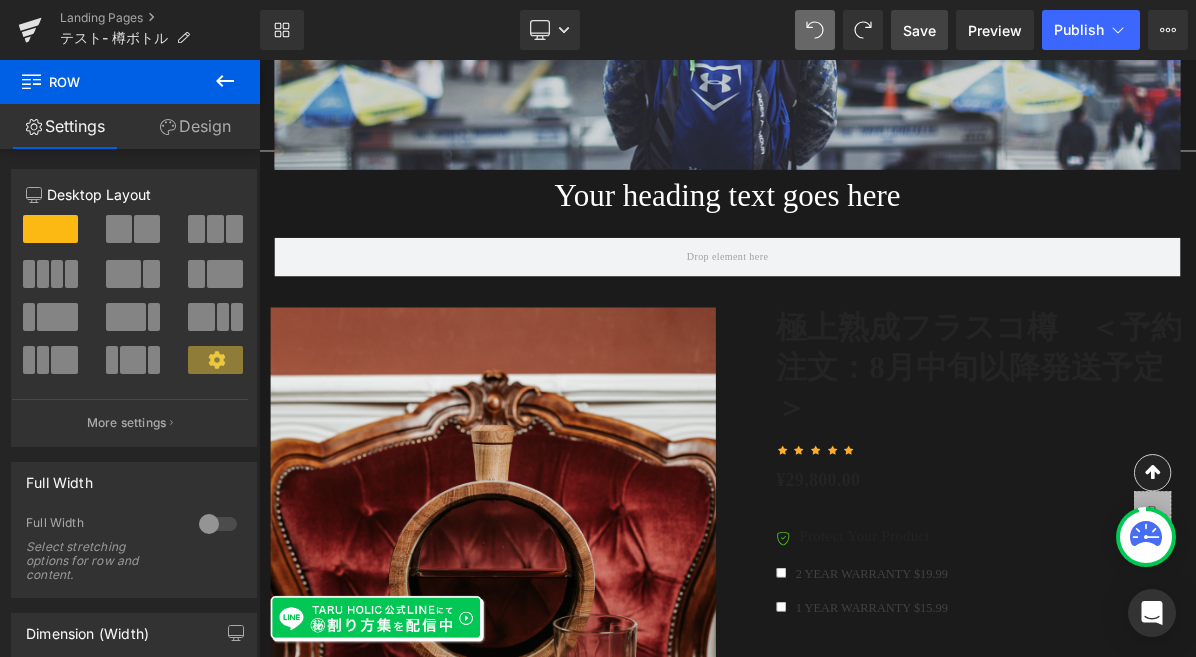 click 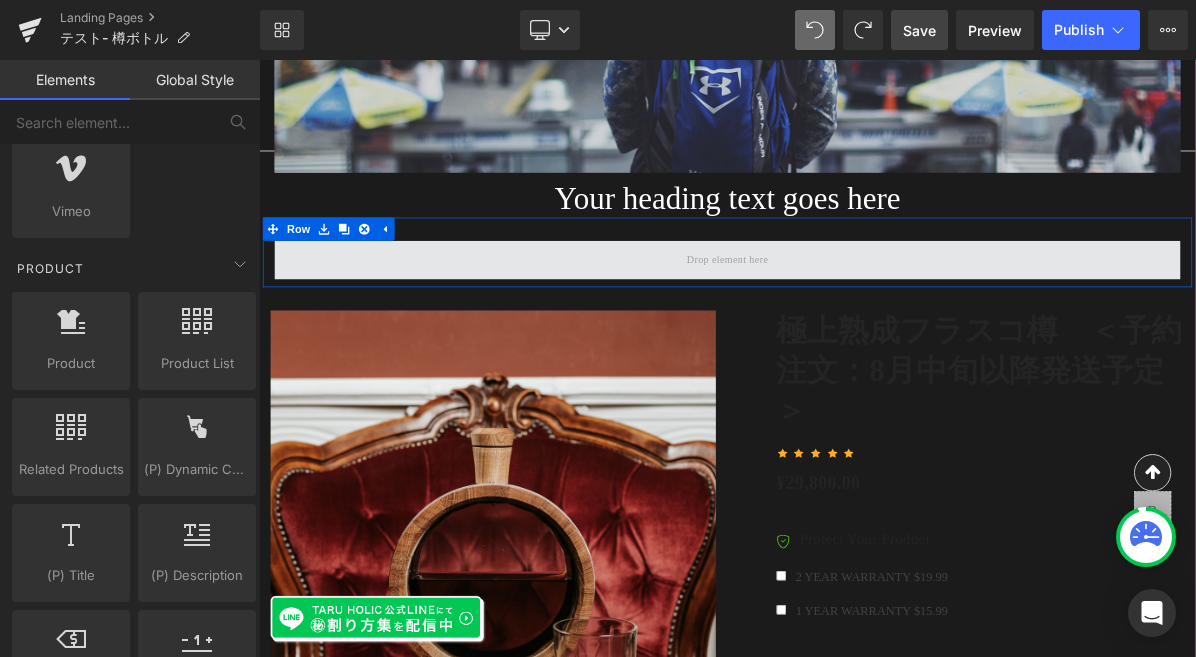 scroll, scrollTop: 5520, scrollLeft: 0, axis: vertical 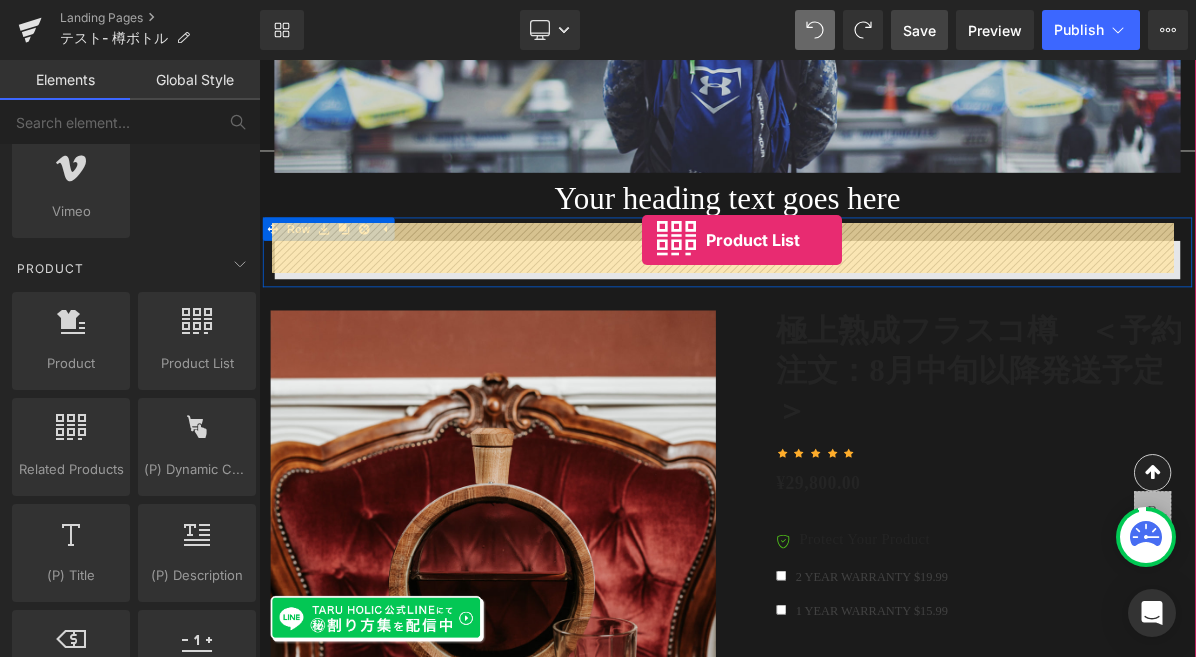 drag, startPoint x: 445, startPoint y: 382, endPoint x: 754, endPoint y: 293, distance: 321.56183 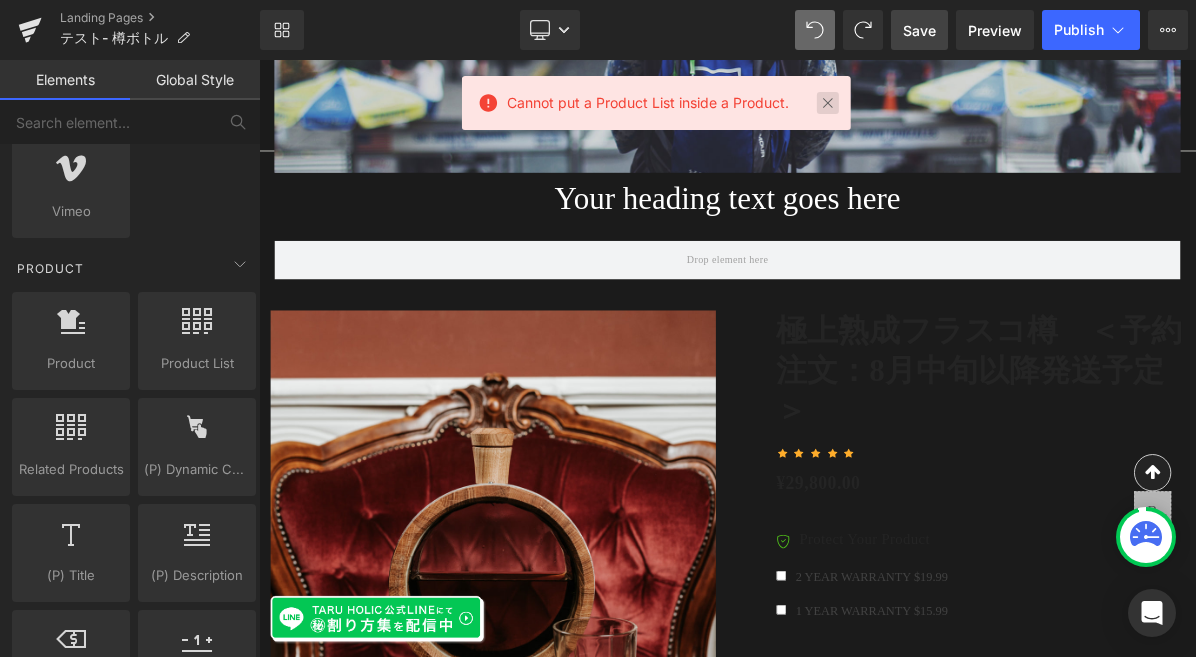 click at bounding box center [828, 103] 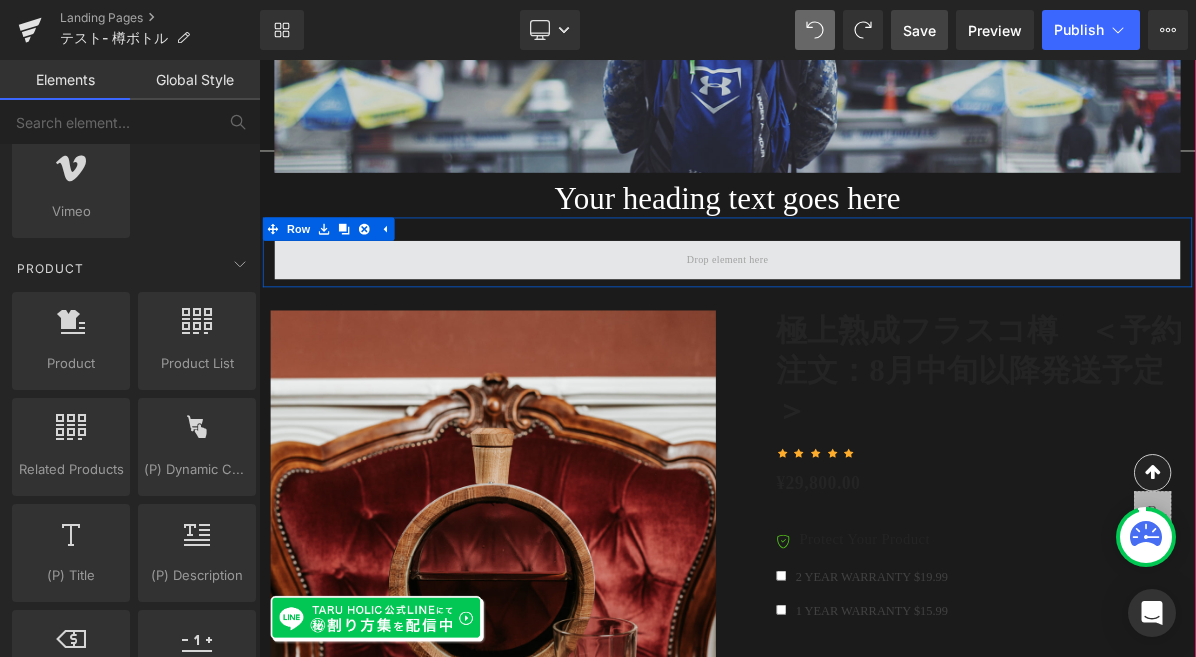 click at bounding box center [864, 319] 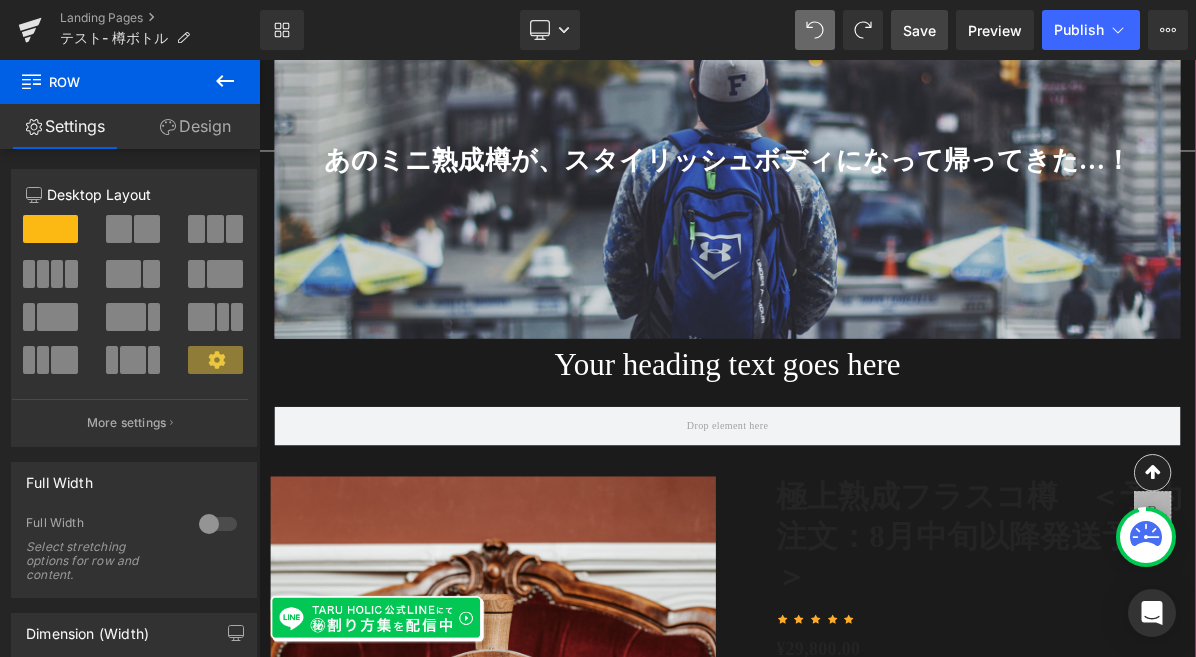 scroll, scrollTop: 5392, scrollLeft: 0, axis: vertical 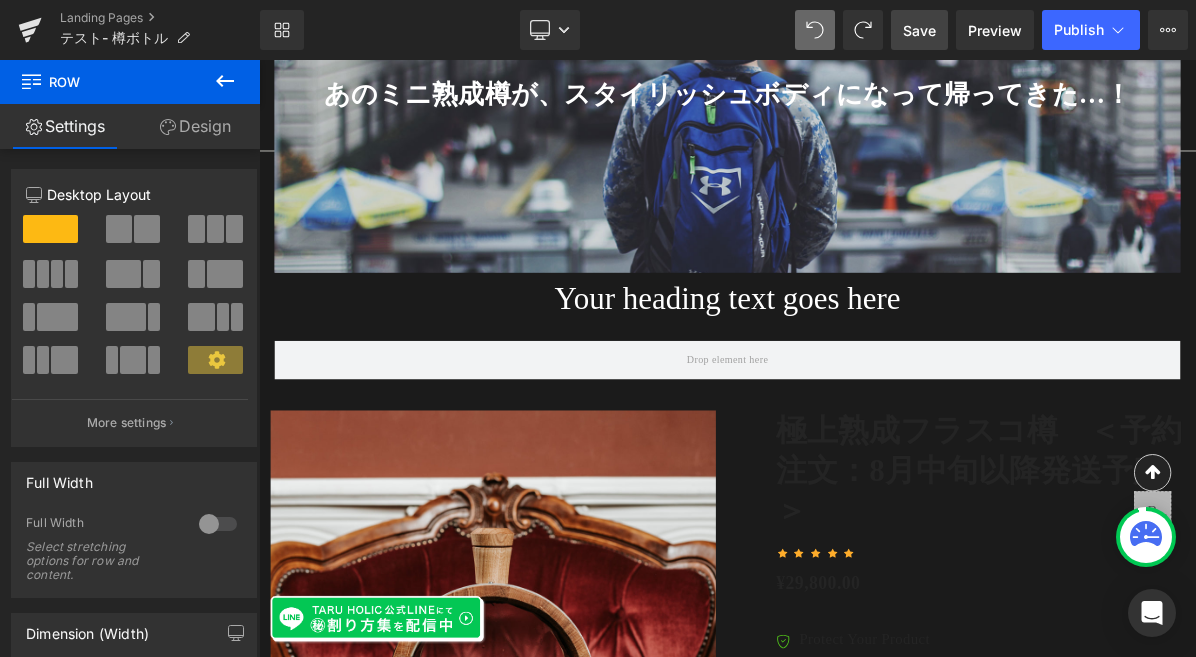 click 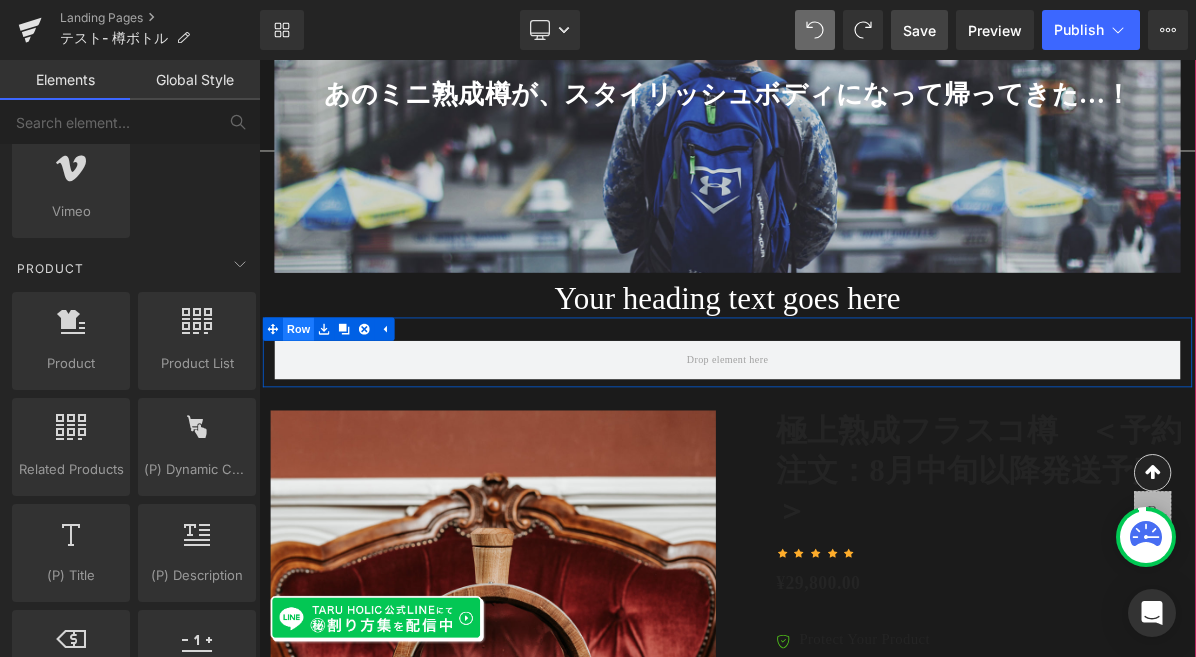 click on "Row" at bounding box center [310, 407] 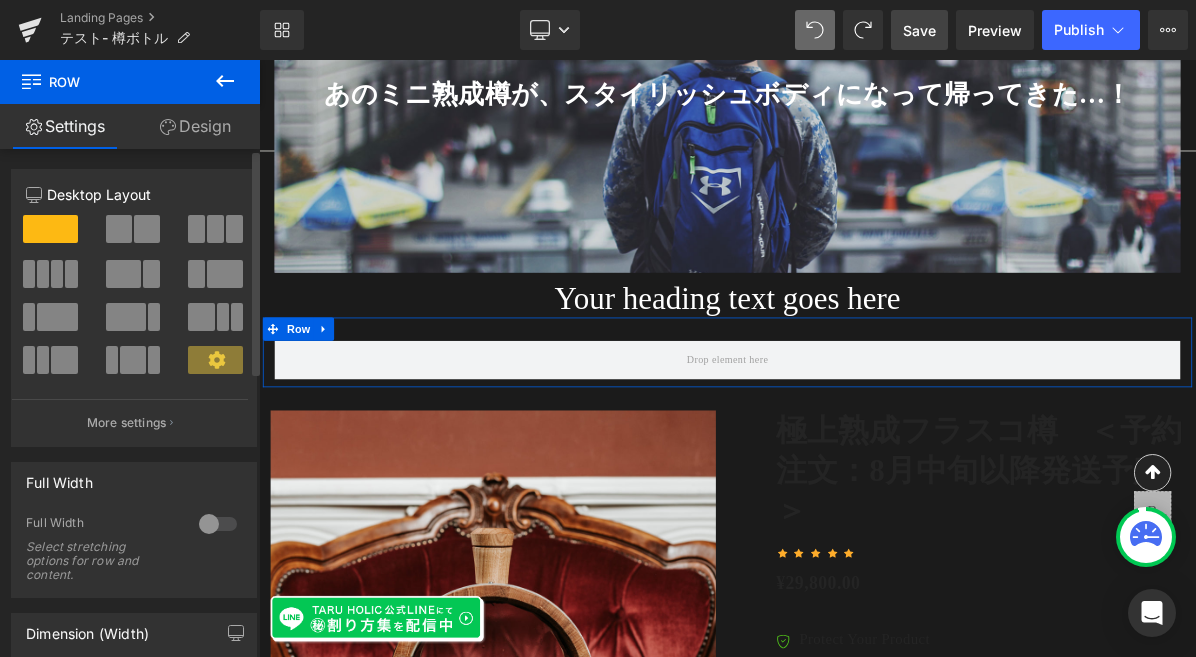 click at bounding box center (57, 274) 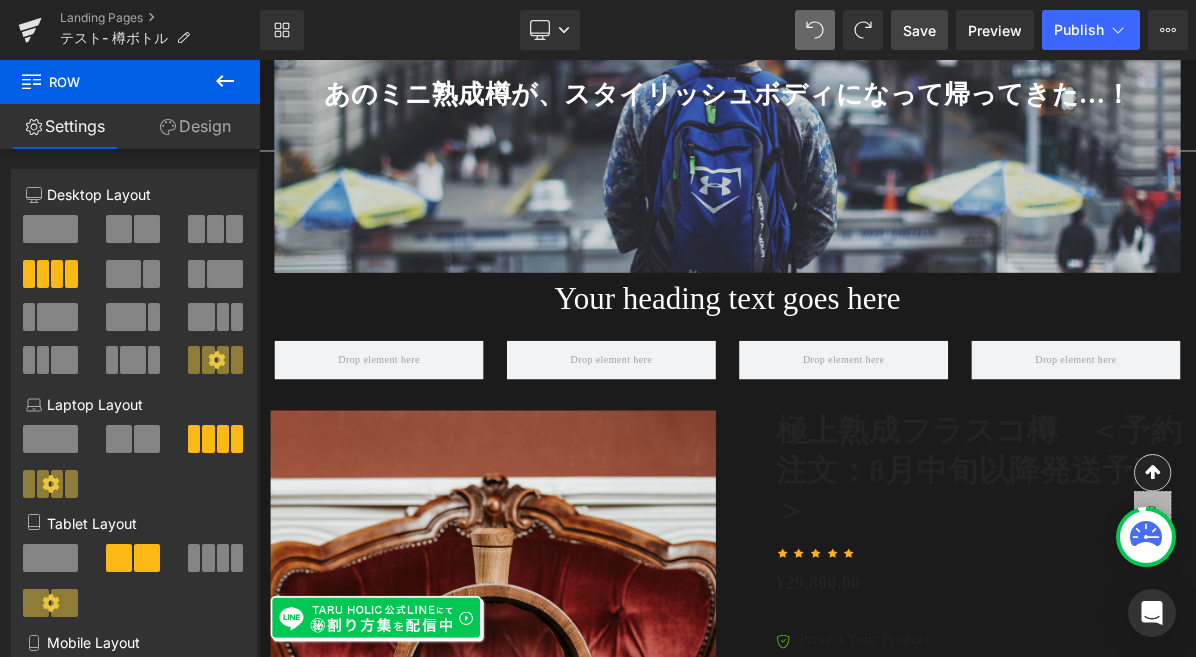 click 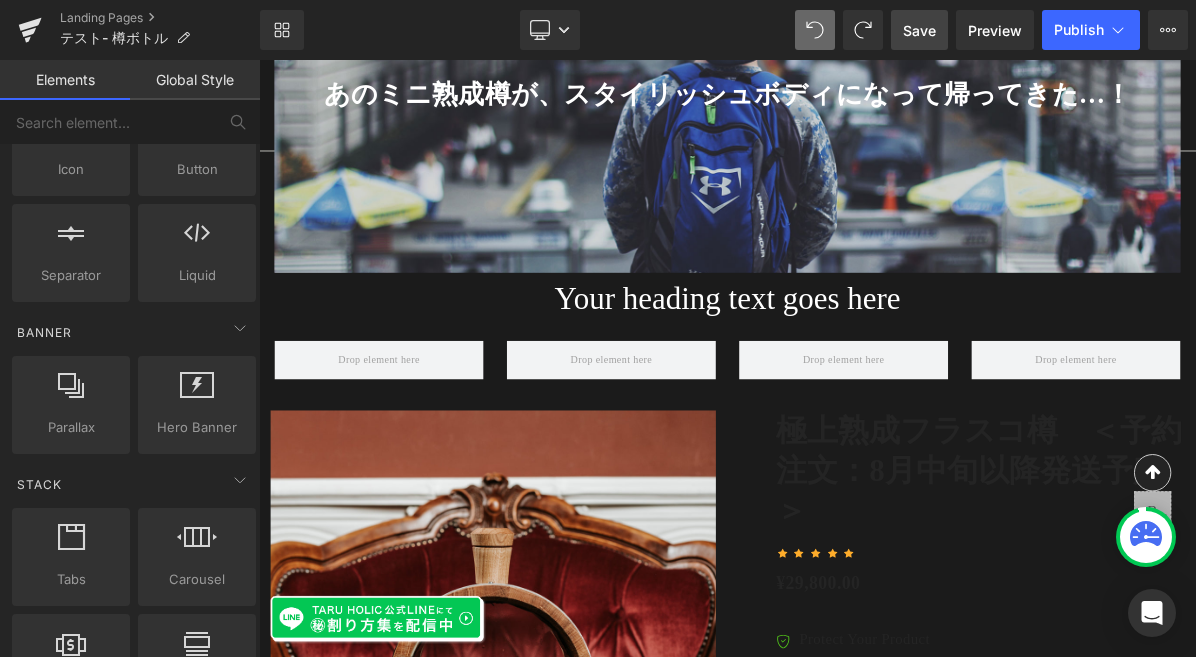 scroll, scrollTop: 376, scrollLeft: 0, axis: vertical 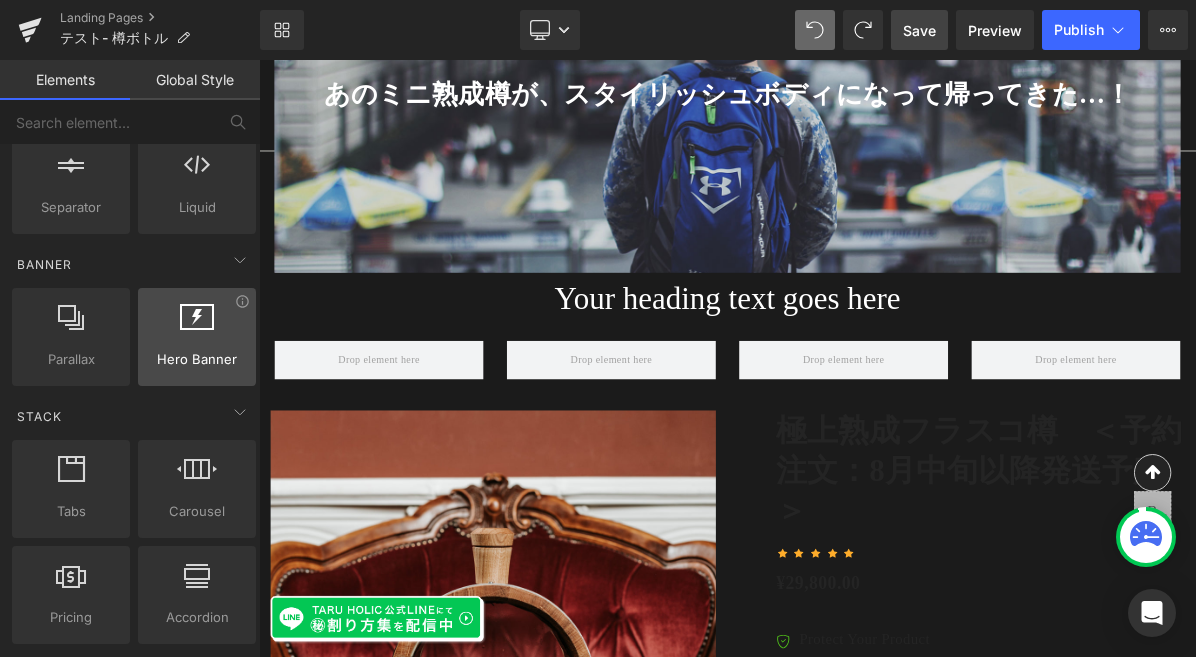 click at bounding box center (197, 317) 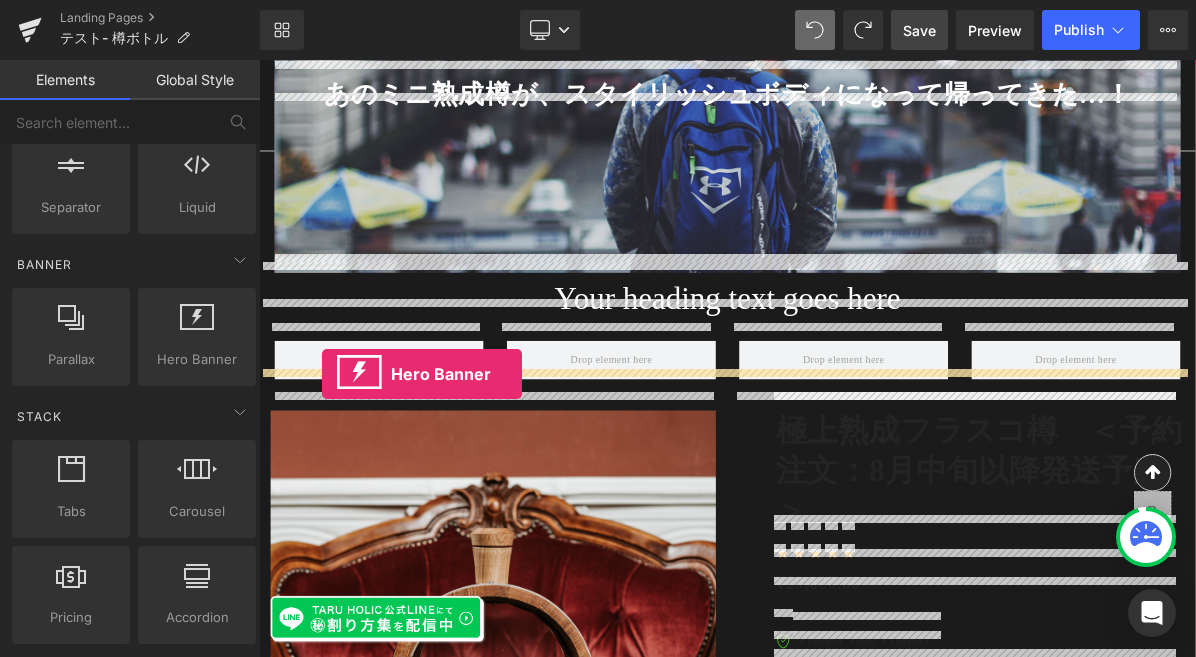 drag, startPoint x: 446, startPoint y: 380, endPoint x: 340, endPoint y: 466, distance: 136.49908 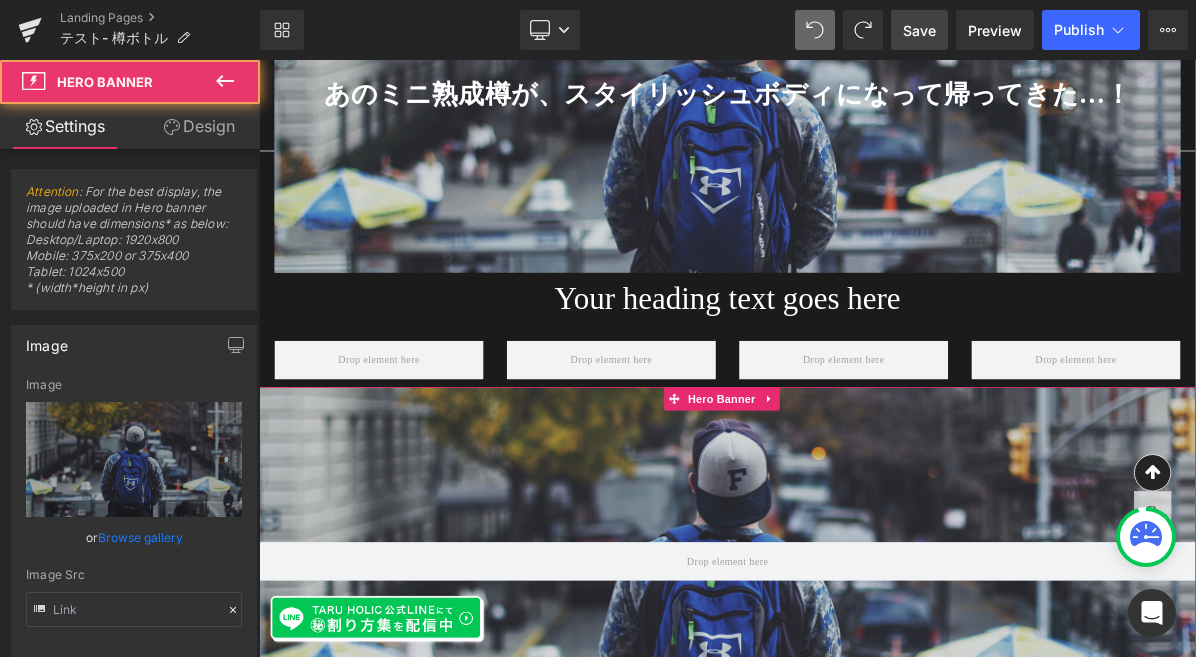 click at bounding box center [864, 707] 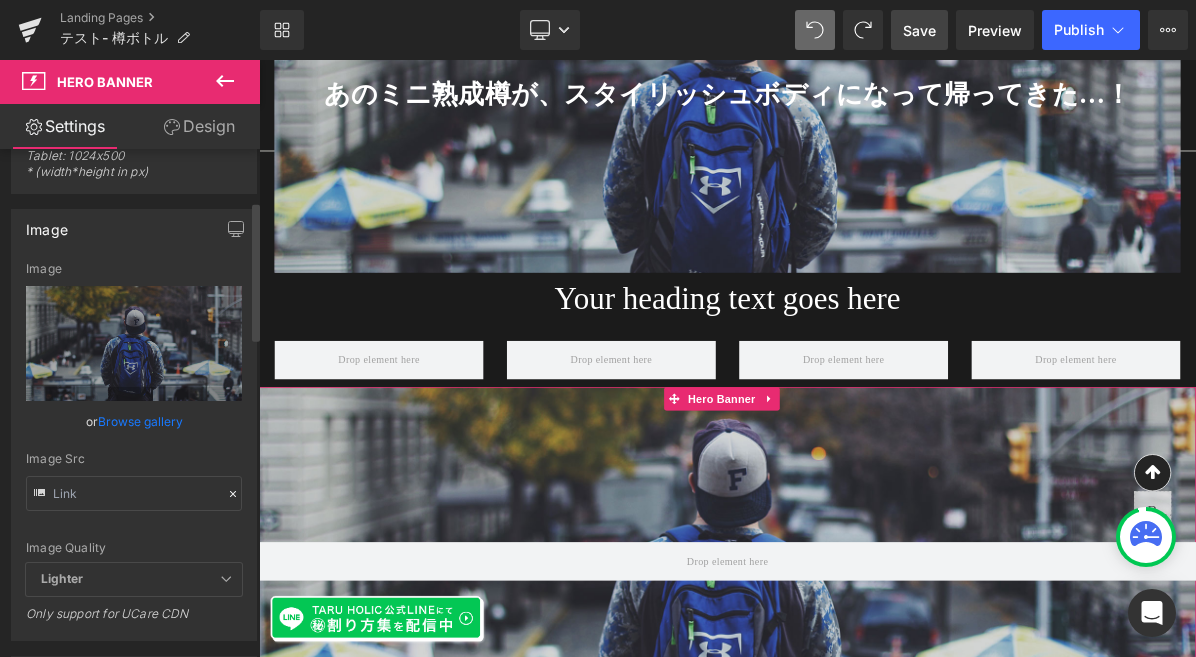 scroll, scrollTop: 0, scrollLeft: 0, axis: both 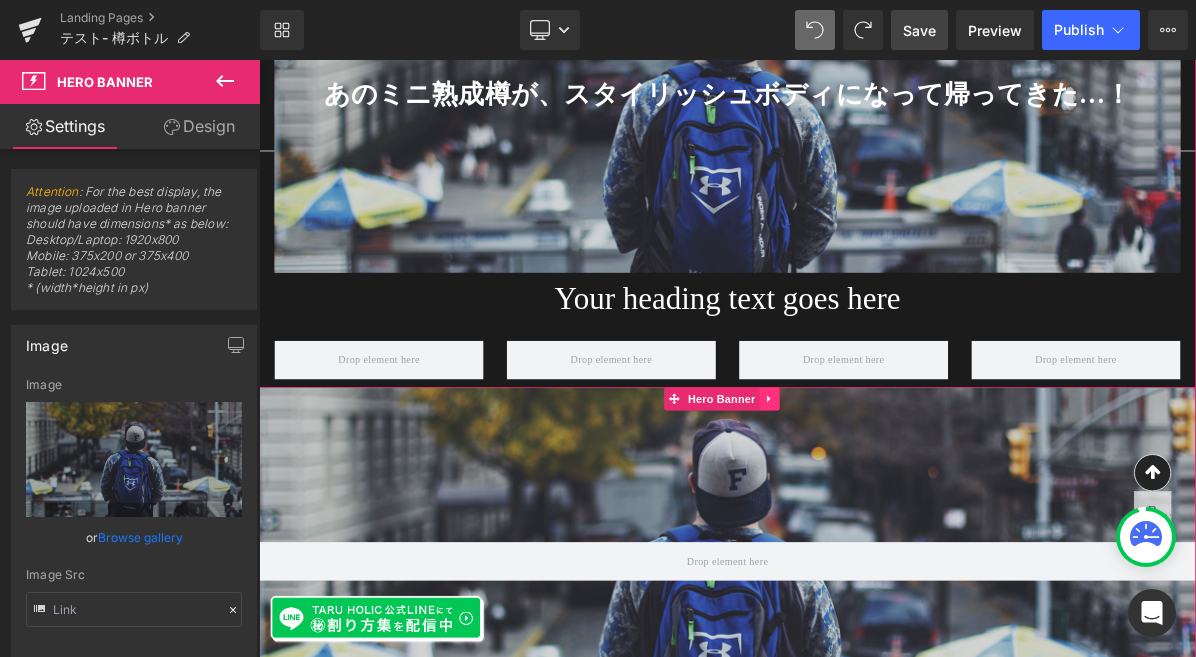 click 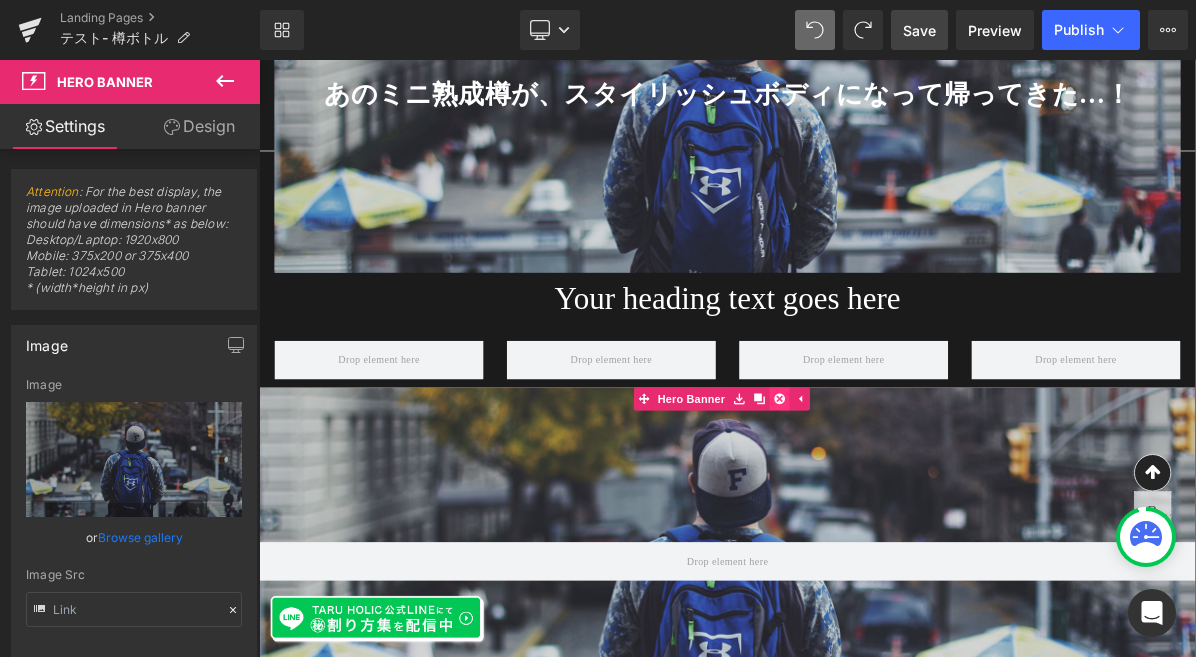 click 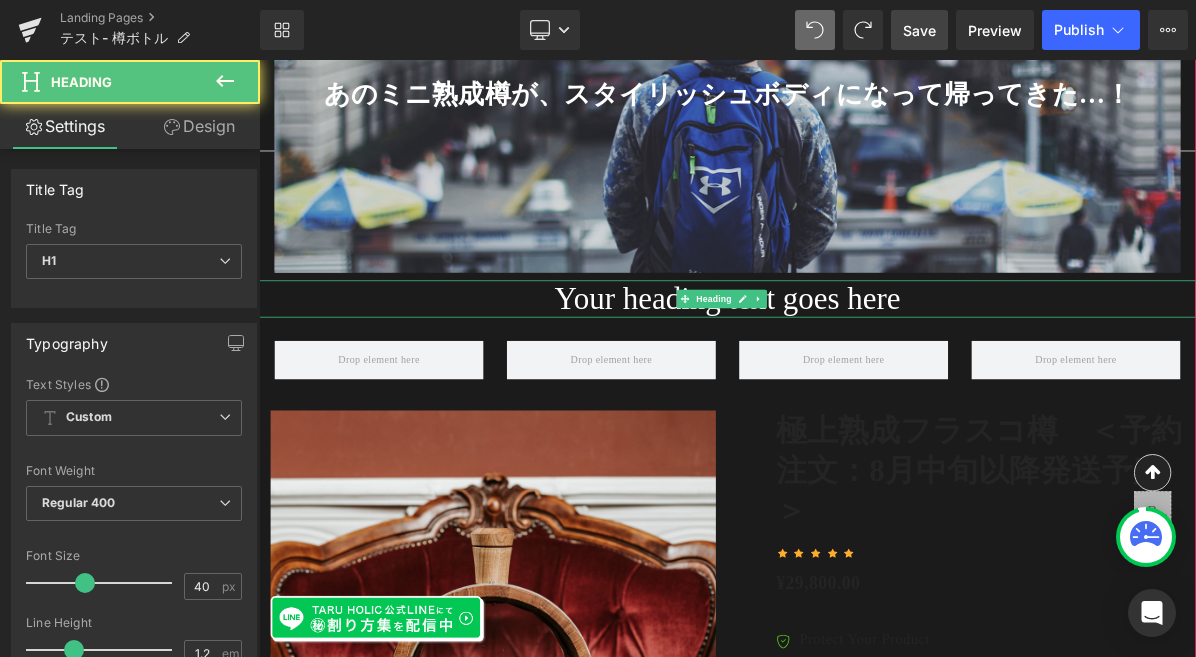 drag, startPoint x: 614, startPoint y: 342, endPoint x: 1064, endPoint y: 355, distance: 450.18774 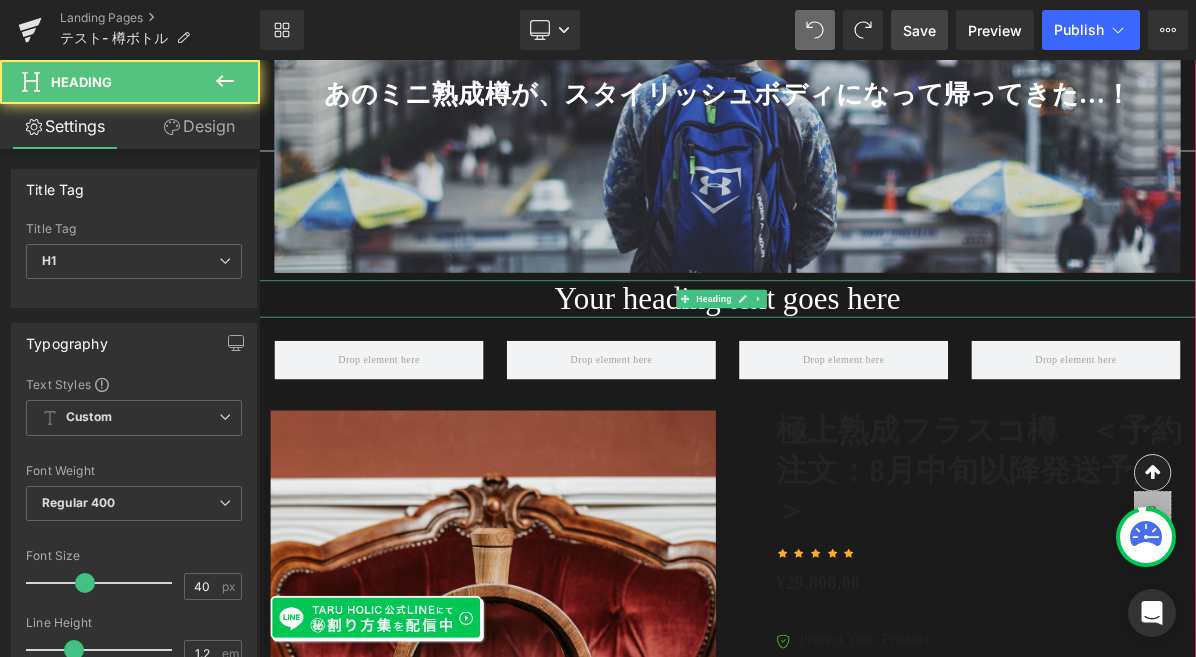 click on "Your heading text goes here" at bounding box center (864, 368) 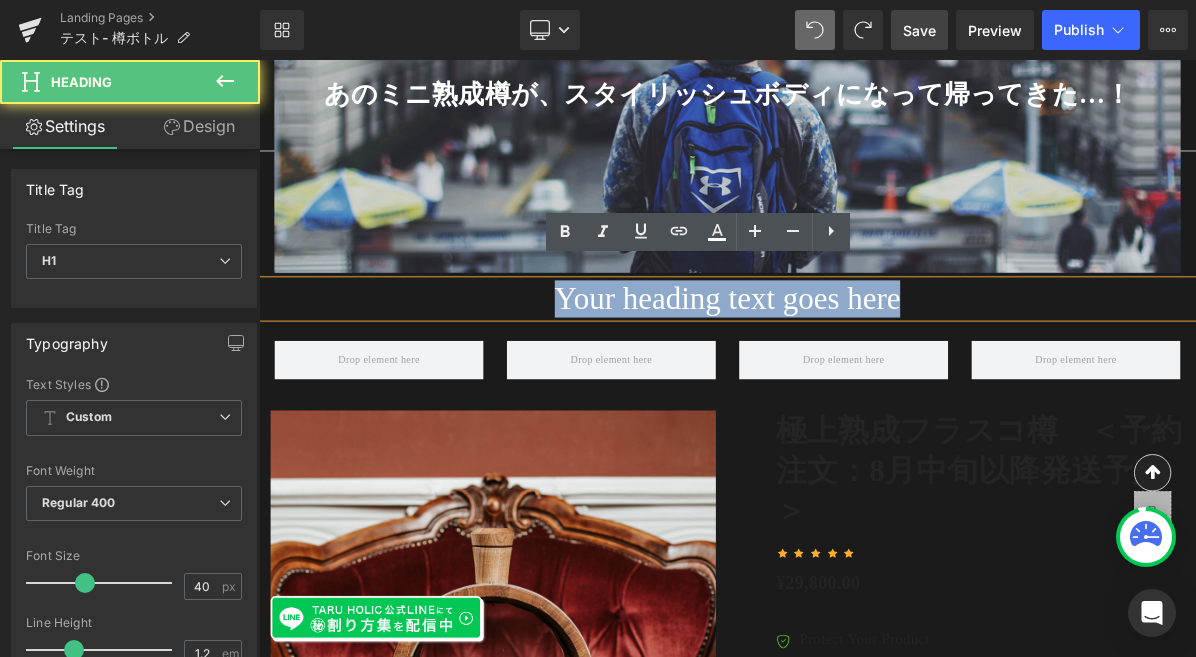 drag, startPoint x: 1129, startPoint y: 354, endPoint x: 592, endPoint y: 353, distance: 537.0009 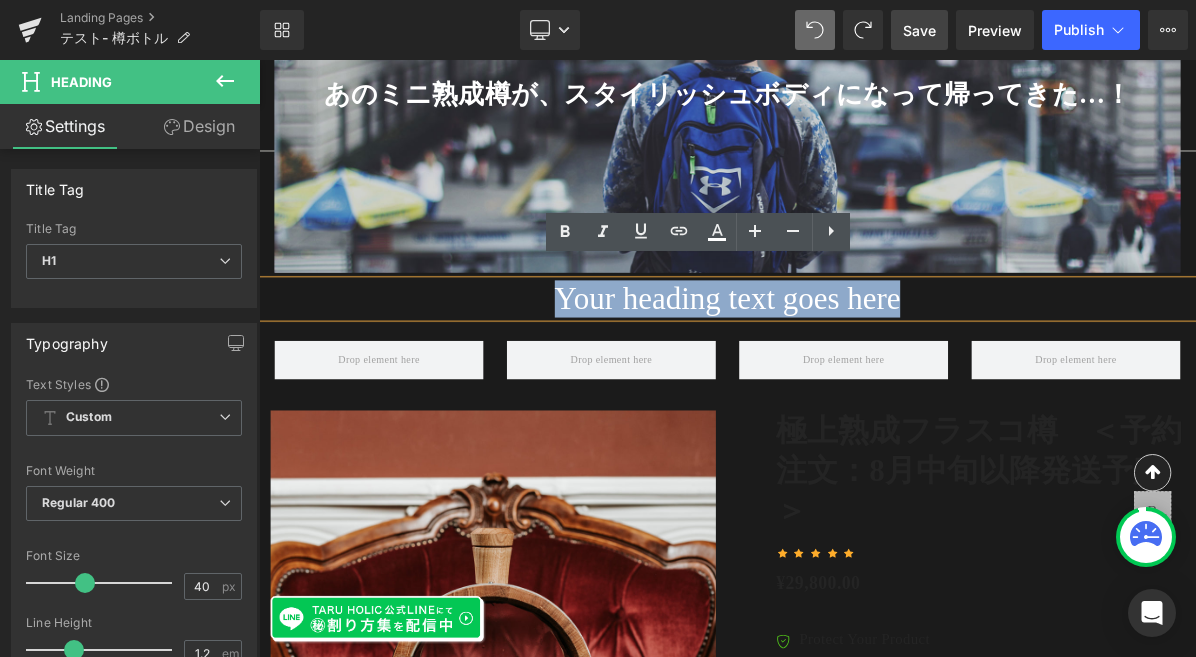 paste 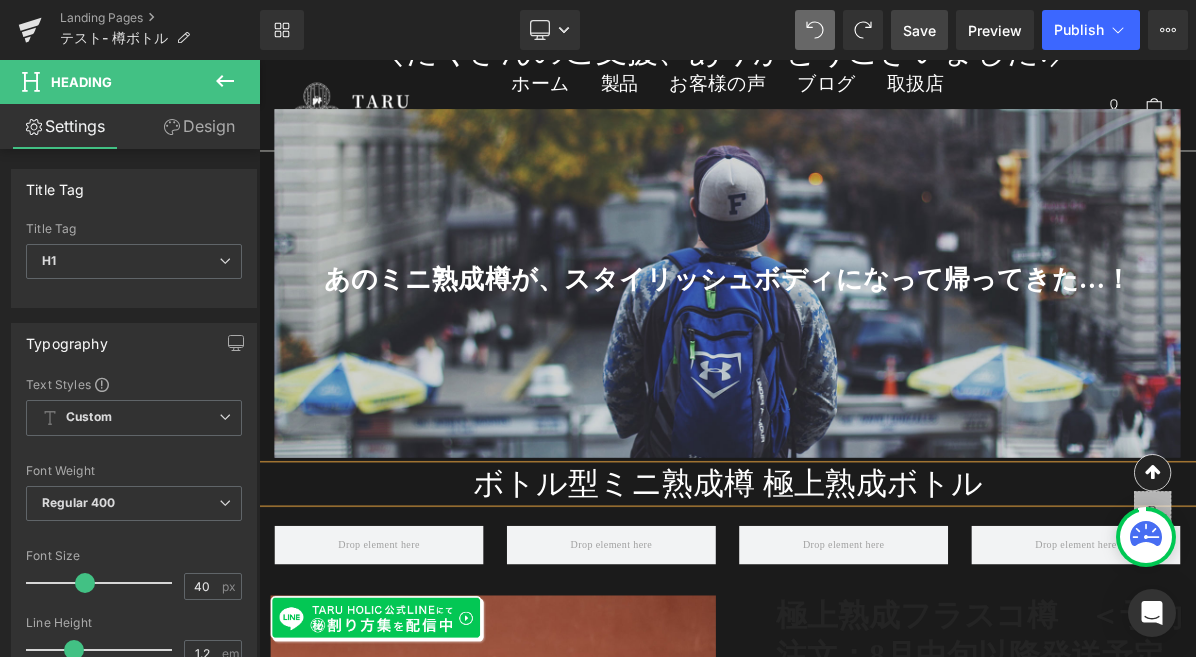 scroll, scrollTop: 5124, scrollLeft: 0, axis: vertical 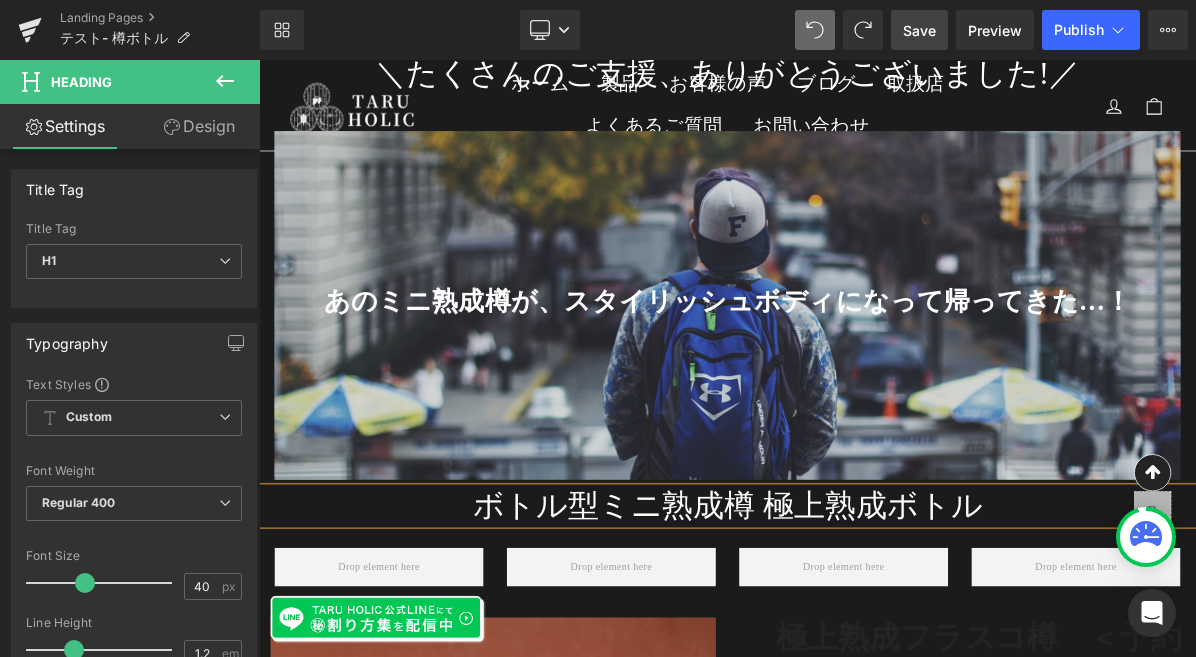 click on "あのミニ熟成樽が、スタイリッシュボディになって帰ってきた…！
Heading
Hero Banner   200px   200px" at bounding box center (864, 377) 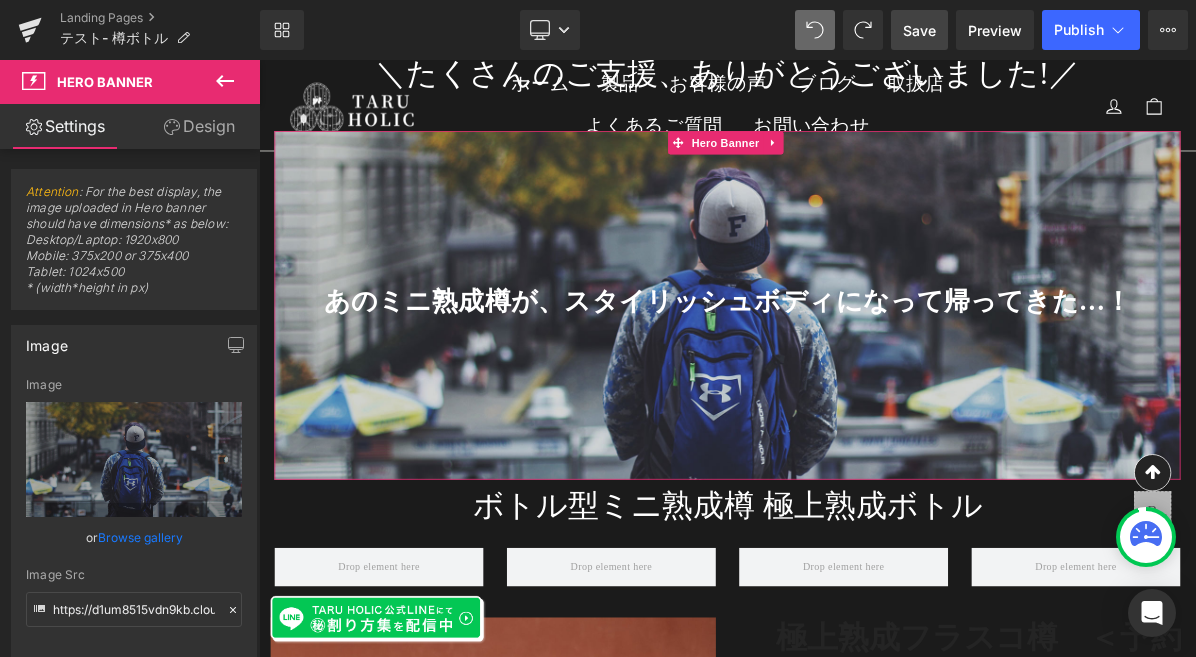 click on "Design" at bounding box center (199, 126) 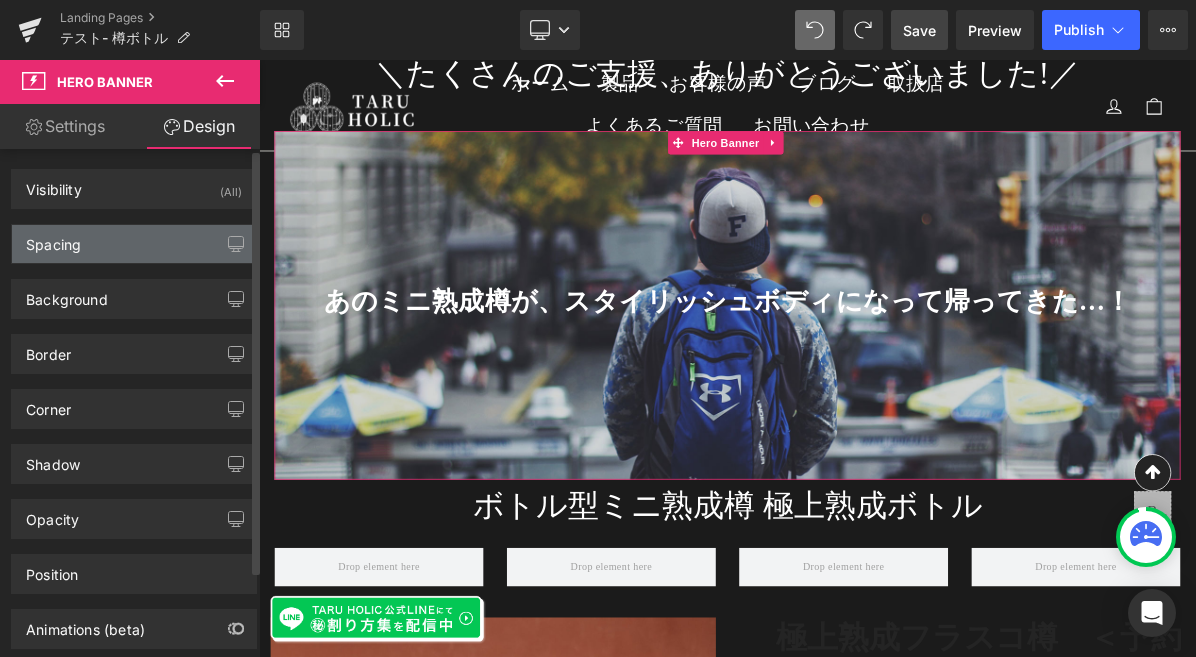 click on "Spacing" at bounding box center (134, 244) 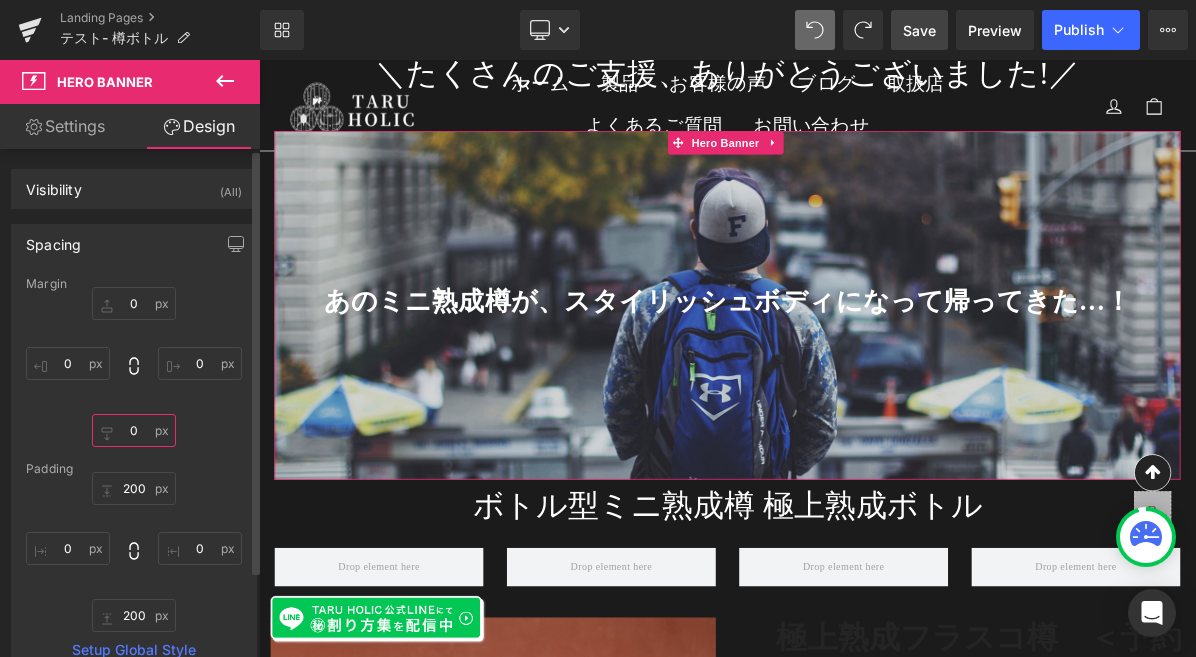 drag, startPoint x: 137, startPoint y: 432, endPoint x: 122, endPoint y: 428, distance: 15.524175 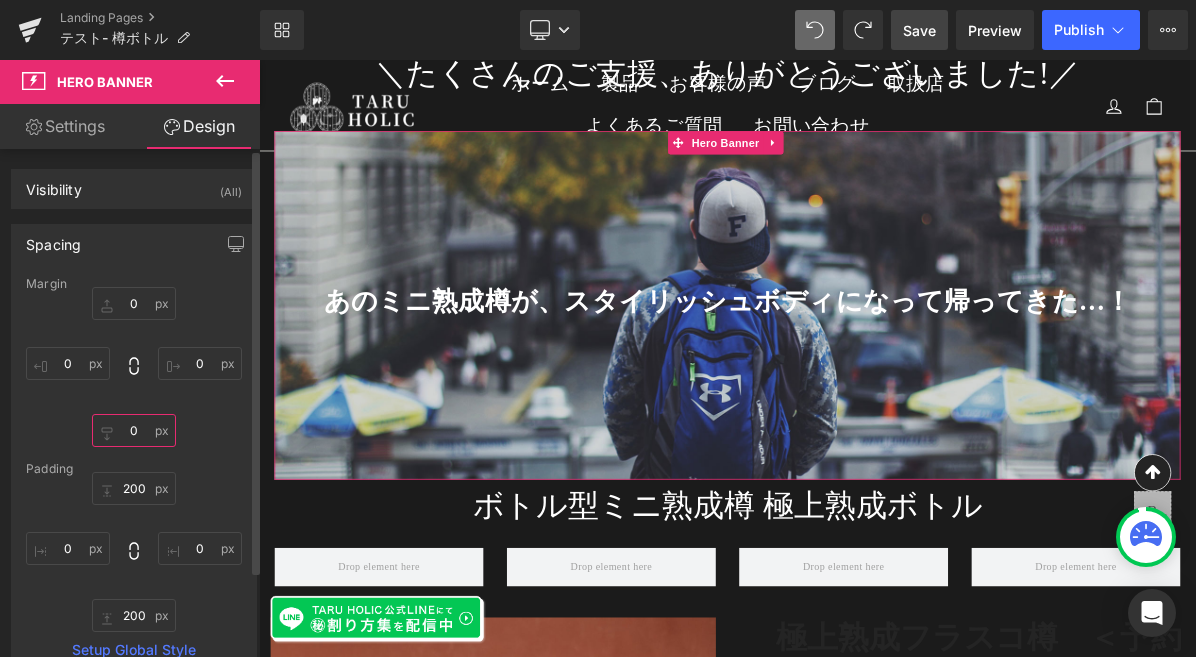click at bounding box center [134, 430] 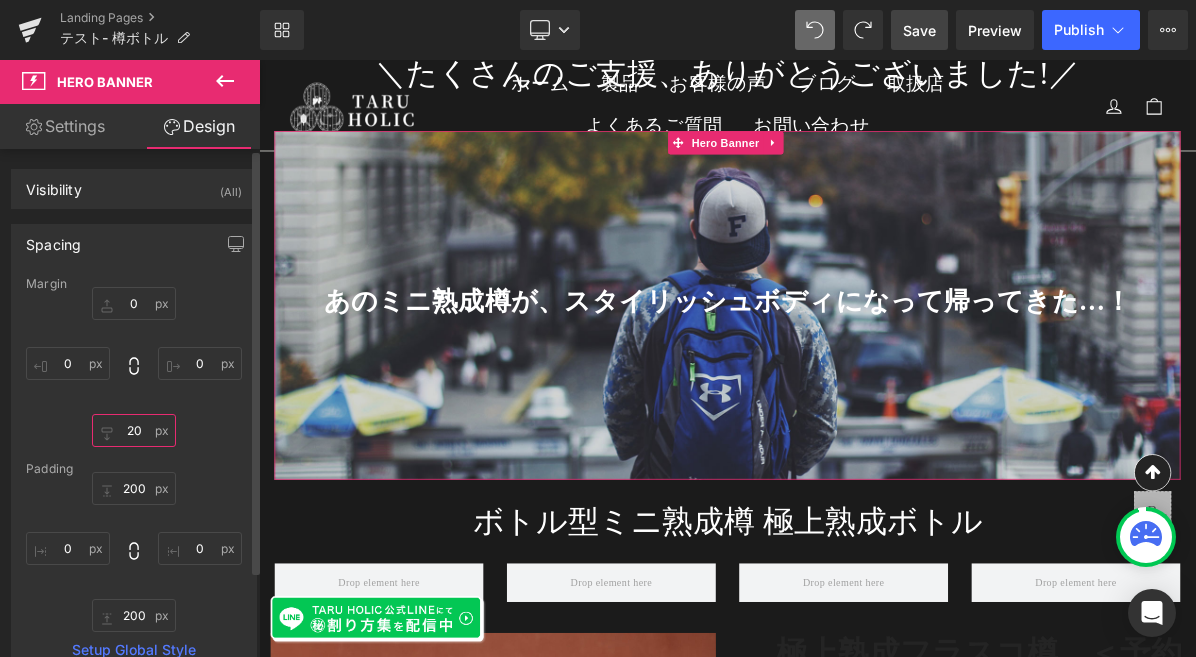 type on "2" 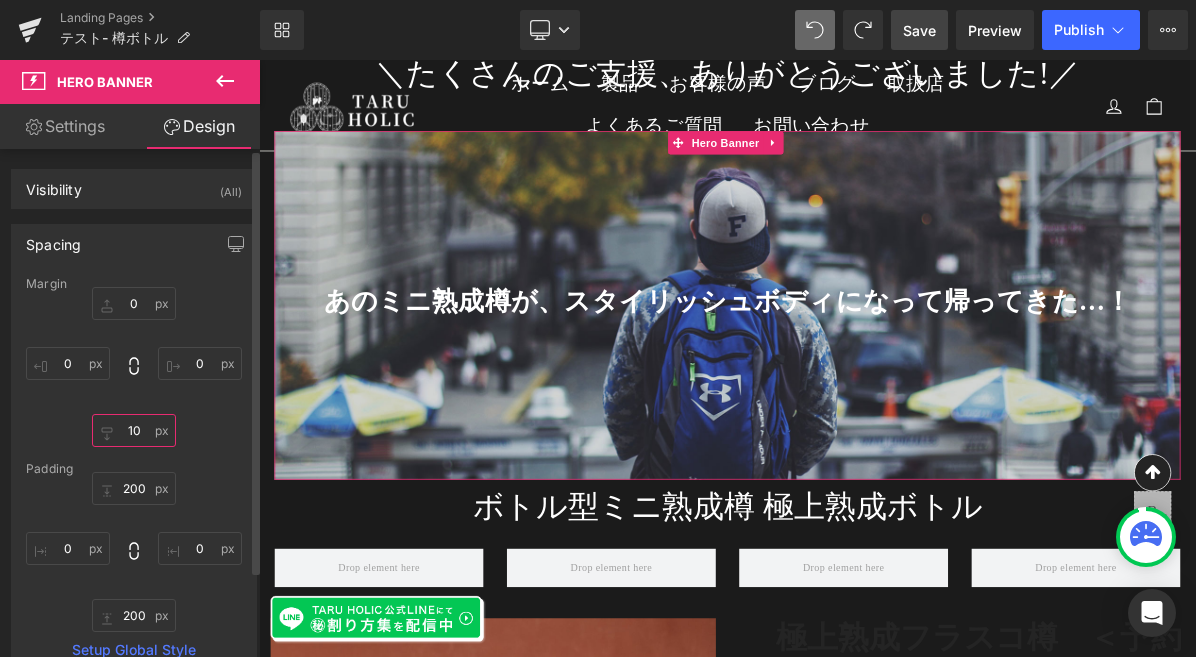 type on "100" 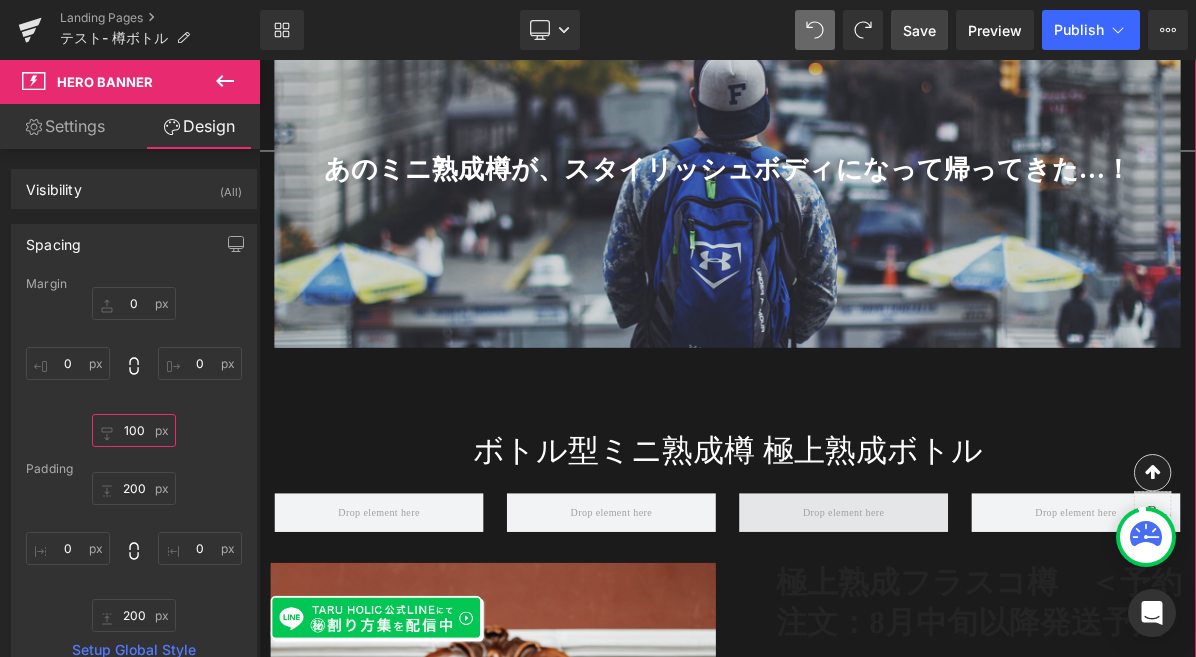 scroll, scrollTop: 5308, scrollLeft: 0, axis: vertical 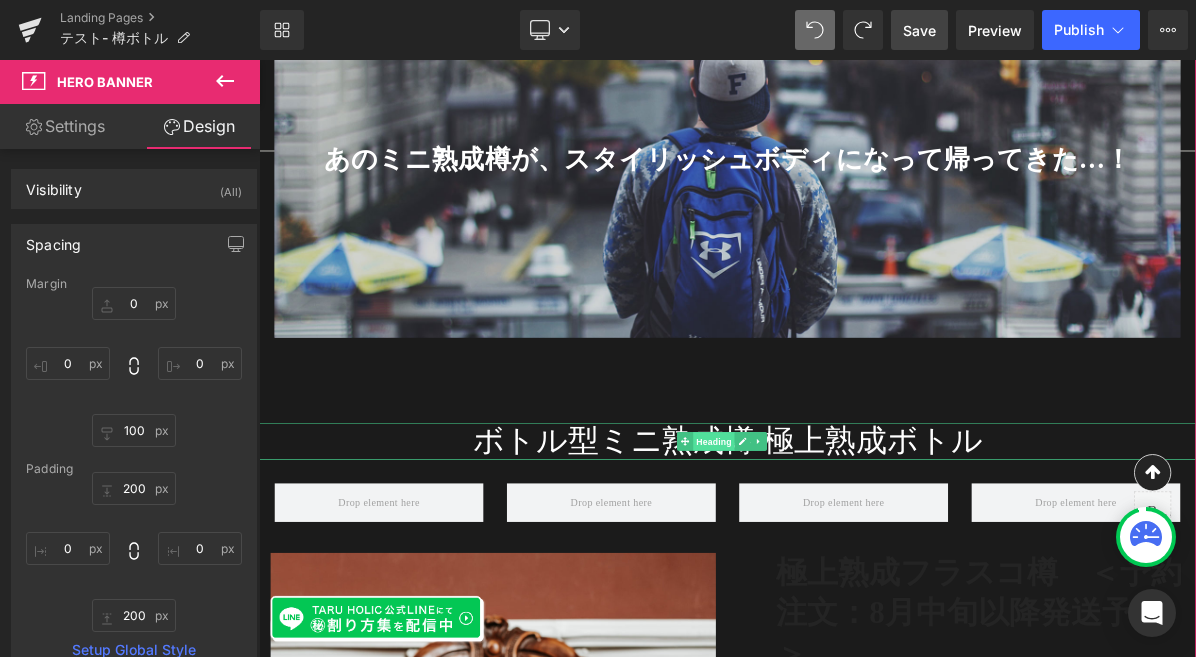 click on "Heading" at bounding box center [846, 552] 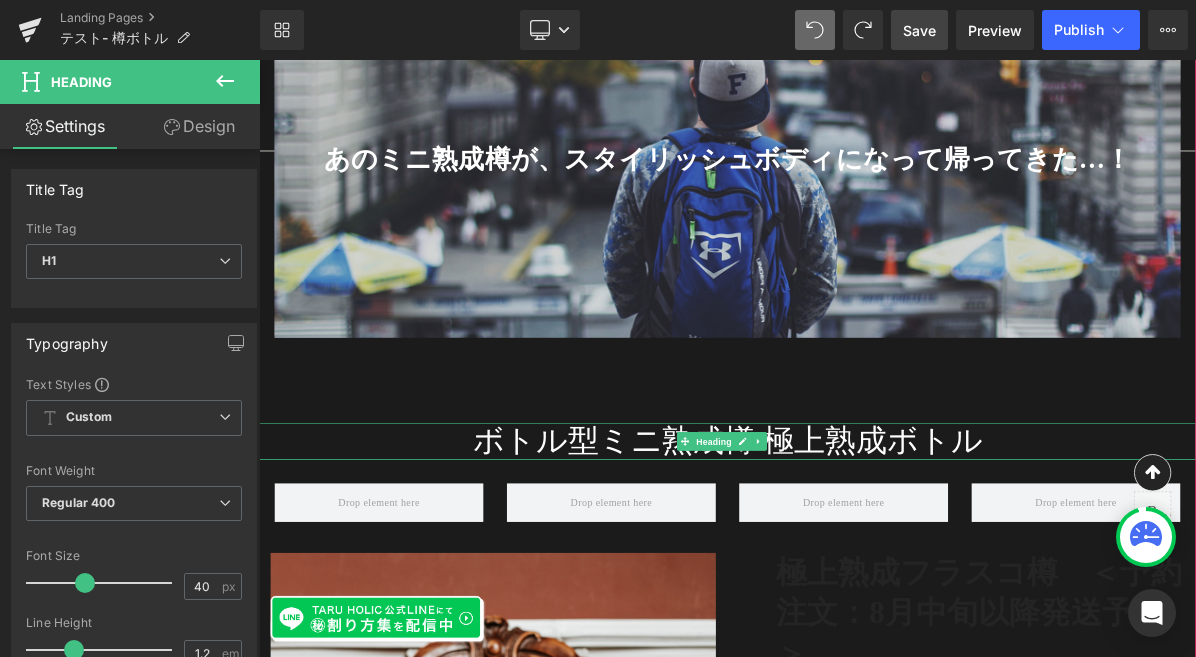 click on "ボトル型ミニ熟成樽 極上熟成ボトル" at bounding box center [864, 552] 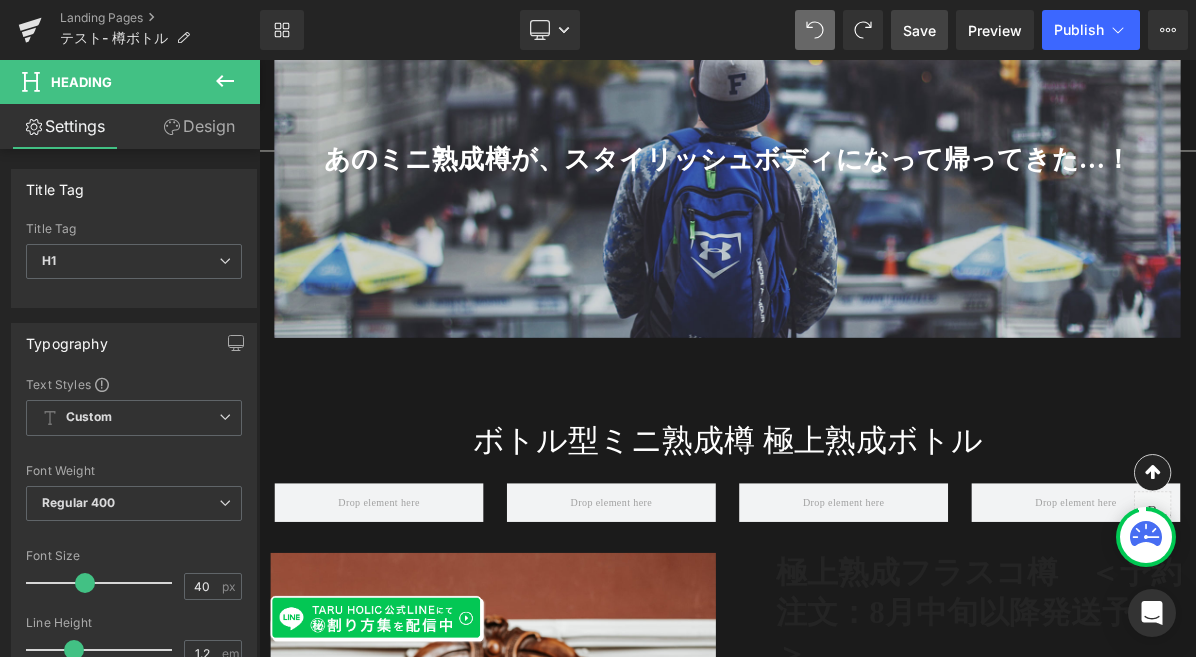 click 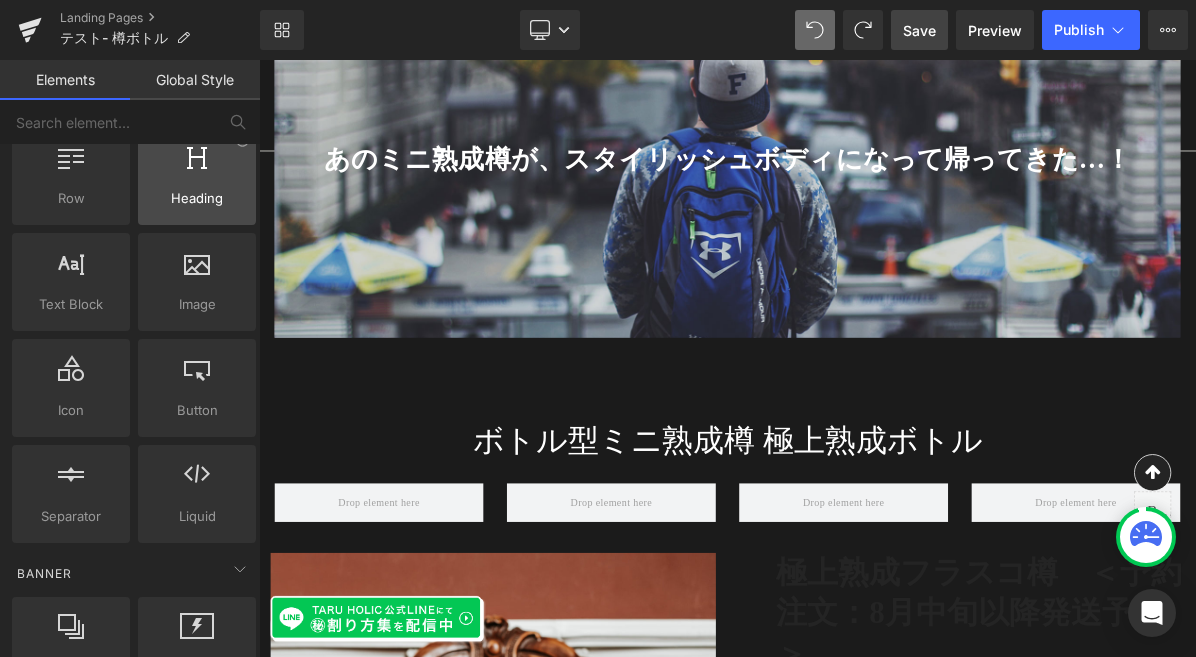 scroll, scrollTop: 0, scrollLeft: 0, axis: both 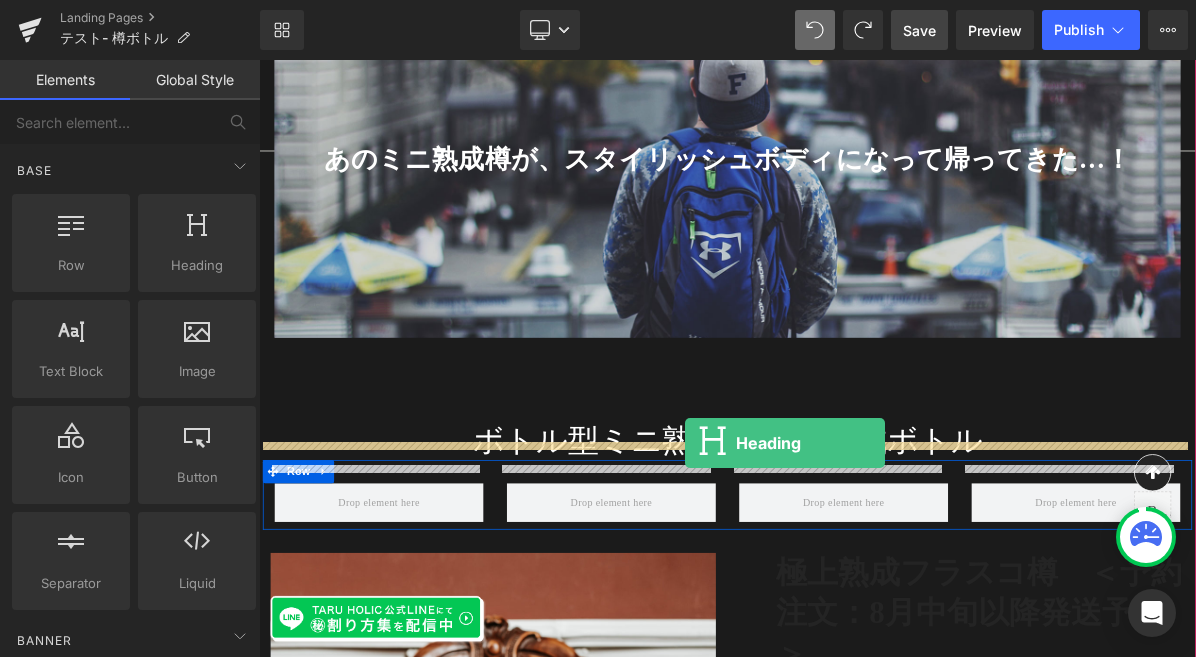 drag, startPoint x: 446, startPoint y: 310, endPoint x: 809, endPoint y: 555, distance: 437.94293 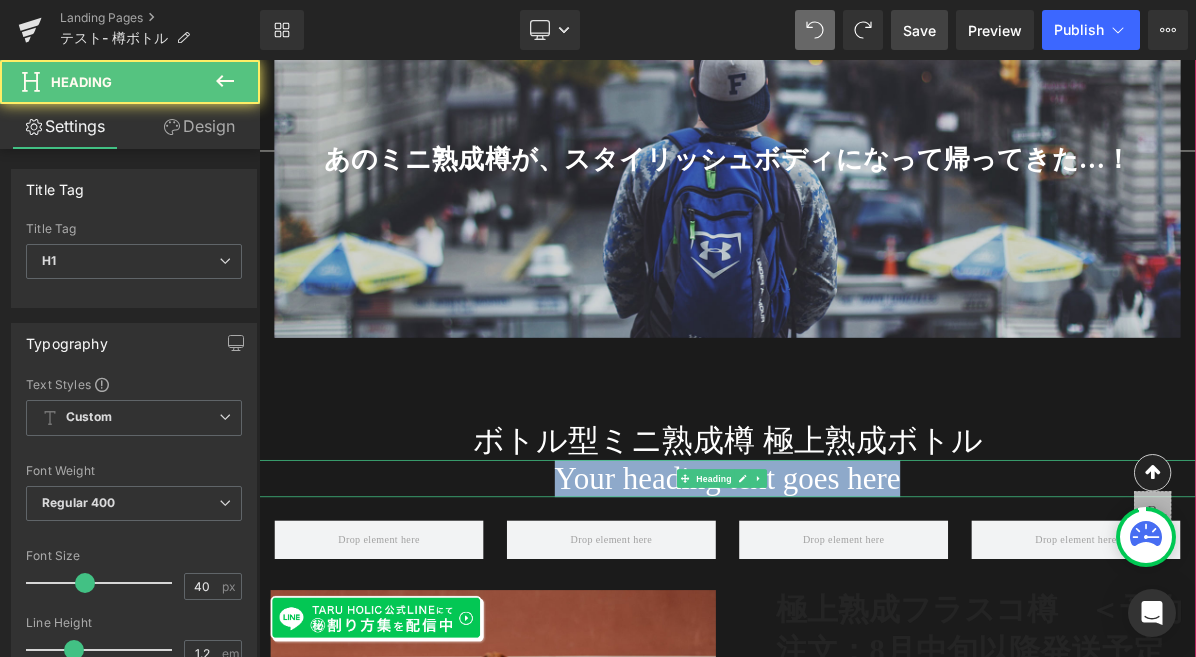 drag, startPoint x: 1123, startPoint y: 592, endPoint x: 579, endPoint y: 589, distance: 544.0083 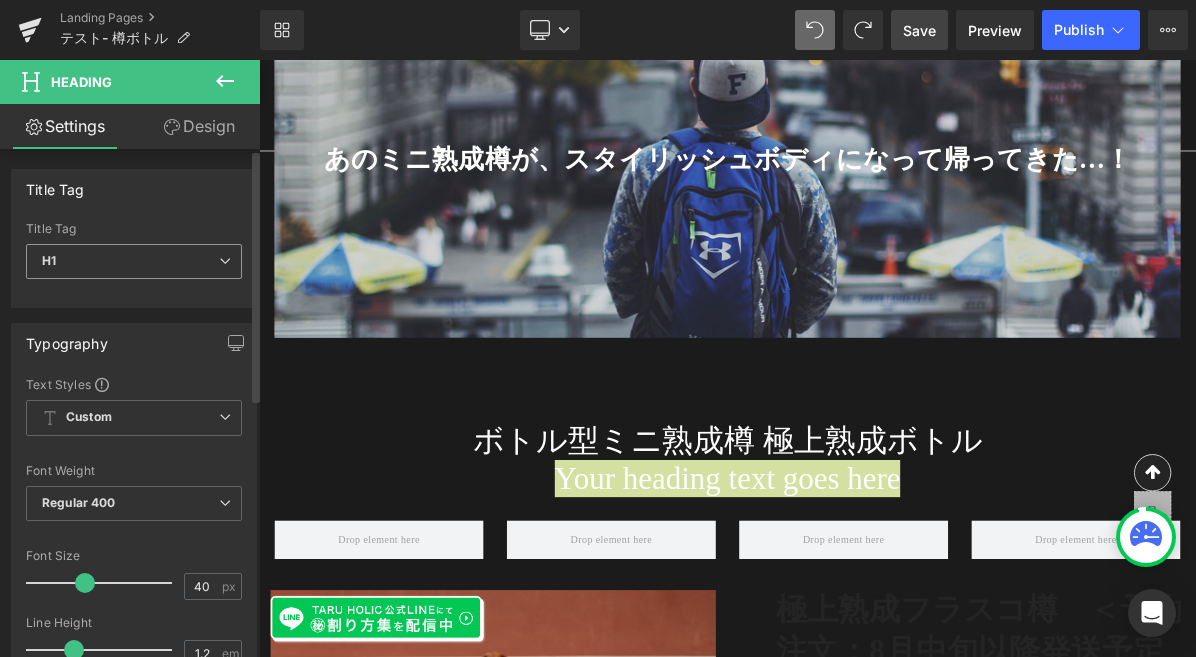 click at bounding box center (225, 261) 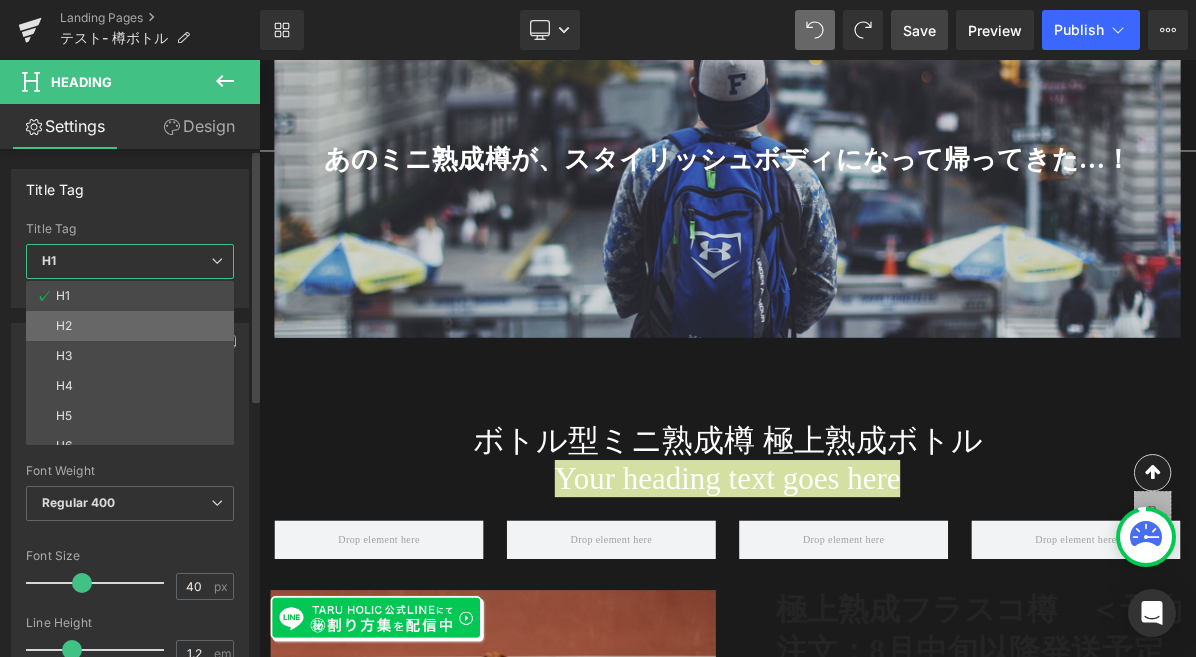 click on "H2" at bounding box center (134, 326) 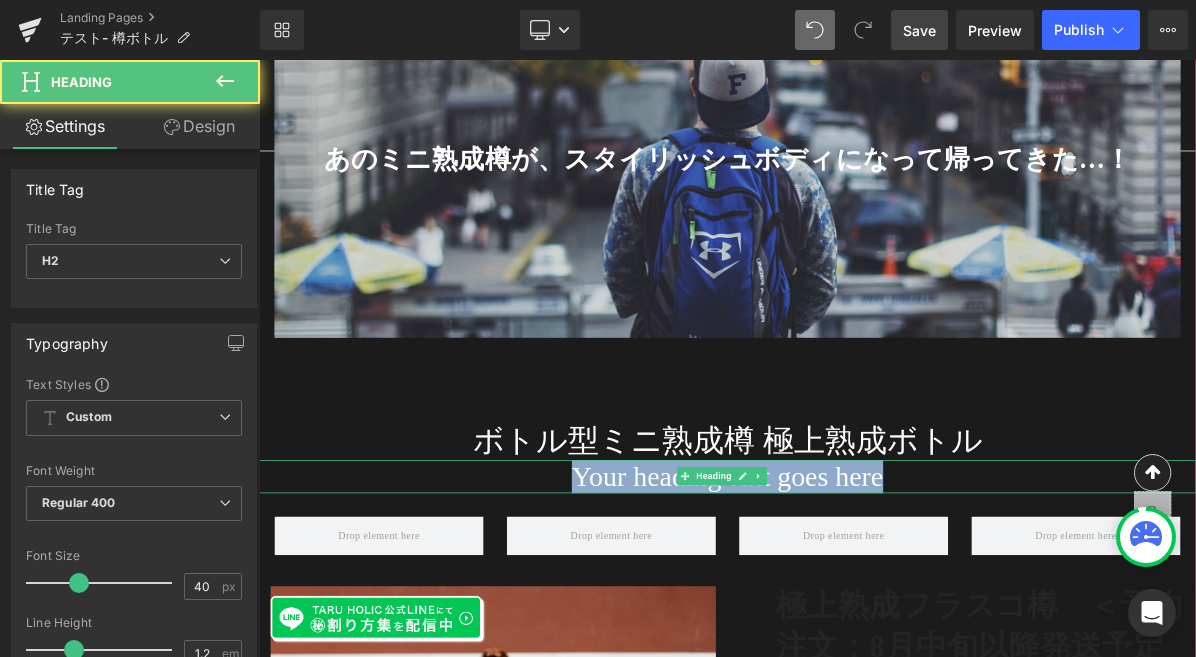 drag, startPoint x: 630, startPoint y: 584, endPoint x: 1145, endPoint y: 575, distance: 515.0786 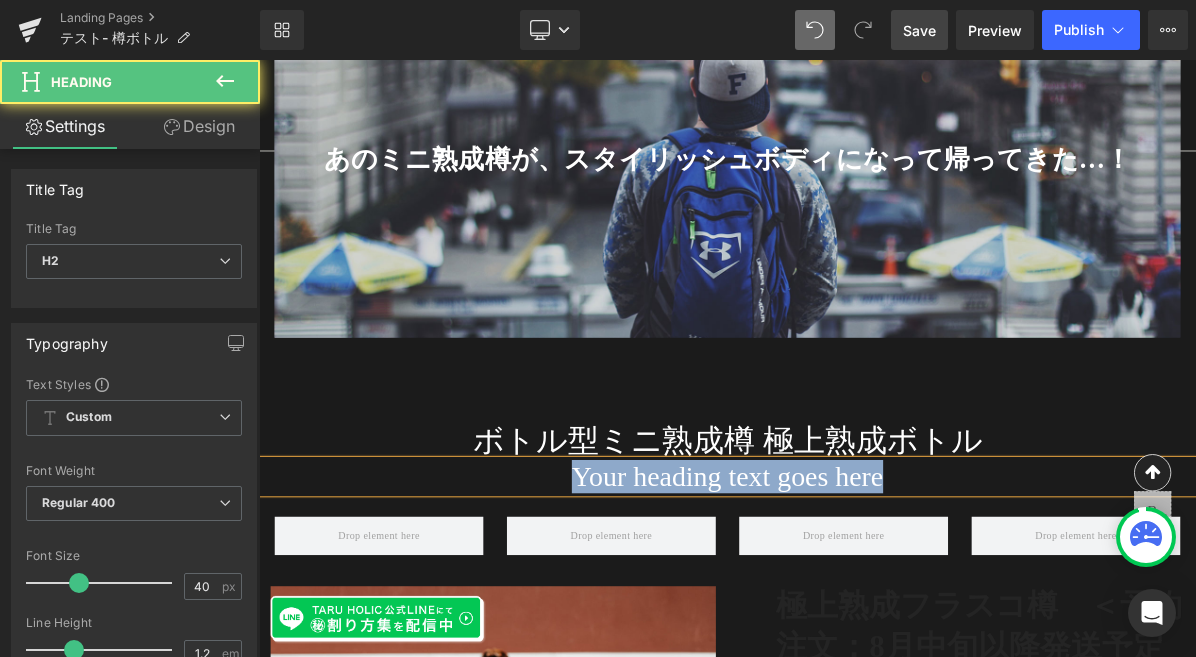 paste 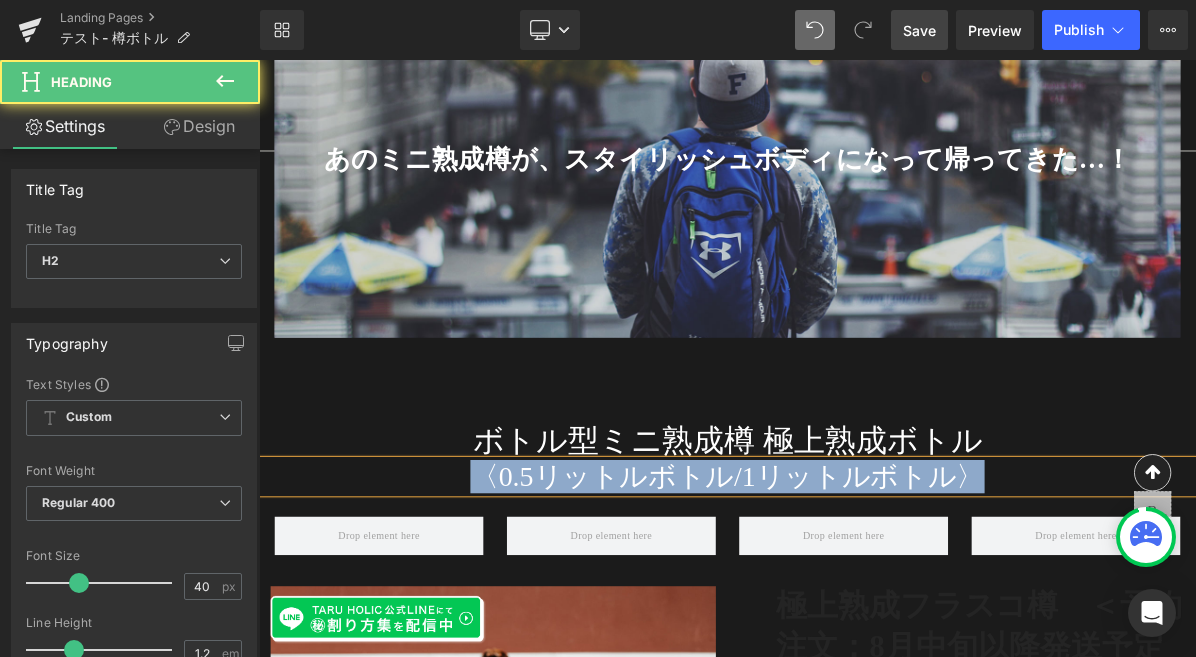 drag, startPoint x: 1202, startPoint y: 588, endPoint x: 528, endPoint y: 583, distance: 674.01855 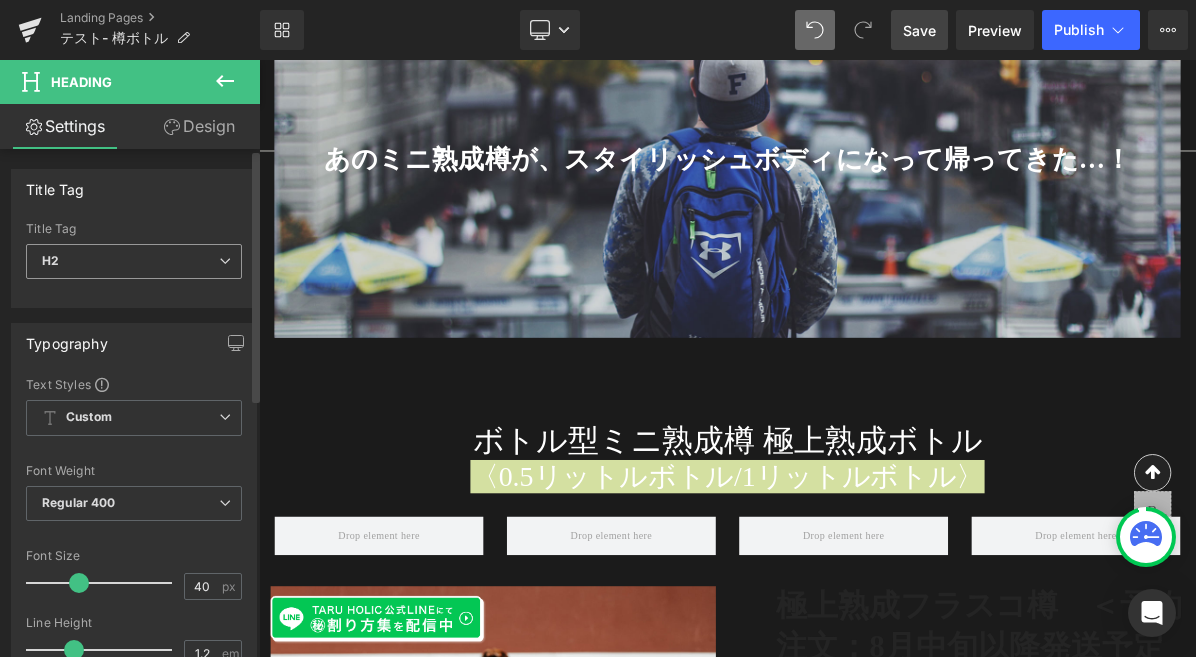 click at bounding box center (225, 261) 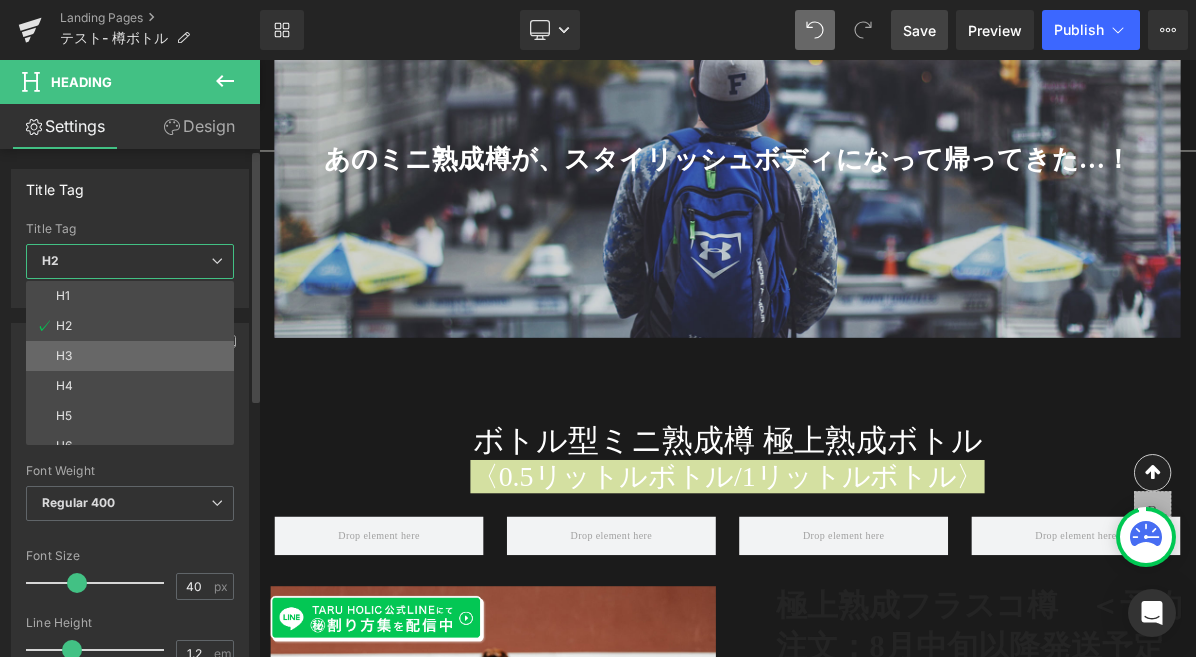 click on "H3" at bounding box center [134, 356] 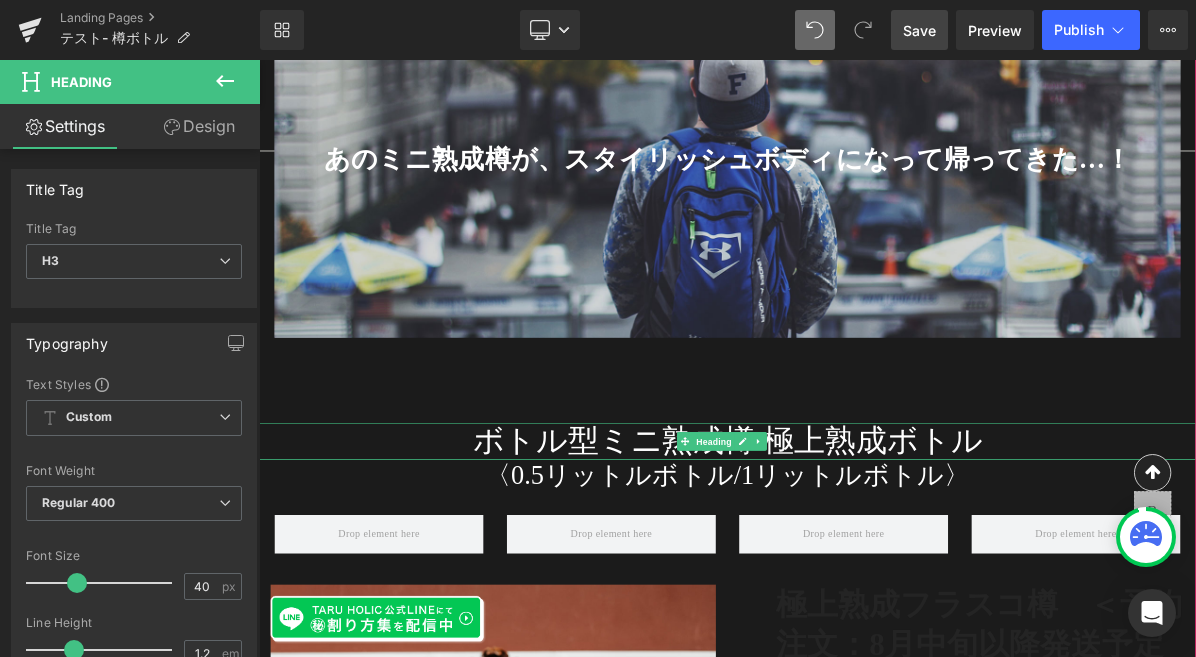 click on "ボトル型ミニ熟成樽 極上熟成ボトル" at bounding box center (864, 552) 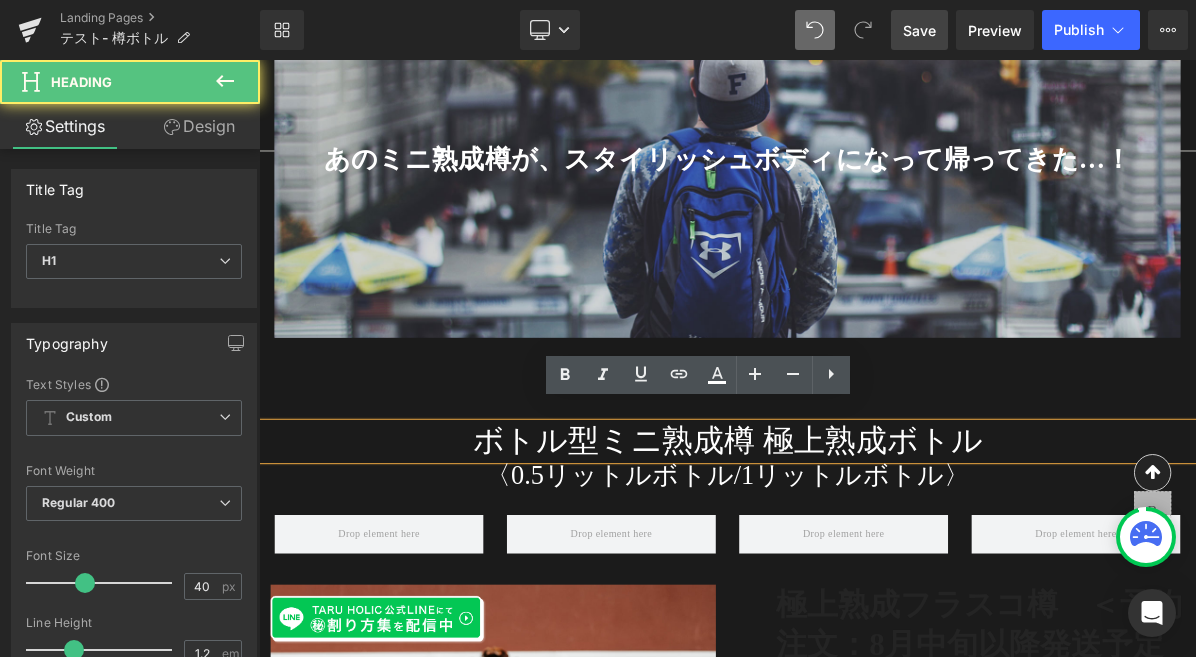 drag, startPoint x: 1196, startPoint y: 540, endPoint x: 421, endPoint y: 518, distance: 775.3122 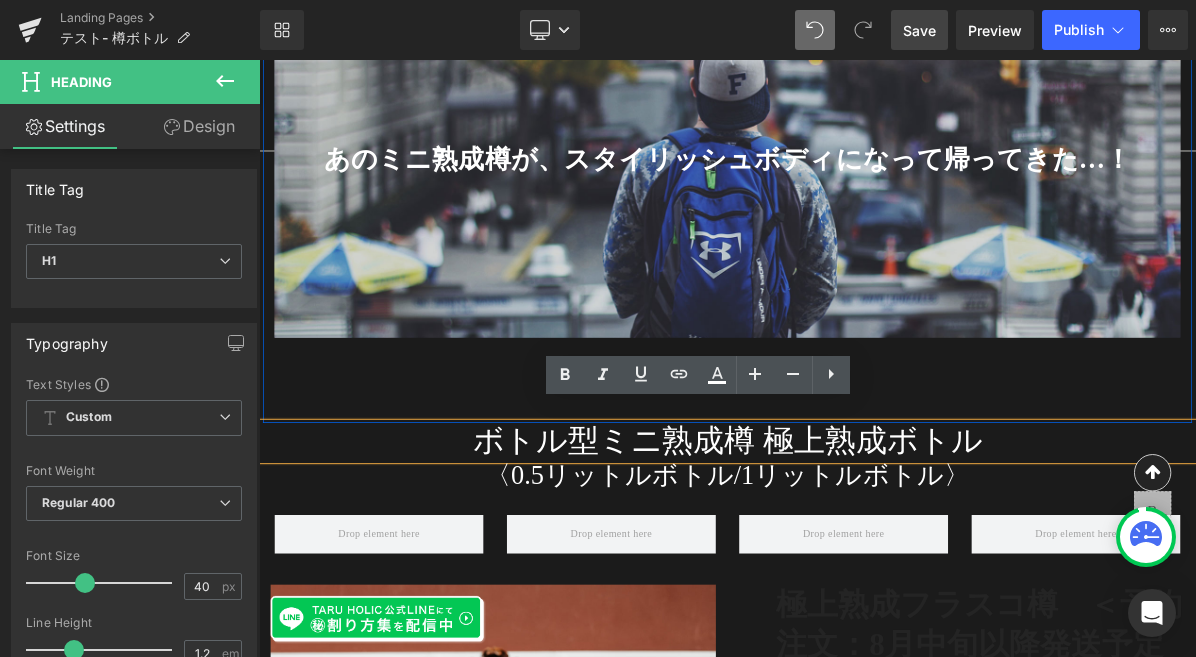 click on "＼たくさんのご支援、ありがとうございました!／  Heading
あのミニ熟成樽が、スタイリッシュボディになって帰ってきた…！
Heading
Hero Banner   200px   200px" at bounding box center [864, 194] 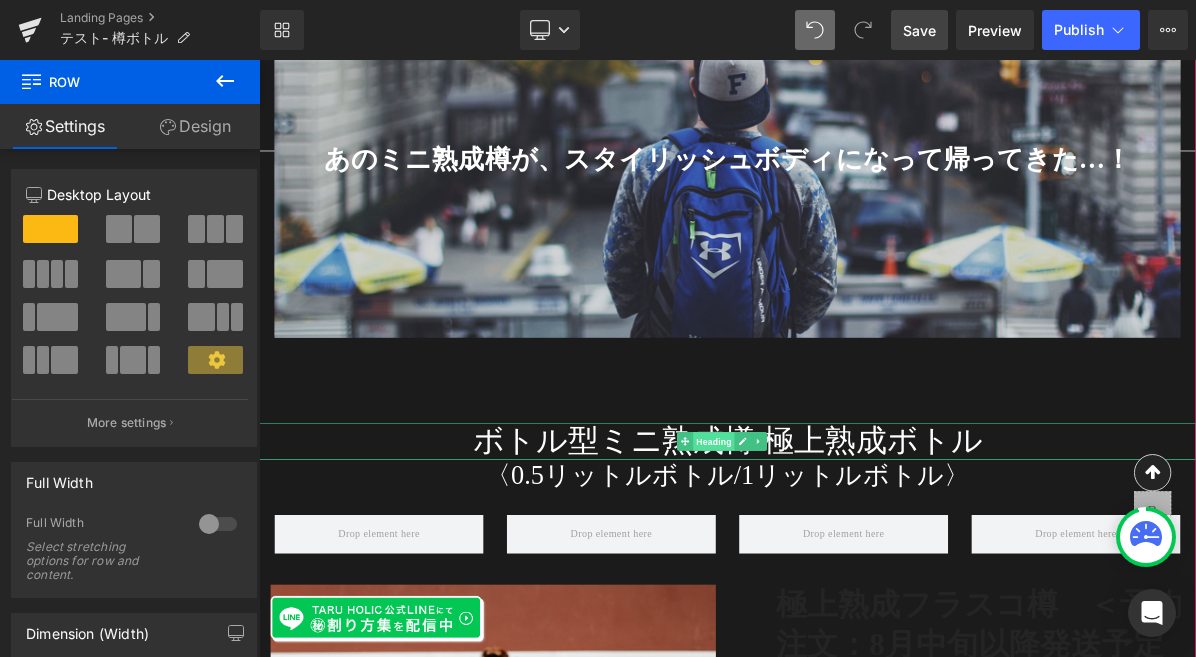 click on "Heading" at bounding box center (846, 552) 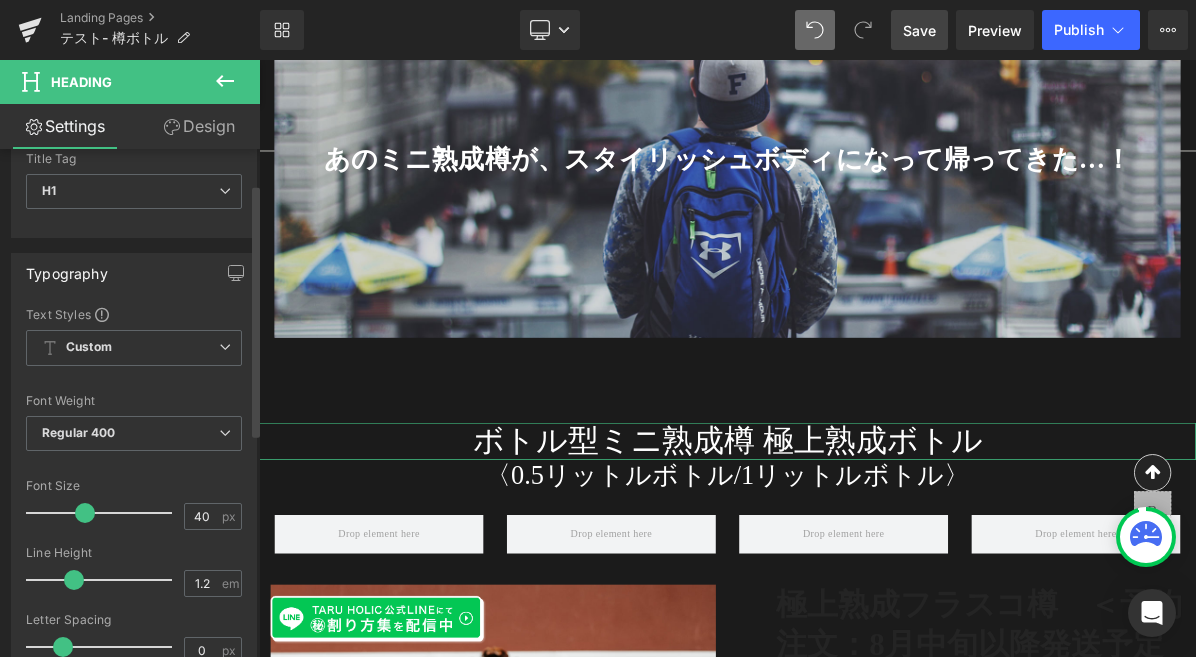 scroll, scrollTop: 132, scrollLeft: 0, axis: vertical 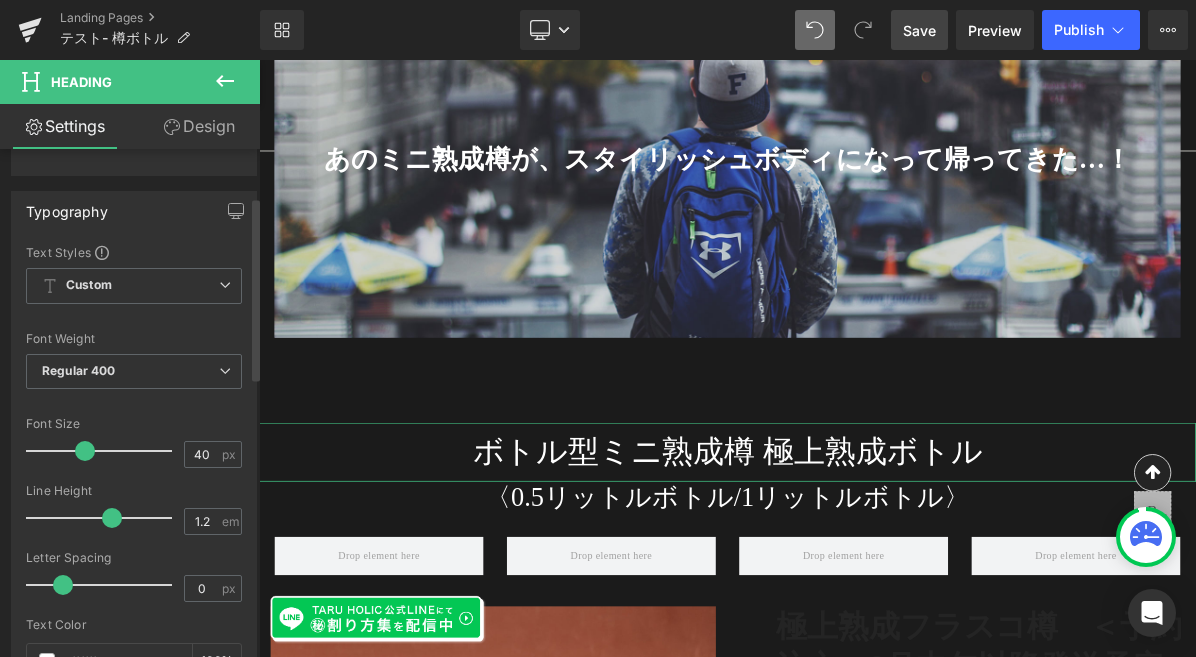 drag, startPoint x: 65, startPoint y: 516, endPoint x: 100, endPoint y: 516, distance: 35 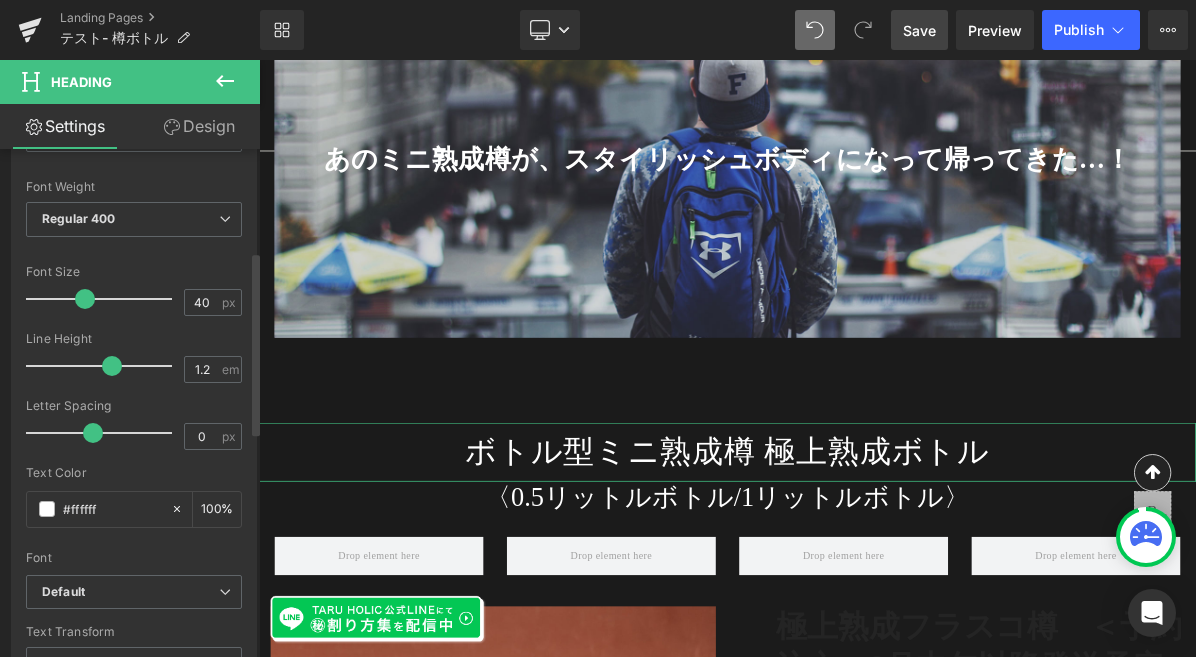 drag, startPoint x: 59, startPoint y: 432, endPoint x: 86, endPoint y: 430, distance: 27.073973 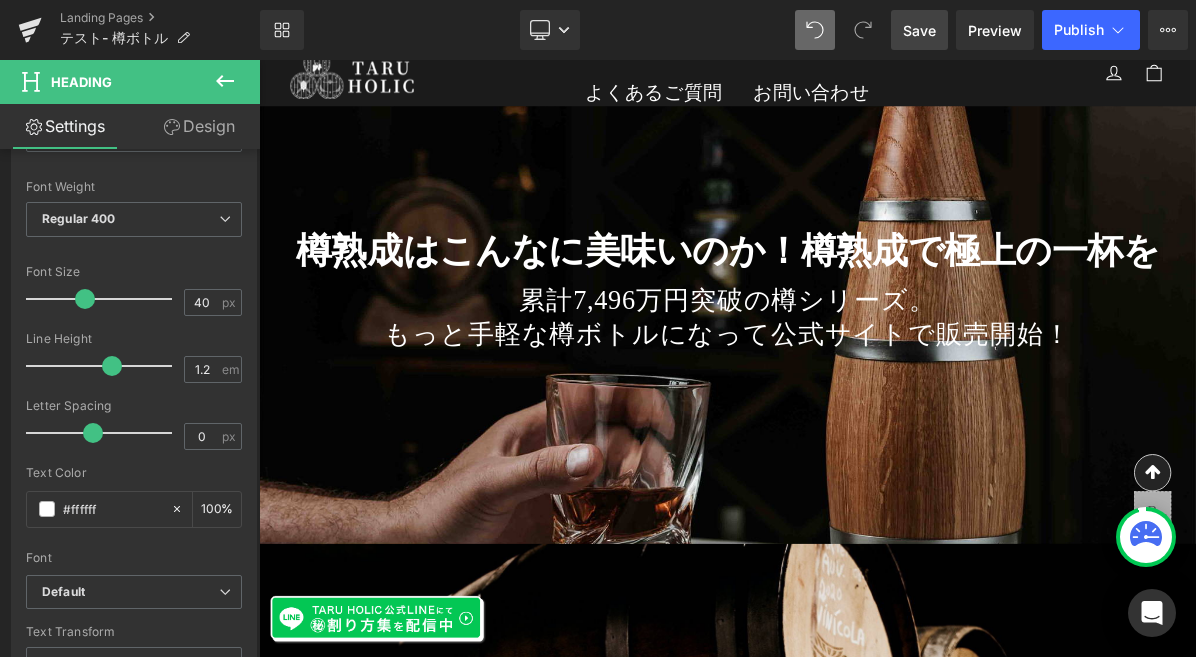 scroll, scrollTop: 0, scrollLeft: 0, axis: both 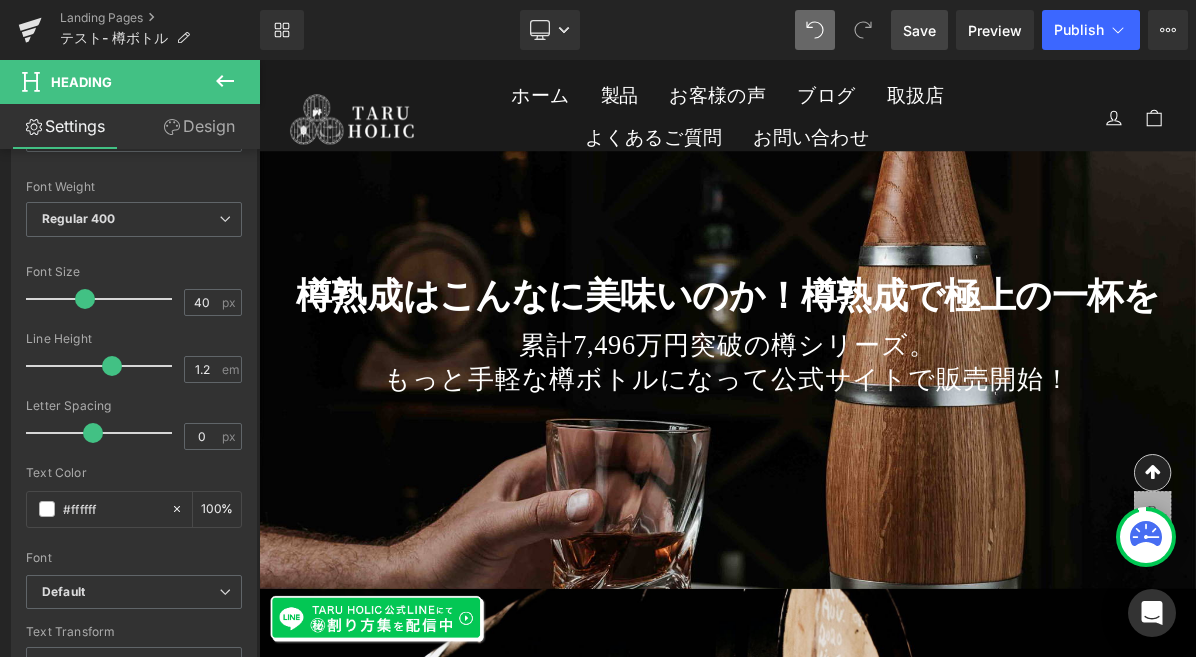 click on "Save" at bounding box center [919, 30] 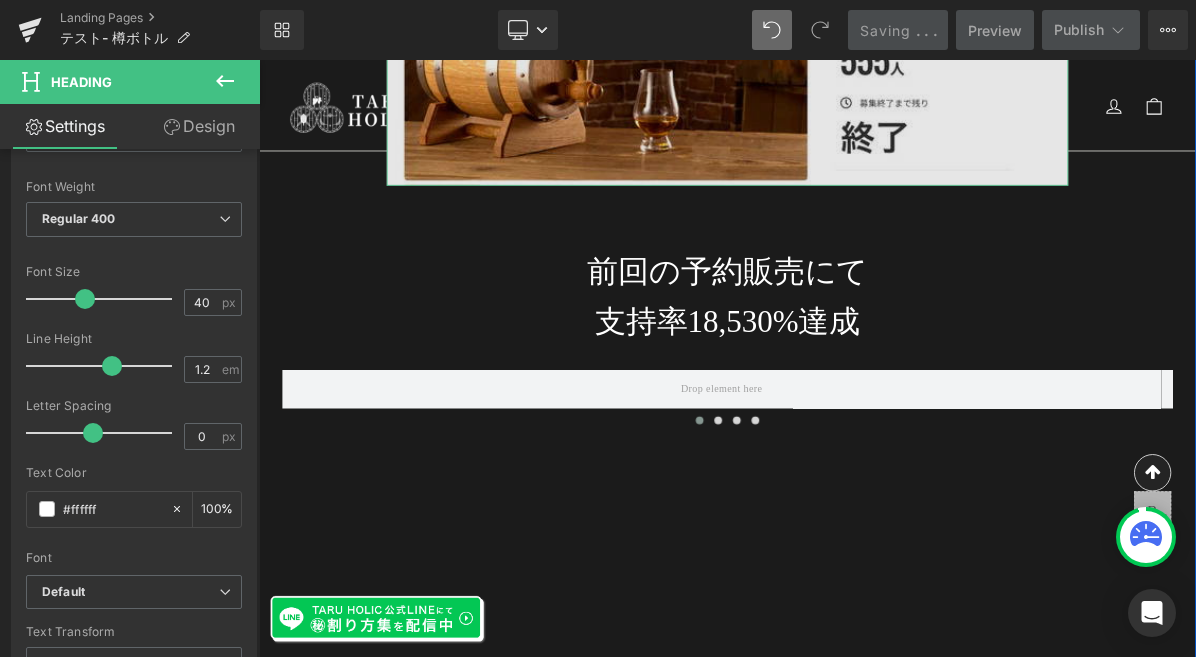 scroll, scrollTop: 2268, scrollLeft: 0, axis: vertical 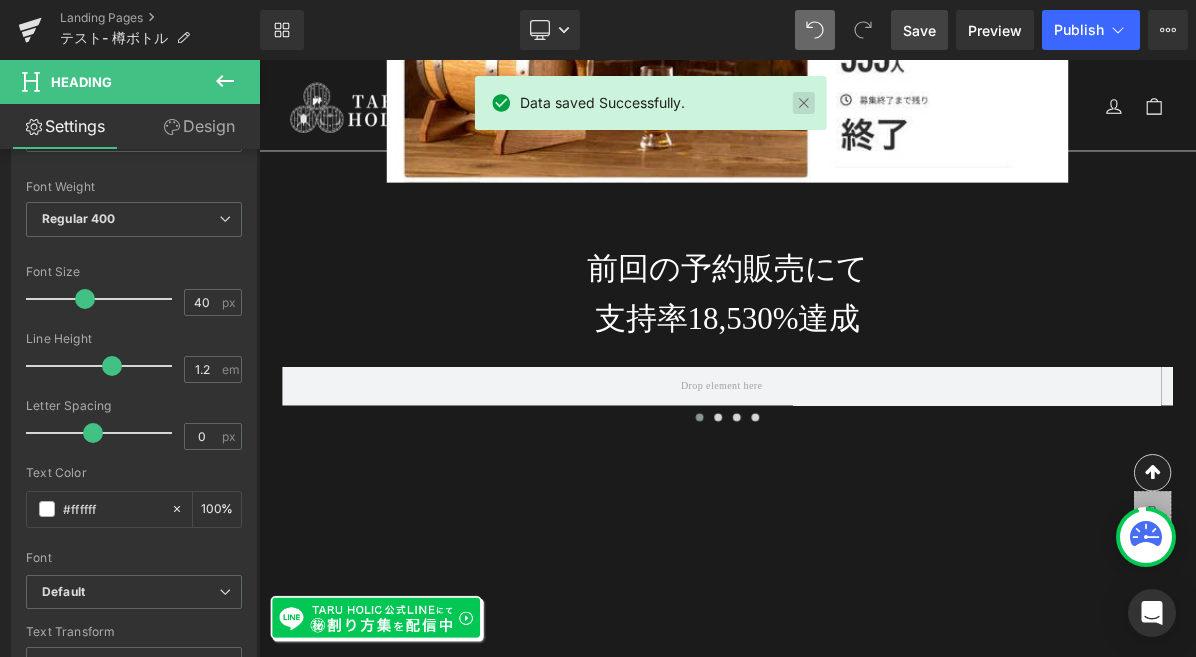 click at bounding box center [804, 103] 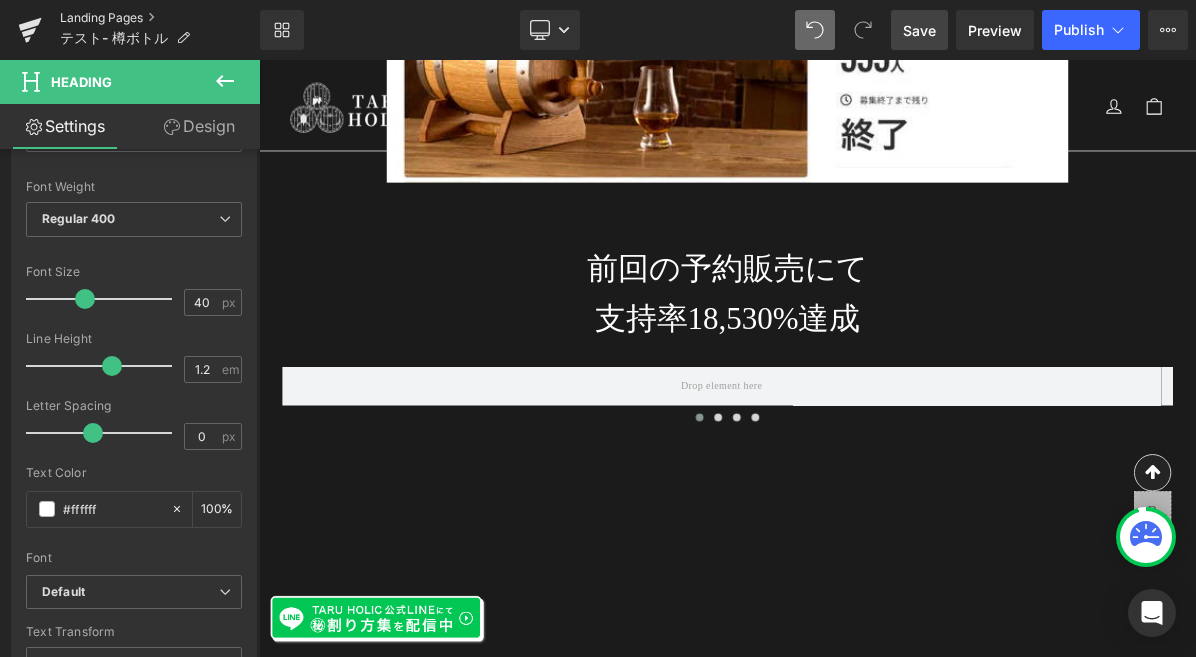 click on "Landing Pages" at bounding box center (160, 18) 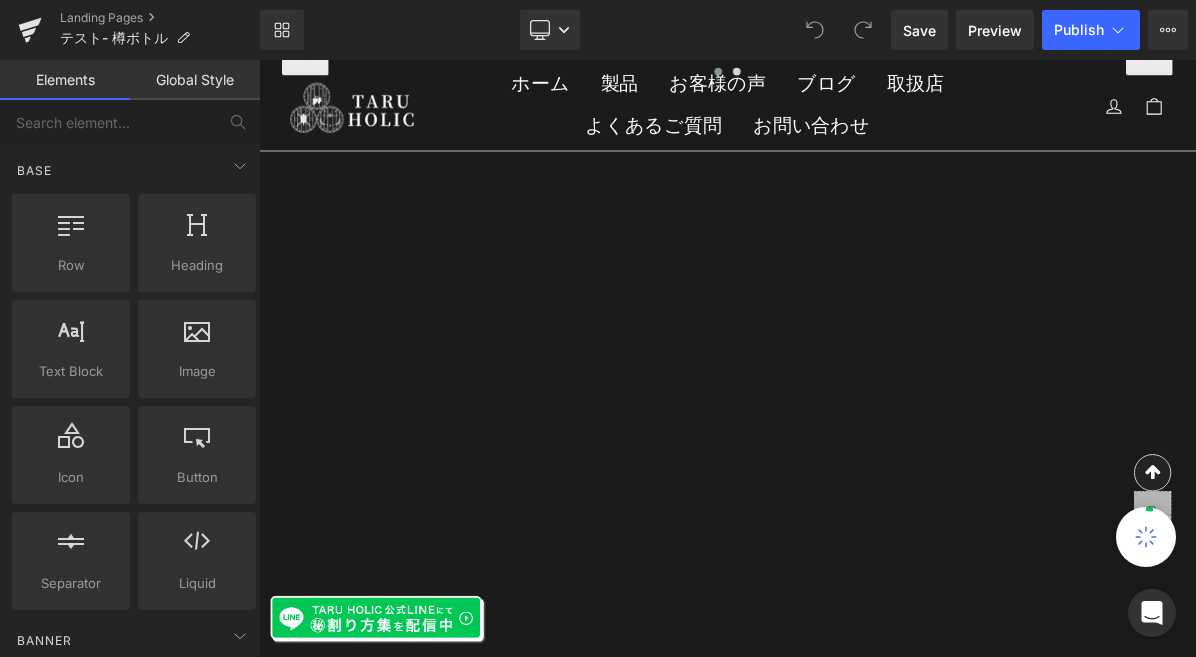 scroll, scrollTop: 2068, scrollLeft: 0, axis: vertical 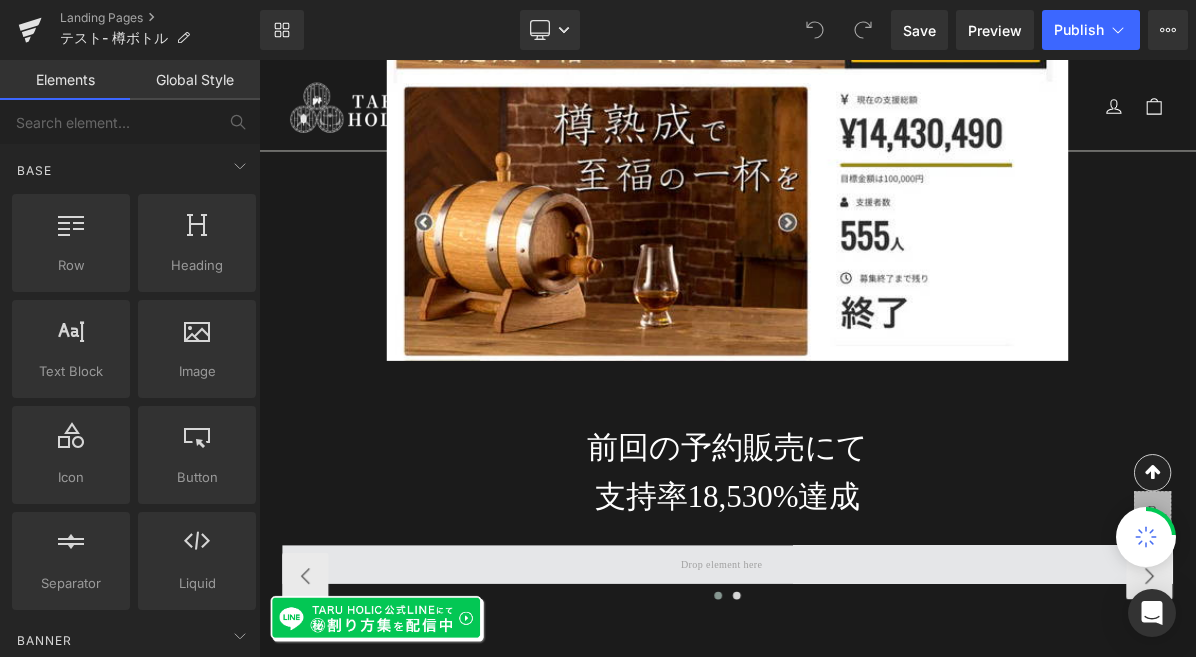 click at bounding box center [856, 711] 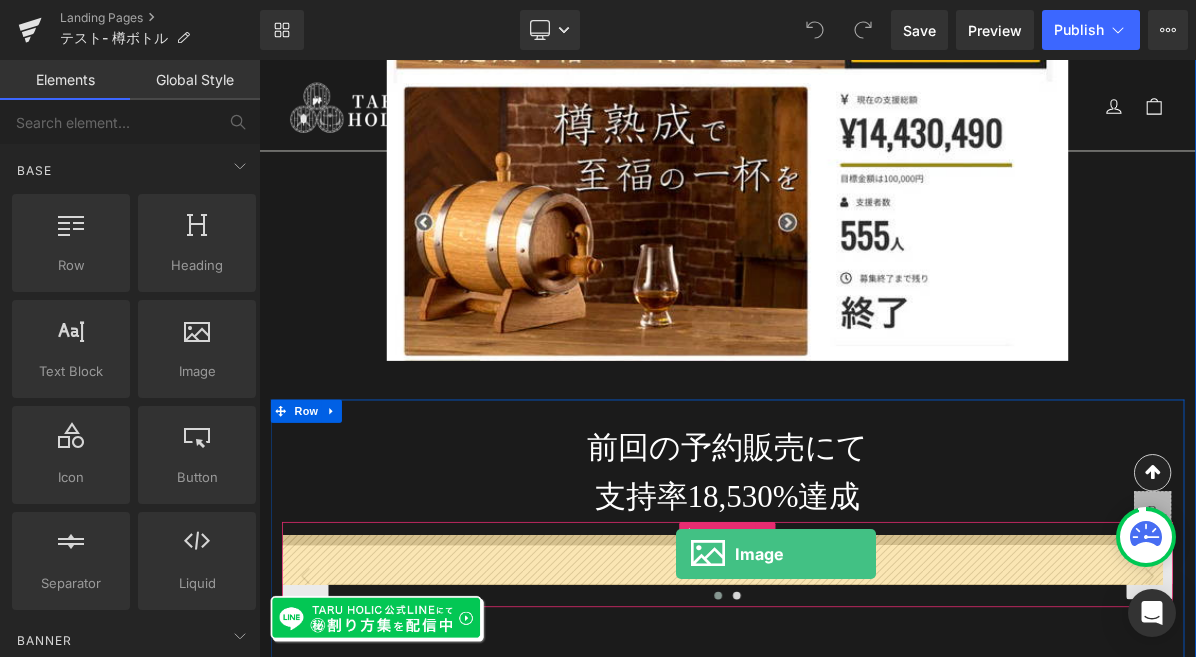 drag, startPoint x: 467, startPoint y: 438, endPoint x: 797, endPoint y: 698, distance: 420.11902 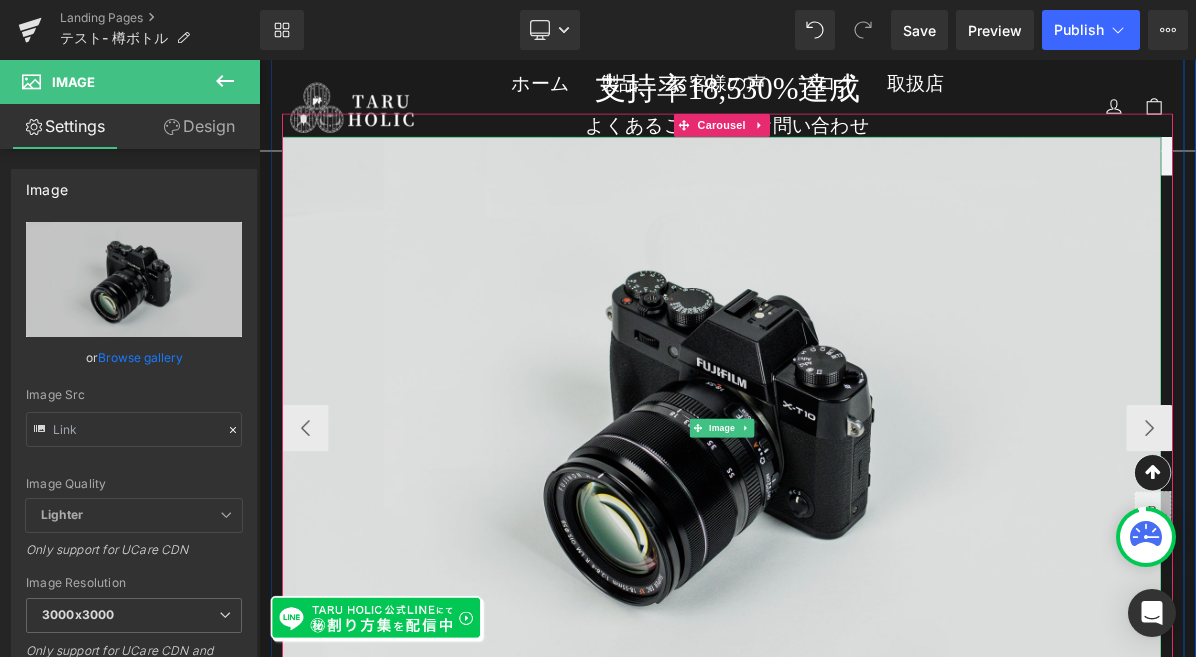 scroll, scrollTop: 2654, scrollLeft: 0, axis: vertical 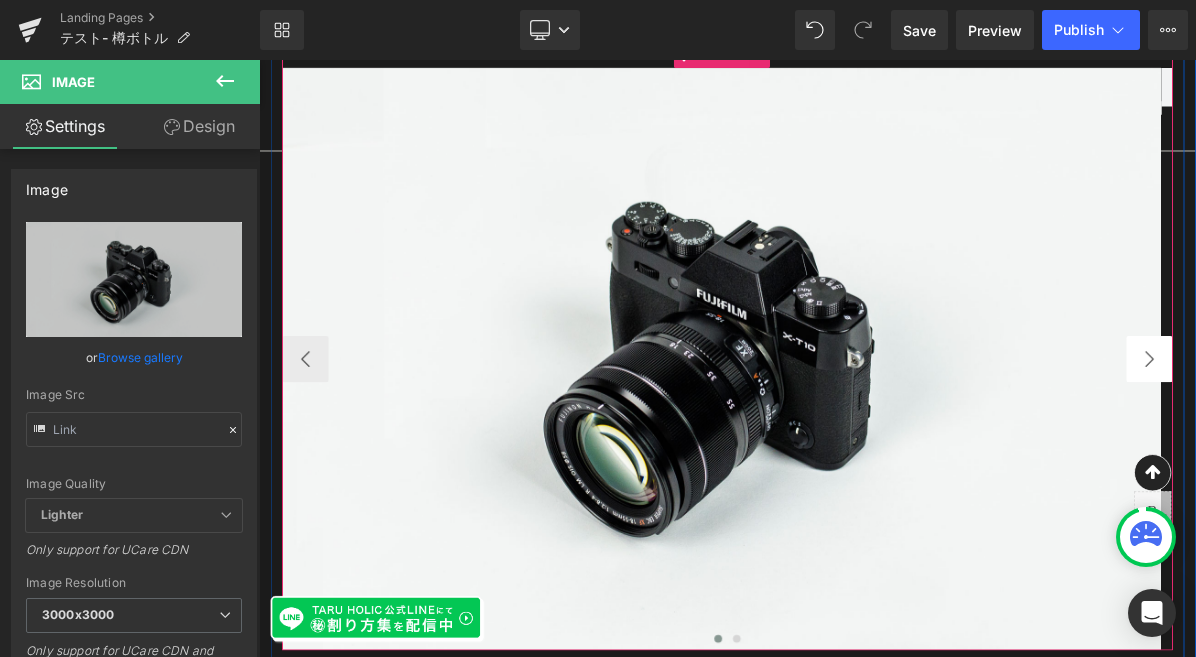 click on "›" at bounding box center [1409, 446] 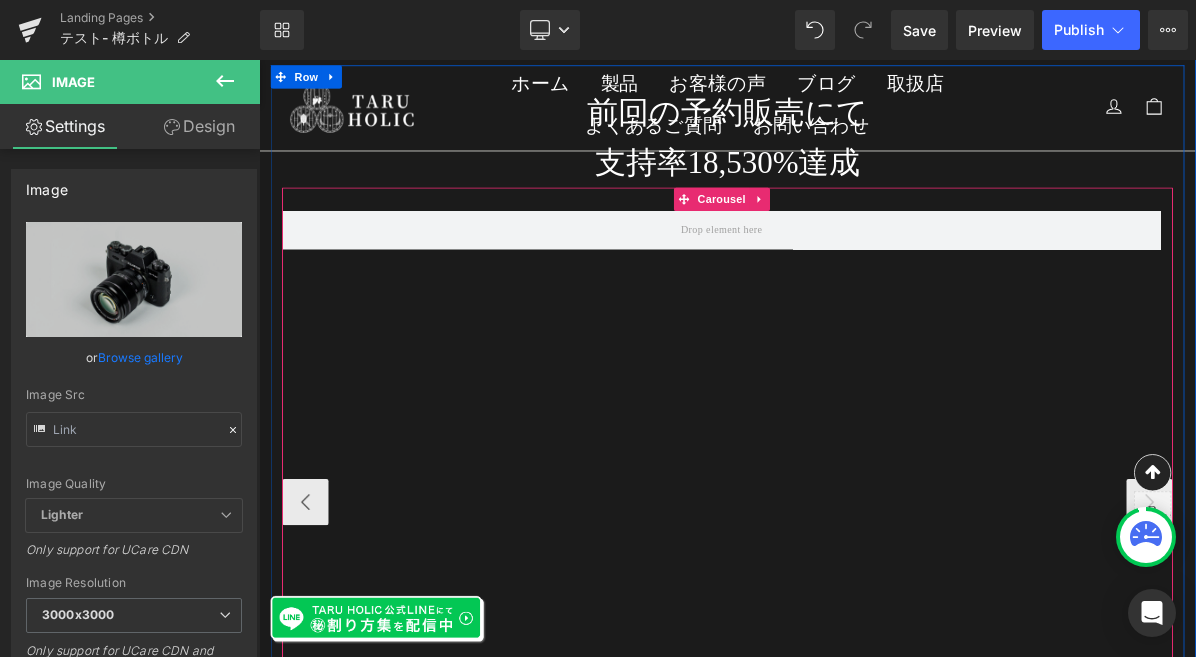 scroll, scrollTop: 2290, scrollLeft: 0, axis: vertical 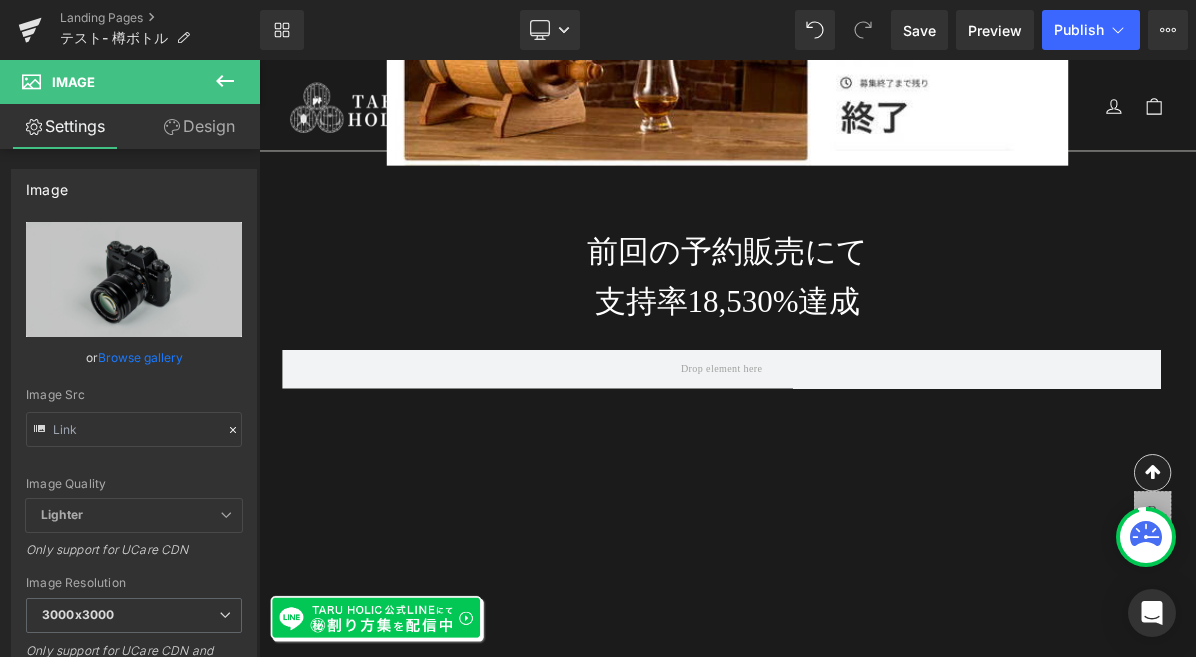 click 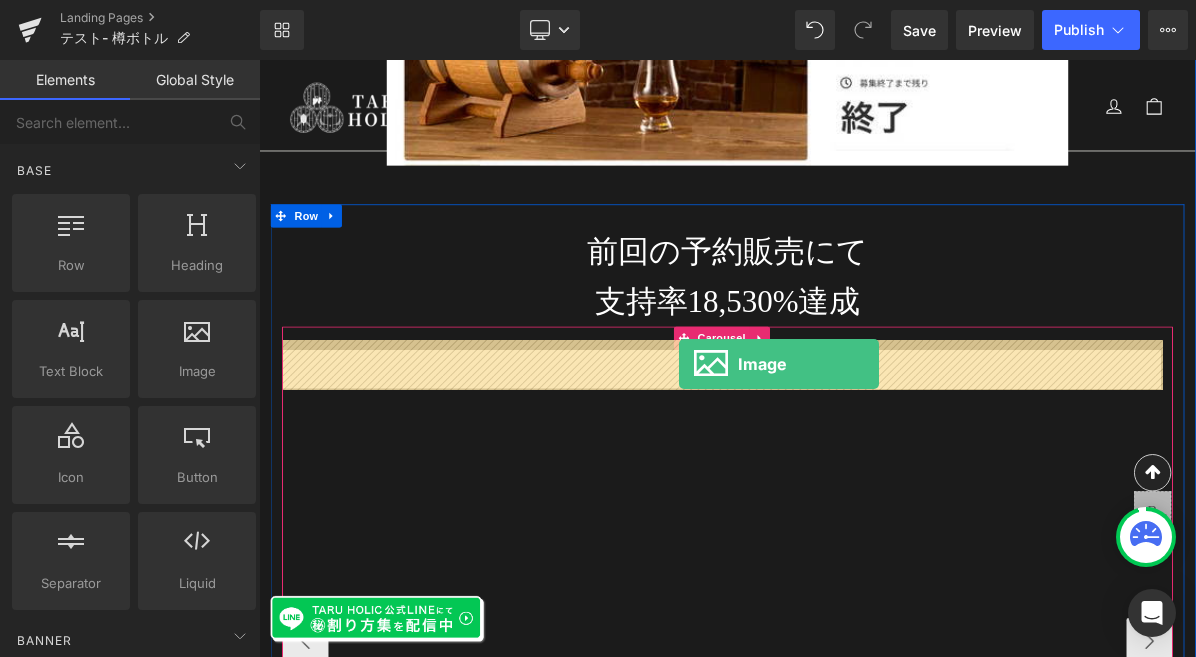 drag, startPoint x: 461, startPoint y: 411, endPoint x: 801, endPoint y: 453, distance: 342.5843 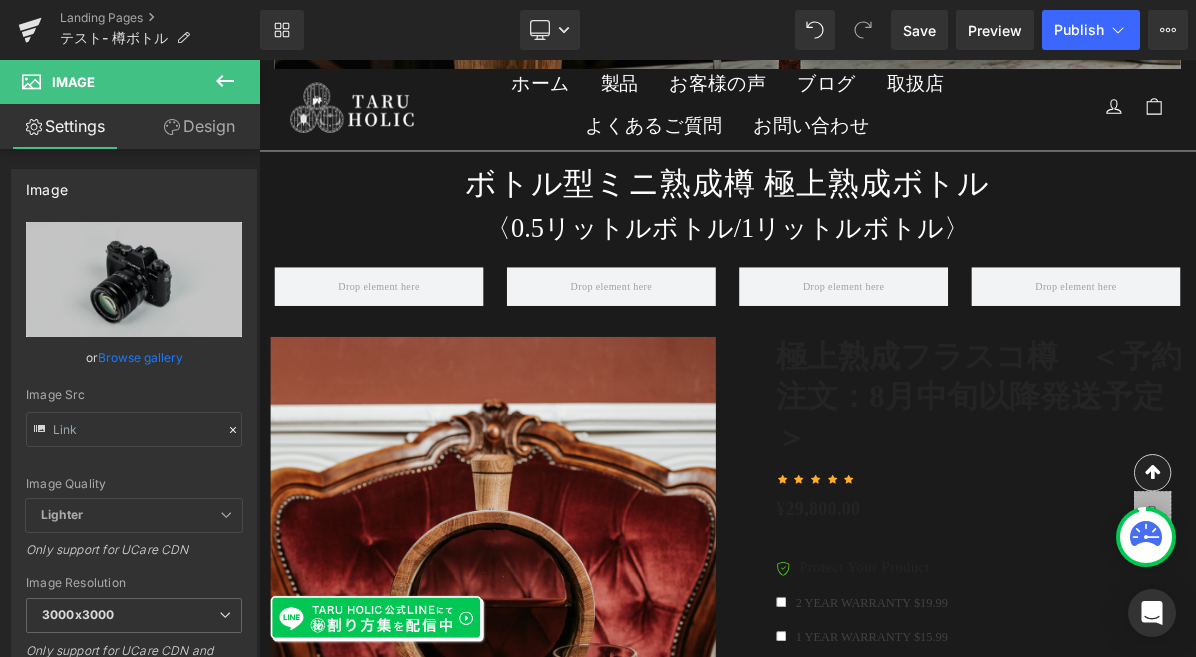 scroll, scrollTop: 6394, scrollLeft: 0, axis: vertical 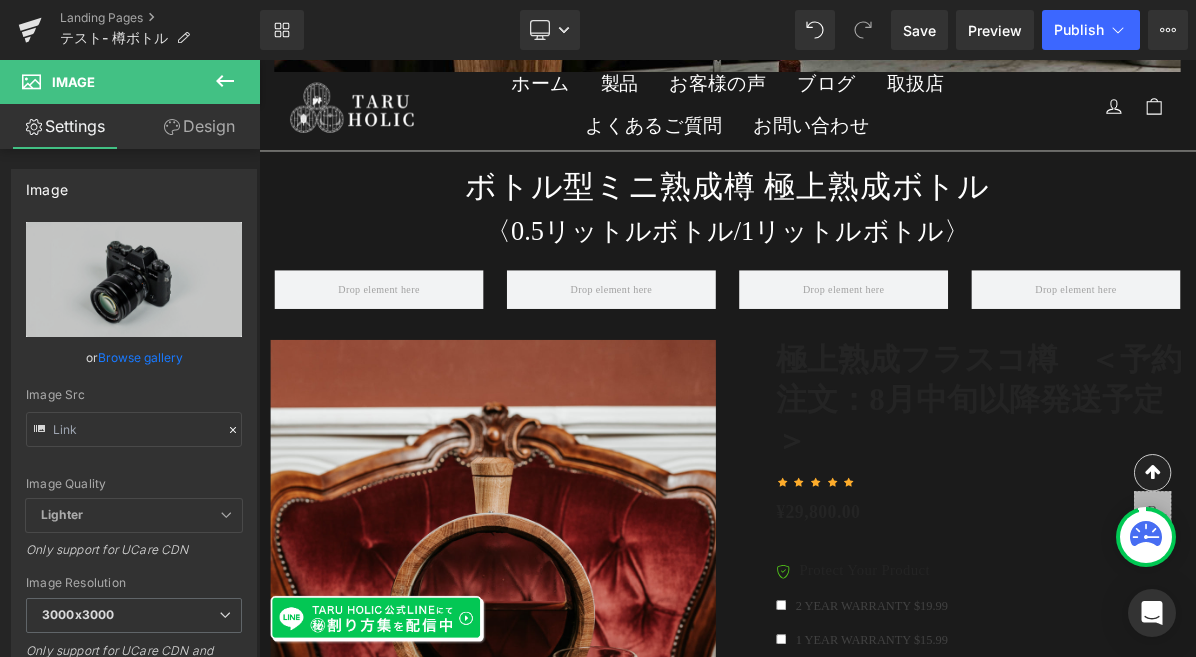 click 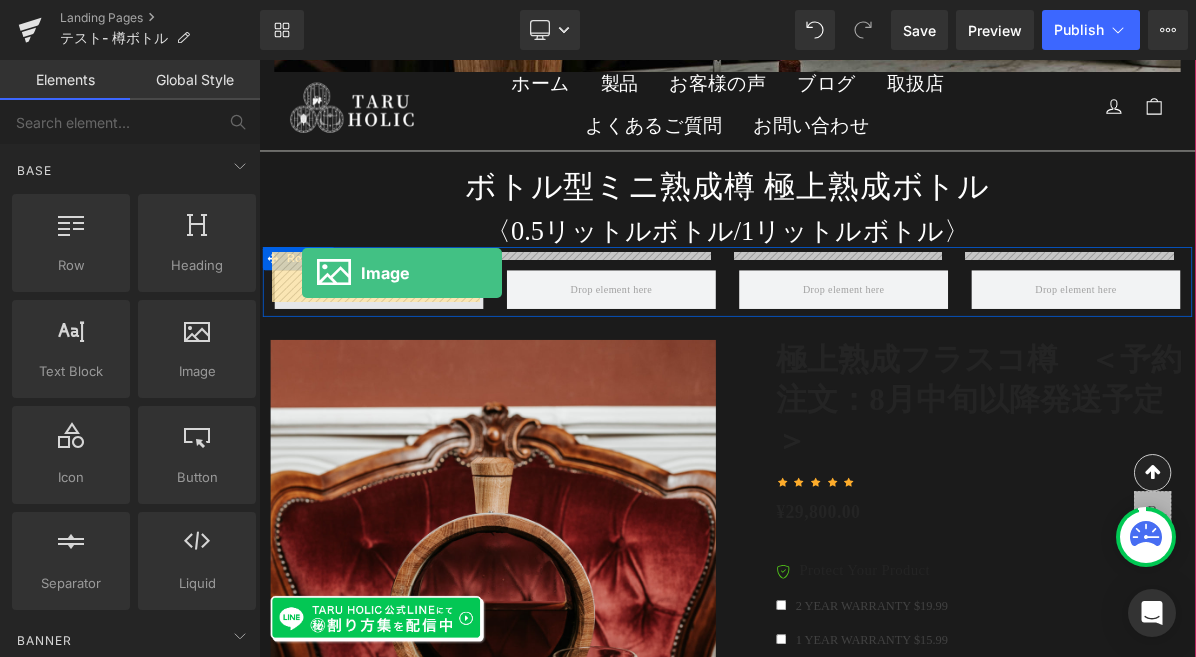 drag, startPoint x: 465, startPoint y: 416, endPoint x: 314, endPoint y: 335, distance: 171.35344 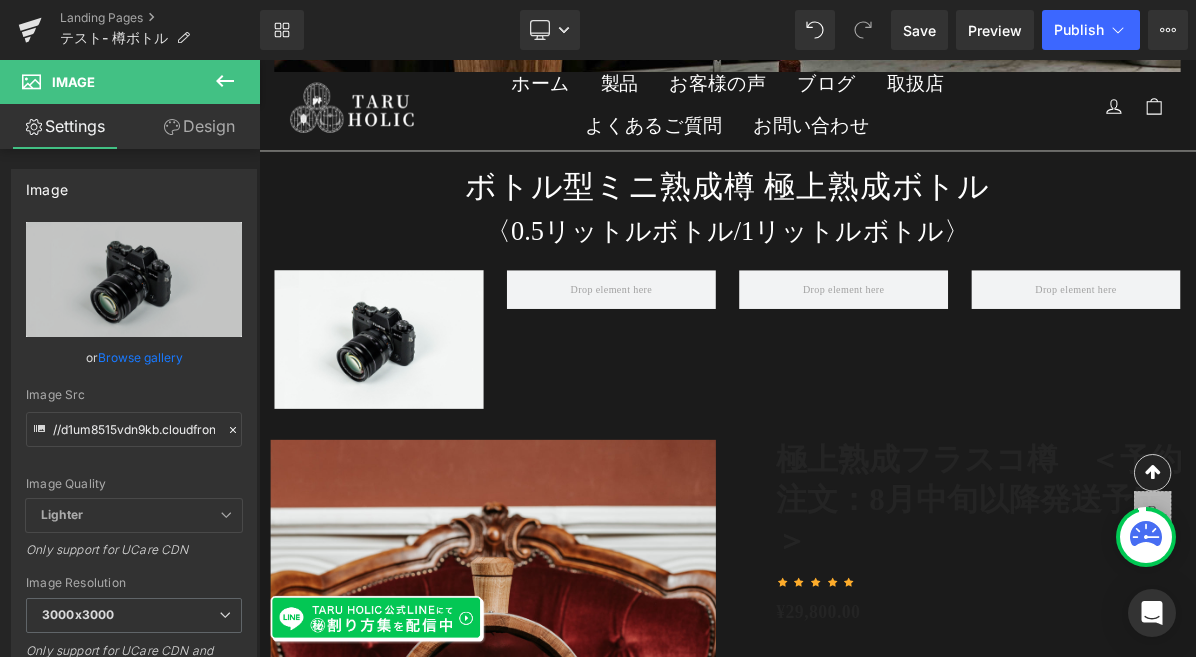 click 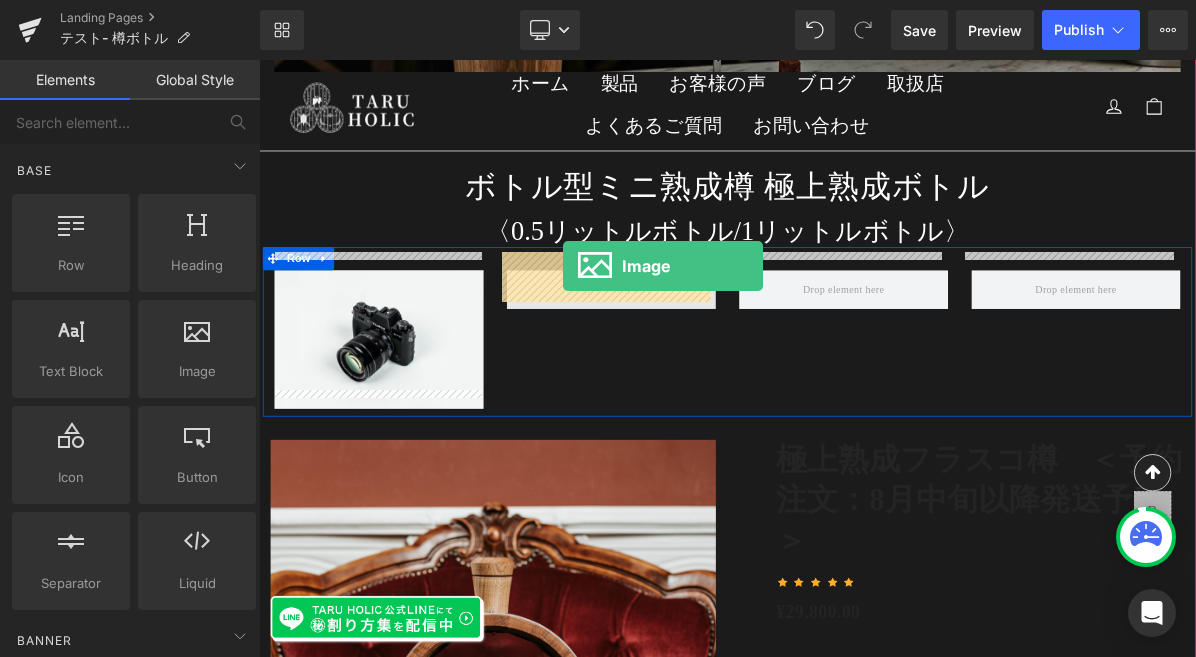 drag, startPoint x: 483, startPoint y: 415, endPoint x: 651, endPoint y: 326, distance: 190.11838 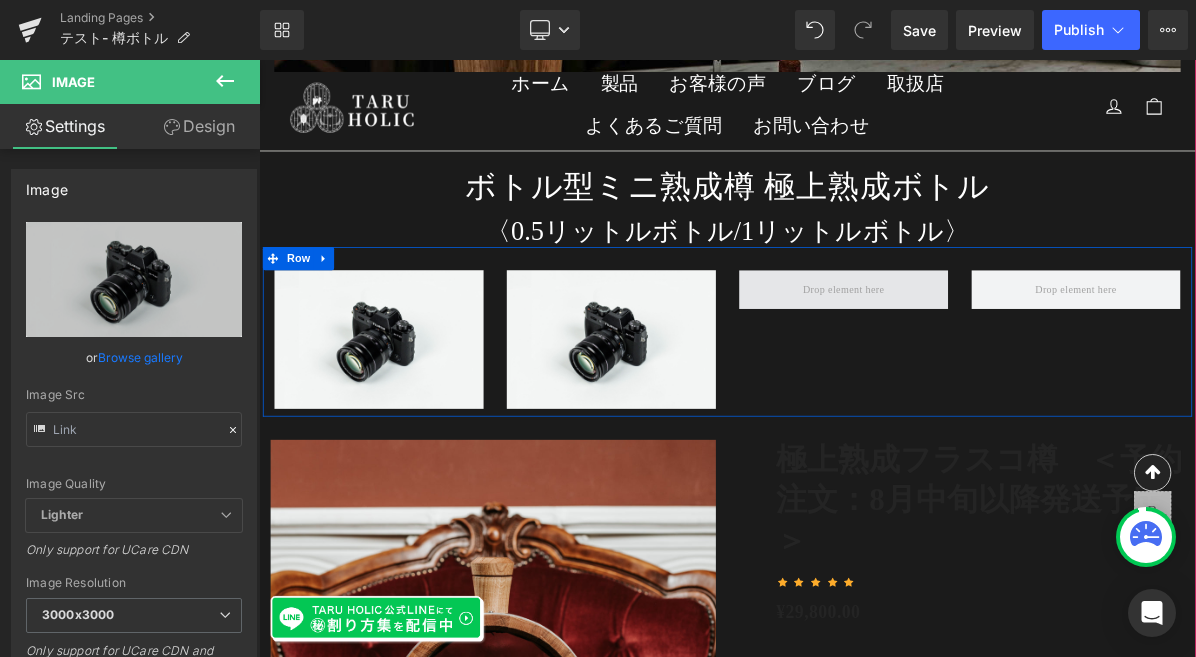 click at bounding box center [1013, 356] 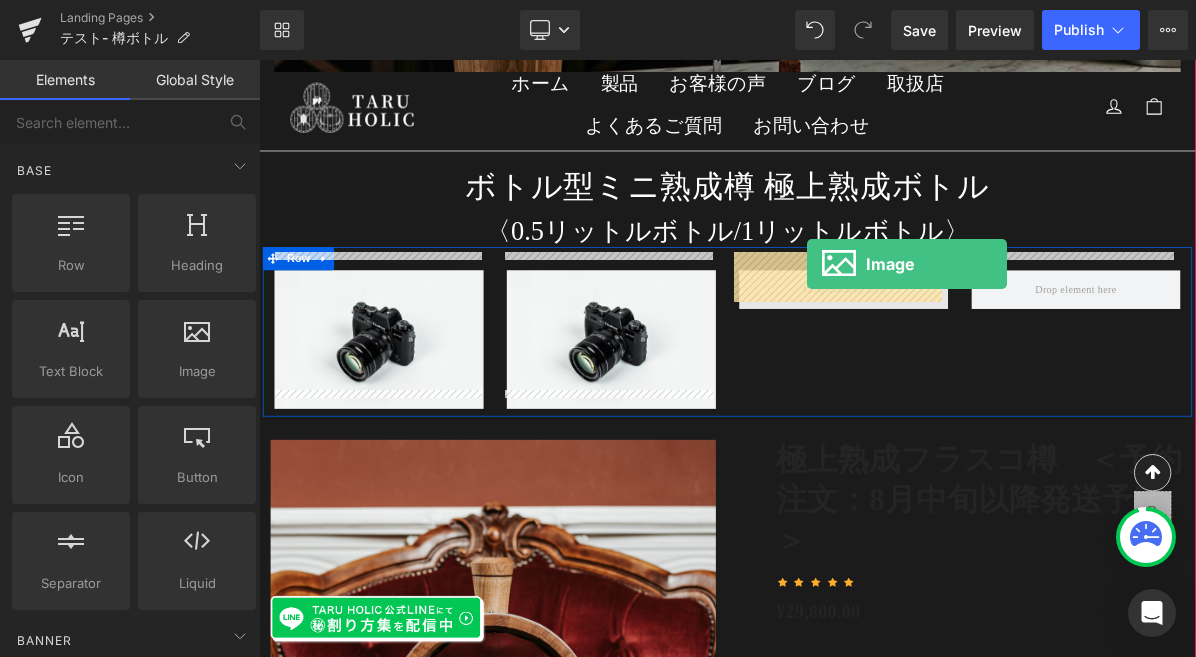 drag, startPoint x: 447, startPoint y: 394, endPoint x: 967, endPoint y: 324, distance: 524.69037 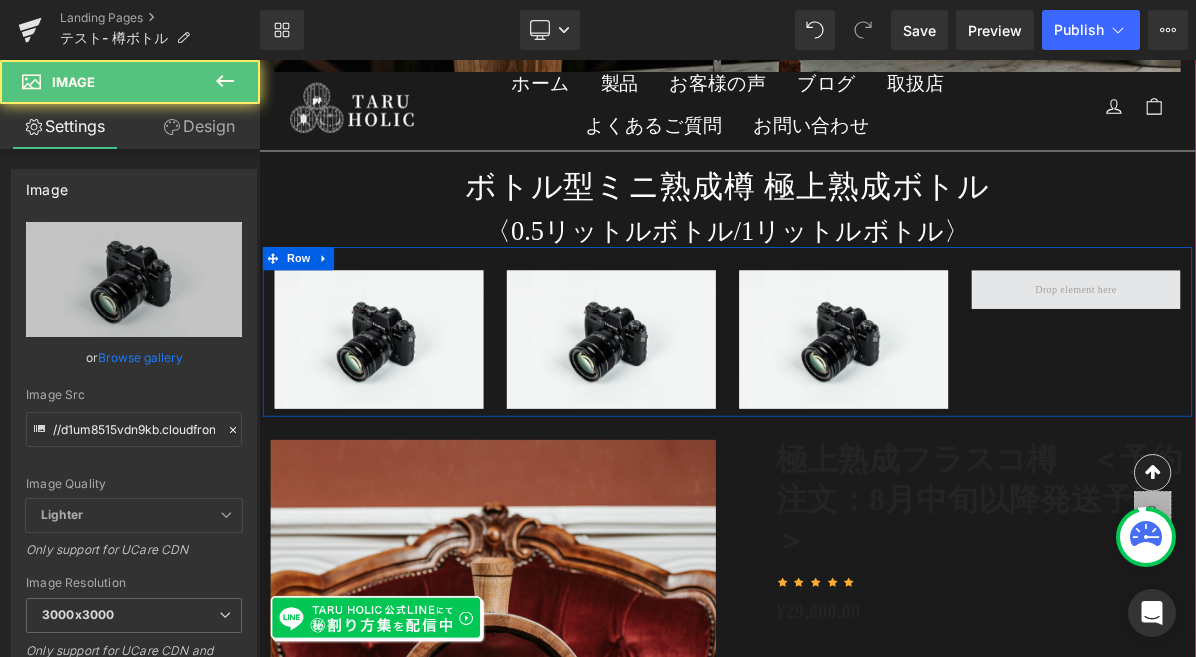 click at bounding box center (1314, 356) 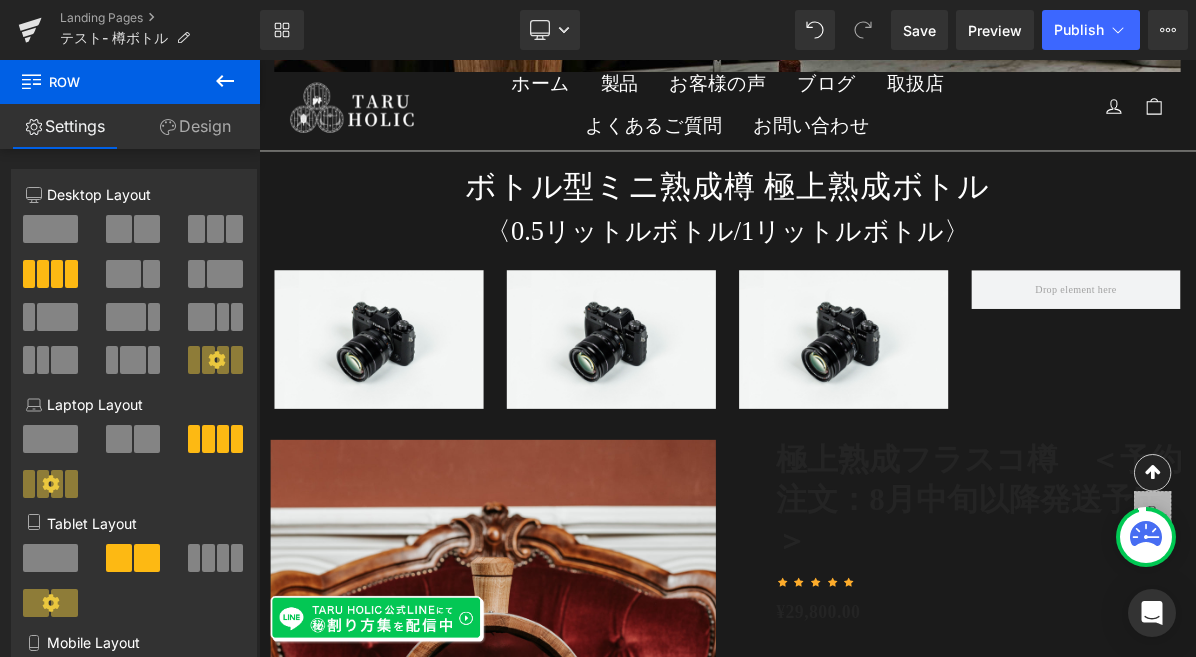 click 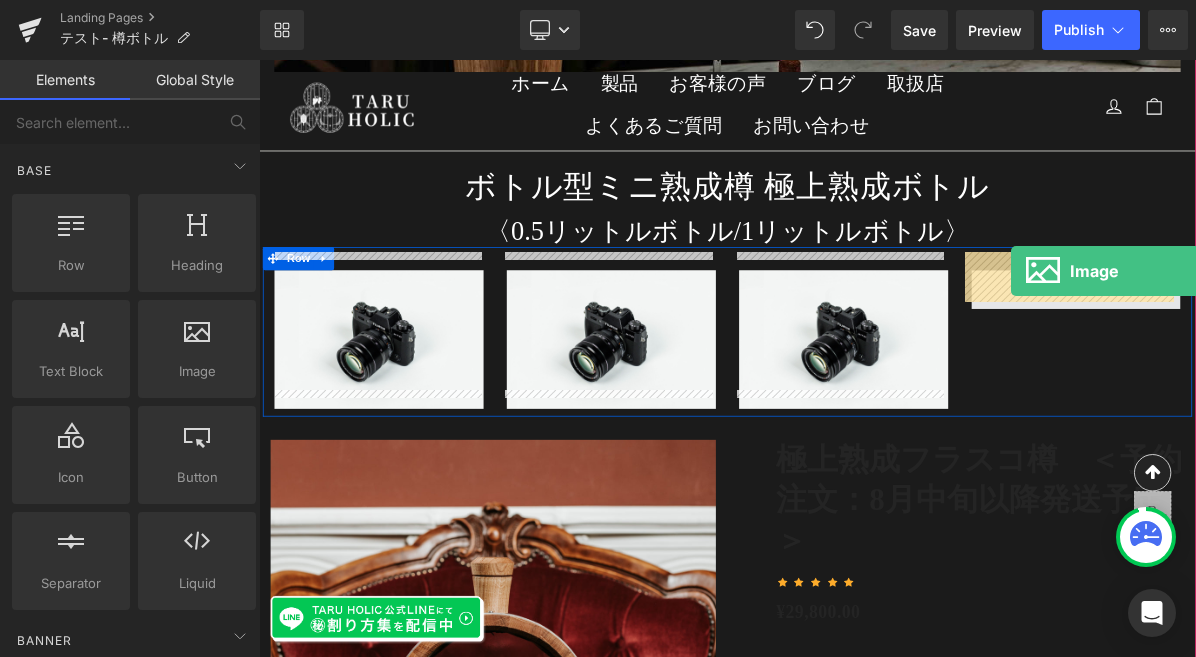 drag, startPoint x: 457, startPoint y: 420, endPoint x: 1230, endPoint y: 333, distance: 777.88043 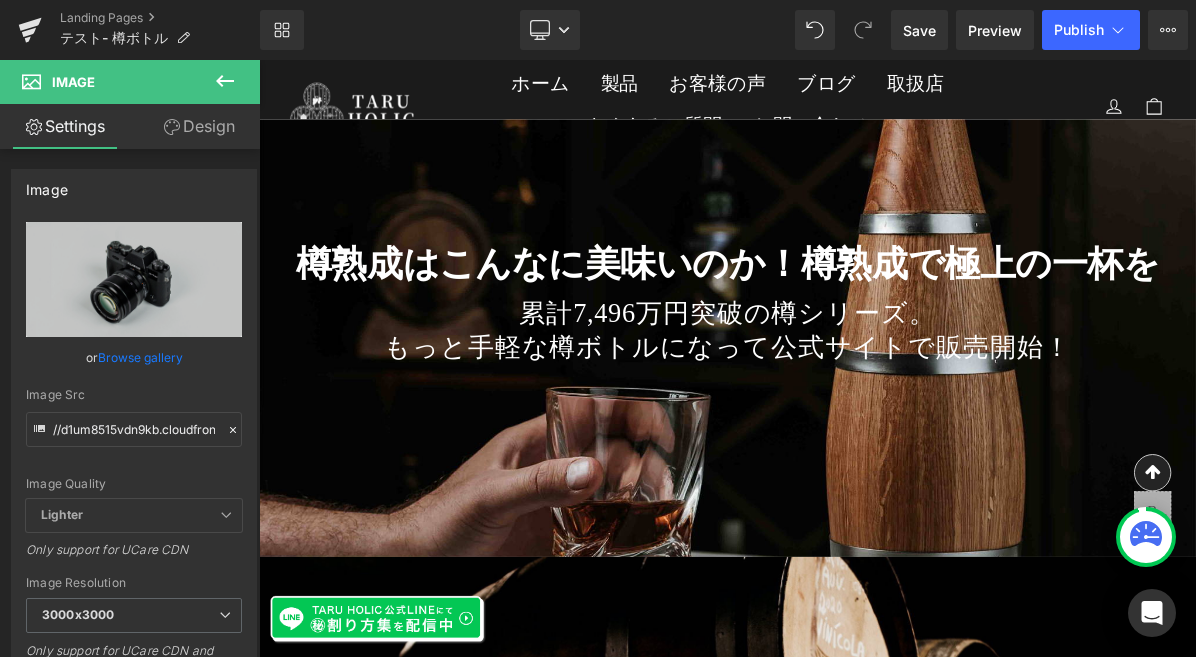 scroll, scrollTop: 0, scrollLeft: 0, axis: both 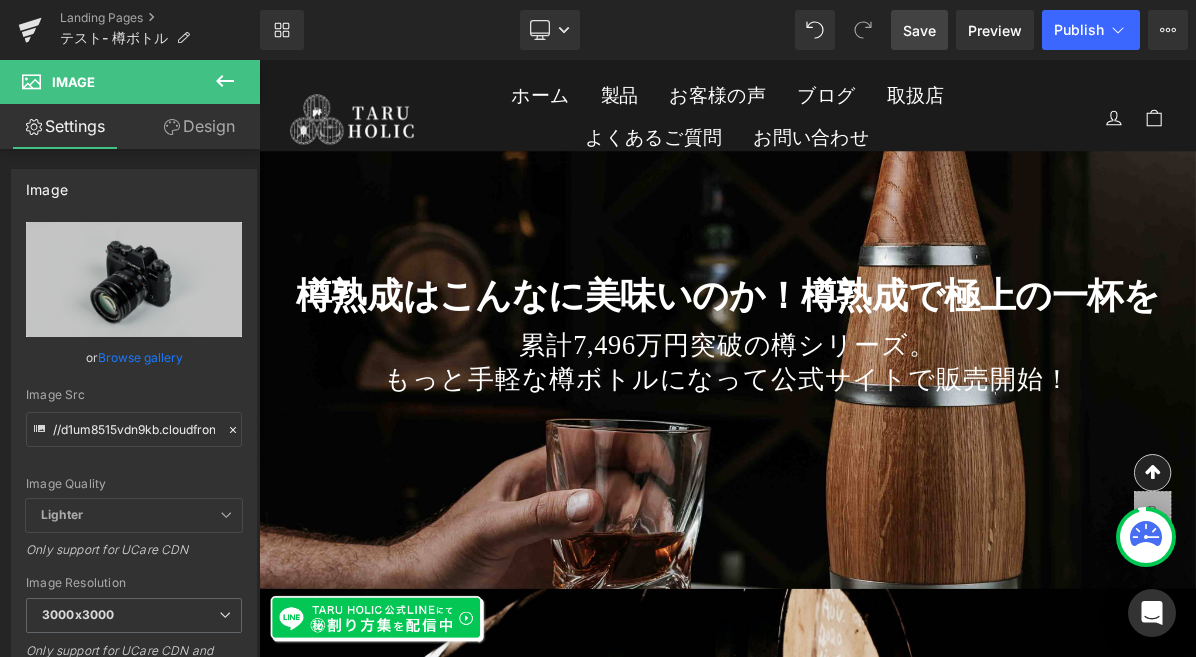 click on "Save" at bounding box center [919, 30] 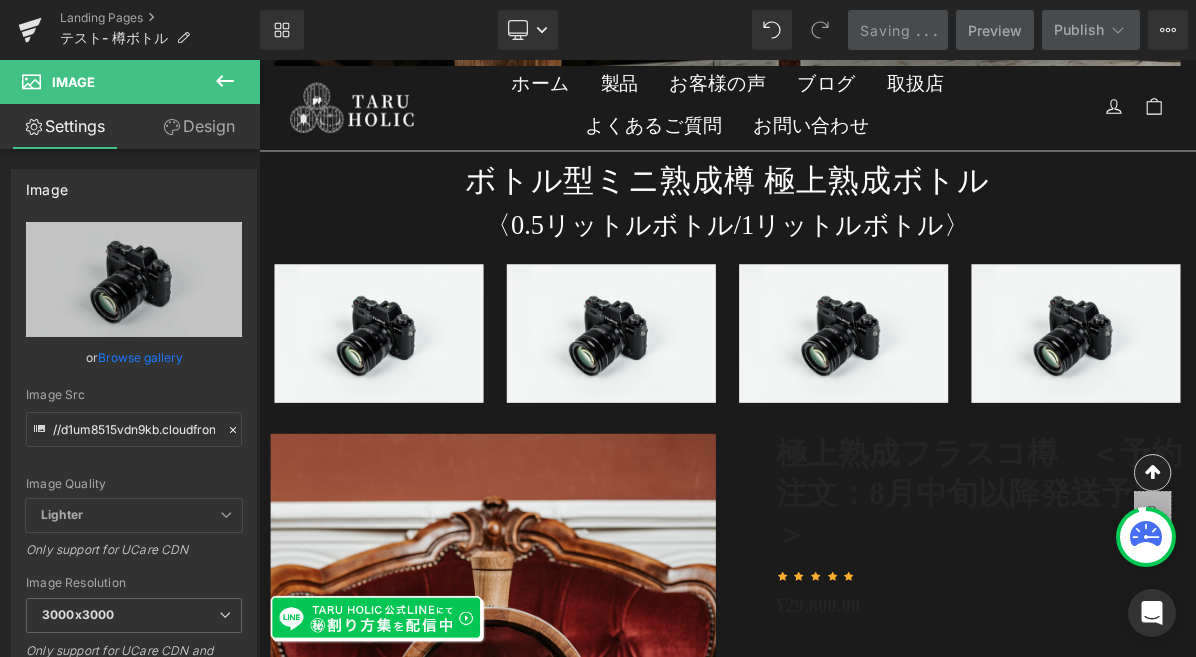 scroll, scrollTop: 6404, scrollLeft: 0, axis: vertical 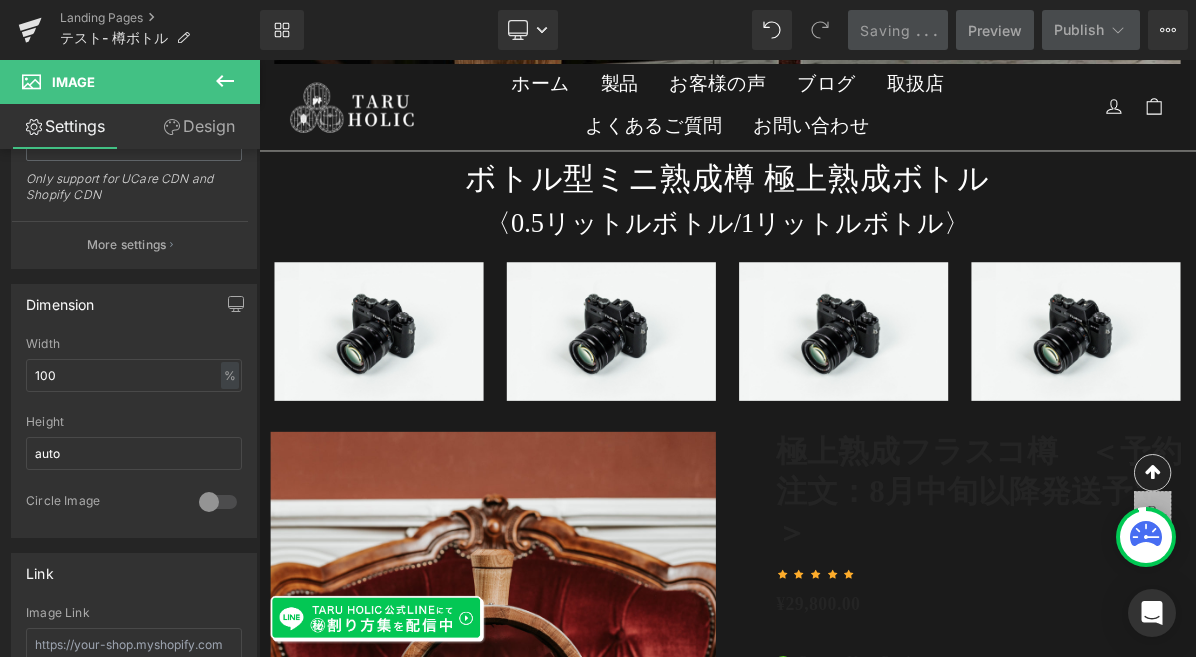 click 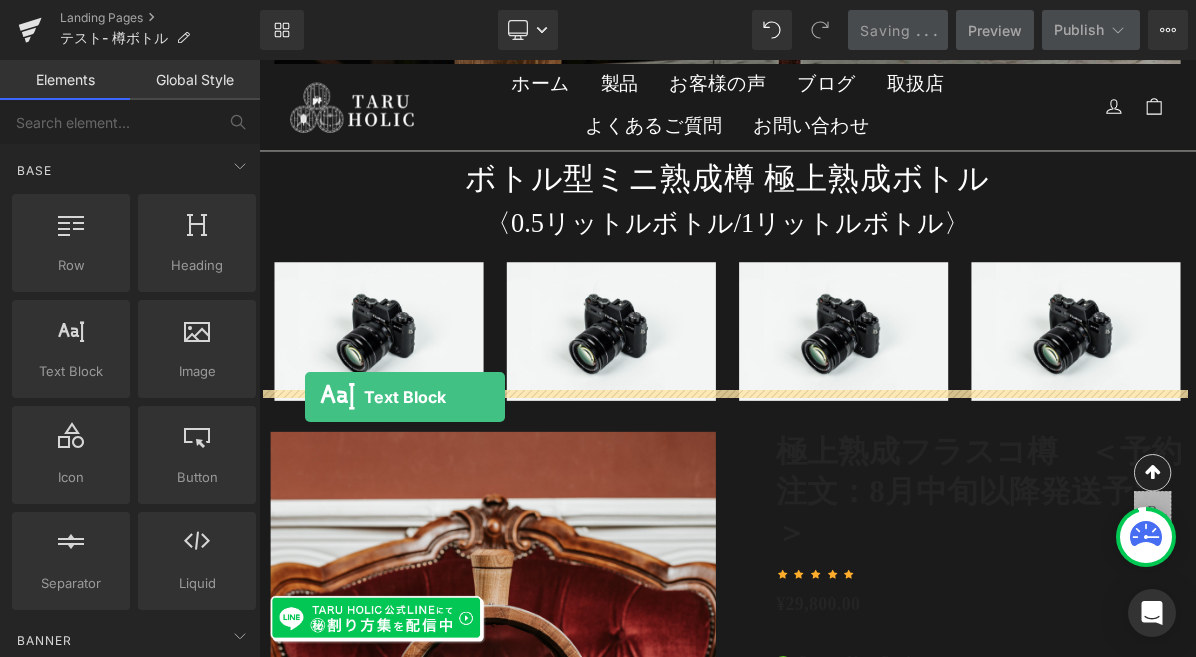 drag, startPoint x: 310, startPoint y: 392, endPoint x: 318, endPoint y: 495, distance: 103.31021 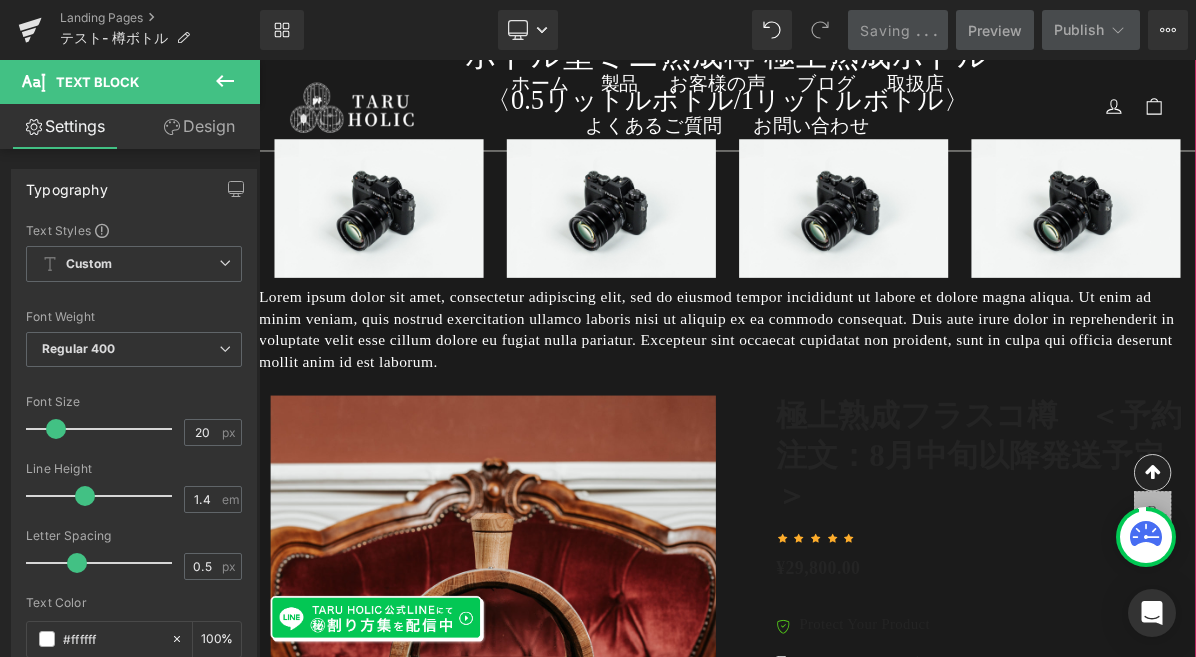 scroll, scrollTop: 6624, scrollLeft: 0, axis: vertical 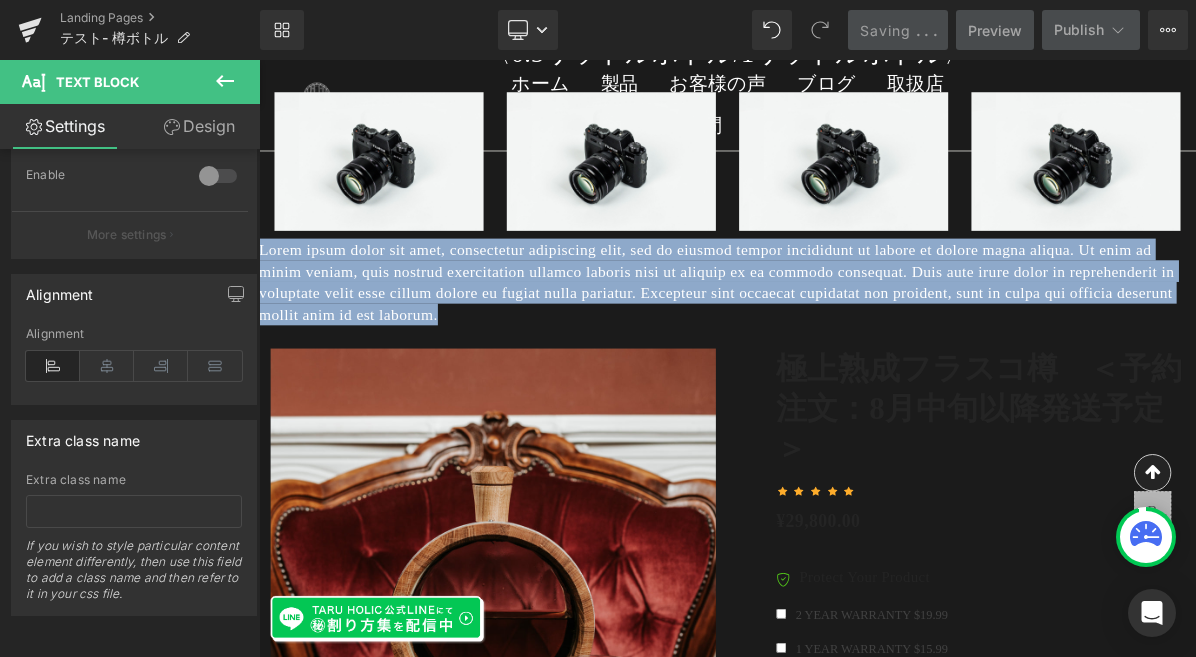 drag, startPoint x: 940, startPoint y: 370, endPoint x: 228, endPoint y: 288, distance: 716.70636 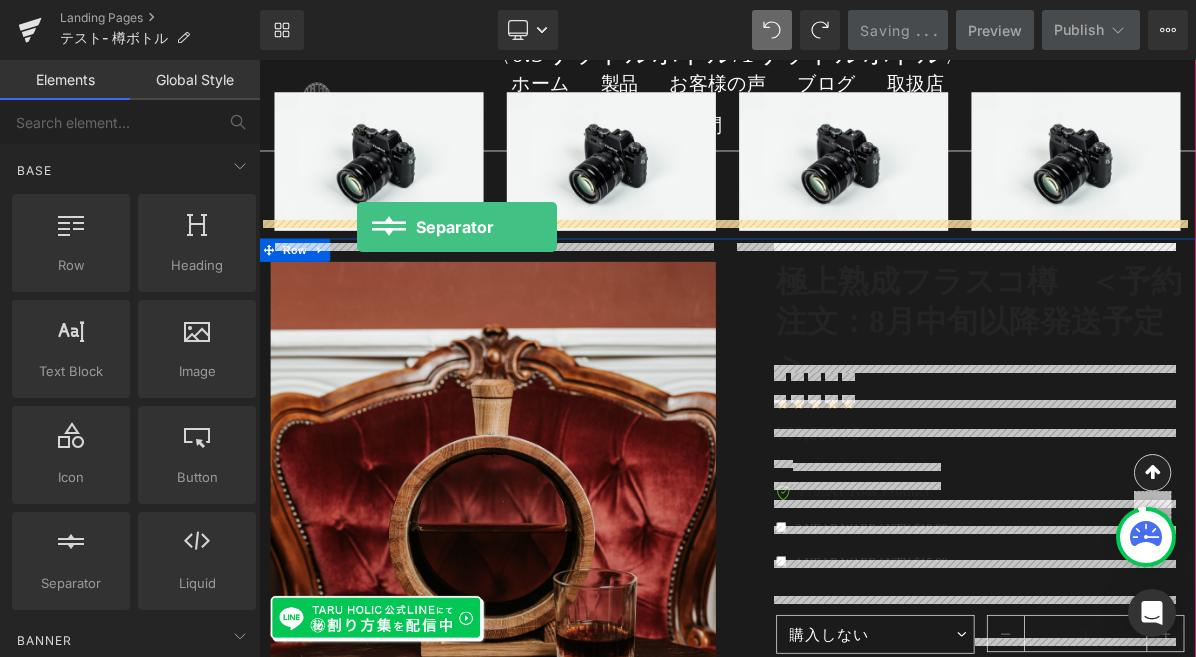drag, startPoint x: 329, startPoint y: 604, endPoint x: 385, endPoint y: 275, distance: 333.73193 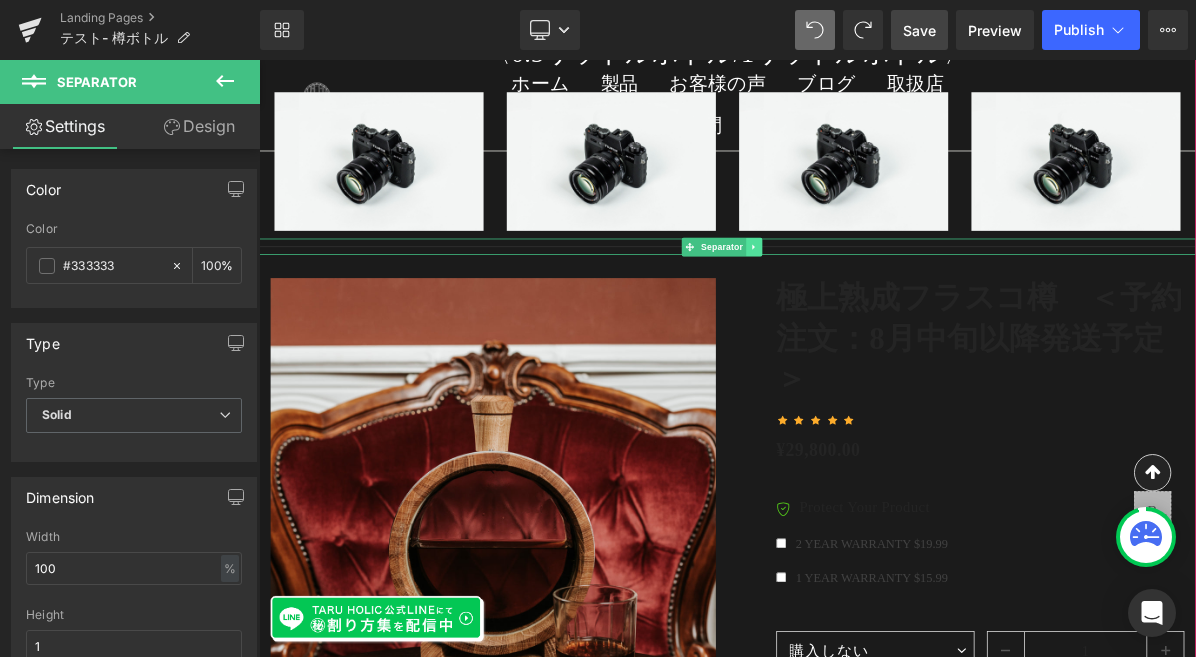 click 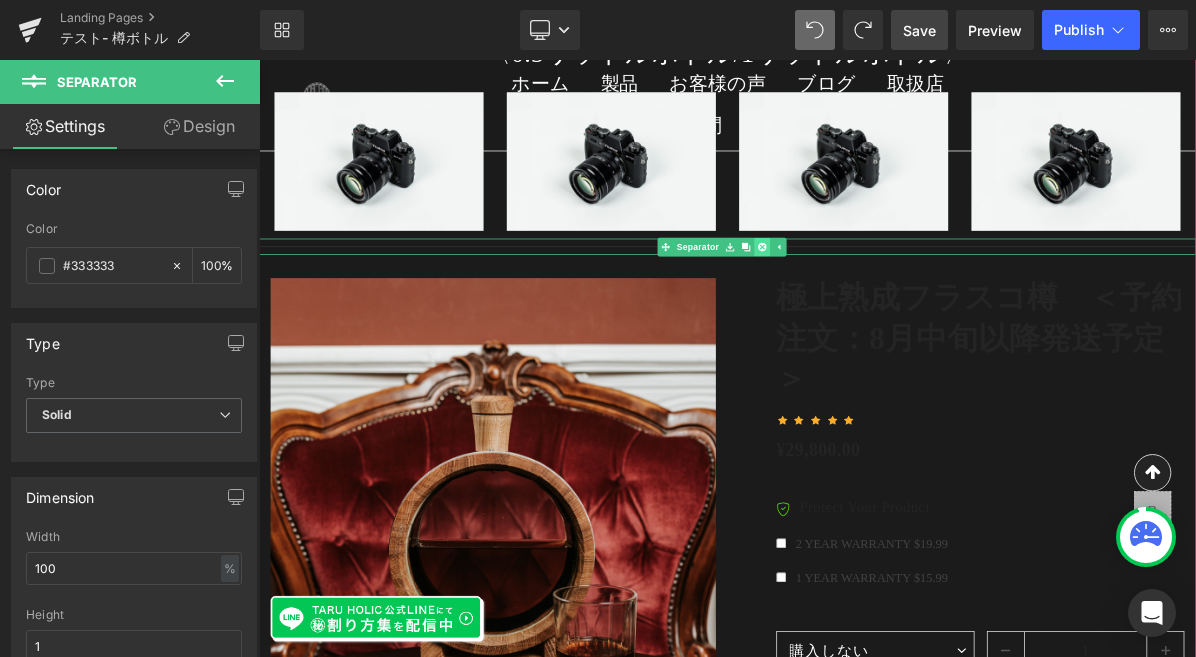 click at bounding box center (908, 301) 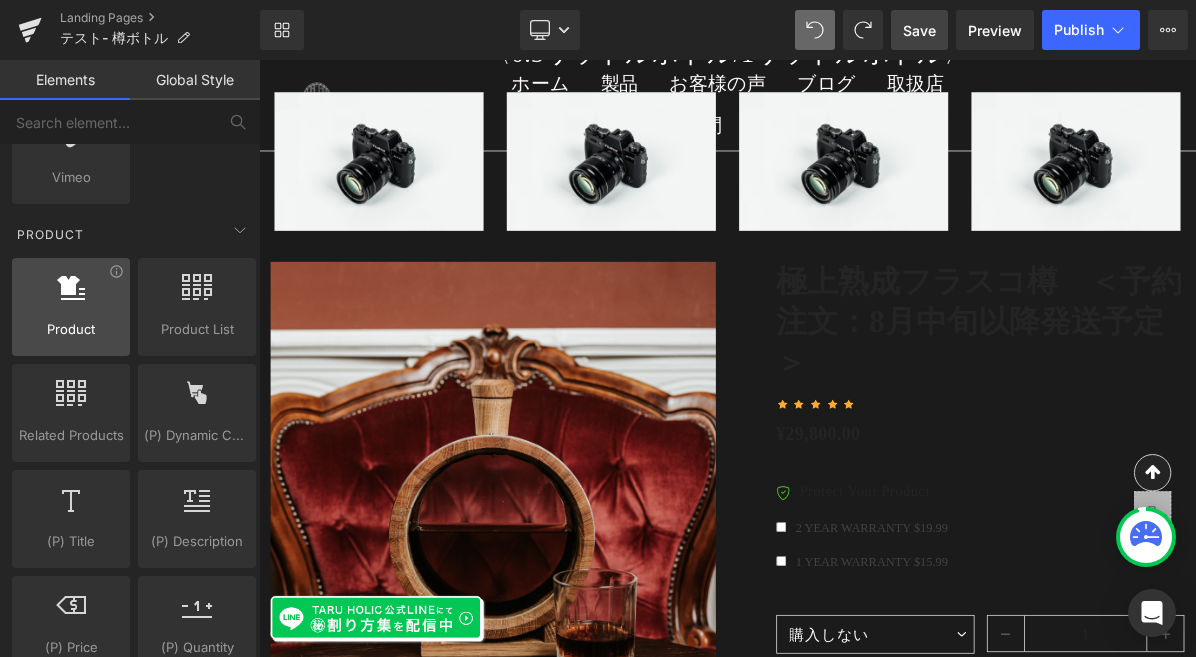 scroll, scrollTop: 1532, scrollLeft: 0, axis: vertical 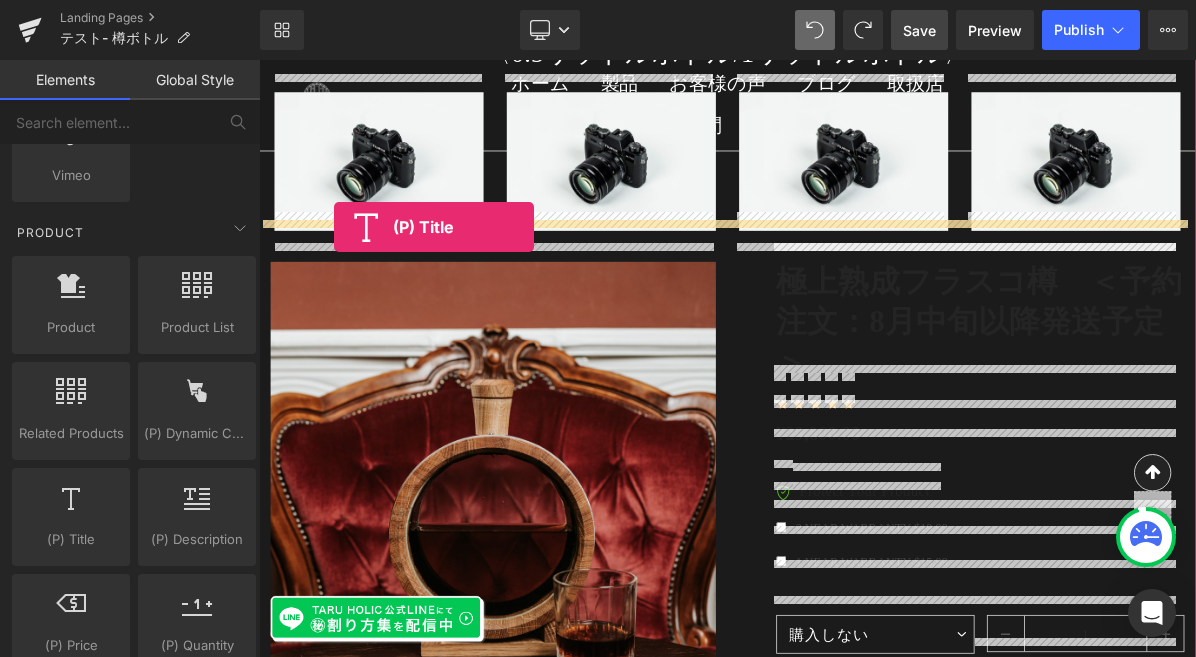 drag, startPoint x: 322, startPoint y: 555, endPoint x: 356, endPoint y: 276, distance: 281.06406 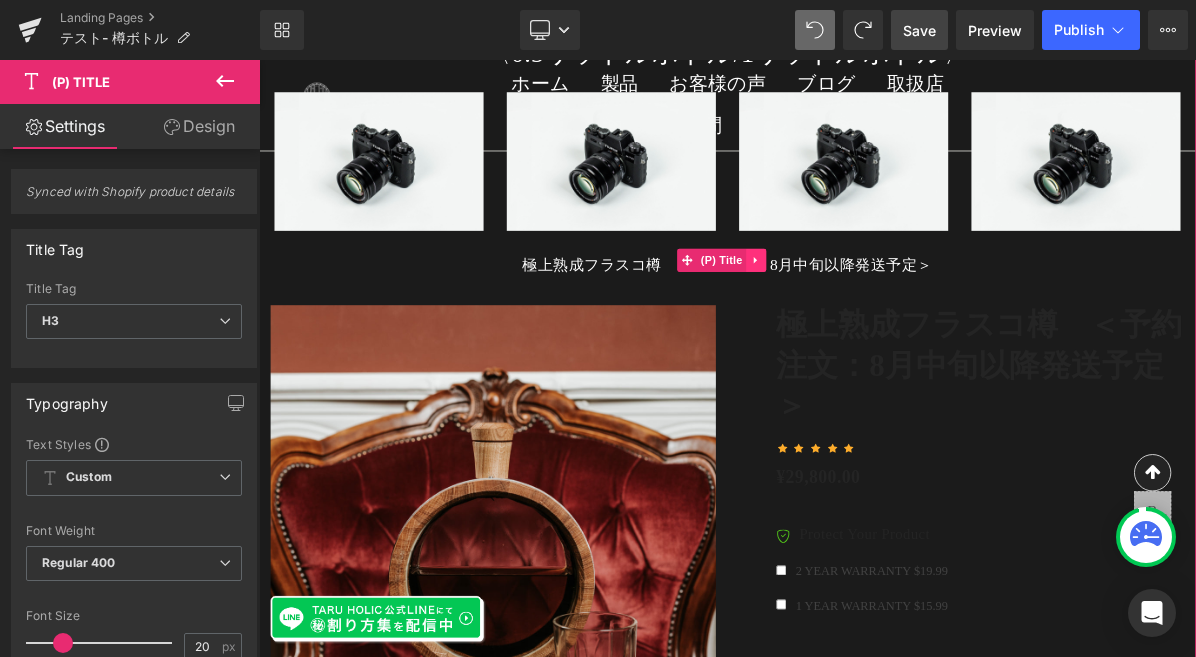 click 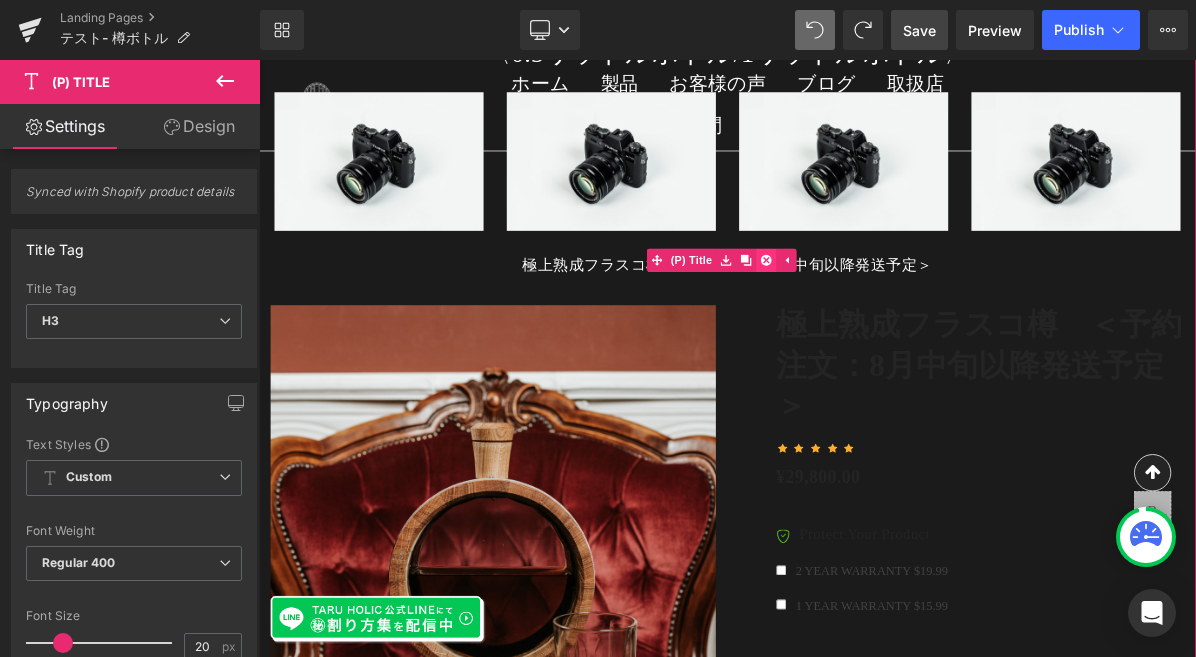 click 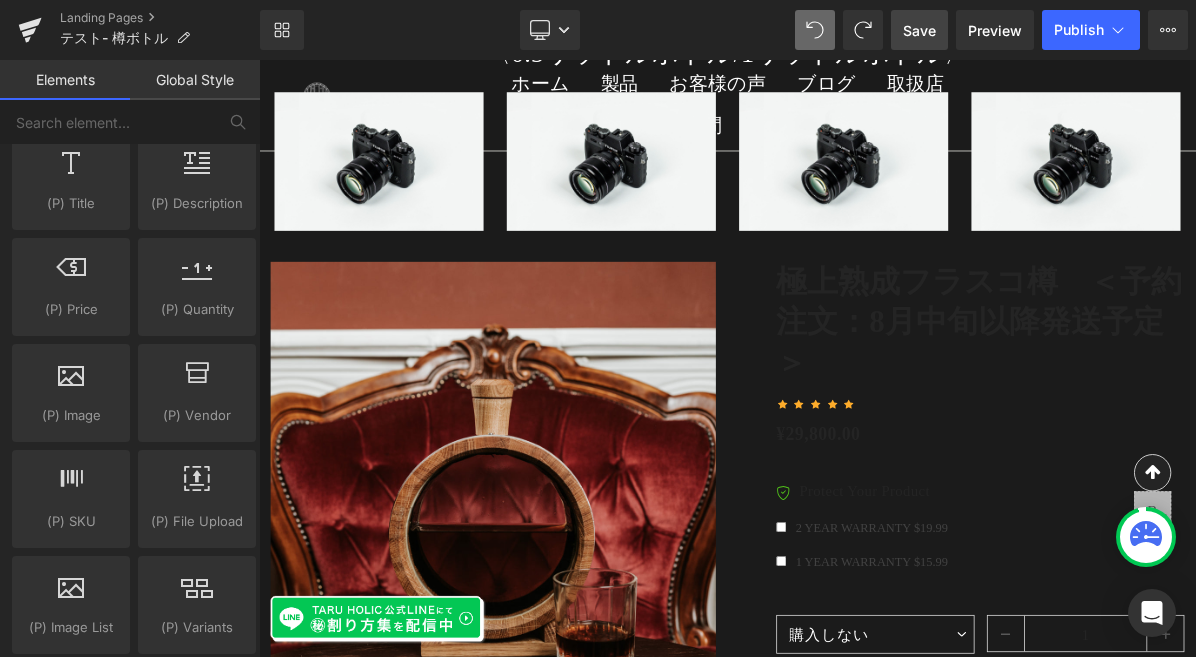 scroll, scrollTop: 1896, scrollLeft: 0, axis: vertical 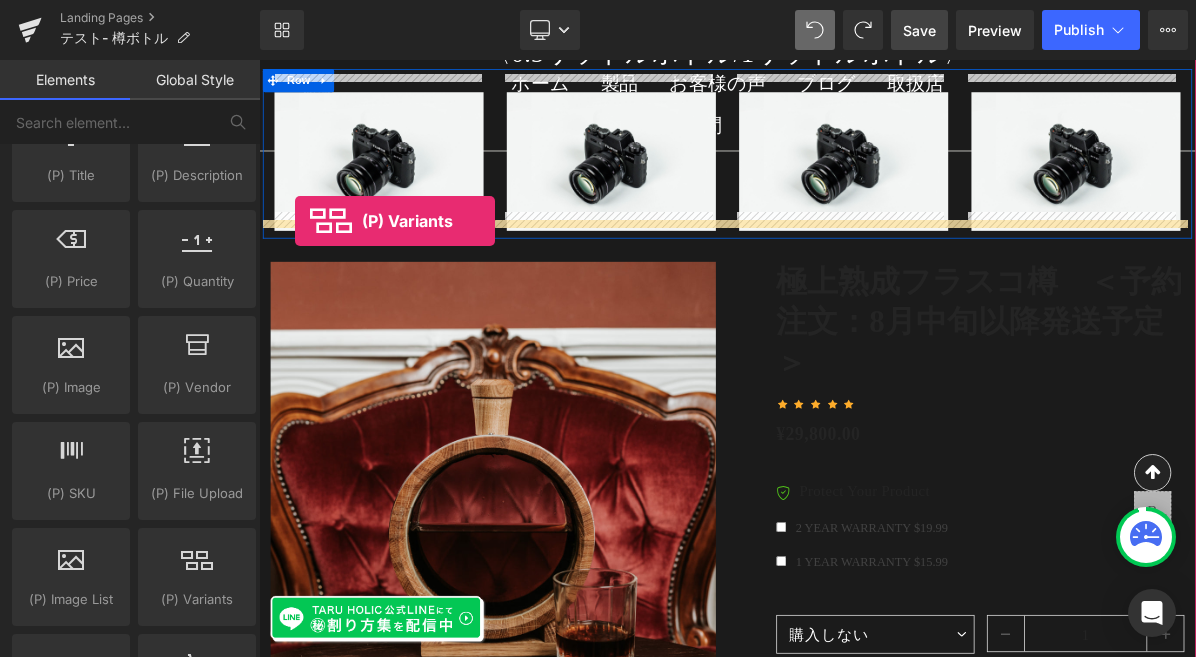 drag, startPoint x: 307, startPoint y: 539, endPoint x: 305, endPoint y: 268, distance: 271.0074 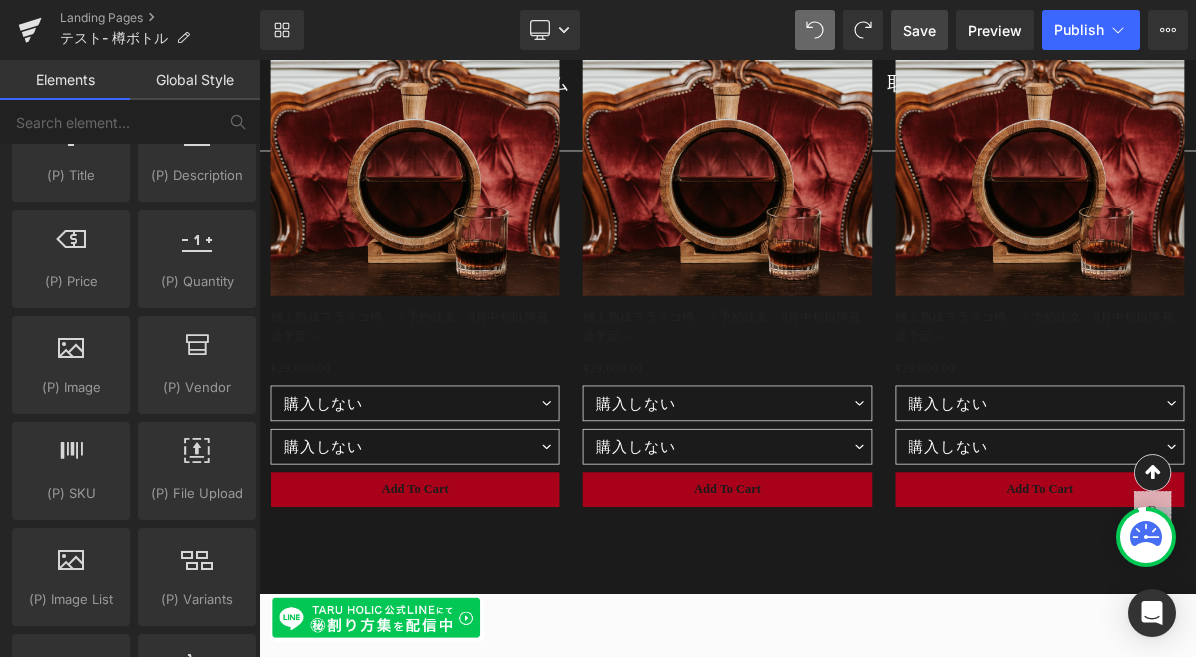 scroll, scrollTop: 8993, scrollLeft: 0, axis: vertical 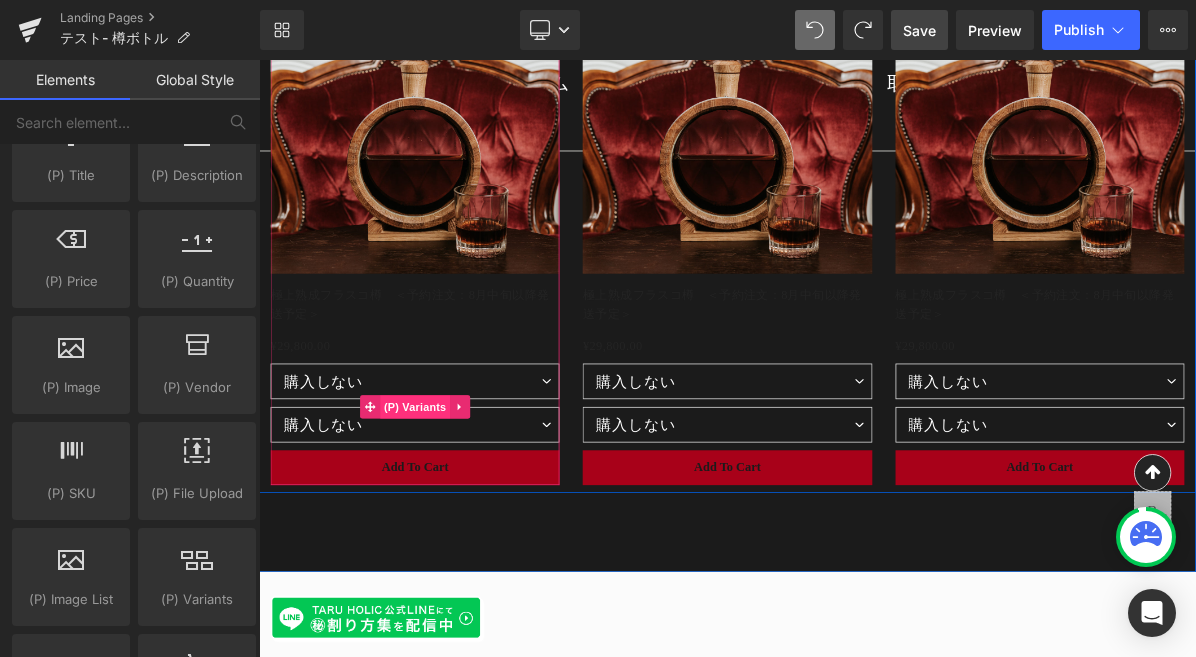 click on "(P) Variants" at bounding box center [460, 508] 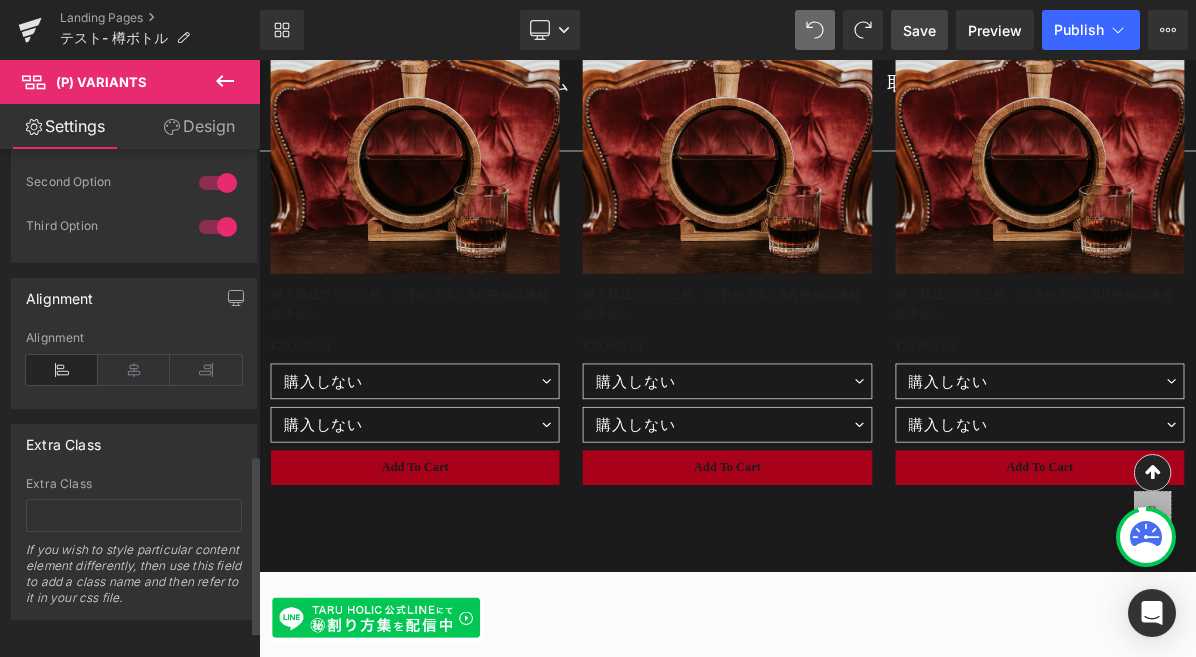 scroll, scrollTop: 940, scrollLeft: 0, axis: vertical 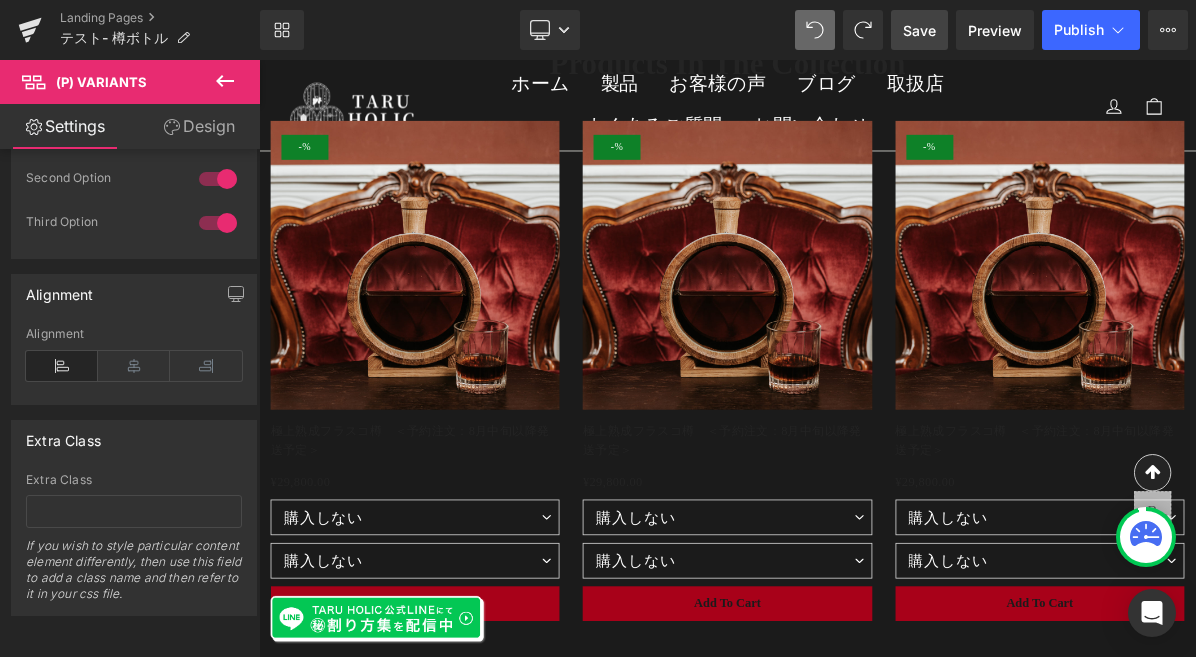 drag, startPoint x: 927, startPoint y: 29, endPoint x: 825, endPoint y: 2, distance: 105.51303 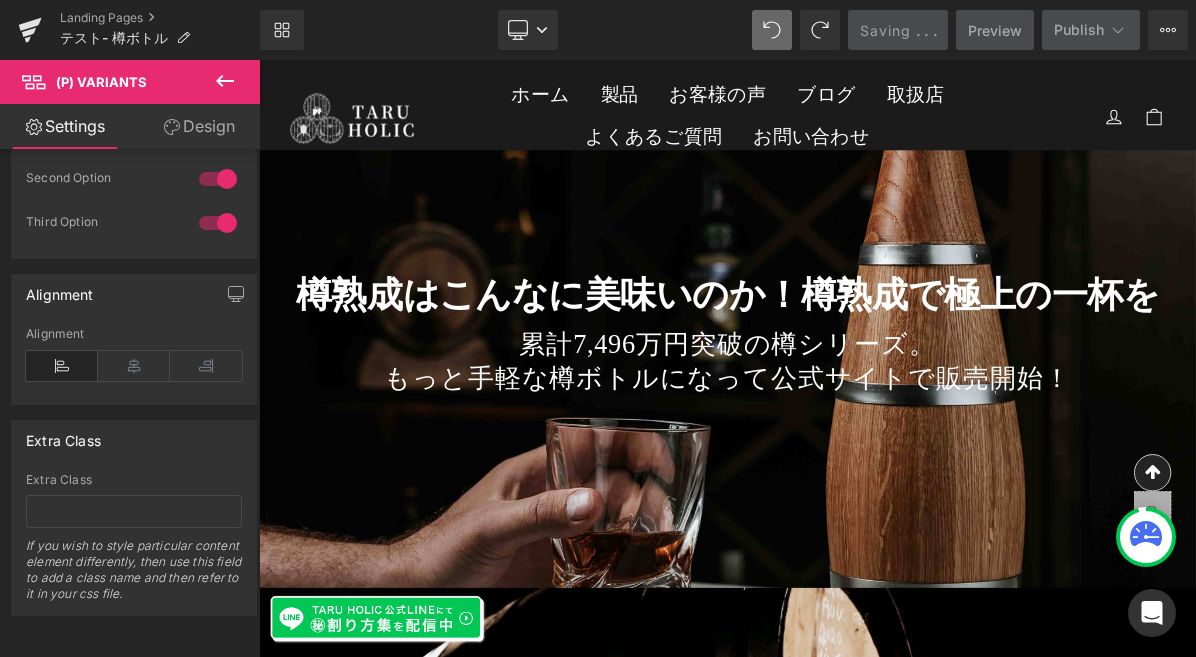 scroll, scrollTop: 0, scrollLeft: 0, axis: both 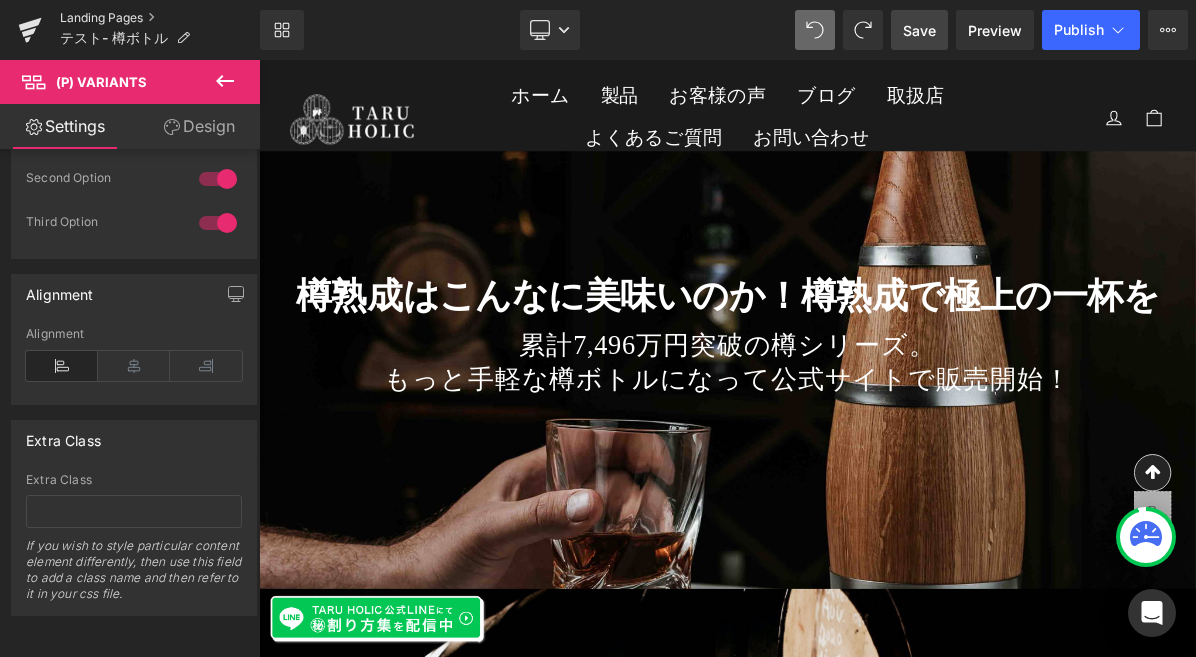 click on "Landing Pages" at bounding box center (160, 18) 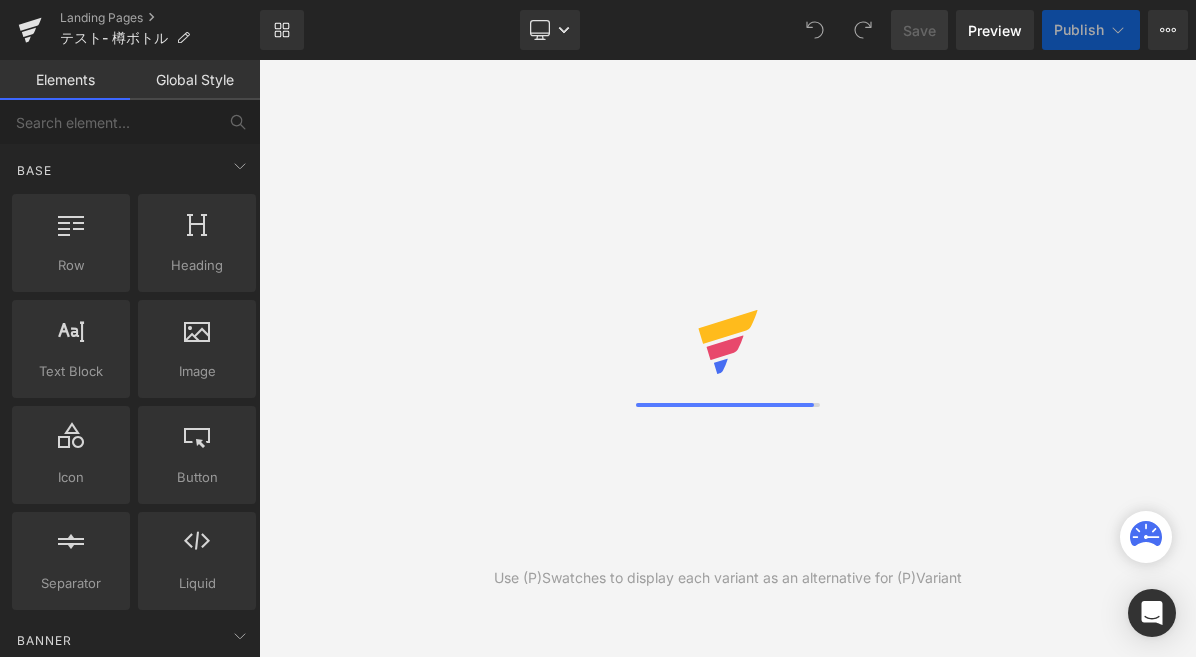 scroll, scrollTop: 0, scrollLeft: 0, axis: both 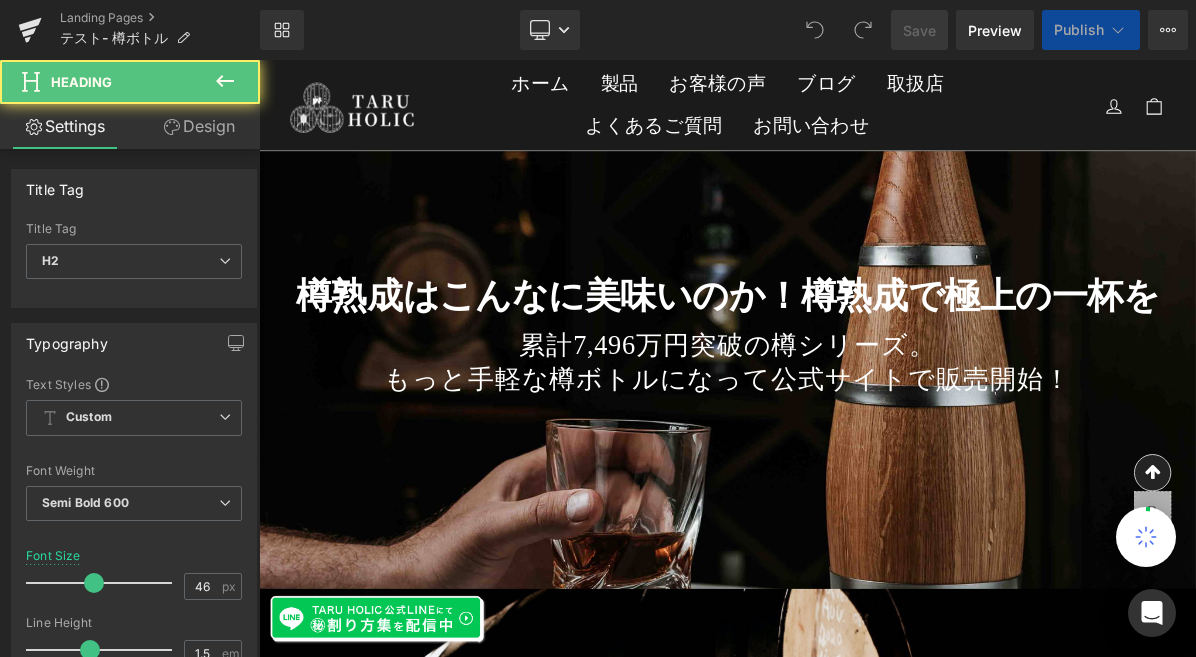 click on "樽熟成はこんなに美味いのか！樽熟成で極上の一杯を Heading" at bounding box center (864, 364) 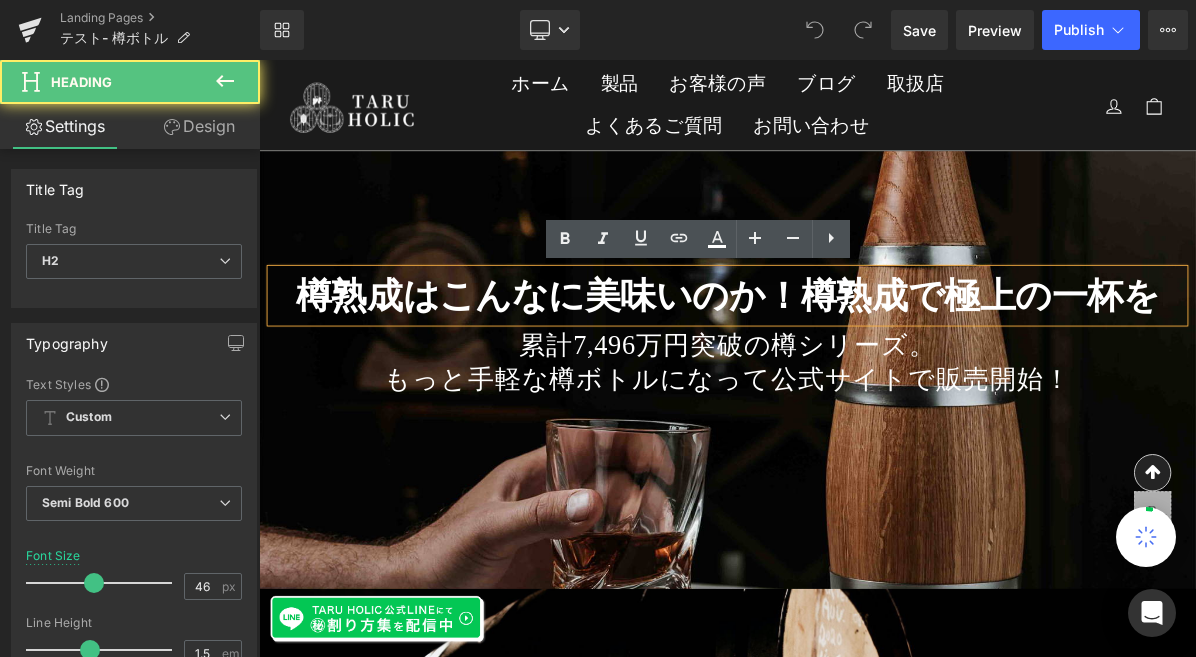 click on "樽熟成はこんなに美味いのか！樽熟成で極上の一杯を" at bounding box center [864, 364] 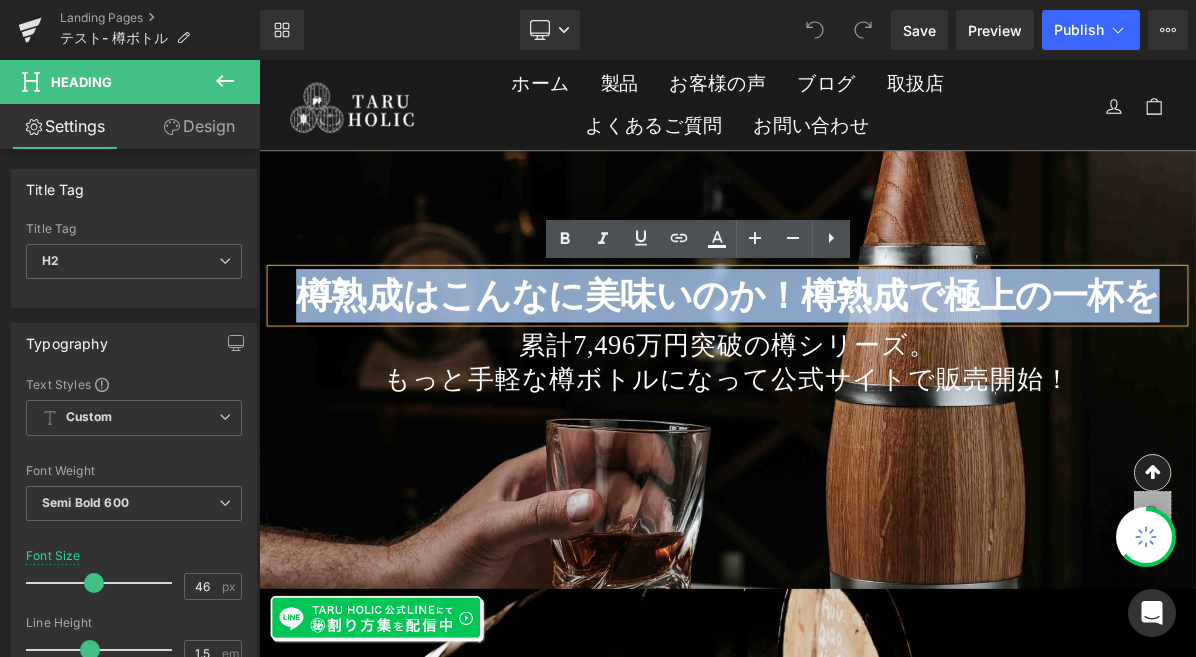 drag, startPoint x: 1412, startPoint y: 364, endPoint x: 287, endPoint y: 370, distance: 1125.016 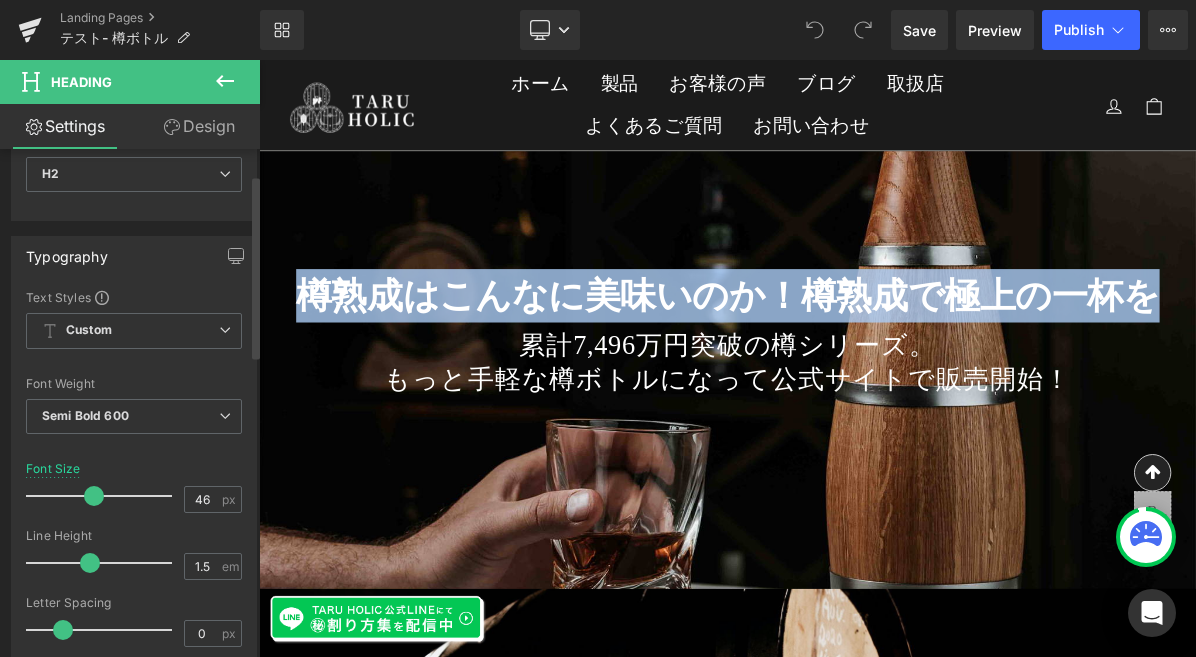 scroll, scrollTop: 88, scrollLeft: 0, axis: vertical 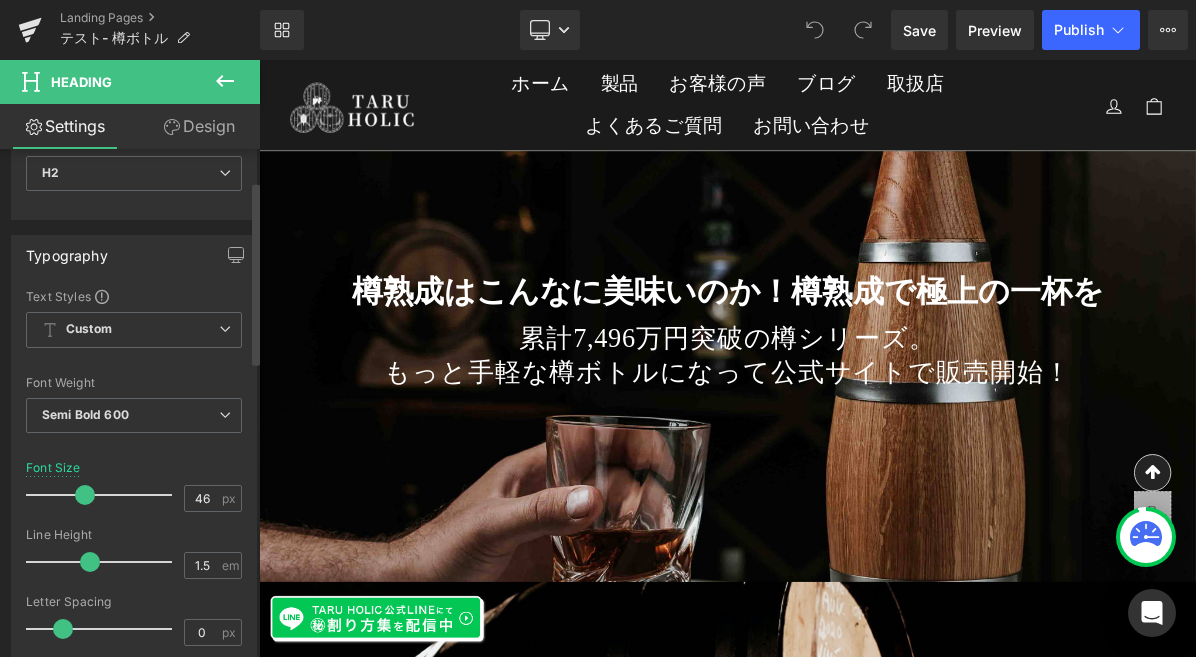 click at bounding box center [85, 495] 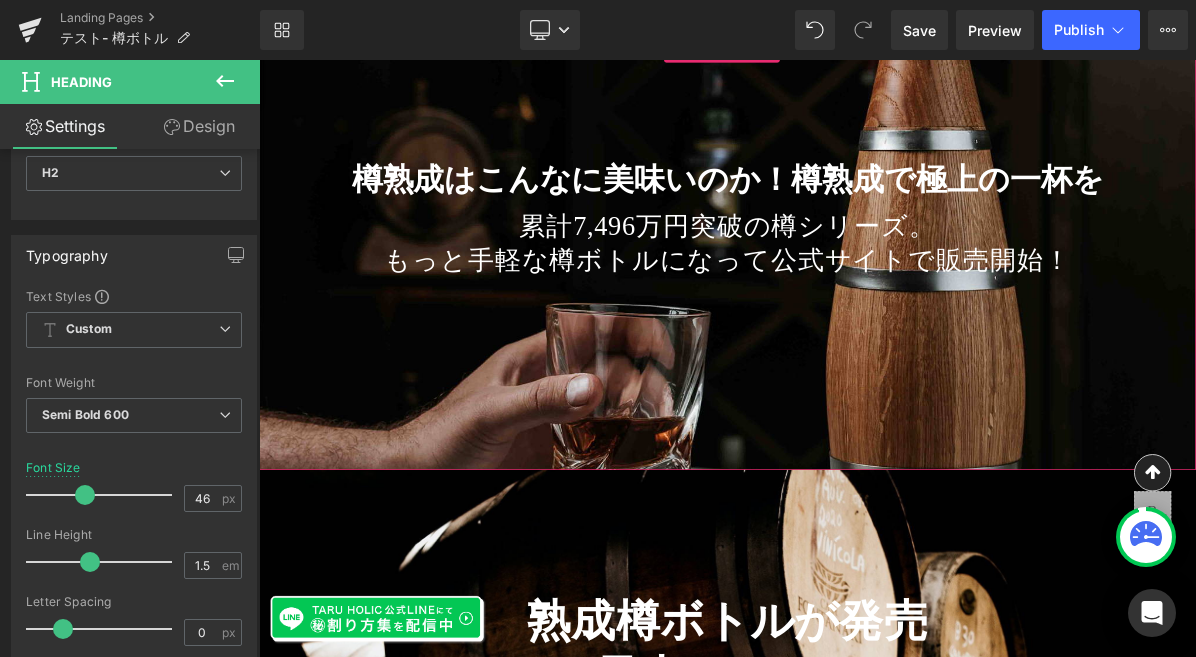 scroll, scrollTop: 536, scrollLeft: 0, axis: vertical 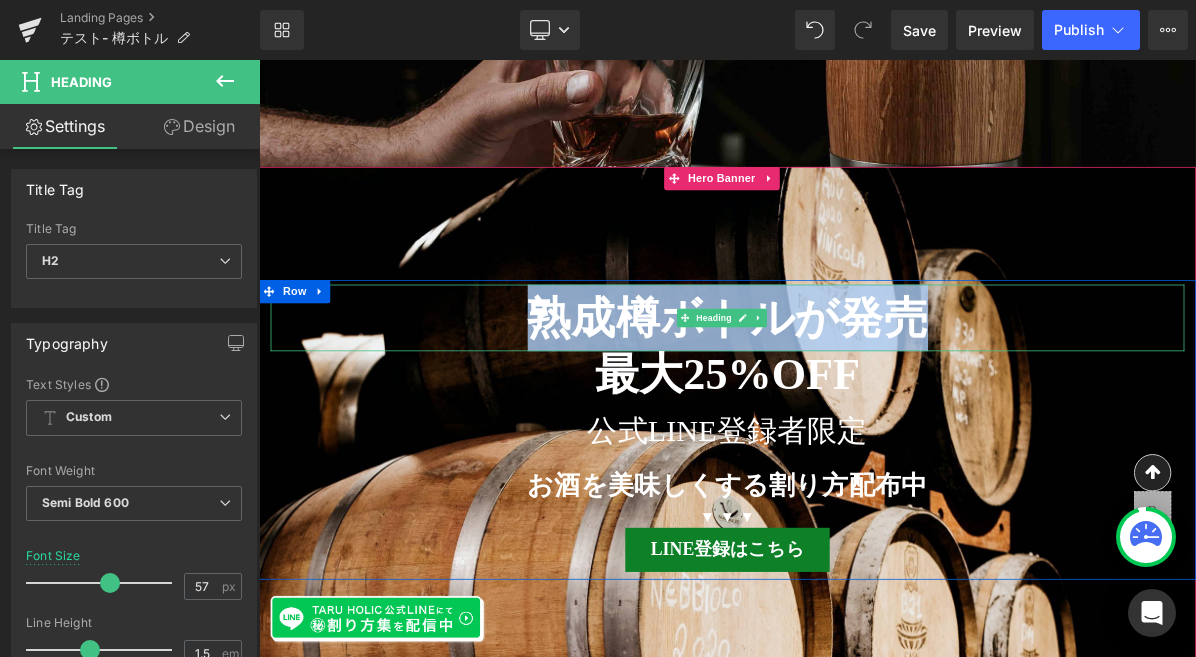 drag, startPoint x: 629, startPoint y: 403, endPoint x: 552, endPoint y: 403, distance: 77 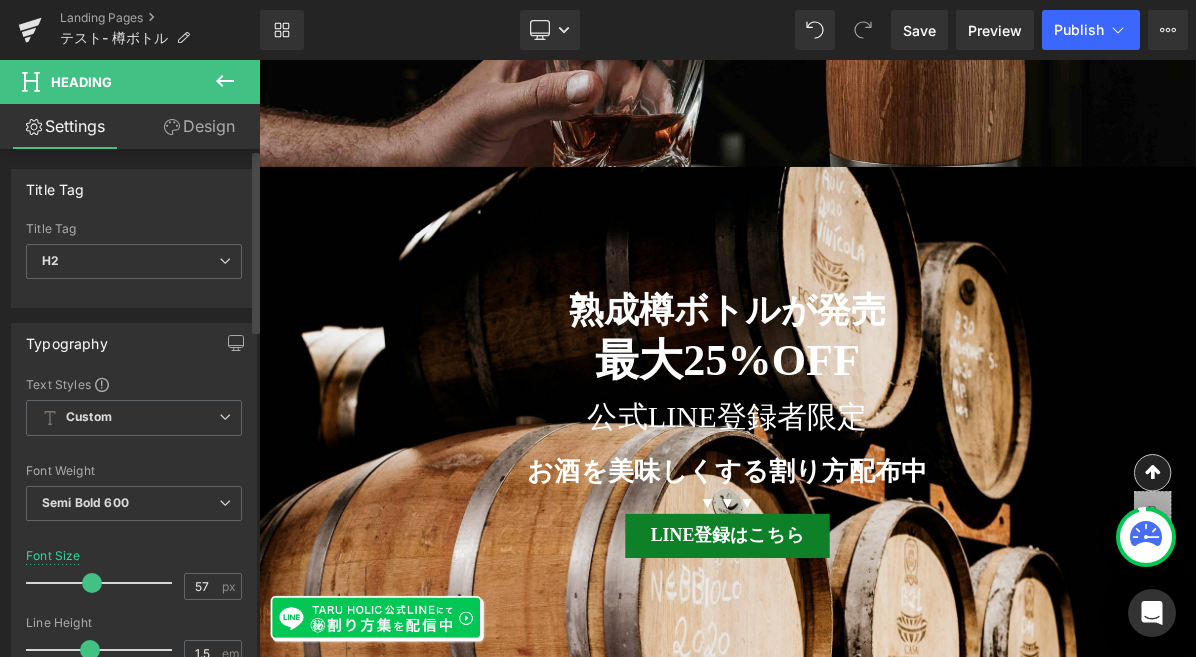 drag, startPoint x: 106, startPoint y: 583, endPoint x: 90, endPoint y: 581, distance: 16.124516 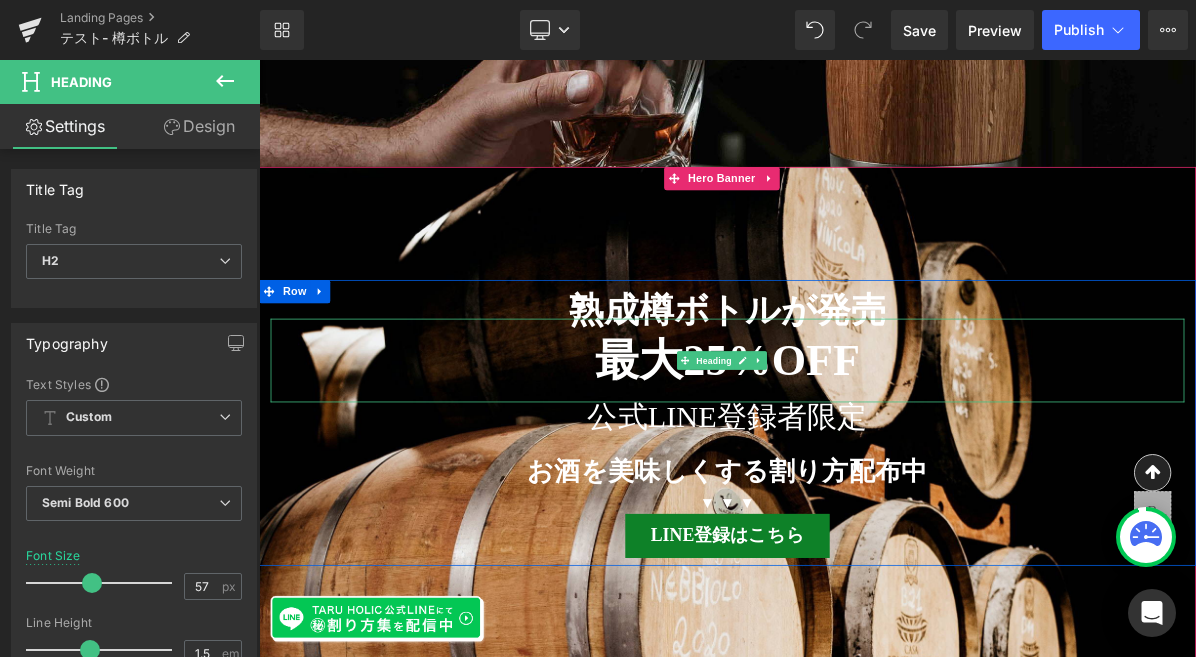 click on "最大25%OFF" at bounding box center [864, 448] 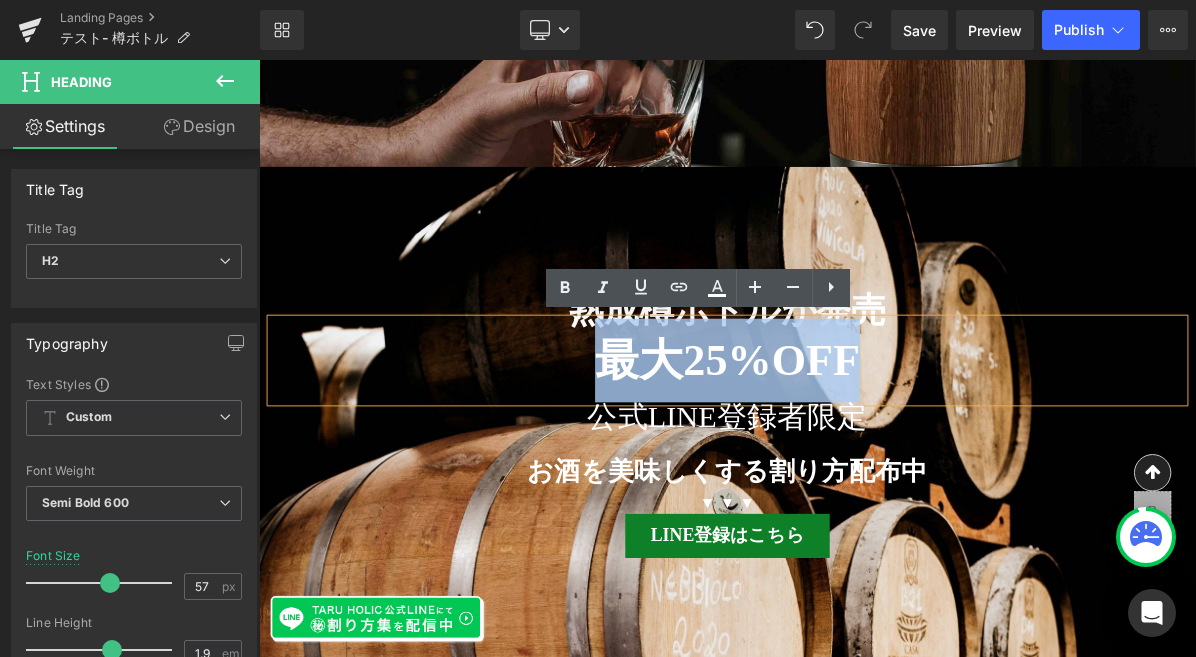 drag, startPoint x: 1039, startPoint y: 440, endPoint x: 665, endPoint y: 442, distance: 374.00534 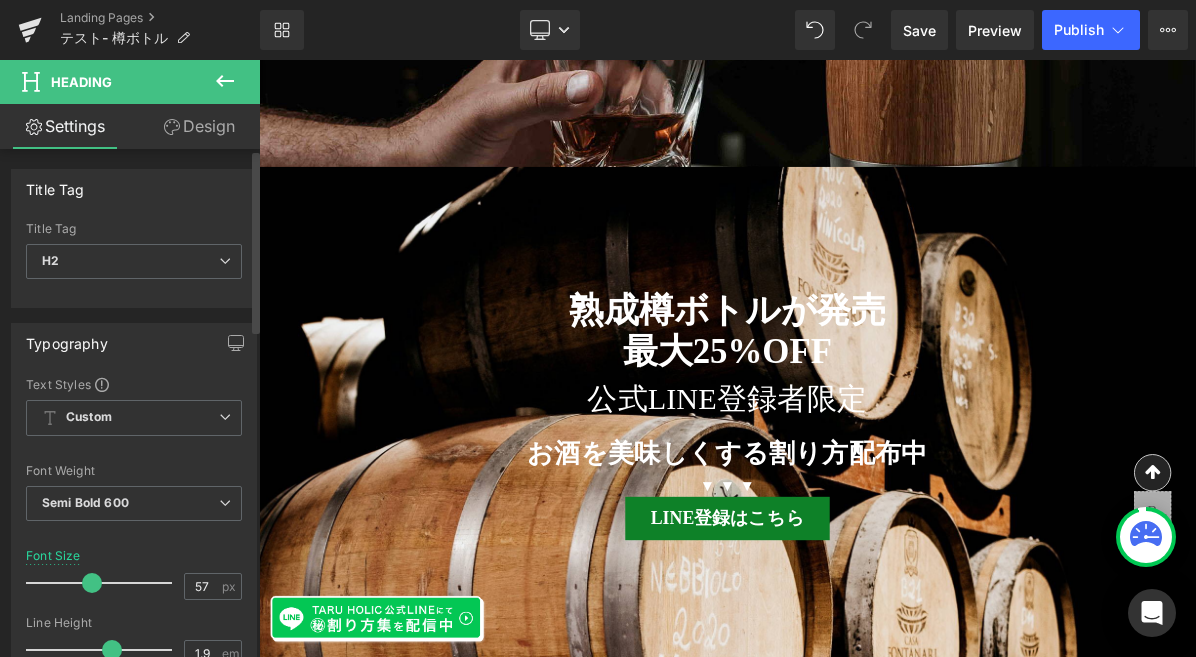 drag, startPoint x: 105, startPoint y: 584, endPoint x: 88, endPoint y: 582, distance: 17.117243 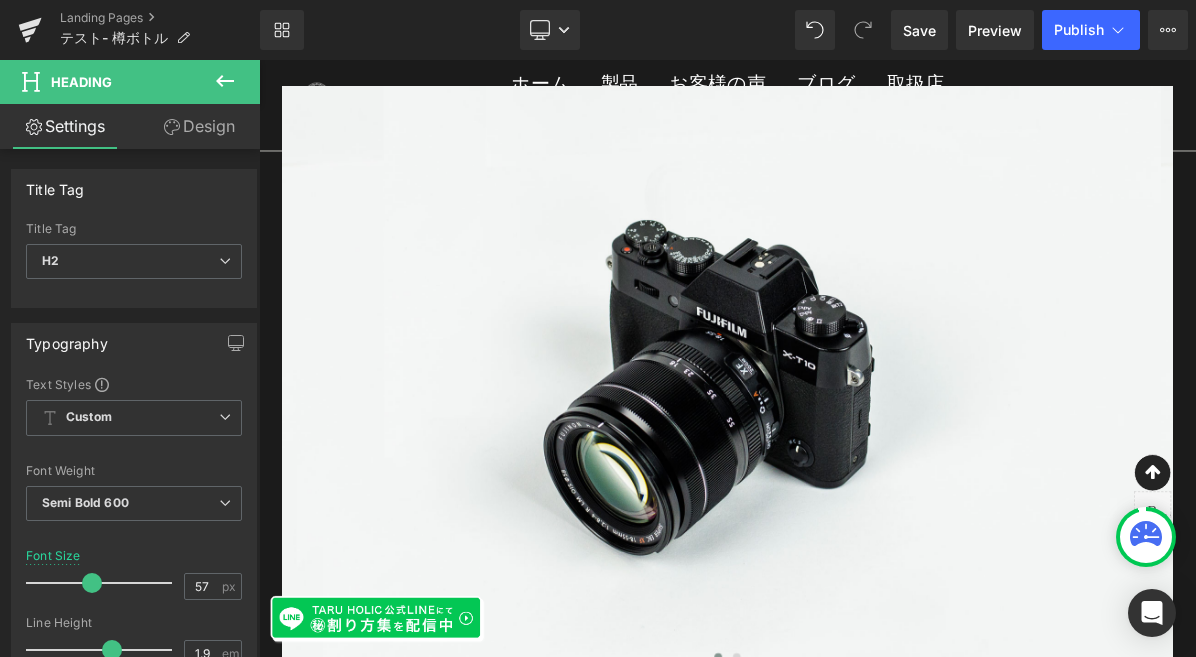 scroll, scrollTop: 2740, scrollLeft: 0, axis: vertical 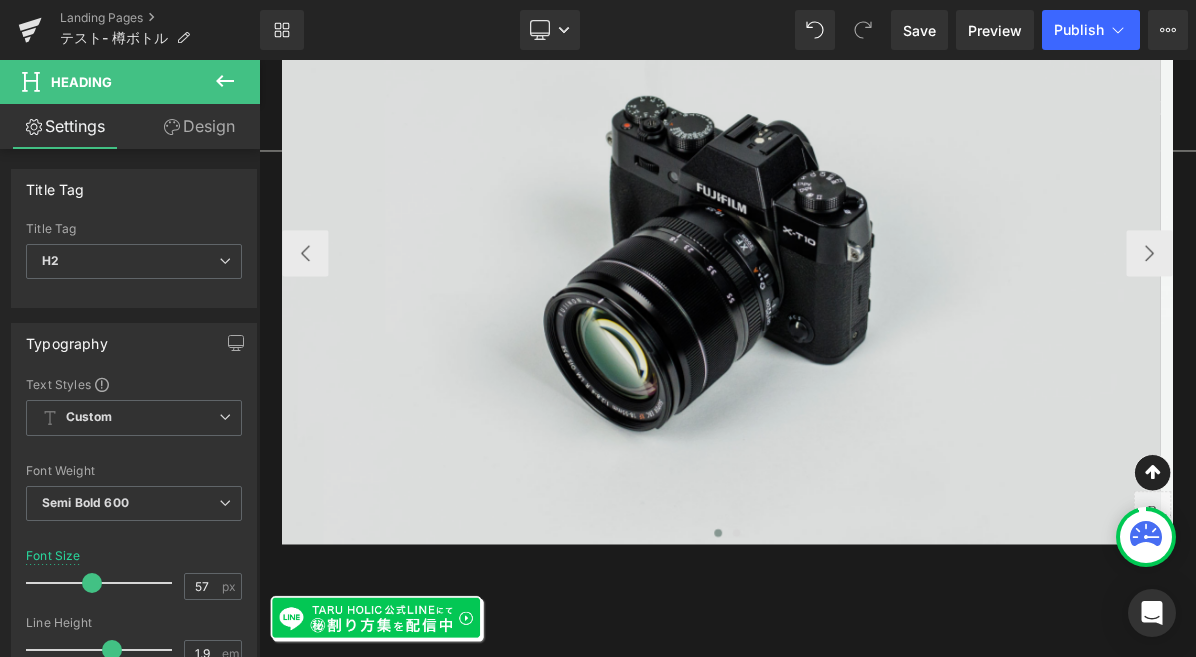 click at bounding box center (856, 310) 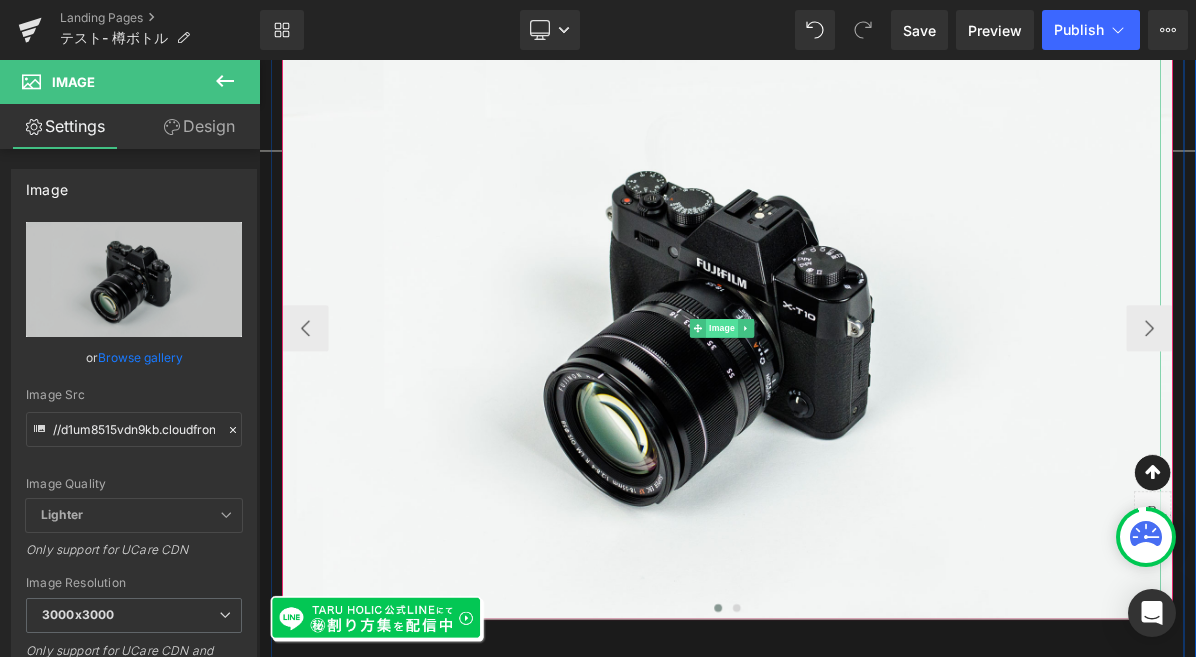 scroll, scrollTop: 2256, scrollLeft: 0, axis: vertical 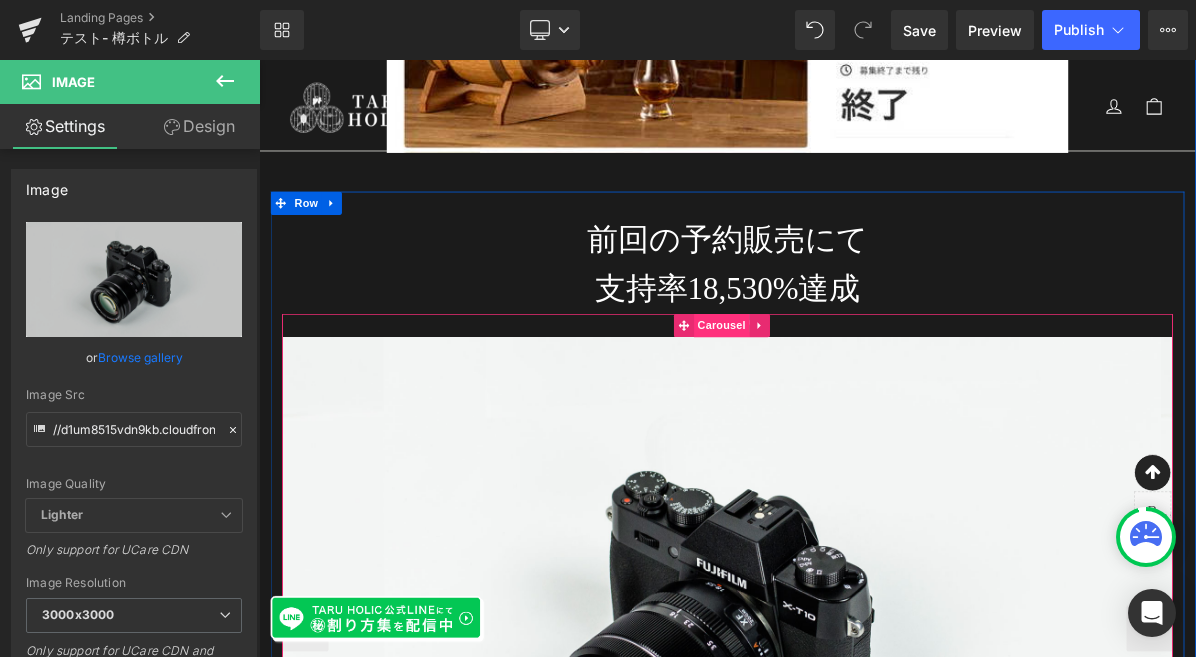 click on "Carousel" at bounding box center (856, 403) 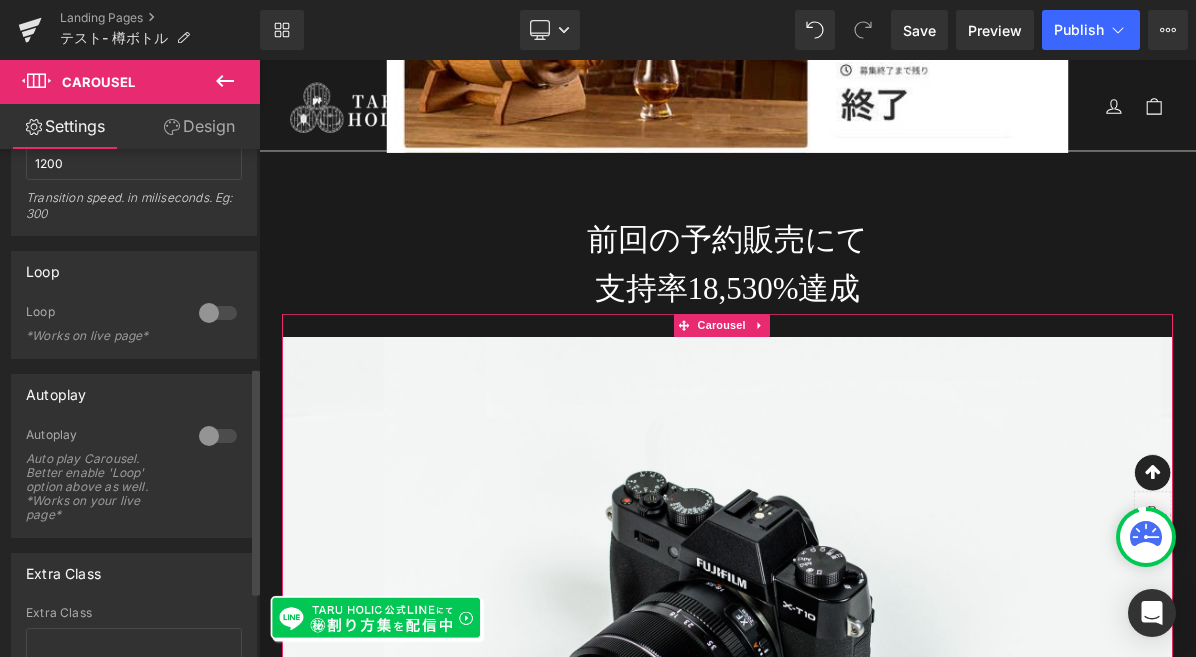 scroll, scrollTop: 487, scrollLeft: 0, axis: vertical 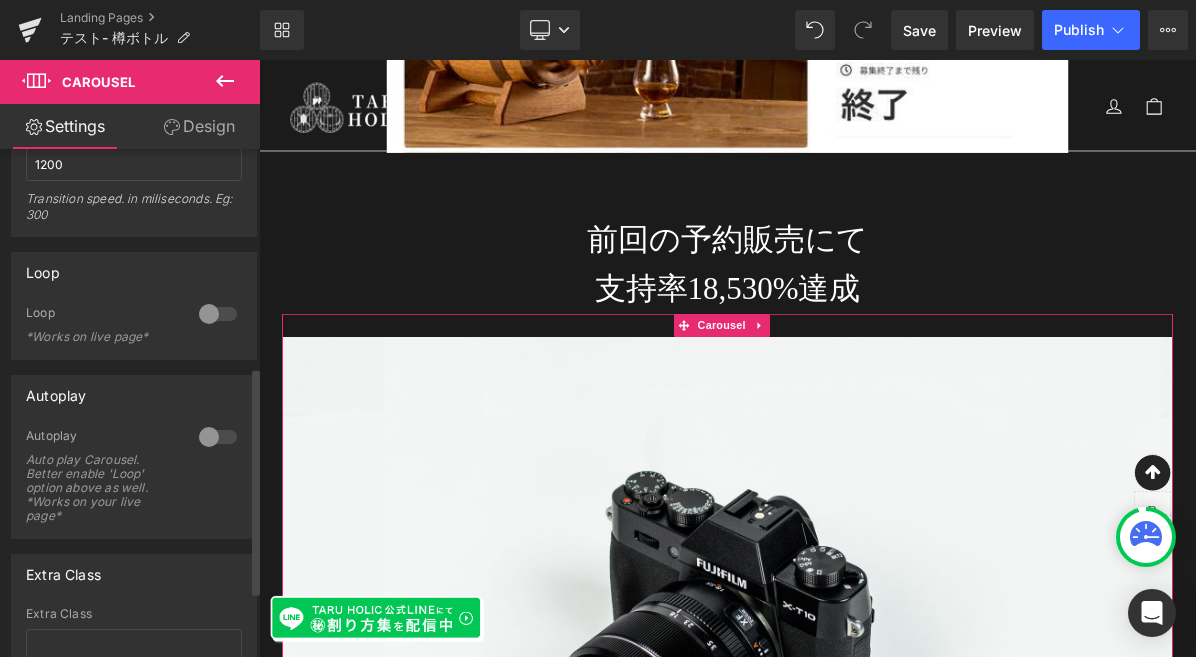 click at bounding box center (218, 314) 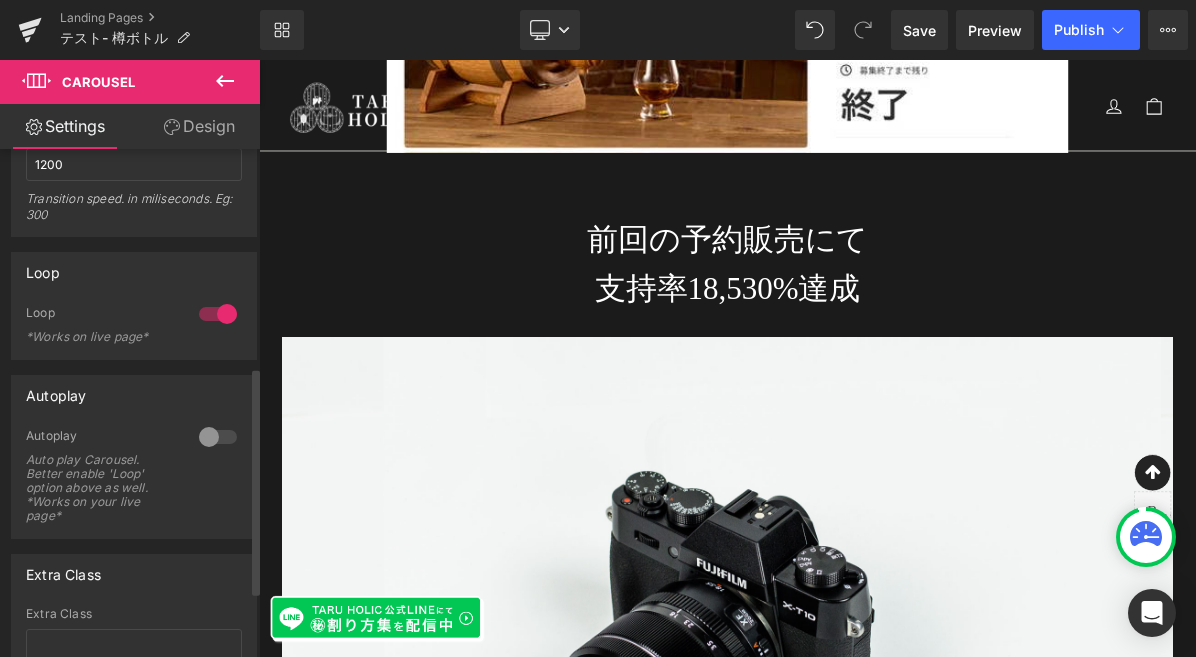 click at bounding box center [218, 437] 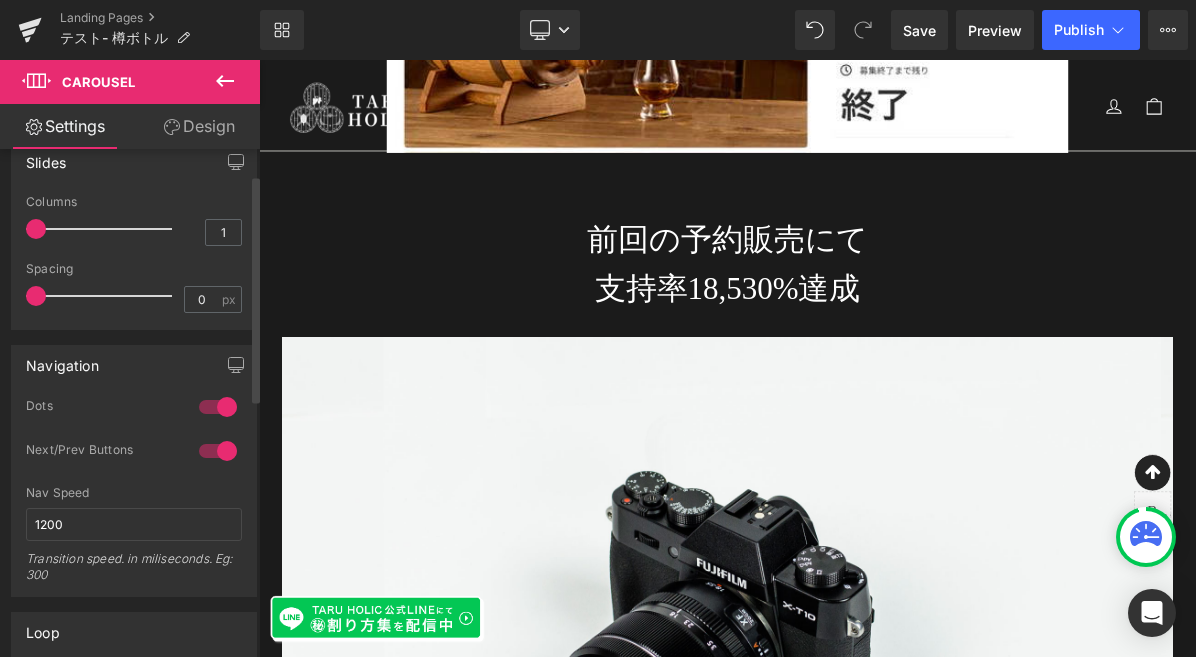scroll, scrollTop: 0, scrollLeft: 0, axis: both 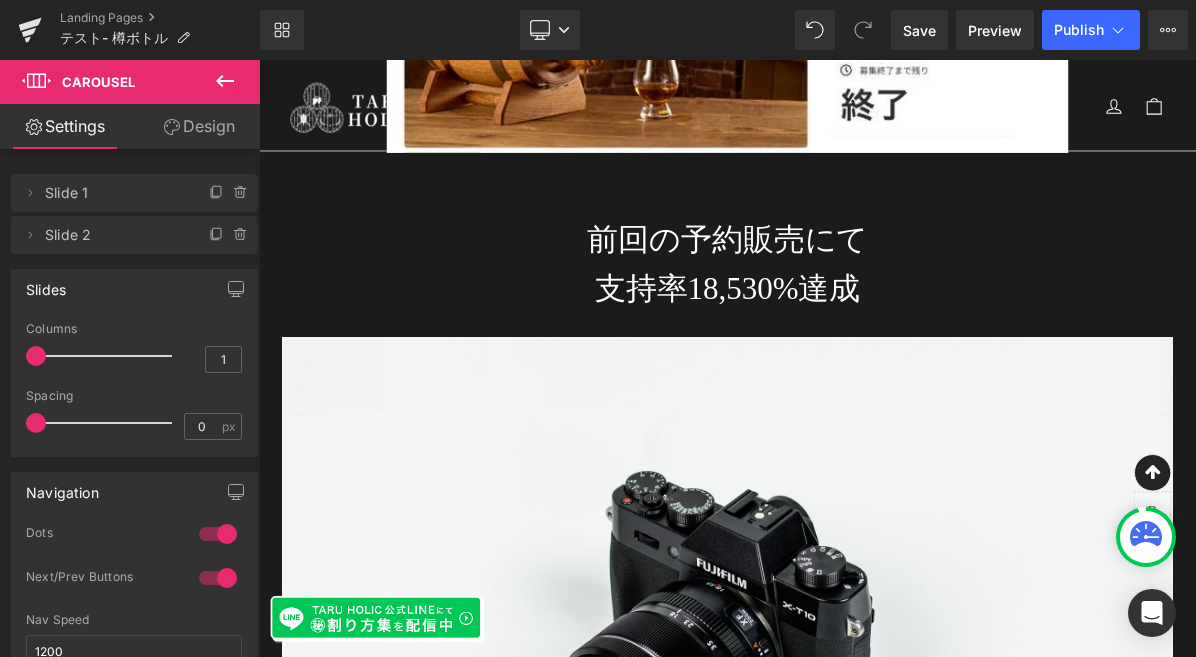 drag, startPoint x: 196, startPoint y: 130, endPoint x: 646, endPoint y: 419, distance: 534.8093 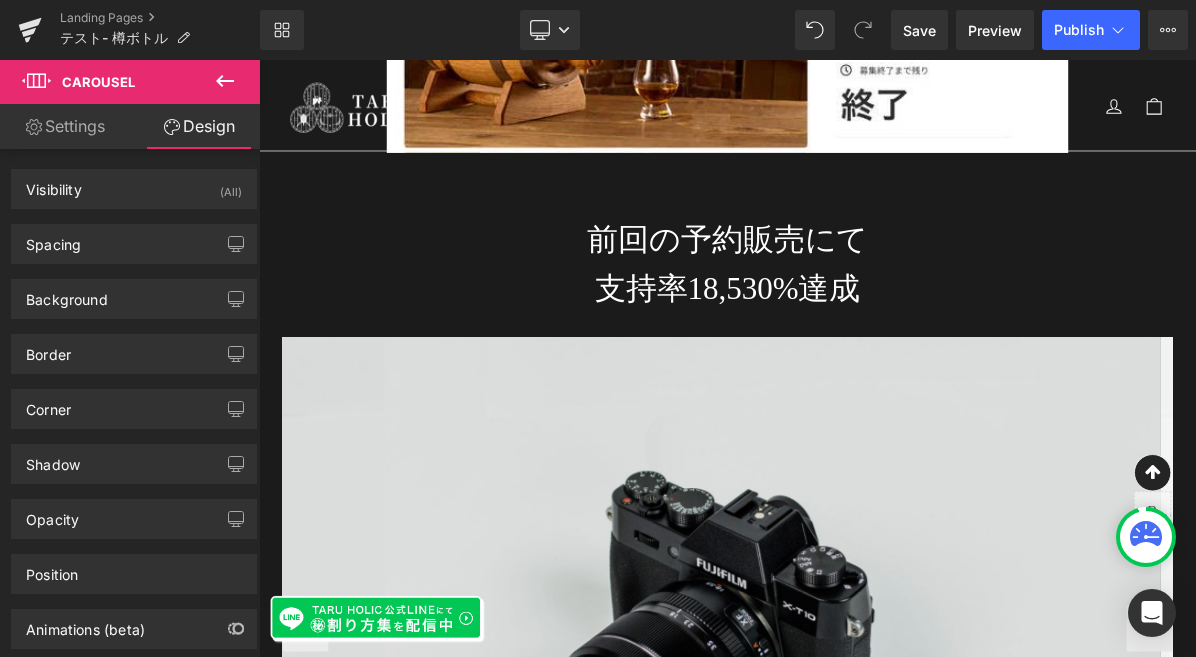 scroll, scrollTop: 2852, scrollLeft: 0, axis: vertical 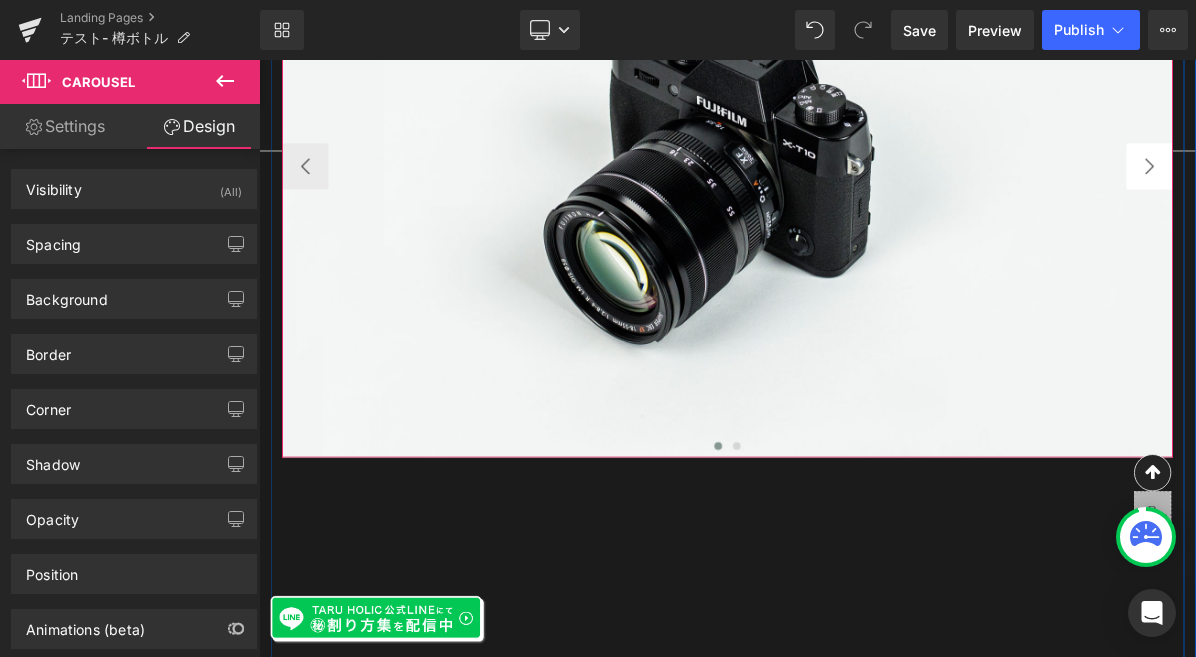 click on "›" at bounding box center (1409, 198) 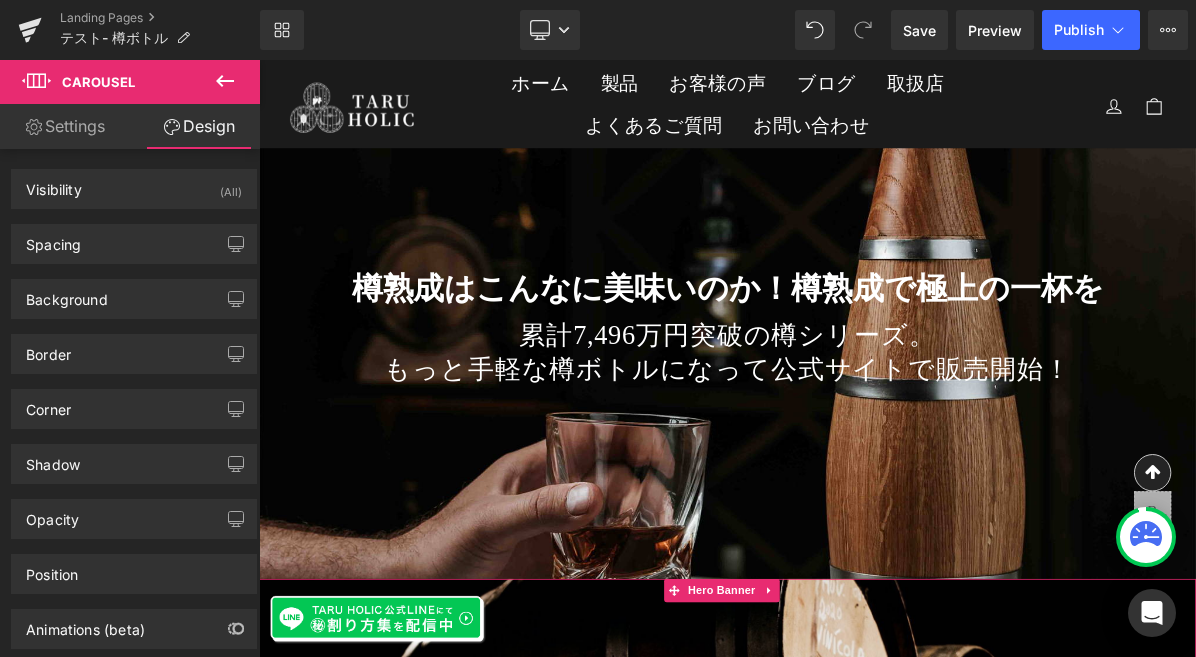scroll, scrollTop: 0, scrollLeft: 0, axis: both 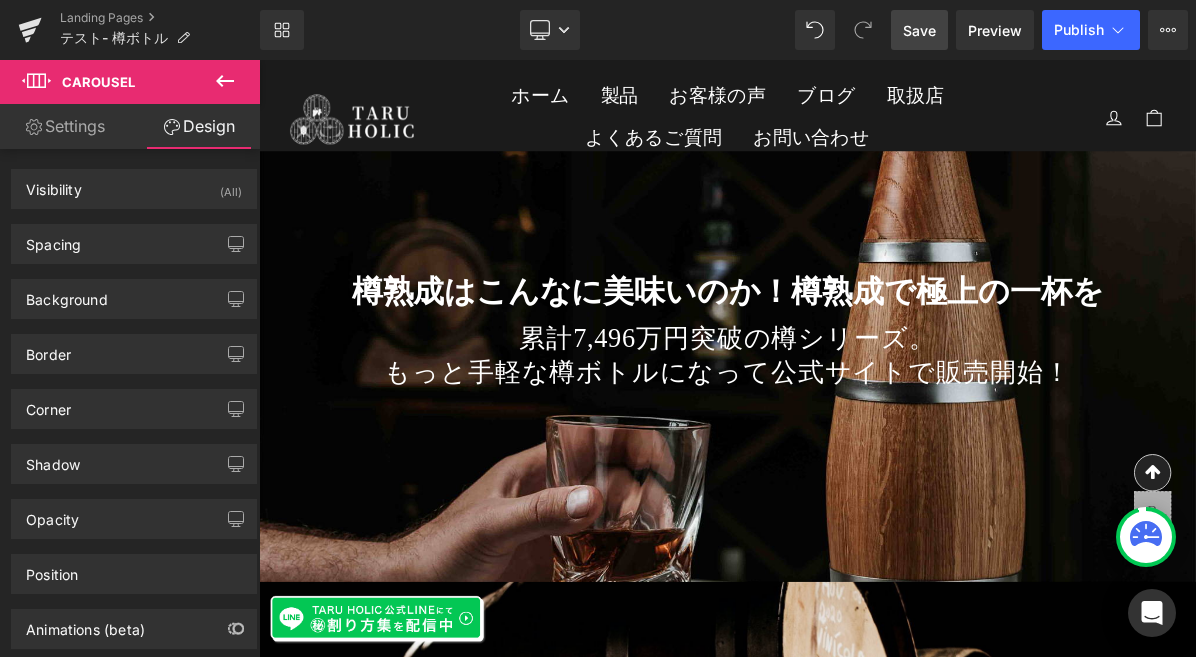 click on "Save" at bounding box center (919, 30) 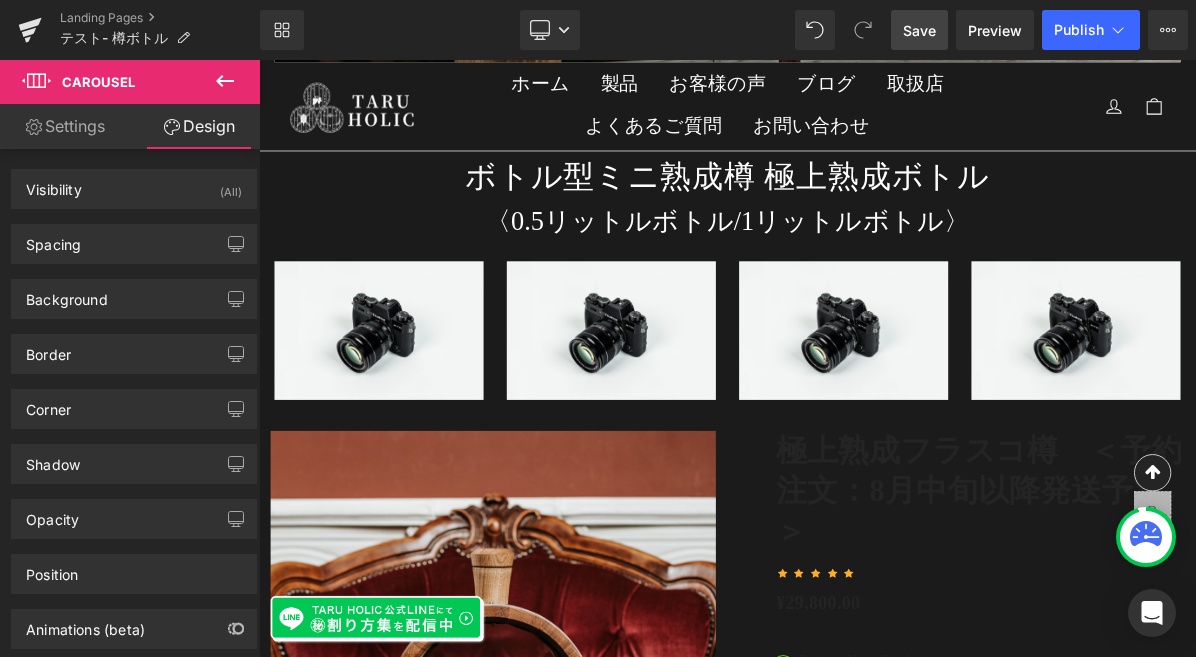 scroll, scrollTop: 6324, scrollLeft: 0, axis: vertical 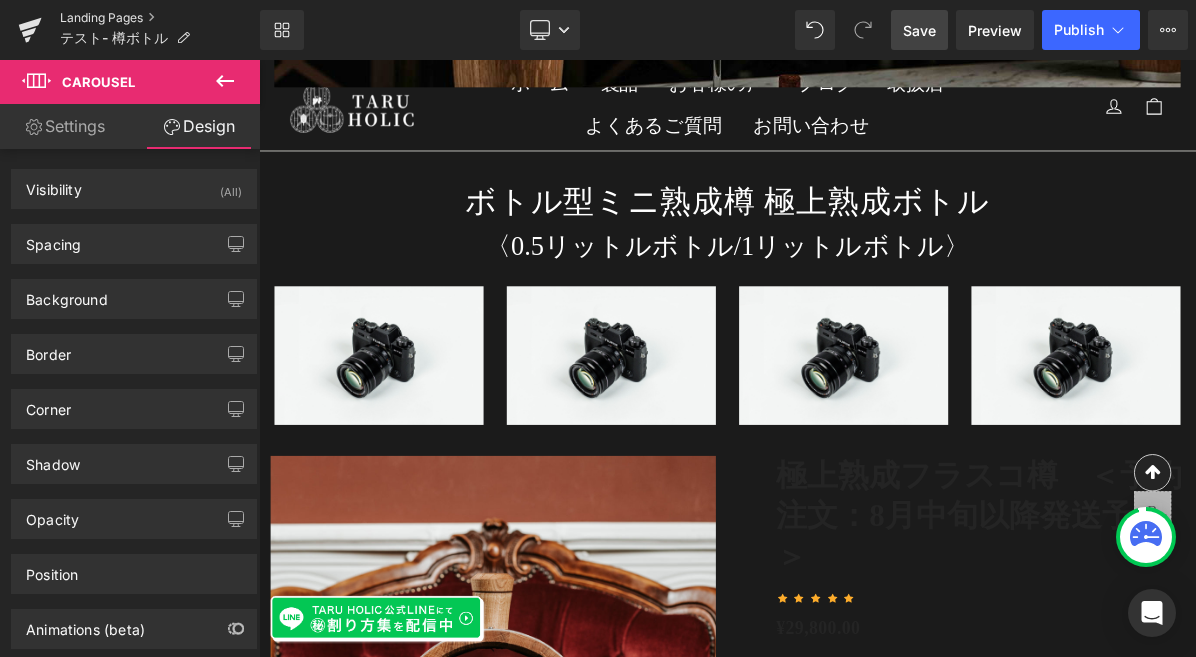 click on "Landing Pages" at bounding box center (160, 18) 